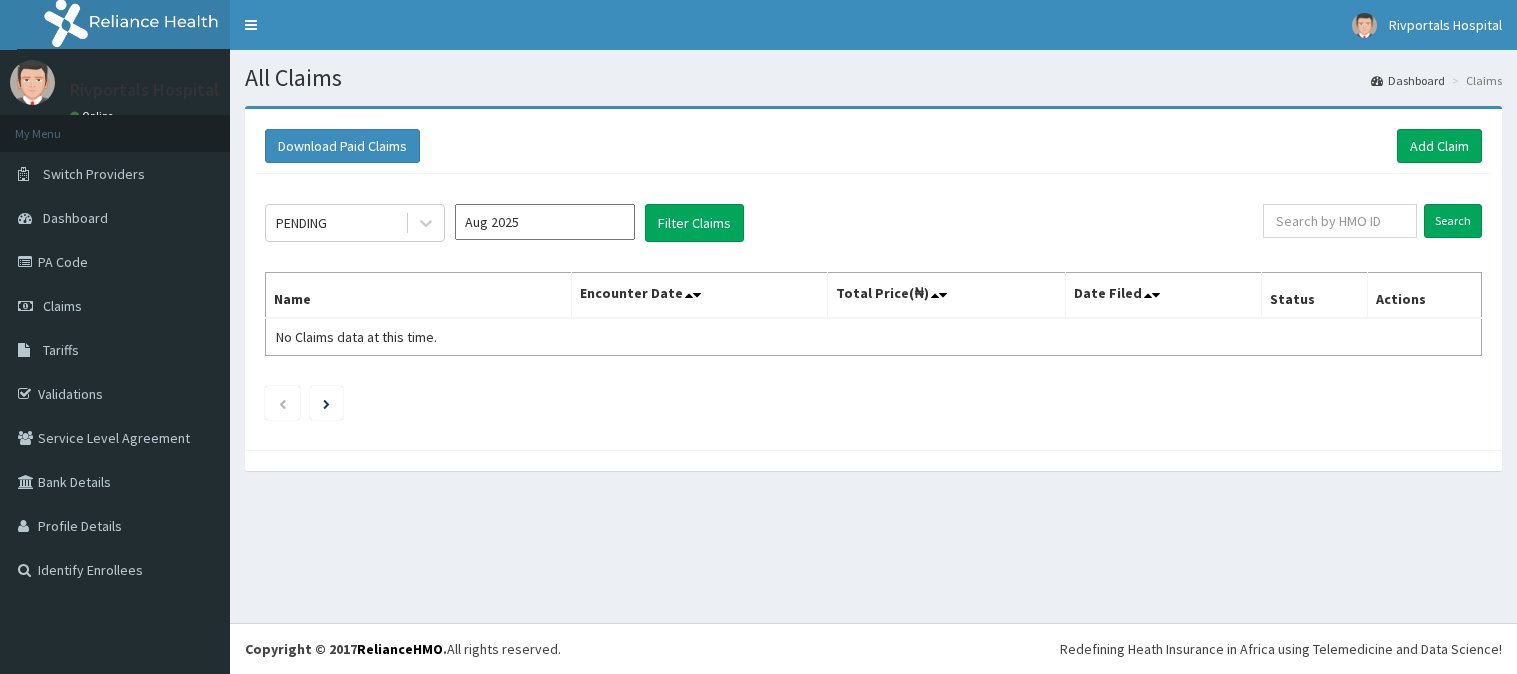 scroll, scrollTop: 0, scrollLeft: 0, axis: both 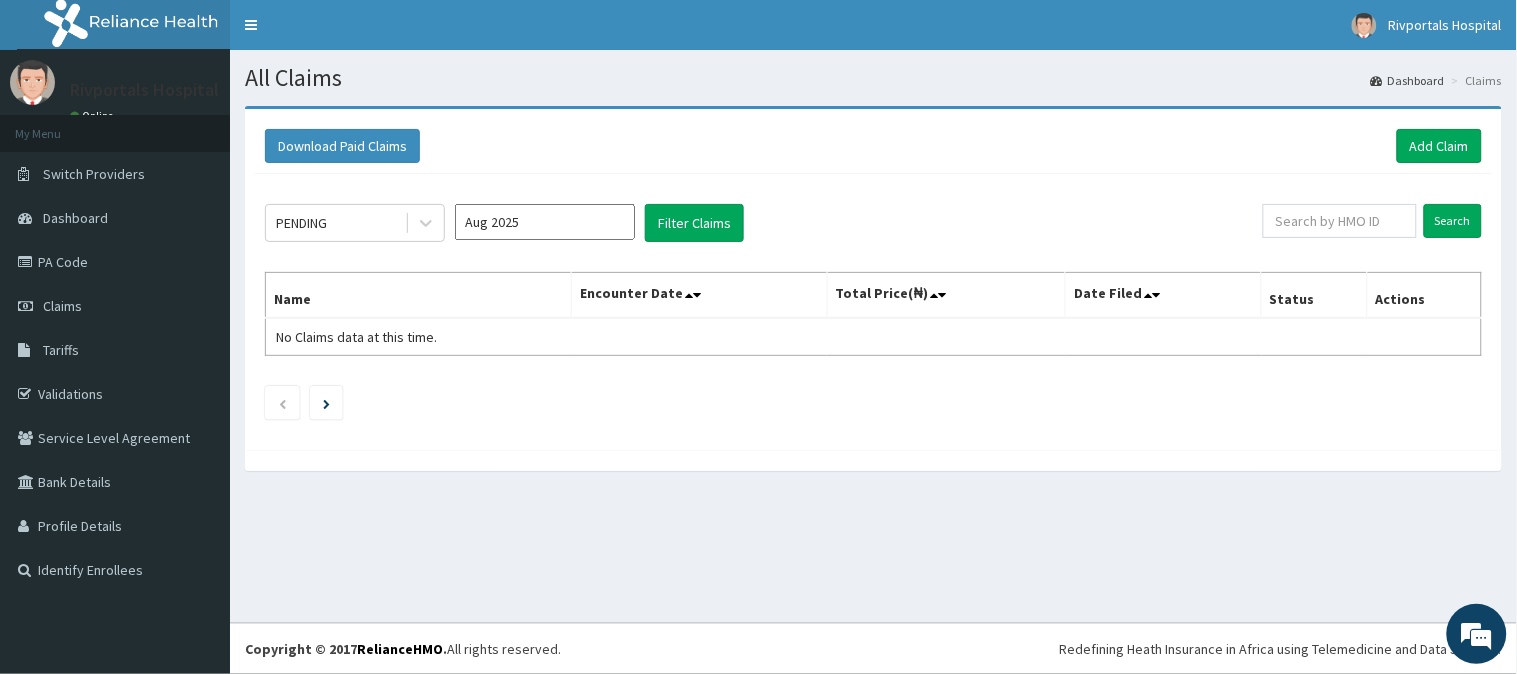 click on "Aug 2025" at bounding box center [545, 222] 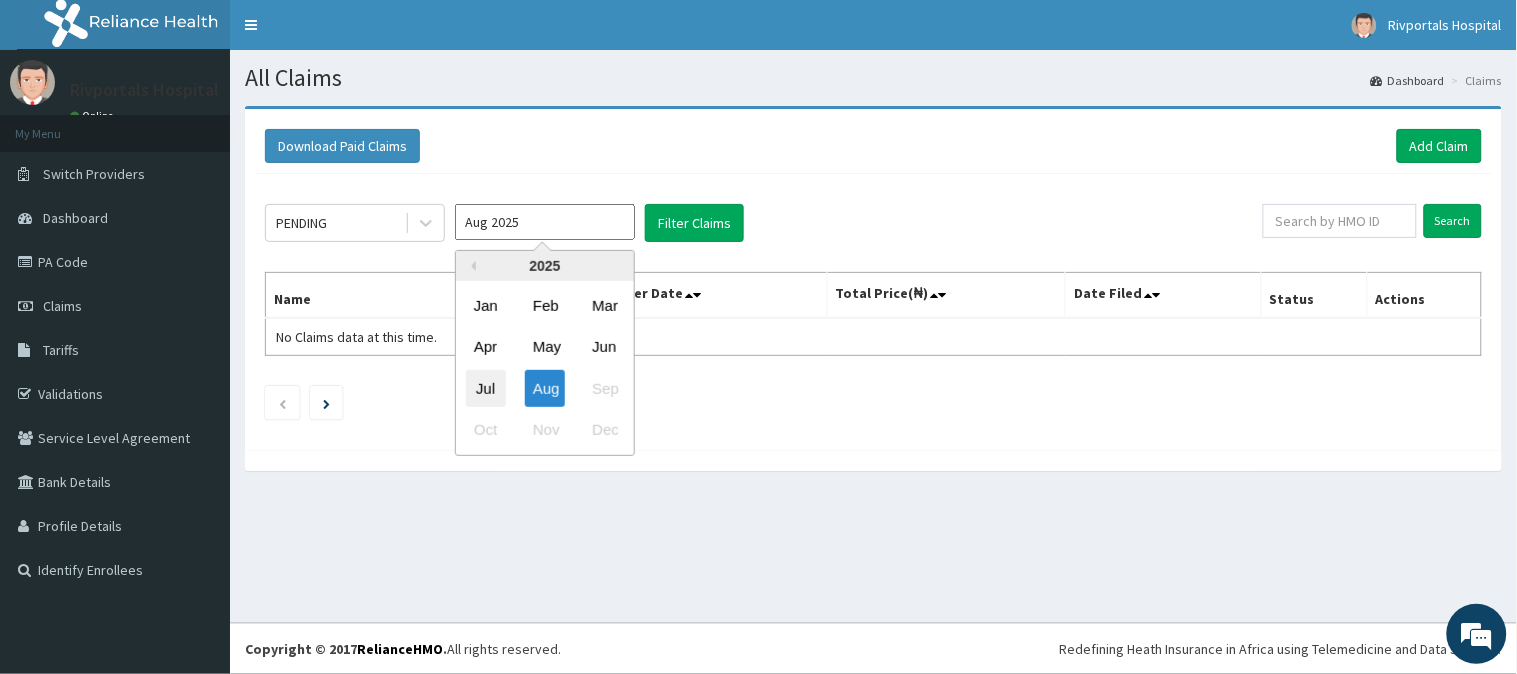 click on "Jul" at bounding box center (486, 388) 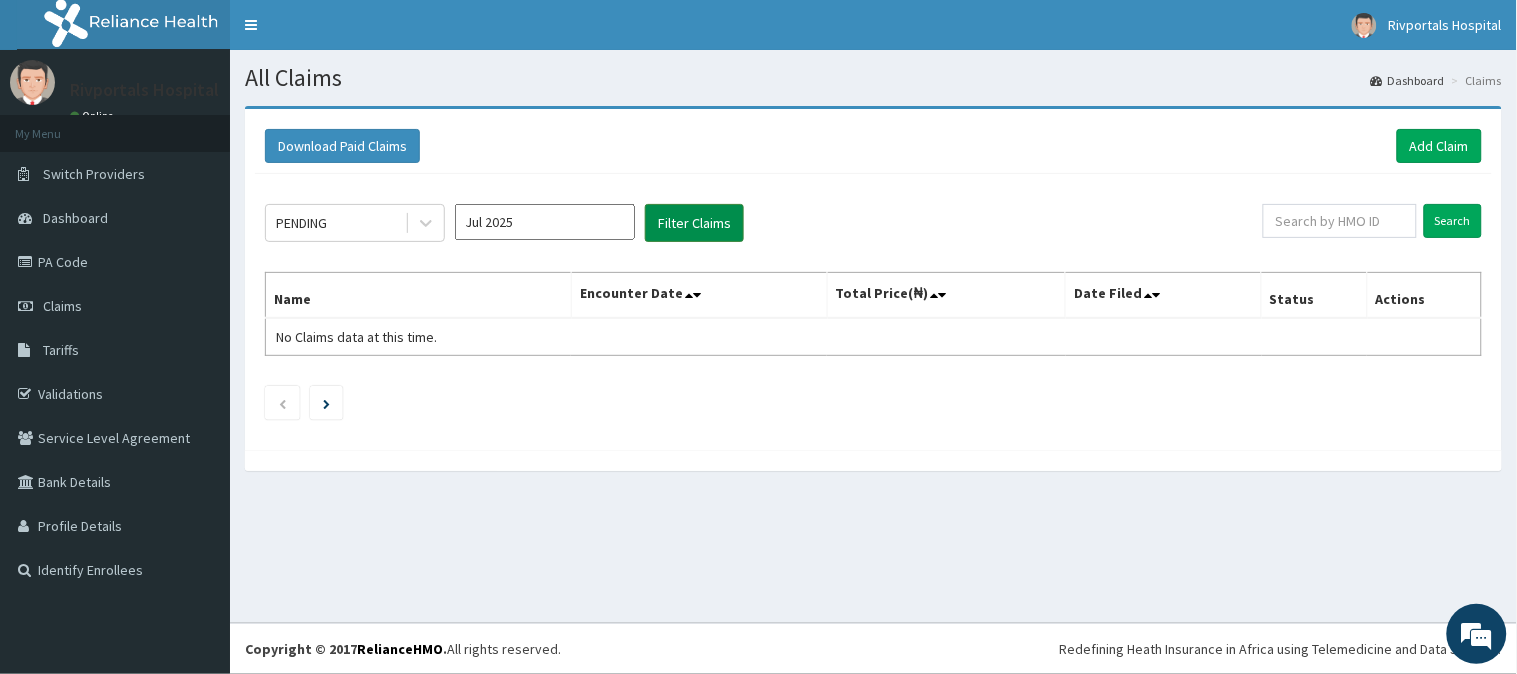 click on "Filter Claims" at bounding box center (694, 223) 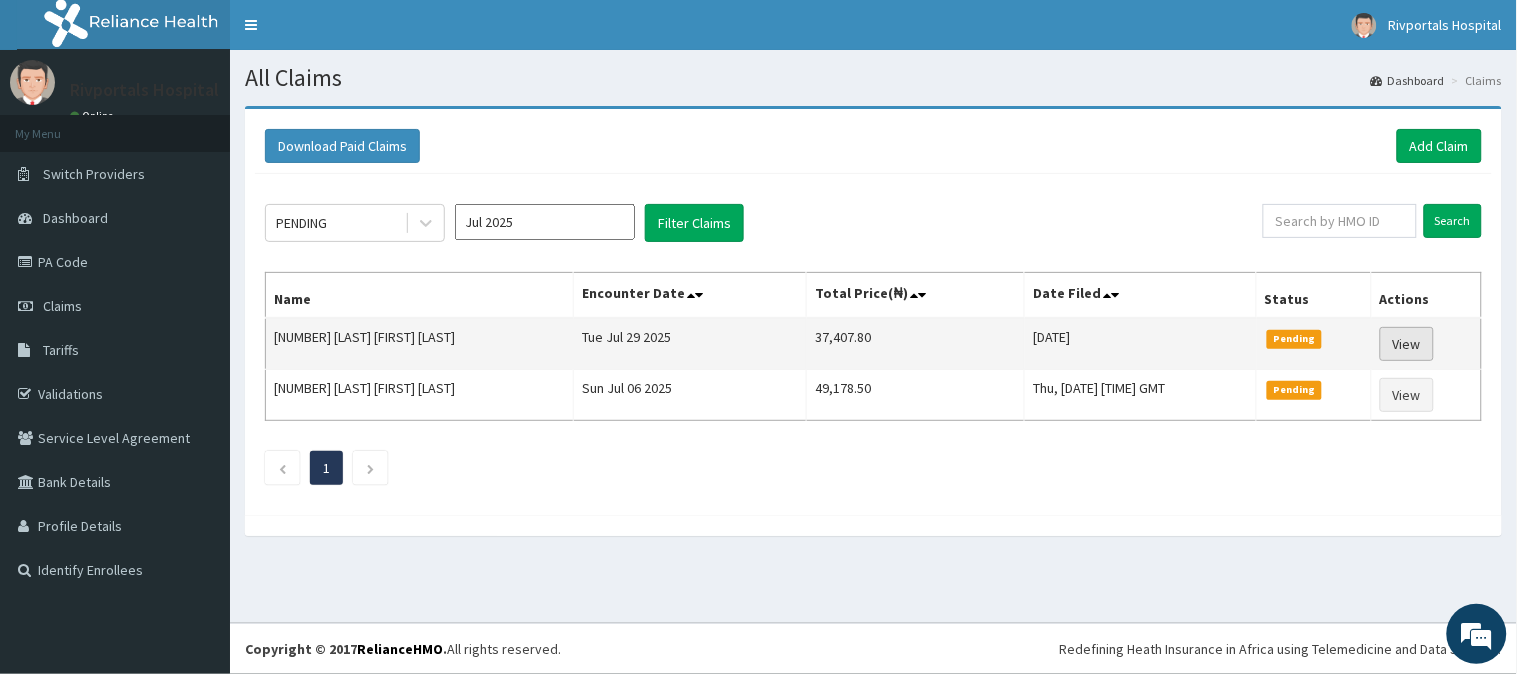 click on "View" at bounding box center [1407, 344] 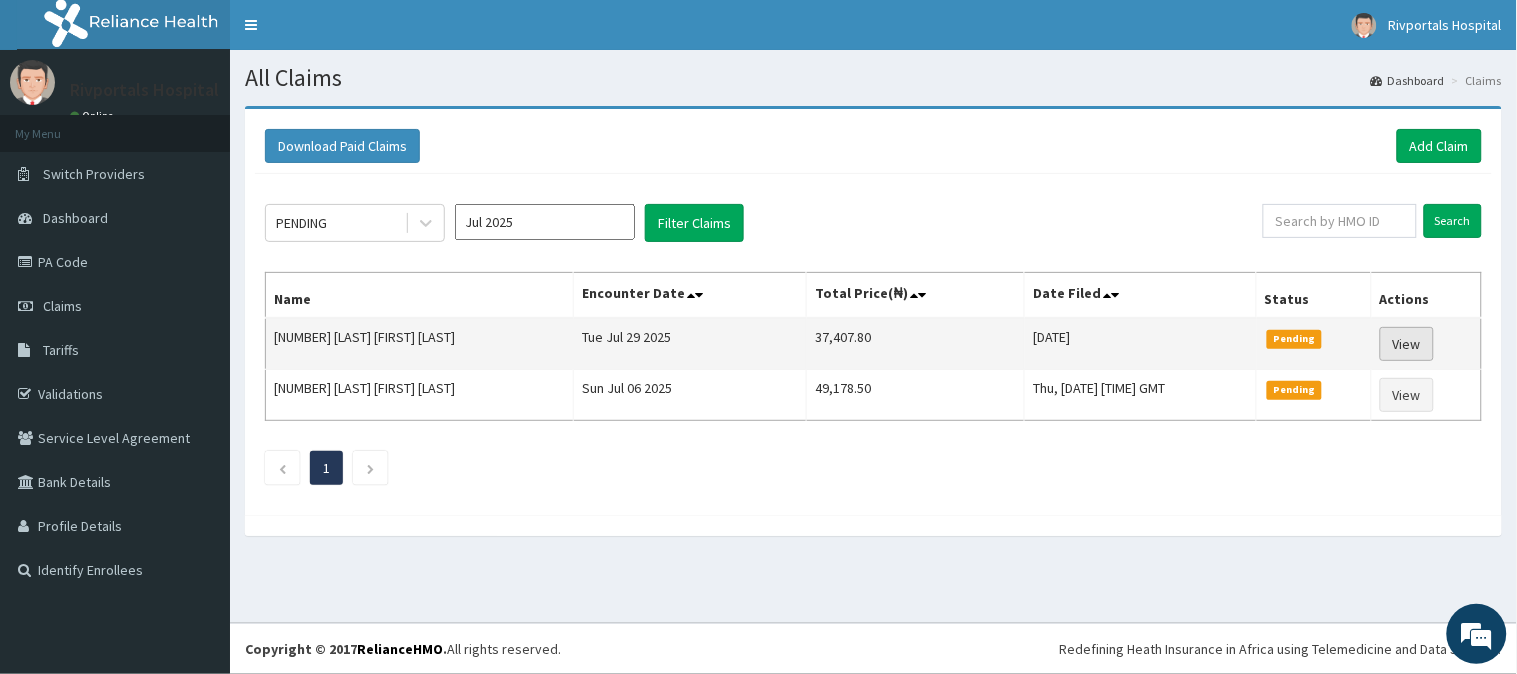 scroll, scrollTop: 0, scrollLeft: 0, axis: both 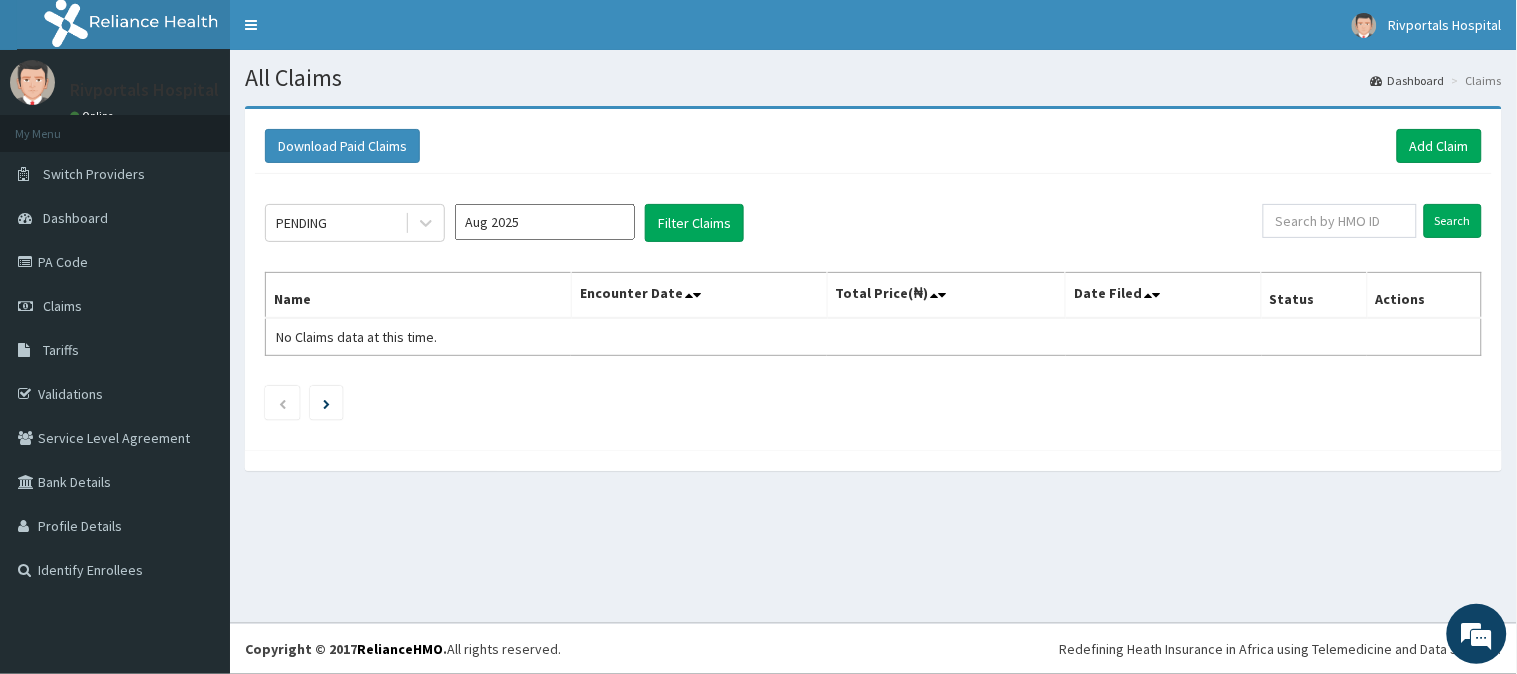 click on "Aug 2025" at bounding box center (545, 222) 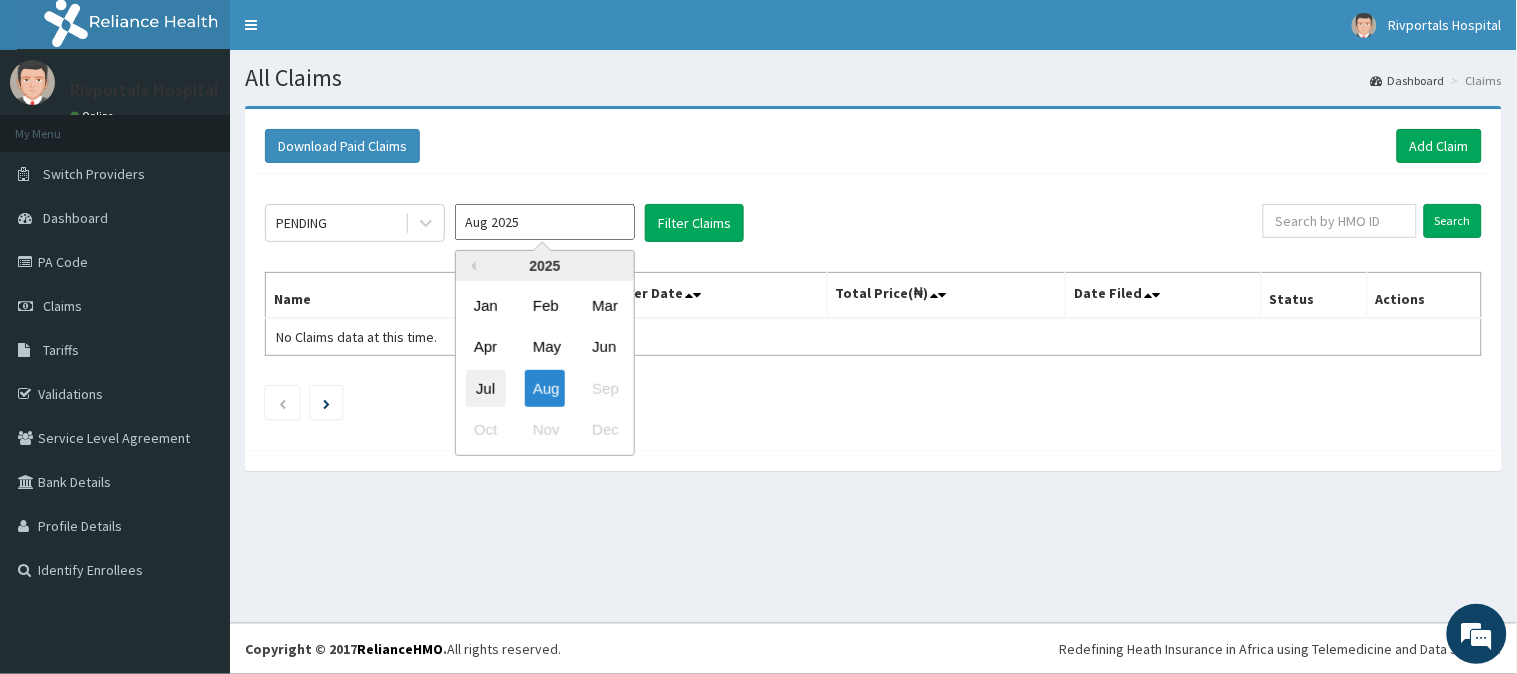 click on "Jul" at bounding box center (486, 388) 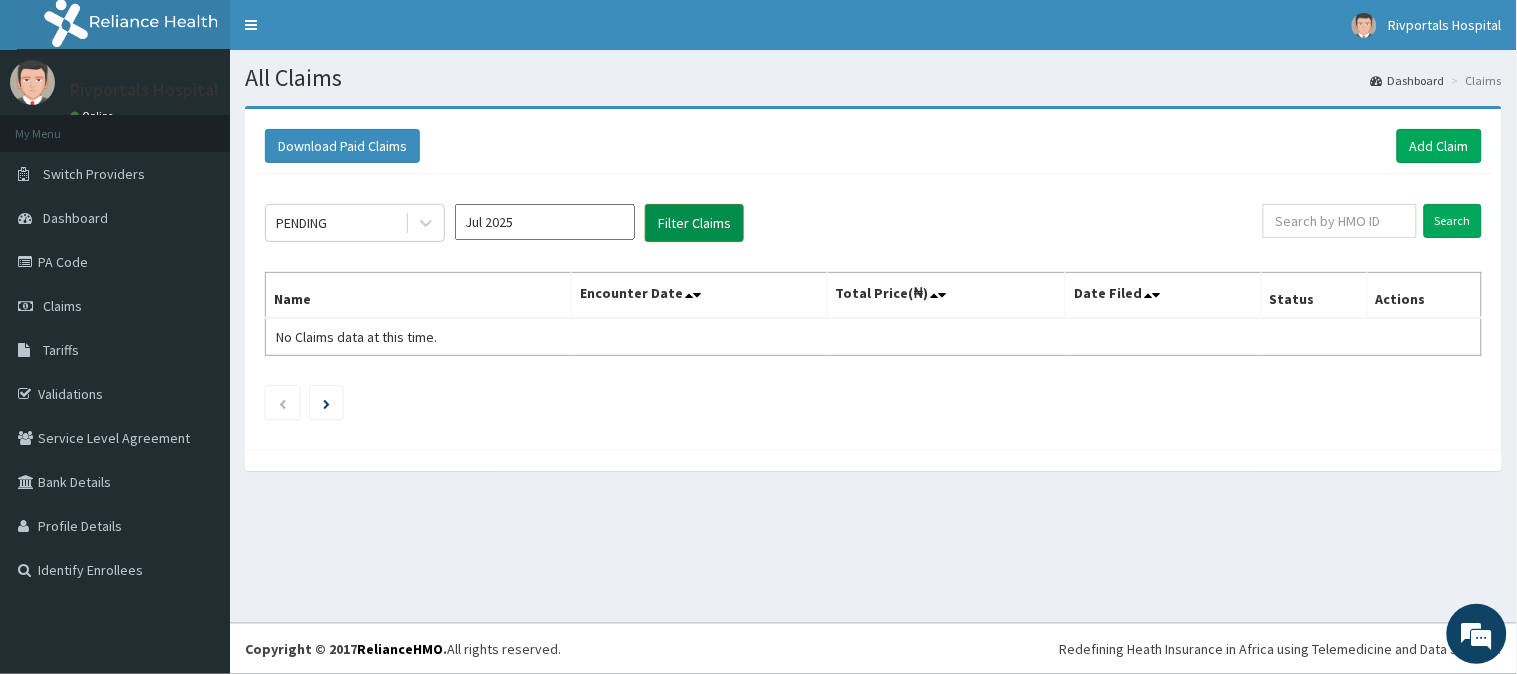 click on "Filter Claims" at bounding box center [694, 223] 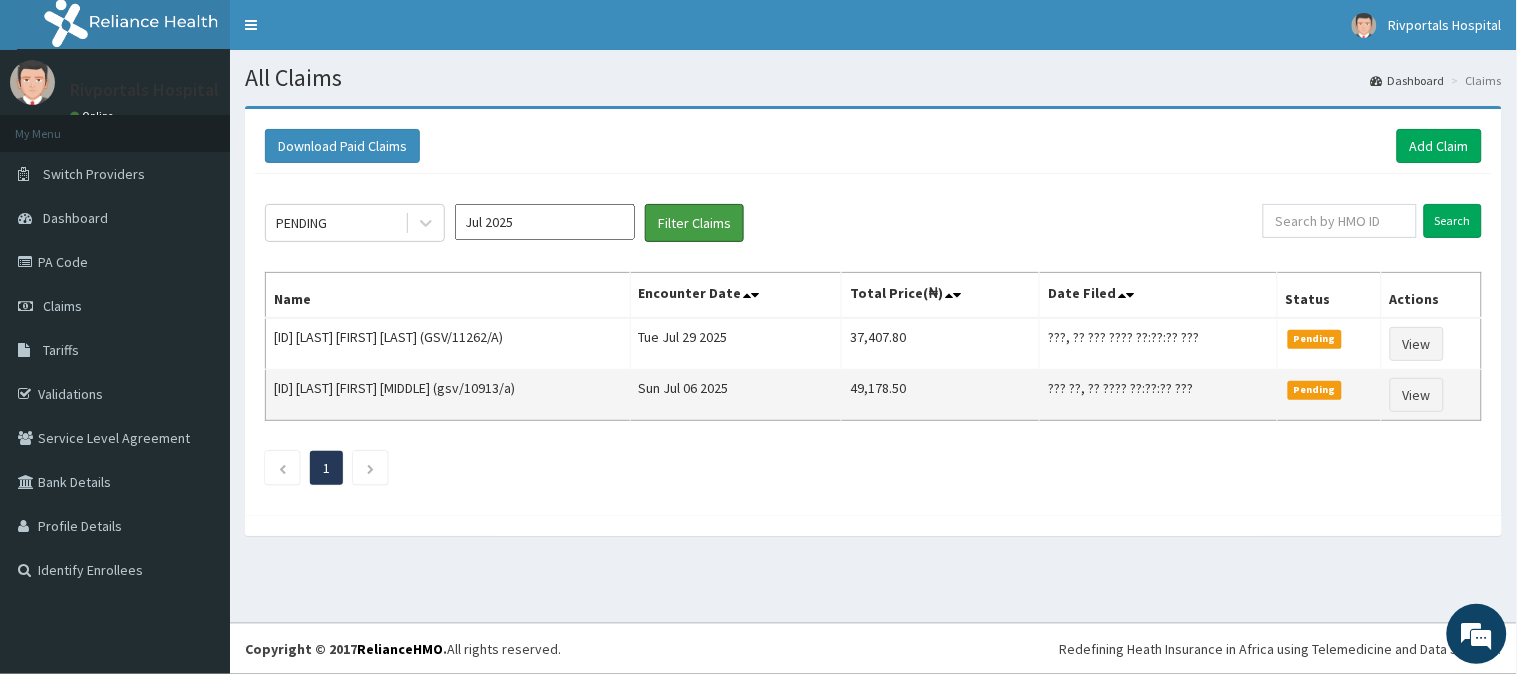 scroll, scrollTop: 0, scrollLeft: 0, axis: both 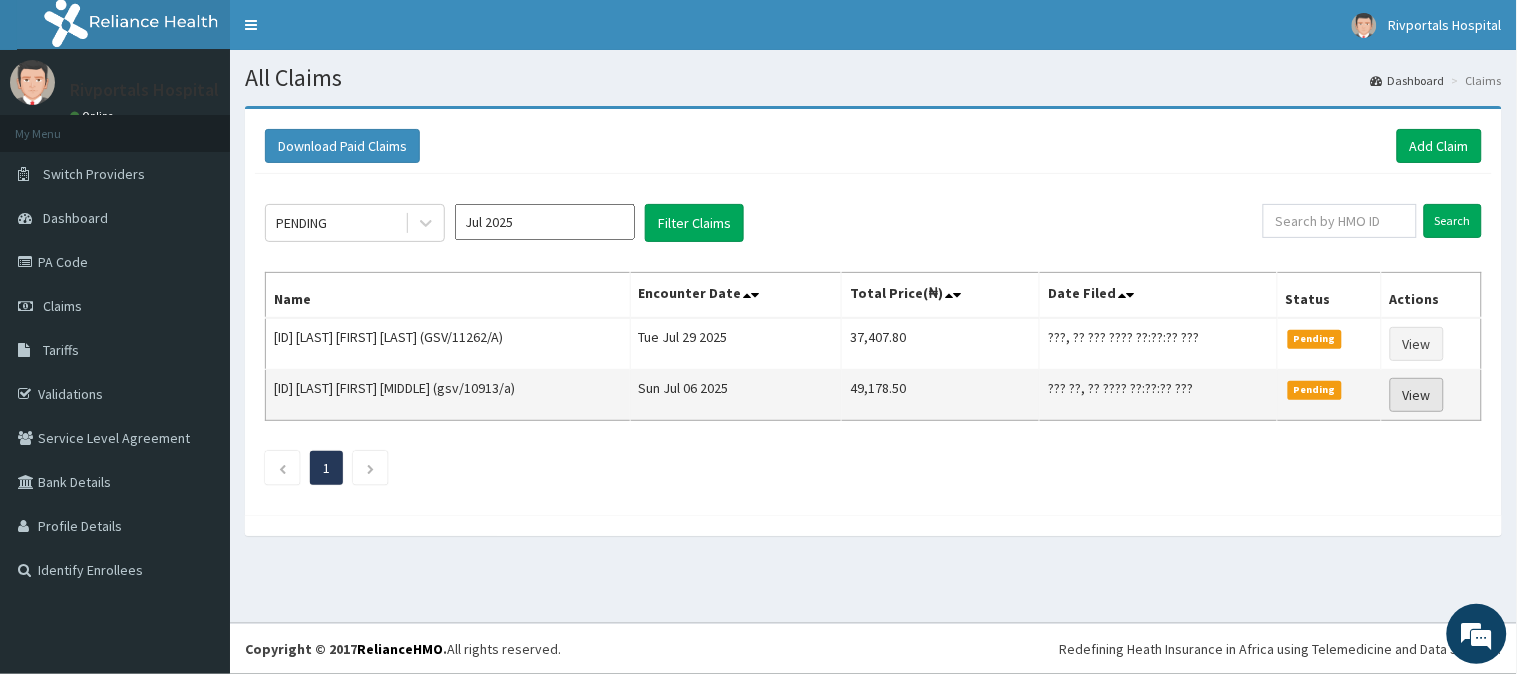 click on "View" at bounding box center [1417, 395] 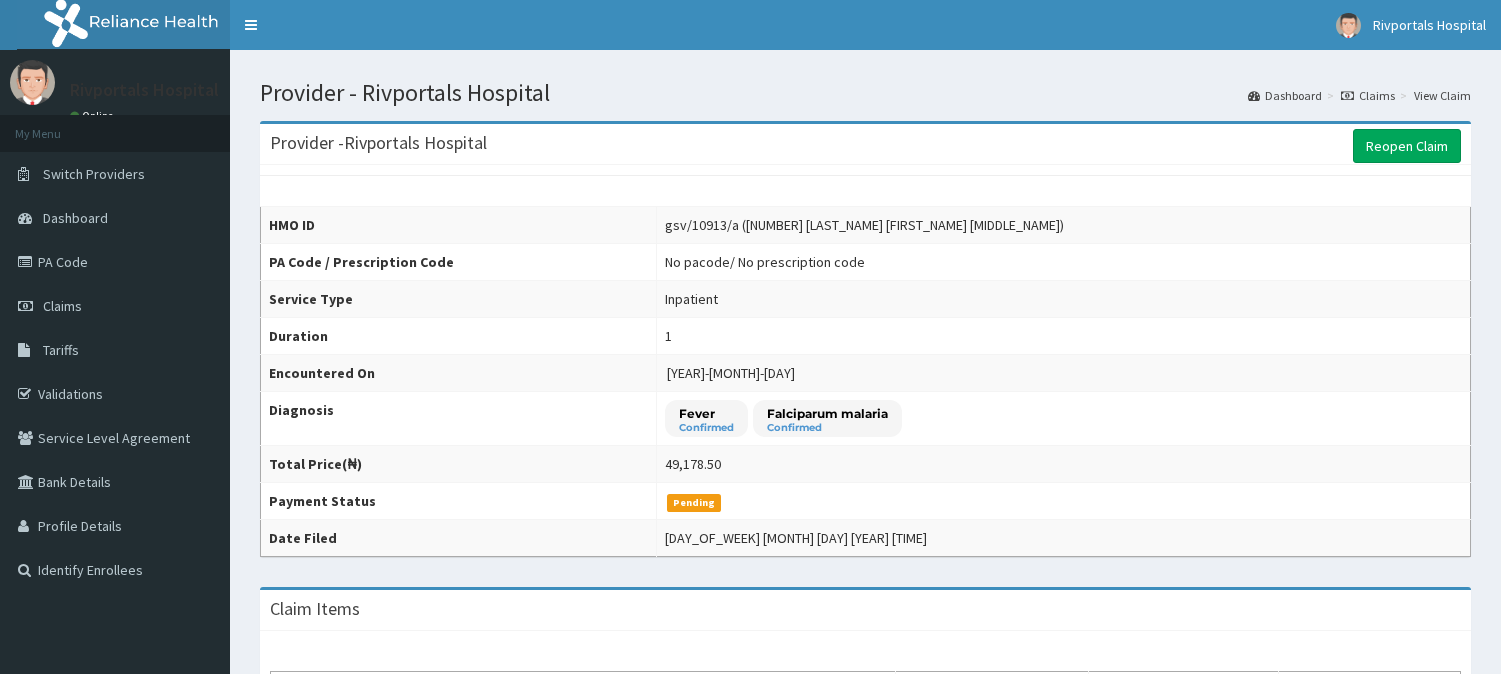 scroll, scrollTop: 0, scrollLeft: 0, axis: both 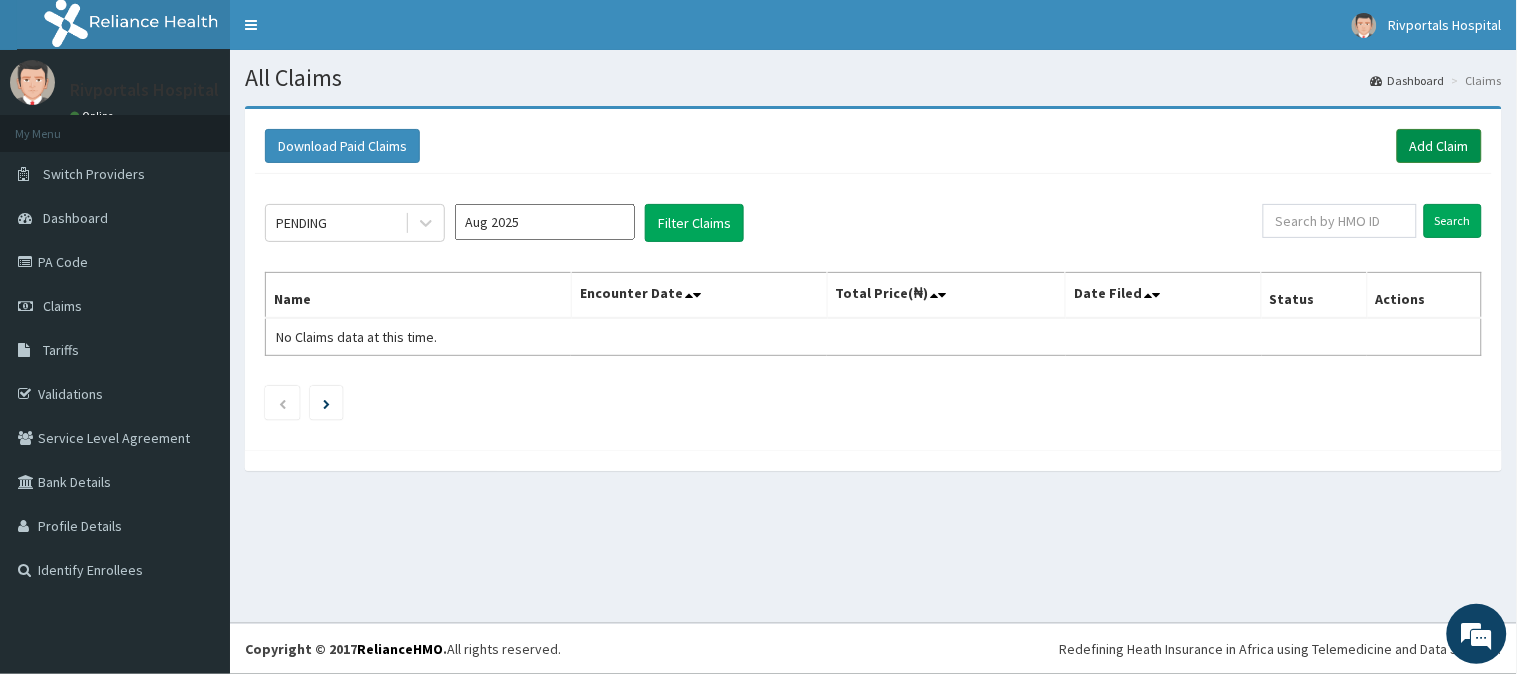 click on "Add Claim" at bounding box center (1439, 146) 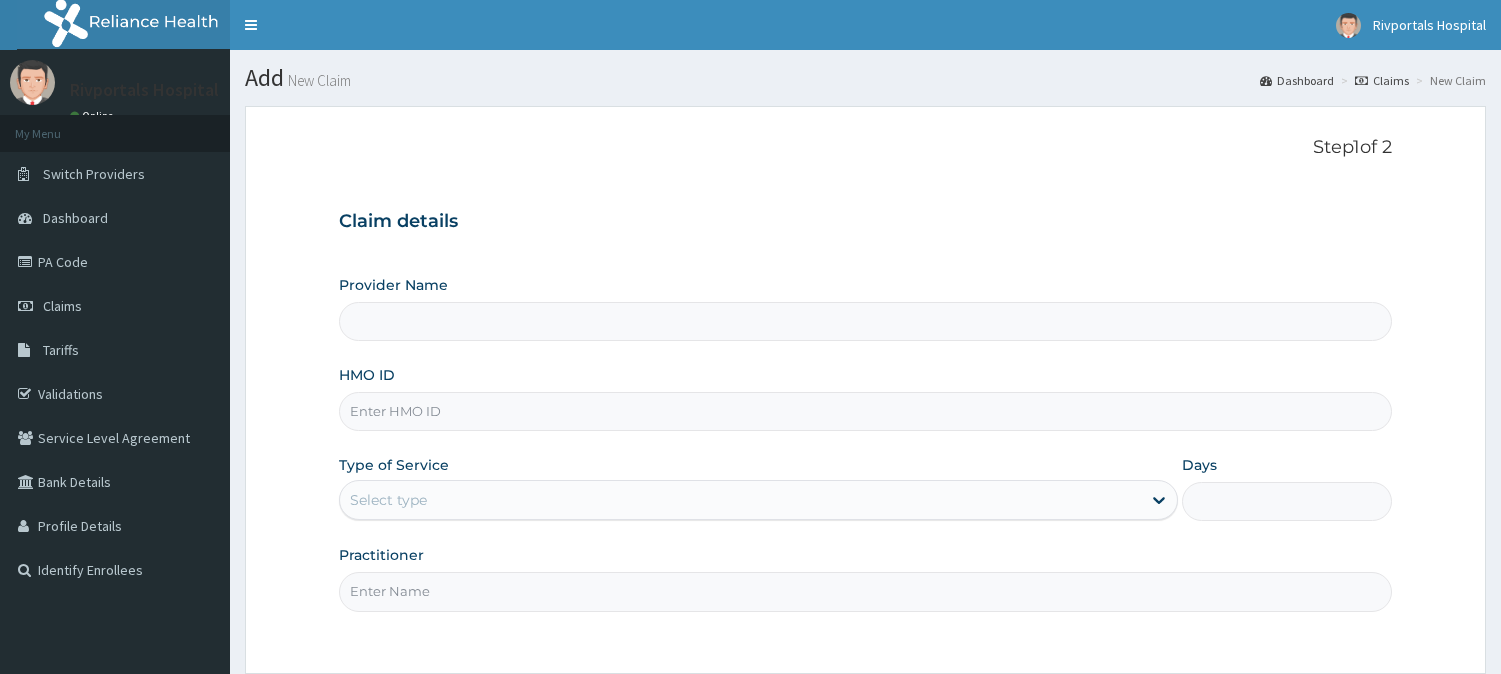 scroll, scrollTop: 0, scrollLeft: 0, axis: both 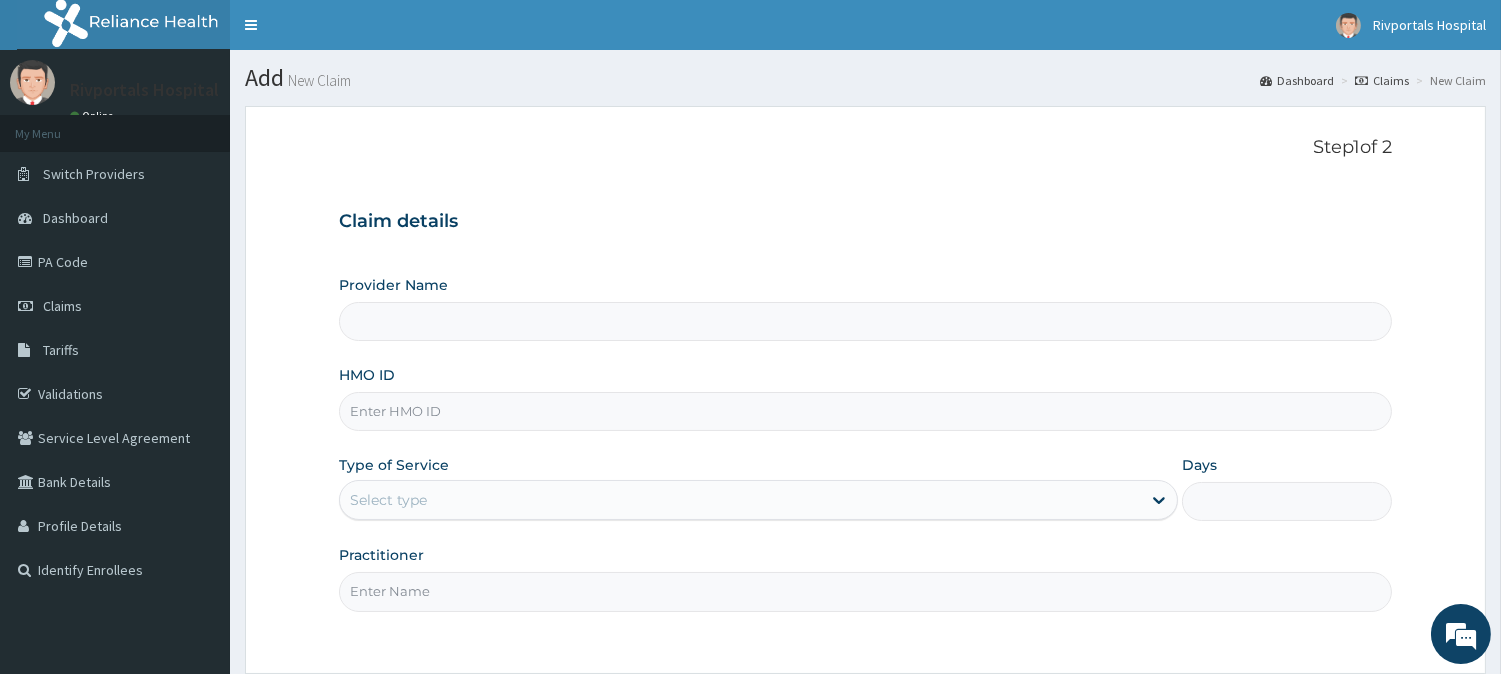 type on "Rivportals Hospital" 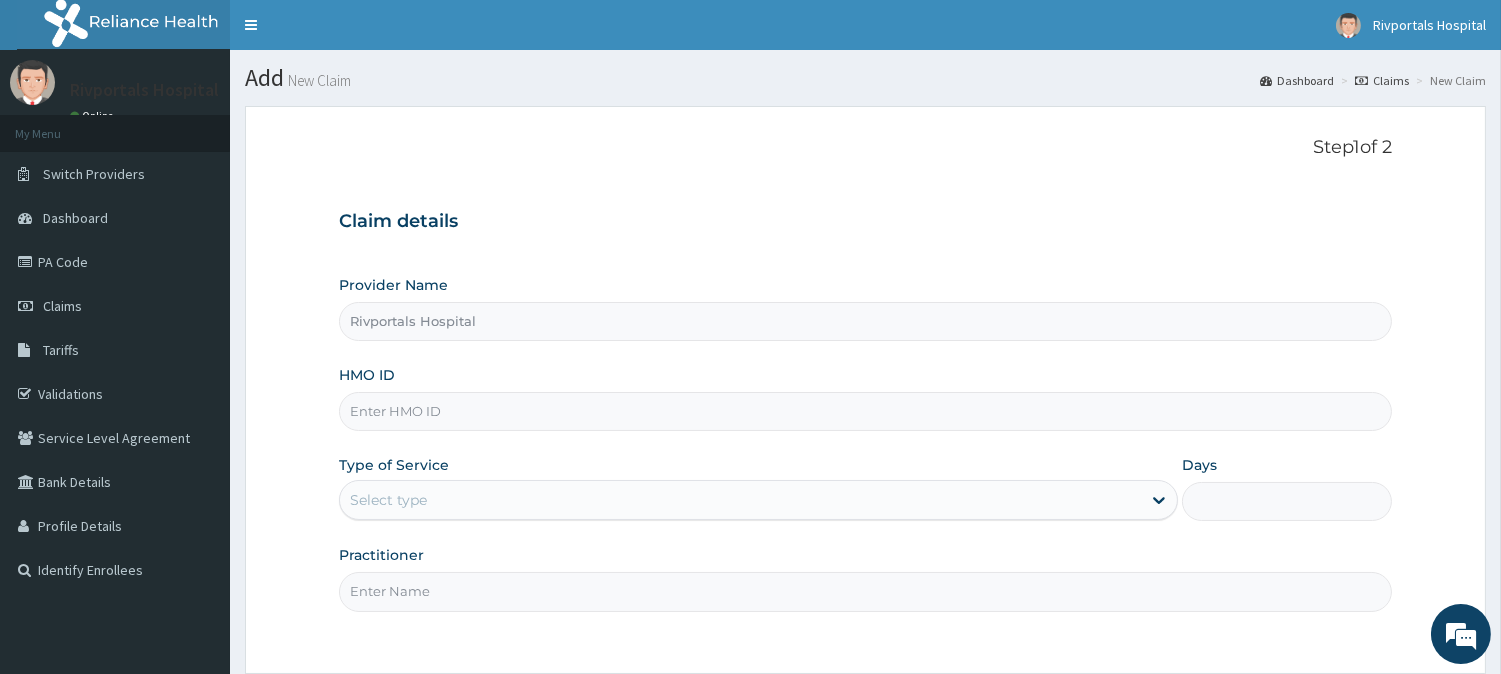click on "HMO ID" at bounding box center [865, 411] 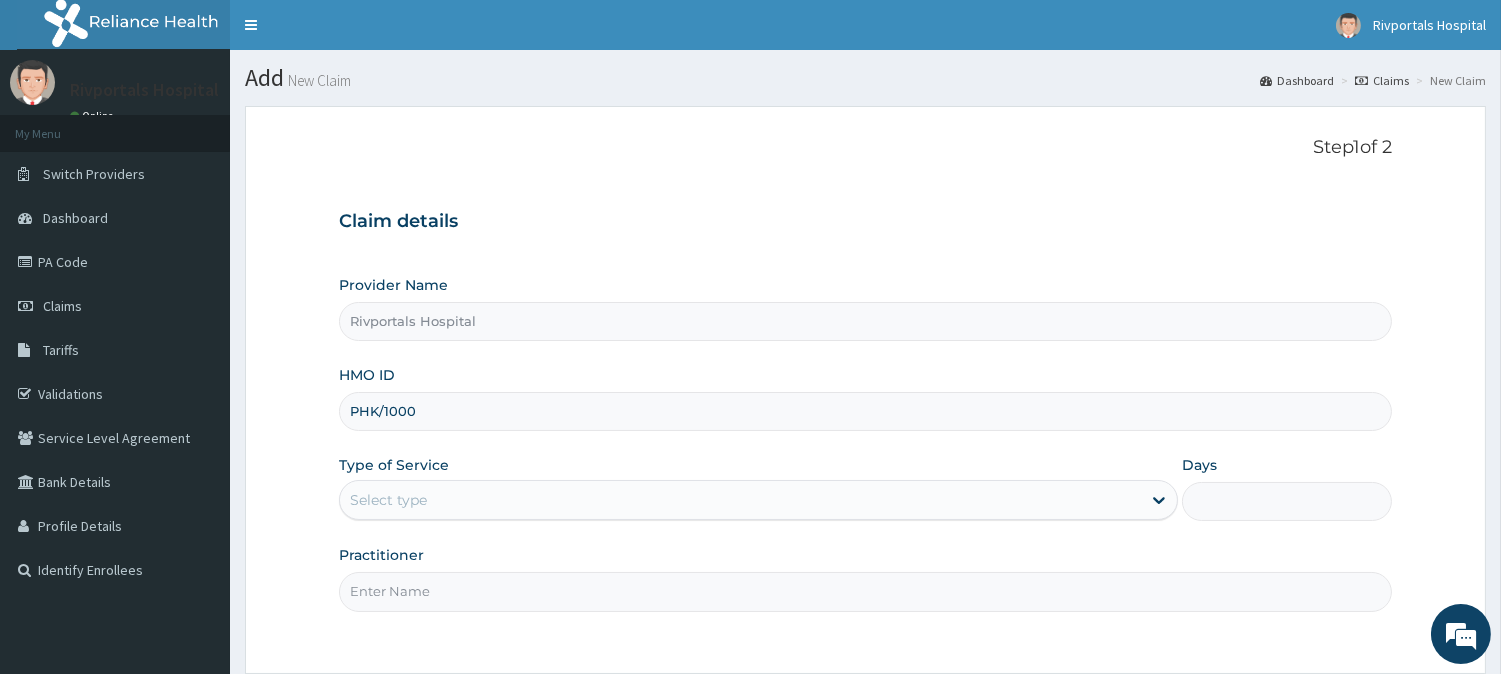 scroll, scrollTop: 0, scrollLeft: 0, axis: both 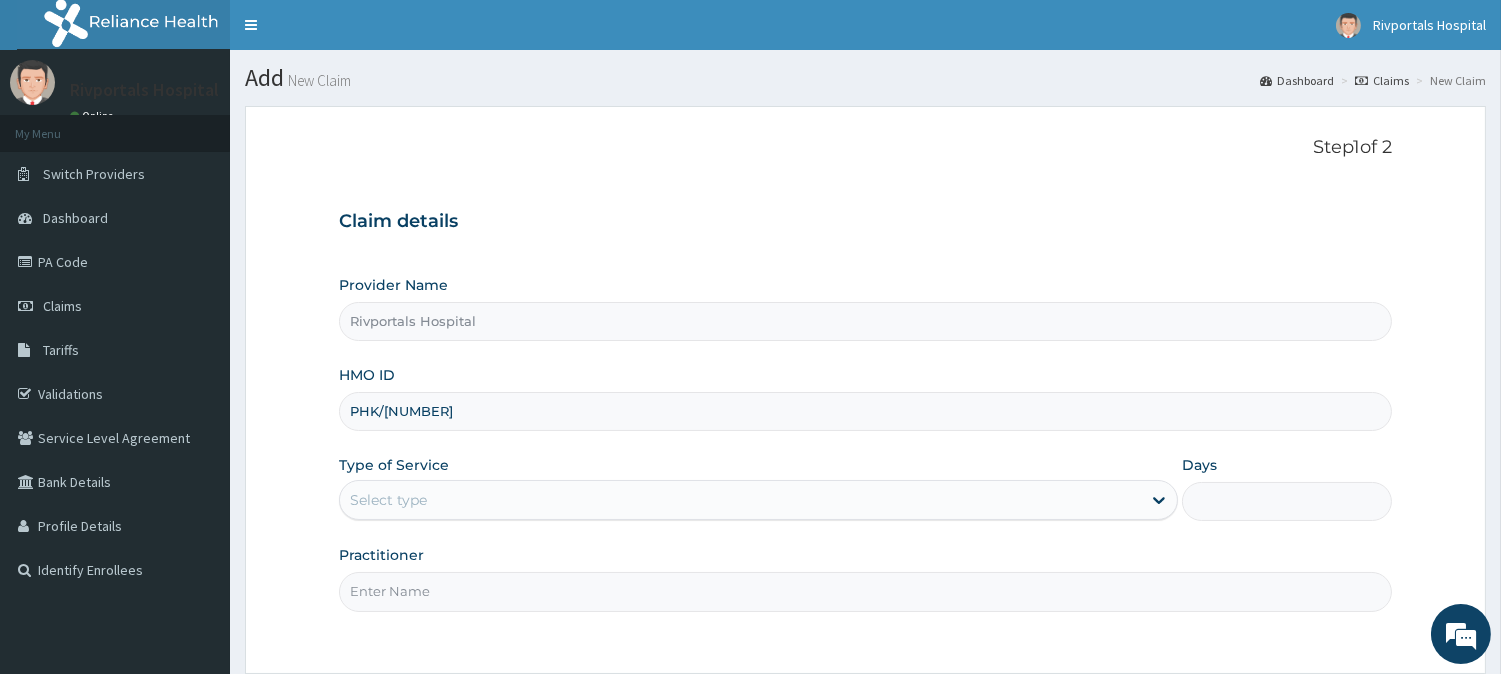 type on "PHK/10008/B" 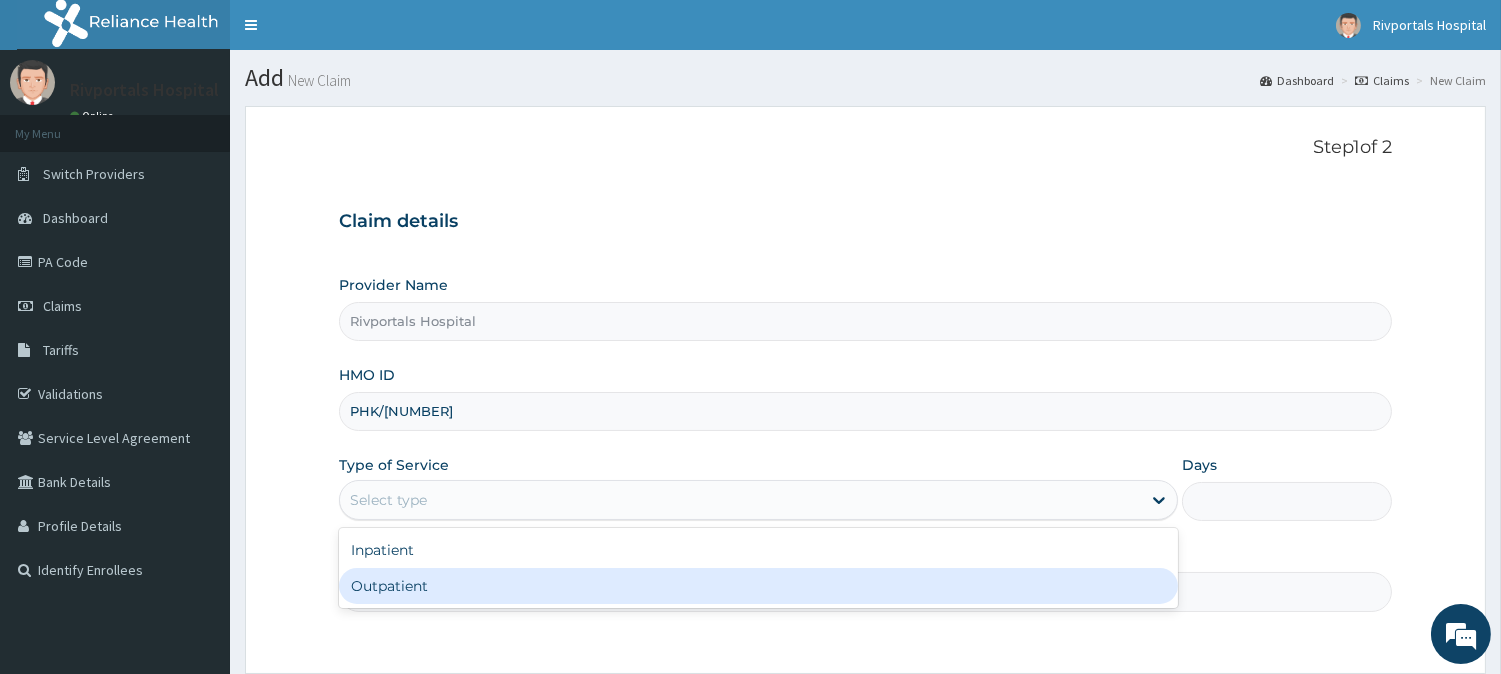 click on "Outpatient" at bounding box center [758, 586] 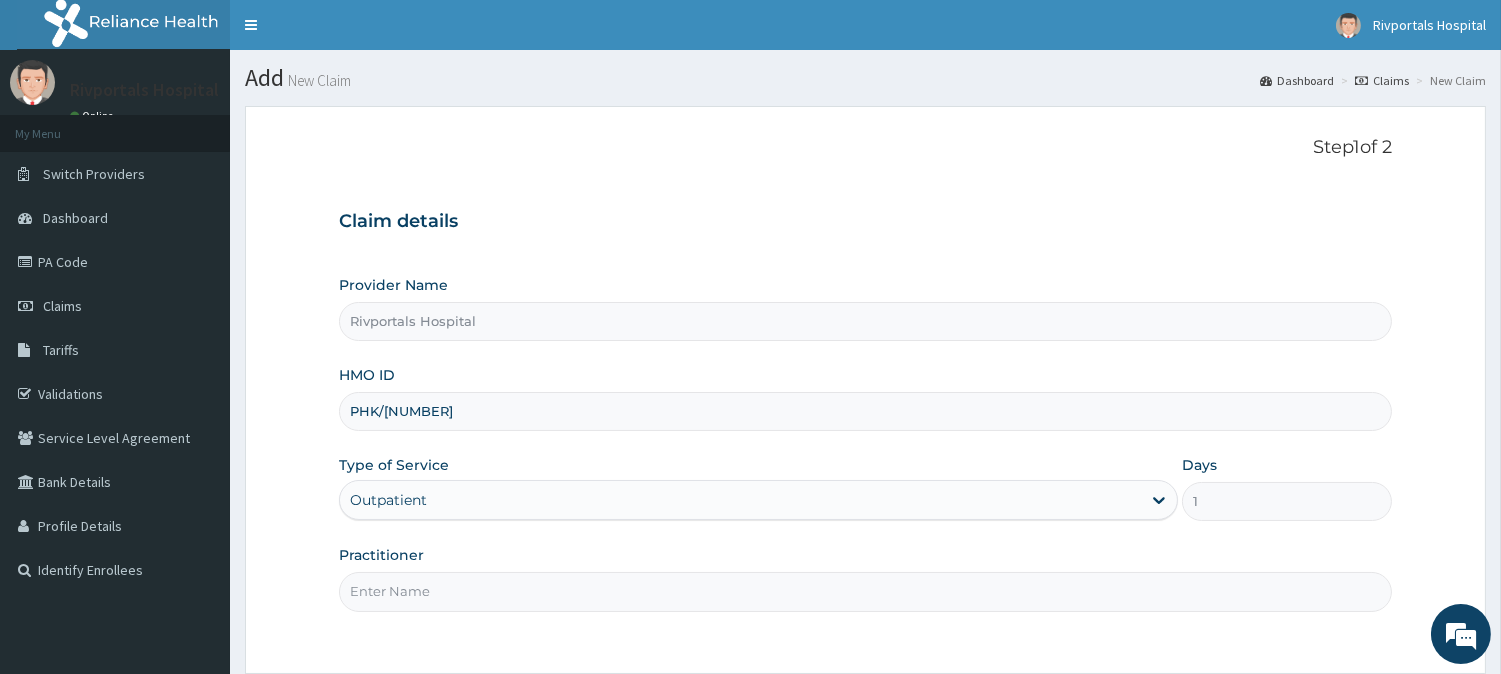 click on "Practitioner" at bounding box center [865, 591] 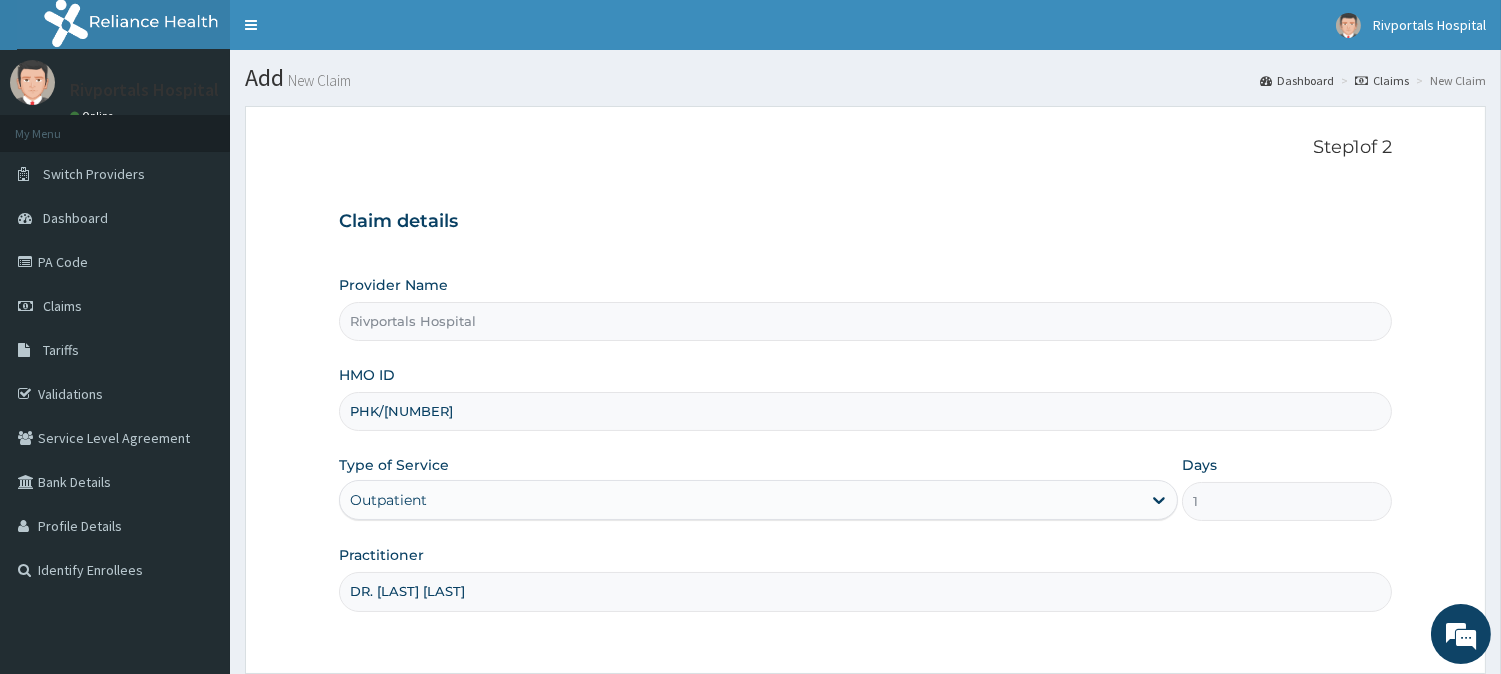 type on "DR. LEMII CLETUS" 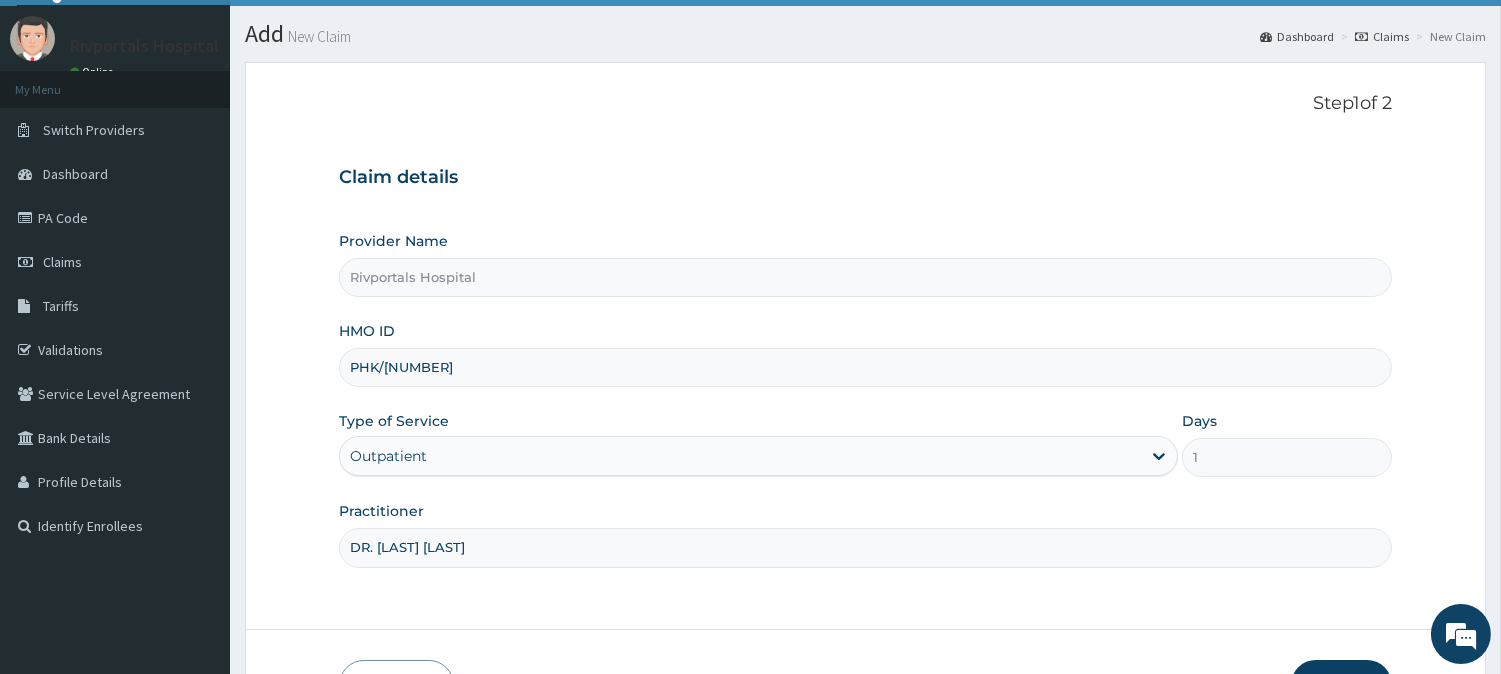 scroll, scrollTop: 178, scrollLeft: 0, axis: vertical 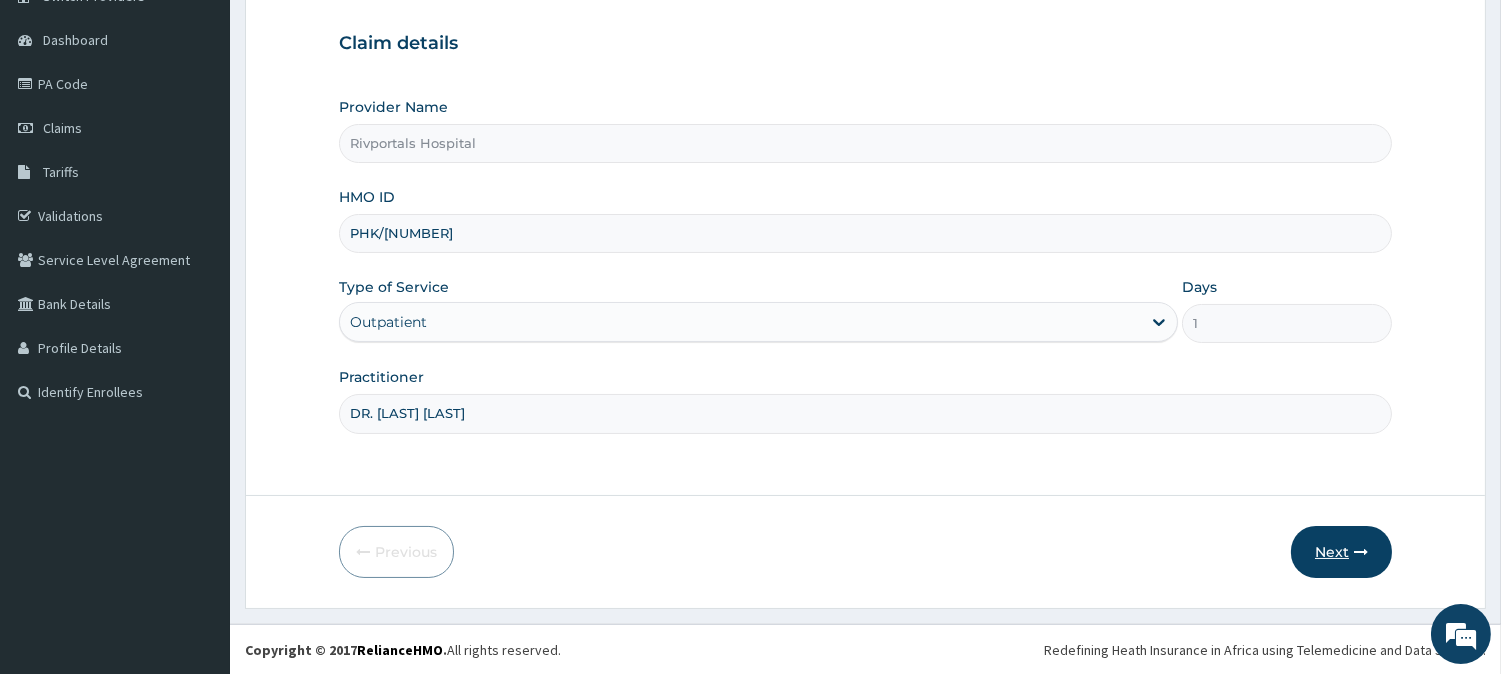click on "Next" at bounding box center (1341, 552) 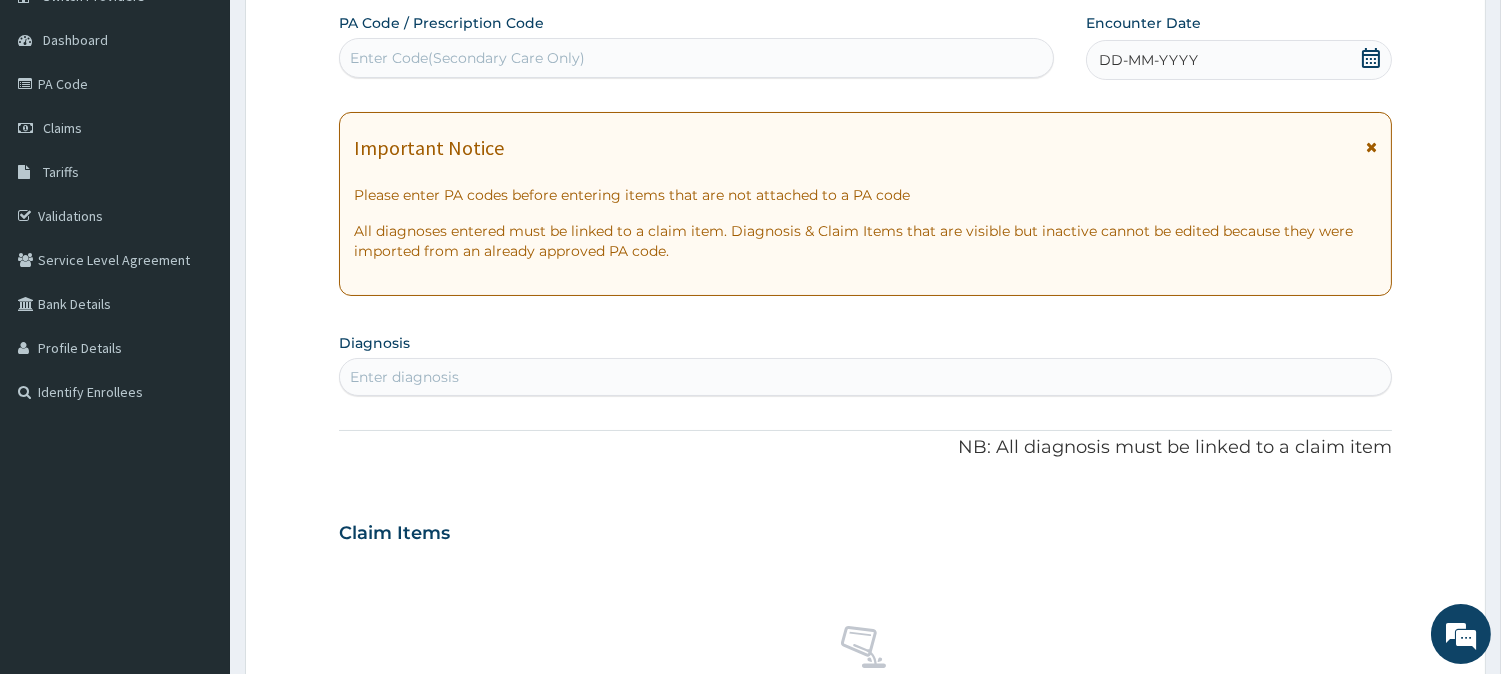 click on "DD-MM-YYYY" at bounding box center [1148, 60] 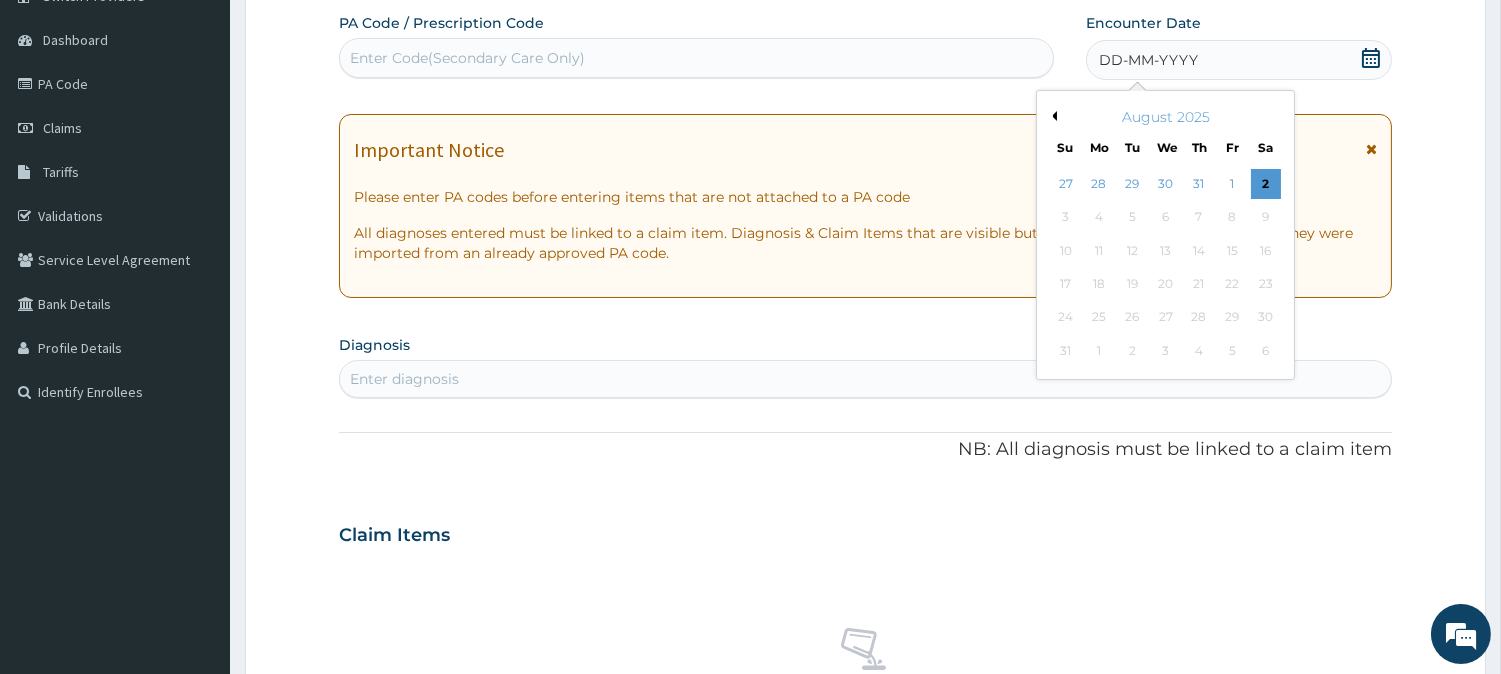 click on "Previous Month" at bounding box center (1052, 116) 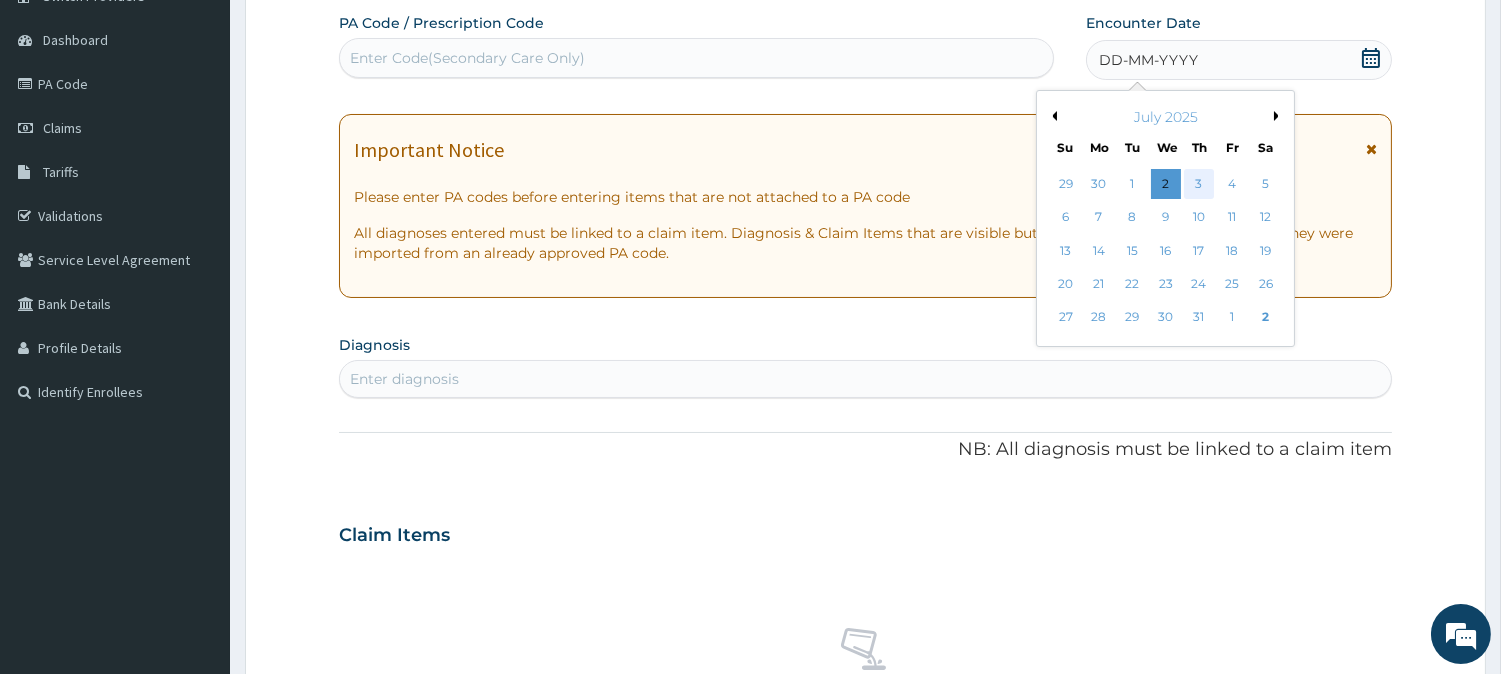 click on "3" at bounding box center [1199, 184] 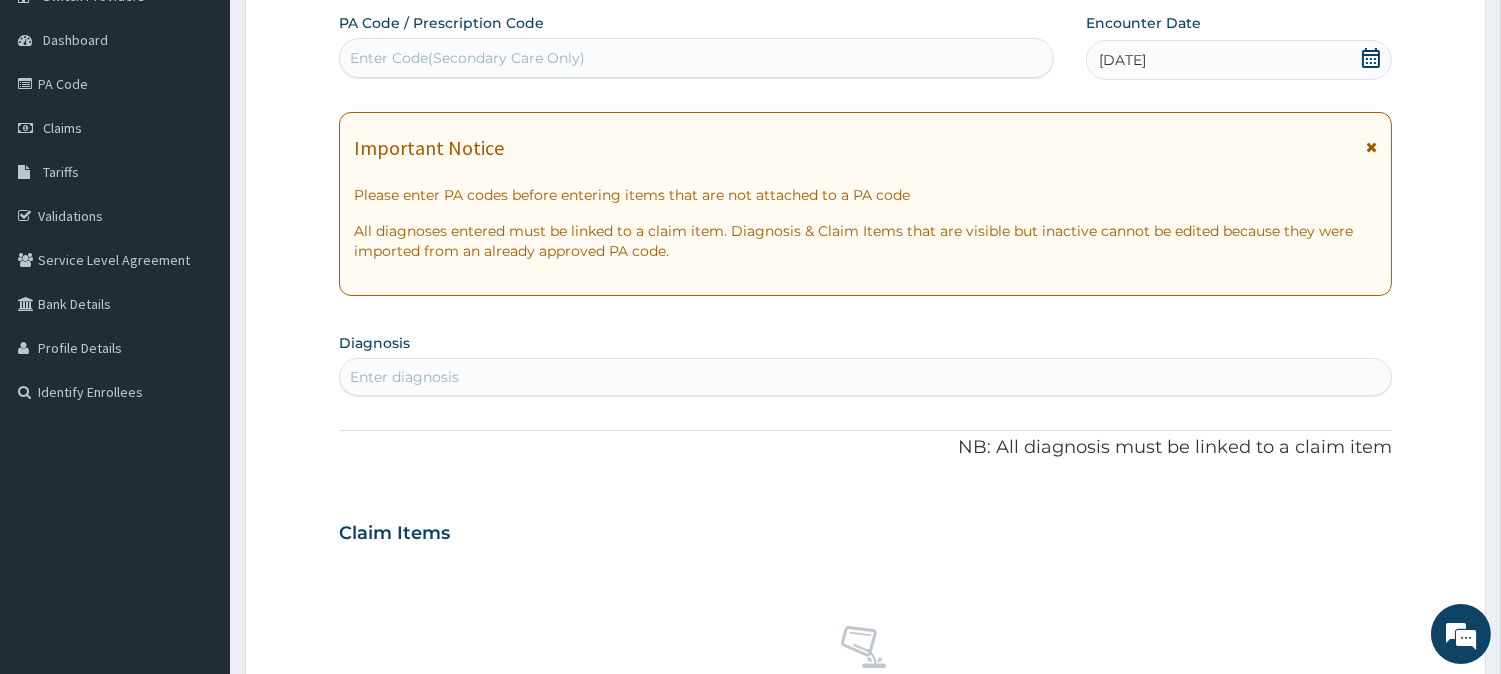 click on "Enter diagnosis" at bounding box center [865, 377] 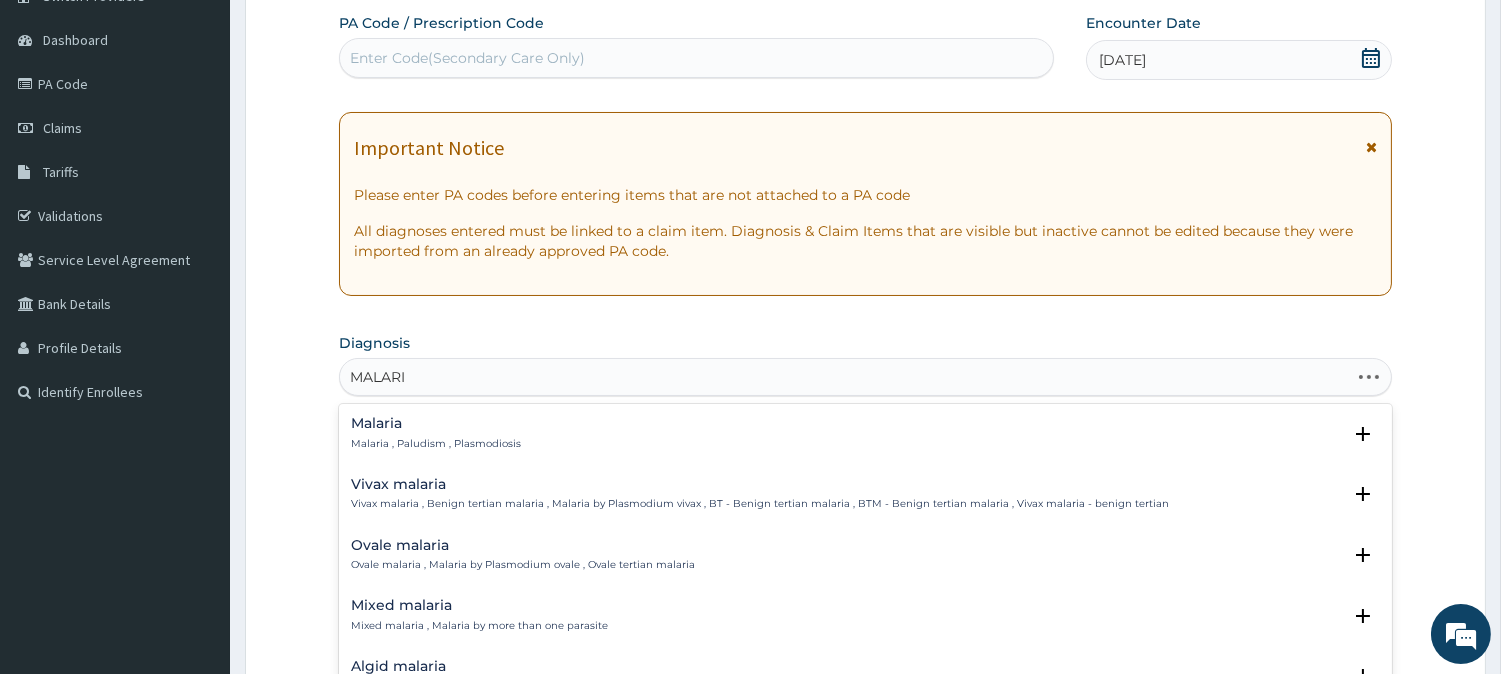 type on "MALARIA" 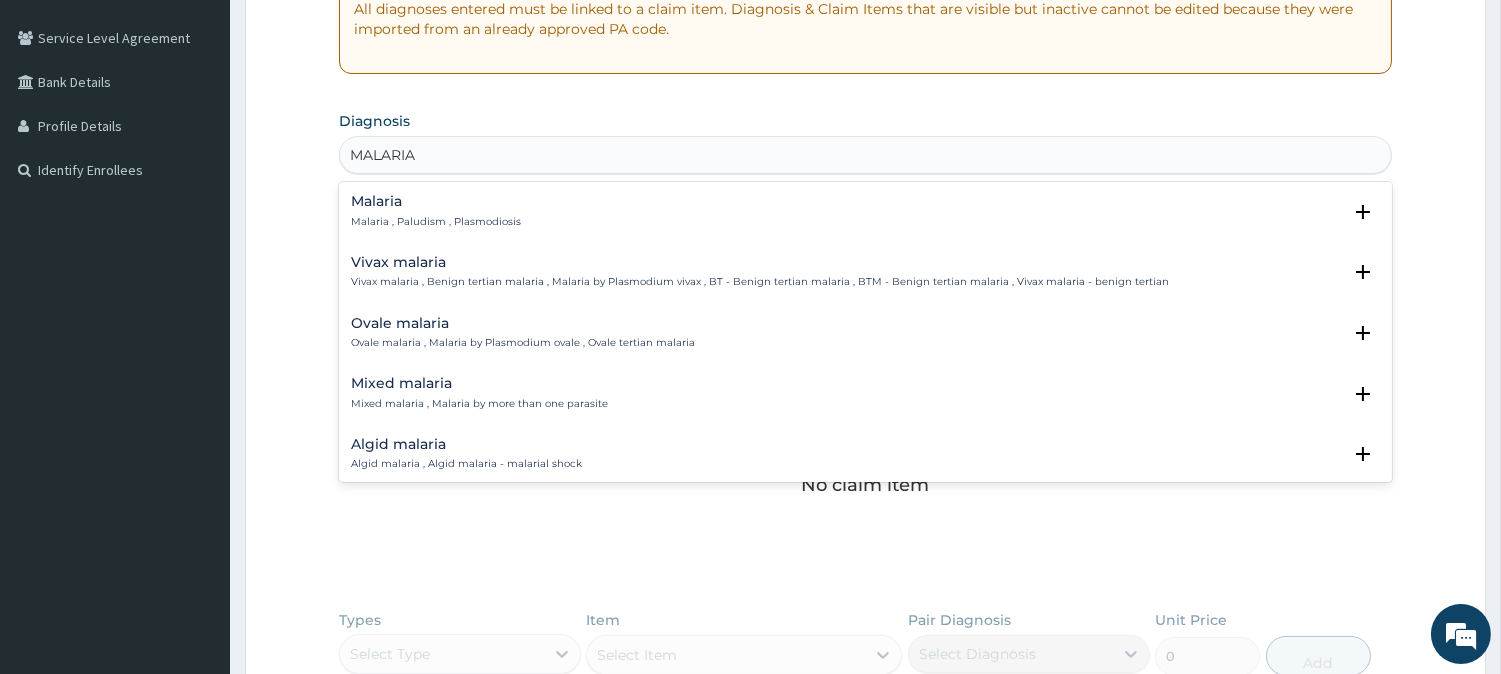 scroll, scrollTop: 401, scrollLeft: 0, axis: vertical 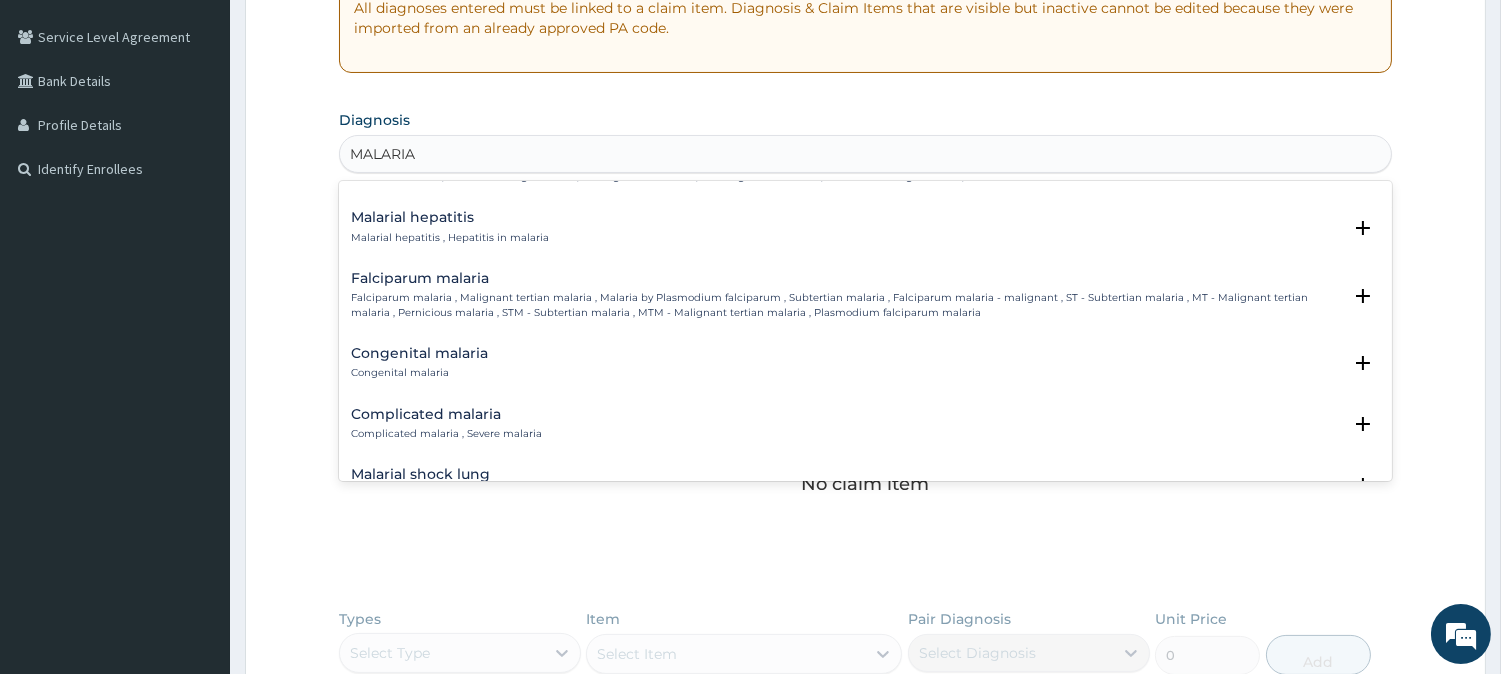 click on "Falciparum malaria" at bounding box center (846, 278) 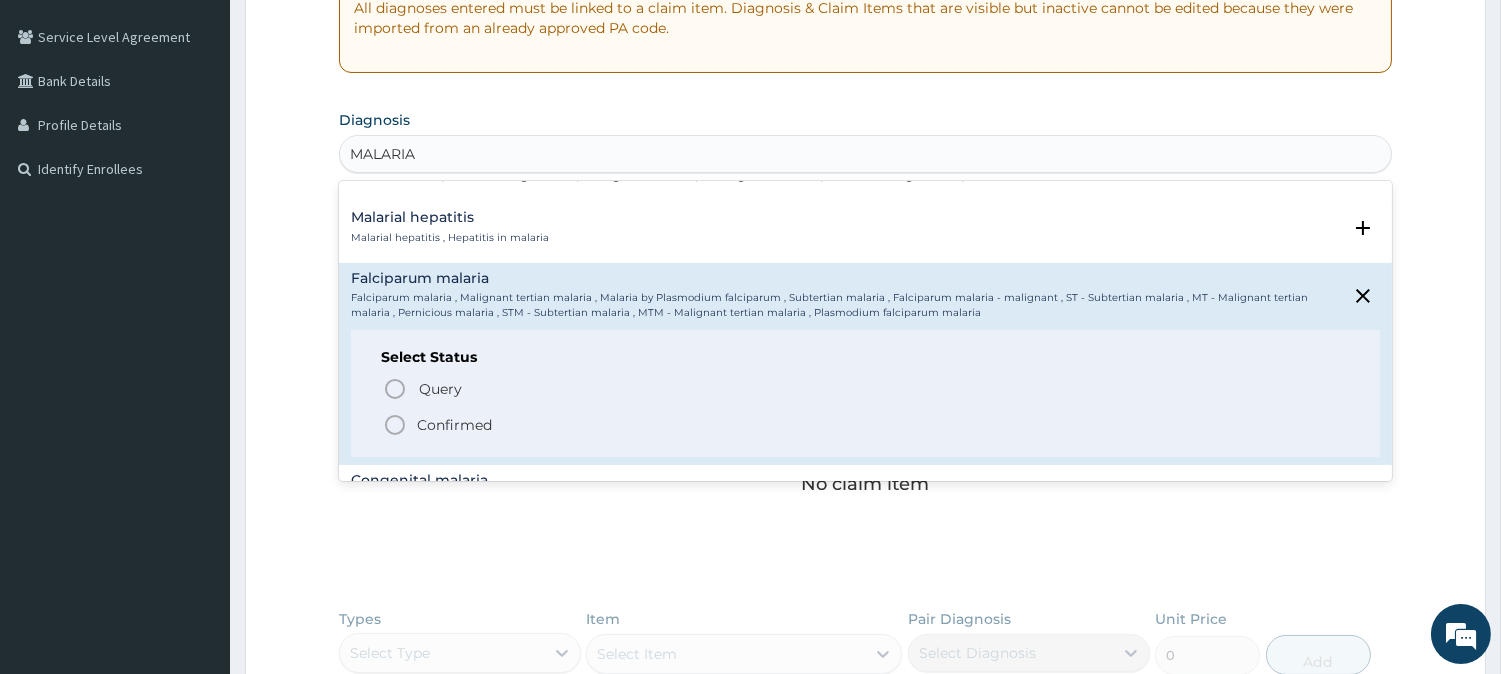click on "Confirmed" at bounding box center [454, 425] 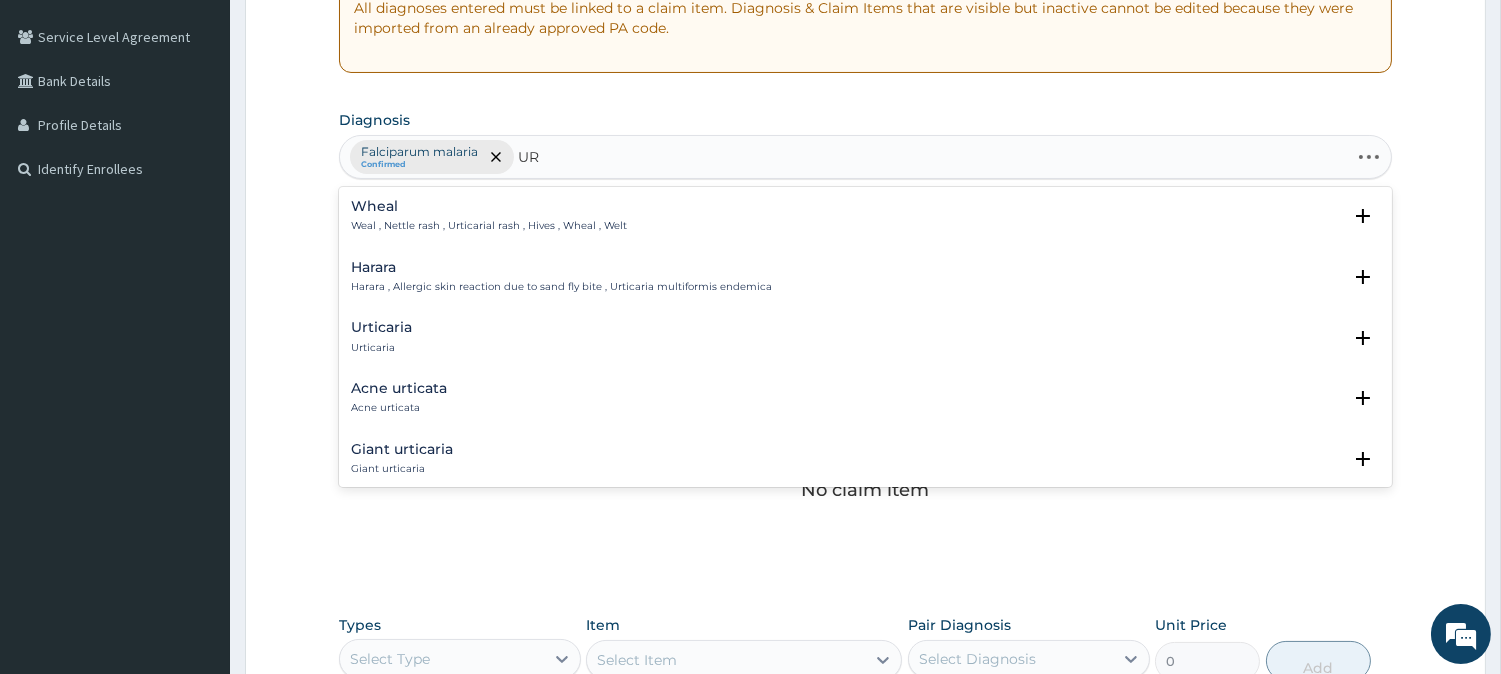 type on "U" 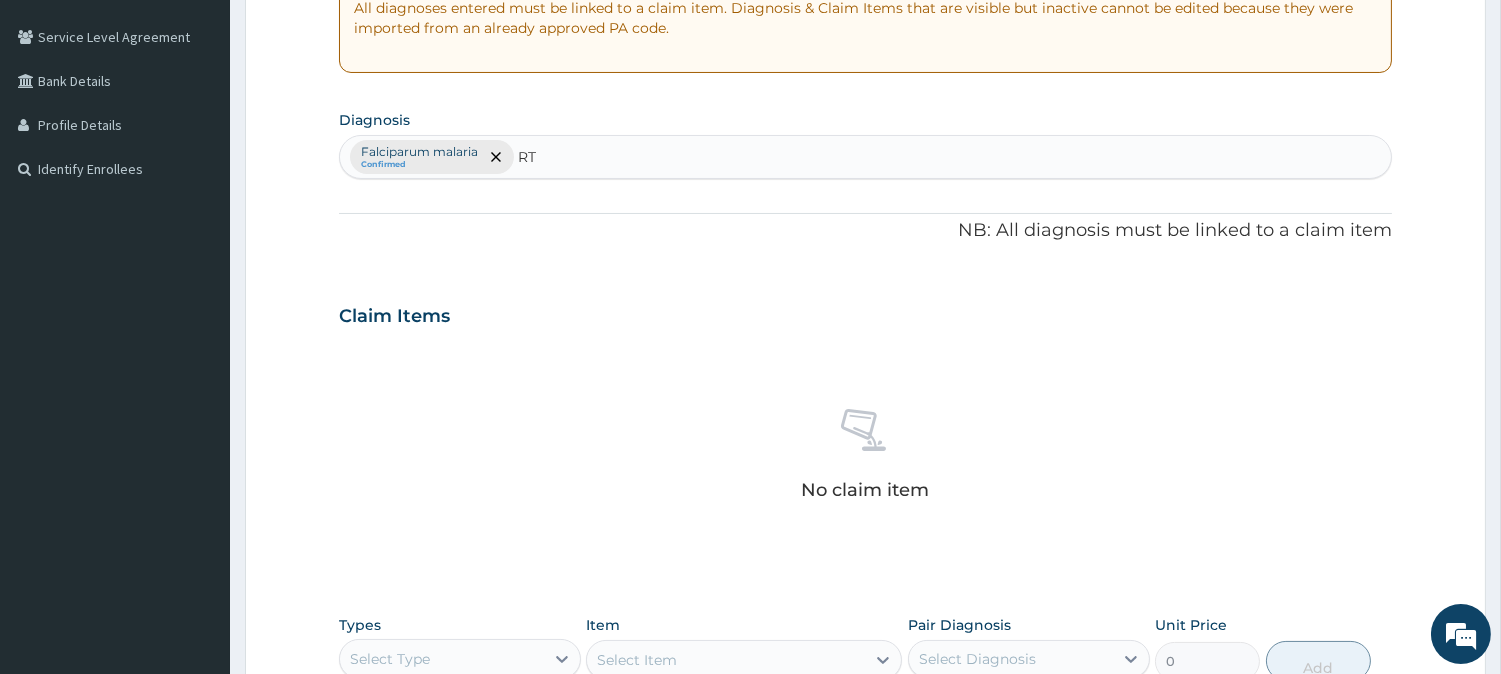 type on "RTI" 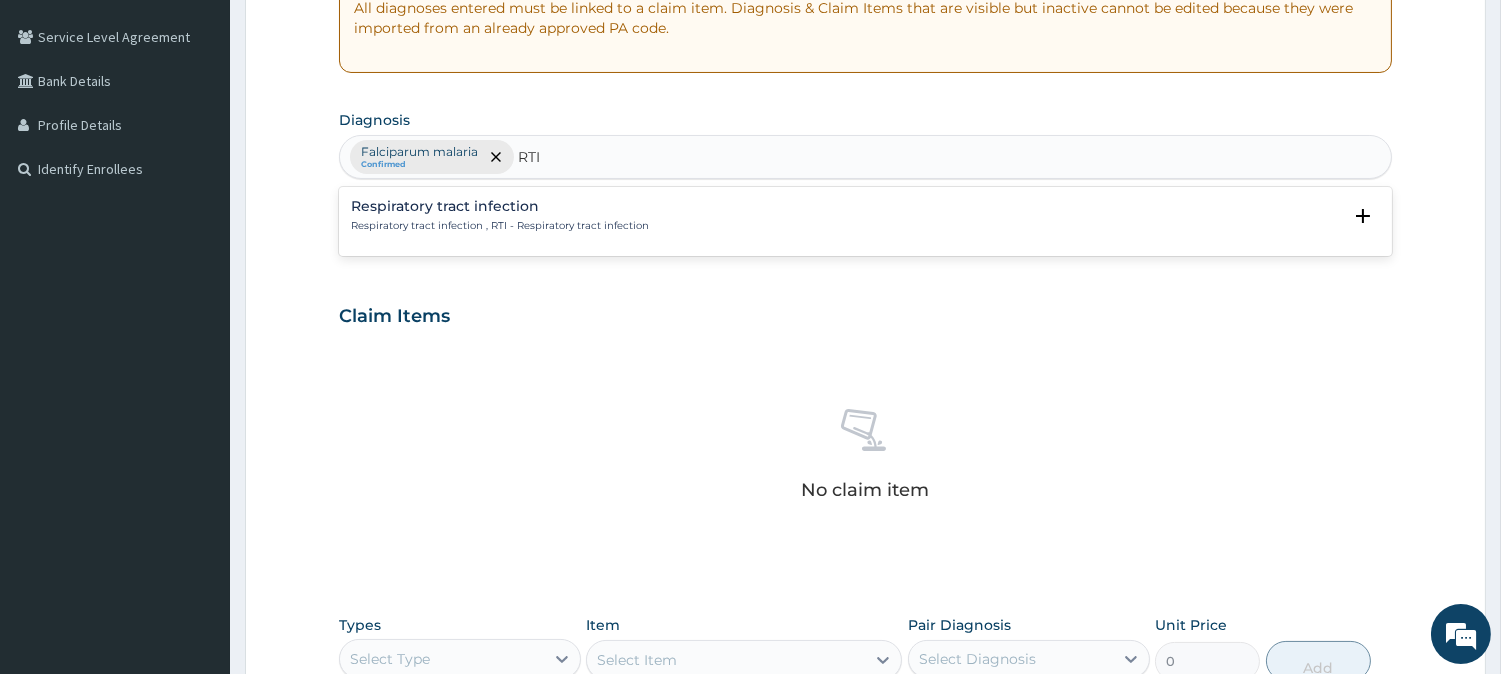 click on "Respiratory tract infection" at bounding box center [500, 206] 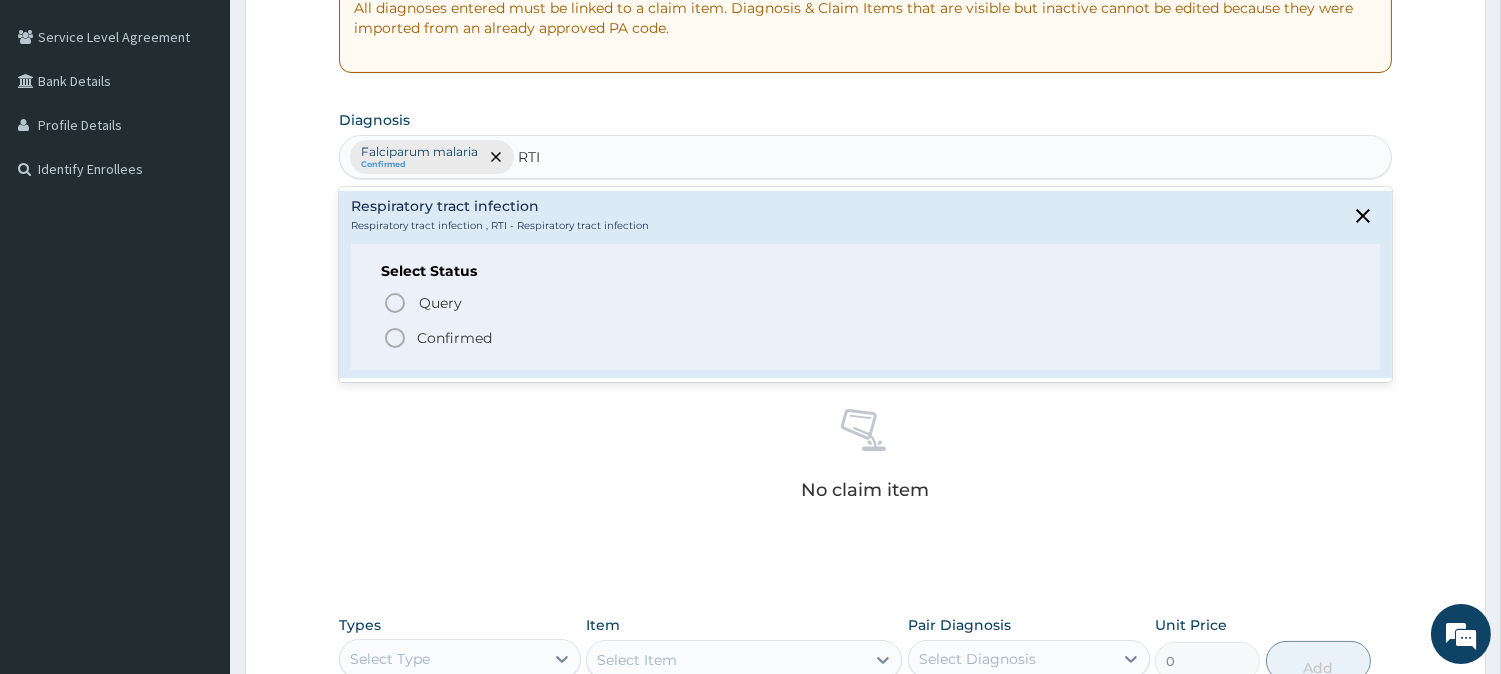click on "Confirmed" at bounding box center [454, 338] 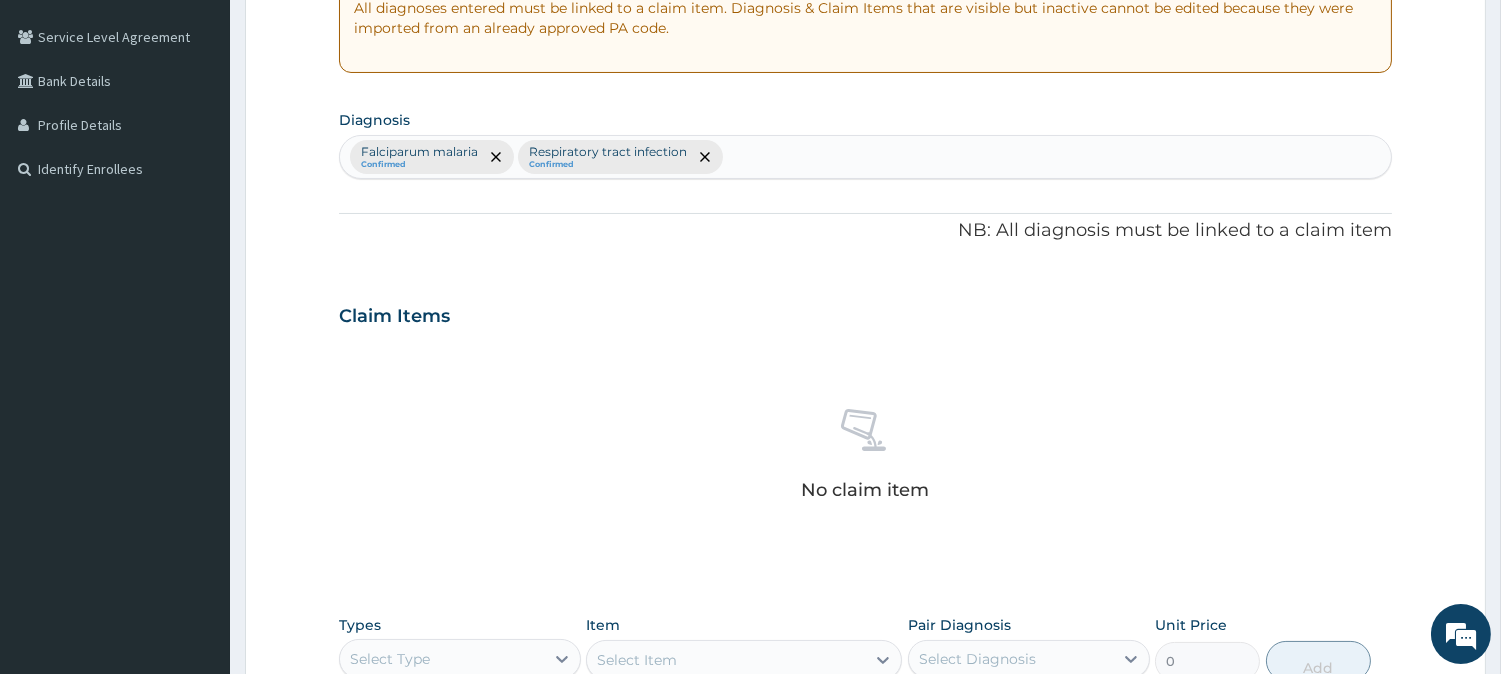 click on "No claim item" at bounding box center (865, 458) 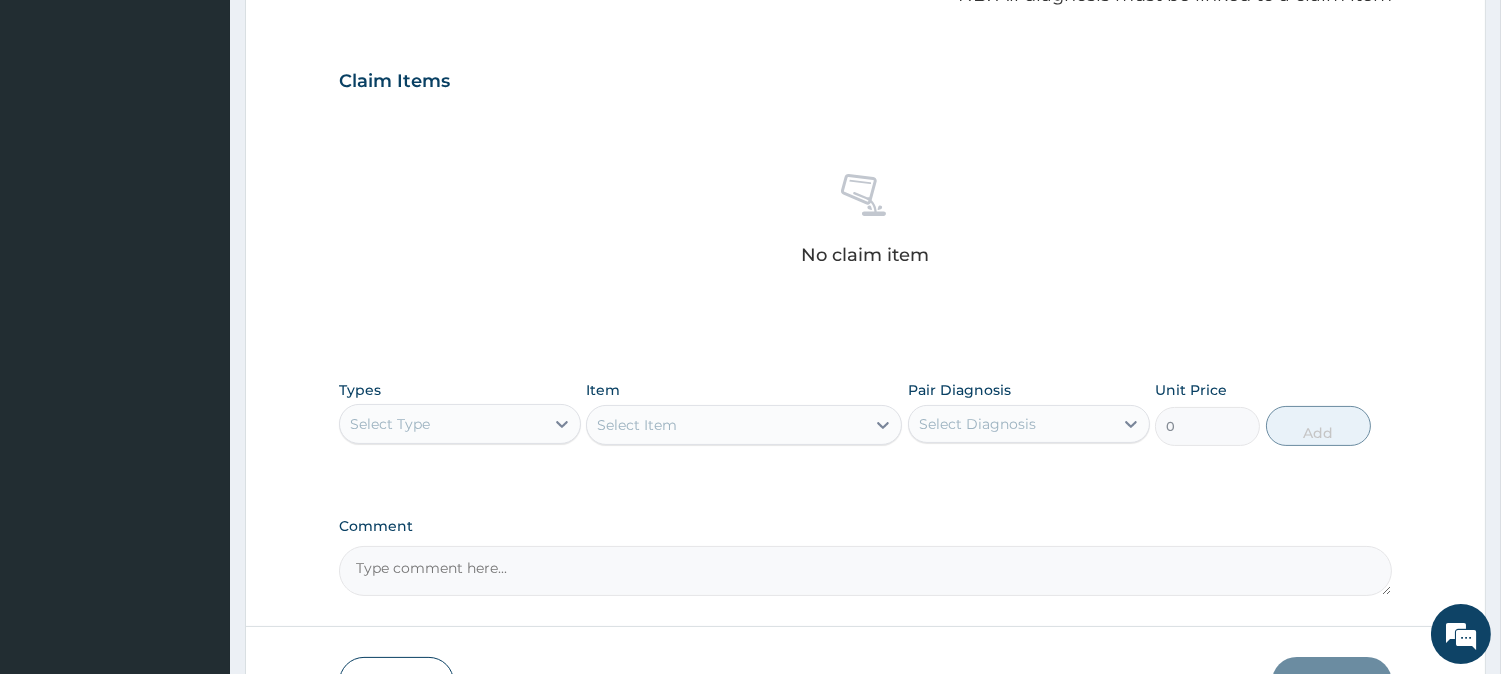 scroll, scrollTop: 767, scrollLeft: 0, axis: vertical 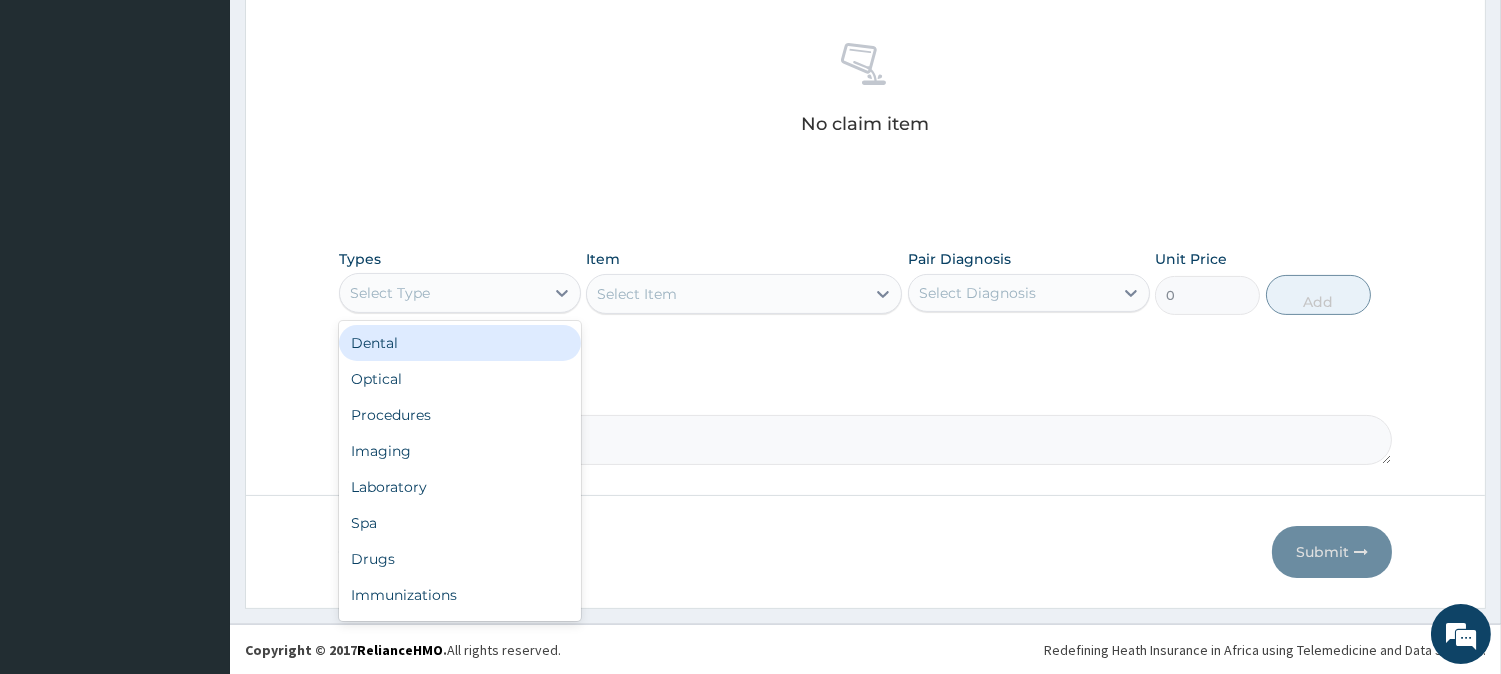 click on "Select Type" at bounding box center [442, 293] 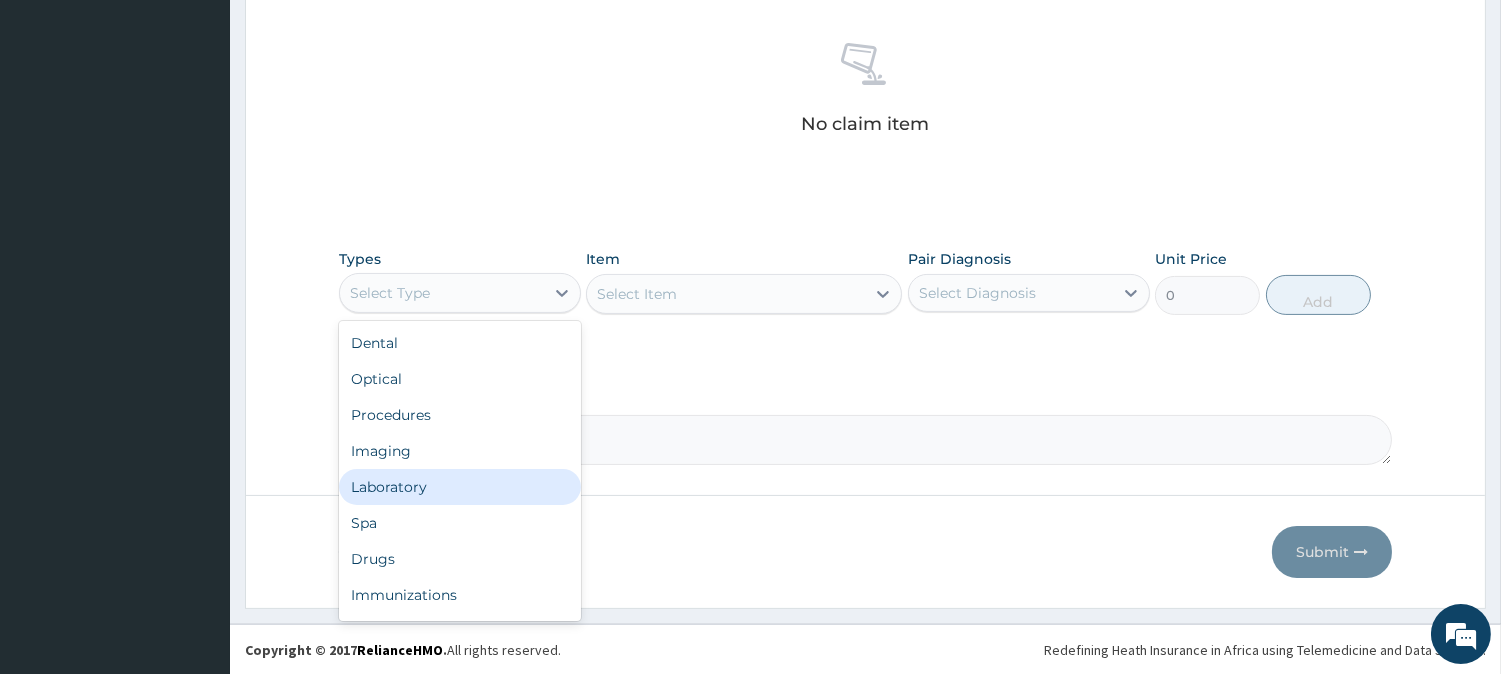 click on "Laboratory" at bounding box center [460, 487] 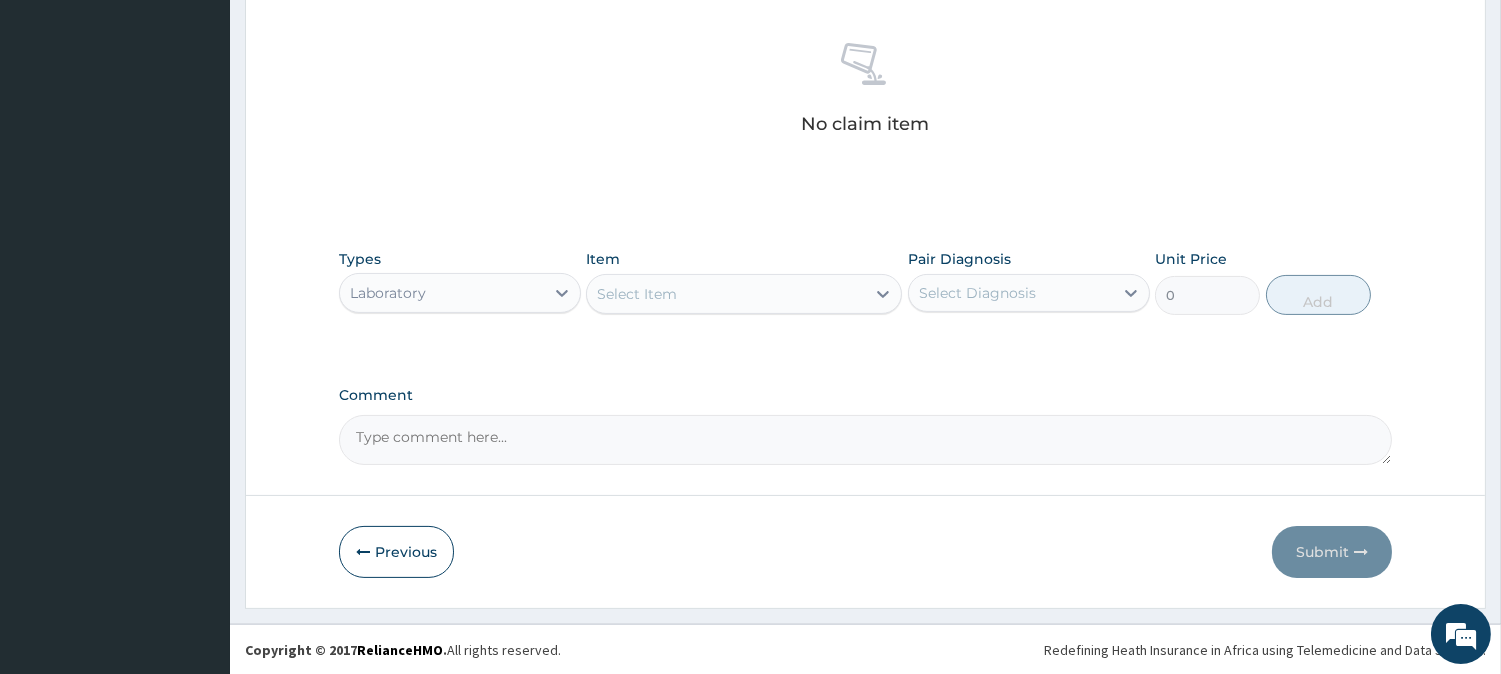 click on "Select Item" at bounding box center [637, 294] 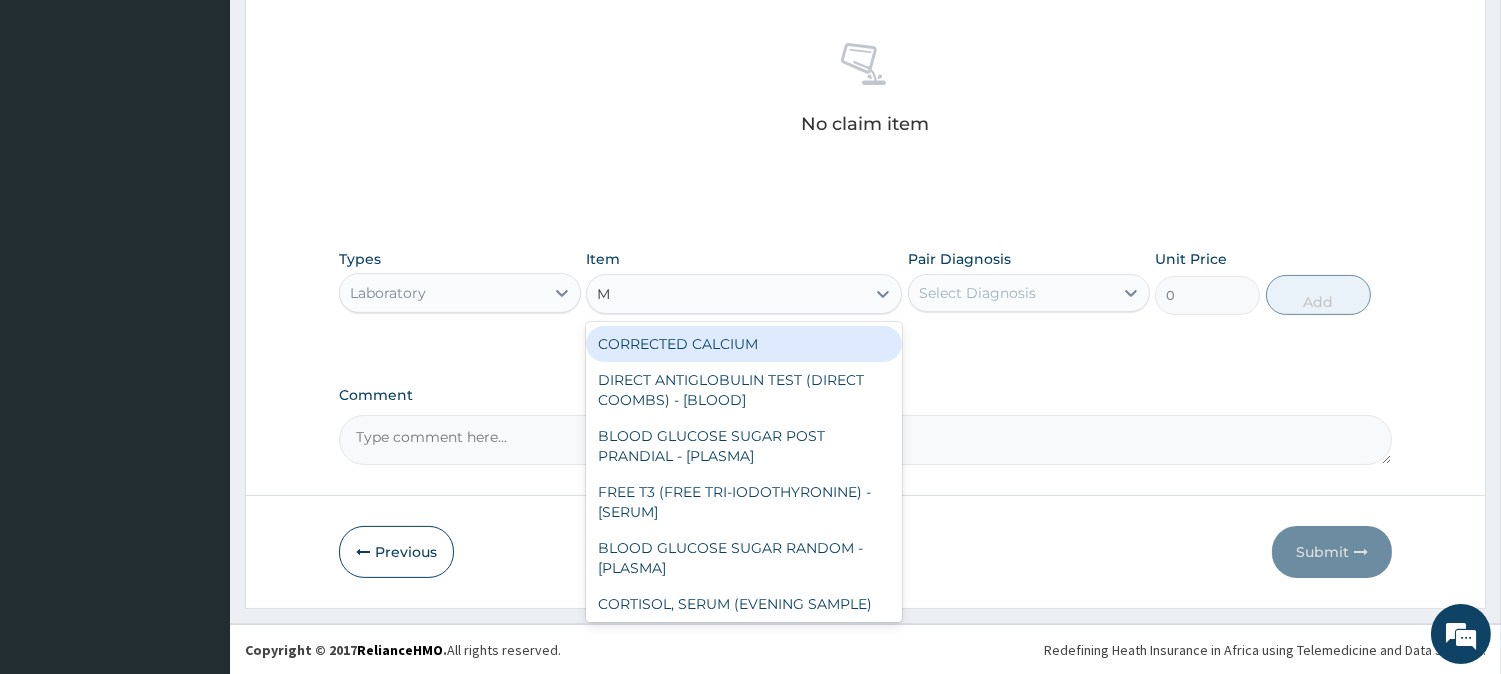 type on "MP" 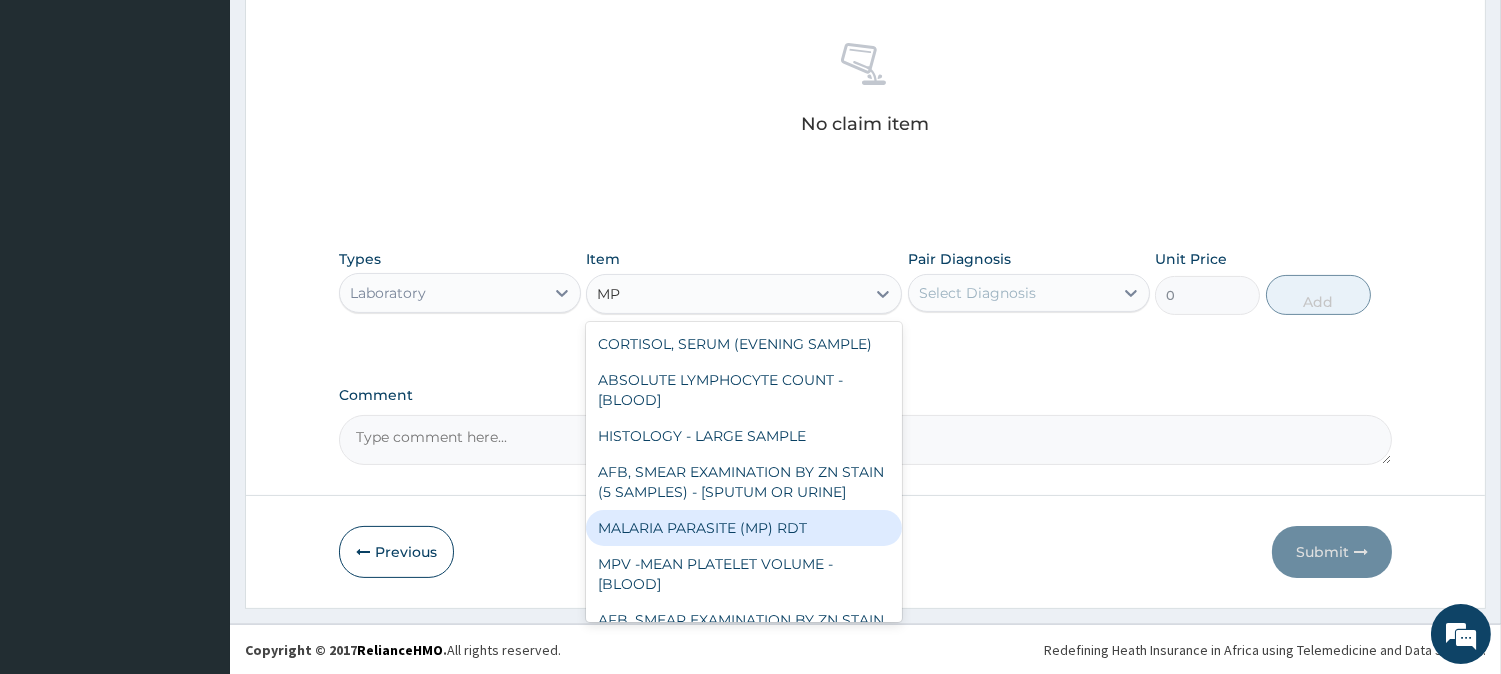 click on "MALARIA PARASITE (MP) RDT" at bounding box center [744, 528] 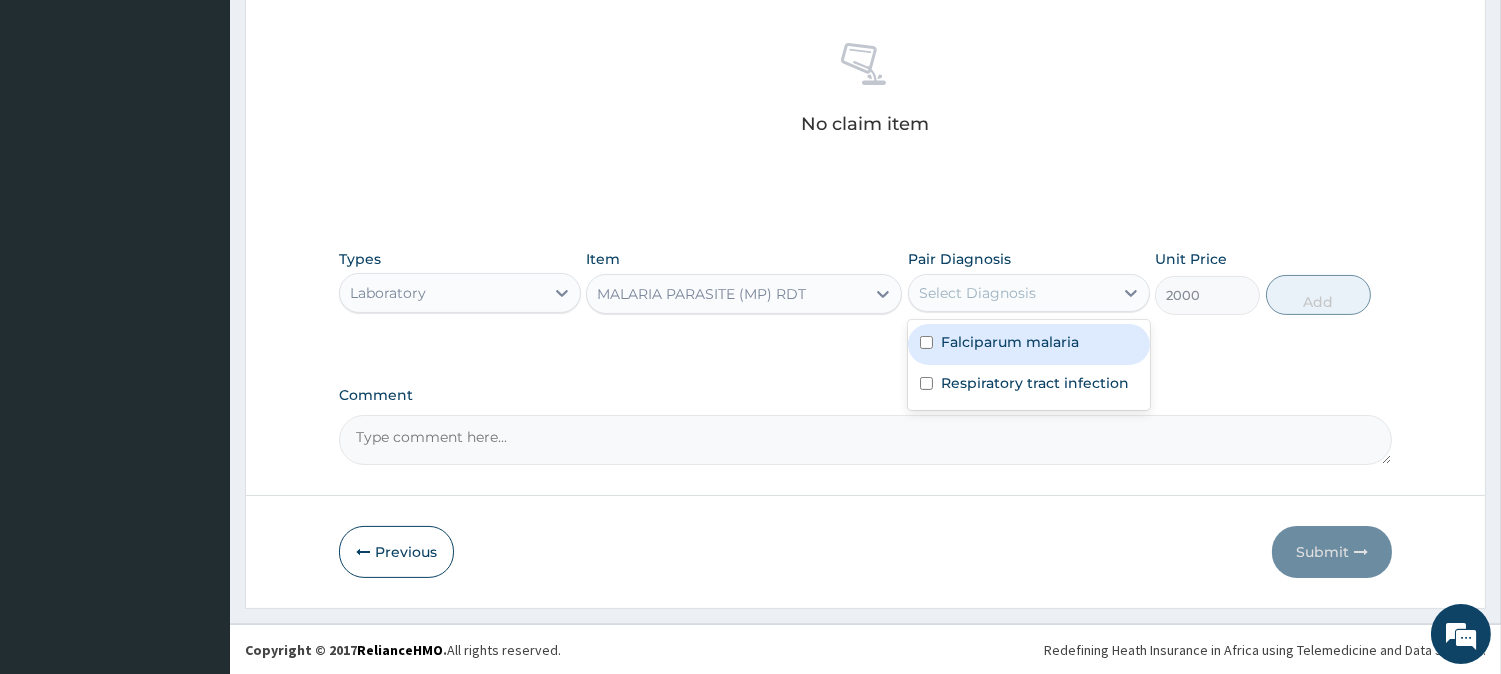 click on "Select Diagnosis" at bounding box center (1011, 293) 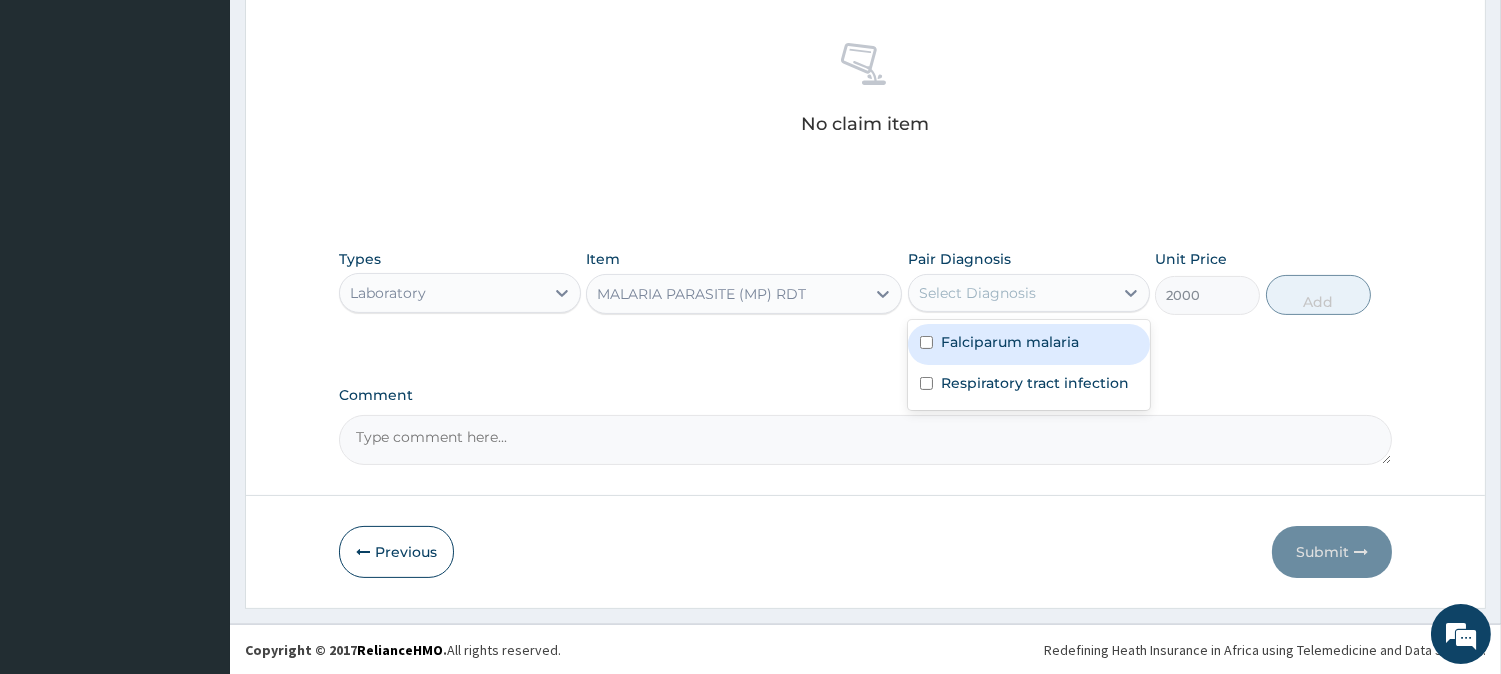 click on "Falciparum malaria" at bounding box center (1029, 344) 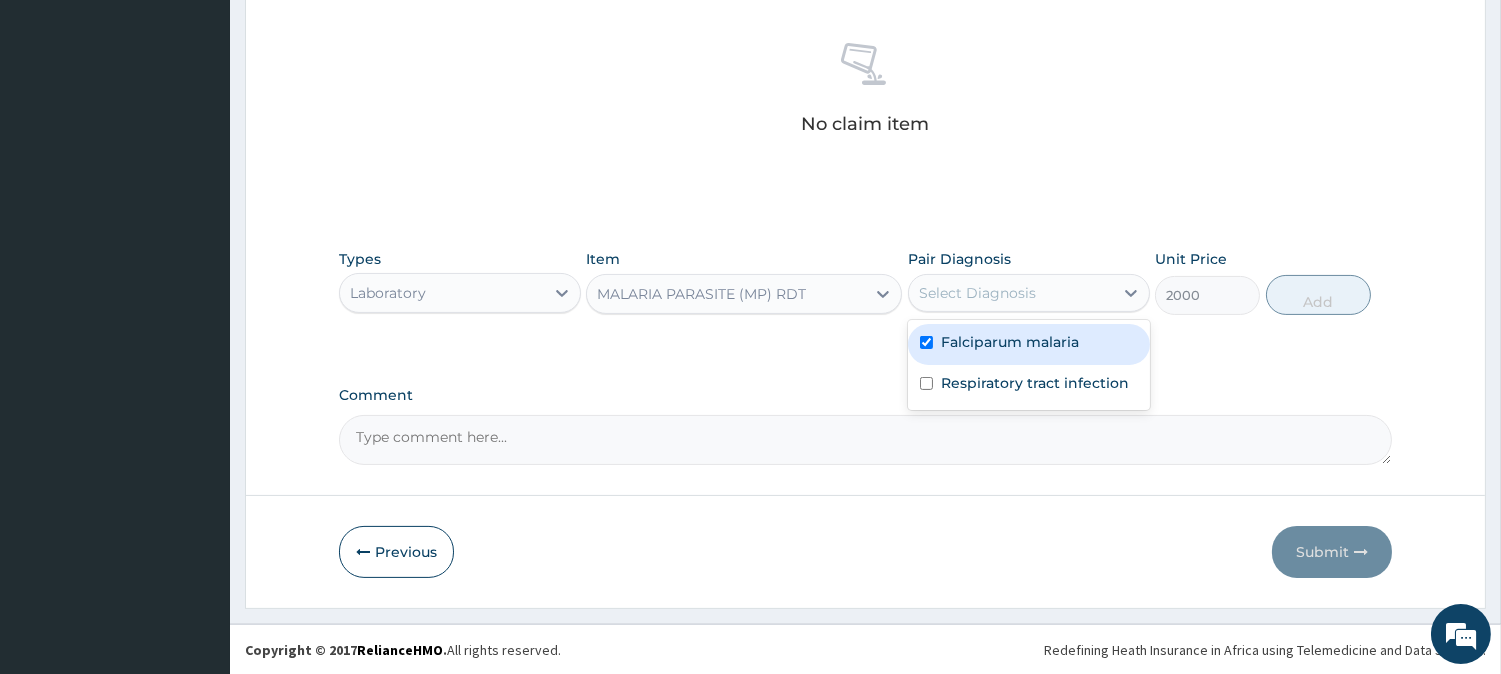 checkbox on "true" 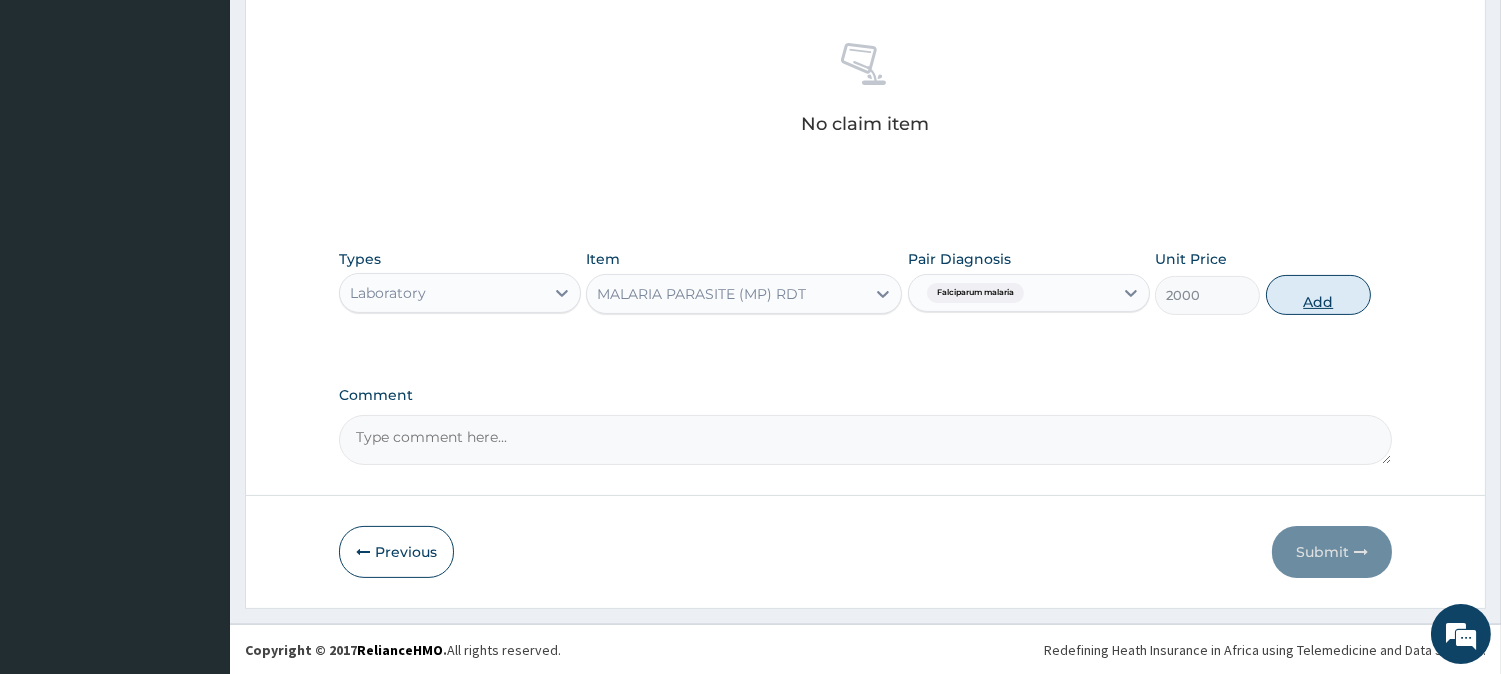 click on "Add" at bounding box center [1318, 295] 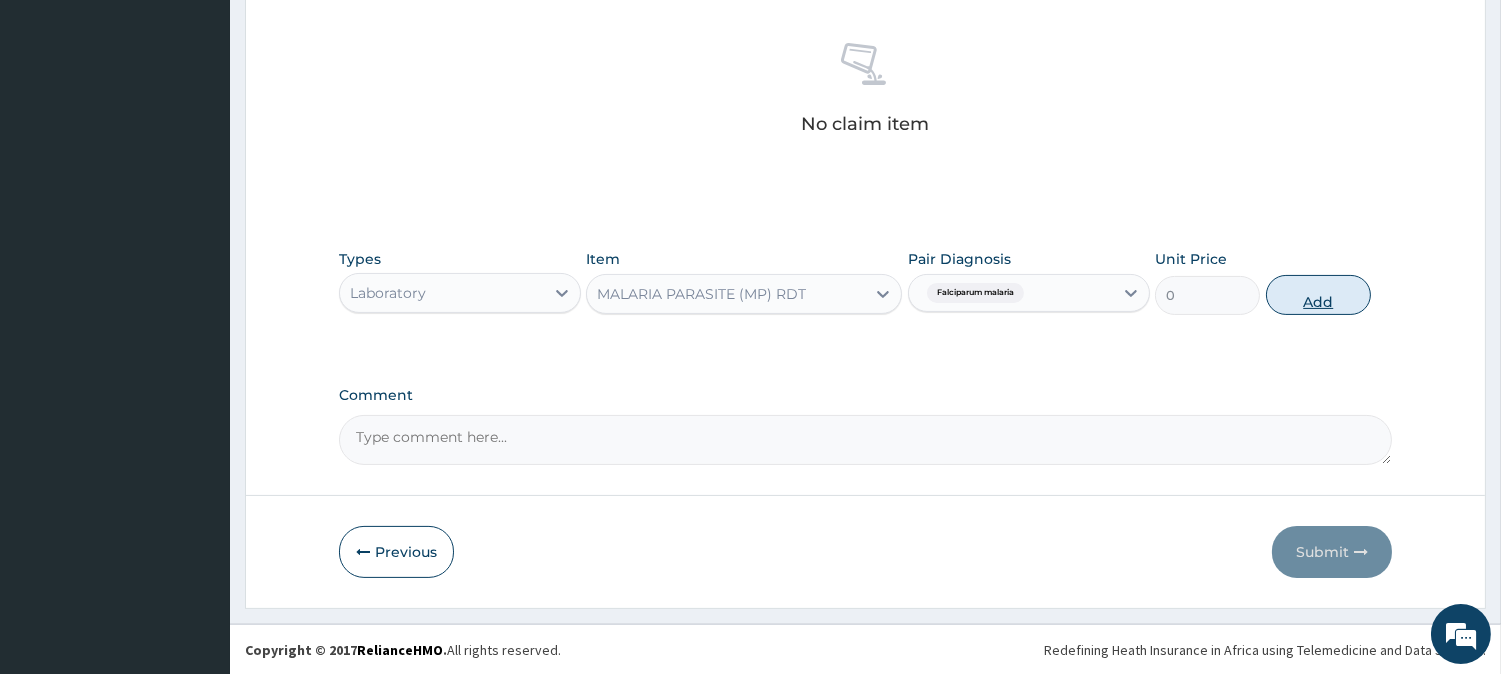 scroll, scrollTop: 671, scrollLeft: 0, axis: vertical 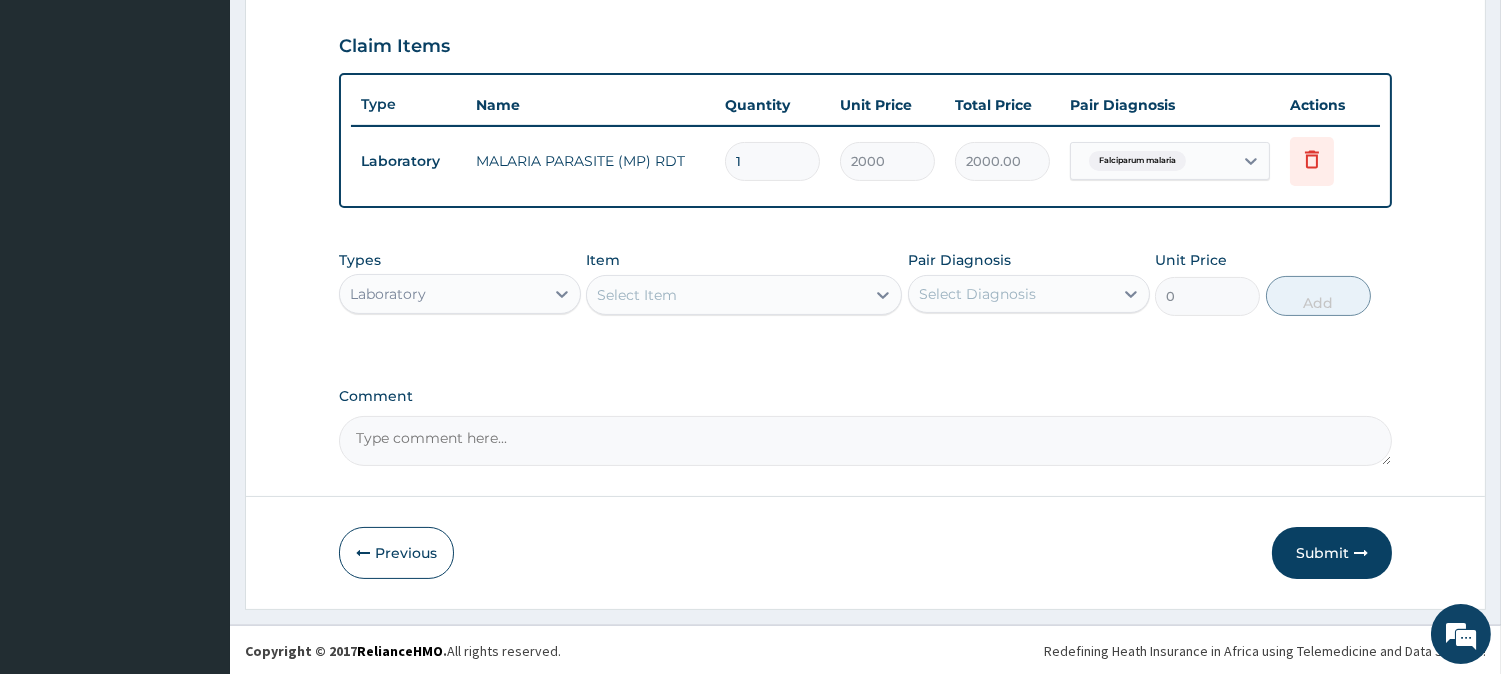 click on "Select Item" at bounding box center (726, 295) 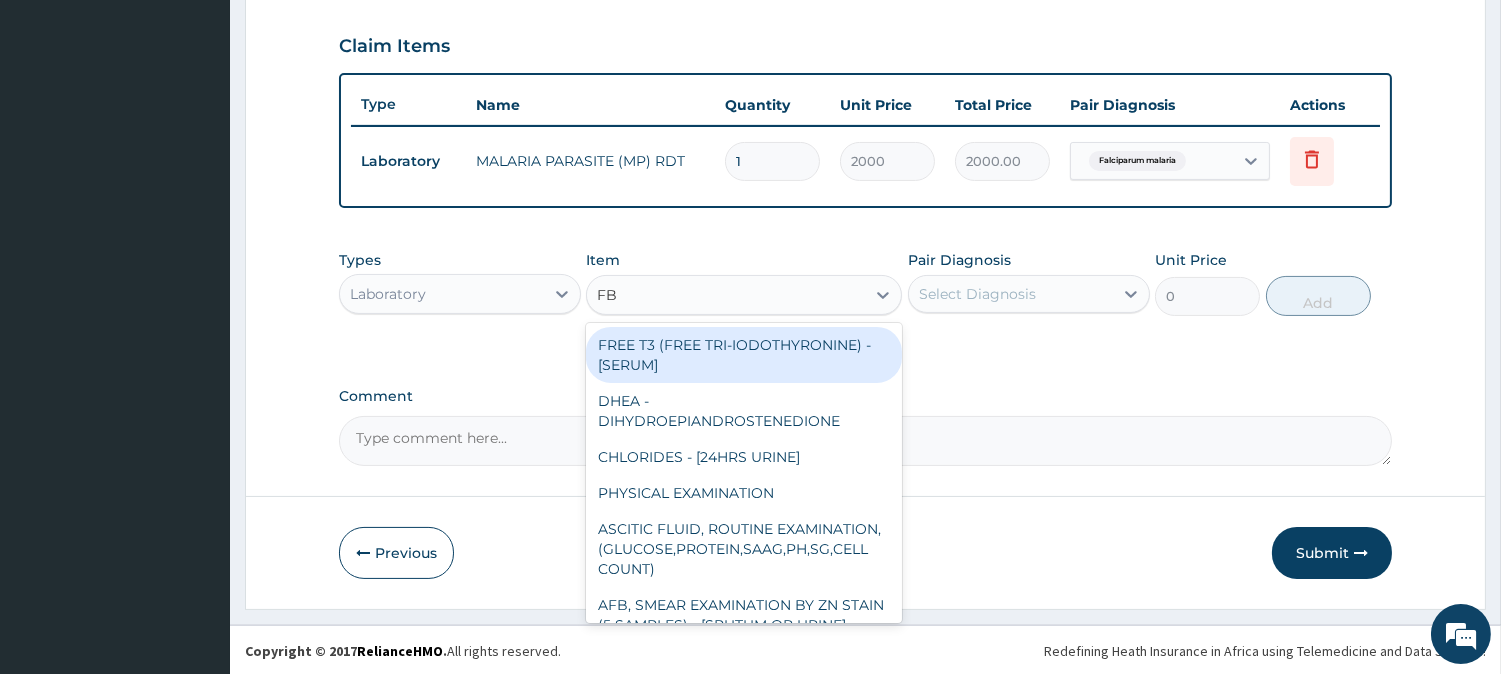 type on "FBC" 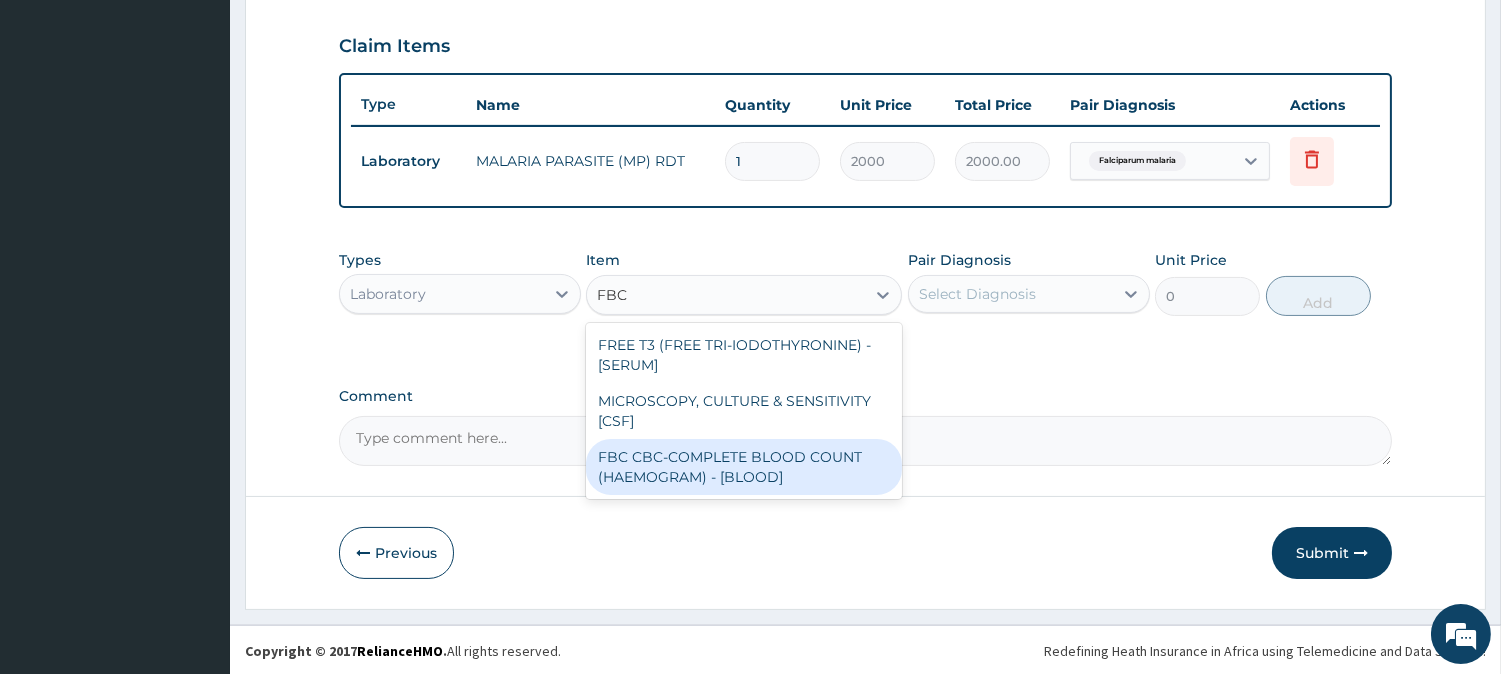 click on "FBC CBC-COMPLETE BLOOD COUNT (HAEMOGRAM) - [BLOOD]" at bounding box center [744, 467] 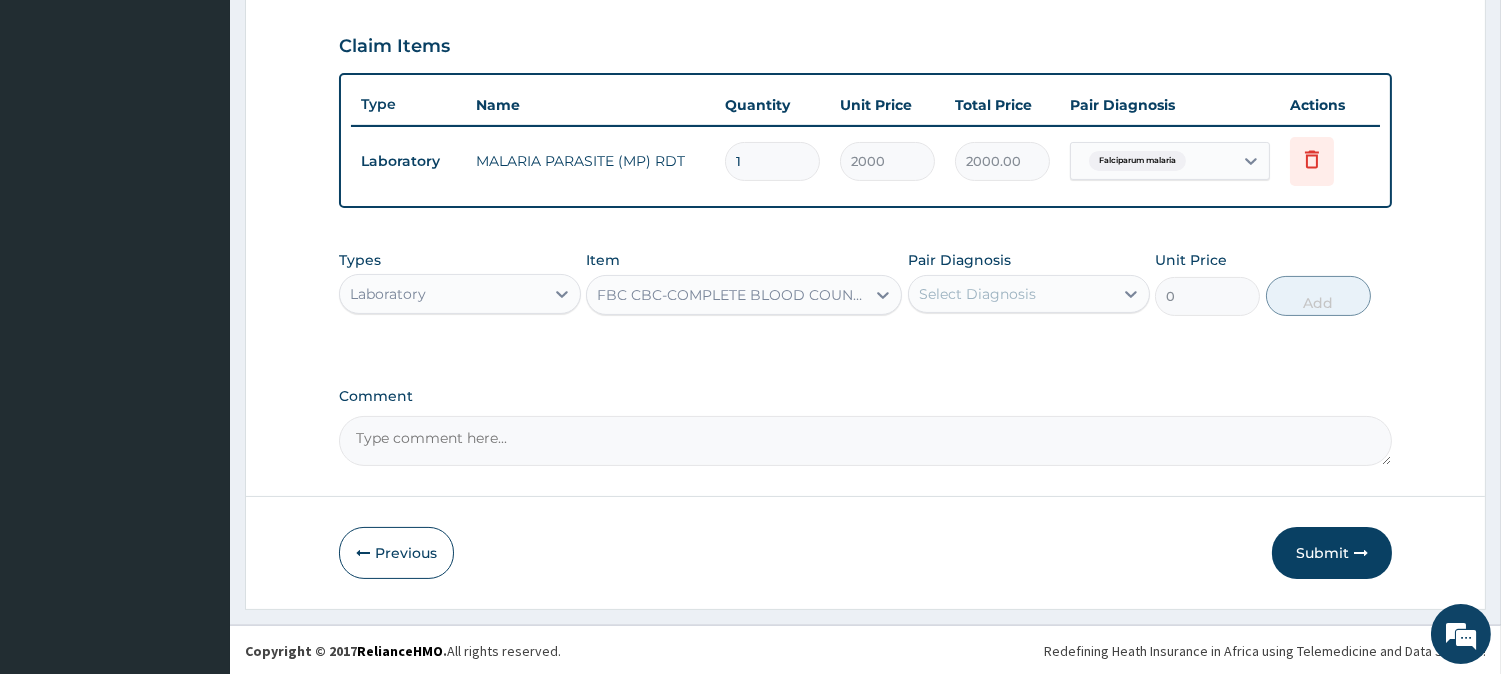 type 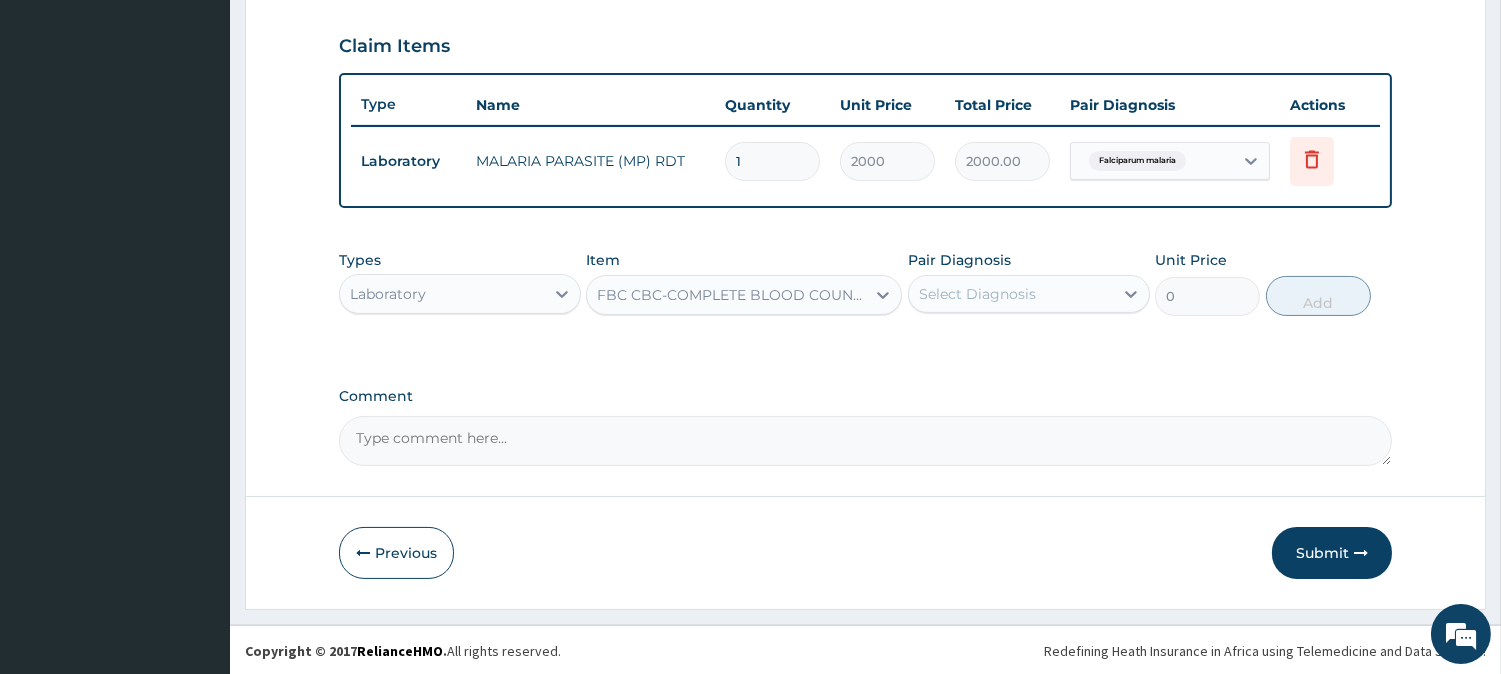type on "5000" 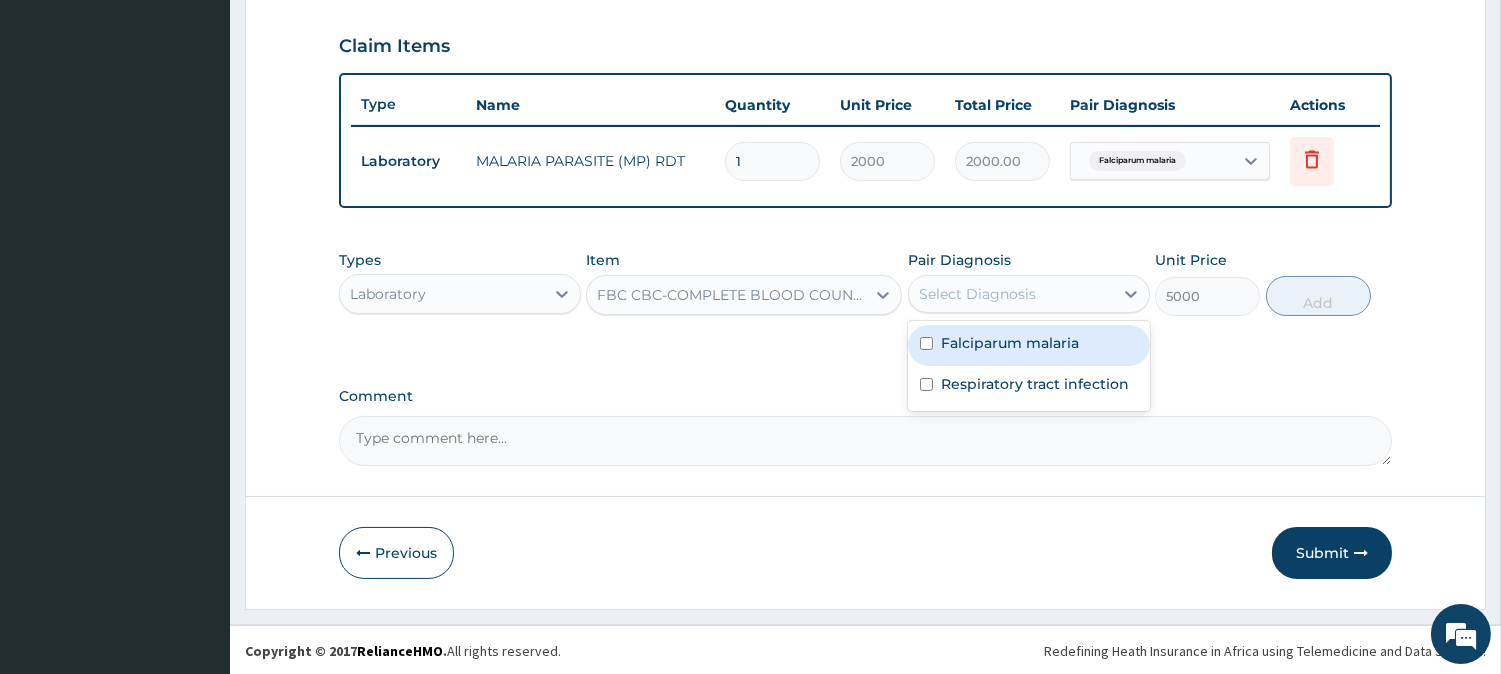 click on "Select Diagnosis" at bounding box center [1011, 294] 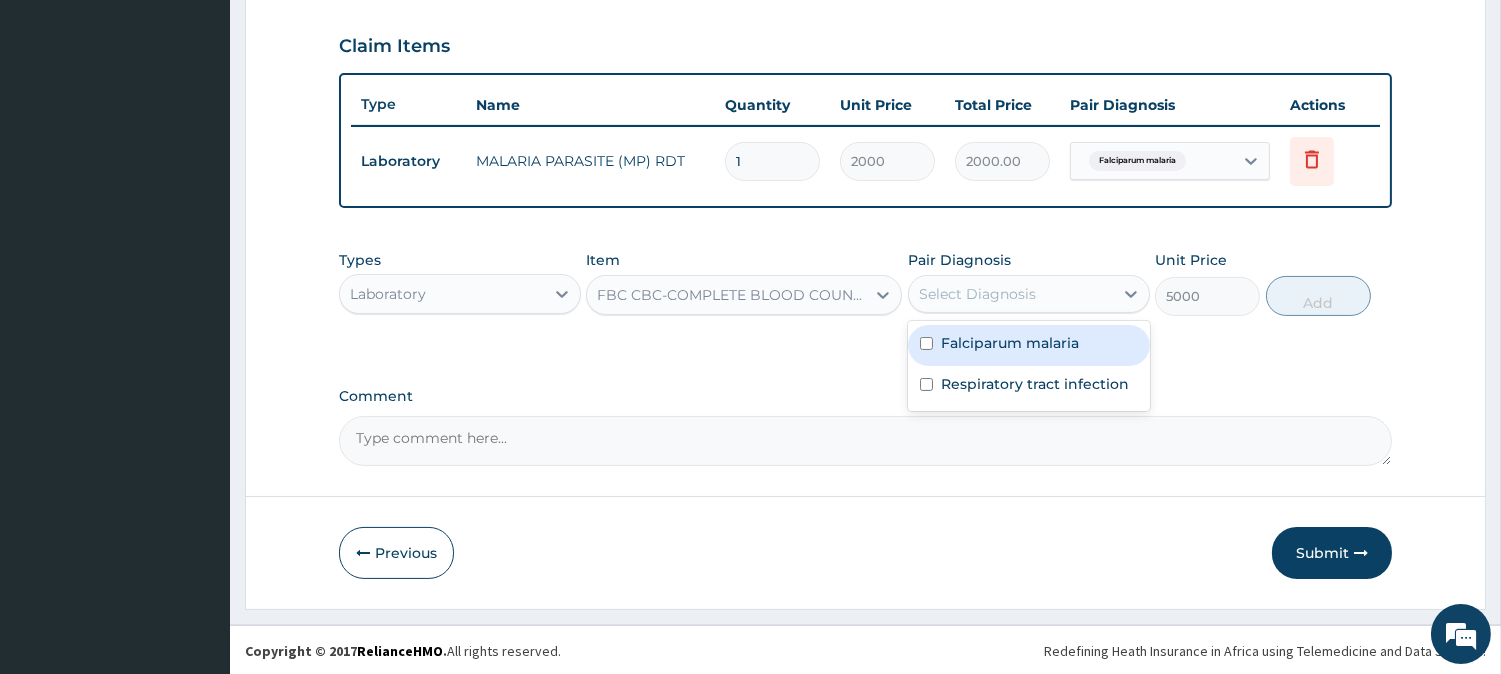 click on "Falciparum malaria" at bounding box center (1010, 343) 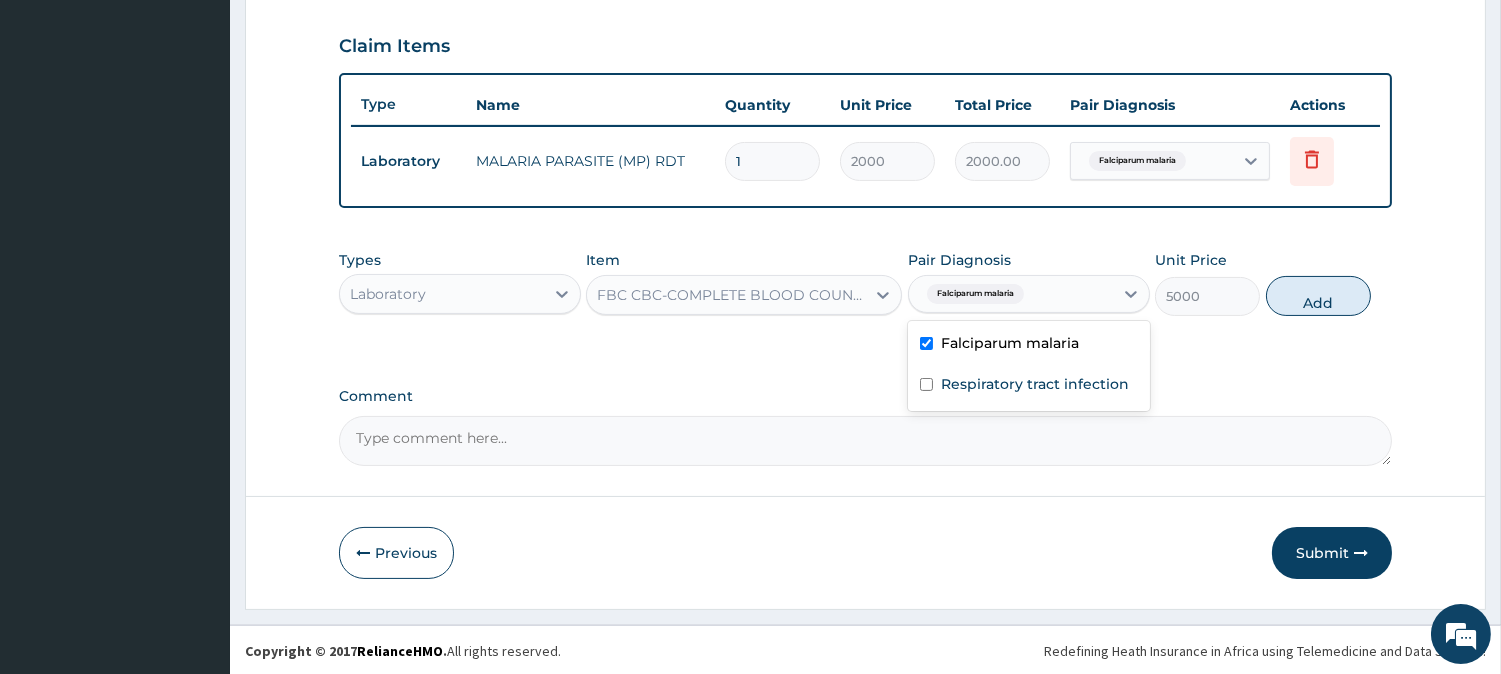 click on "Falciparum malaria" at bounding box center [1029, 345] 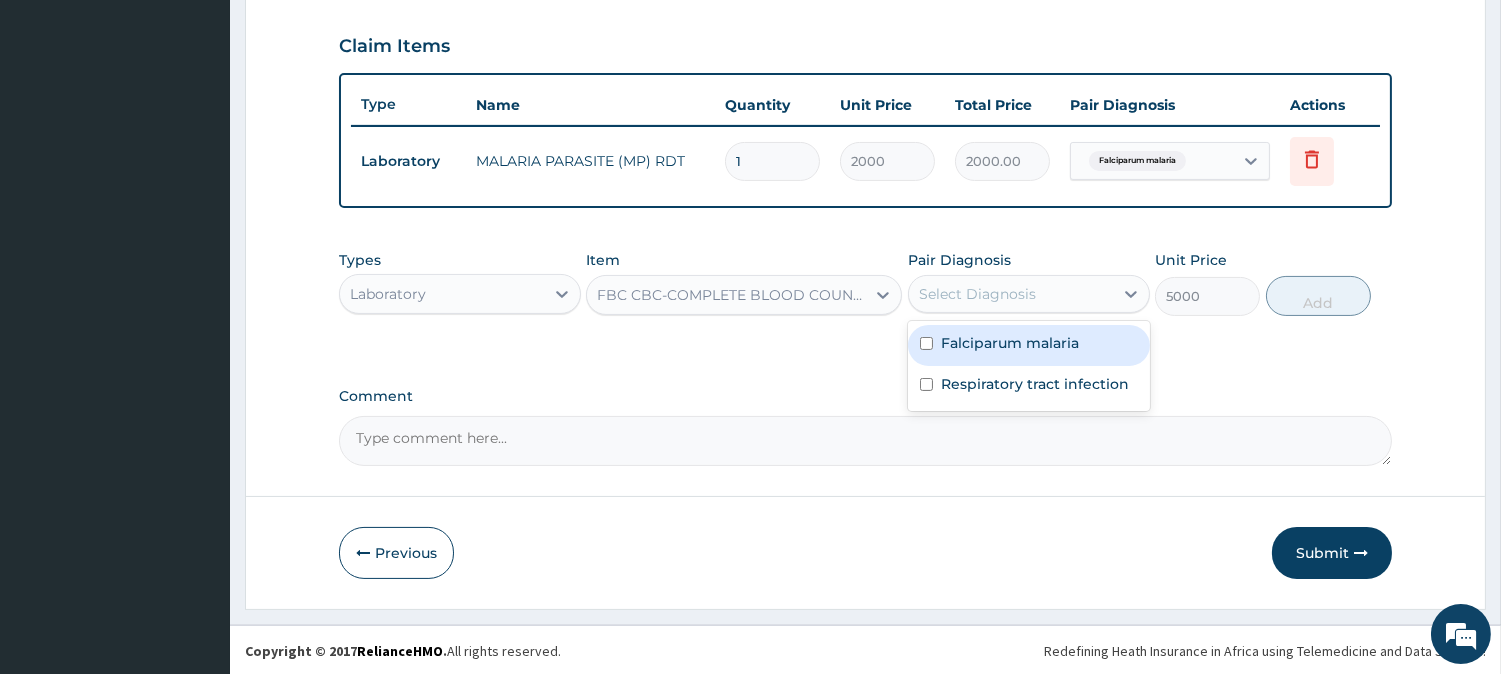 click on "Falciparum malaria" at bounding box center [1010, 343] 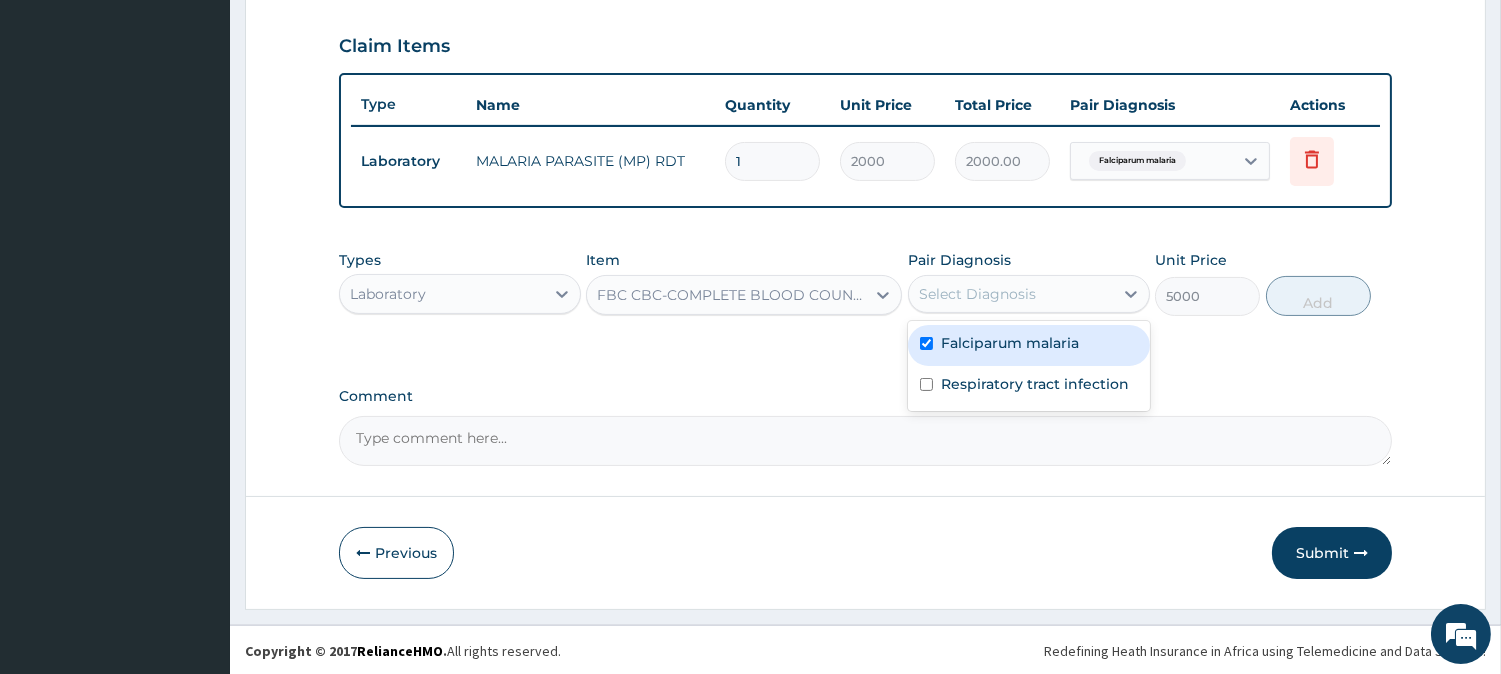 checkbox on "true" 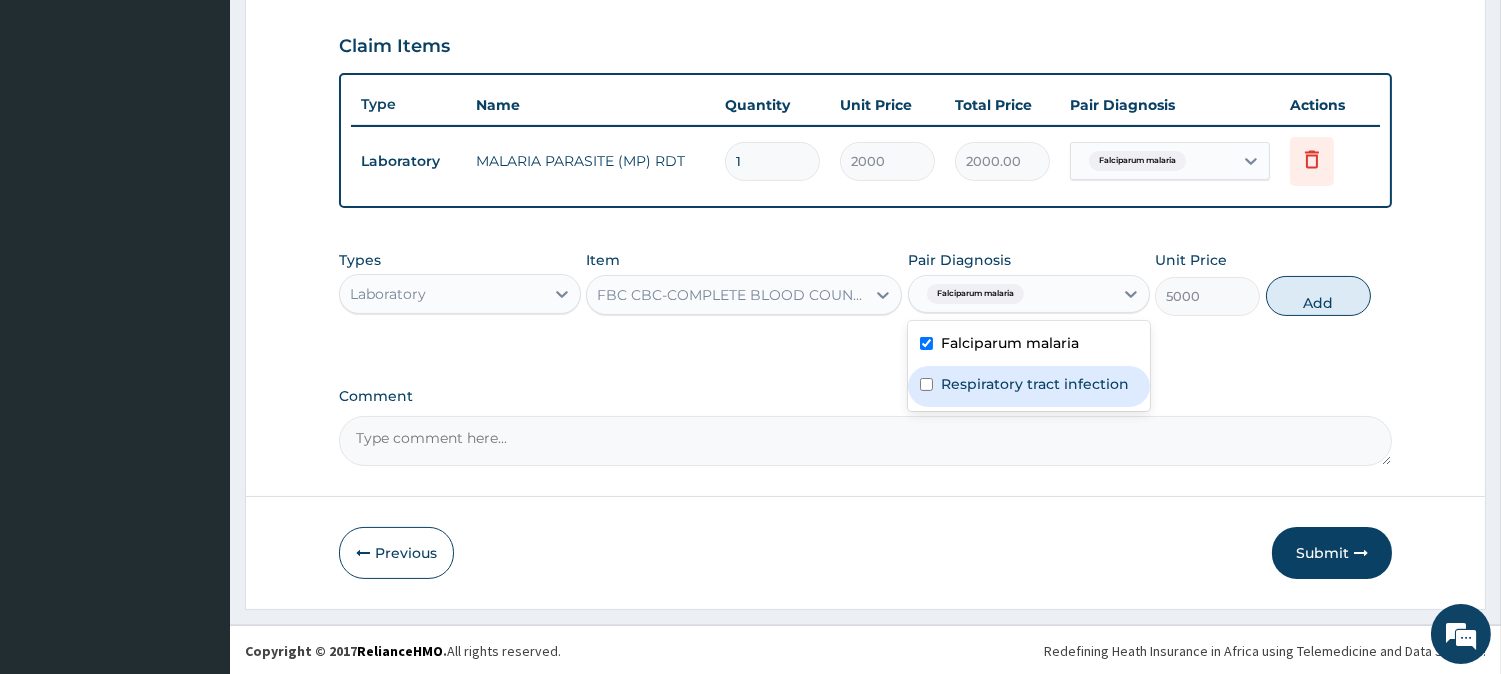 click on "Respiratory tract infection" at bounding box center (1035, 384) 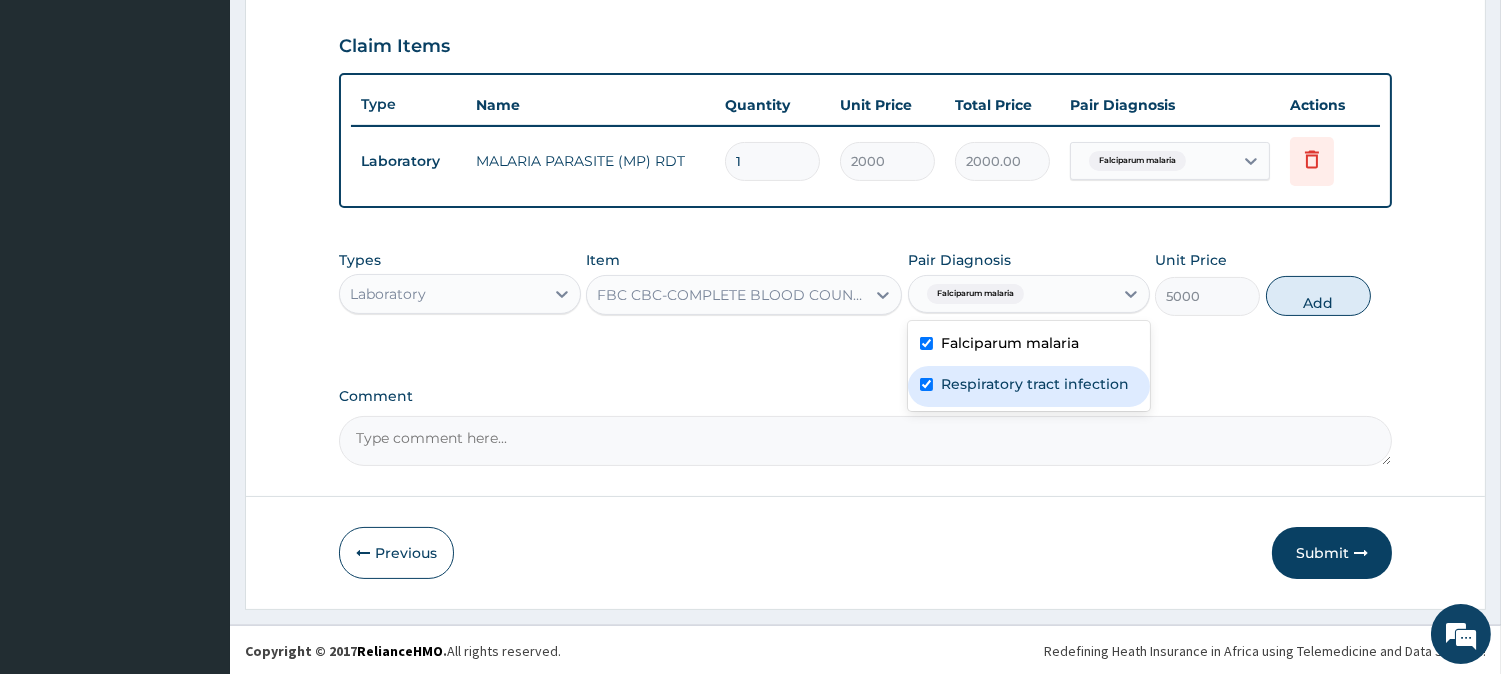 checkbox on "true" 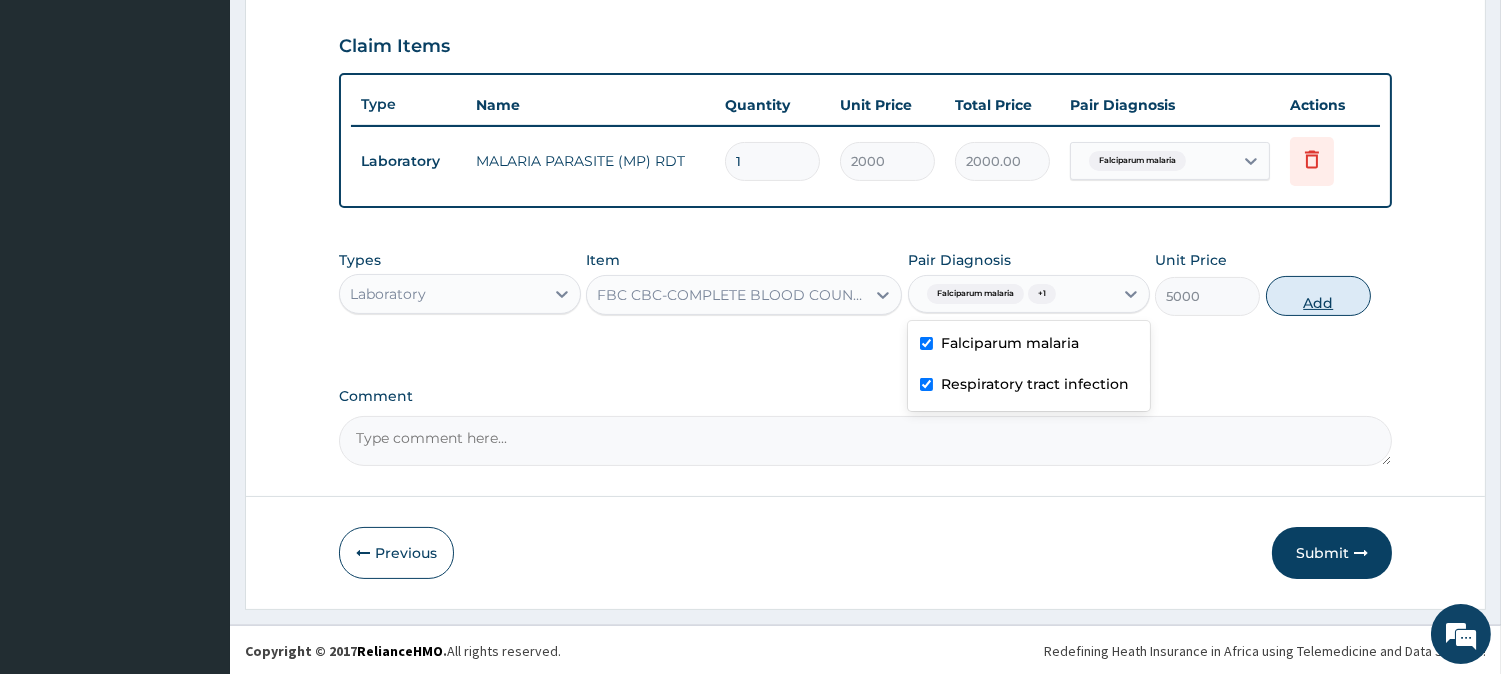 click on "Add" at bounding box center [1318, 296] 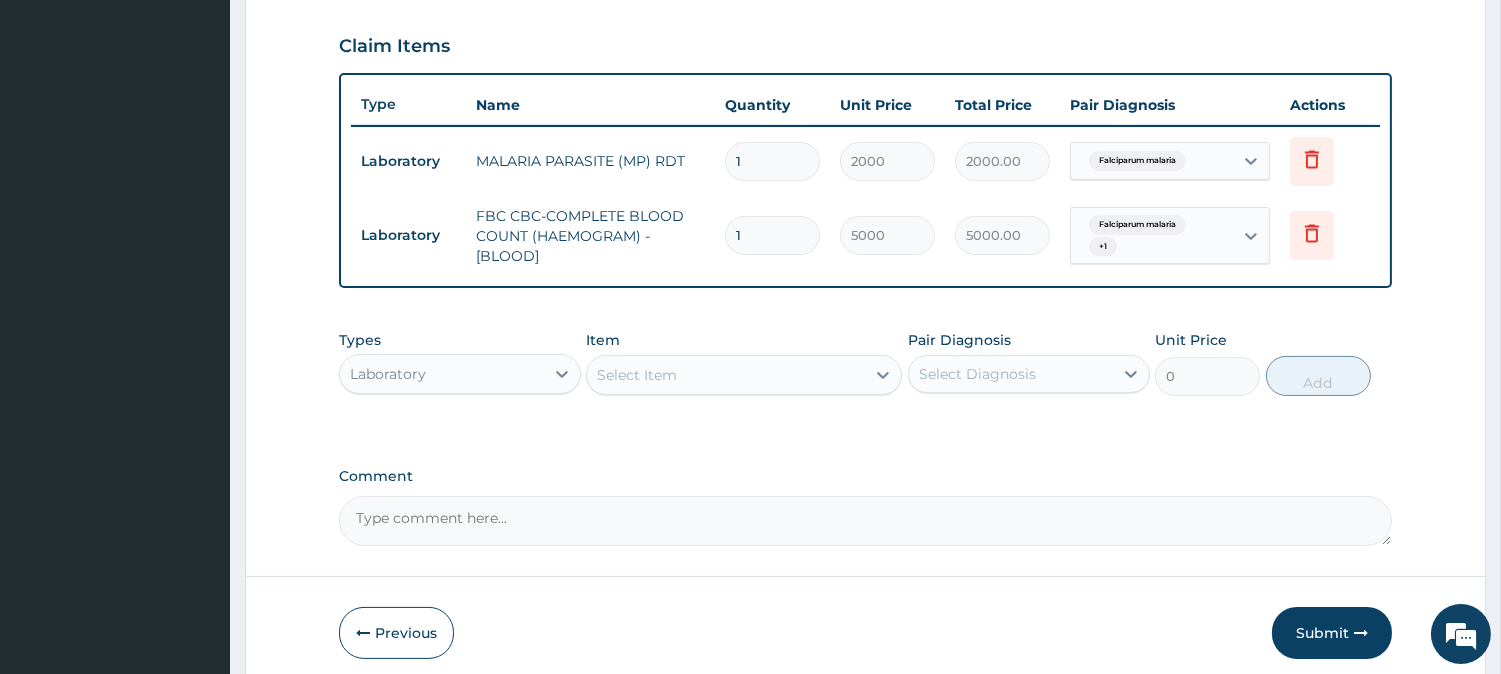 click on "Select Item" at bounding box center [637, 375] 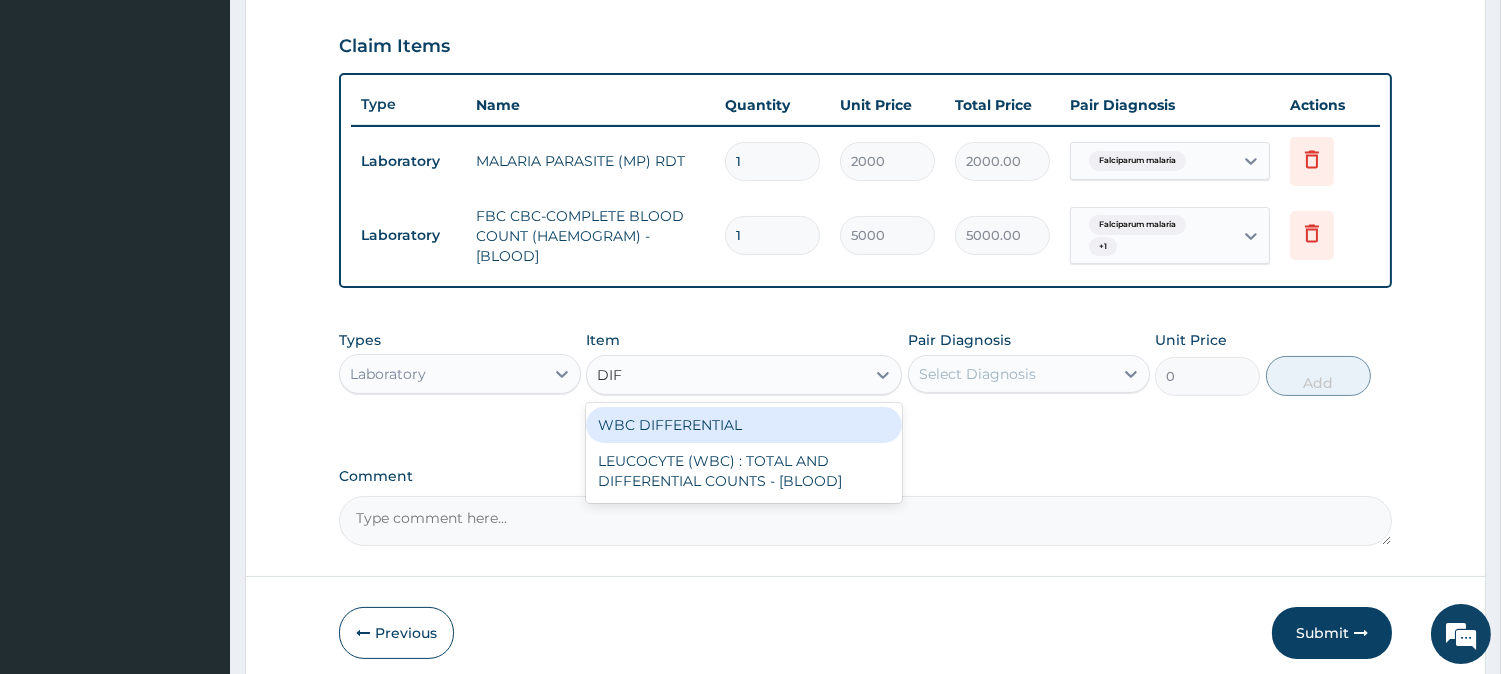 type on "DIFF" 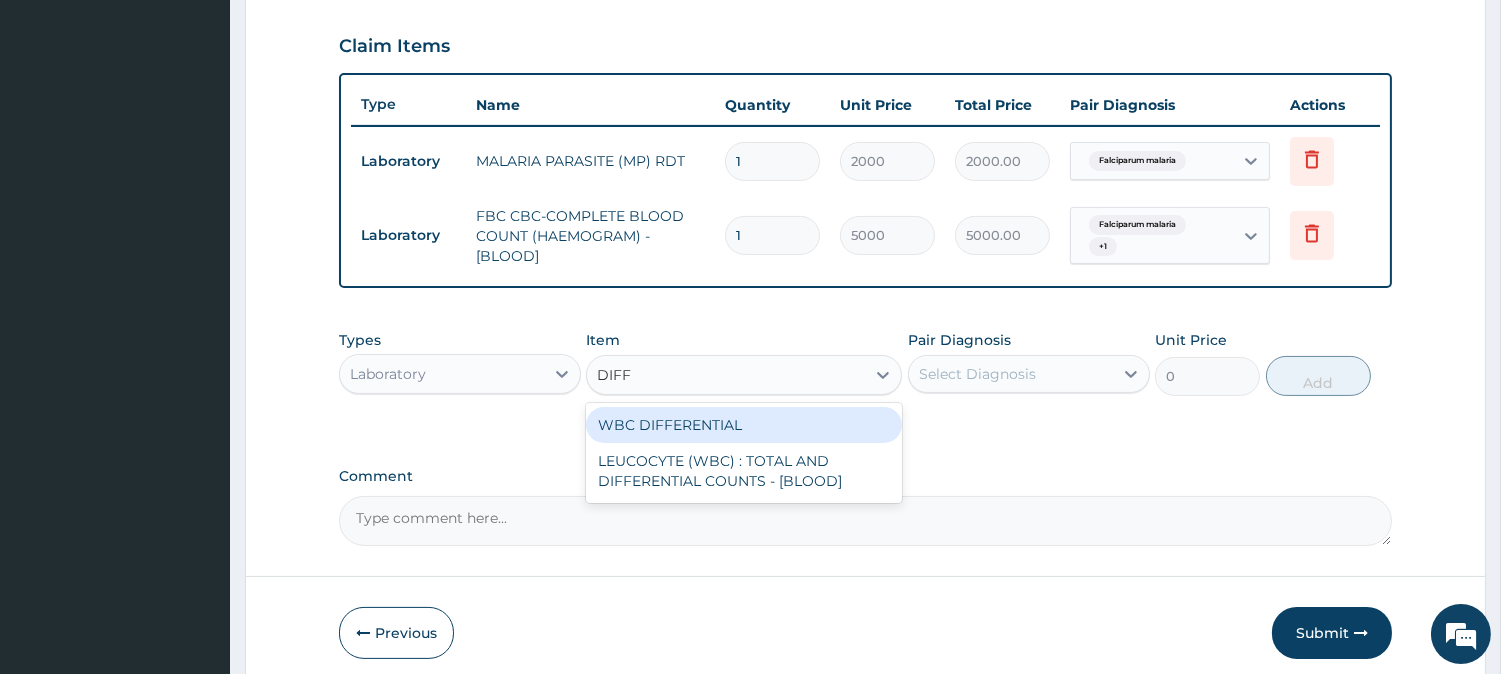 click on "WBC DIFFERENTIAL" at bounding box center [744, 425] 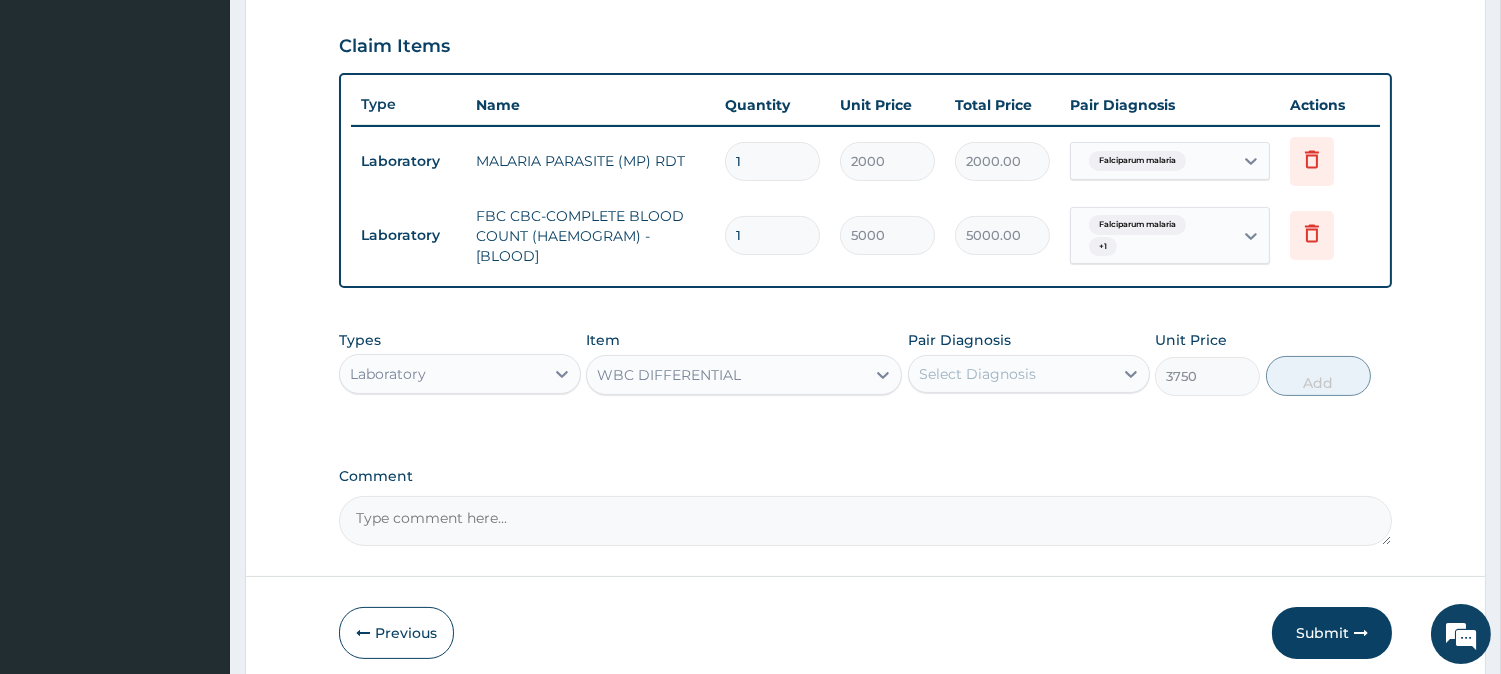 click on "Select Diagnosis" at bounding box center [977, 374] 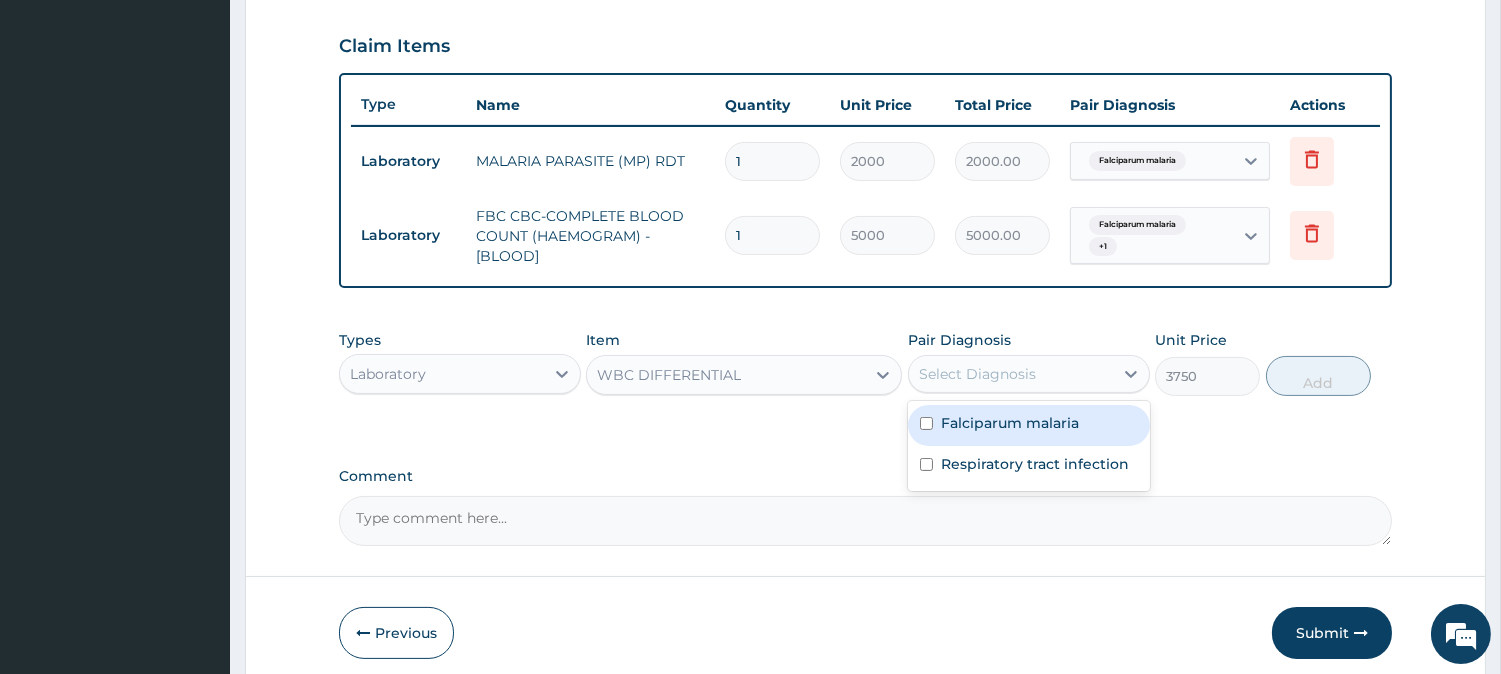 click on "Falciparum malaria" at bounding box center (1010, 423) 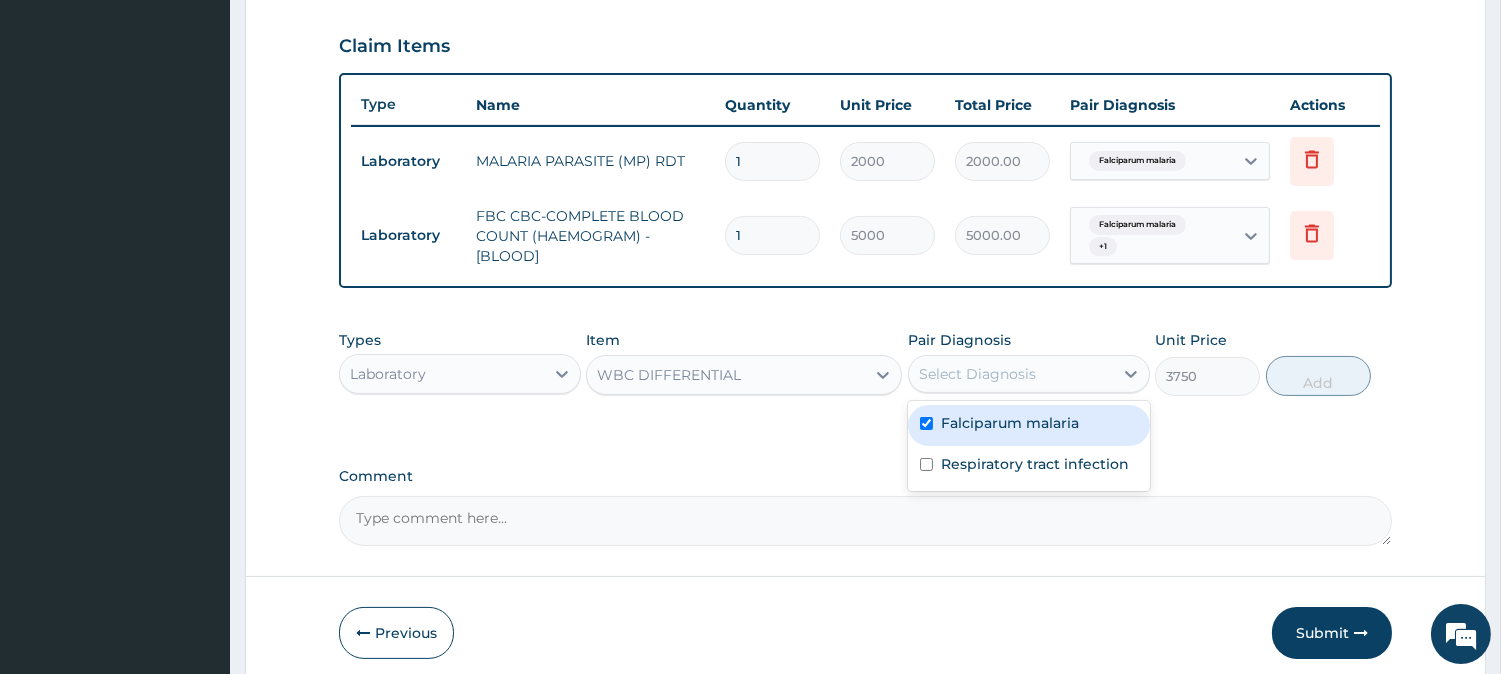 checkbox on "true" 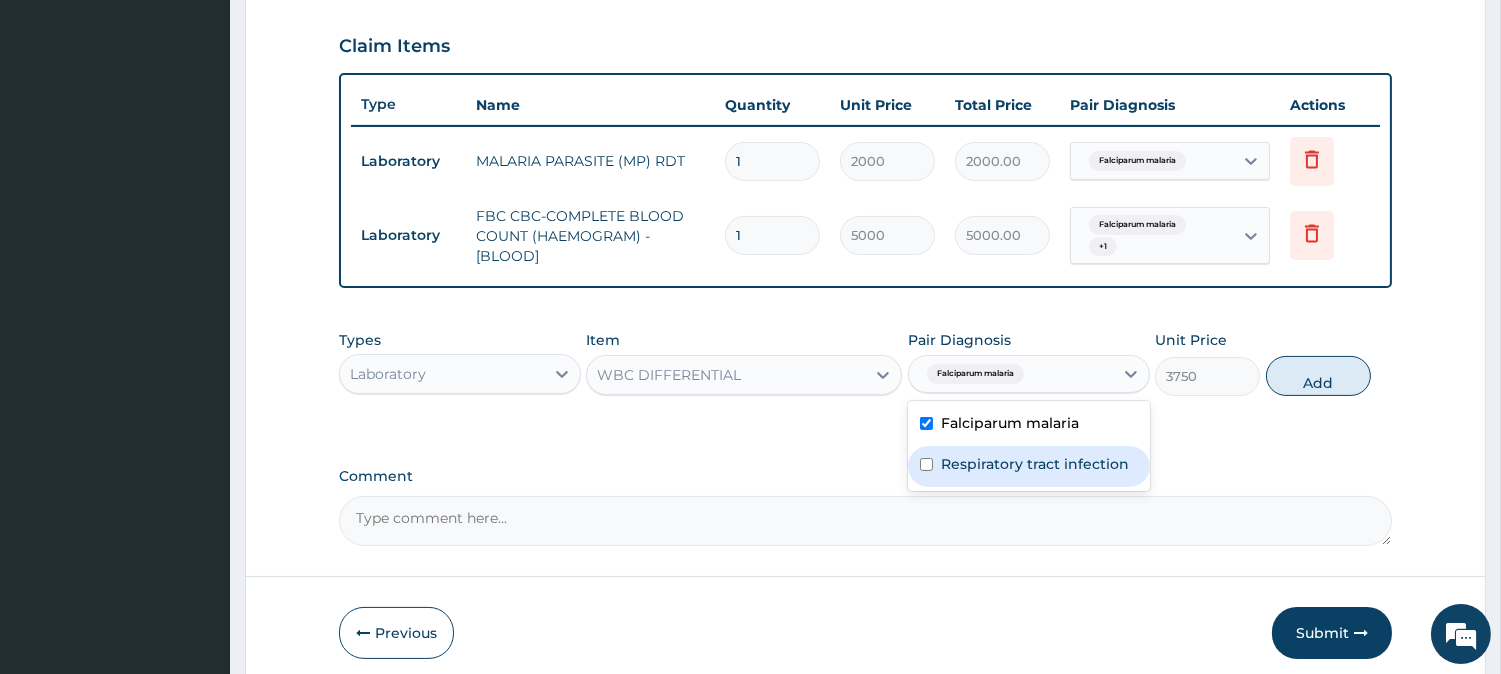 click on "Respiratory tract infection" at bounding box center [1035, 464] 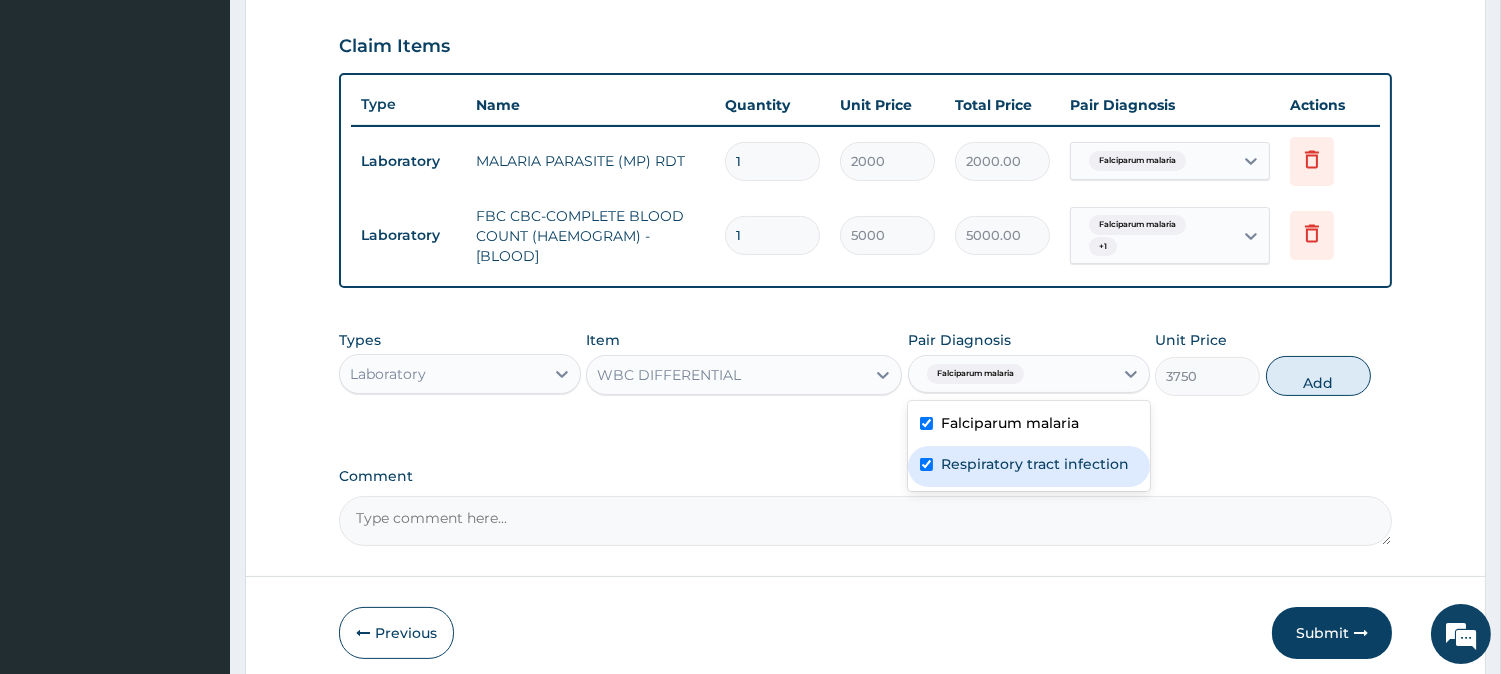 checkbox on "true" 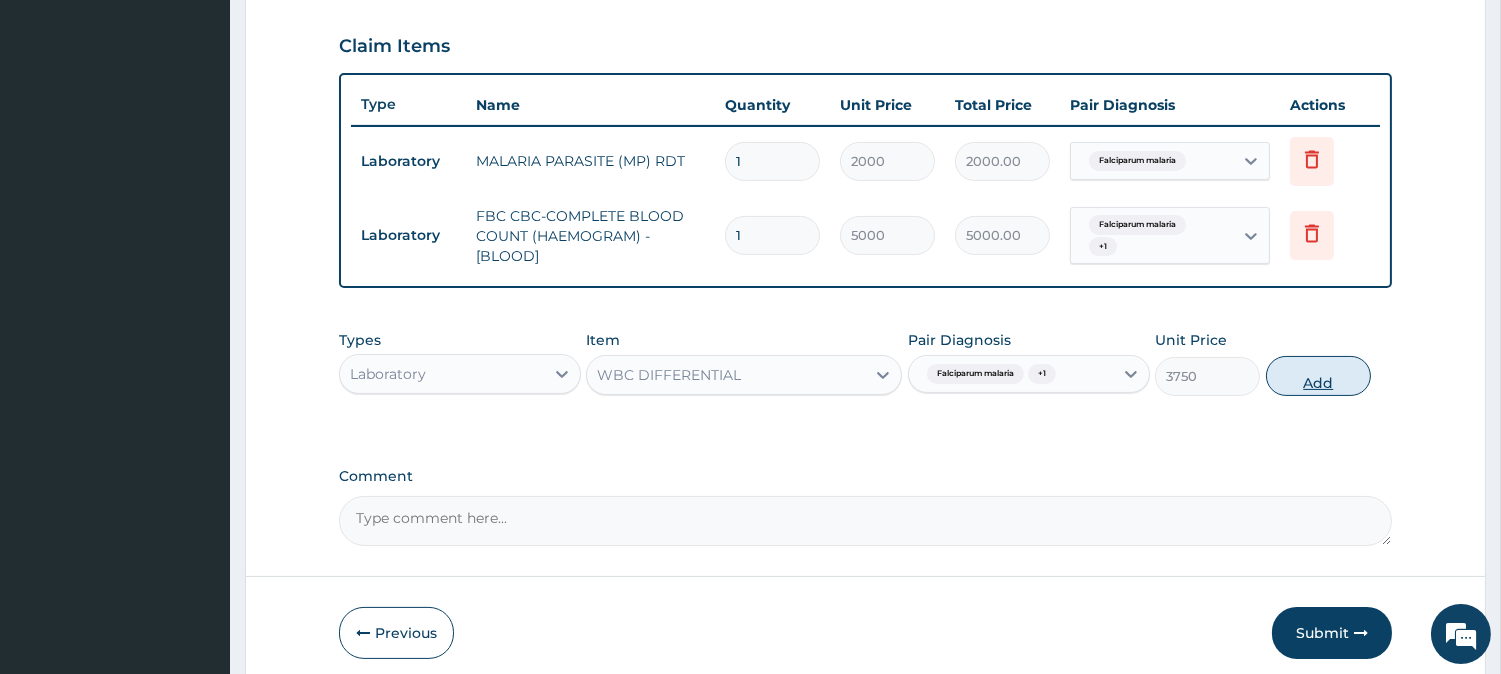 click on "Add" at bounding box center [1318, 376] 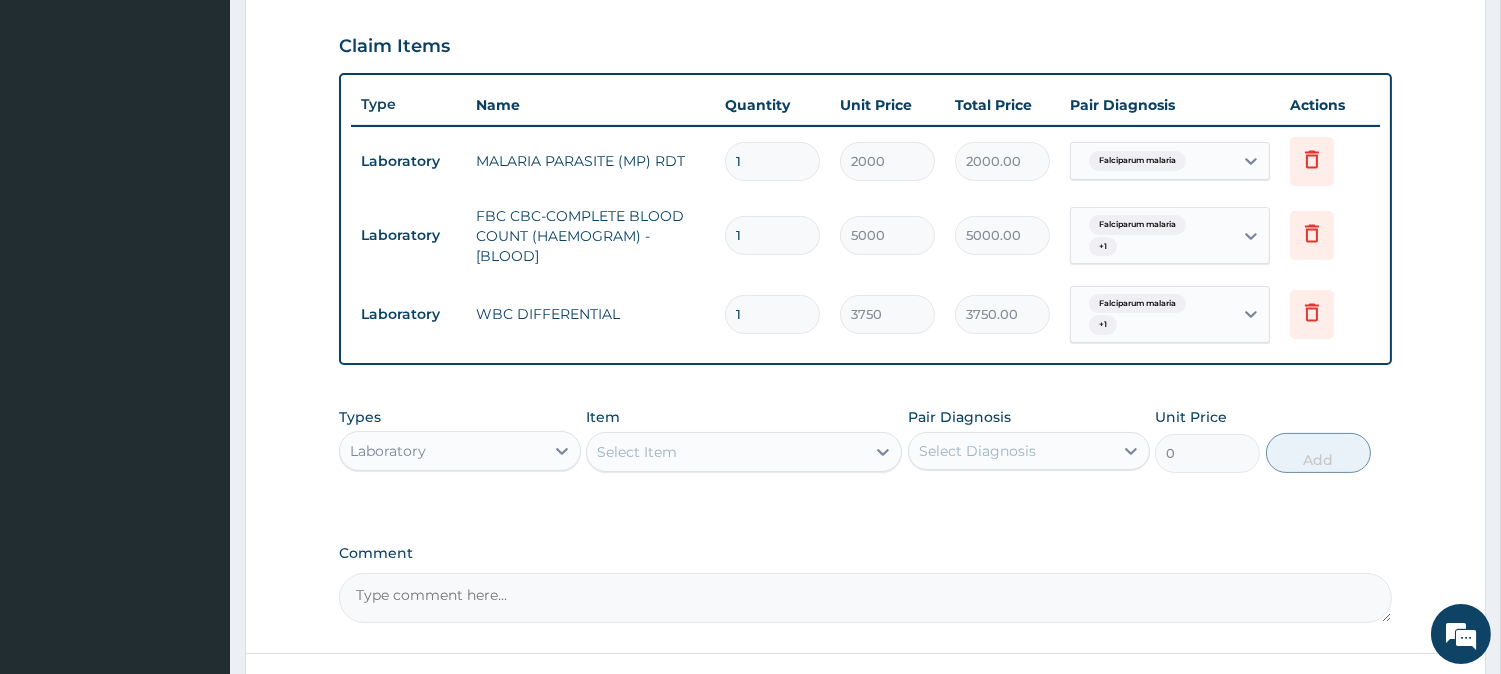 click on "Select Item" at bounding box center (726, 452) 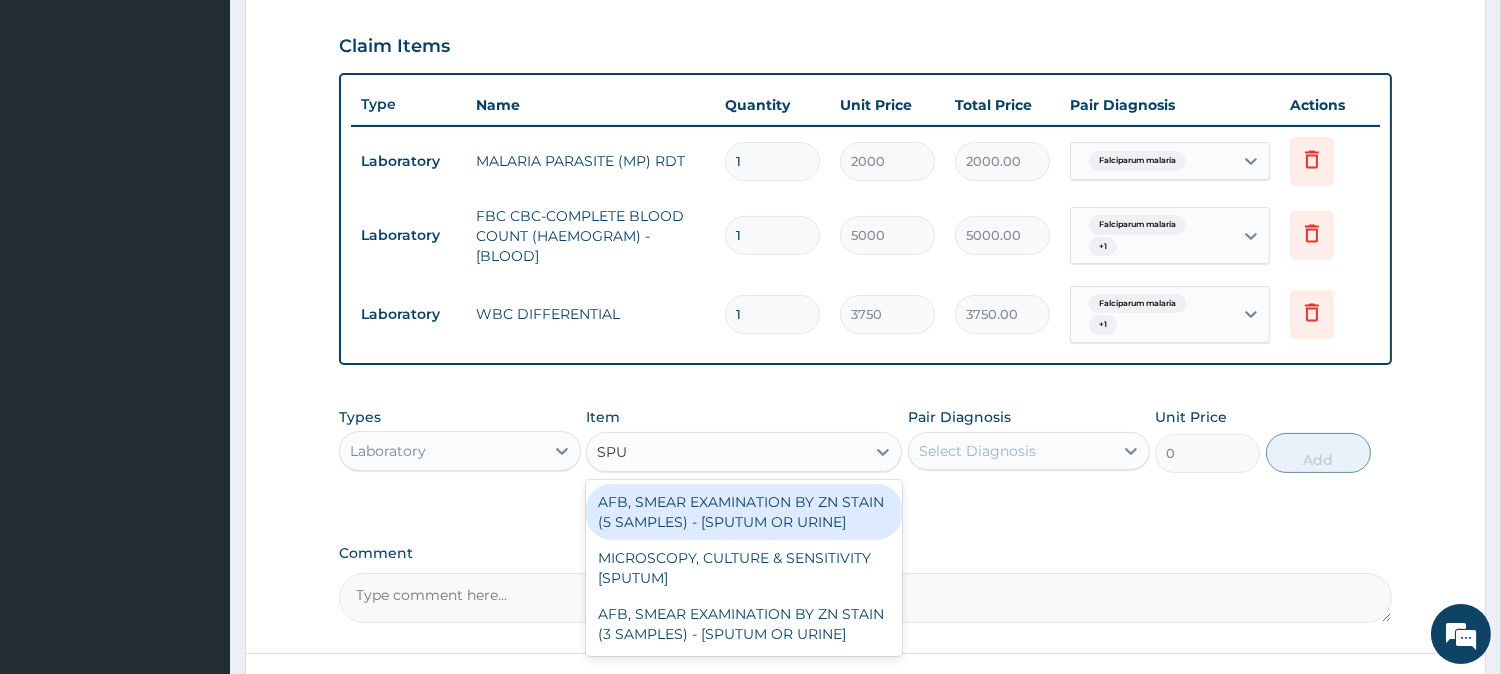 type on "SPUT" 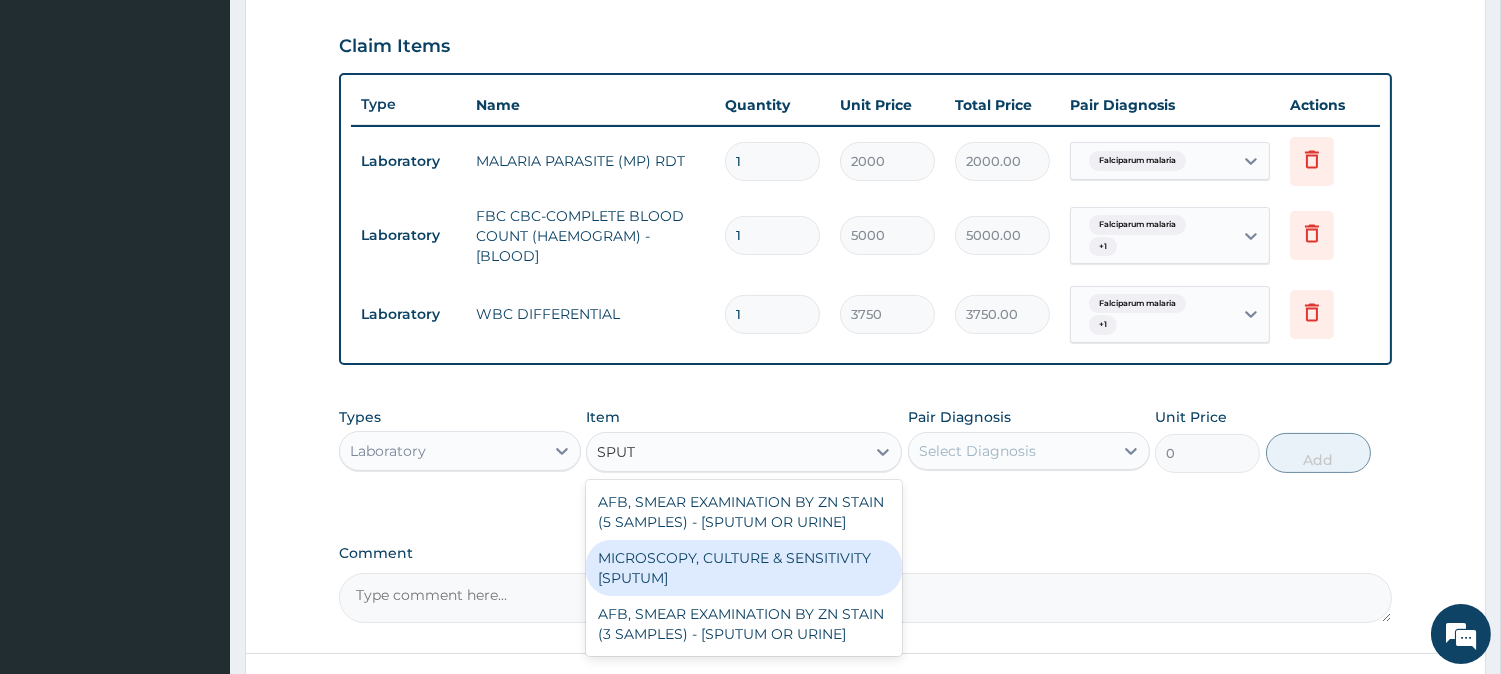 click on "MICROSCOPY, CULTURE & SENSITIVITY [SPUTUM]" at bounding box center [744, 568] 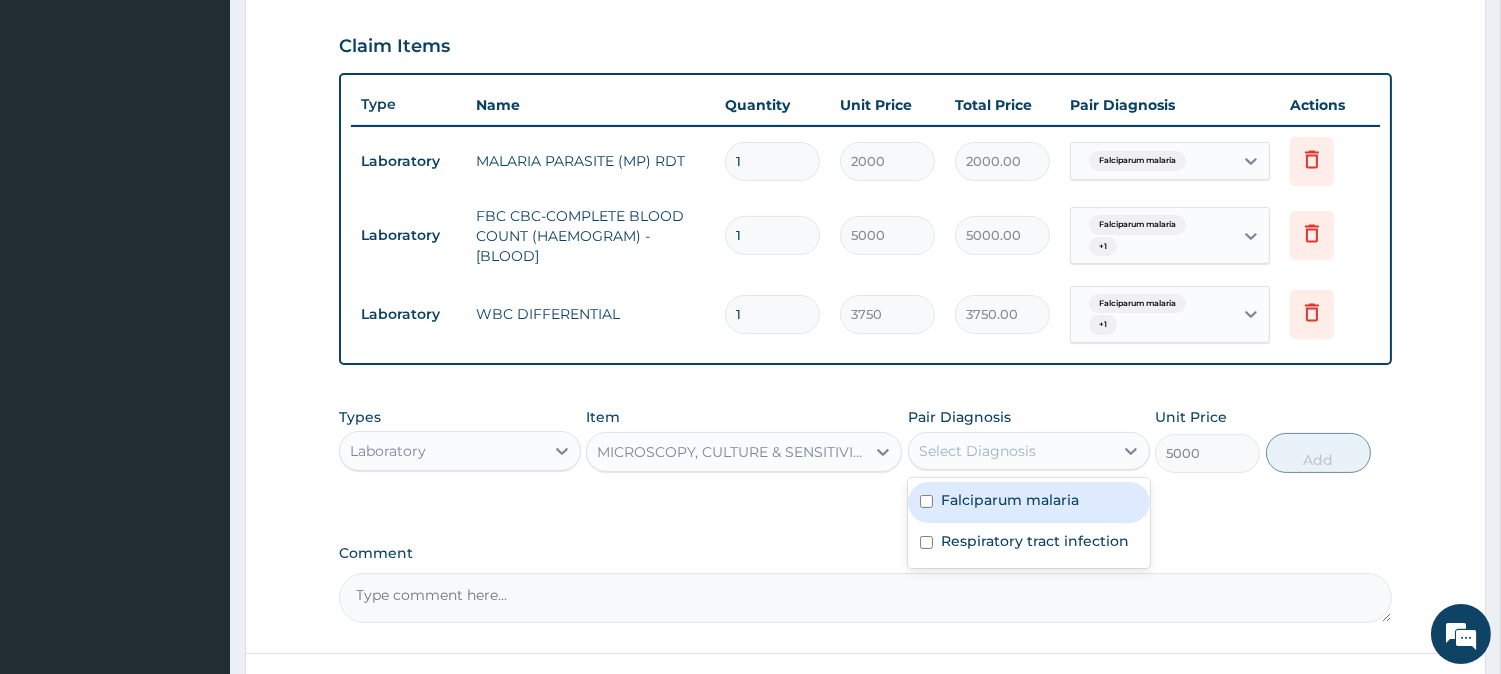 click on "Select Diagnosis" at bounding box center (1011, 451) 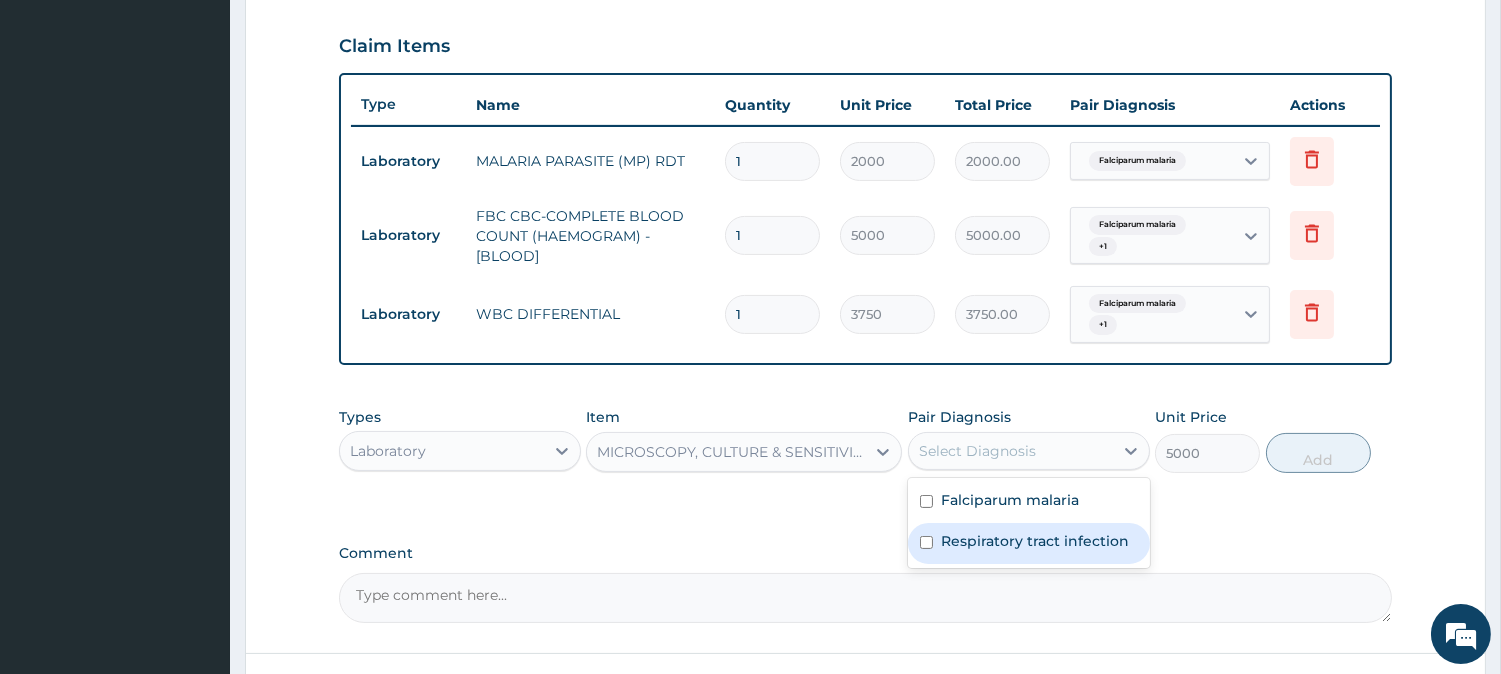 click on "Respiratory tract infection" at bounding box center (1035, 541) 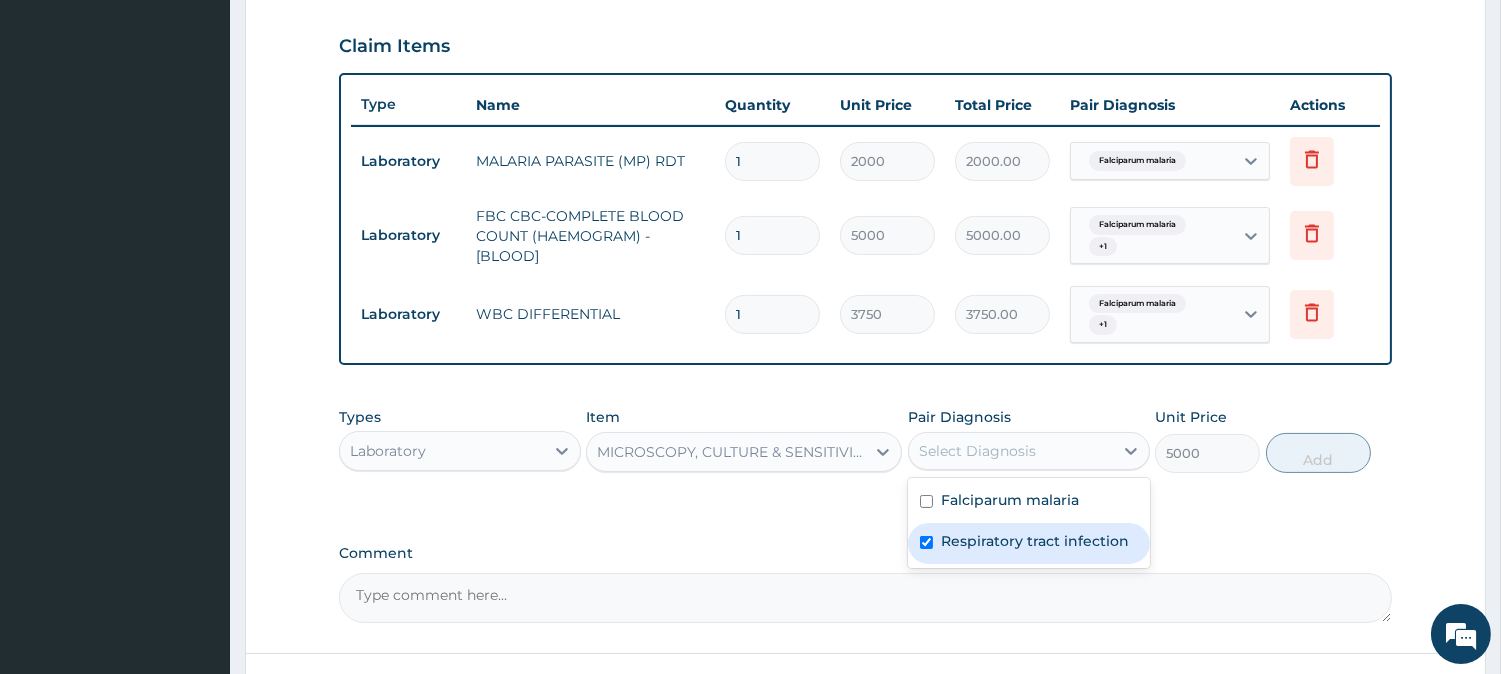 checkbox on "true" 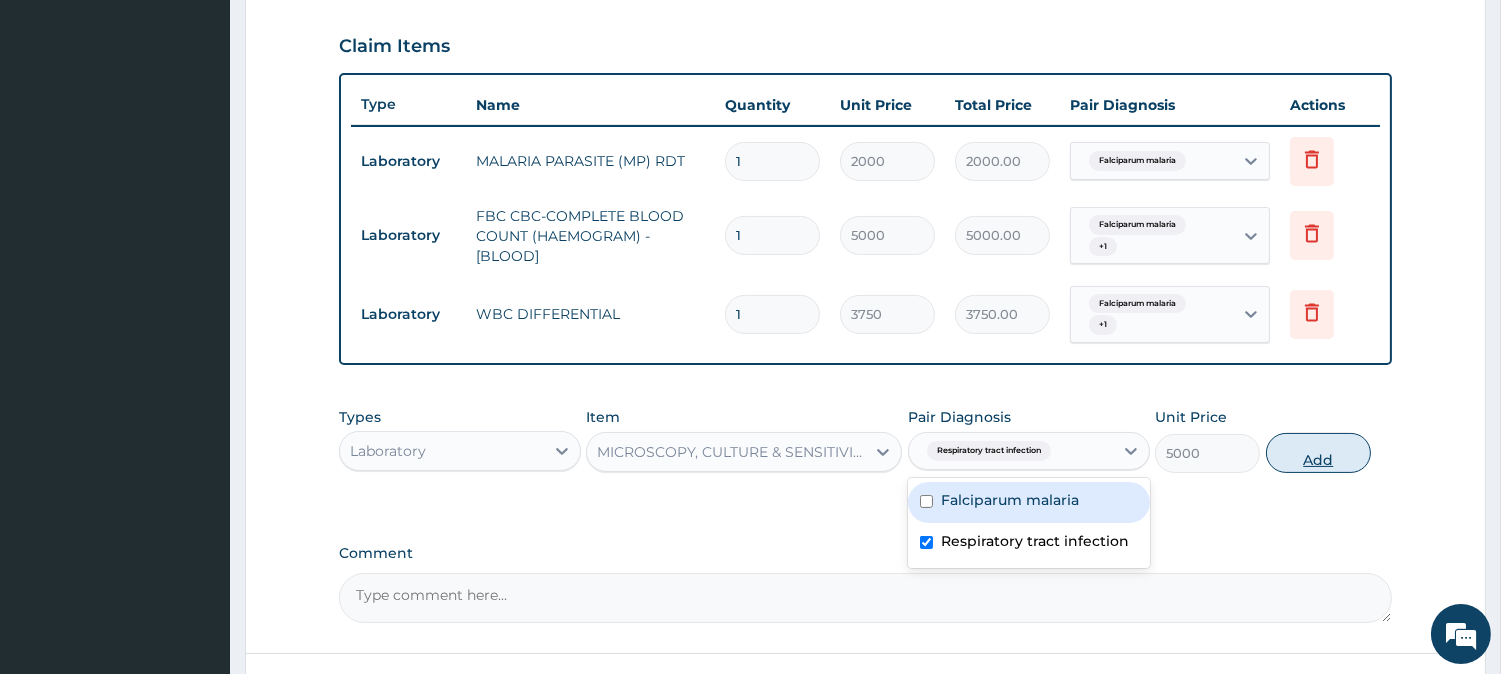 click on "Add" at bounding box center [1318, 453] 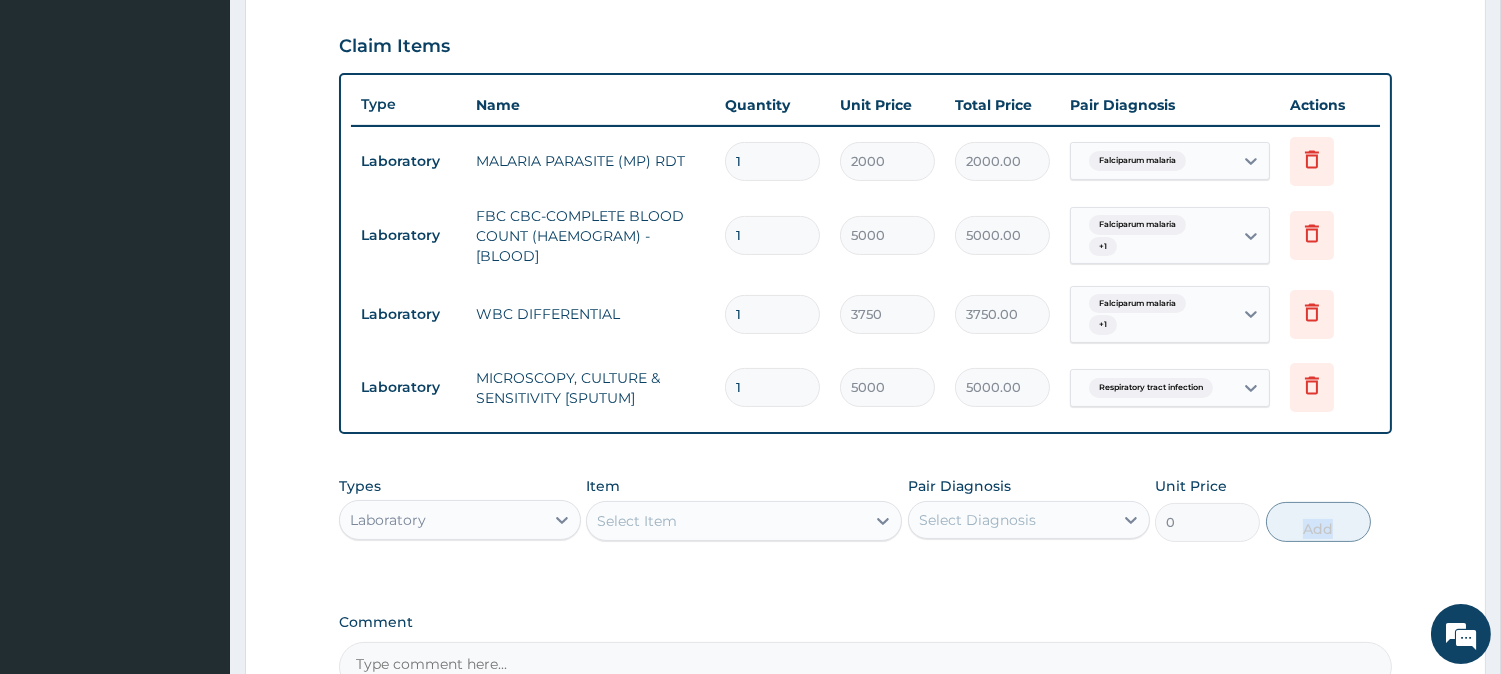 click on "PA Code / Prescription Code Enter Code(Secondary Care Only) Encounter Date 03-07-2025 Important Notice Please enter PA codes before entering items that are not attached to a PA code   All diagnoses entered must be linked to a claim item. Diagnosis & Claim Items that are visible but inactive cannot be edited because they were imported from an already approved PA code. Diagnosis Falciparum malaria Confirmed Respiratory tract infection Confirmed NB: All diagnosis must be linked to a claim item Claim Items Type Name Quantity Unit Price Total Price Pair Diagnosis Actions Laboratory MALARIA PARASITE (MP) RDT 1 2000 2000.00 Falciparum malaria Delete Laboratory FBC CBC-COMPLETE BLOOD COUNT (HAEMOGRAM) - [BLOOD] 1 5000 5000.00 Falciparum malaria  + 1 Delete Laboratory WBC DIFFERENTIAL 1 3750 3750.00 Falciparum malaria  + 1 Delete Laboratory MICROSCOPY, CULTURE & SENSITIVITY [SPUTUM] 1 5000 5000.00 Respiratory tract infection Delete Types Laboratory Item Select Item Pair Diagnosis Select Diagnosis Unit Price 0 Add" at bounding box center [865, 106] 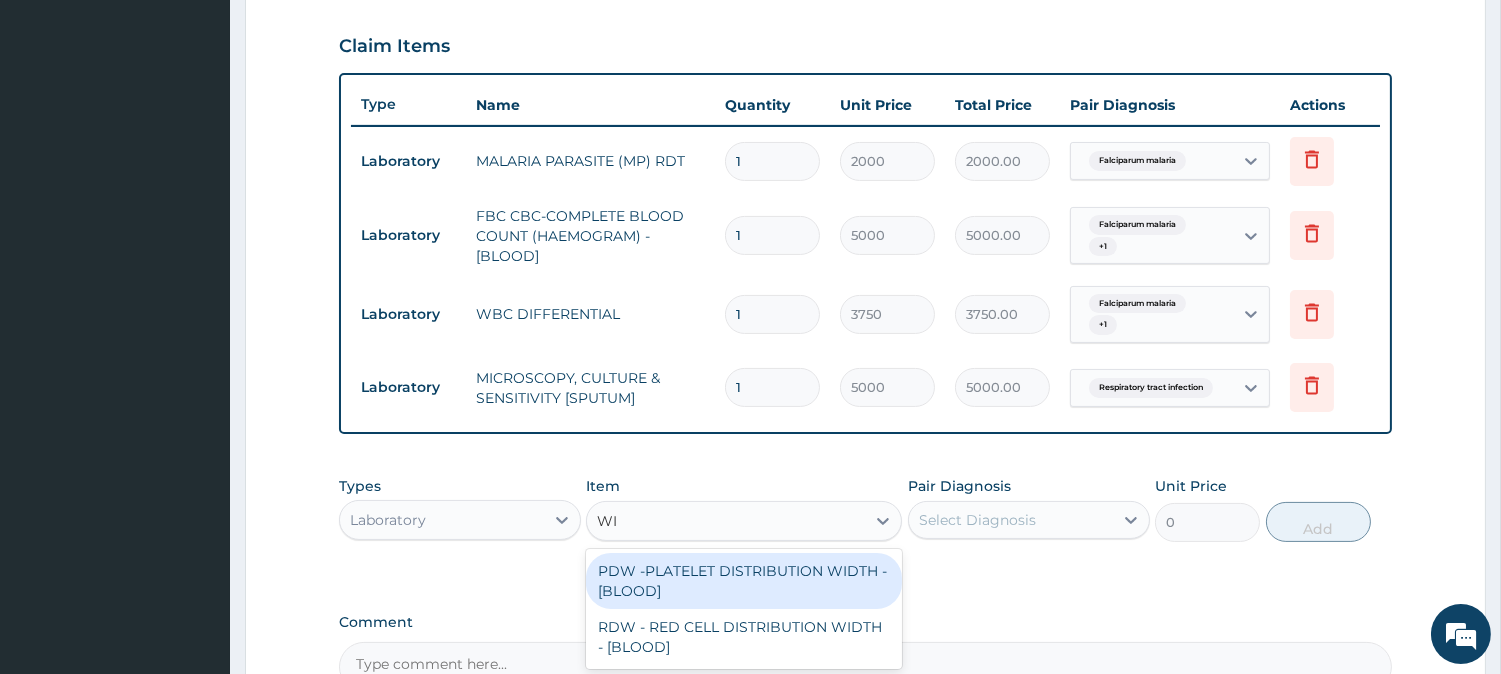 type on "W" 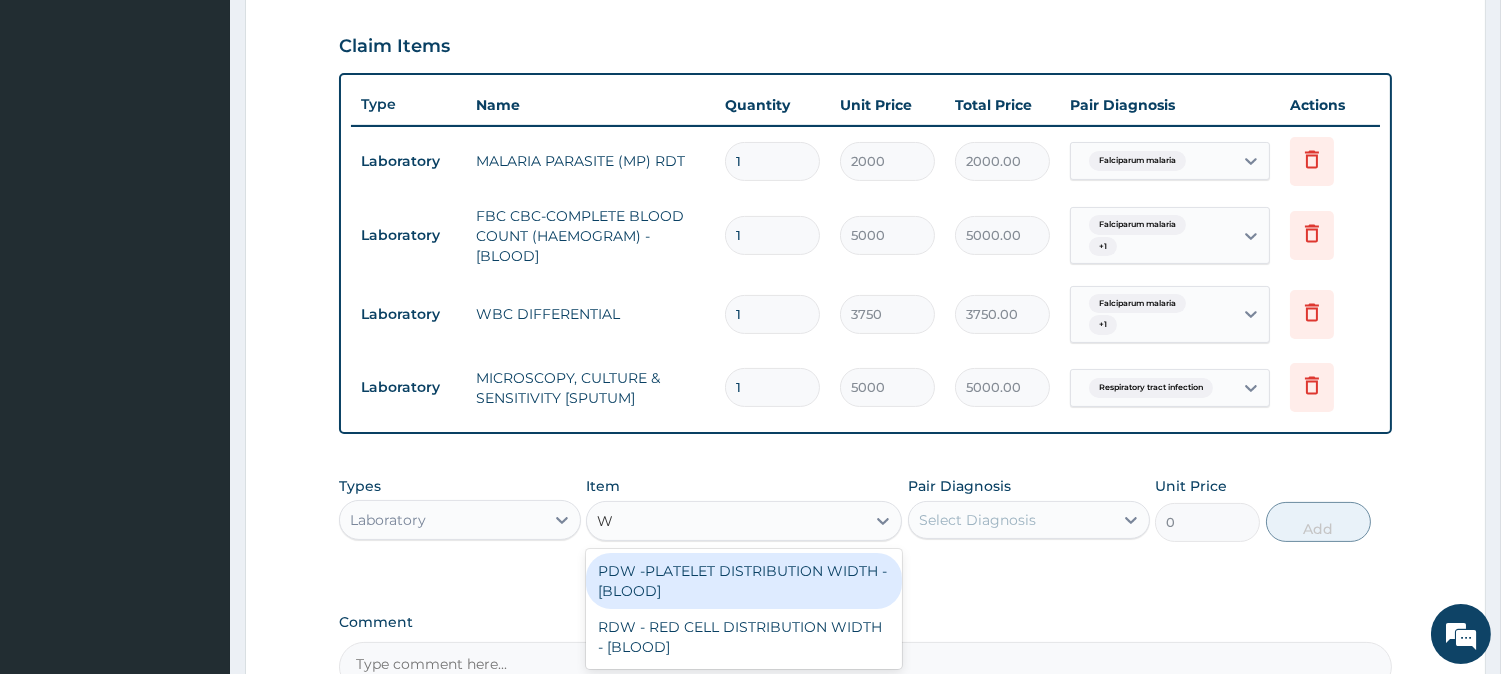 type 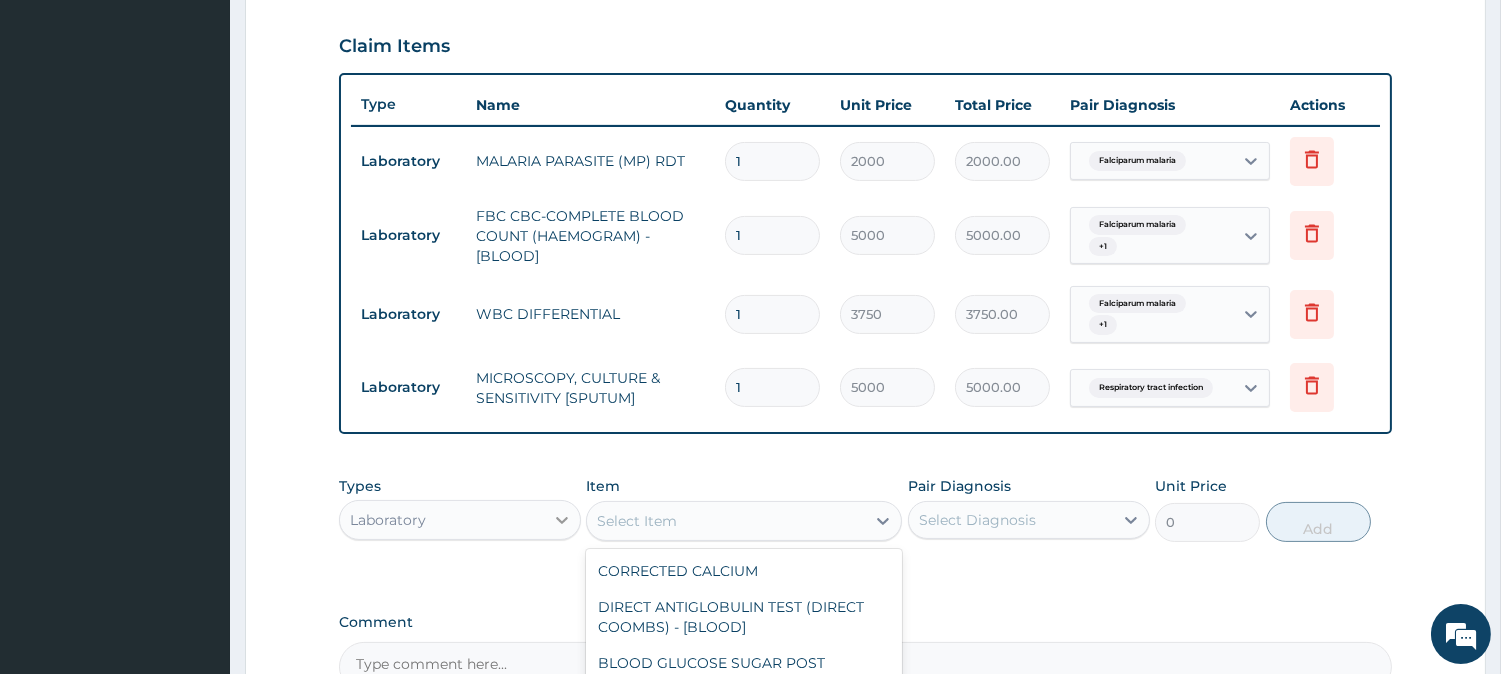 click 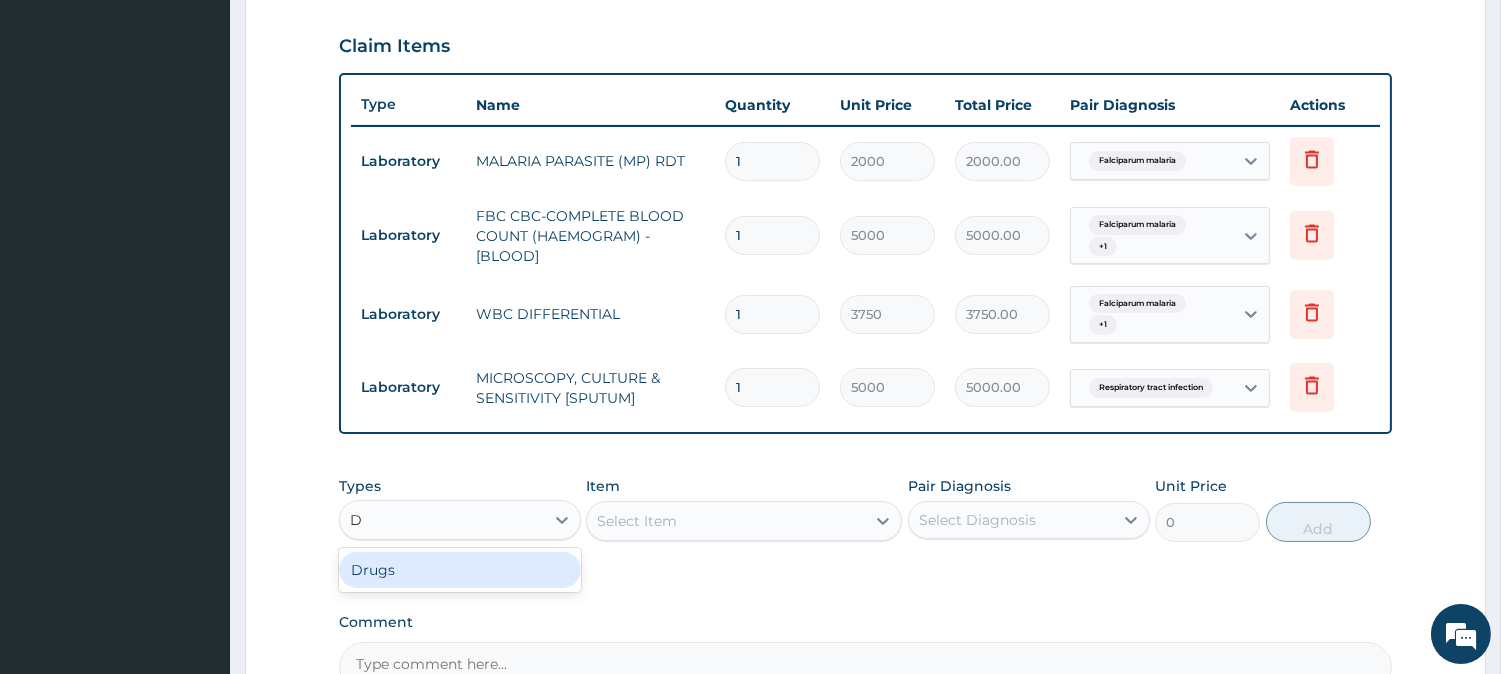 type on "DR" 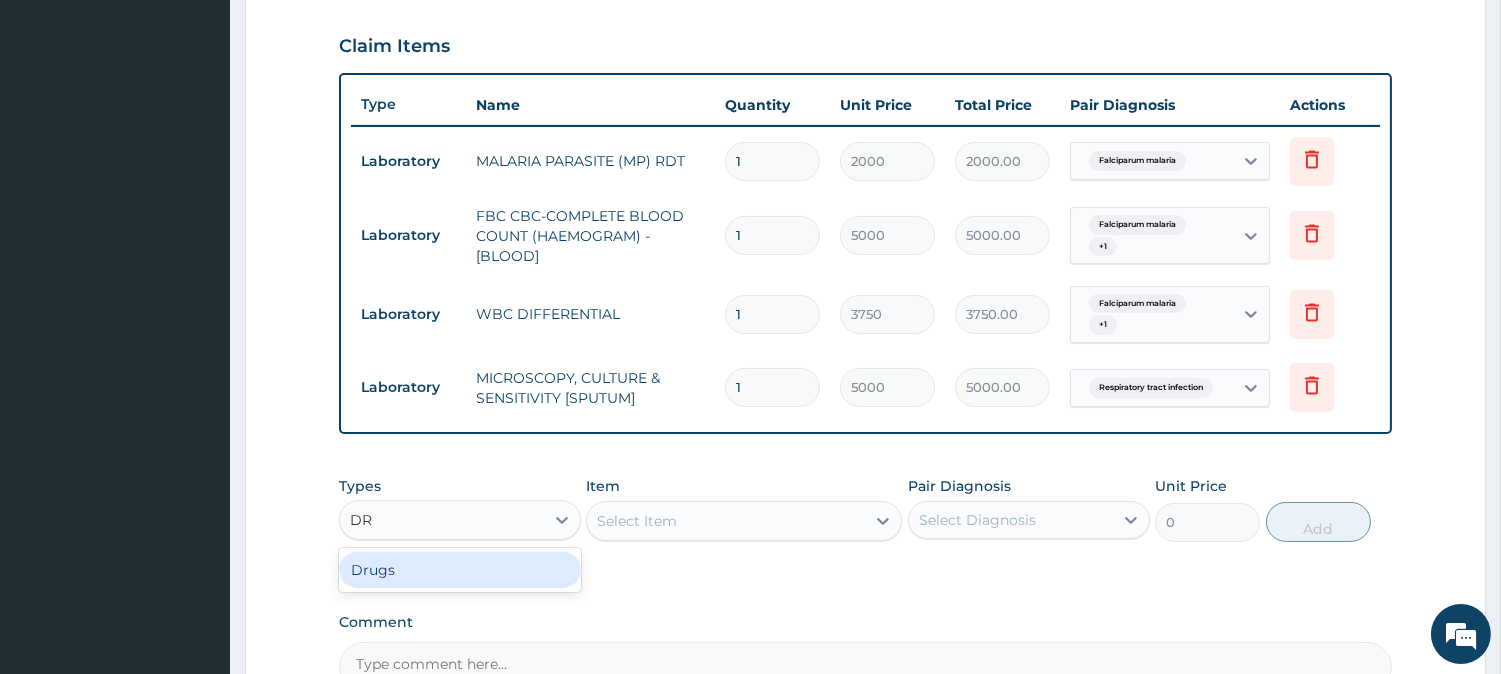 click on "Drugs" at bounding box center (460, 570) 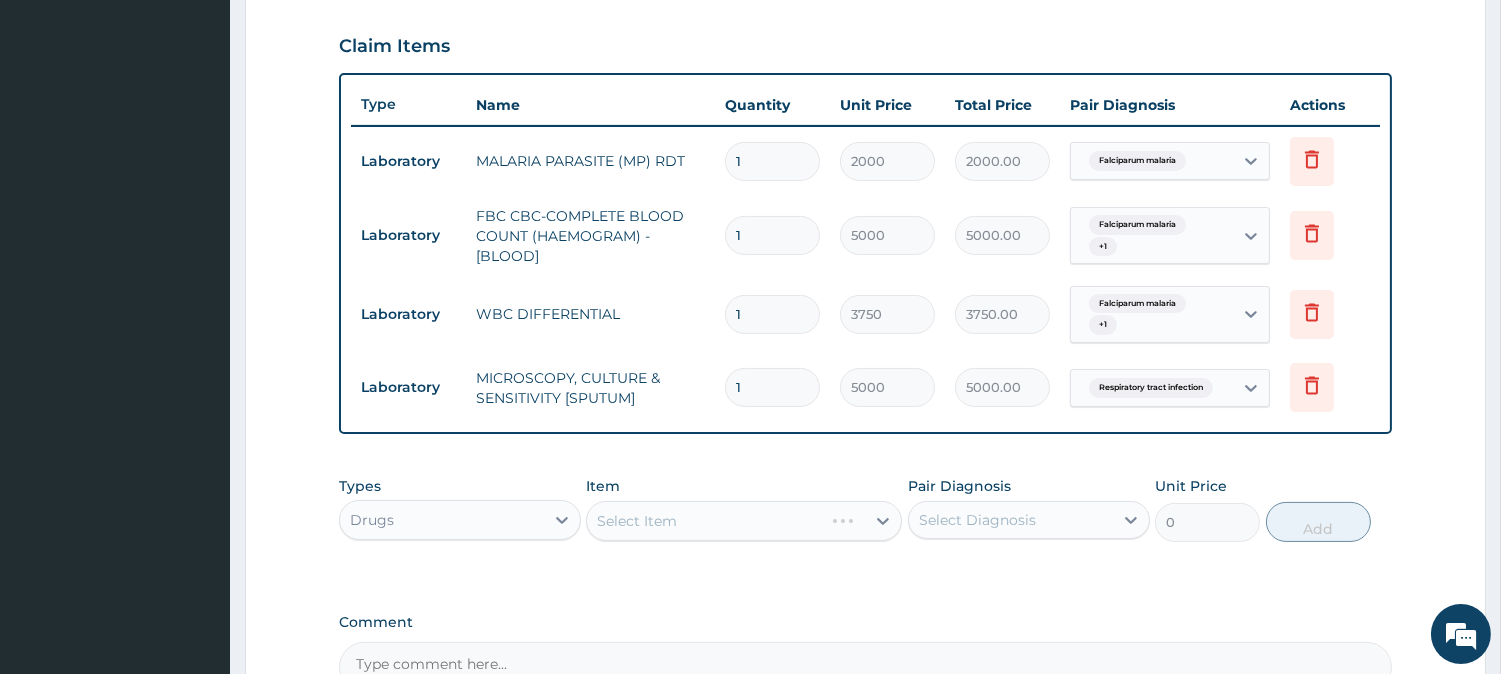 click on "PA Code / Prescription Code Enter Code(Secondary Care Only) Encounter Date 03-07-2025 Important Notice Please enter PA codes before entering items that are not attached to a PA code   All diagnoses entered must be linked to a claim item. Diagnosis & Claim Items that are visible but inactive cannot be edited because they were imported from an already approved PA code. Diagnosis Falciparum malaria Confirmed Respiratory tract infection Confirmed NB: All diagnosis must be linked to a claim item Claim Items Type Name Quantity Unit Price Total Price Pair Diagnosis Actions Laboratory MALARIA PARASITE (MP) RDT 1 2000 2000.00 Falciparum malaria Delete Laboratory FBC CBC-COMPLETE BLOOD COUNT (HAEMOGRAM) - [BLOOD] 1 5000 5000.00 Falciparum malaria  + 1 Delete Laboratory WBC DIFFERENTIAL 1 3750 3750.00 Falciparum malaria  + 1 Delete Laboratory MICROSCOPY, CULTURE & SENSITIVITY [SPUTUM] 1 5000 5000.00 Respiratory tract infection Delete Types Drugs Item Select Item Pair Diagnosis Select Diagnosis Unit Price 0 Add Comment" at bounding box center (865, 106) 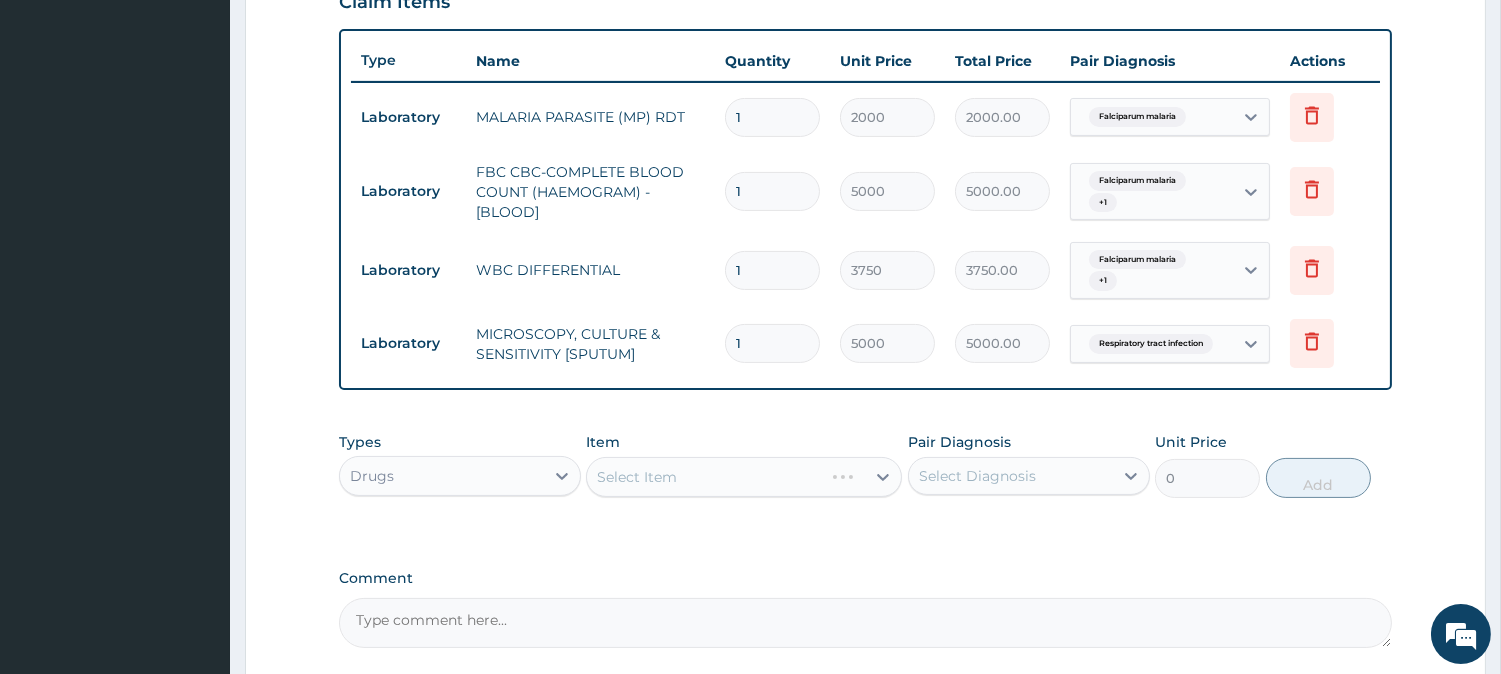 scroll, scrollTop: 897, scrollLeft: 0, axis: vertical 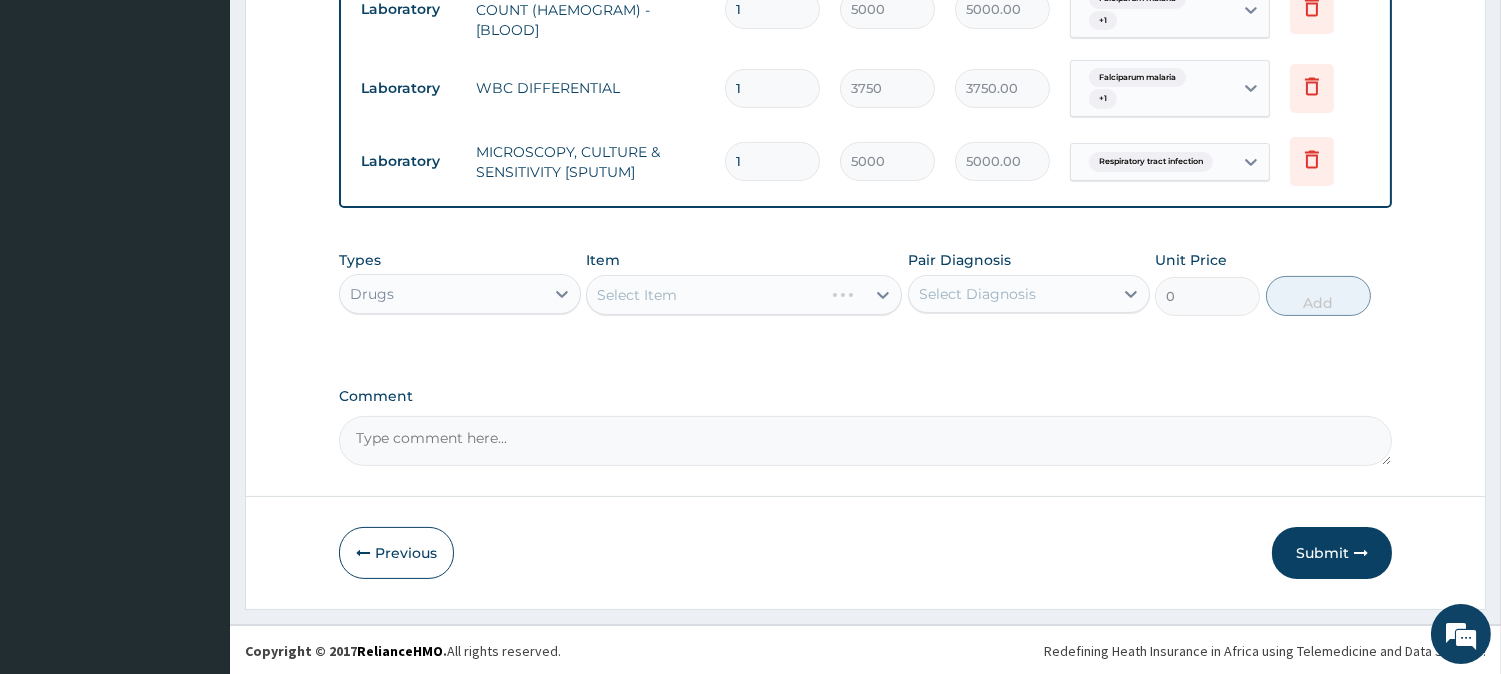 click on "Select Item" at bounding box center [744, 295] 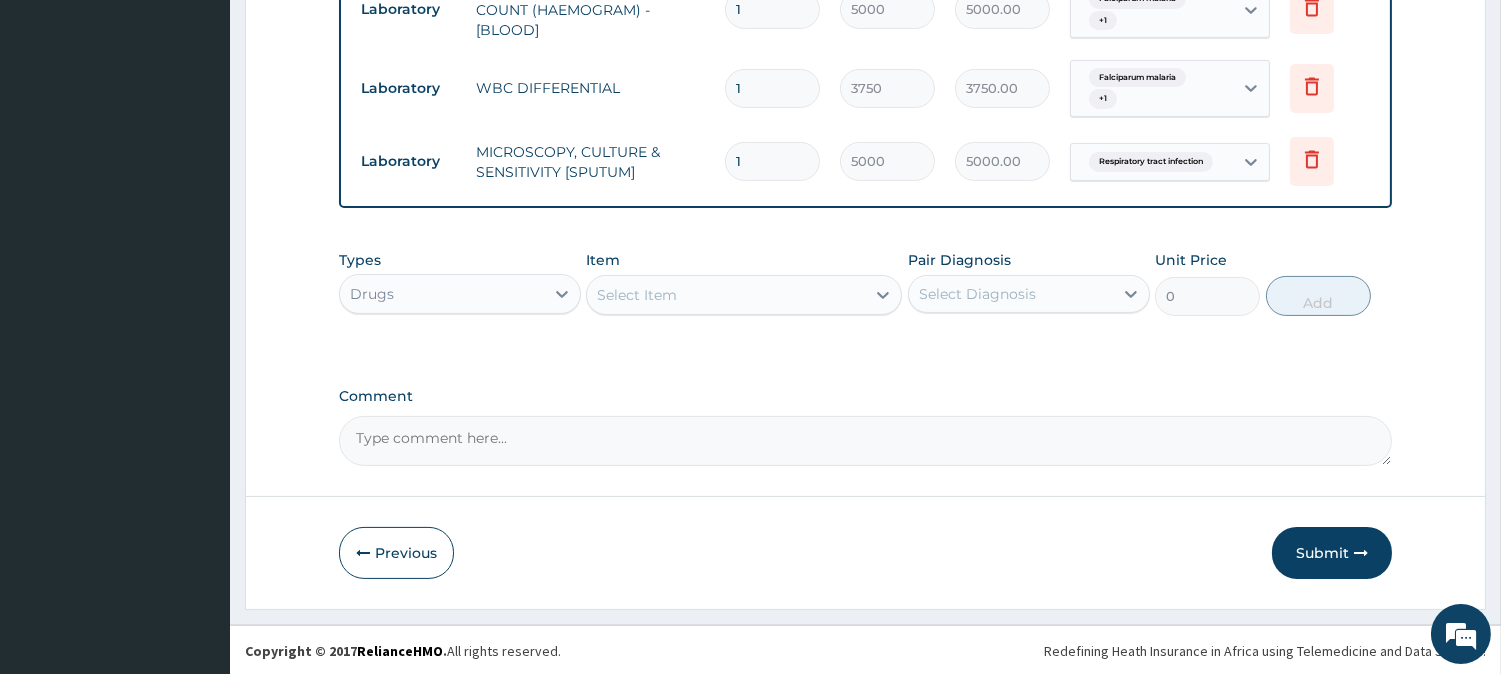click 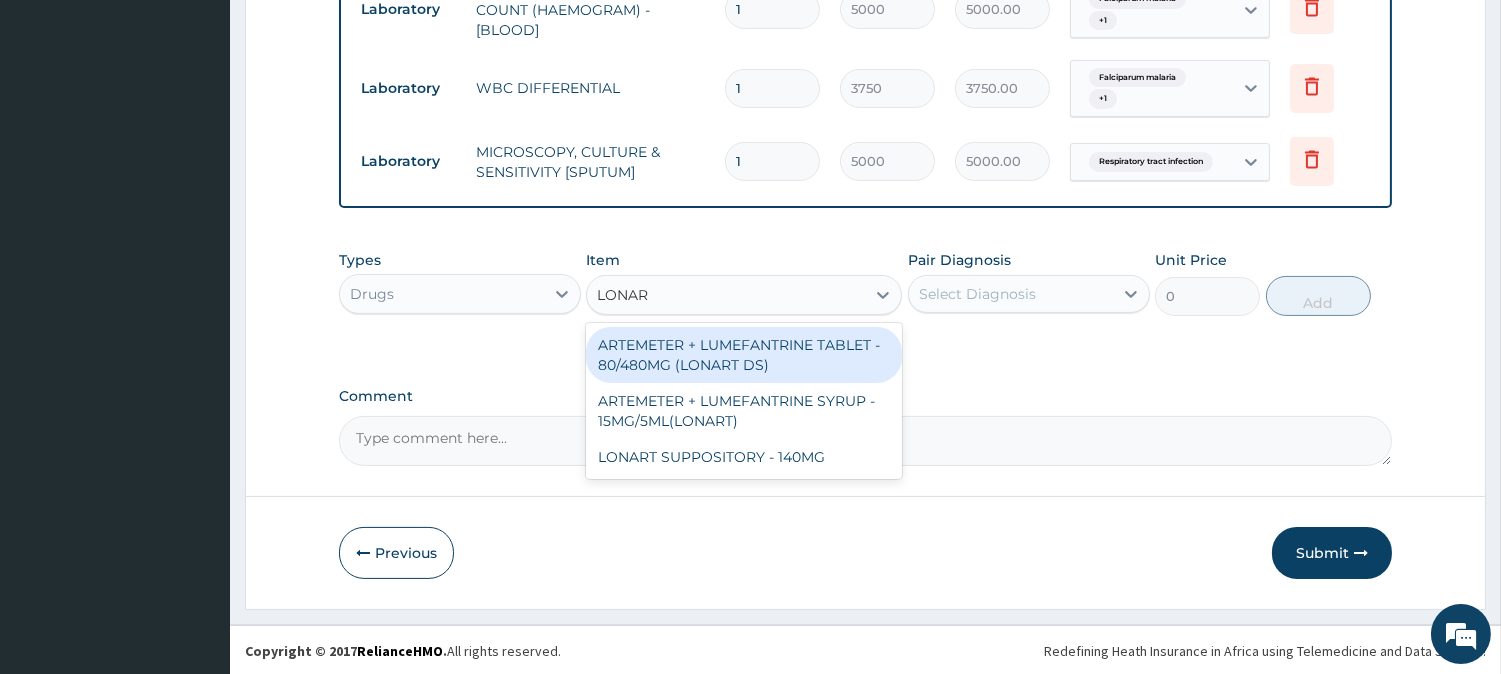 type on "LONART" 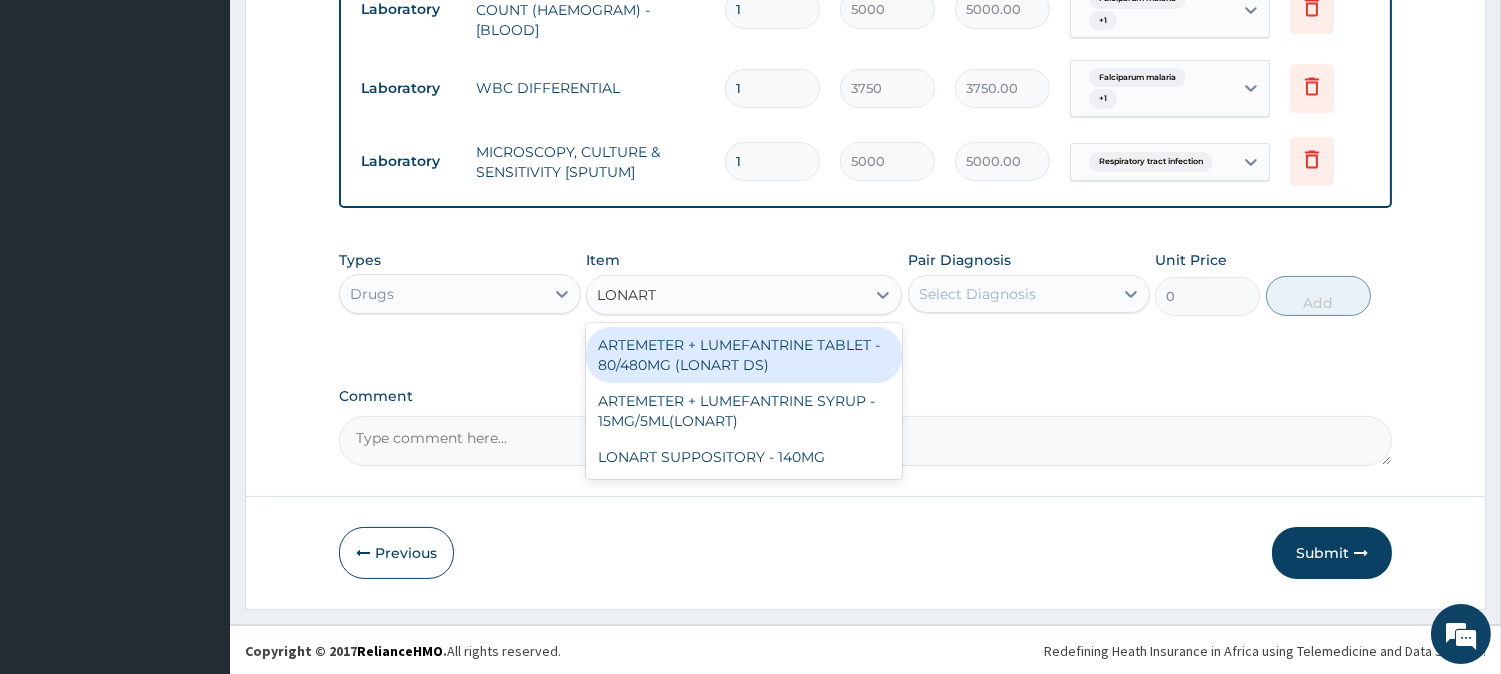 click on "ARTEMETER + LUMEFANTRINE TABLET -  80/480MG (LONART DS)" at bounding box center (744, 355) 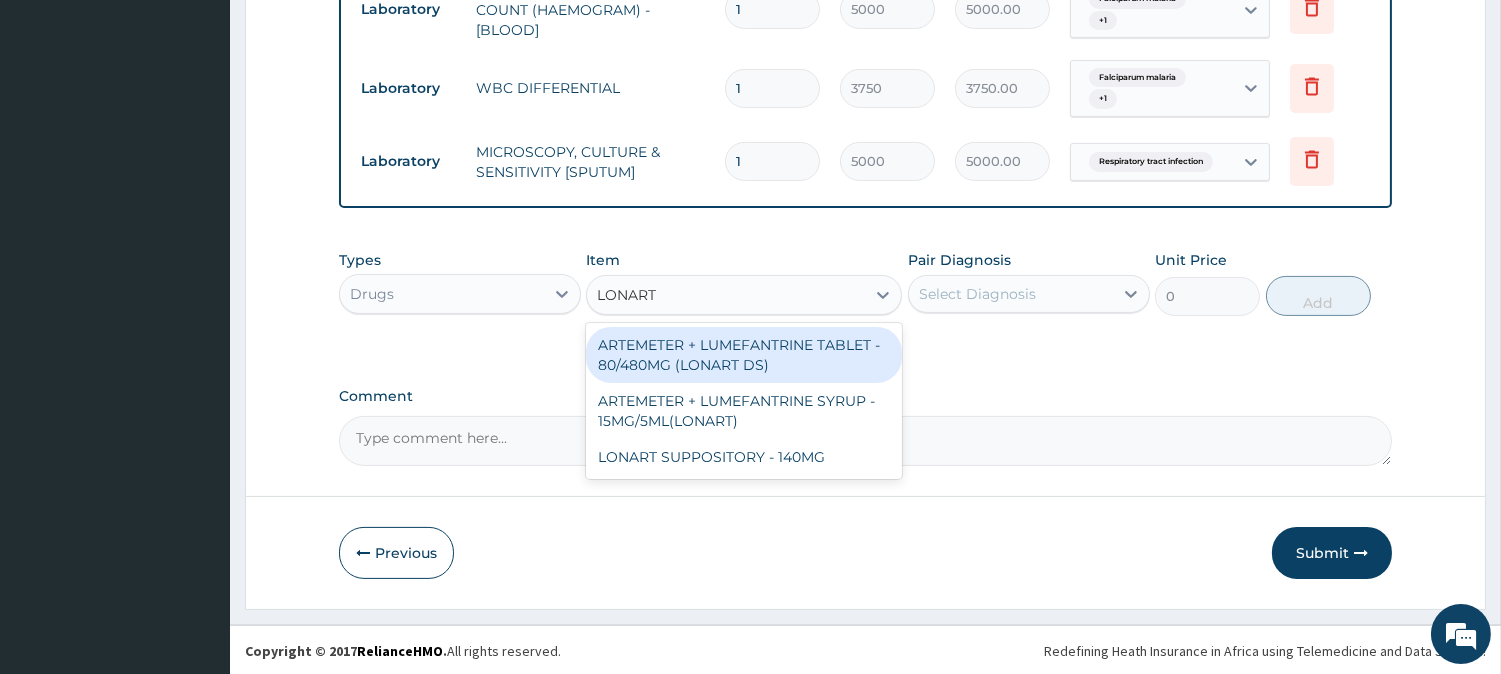 type 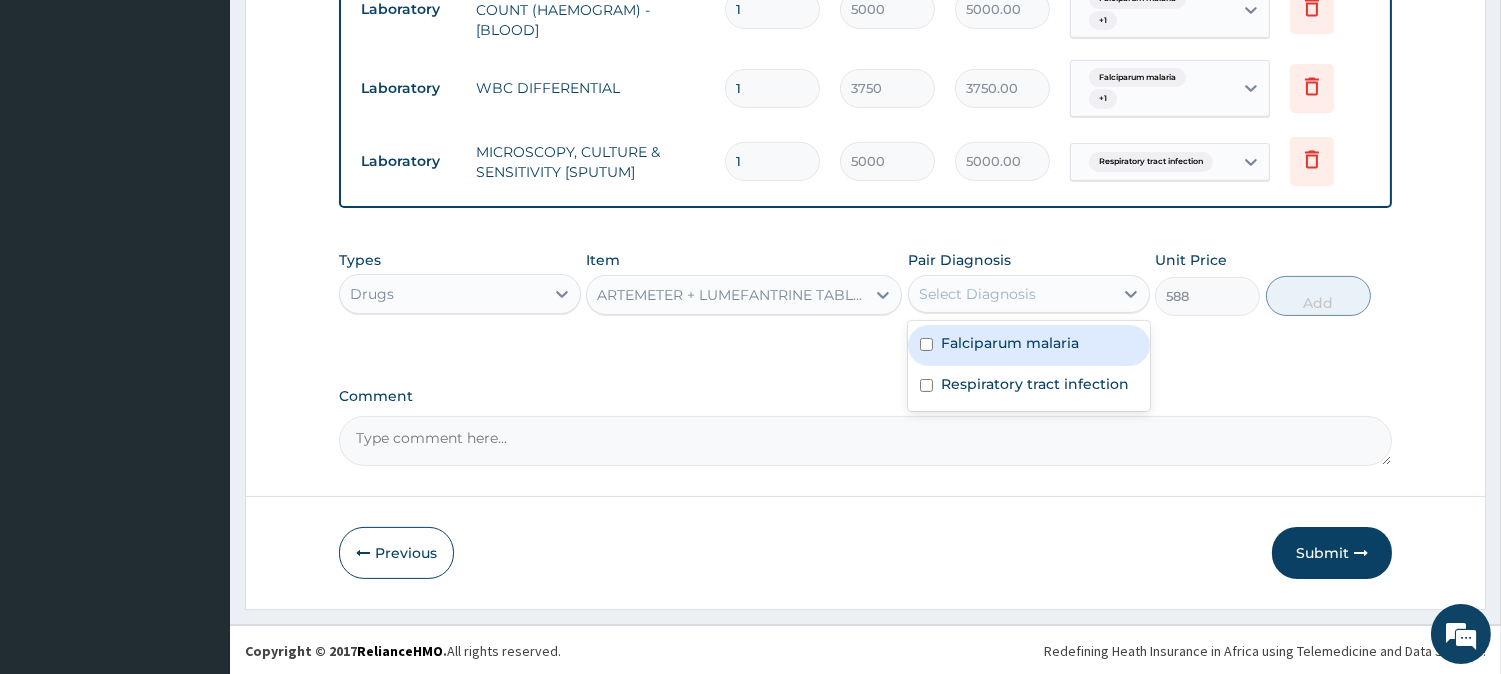 click on "Select Diagnosis" at bounding box center [1011, 294] 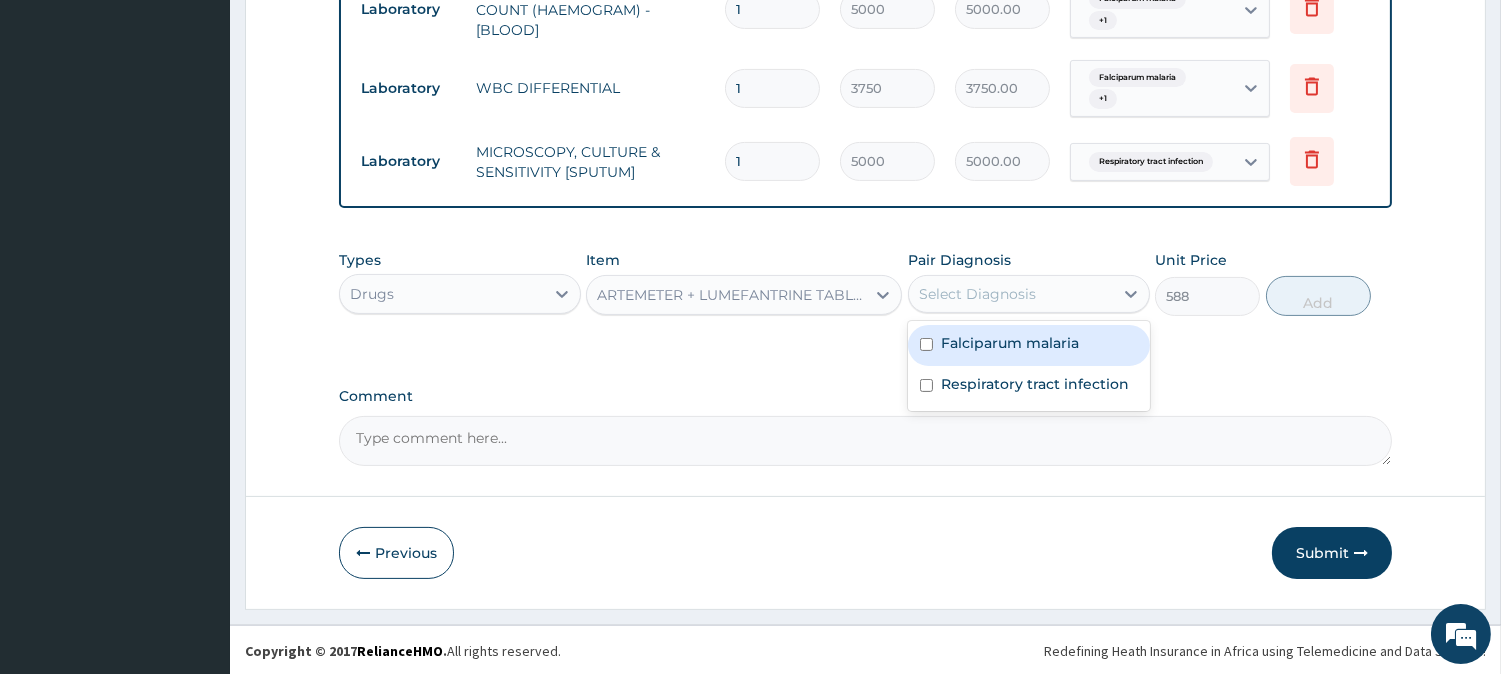 click on "Falciparum malaria" at bounding box center (1010, 343) 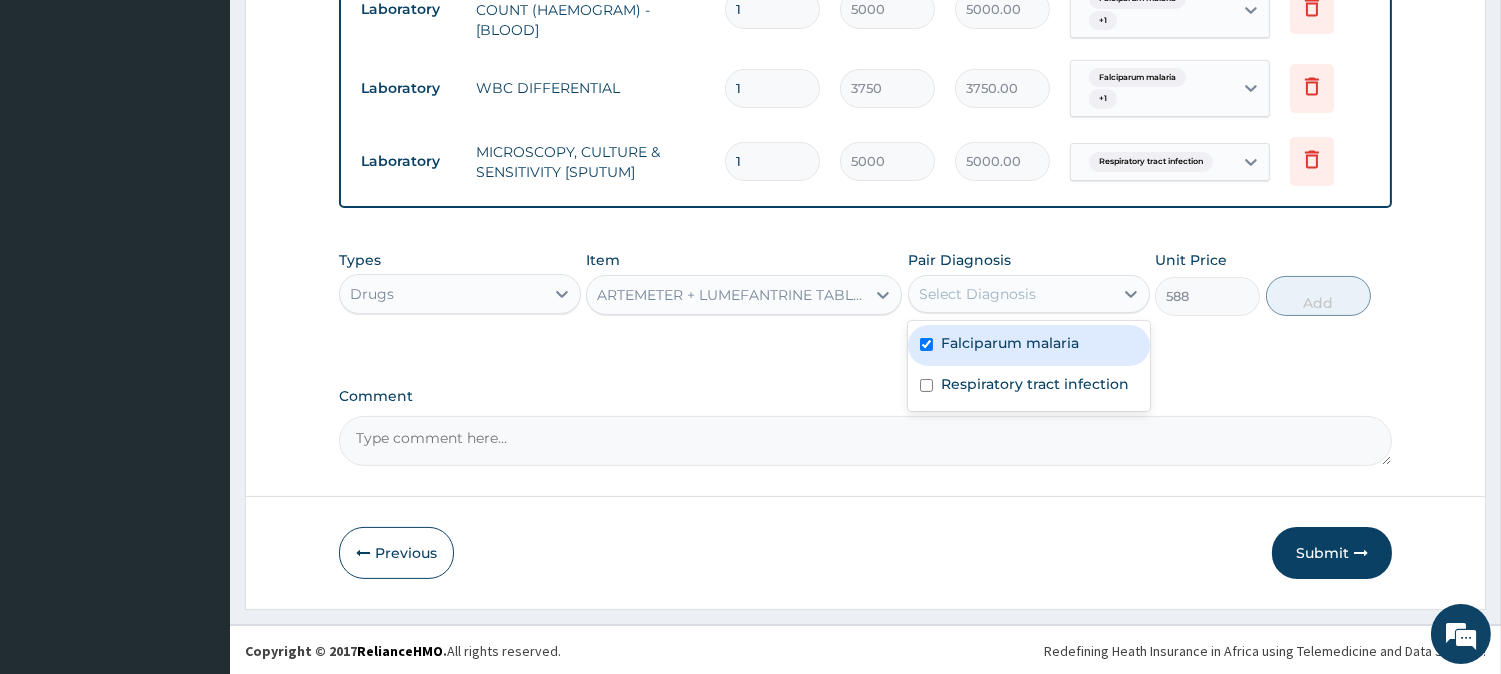 checkbox on "true" 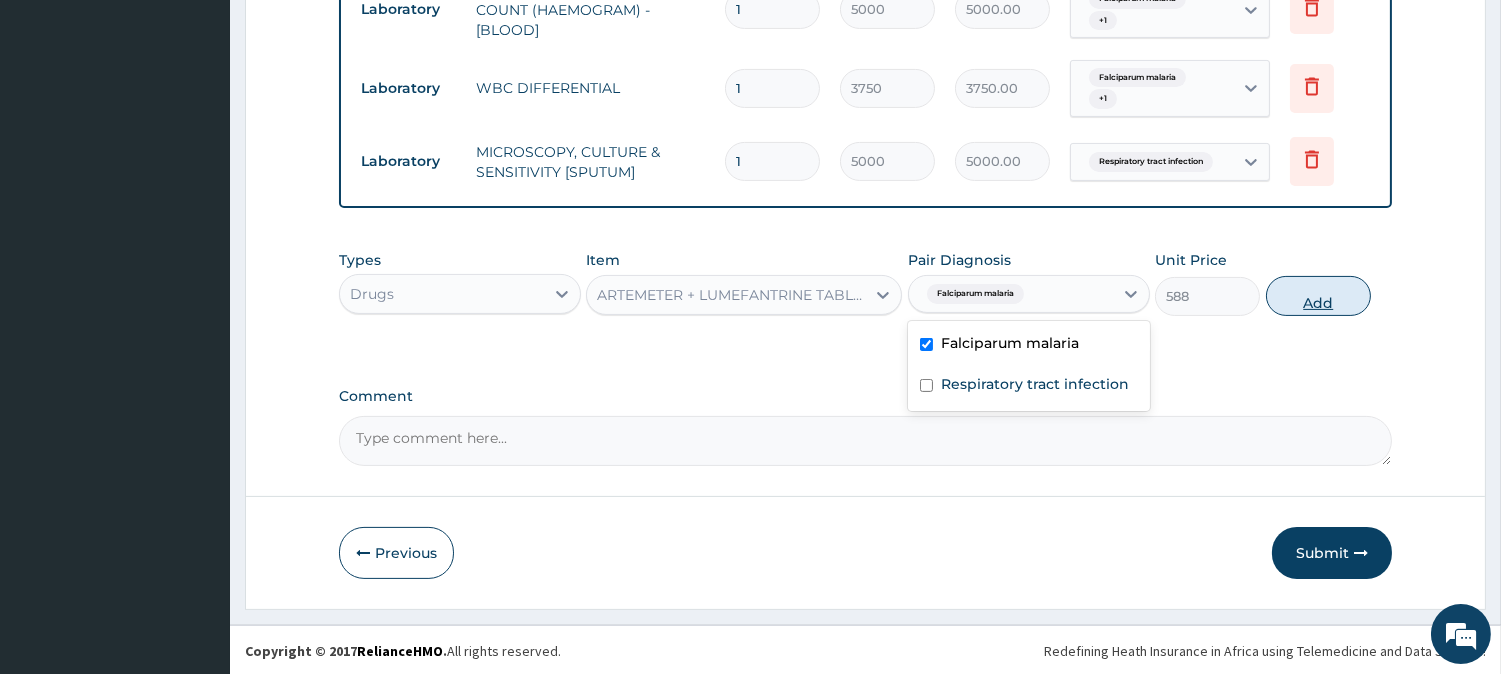 click on "Add" at bounding box center (1318, 296) 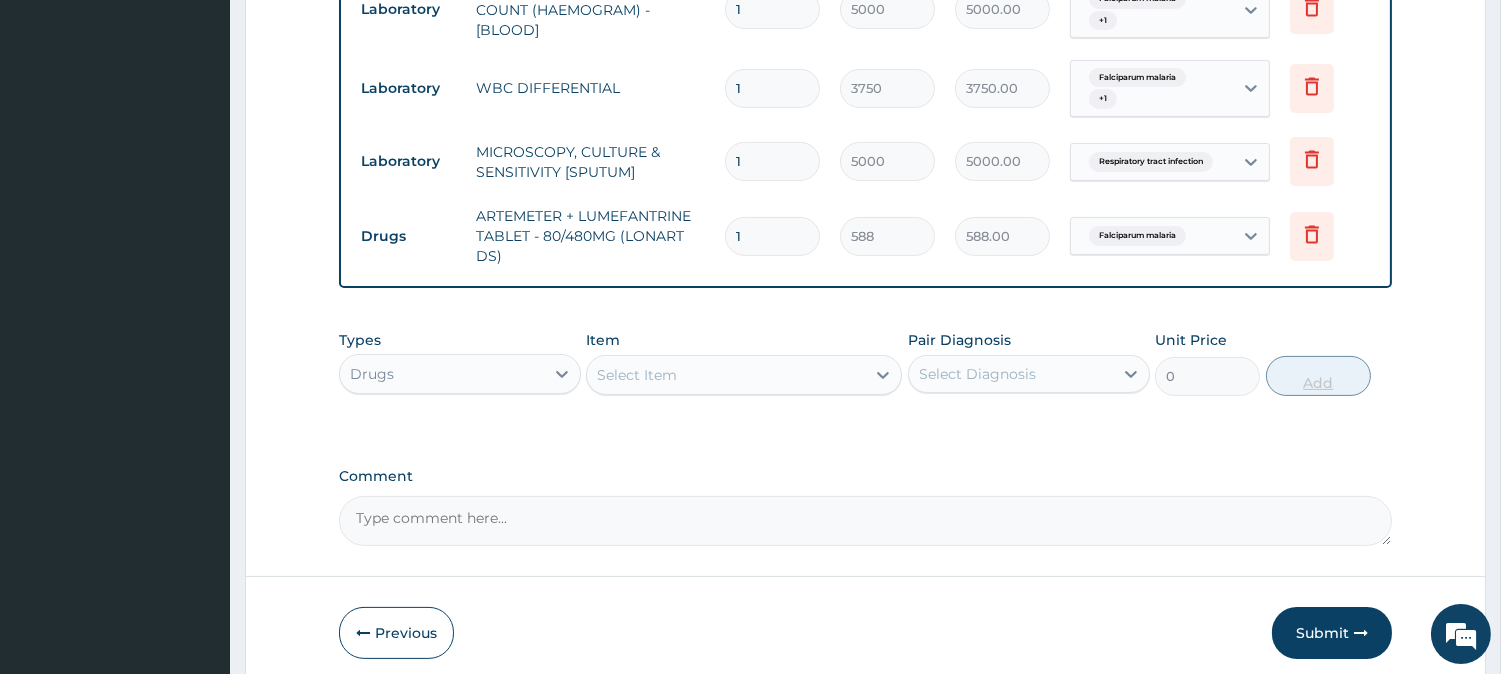 type 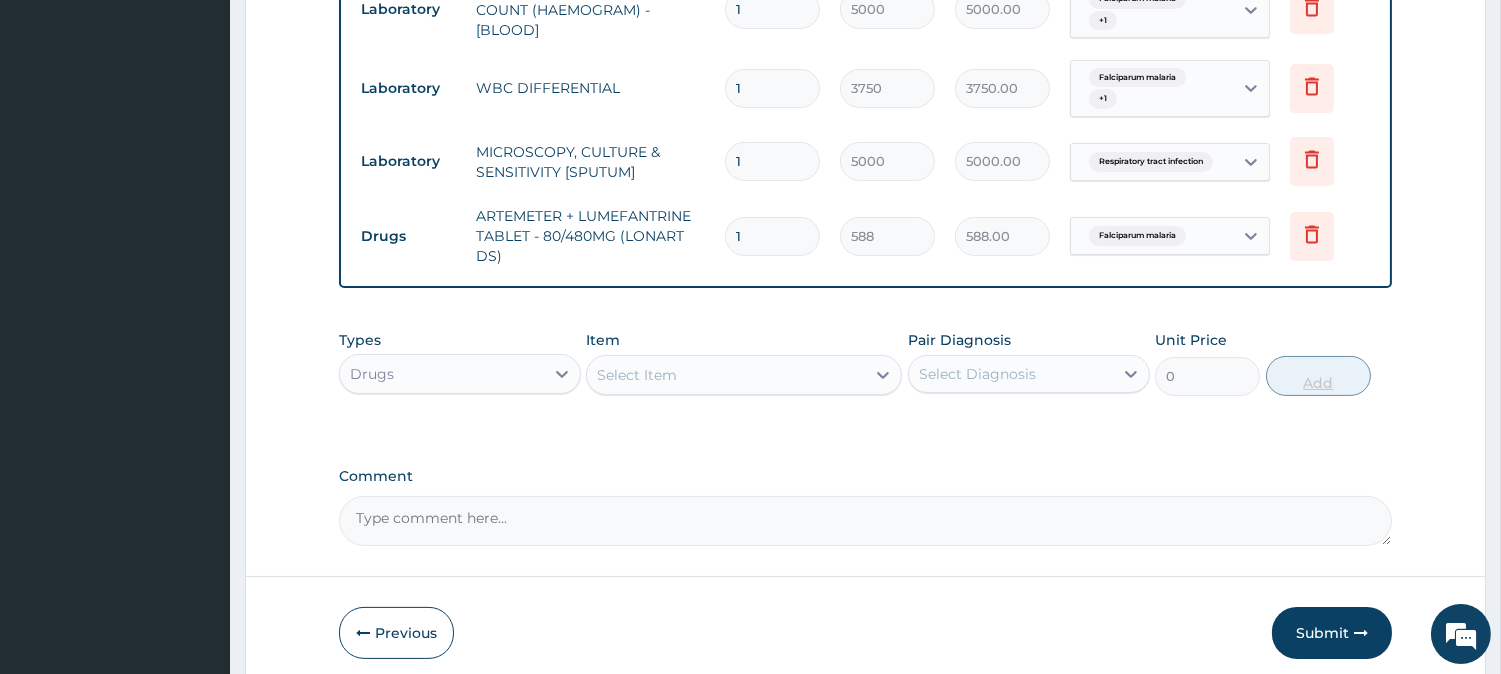 type on "0.00" 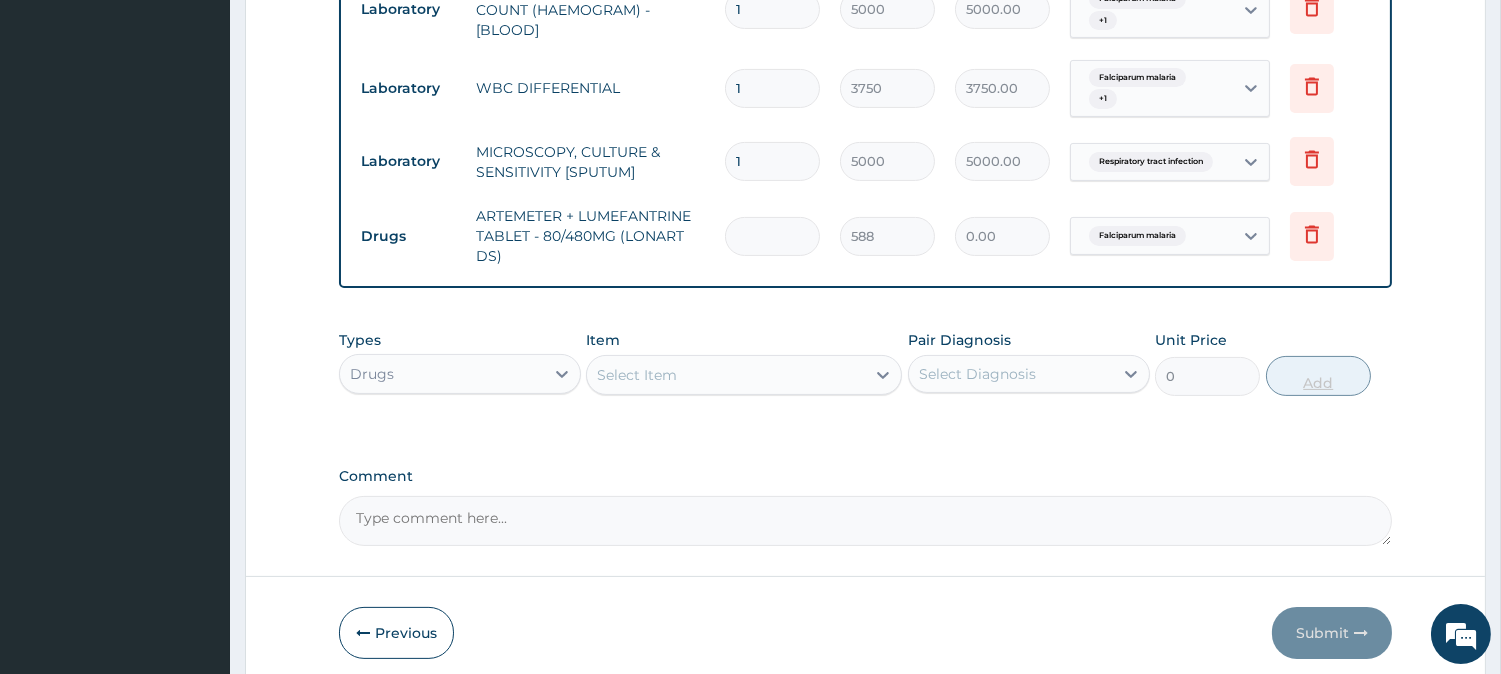 type on "6" 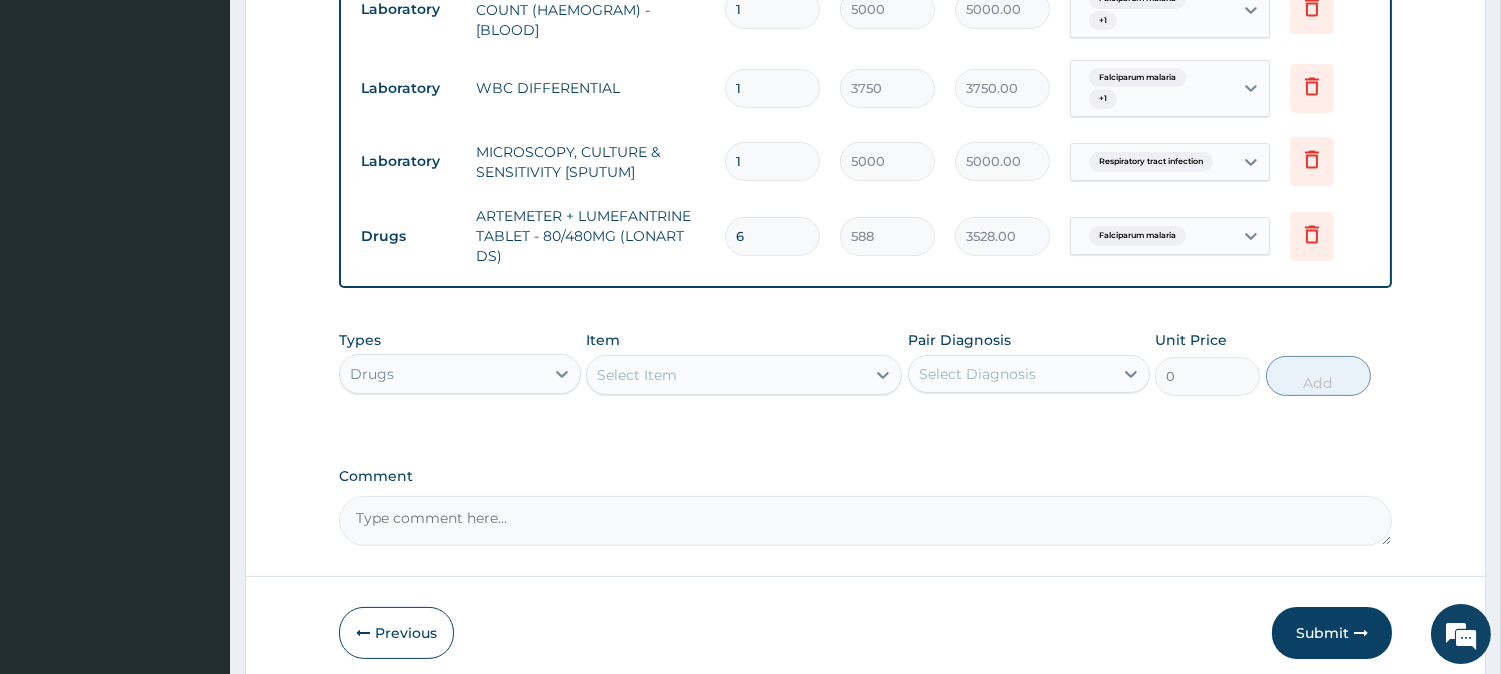 type on "6" 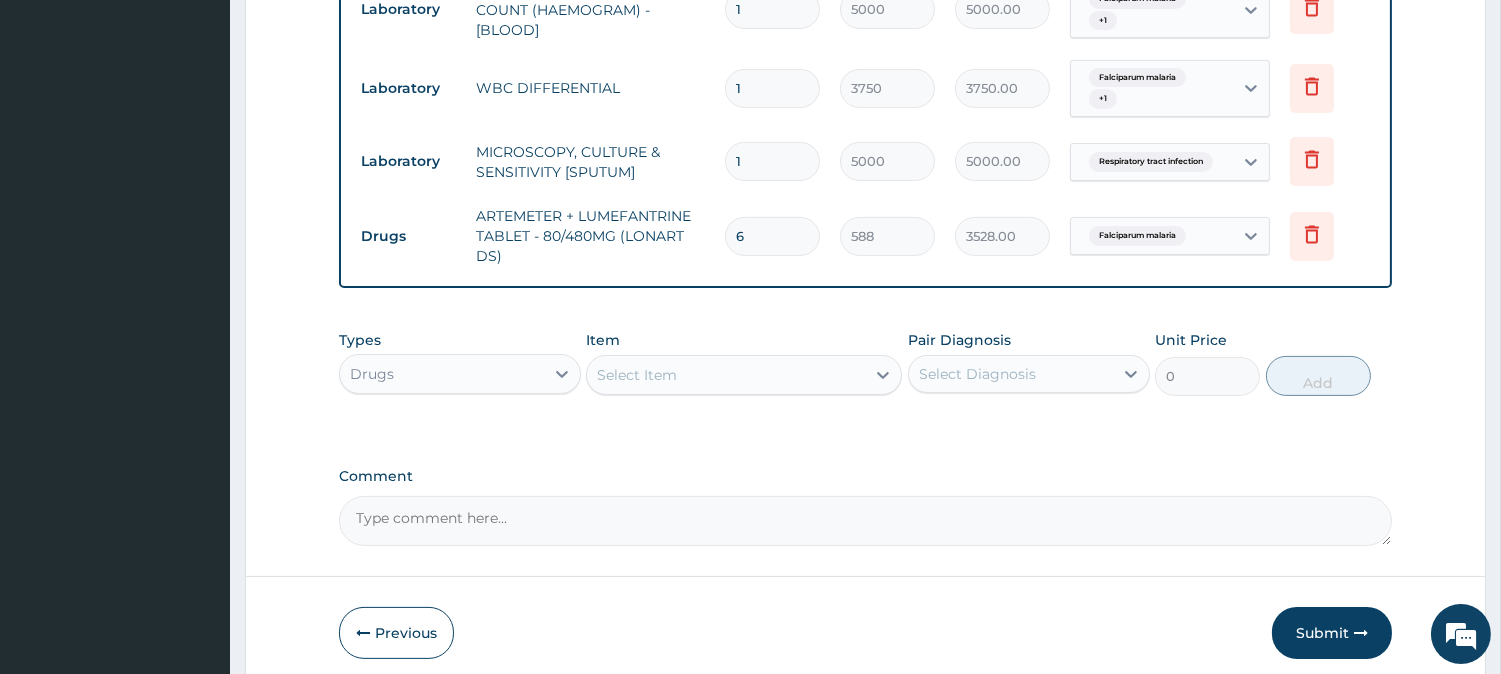 click on "Select Item" at bounding box center [637, 375] 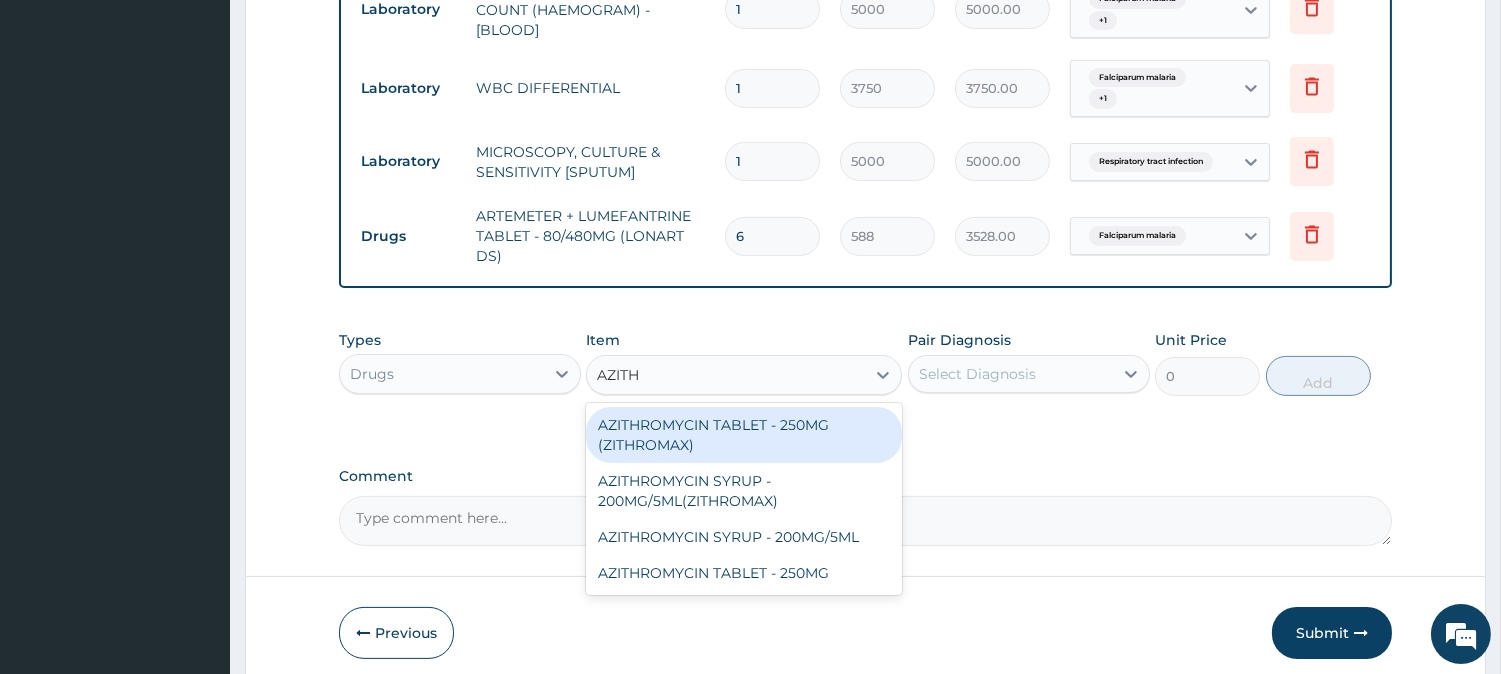 type on "AZITHR" 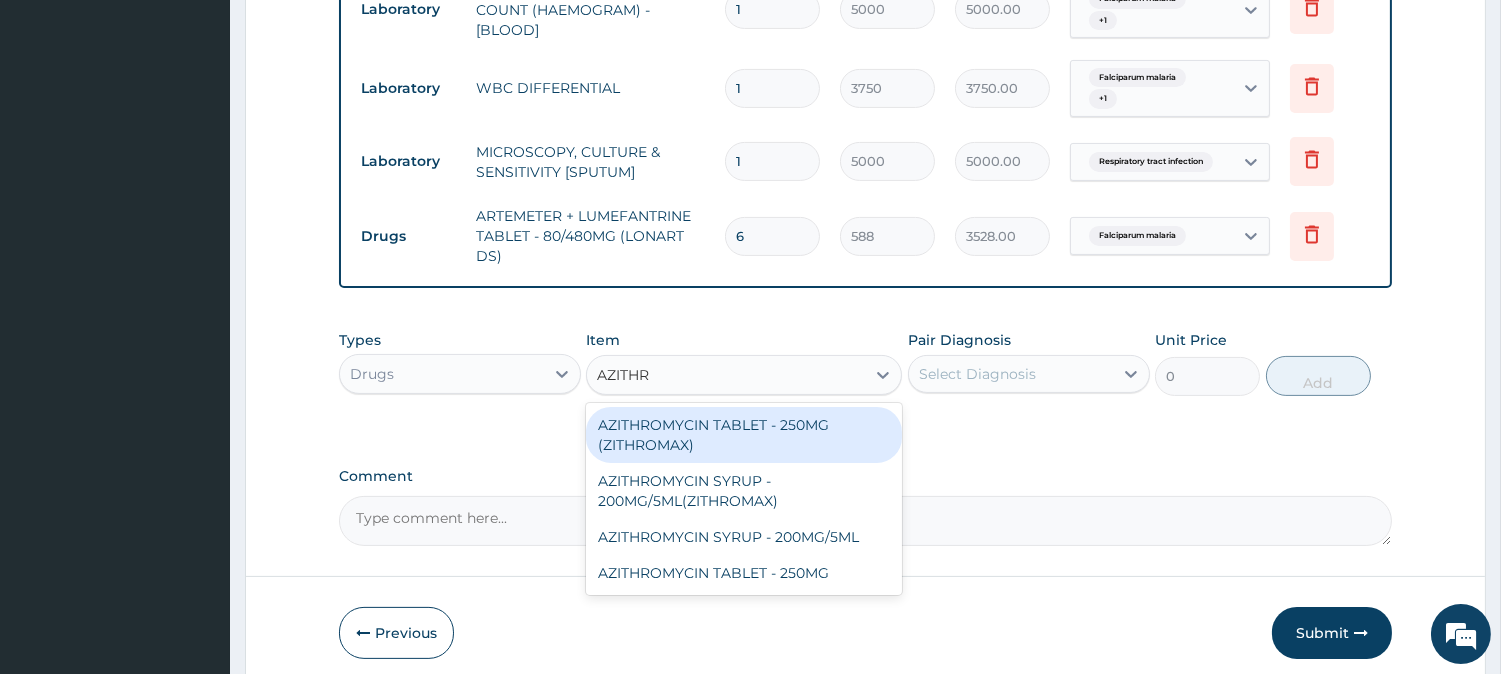 click on "AZITHROMYCIN TABLET - 250MG (ZITHROMAX)" at bounding box center (744, 435) 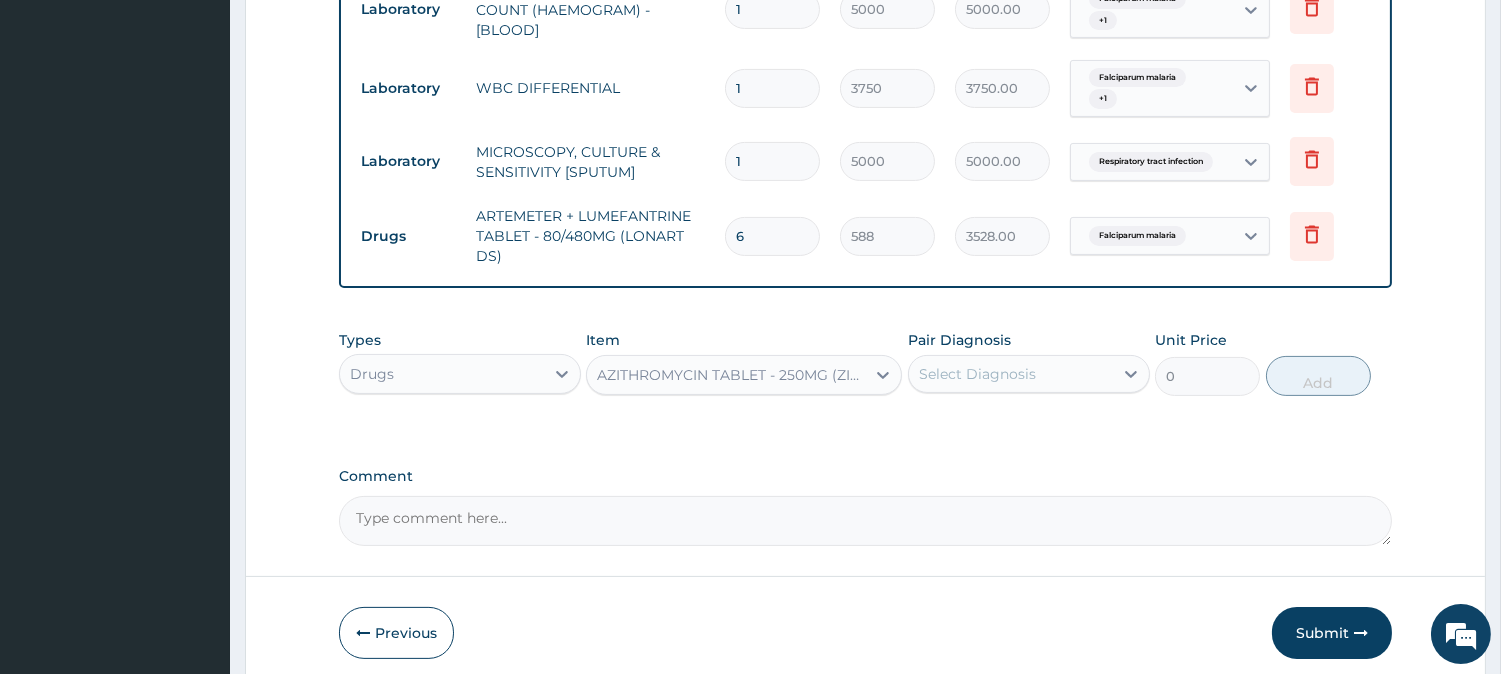 click on "Select Diagnosis" at bounding box center (977, 374) 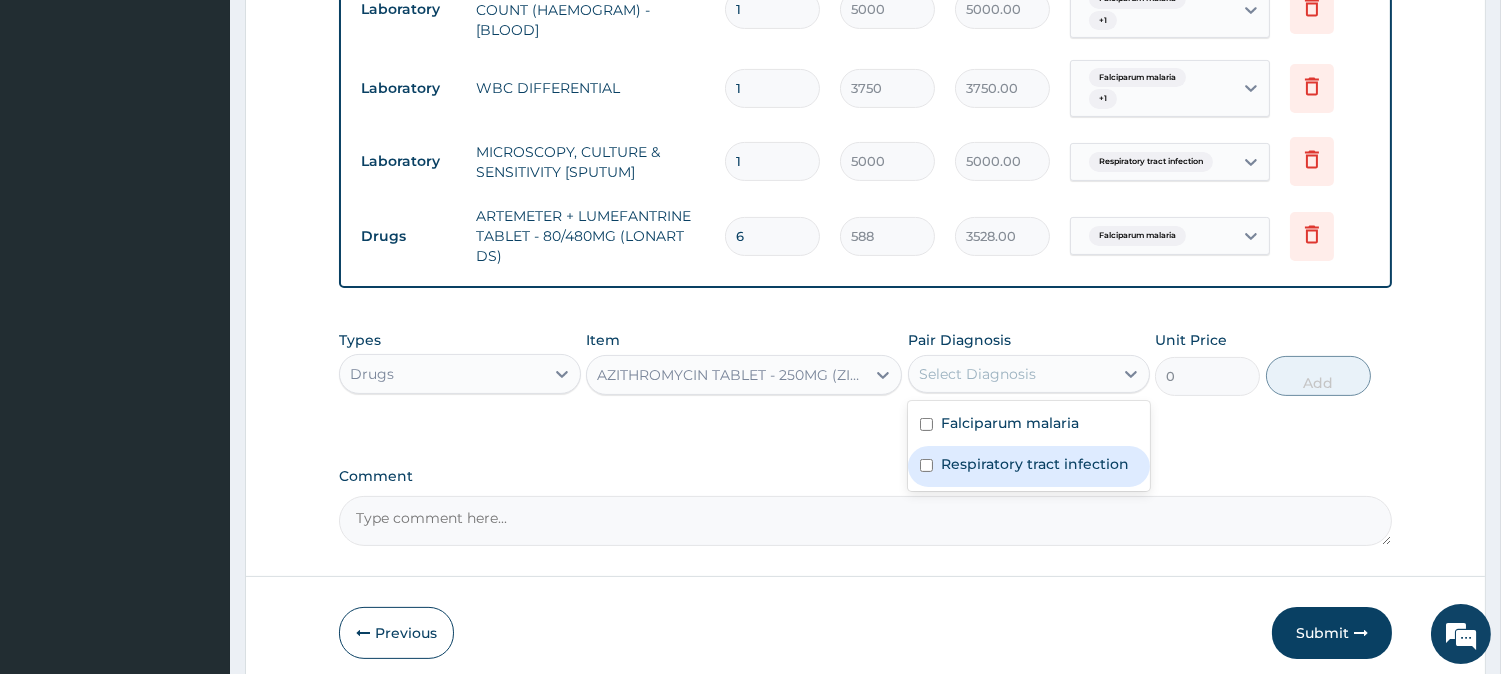 click on "Respiratory tract infection" at bounding box center (1035, 464) 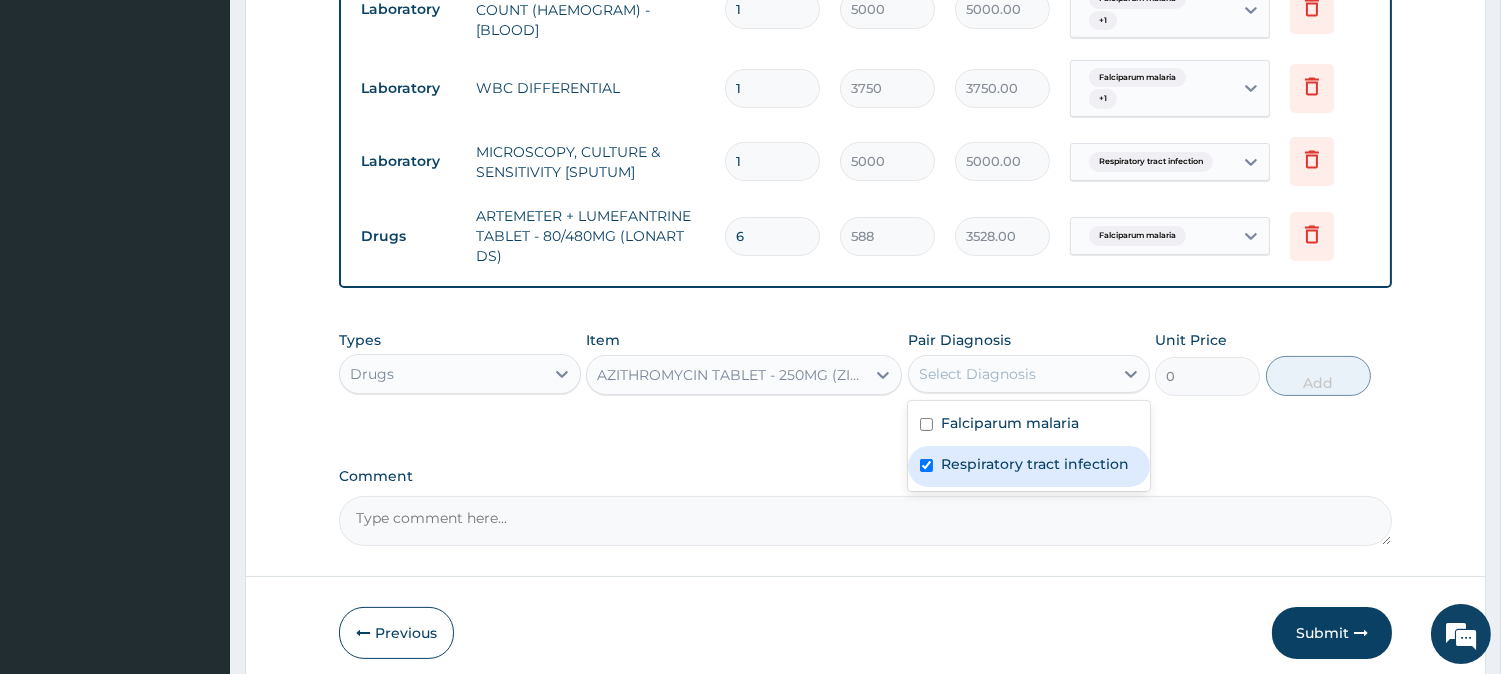 checkbox on "true" 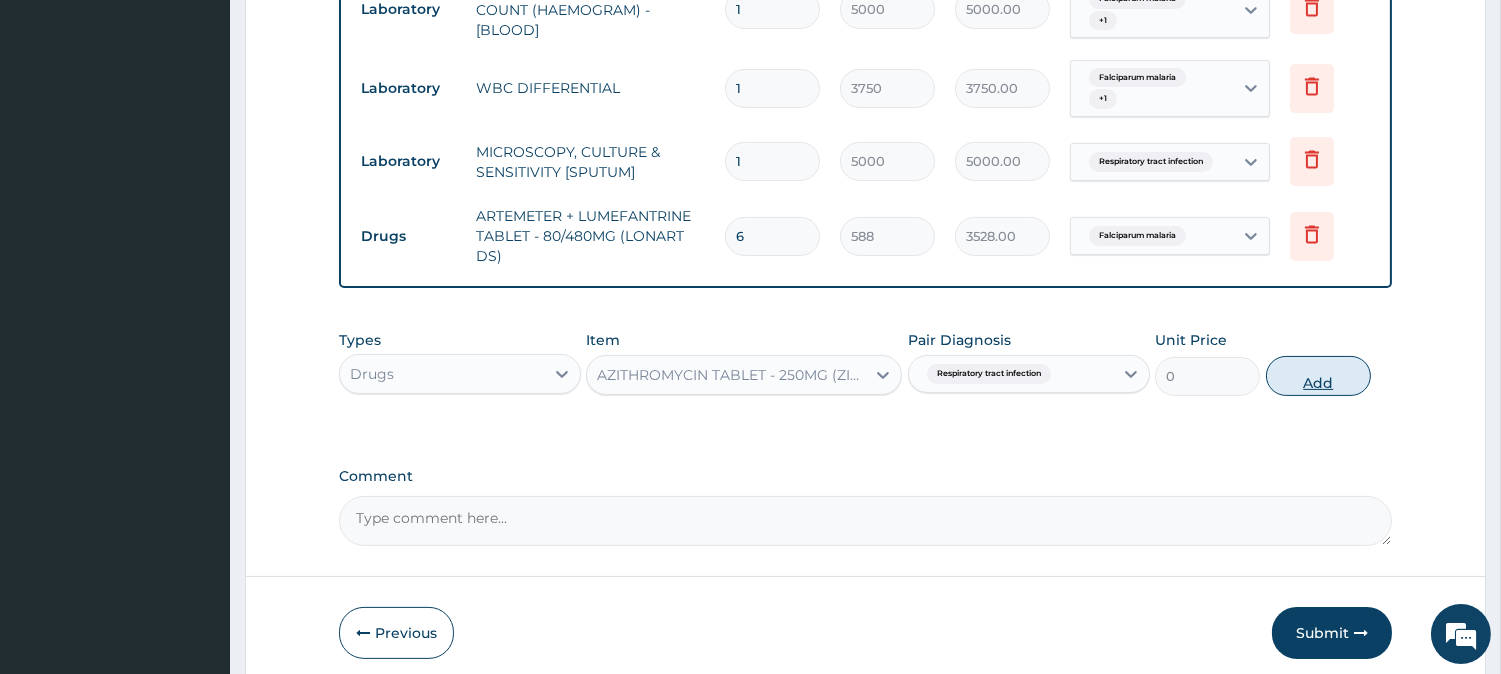 click on "Add" at bounding box center [1318, 376] 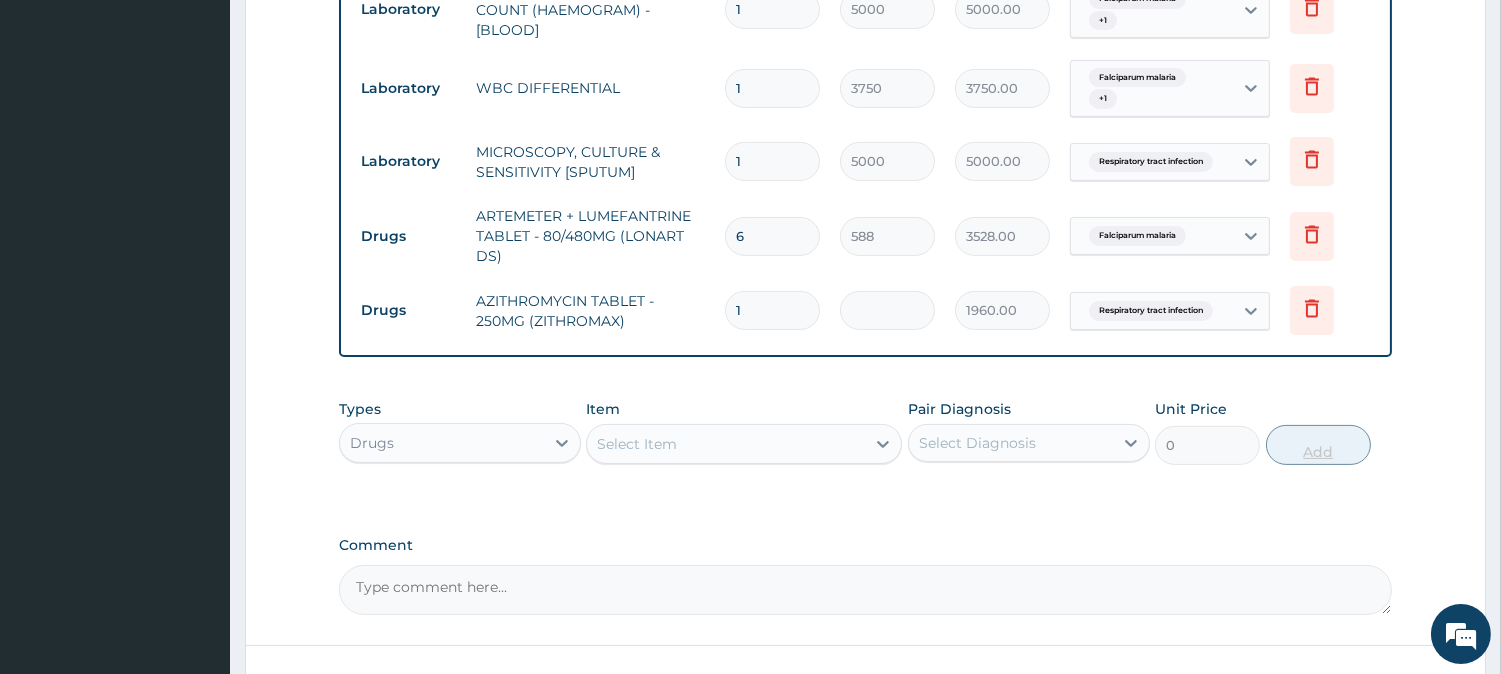 type 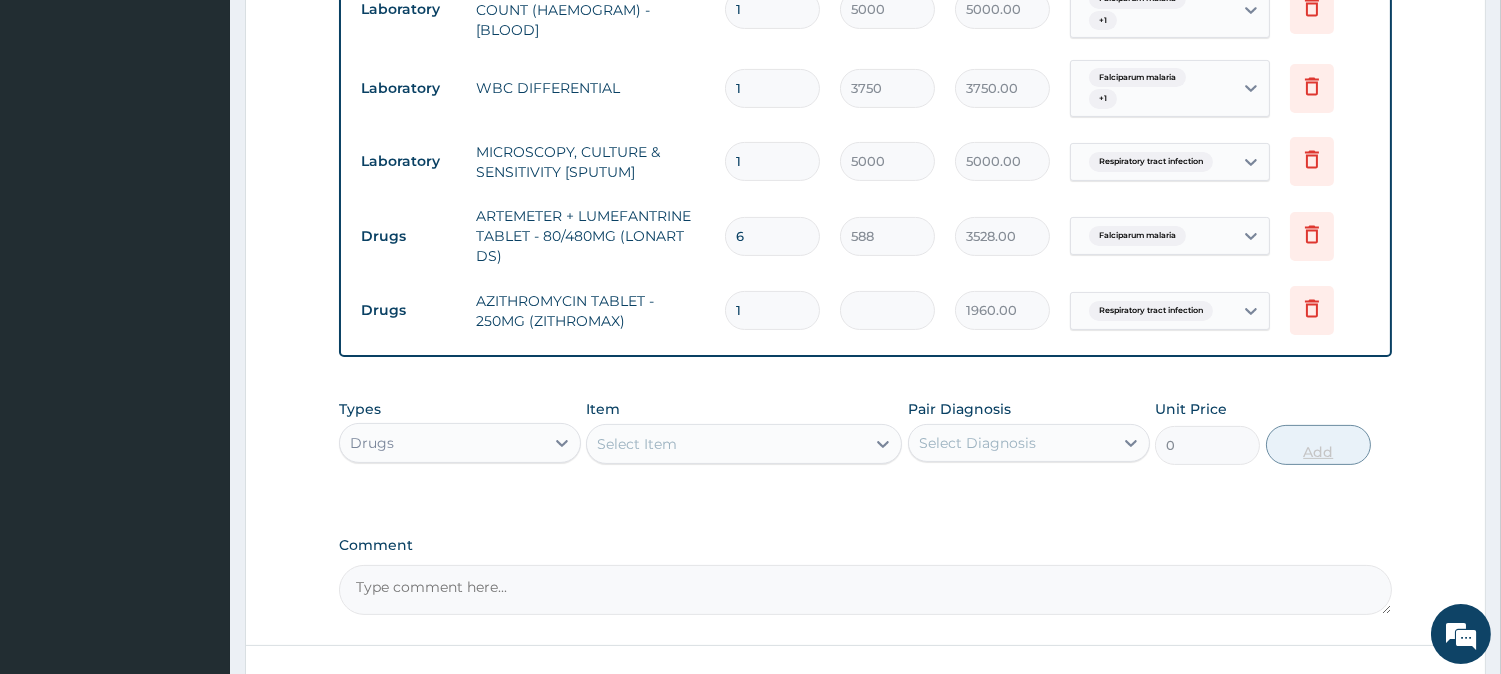 type on "0.00" 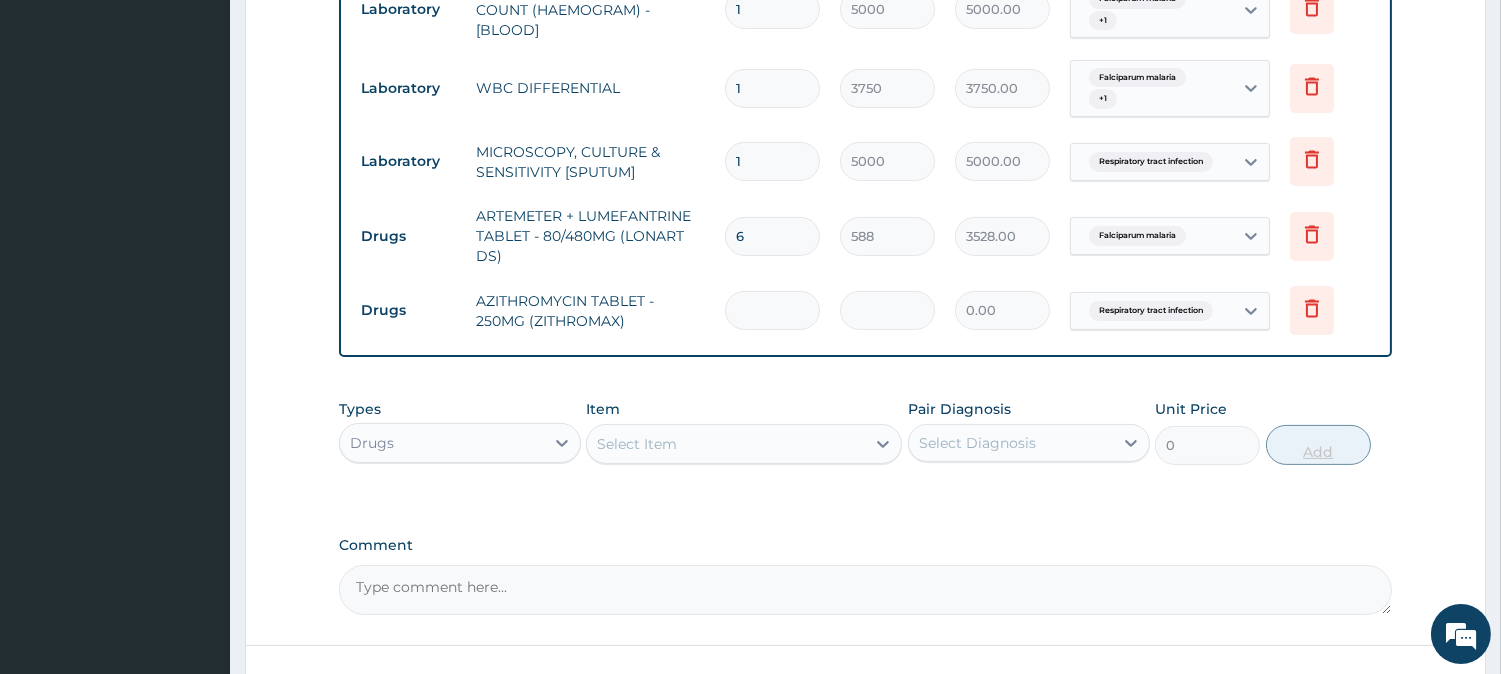 type on "5" 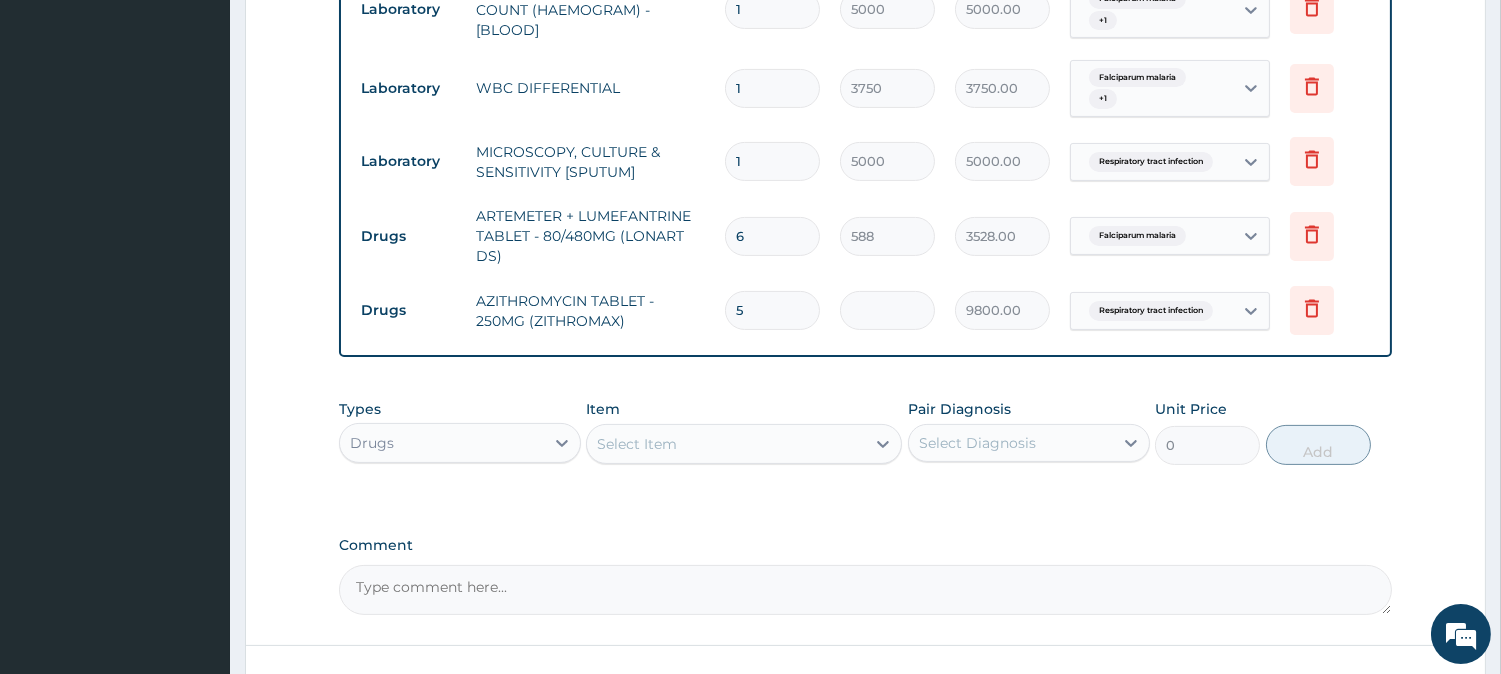 type on "5" 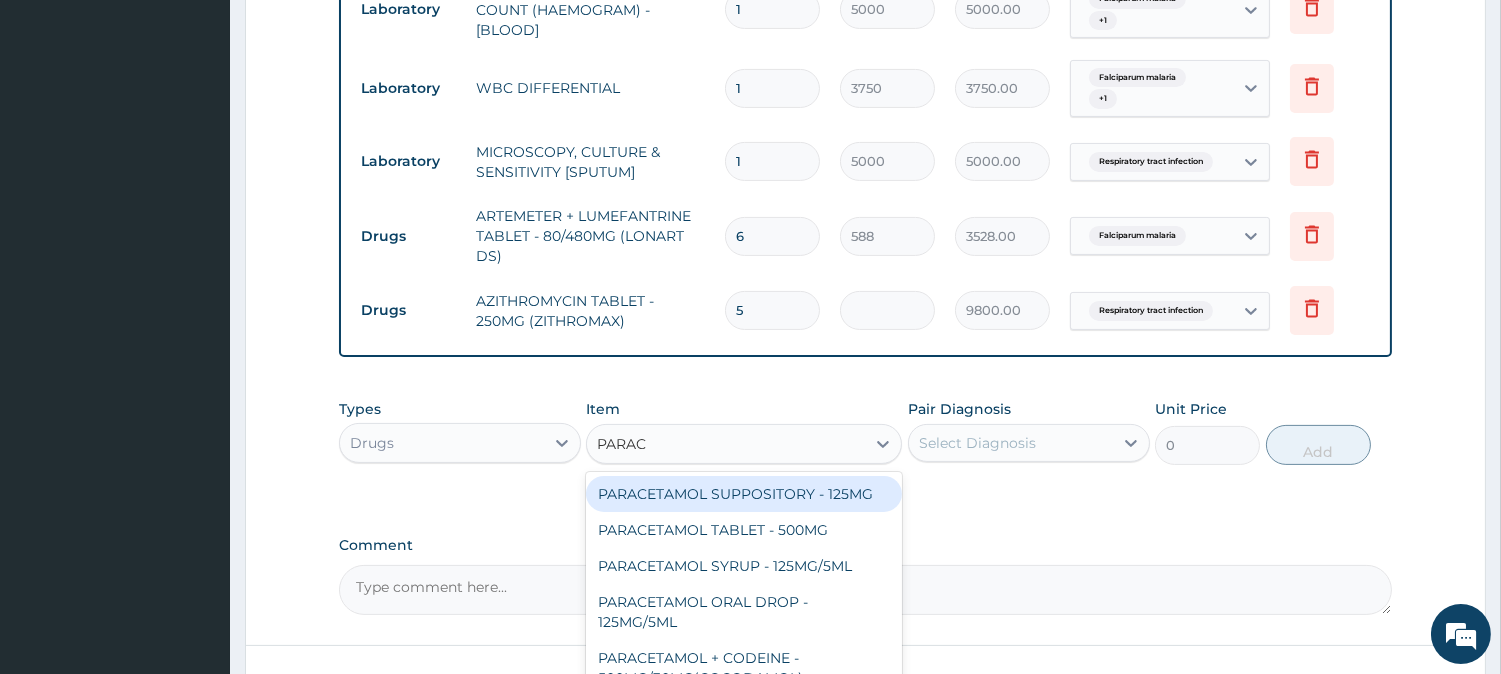 type on "PARACE" 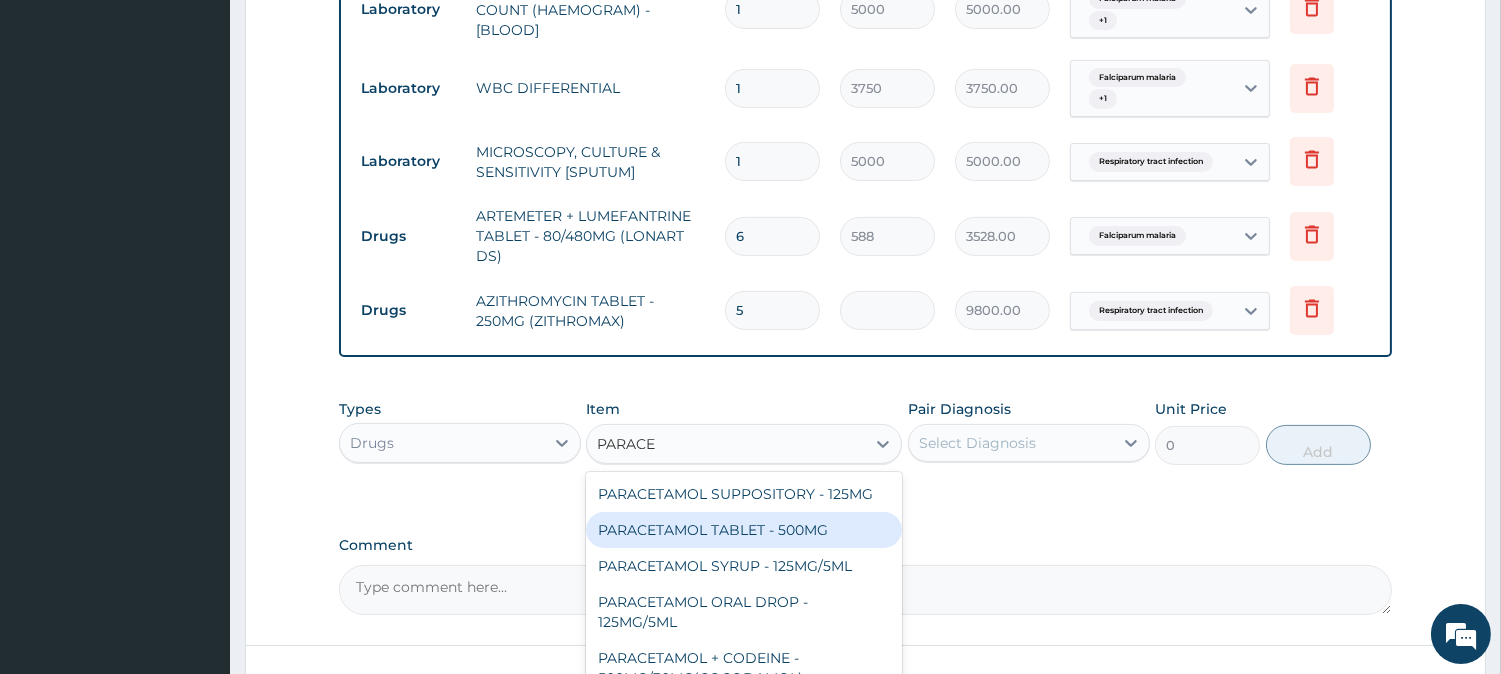 click on "PARACETAMOL TABLET - 500MG" at bounding box center (744, 530) 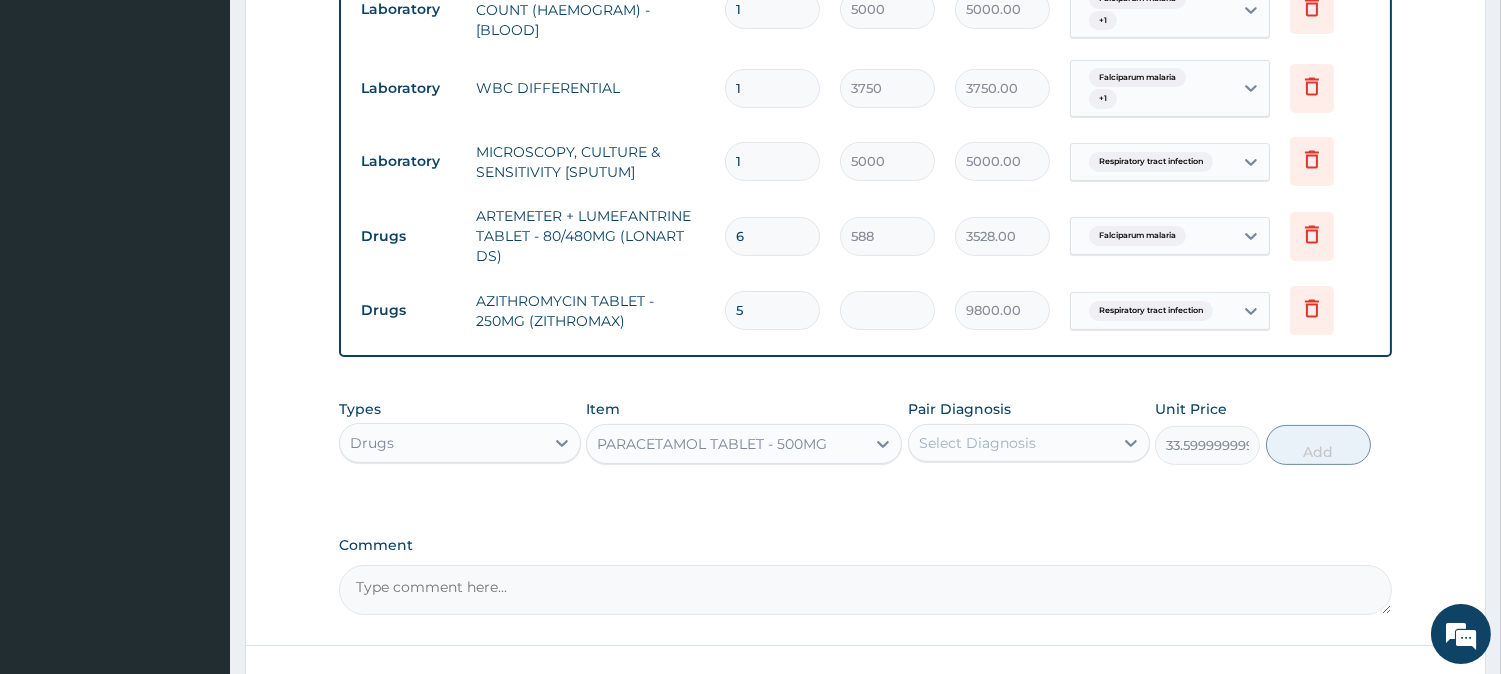 click on "Select Diagnosis" at bounding box center (977, 443) 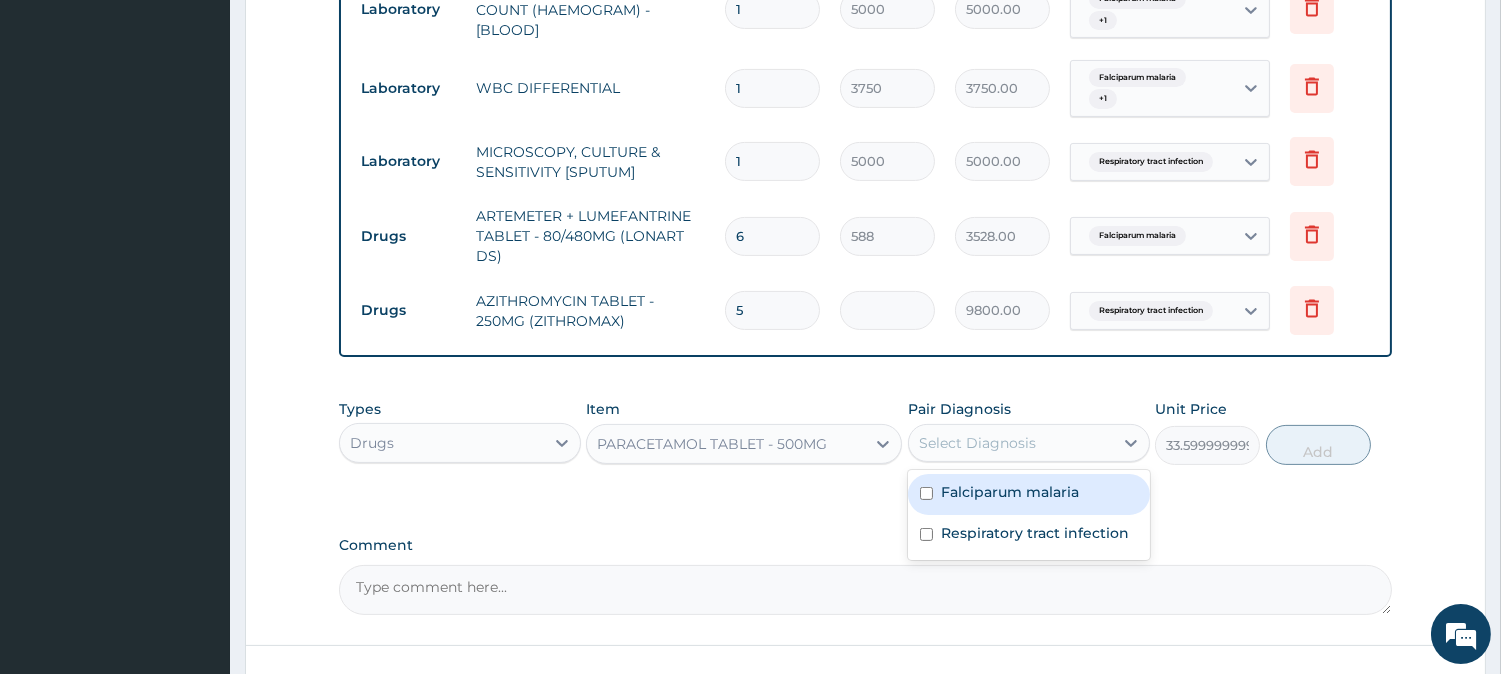 click on "Falciparum malaria" at bounding box center (1010, 492) 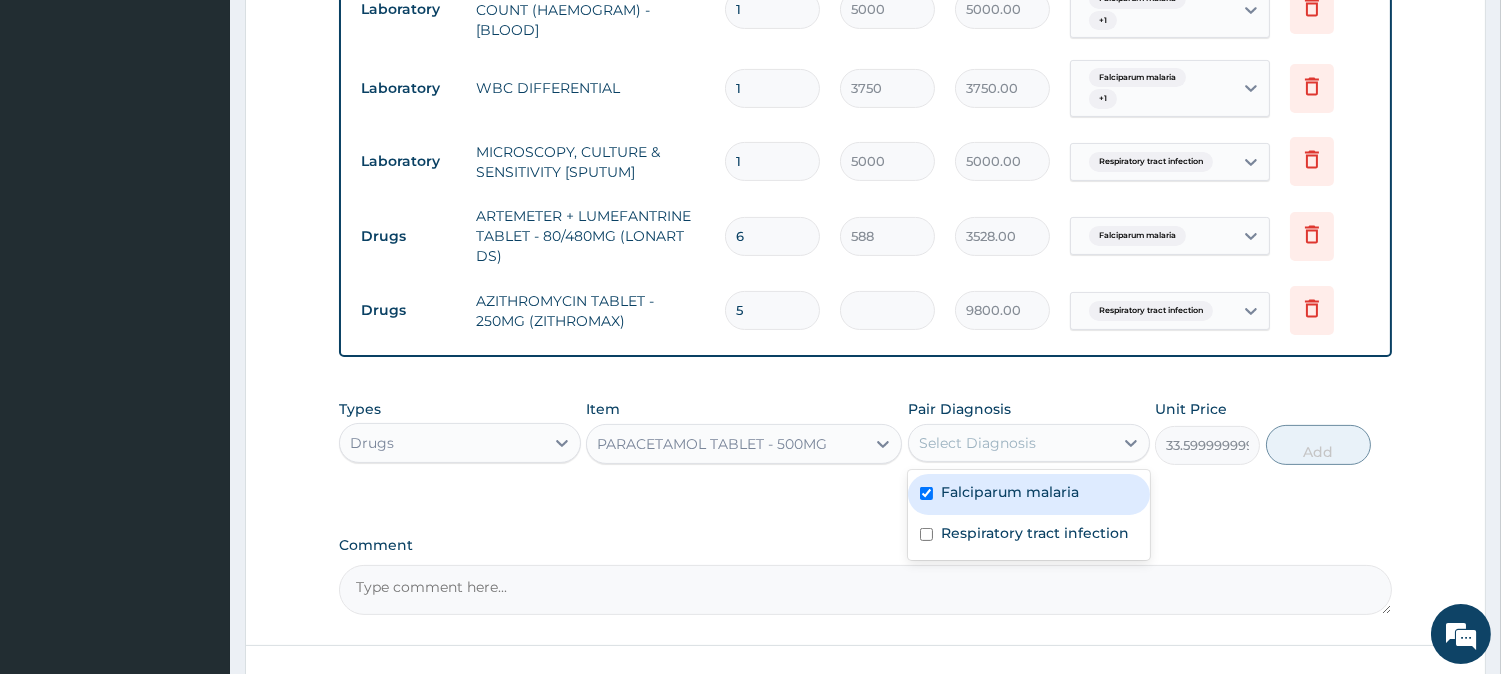 checkbox on "true" 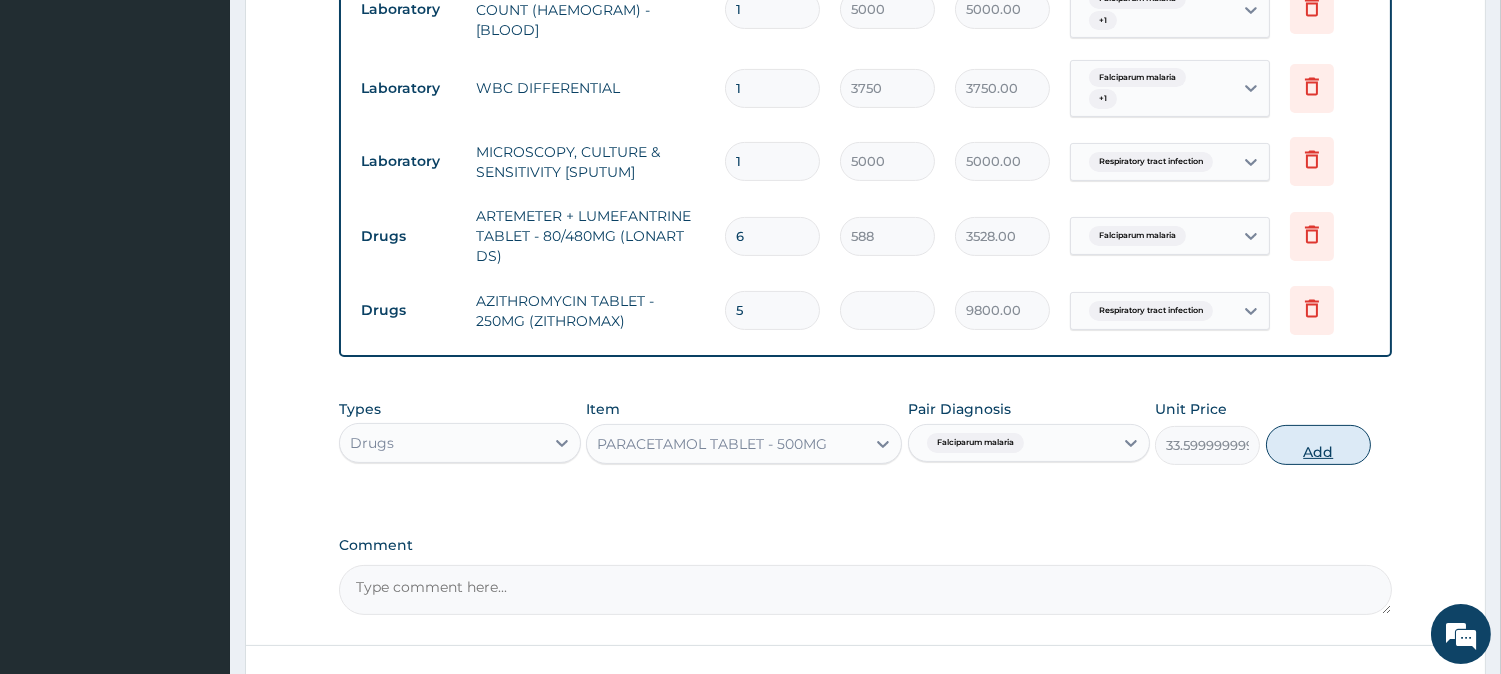 click on "Add" at bounding box center [1318, 445] 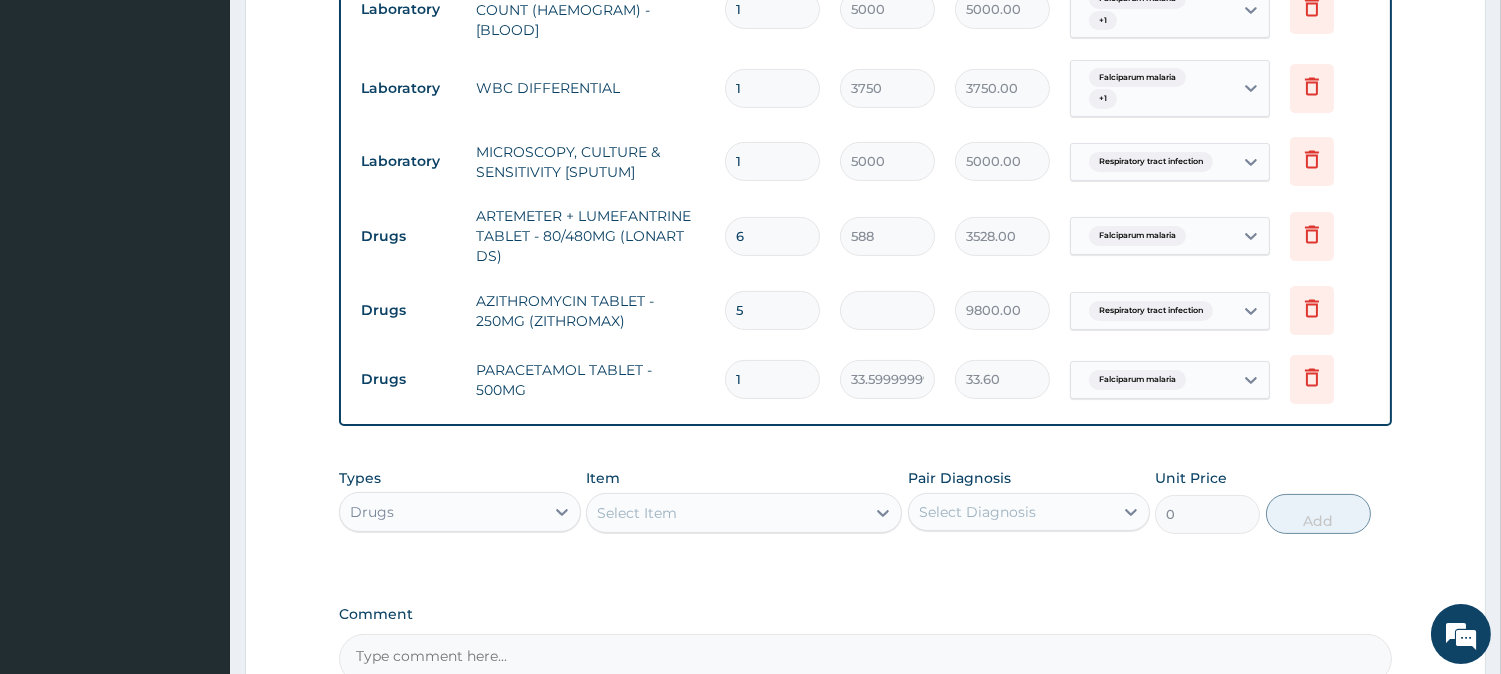 type on "18" 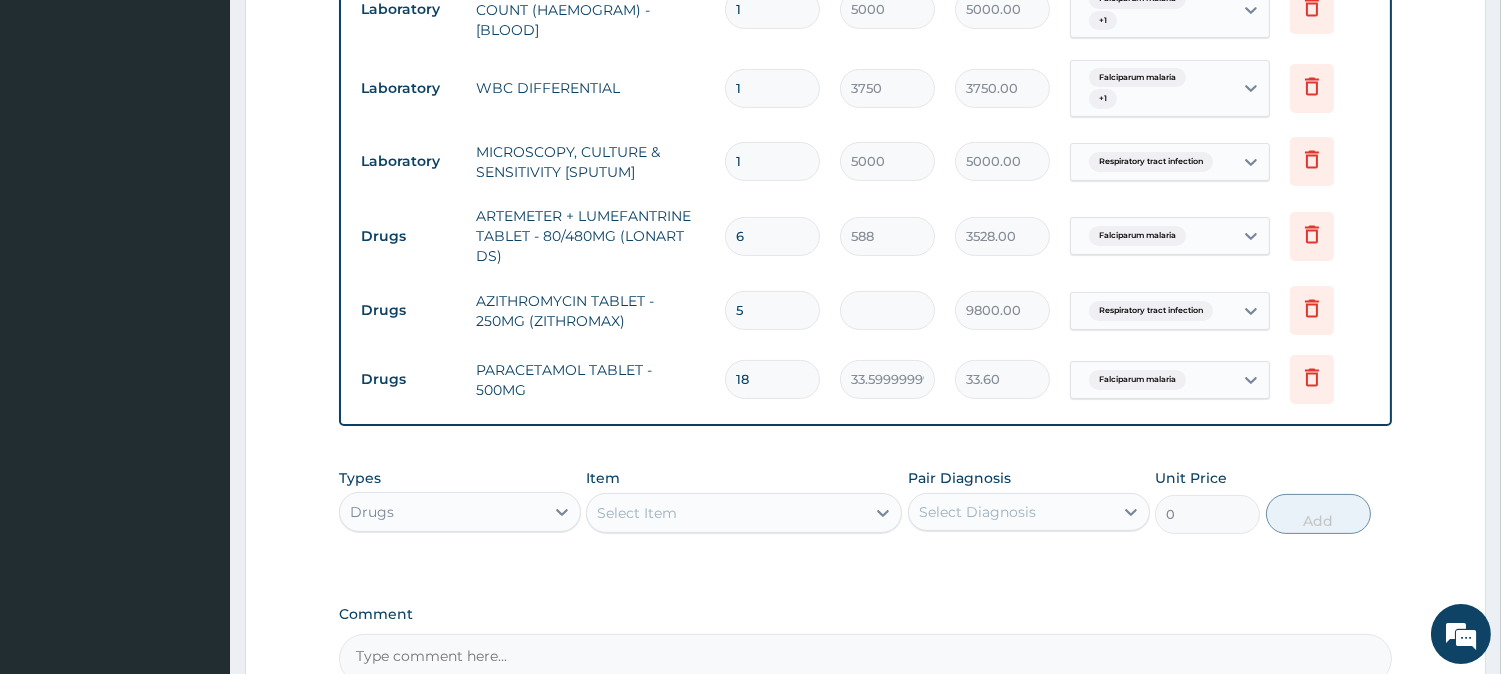 type on "604.80" 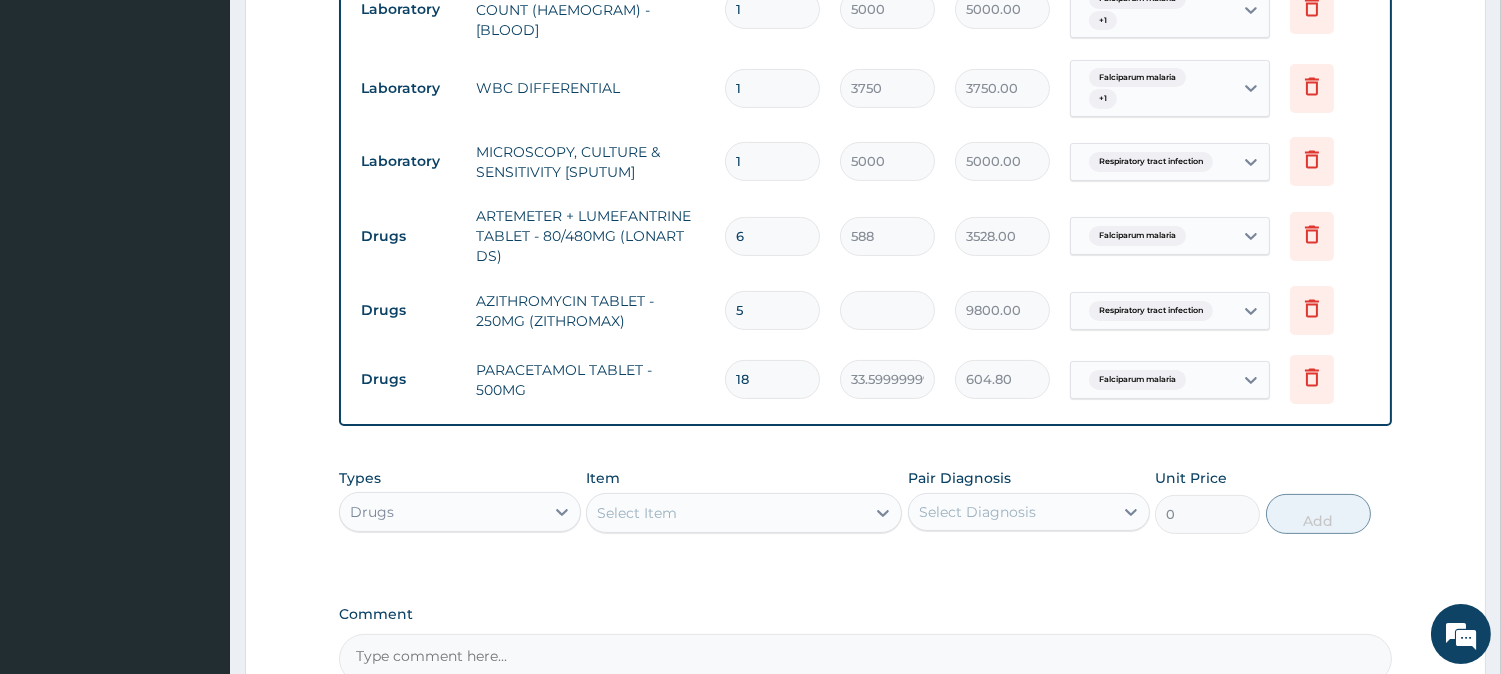 type on "18" 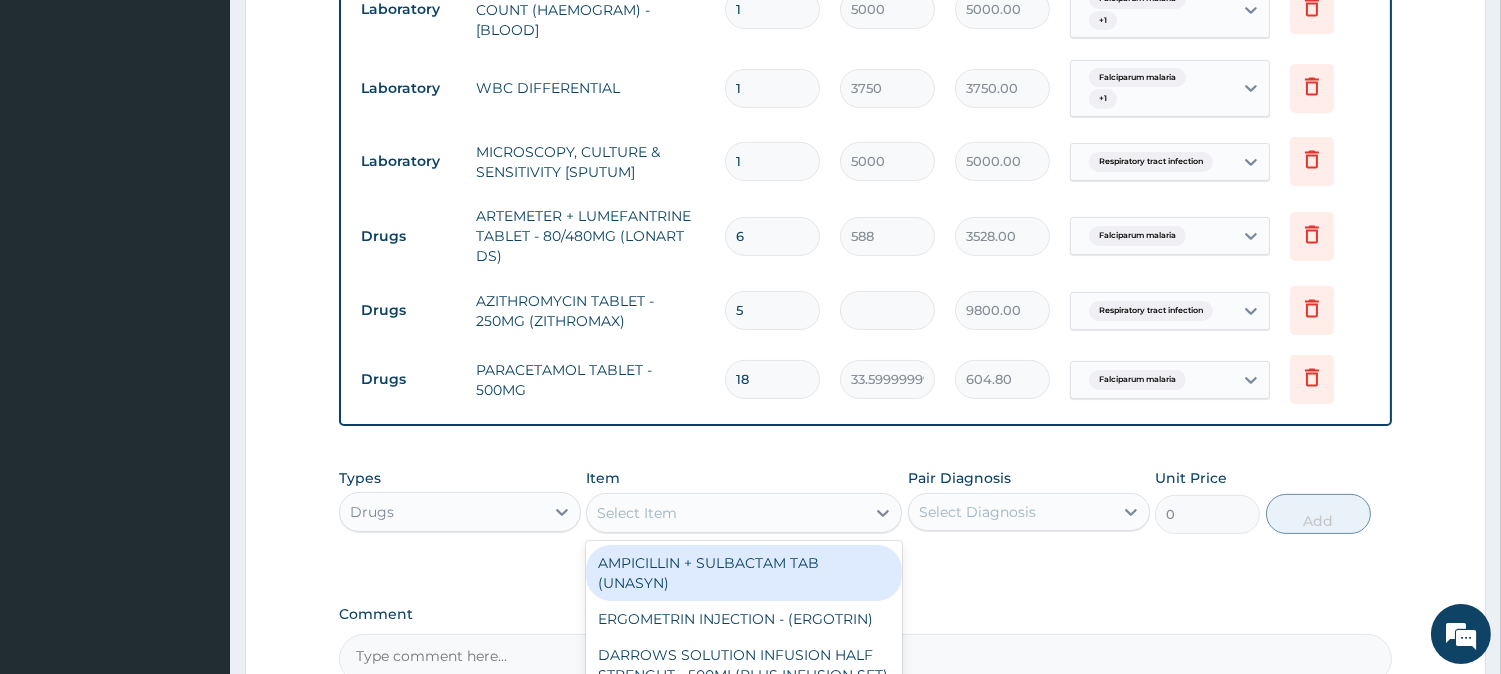 type on "M" 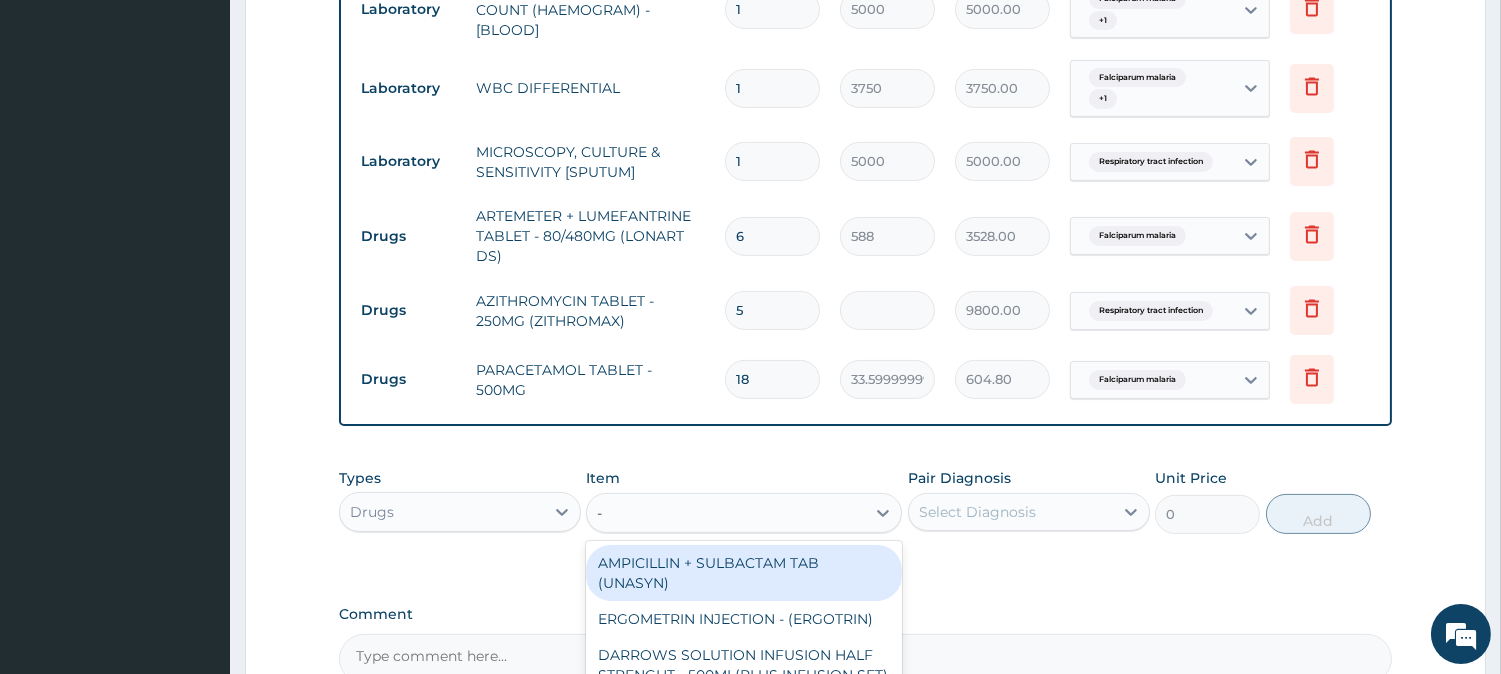 type on "-M" 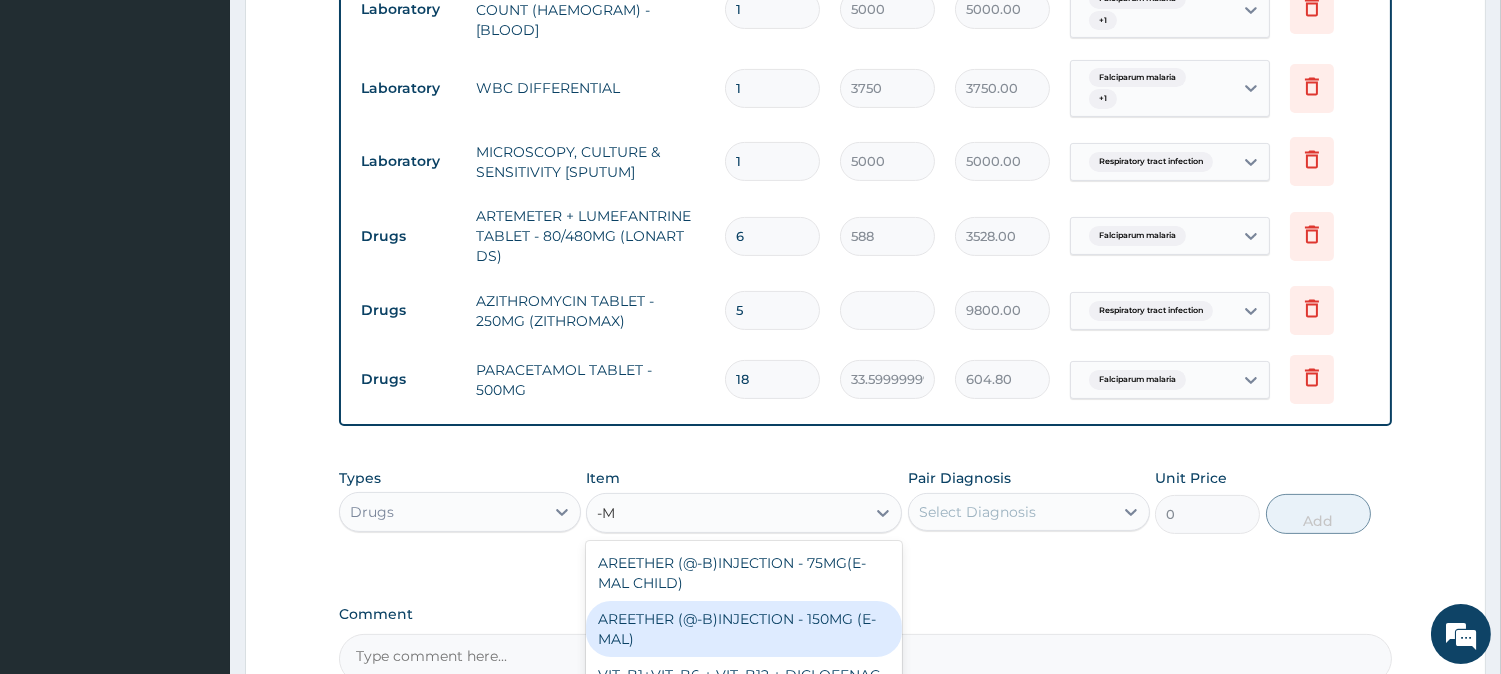 click on "AREETHER (@-B)INJECTION - 150MG (E-MAL)" at bounding box center [744, 629] 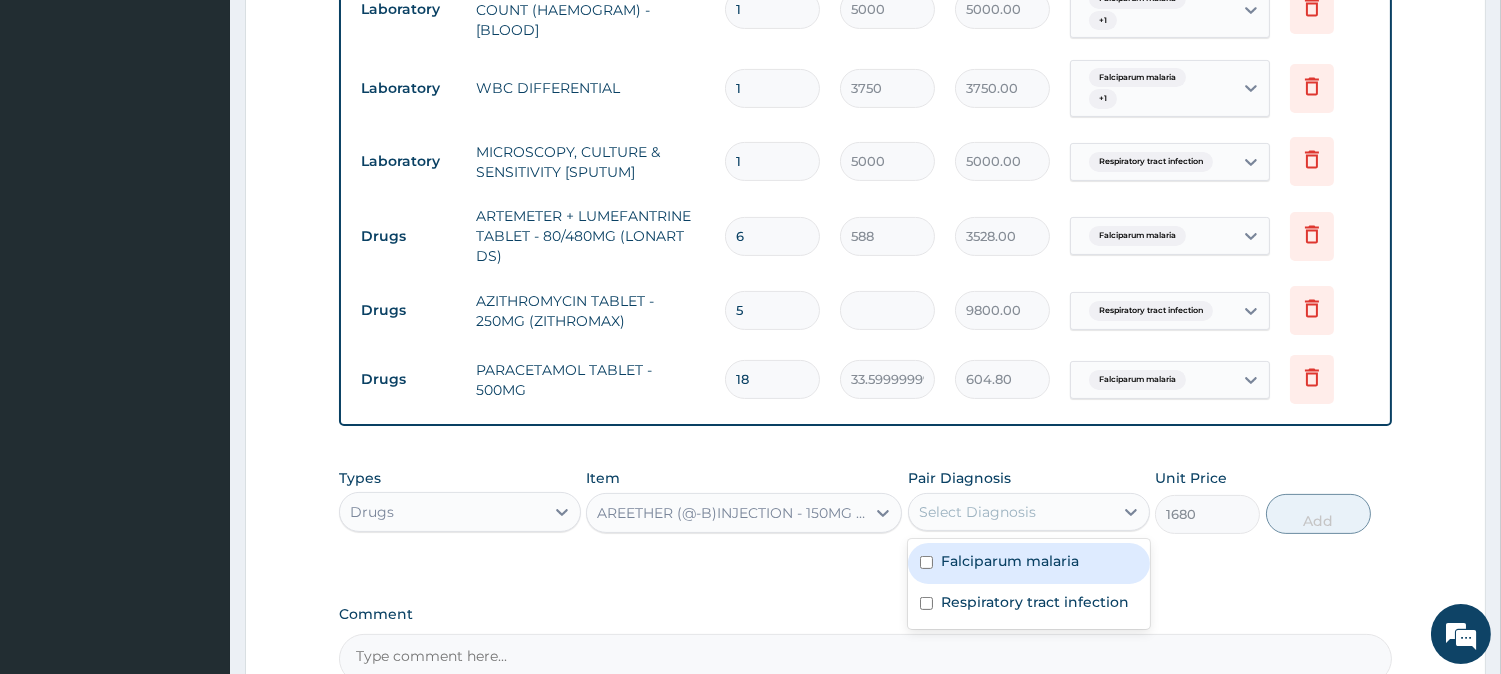 click on "Select Diagnosis" at bounding box center (977, 512) 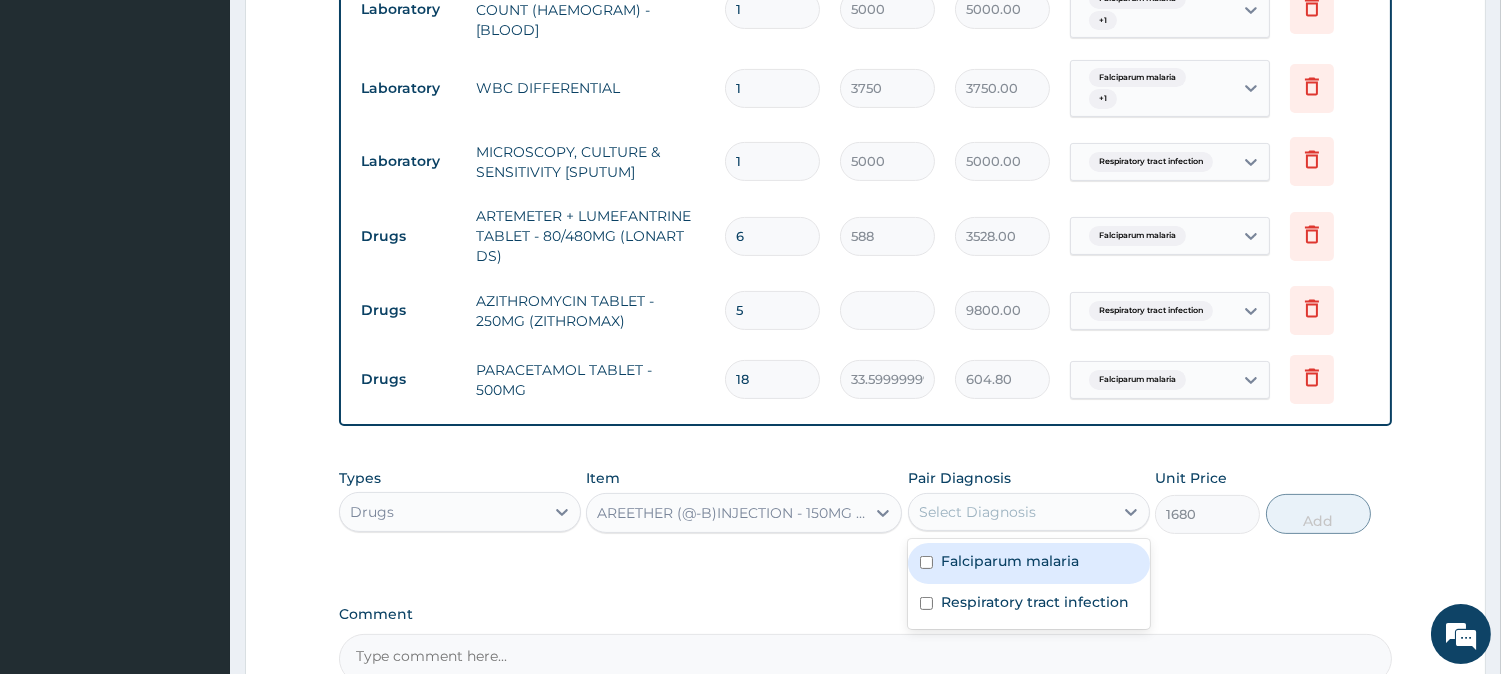 click on "Falciparum malaria" at bounding box center [1010, 561] 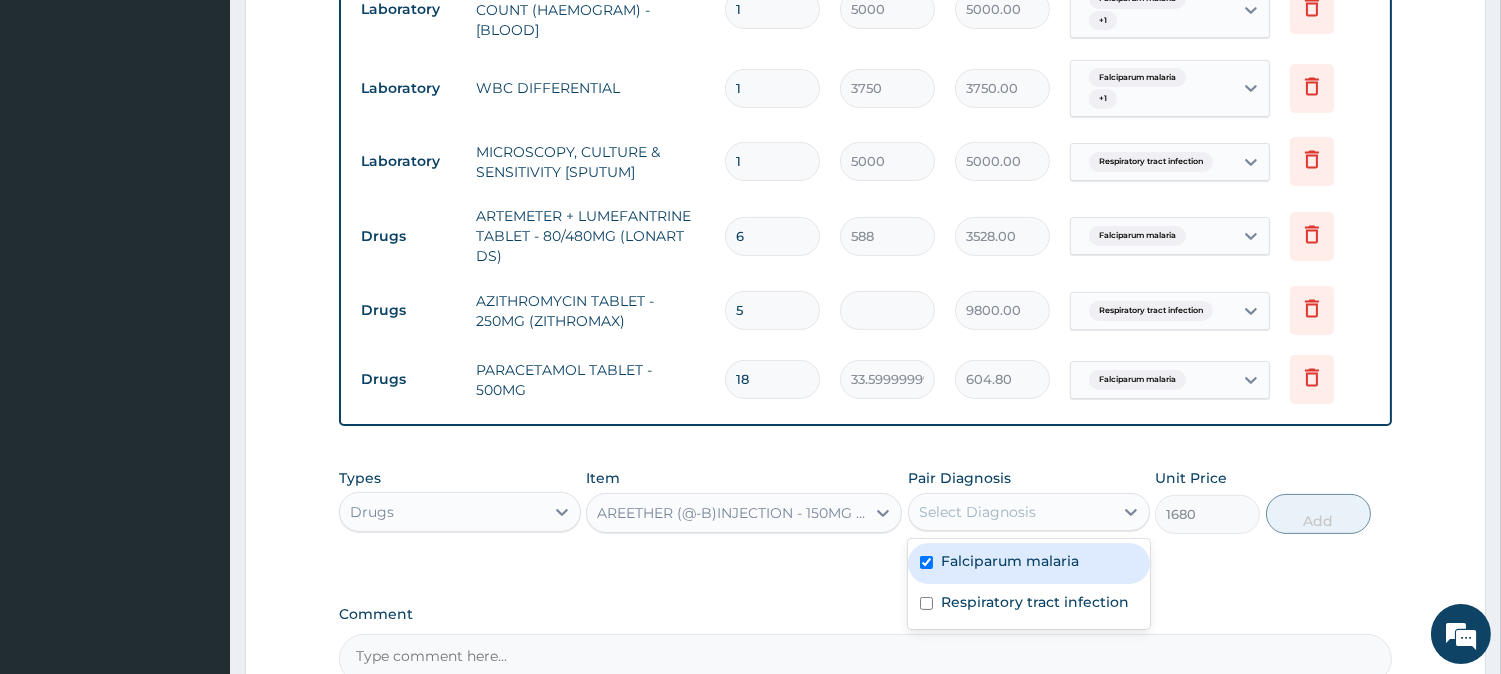 checkbox on "true" 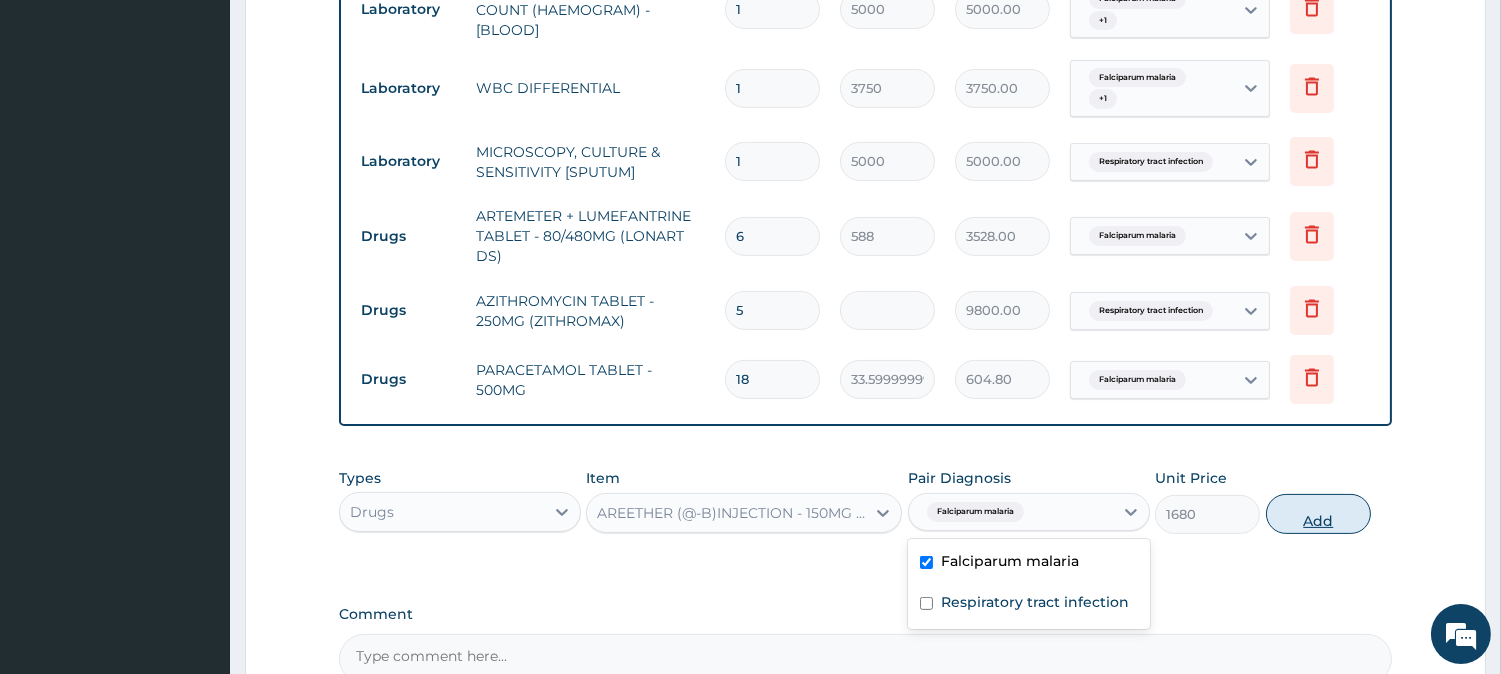 click on "Add" at bounding box center [1318, 514] 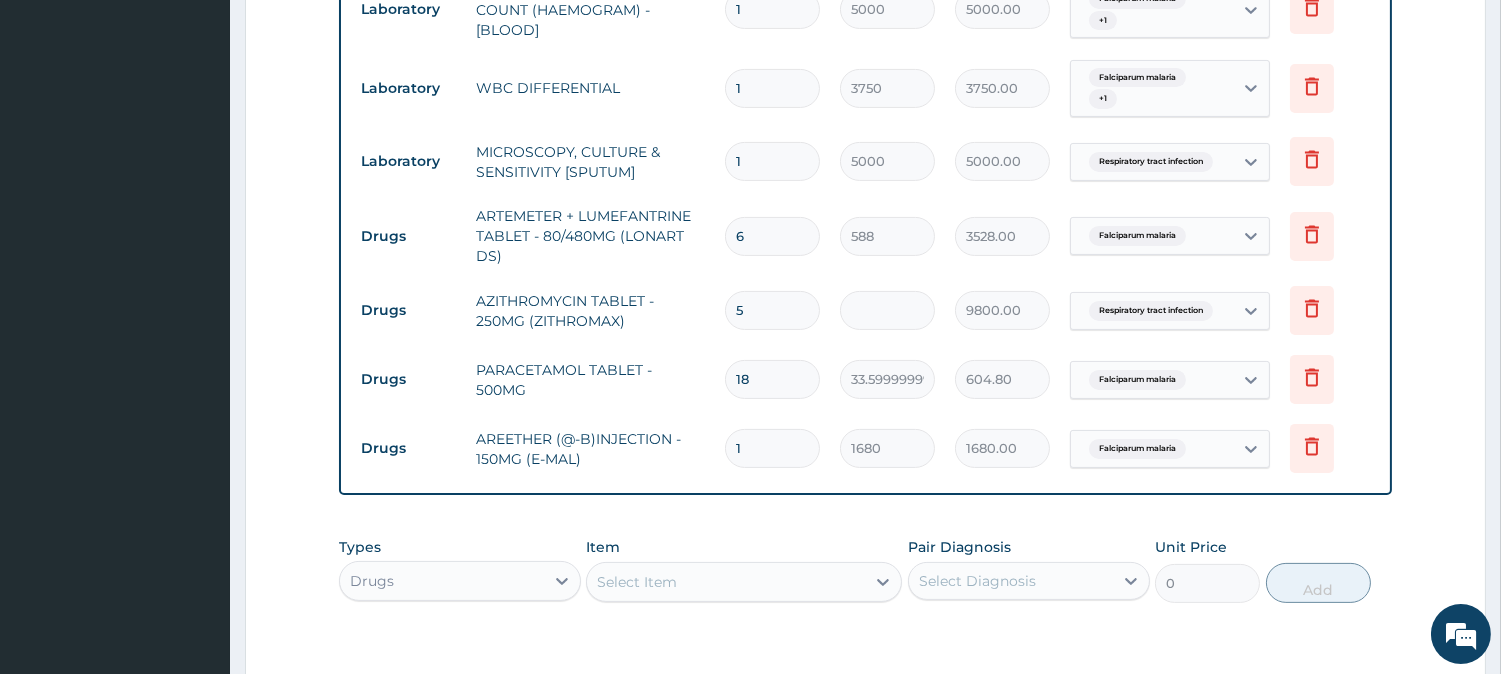 type 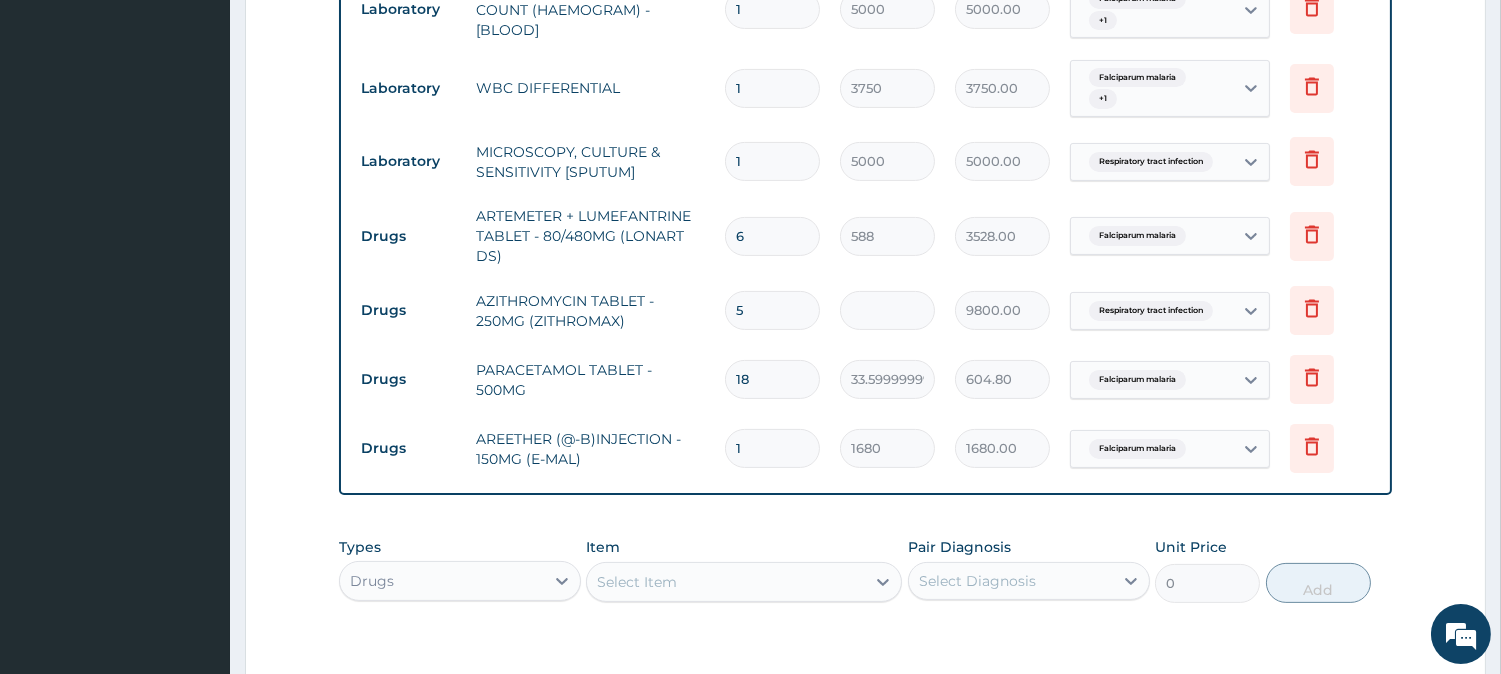 type on "0.00" 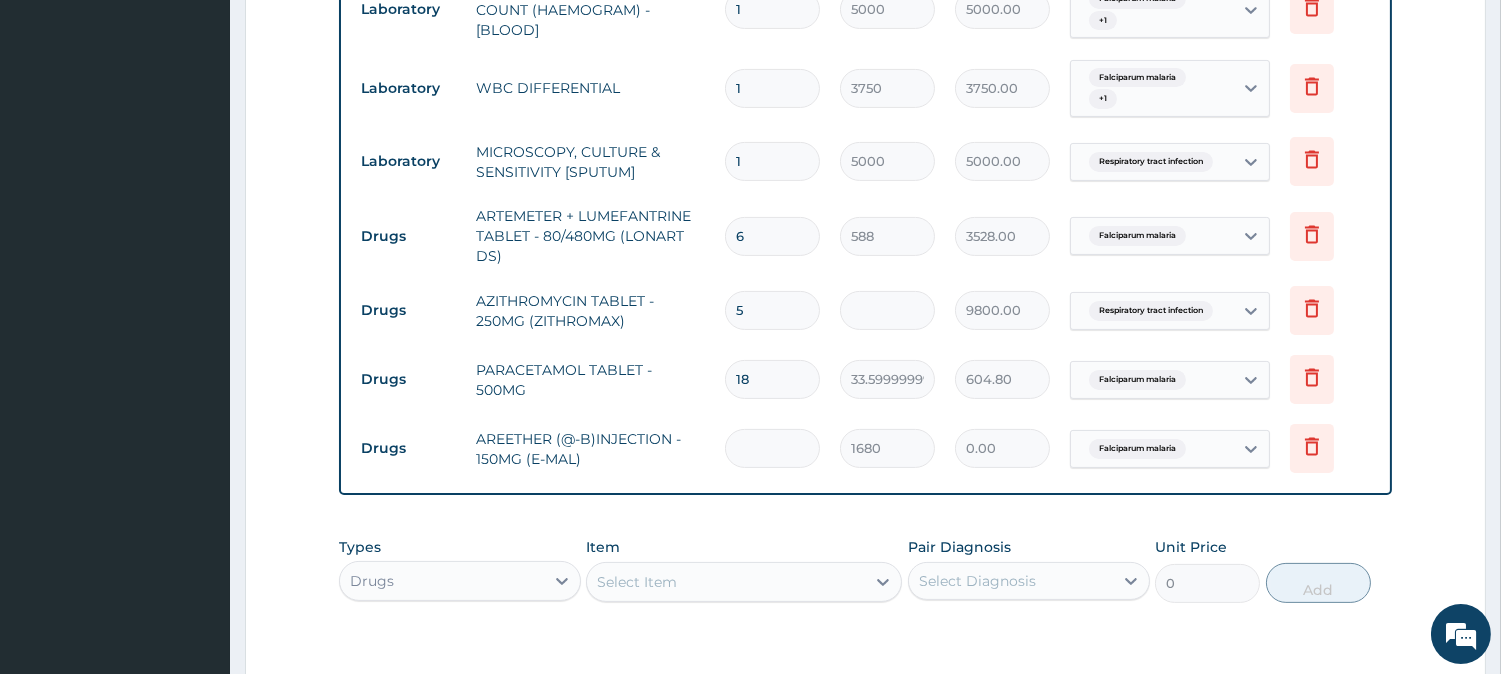 type on "3" 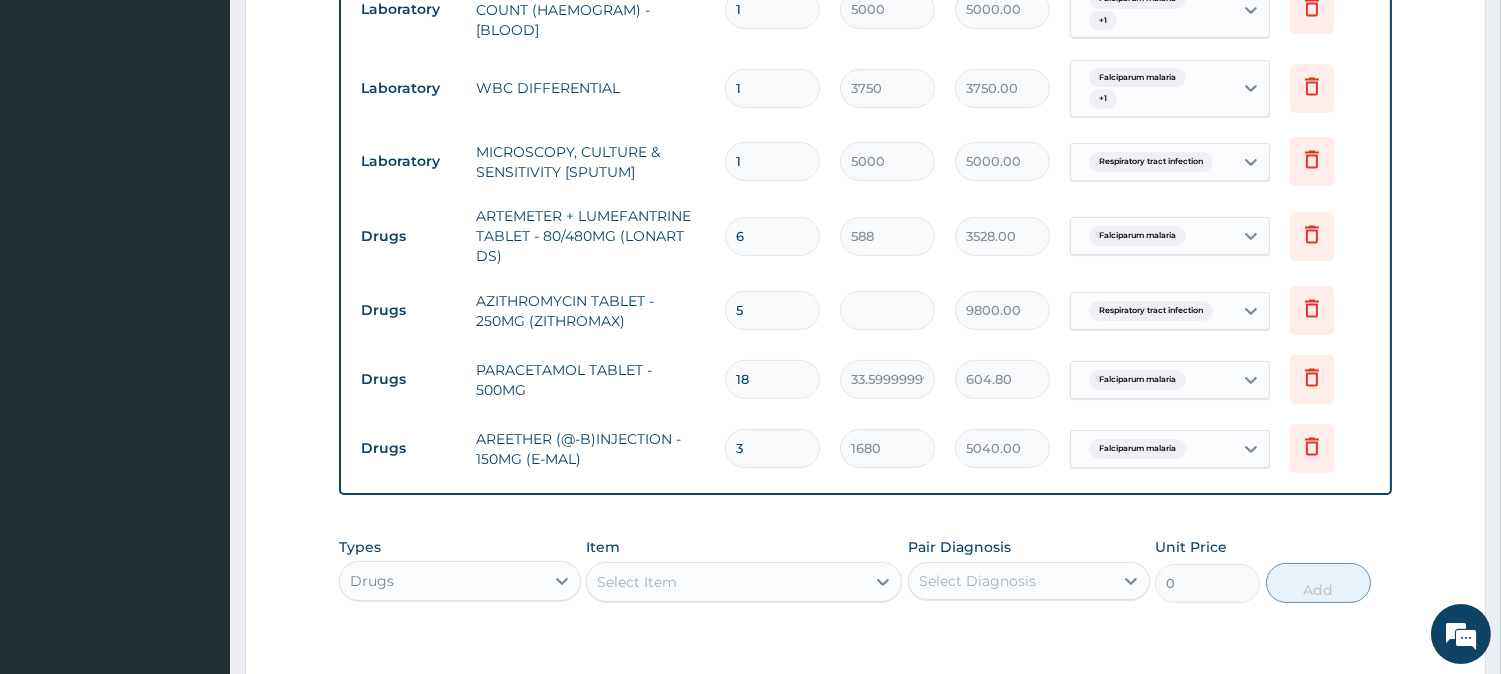 type on "3" 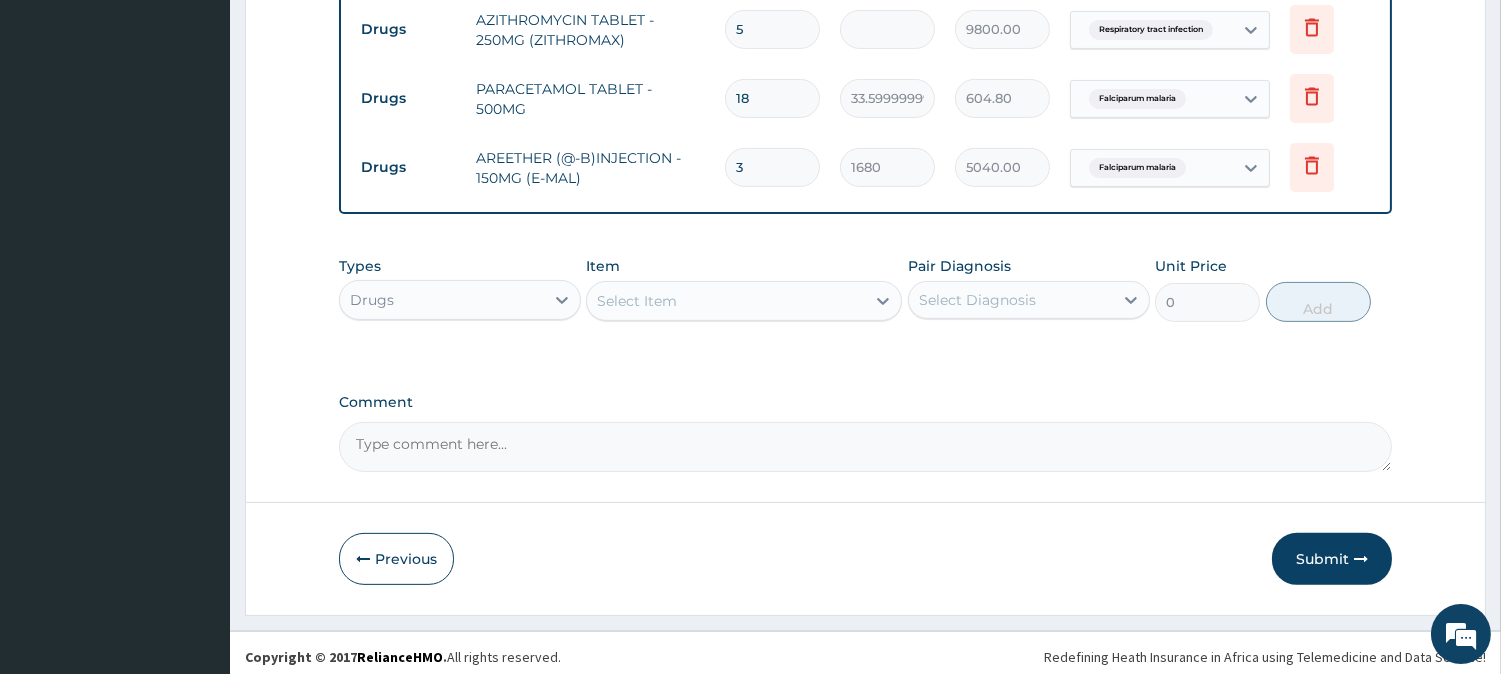 scroll, scrollTop: 1186, scrollLeft: 0, axis: vertical 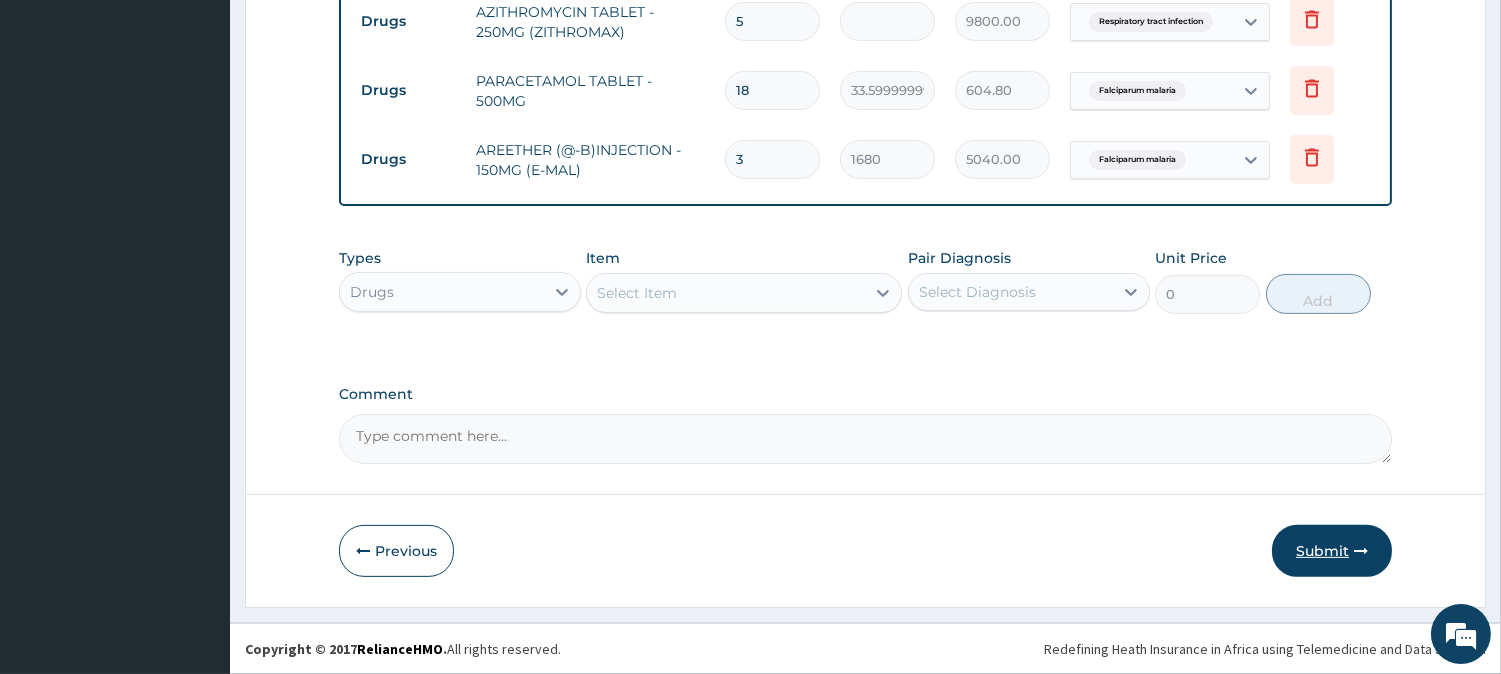 click on "Submit" at bounding box center (1332, 551) 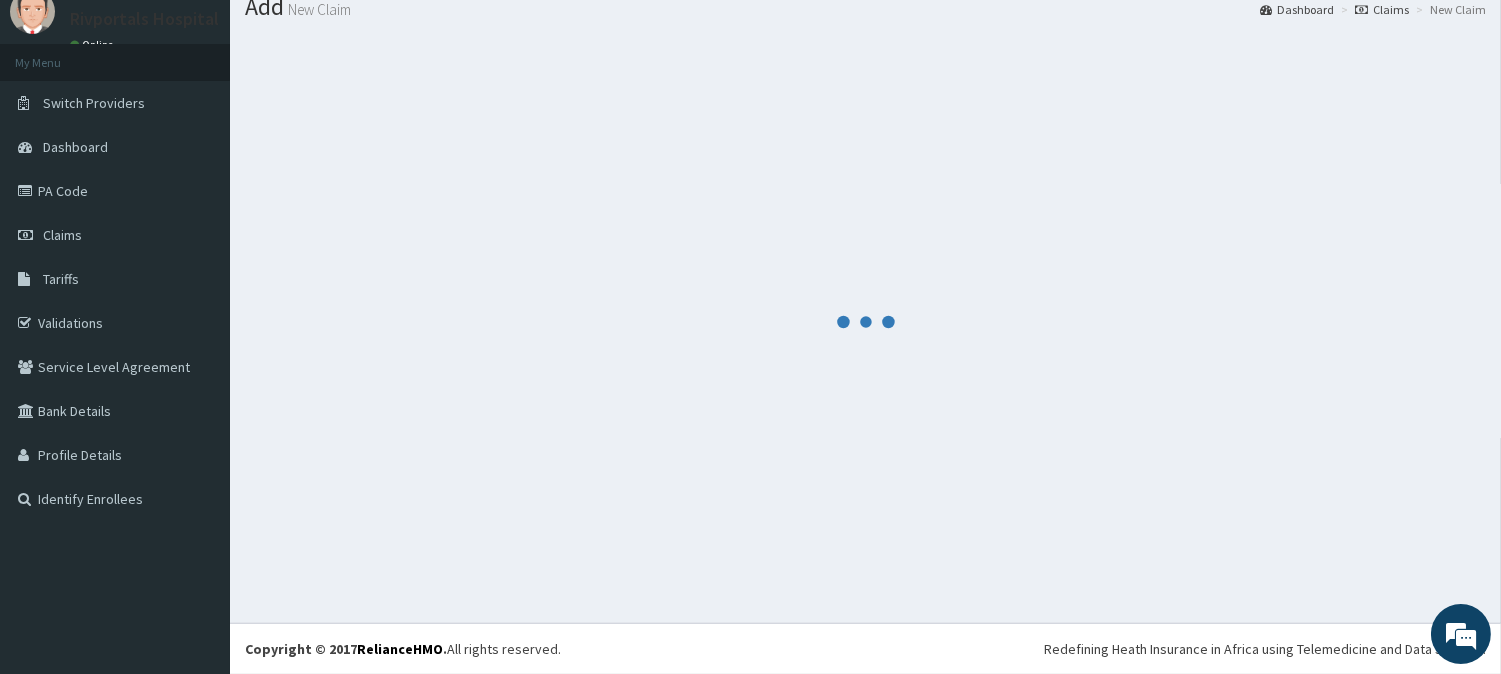 scroll, scrollTop: 1186, scrollLeft: 0, axis: vertical 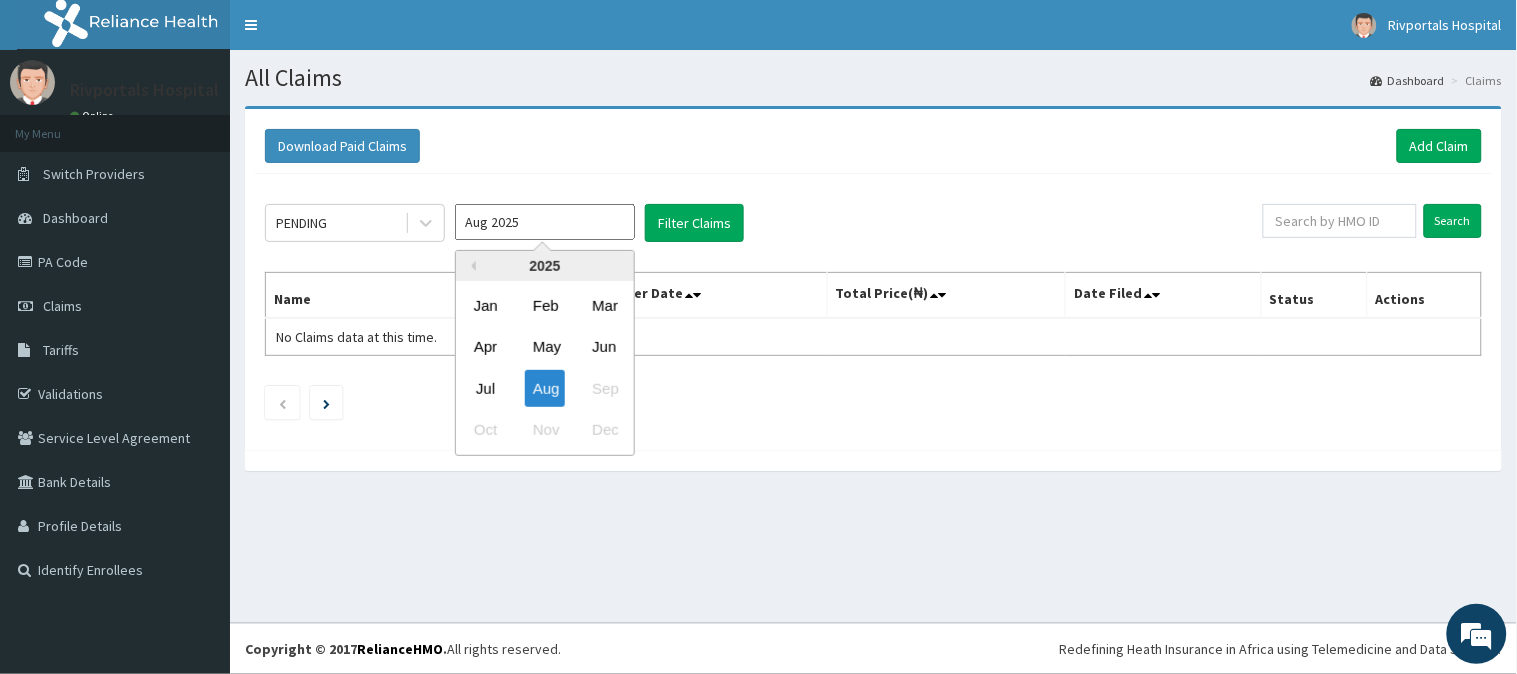 click on "Aug 2025" at bounding box center (545, 222) 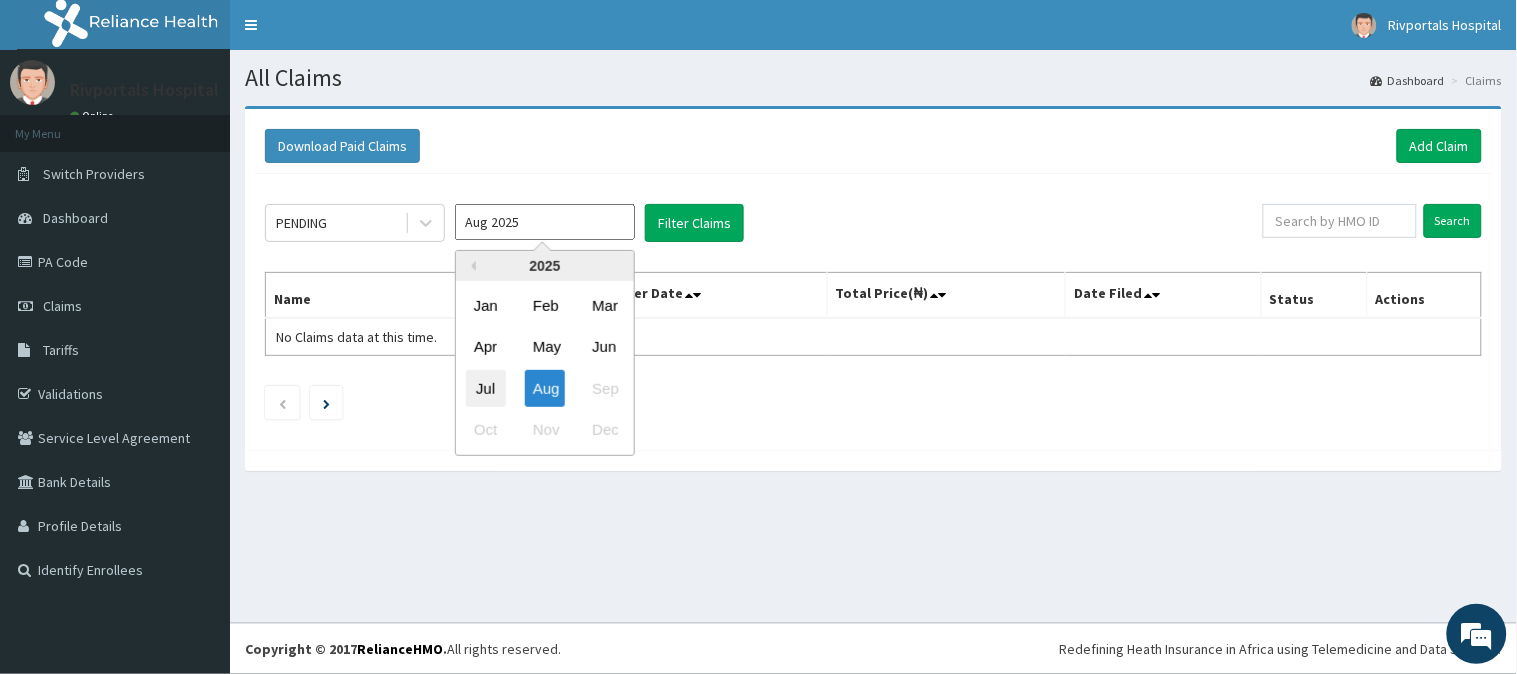 click on "Jul" at bounding box center [486, 388] 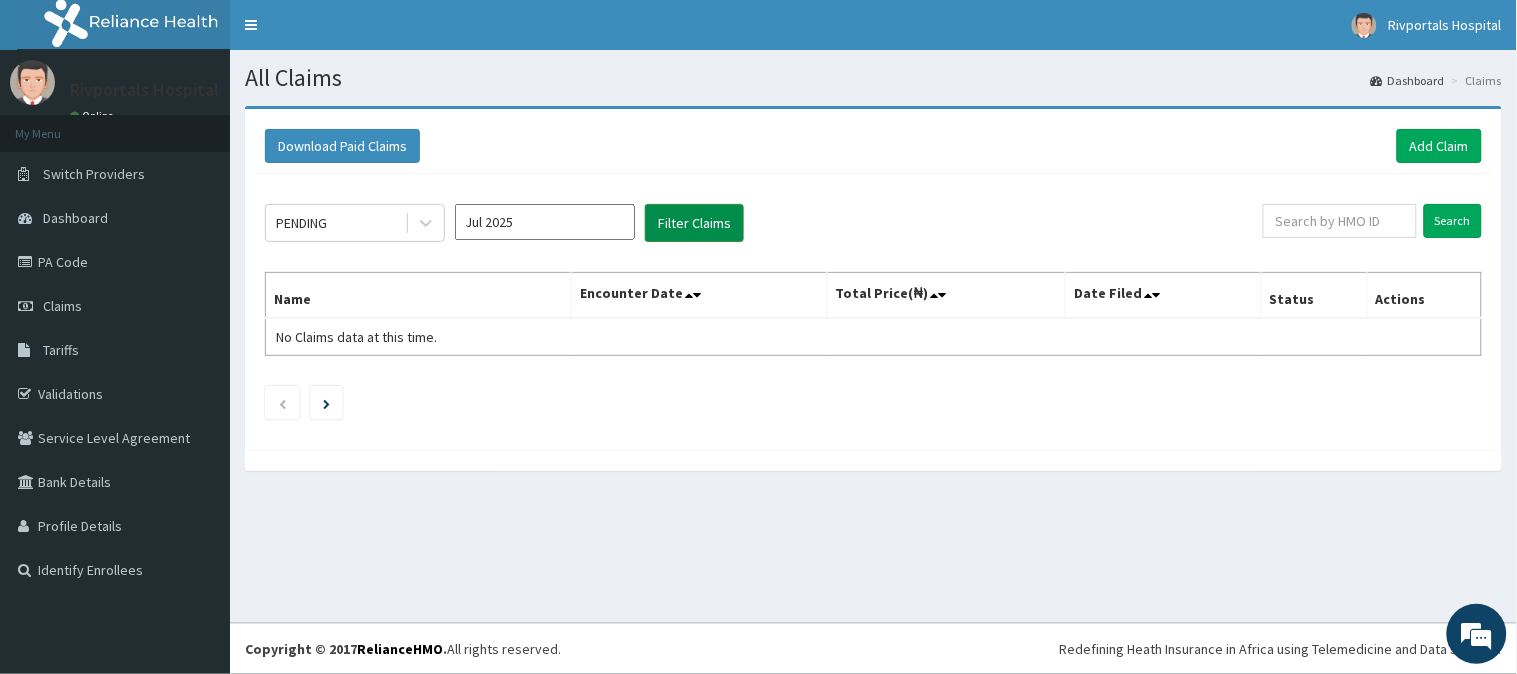 click on "Filter Claims" at bounding box center [694, 223] 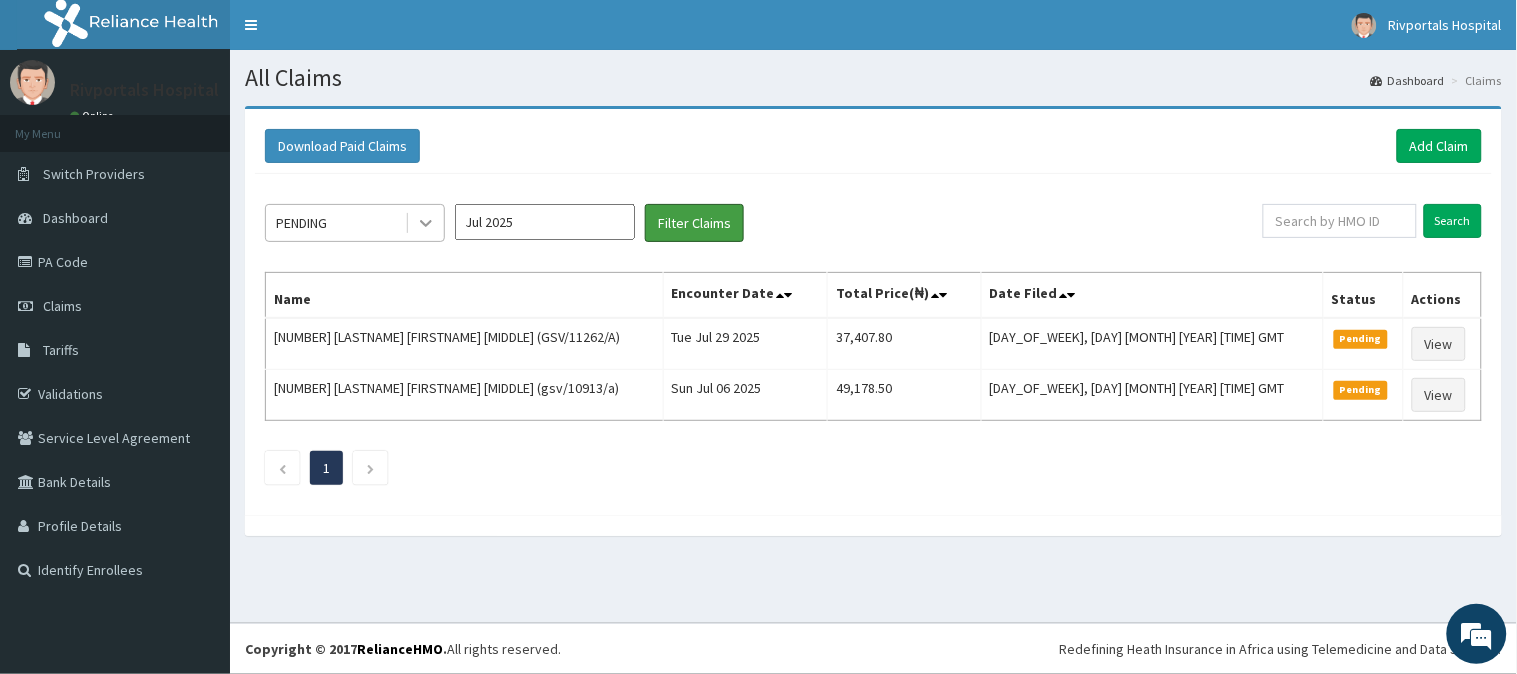 scroll, scrollTop: 0, scrollLeft: 0, axis: both 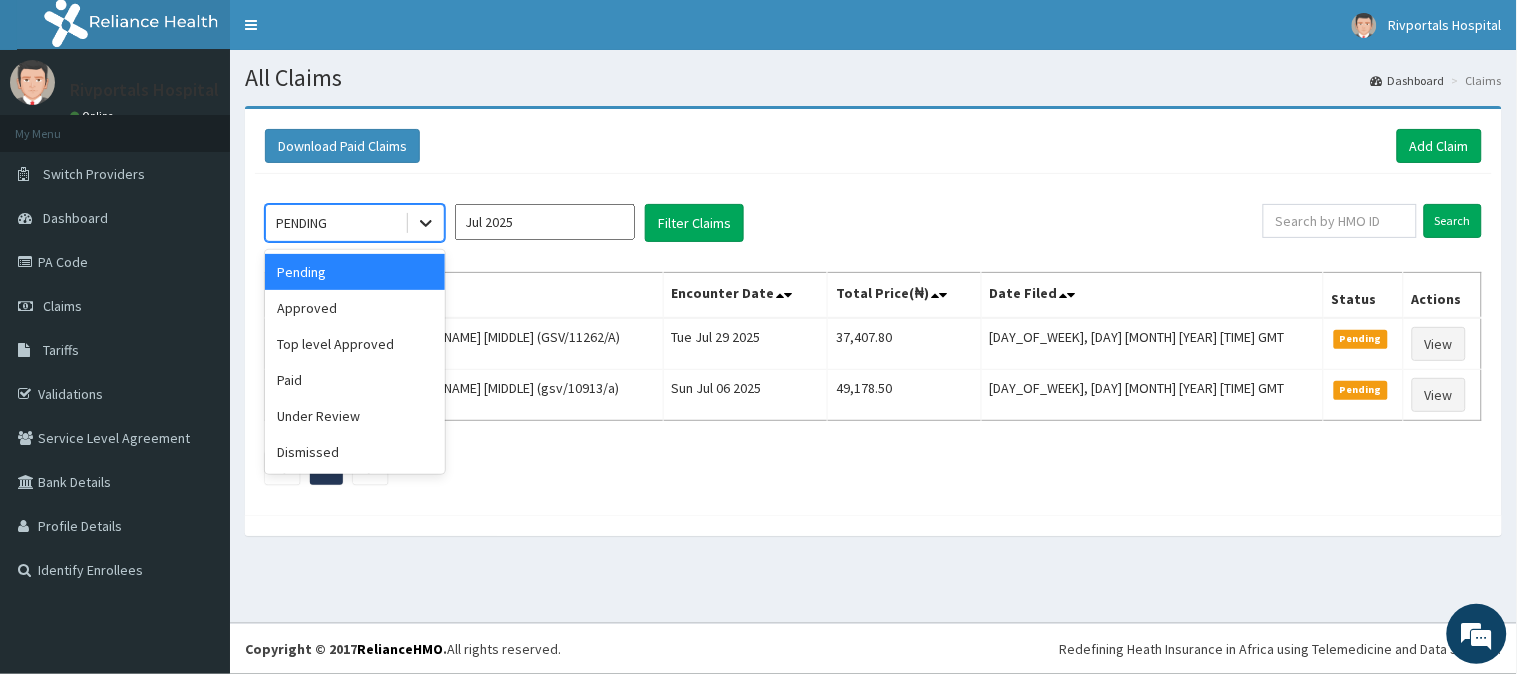 click at bounding box center [426, 223] 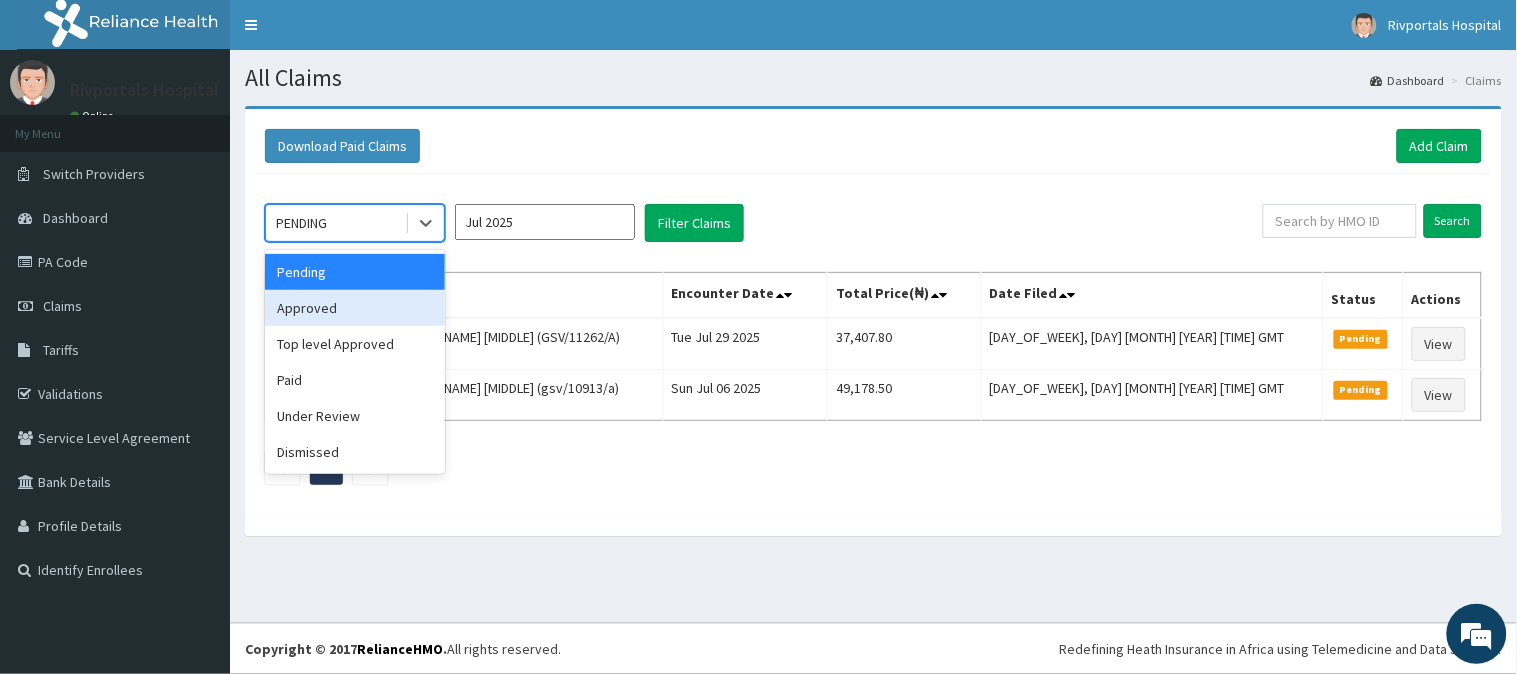 click on "Approved" at bounding box center [355, 308] 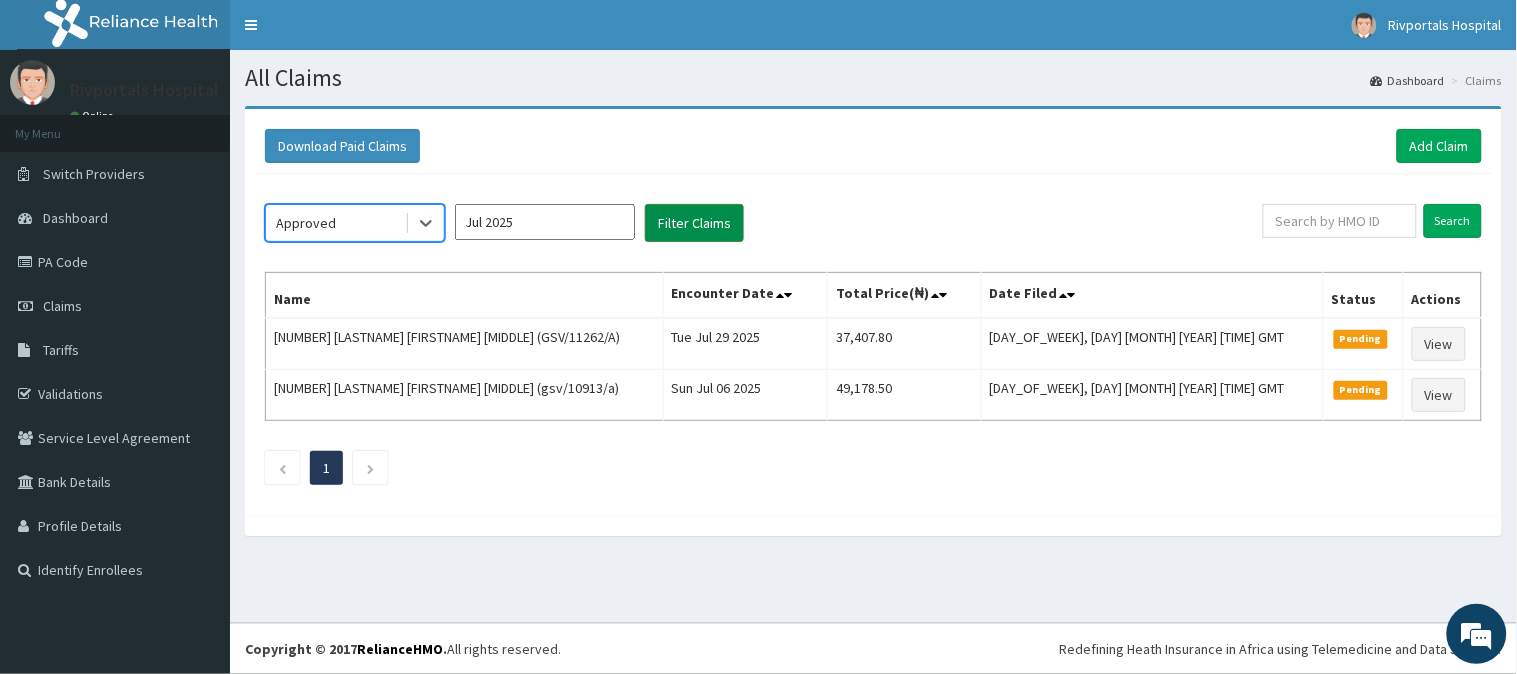 click on "Filter Claims" at bounding box center [694, 223] 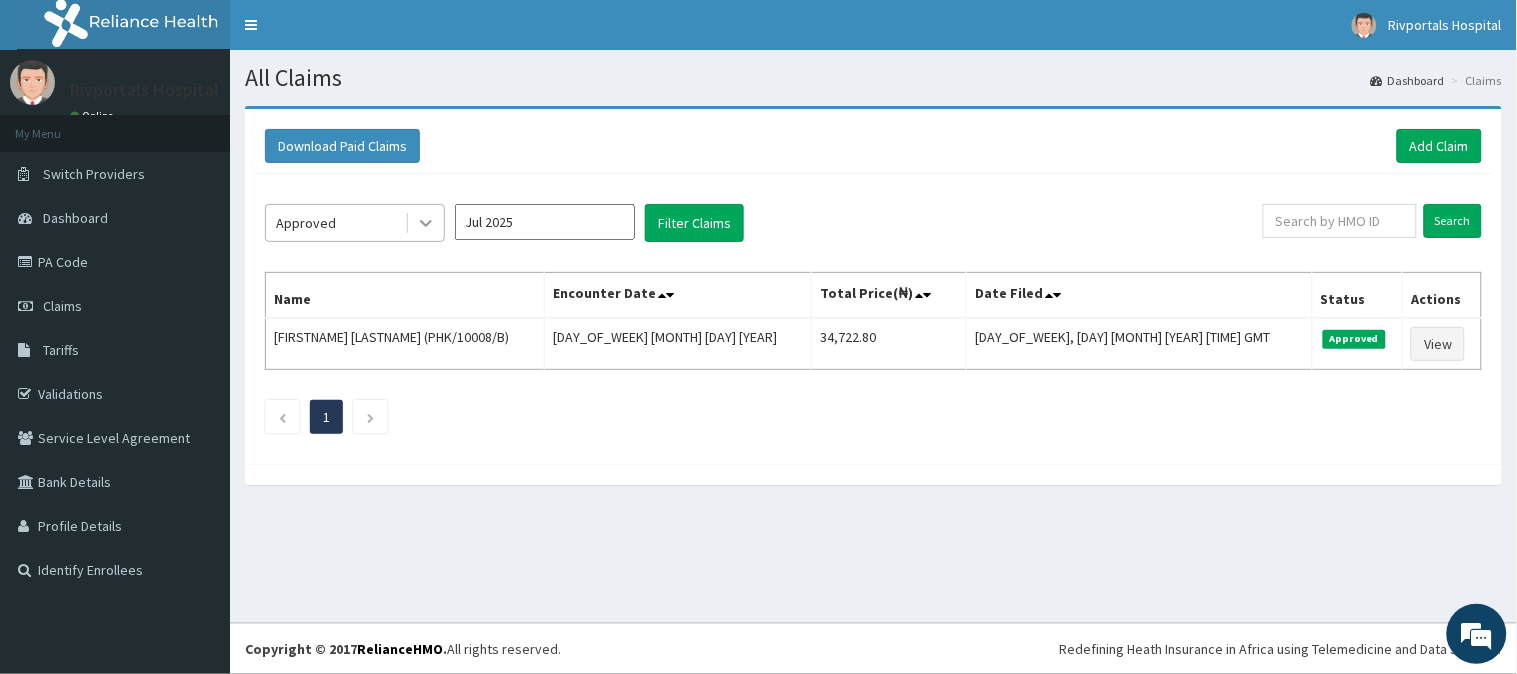 click 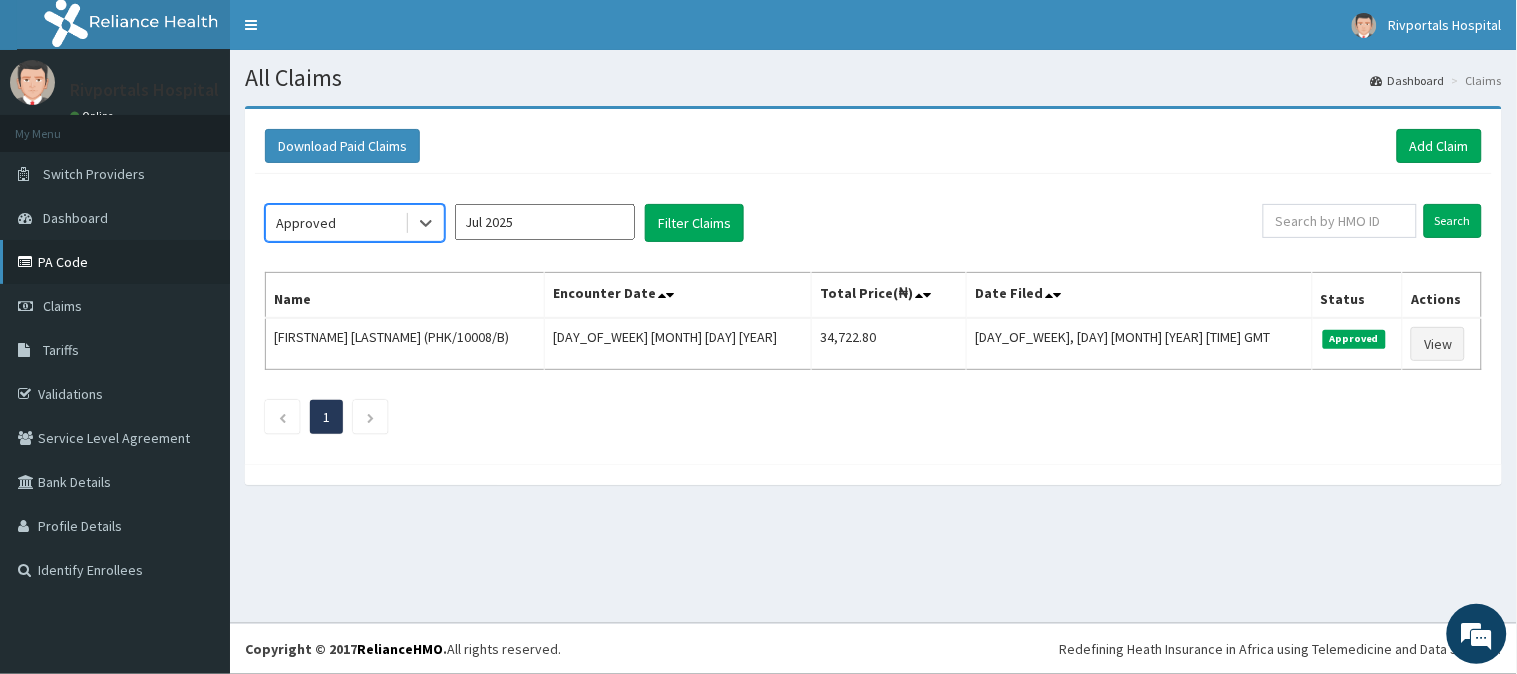 click on "PA Code" at bounding box center [115, 262] 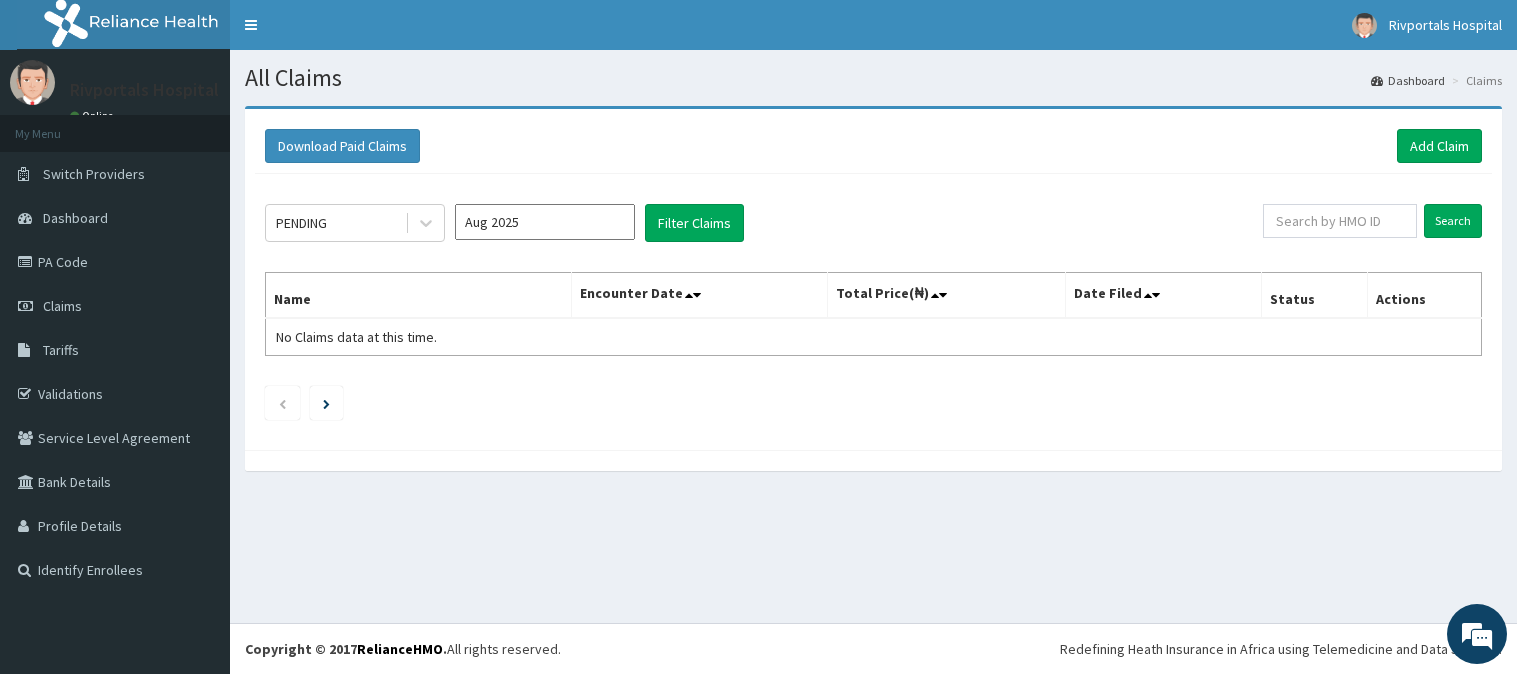 scroll, scrollTop: 0, scrollLeft: 0, axis: both 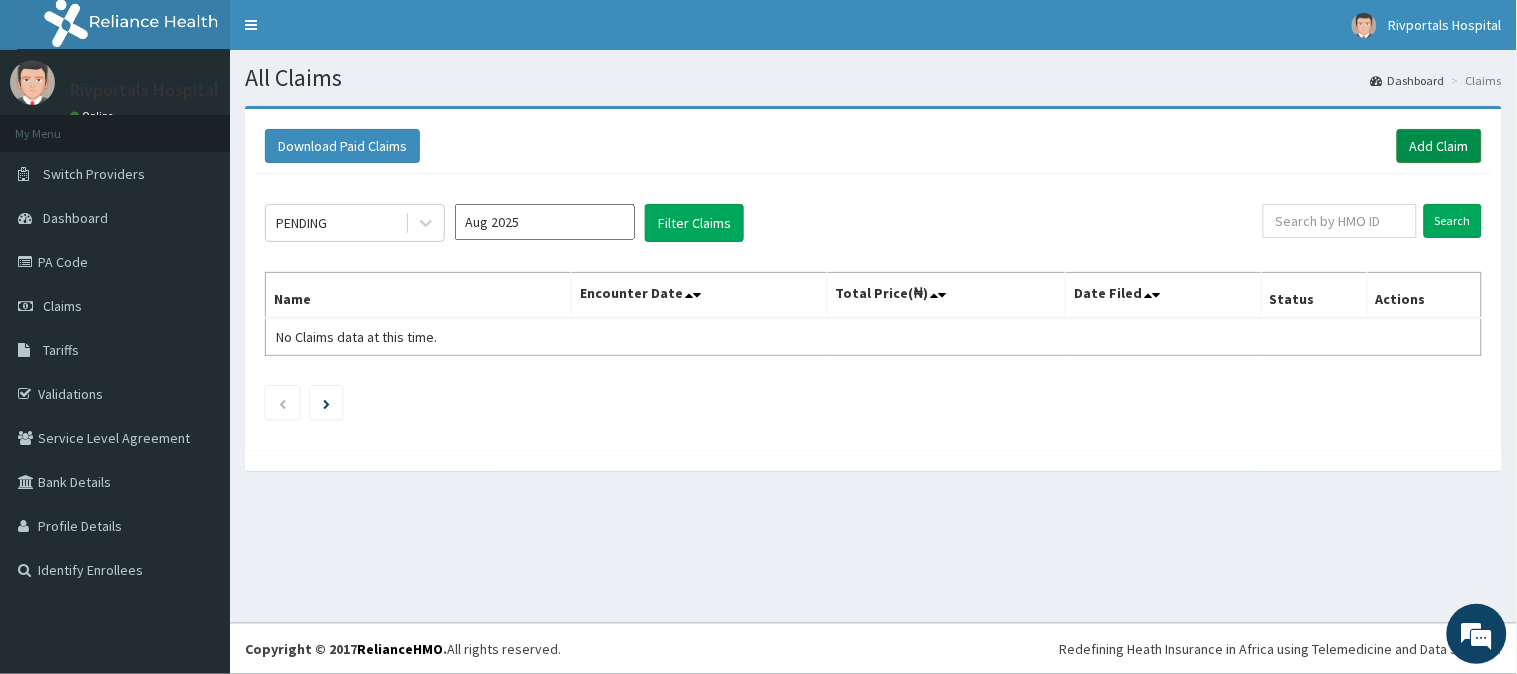 click on "Add Claim" at bounding box center (1439, 146) 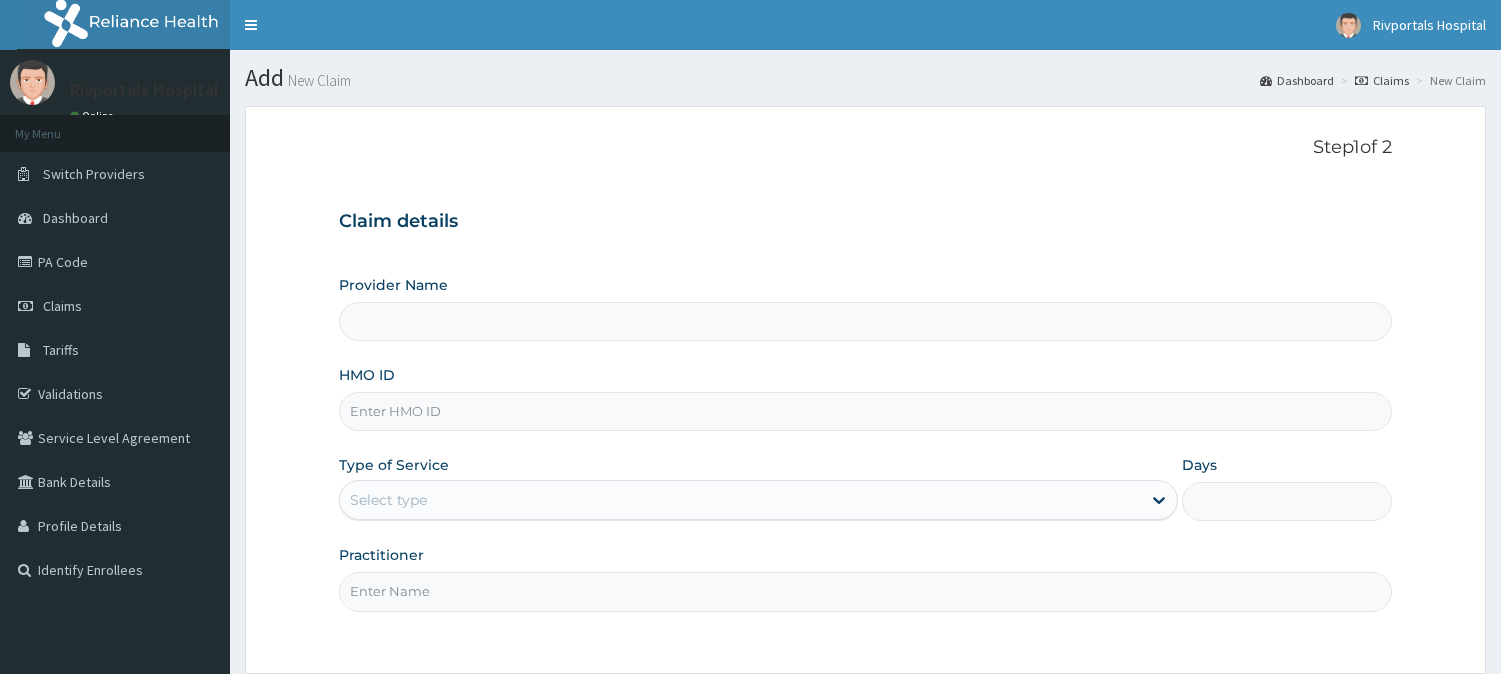 scroll, scrollTop: 0, scrollLeft: 0, axis: both 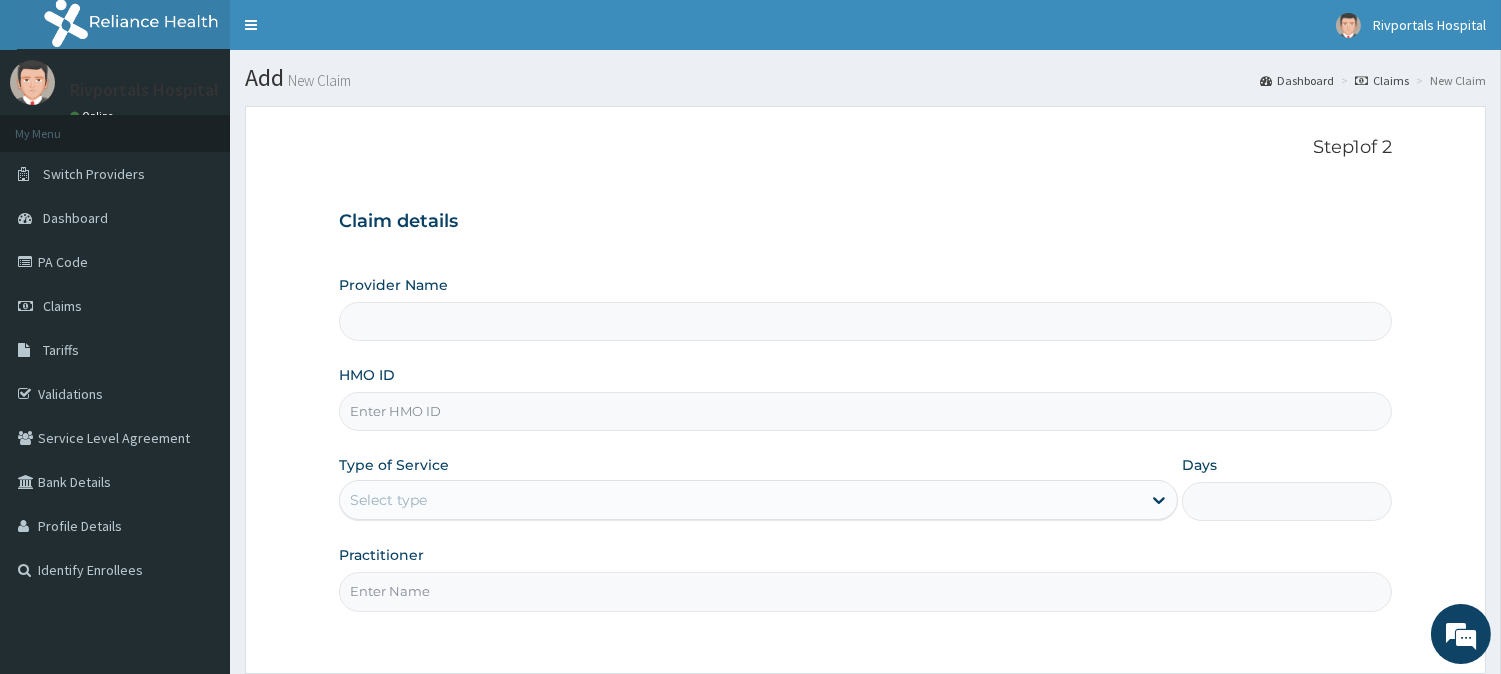 type on "Rivportals Hospital" 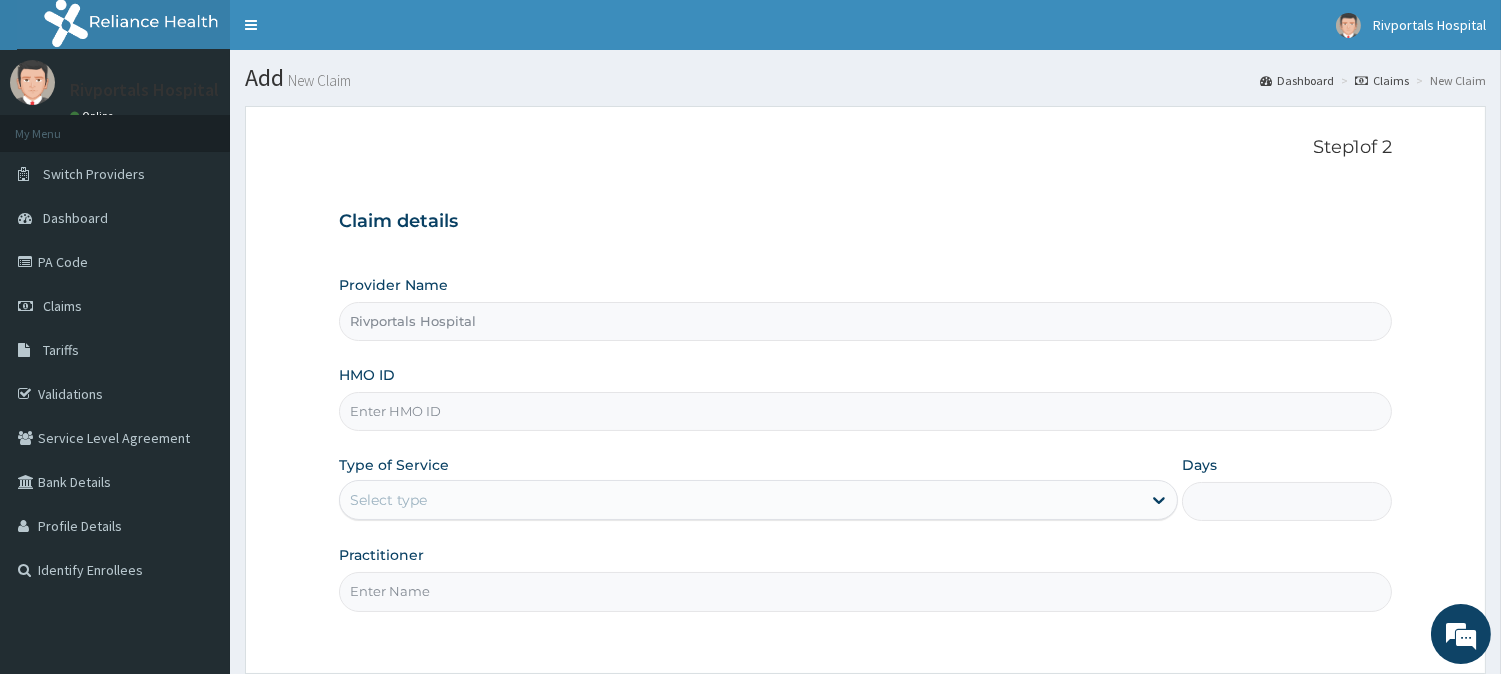 click on "HMO ID" at bounding box center (865, 411) 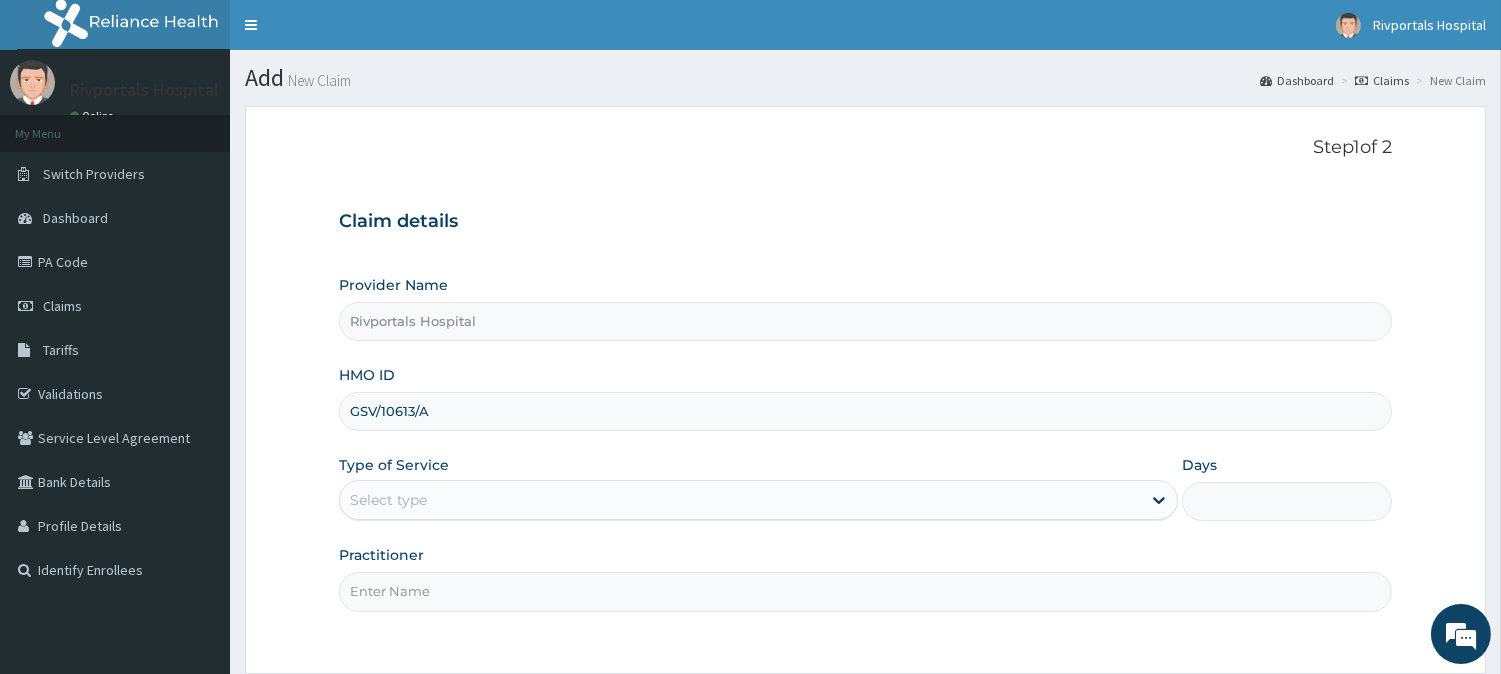 scroll, scrollTop: 0, scrollLeft: 0, axis: both 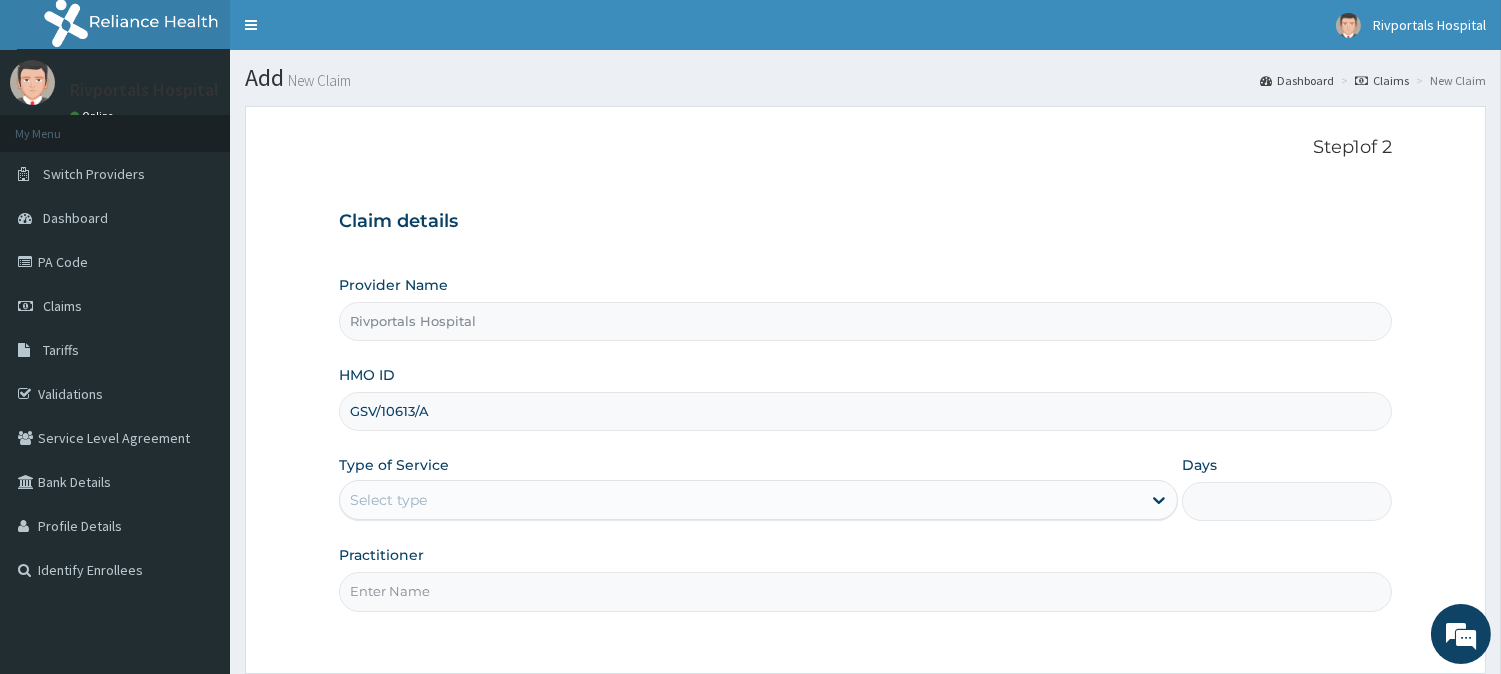 type on "GSV/10613/A" 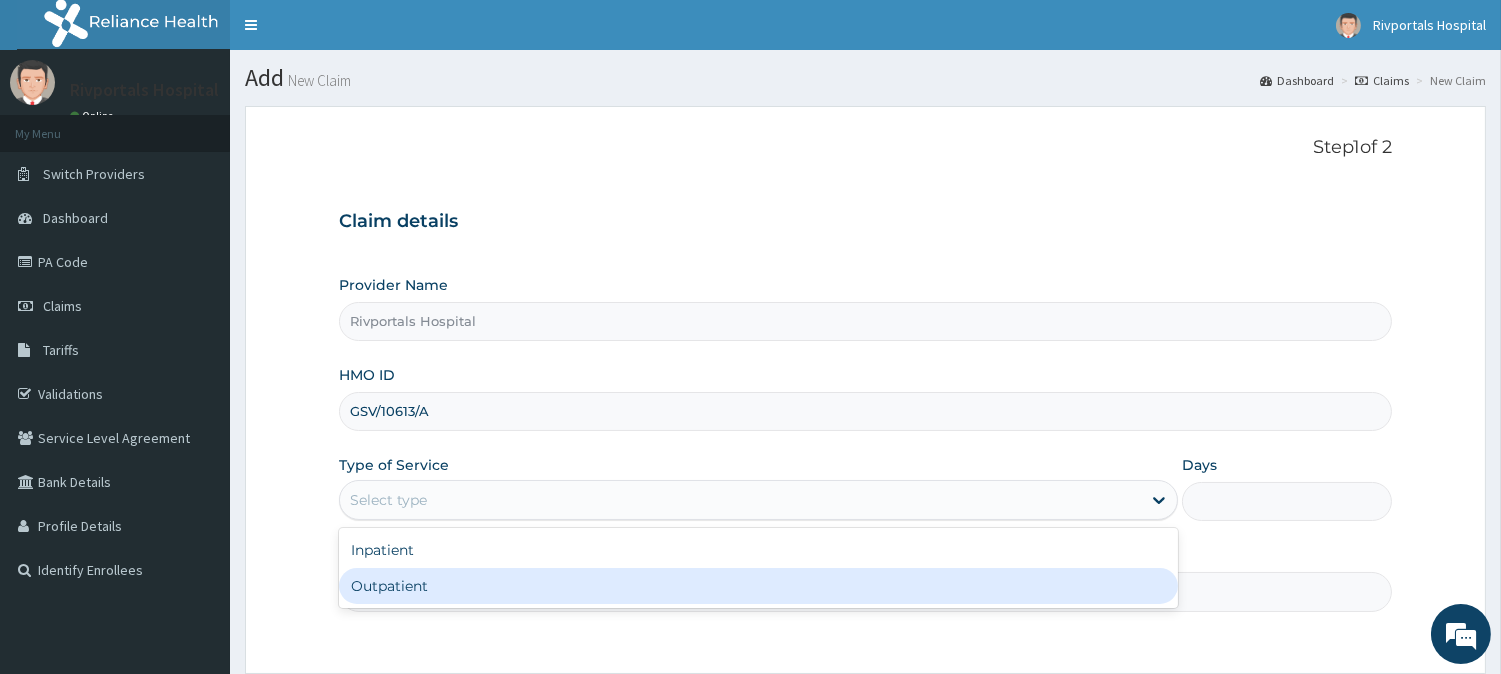 click on "Outpatient" at bounding box center [758, 586] 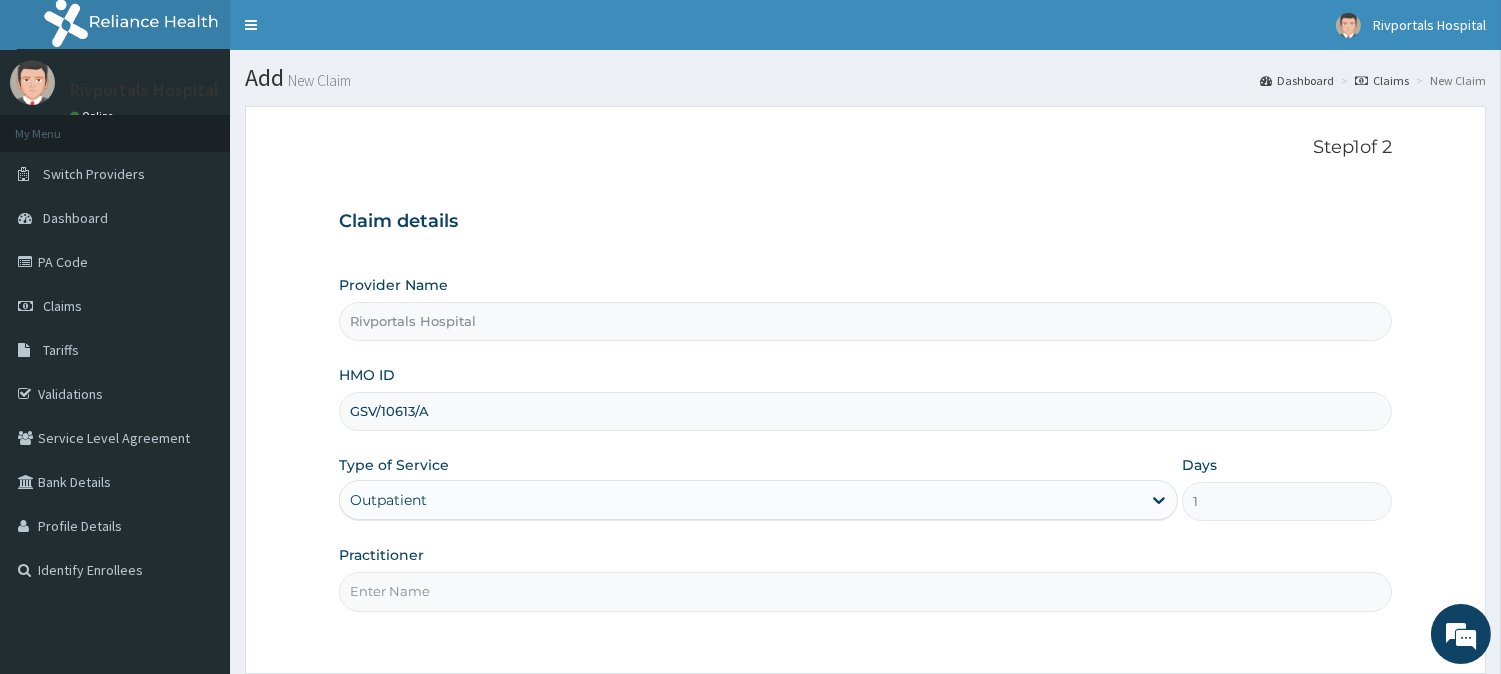 click on "Practitioner" at bounding box center [865, 591] 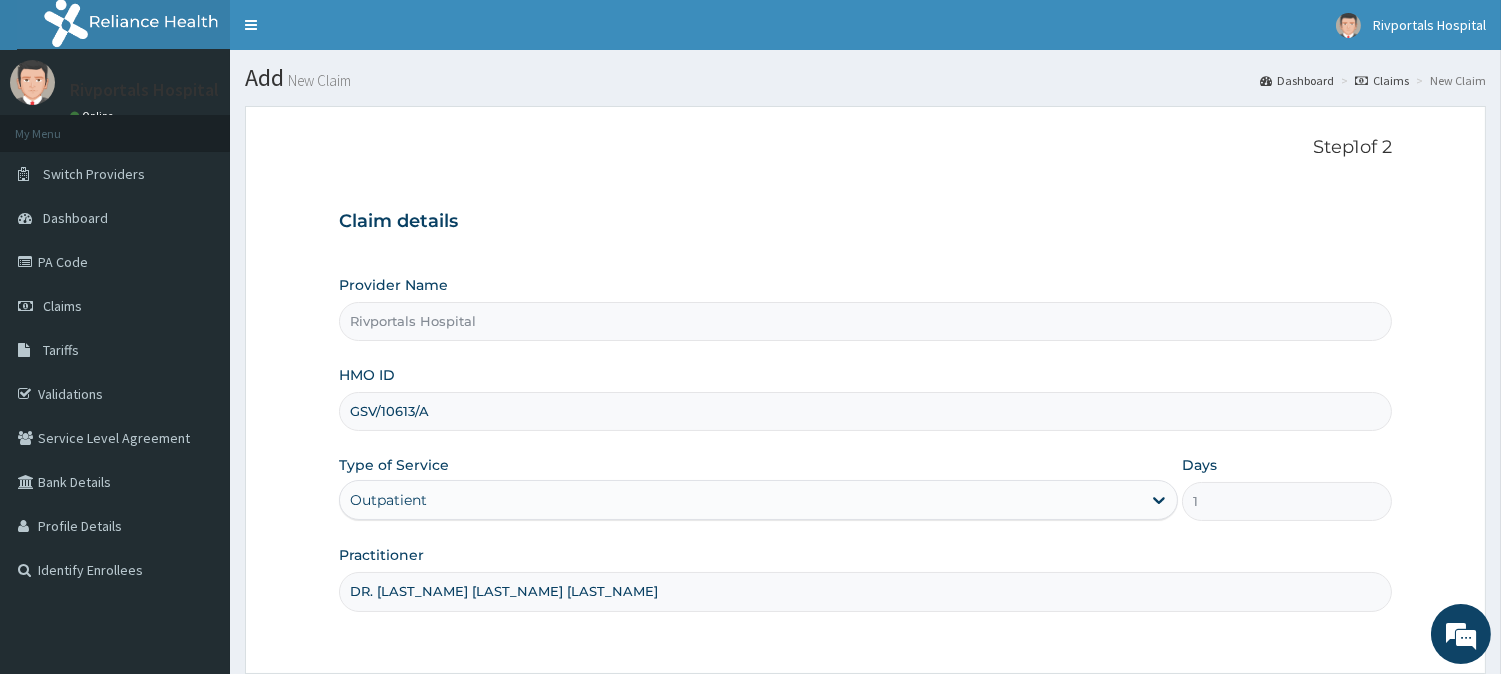 type on "DR. LEMII CLETUS" 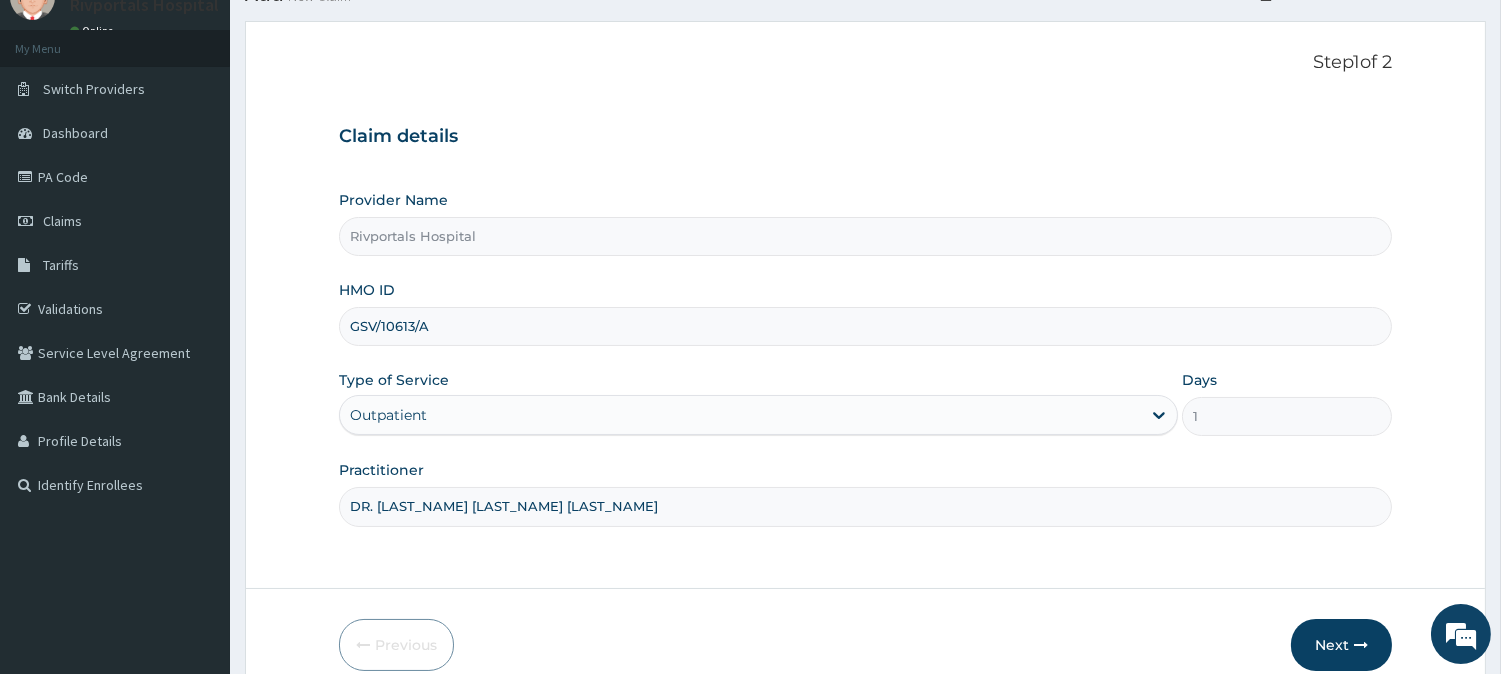 scroll, scrollTop: 178, scrollLeft: 0, axis: vertical 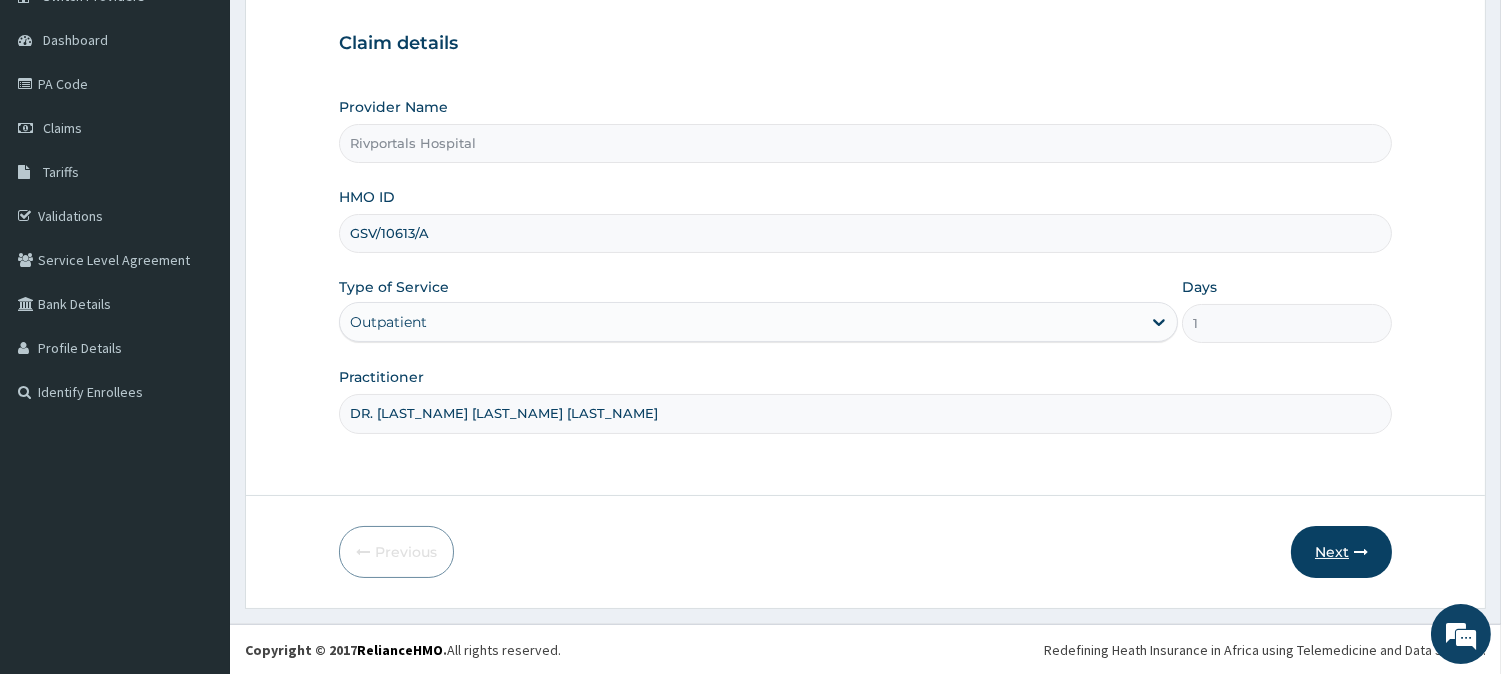 click on "Next" at bounding box center [1341, 552] 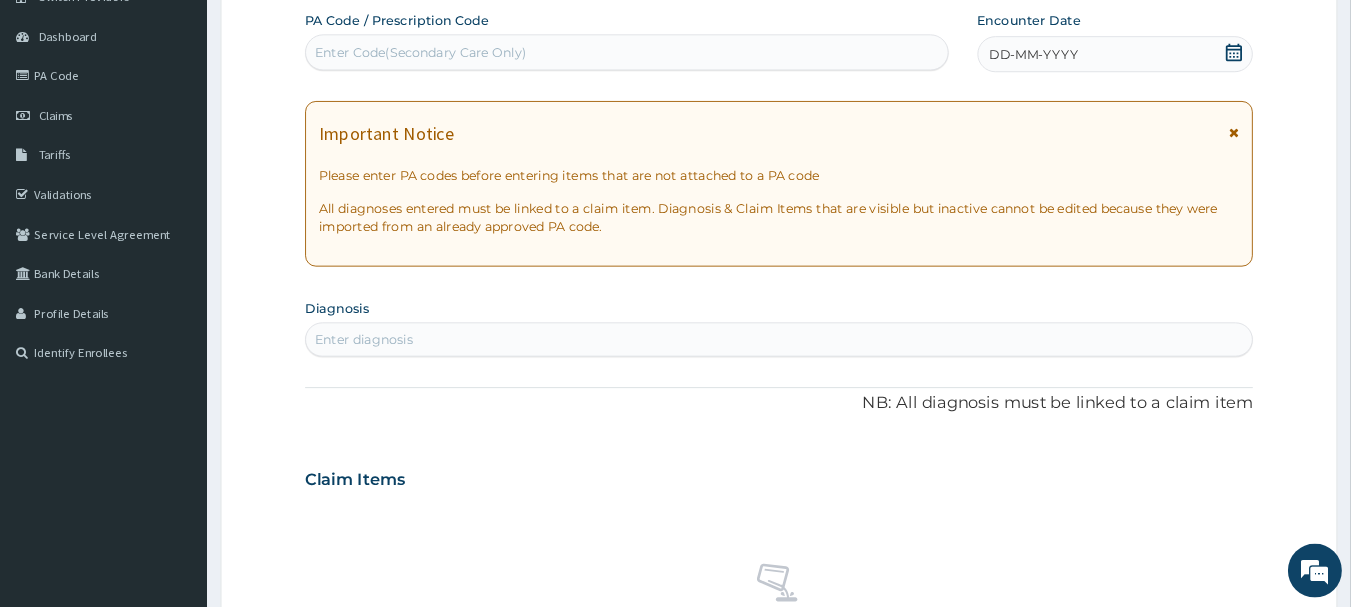 scroll, scrollTop: 179, scrollLeft: 0, axis: vertical 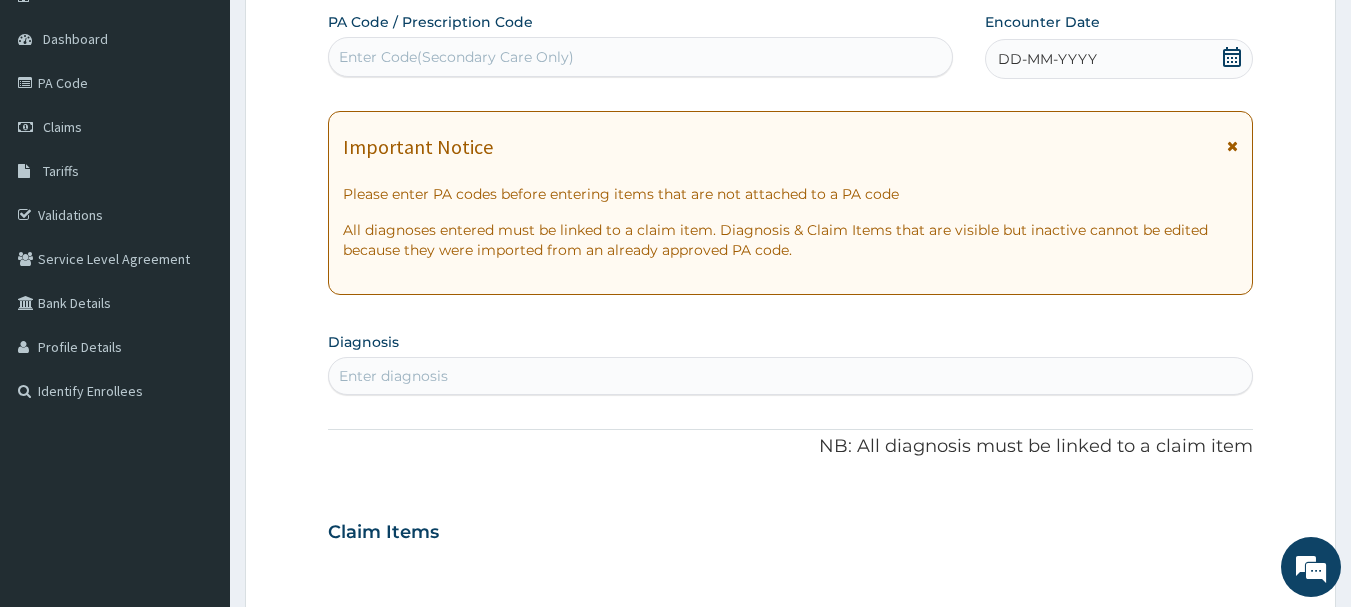 click on "Enter diagnosis" at bounding box center (791, 376) 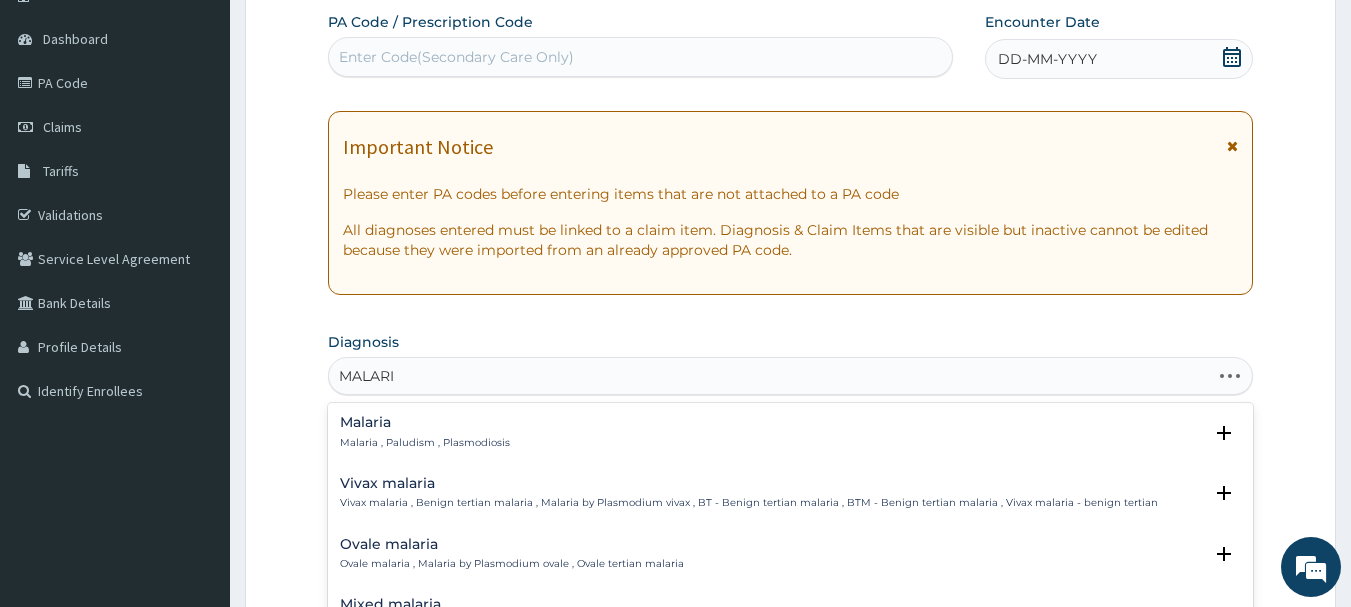 type on "MALARIA" 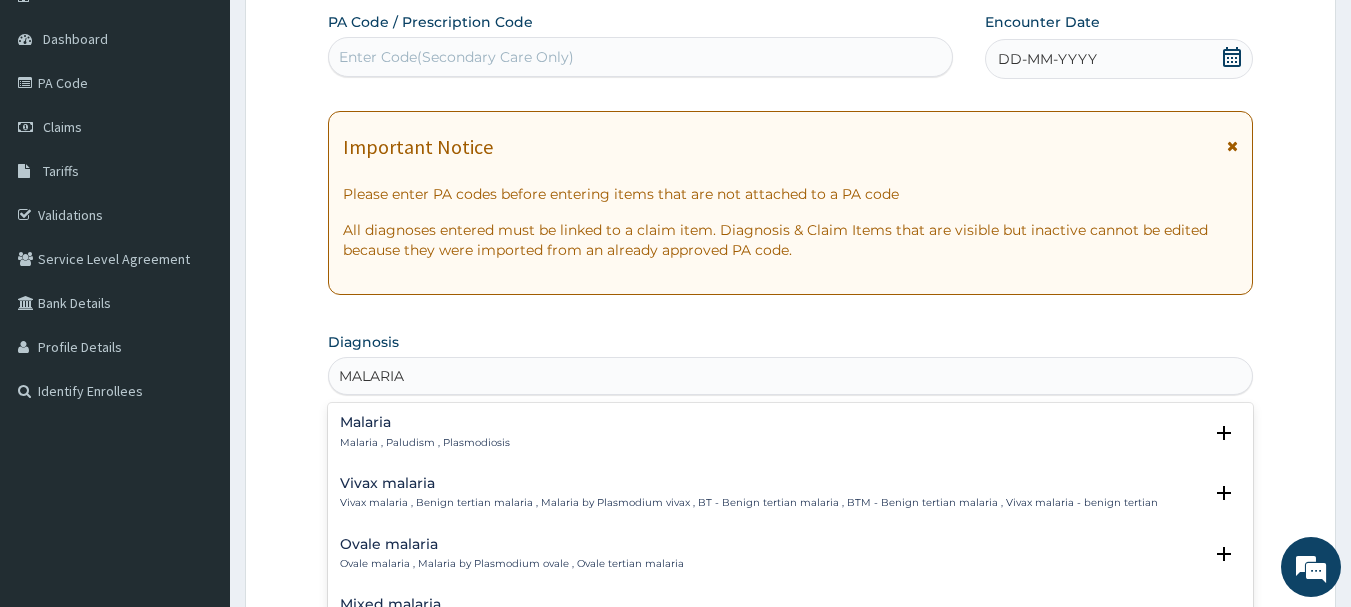 click on "Malaria Malaria , Paludism , Plasmodiosis Select Status Query Query covers suspected (?), Keep in view (kiv), Ruled out (r/o) Confirmed" at bounding box center (791, 437) 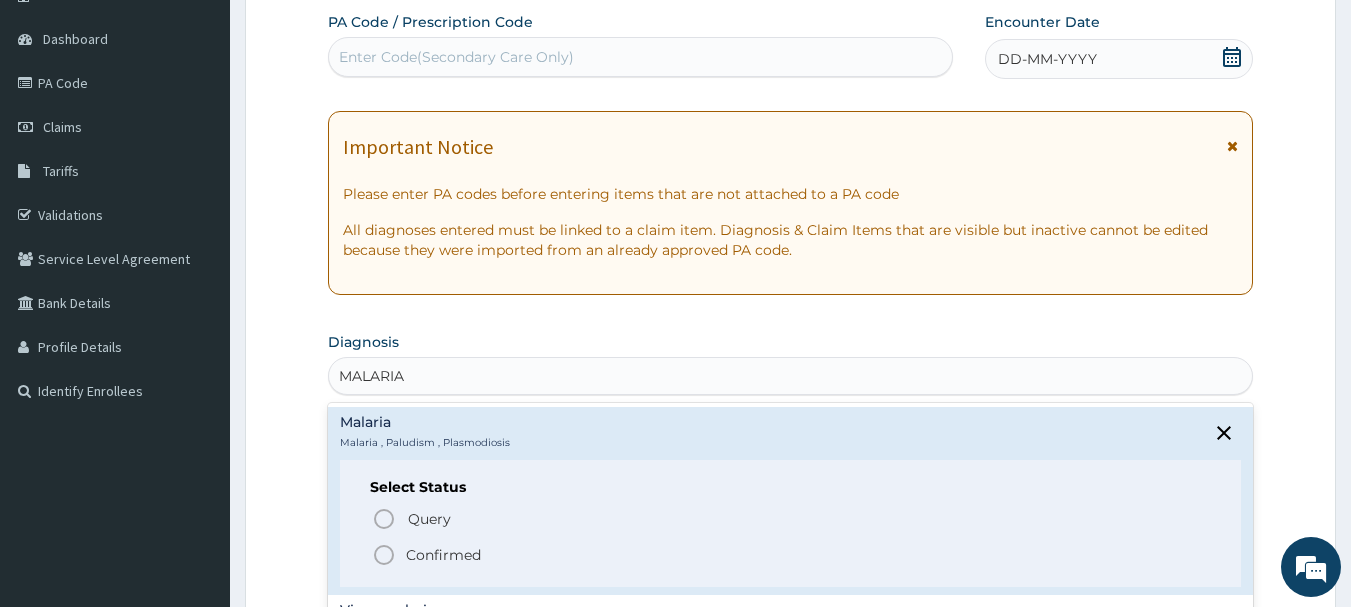 click on "Confirmed" at bounding box center [443, 555] 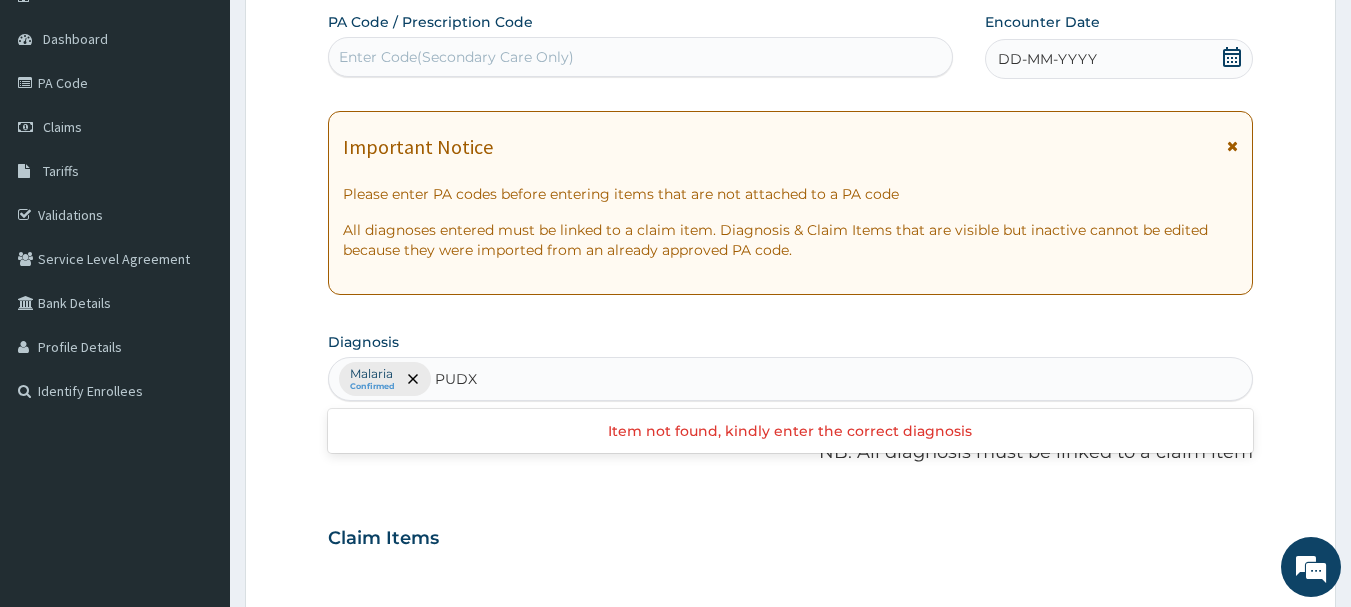 type on "PUD" 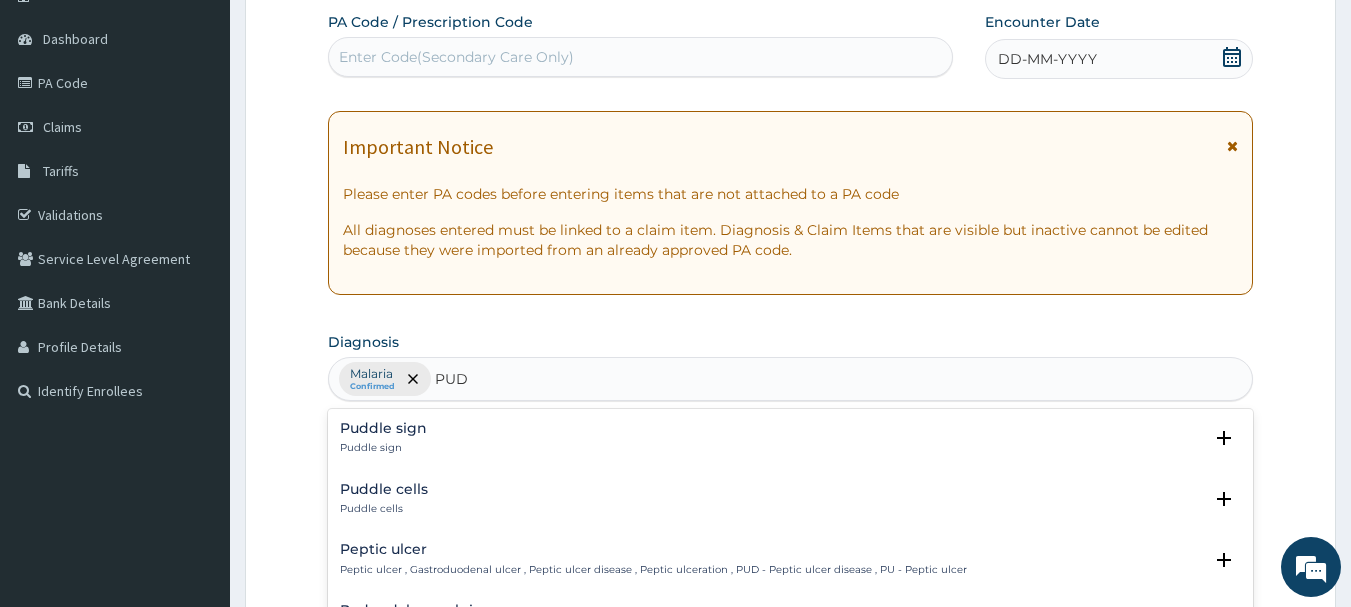click on "Peptic ulcer , Gastroduodenal ulcer , Peptic ulcer disease , Peptic ulceration , PUD - Peptic ulcer disease , PU - Peptic ulcer" at bounding box center (653, 570) 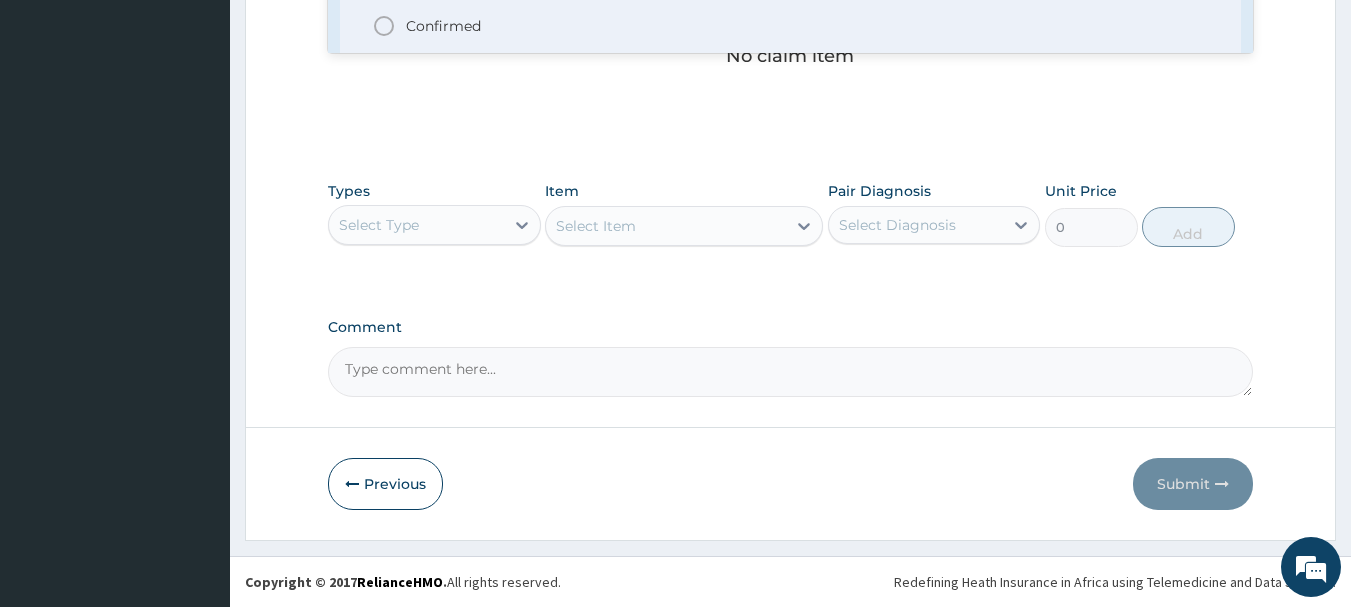 scroll, scrollTop: 0, scrollLeft: 0, axis: both 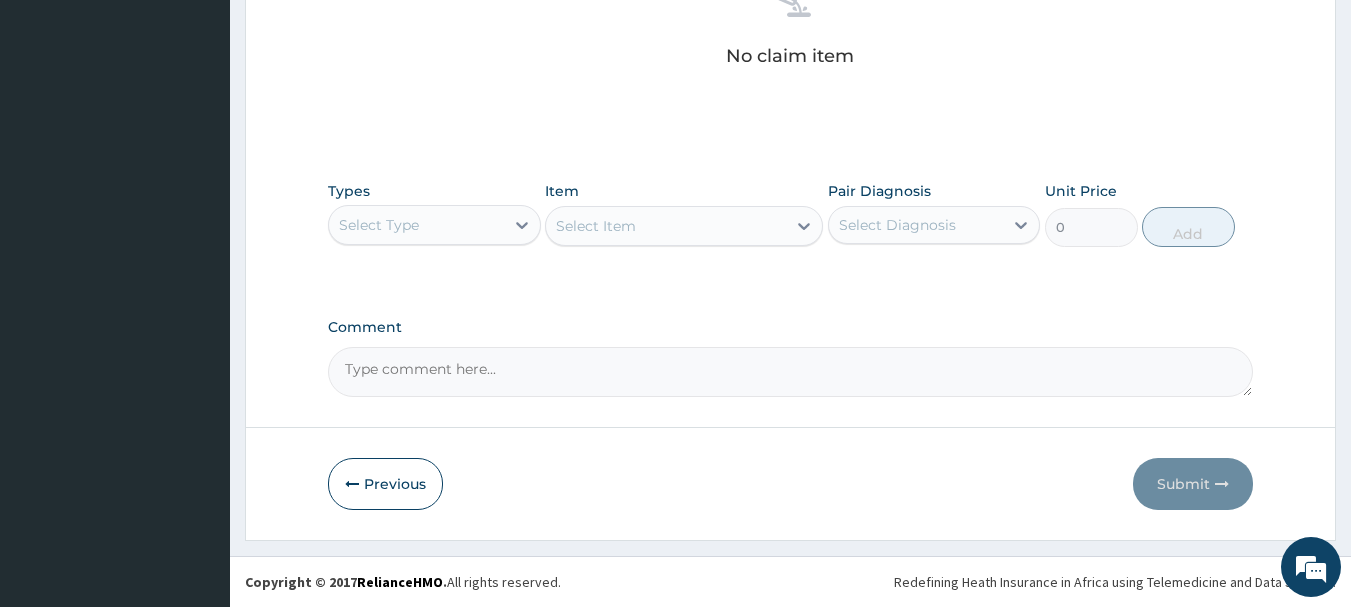 click on "No claim item" at bounding box center [791, 24] 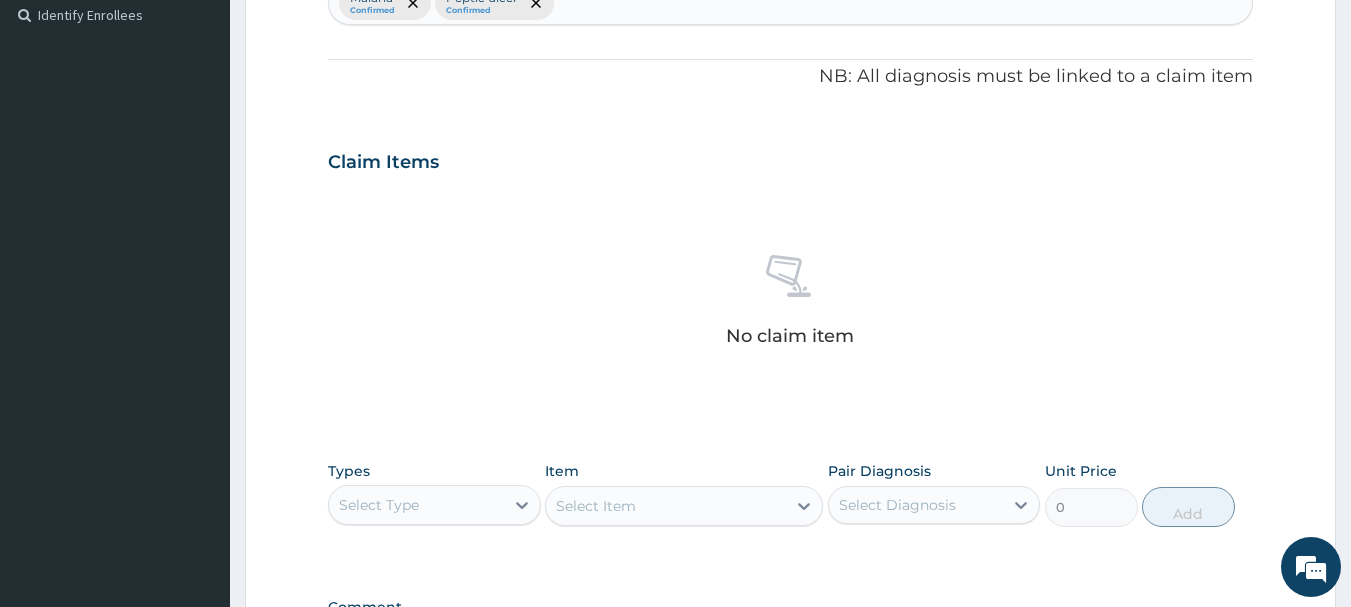 scroll, scrollTop: 515, scrollLeft: 0, axis: vertical 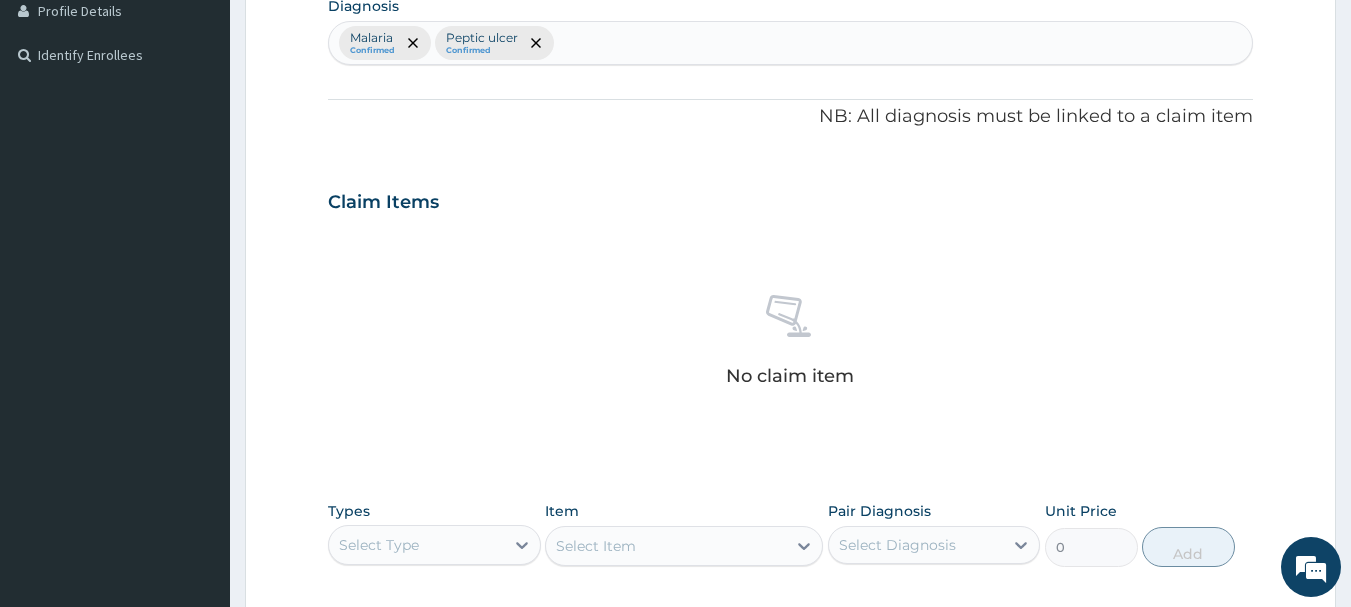 click on "Malaria Confirmed Peptic ulcer Confirmed" at bounding box center (791, 43) 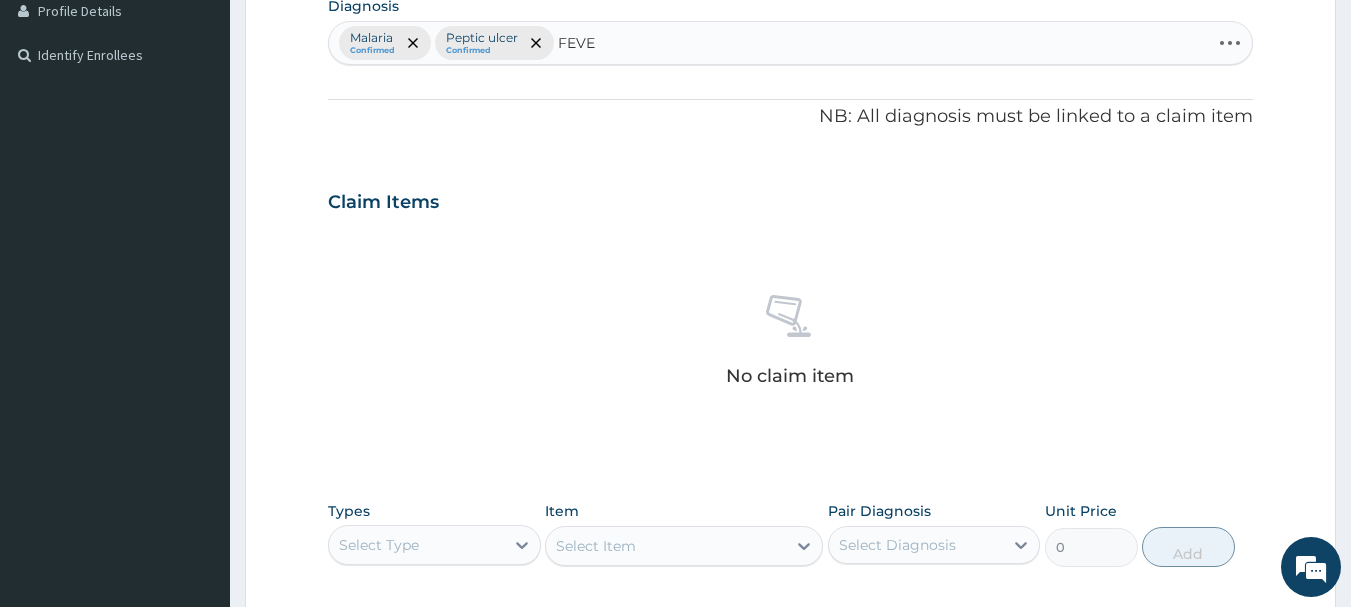 type on "FEVER" 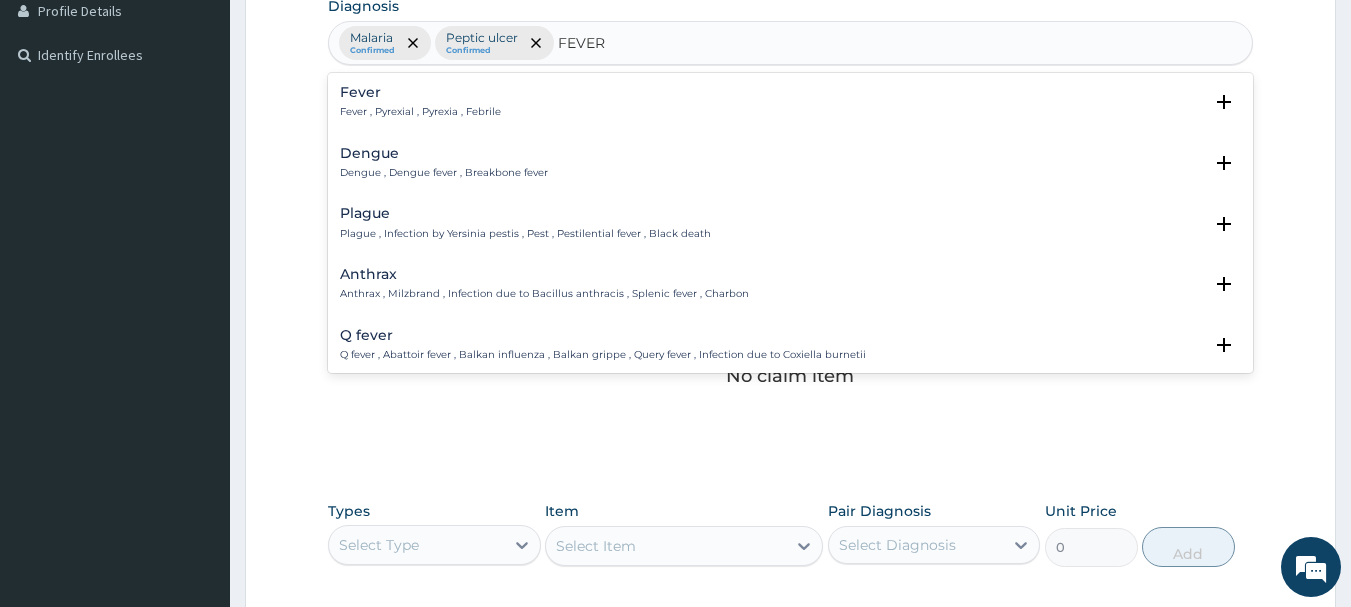 click on "Fever Fever , Pyrexial , Pyrexia , Febrile" at bounding box center (791, 102) 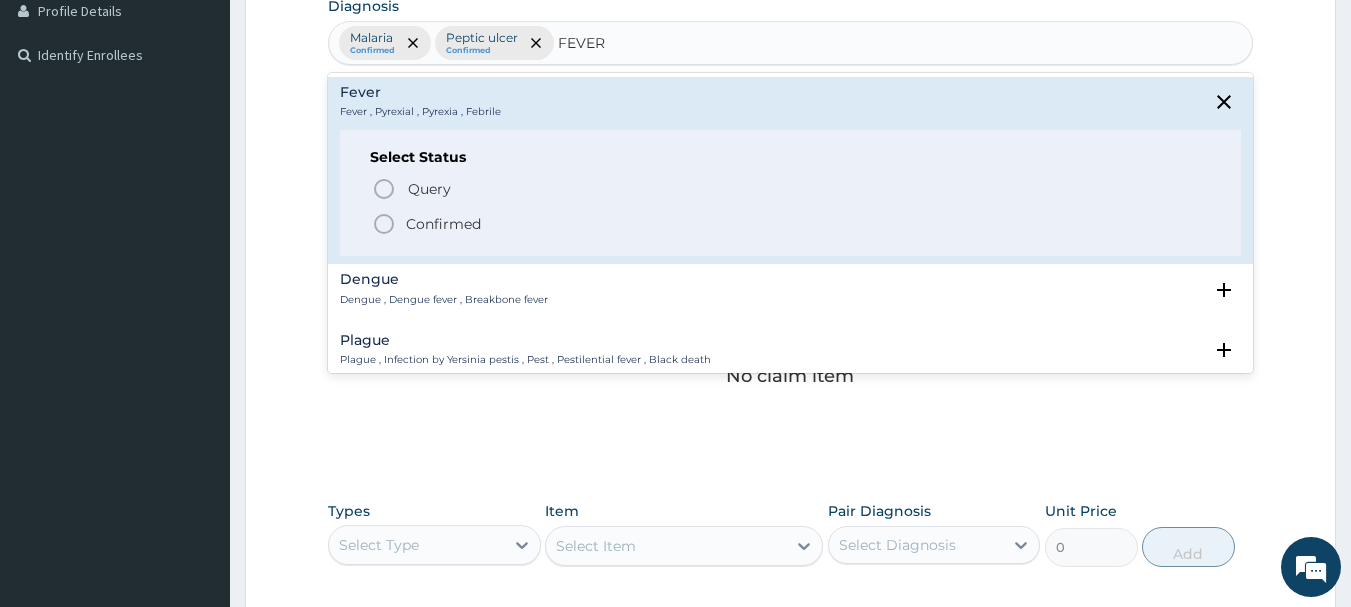 click on "Confirmed" at bounding box center [792, 224] 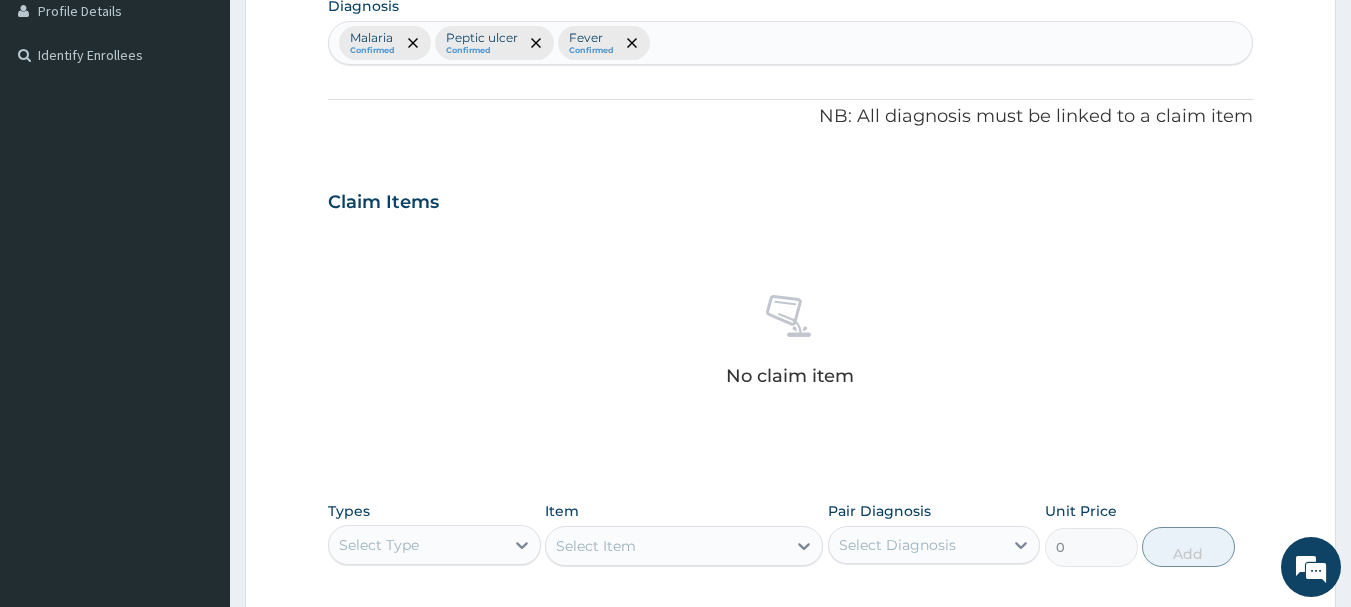 click on "No claim item" at bounding box center (791, 344) 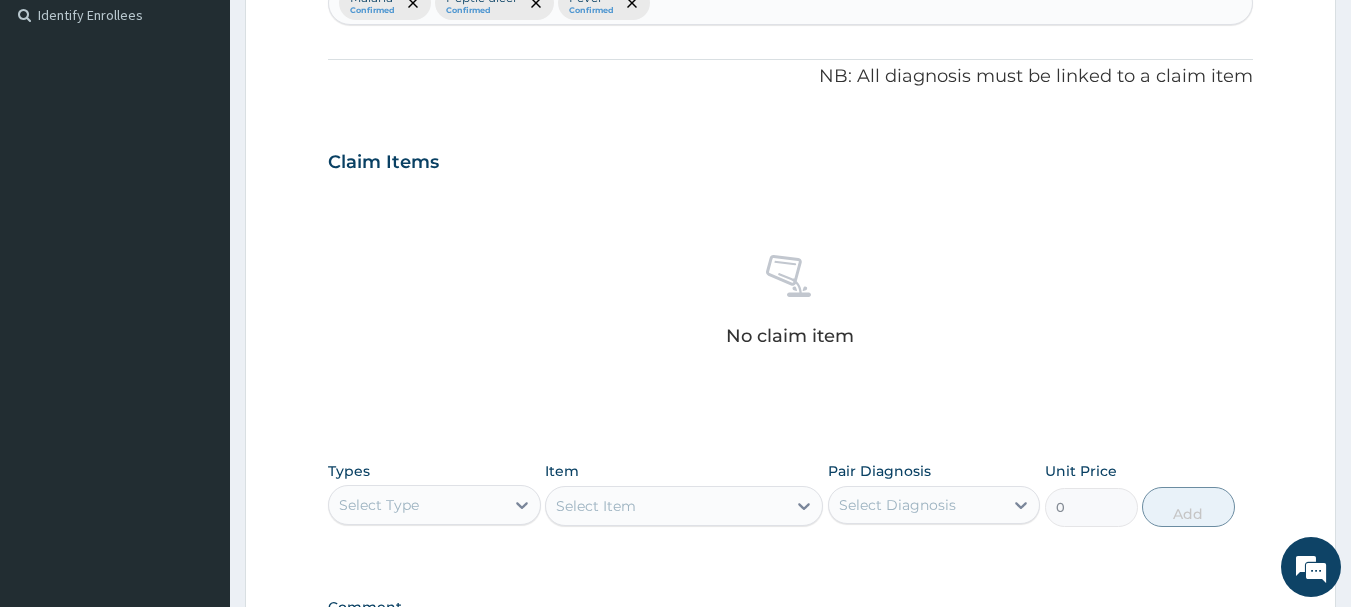 scroll, scrollTop: 835, scrollLeft: 0, axis: vertical 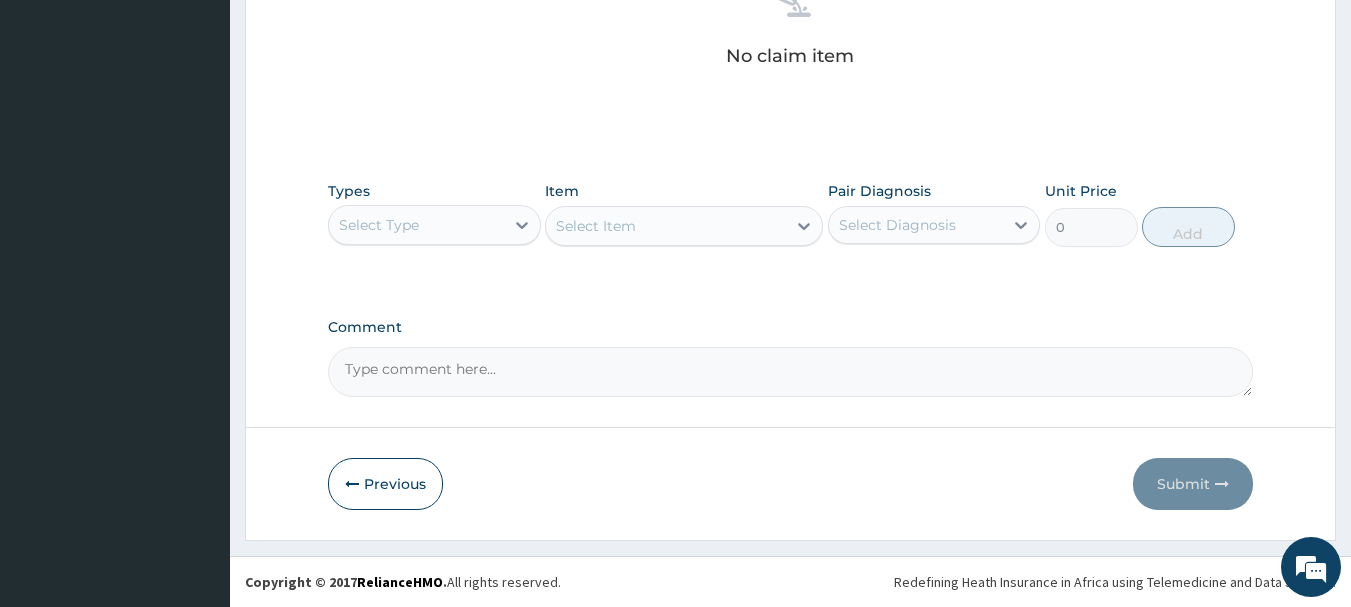 click on "Select Type" at bounding box center (416, 225) 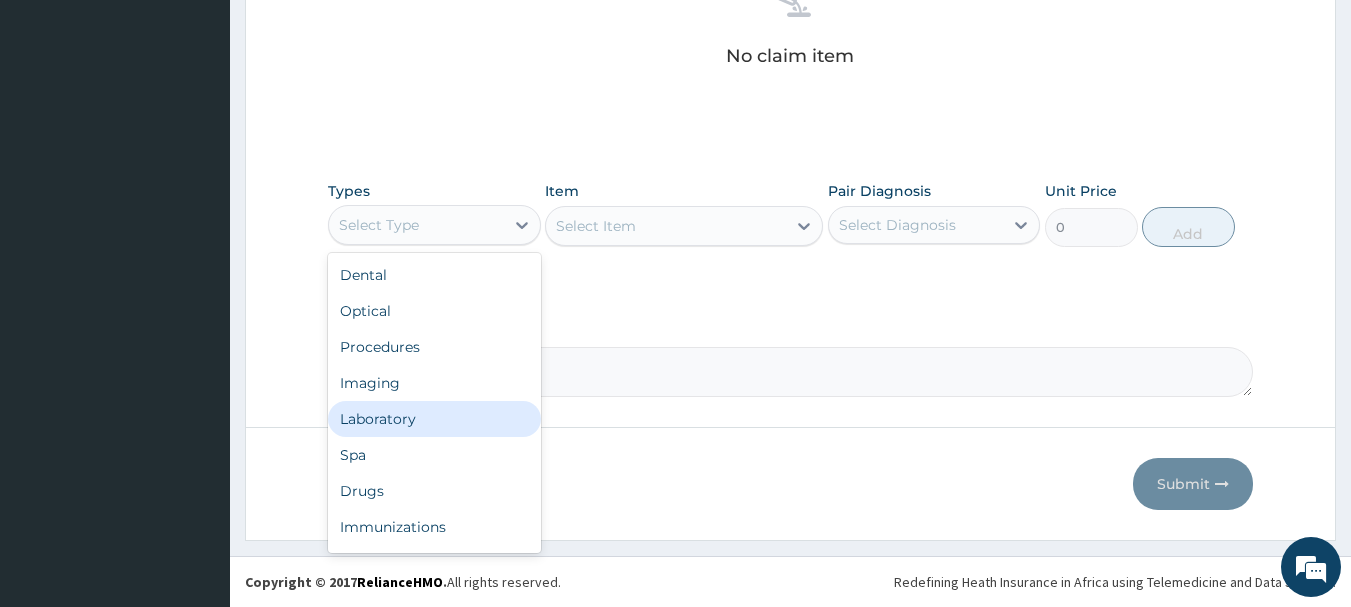 click on "Laboratory" at bounding box center (434, 419) 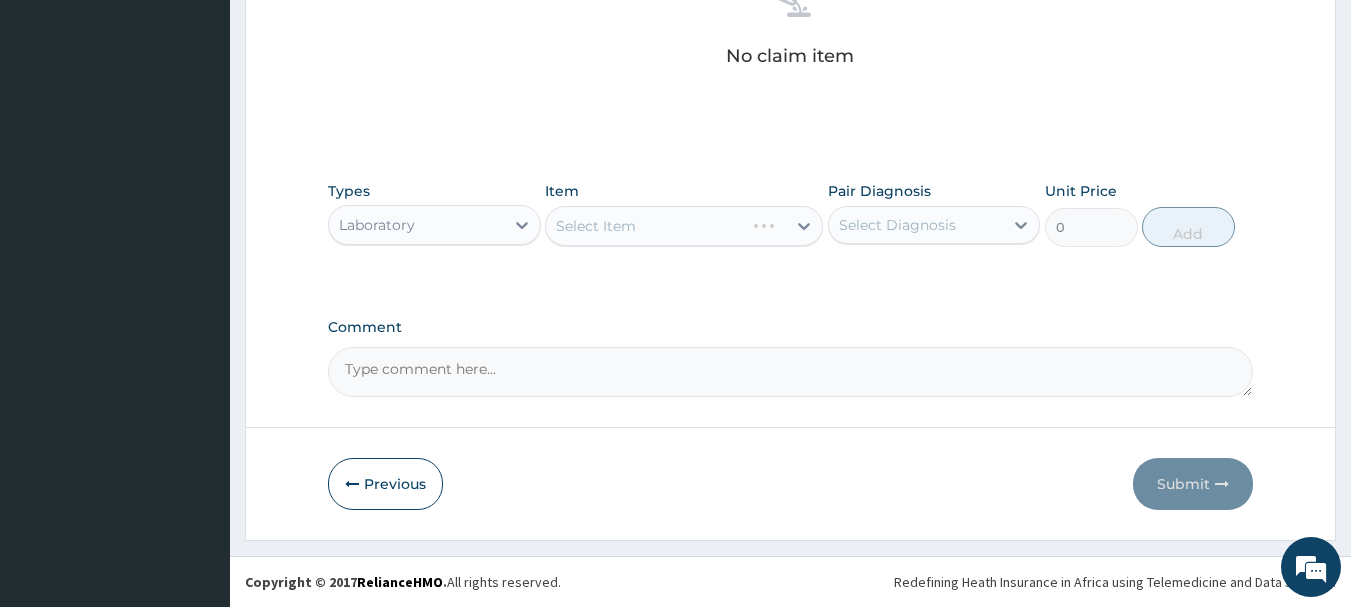 click on "Select Item" at bounding box center [684, 226] 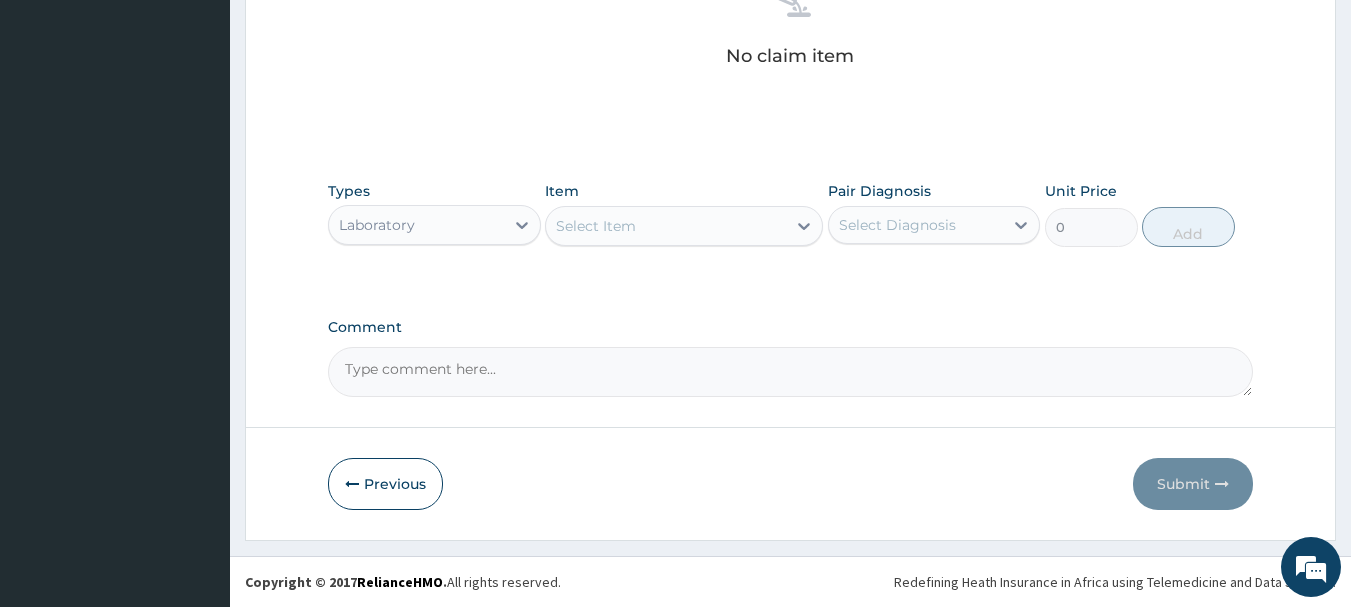 click 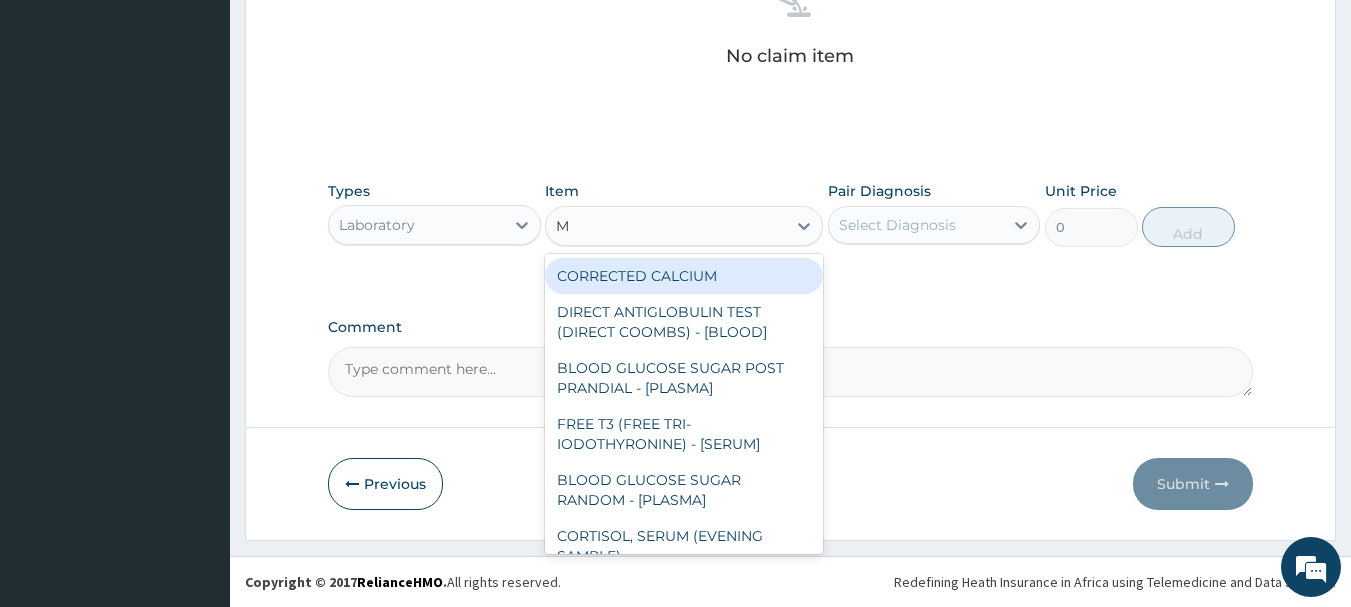 type on "MP" 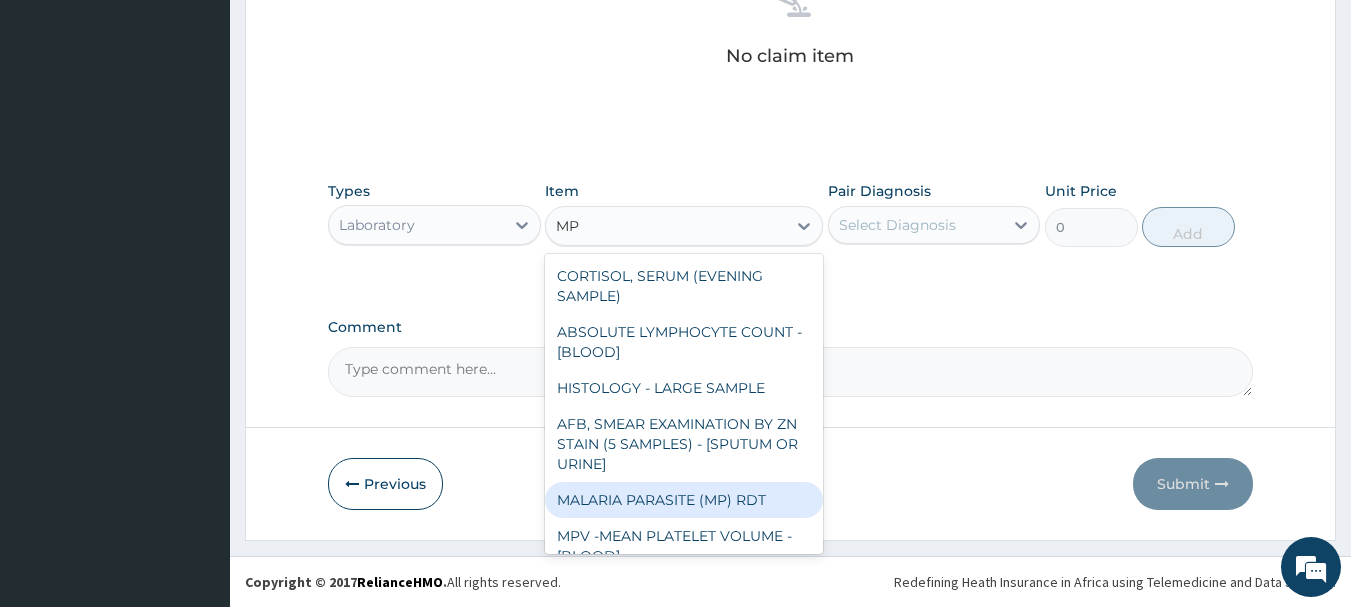 click on "MALARIA PARASITE (MP) RDT" at bounding box center (684, 500) 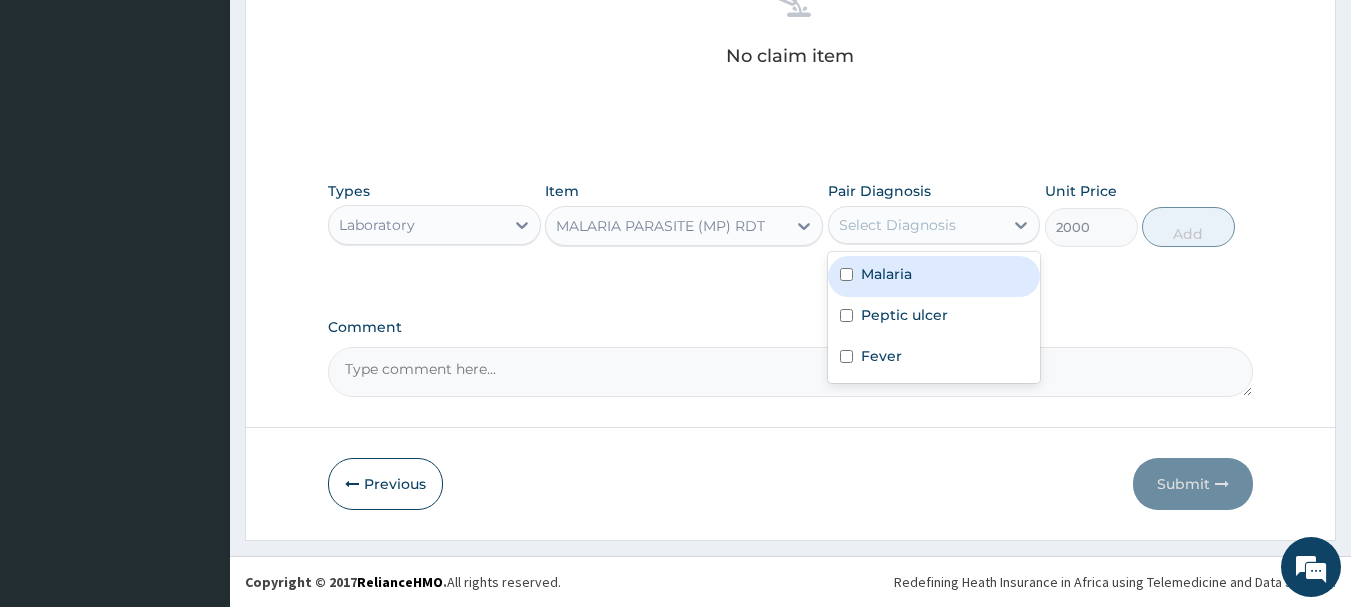click on "Select Diagnosis" at bounding box center [916, 225] 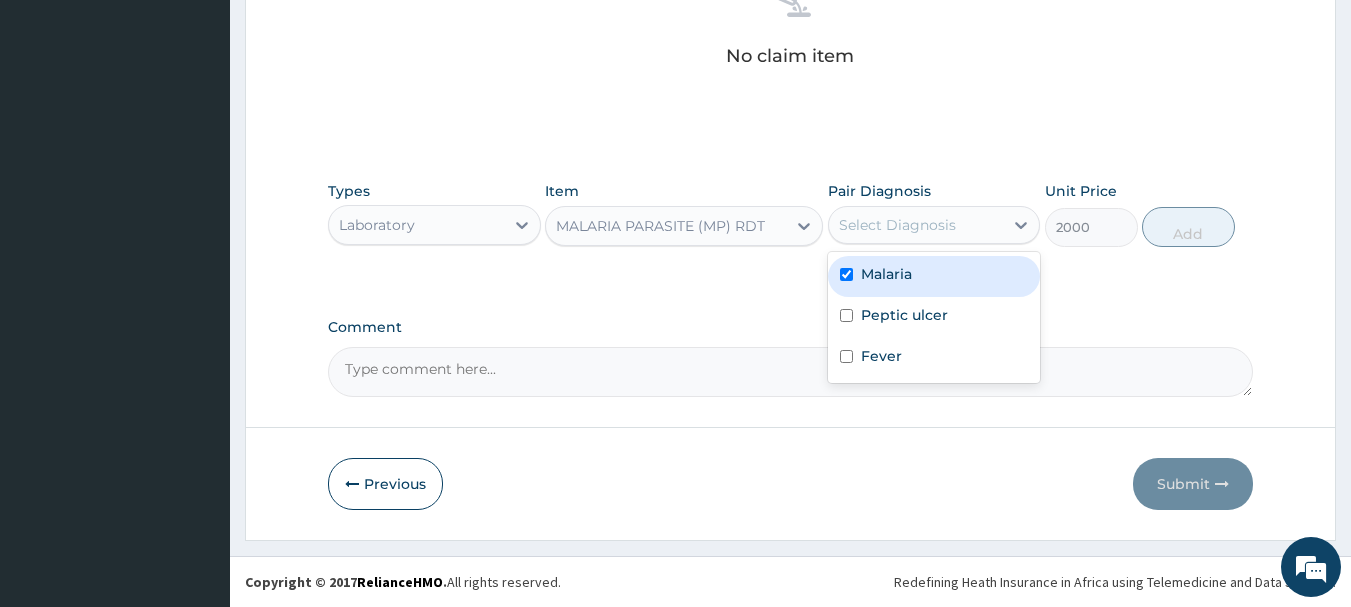 checkbox on "true" 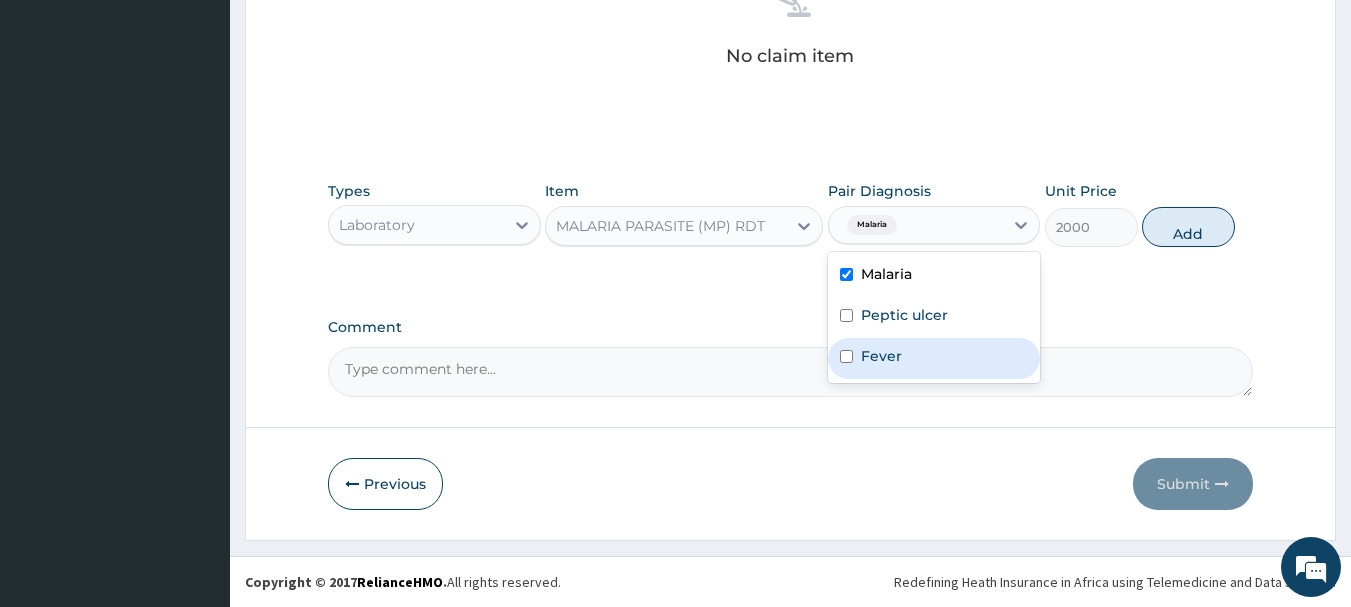 click on "Fever" at bounding box center (934, 358) 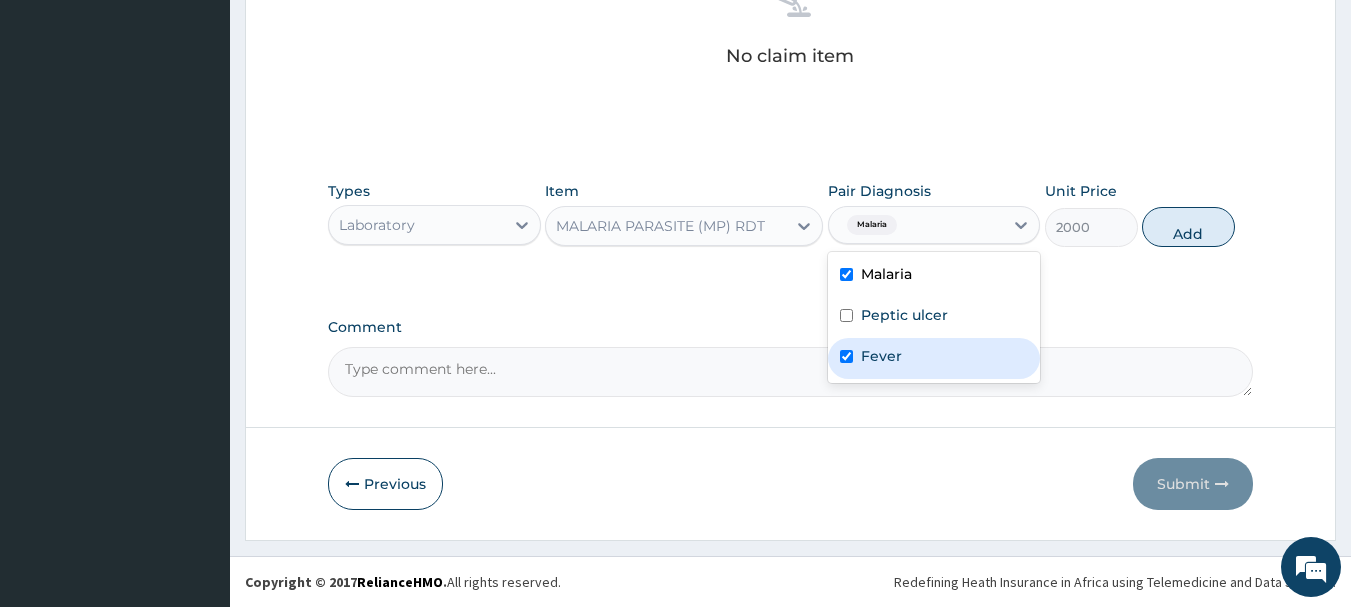 checkbox on "true" 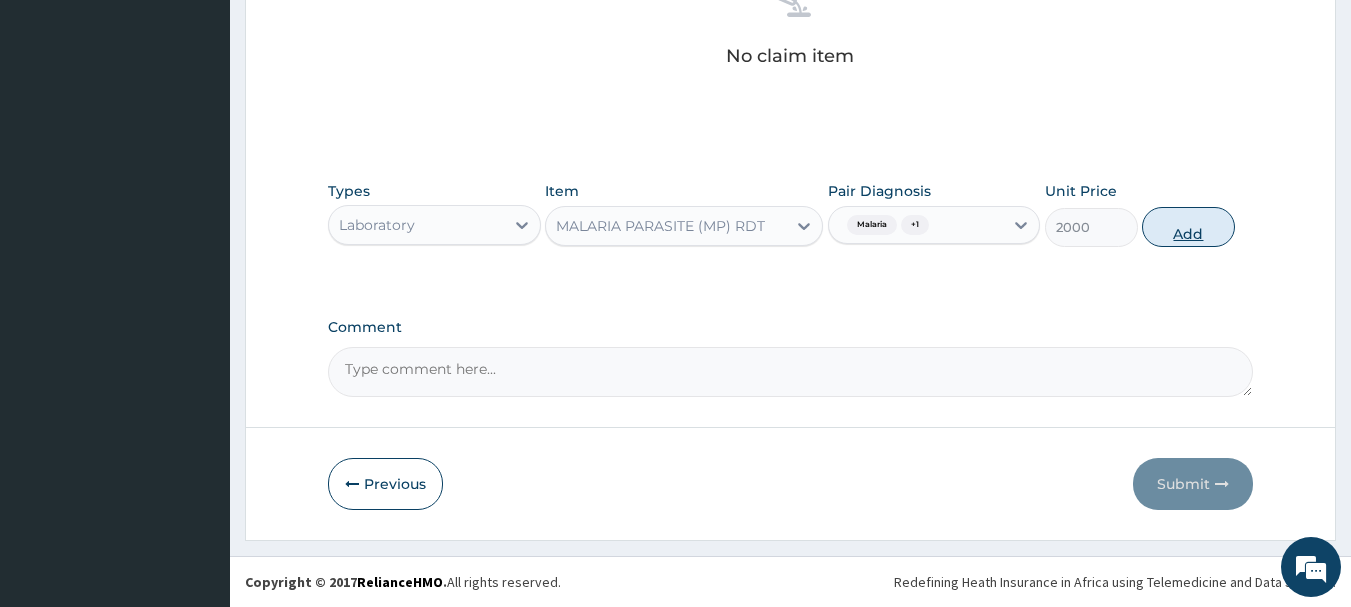 click on "Add" at bounding box center [1188, 227] 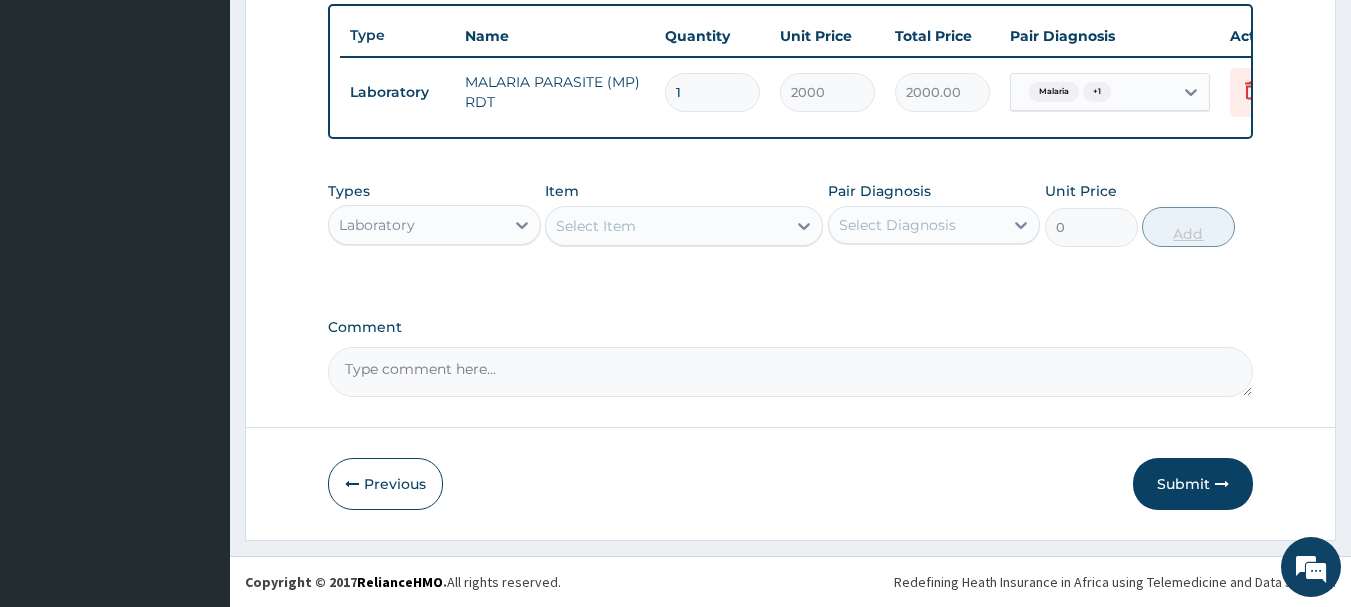 scroll, scrollTop: 755, scrollLeft: 0, axis: vertical 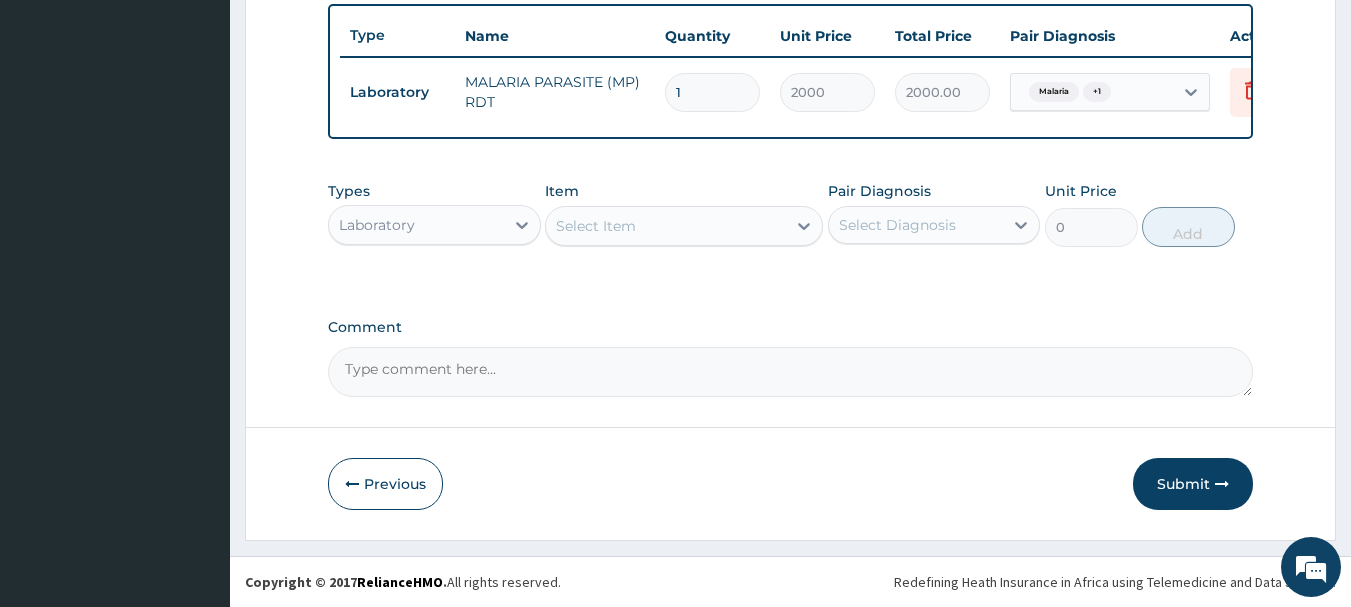 click on "Select Item" at bounding box center [666, 226] 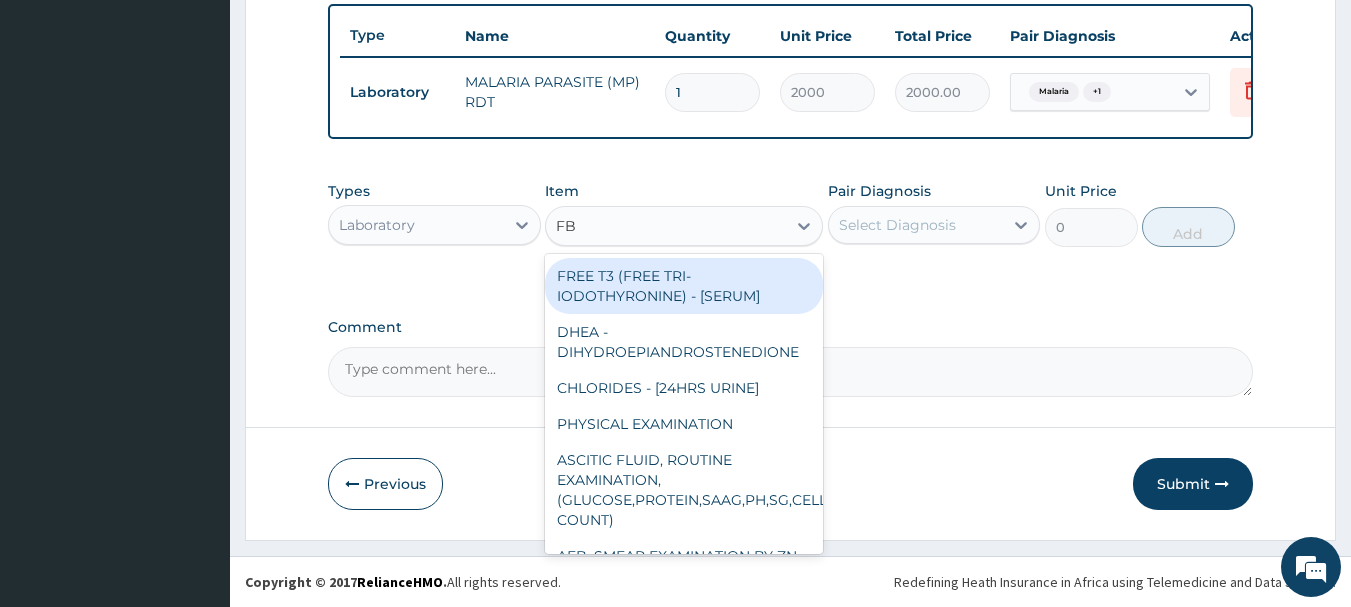 type on "FBC" 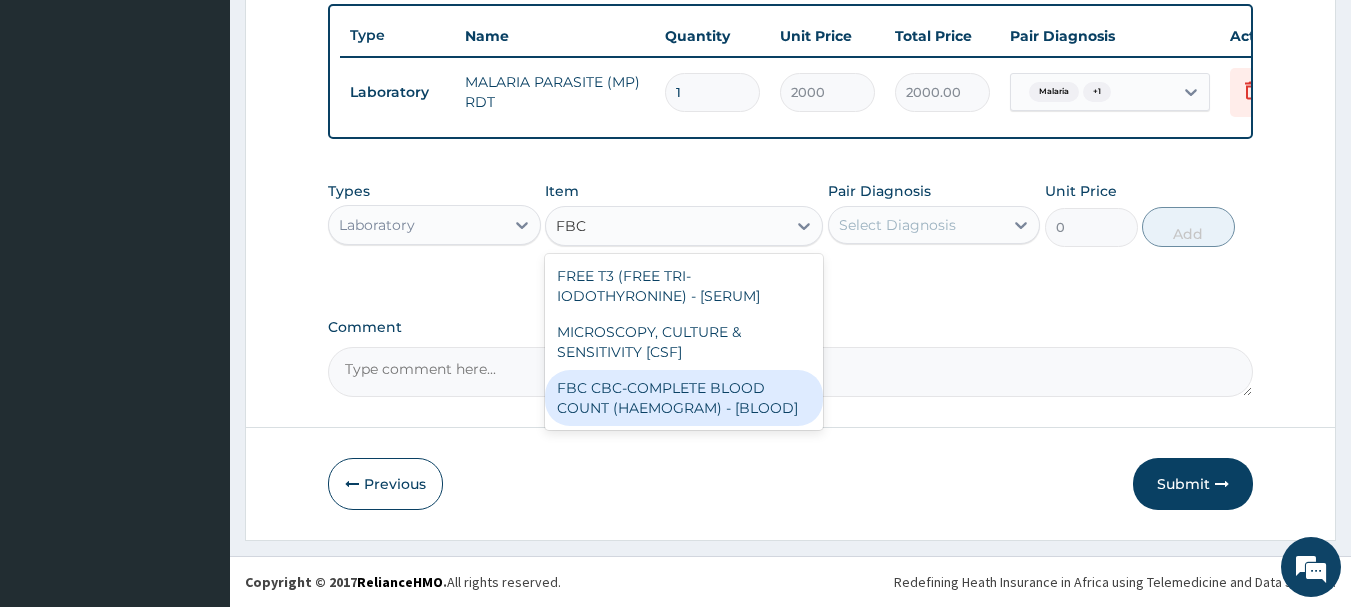 click on "FBC CBC-COMPLETE BLOOD COUNT (HAEMOGRAM) - [BLOOD]" at bounding box center (684, 398) 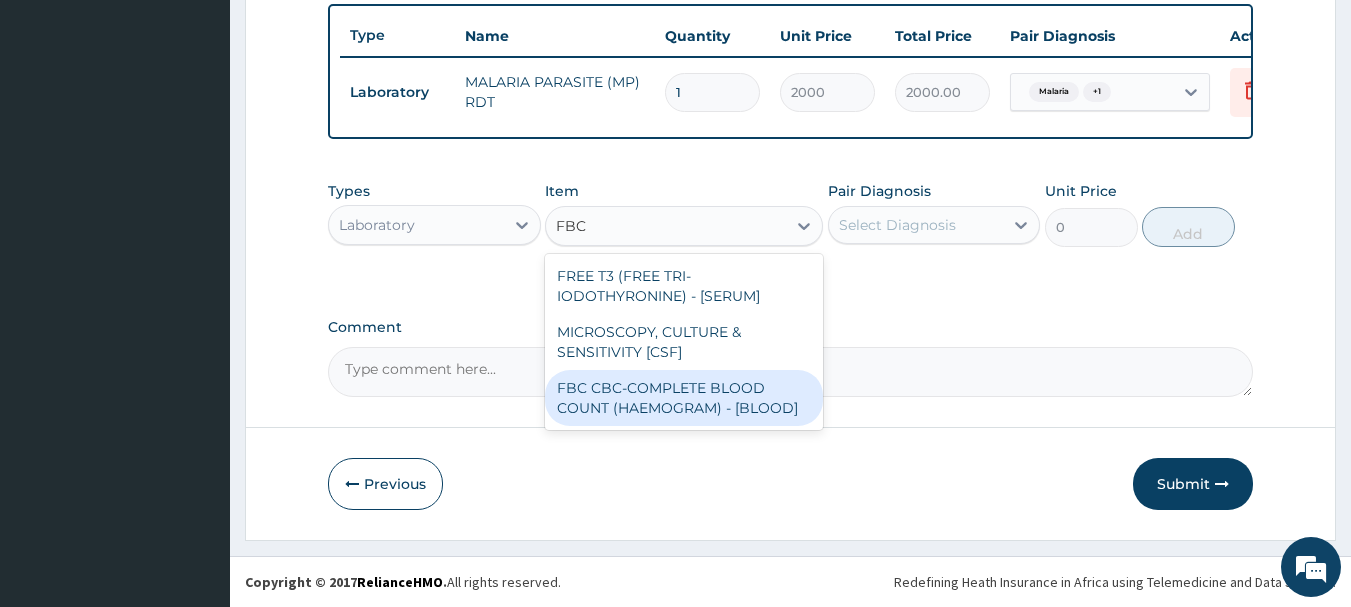 type 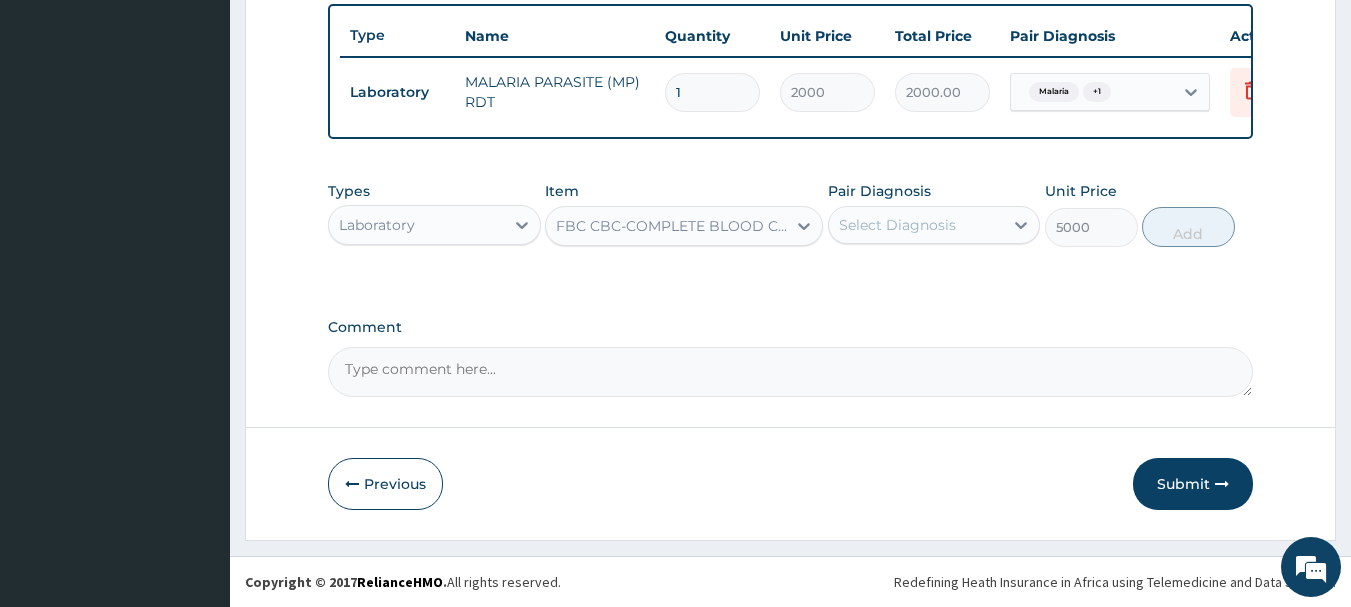 click on "Select Diagnosis" at bounding box center [897, 225] 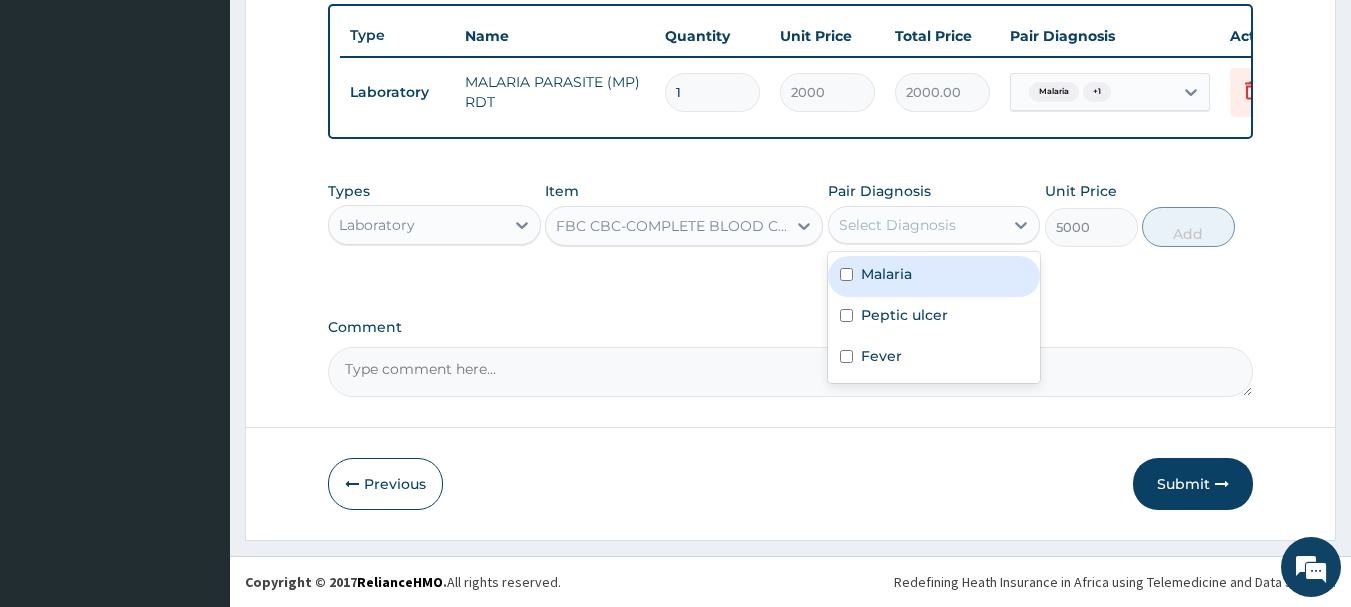 click on "Malaria" at bounding box center [886, 274] 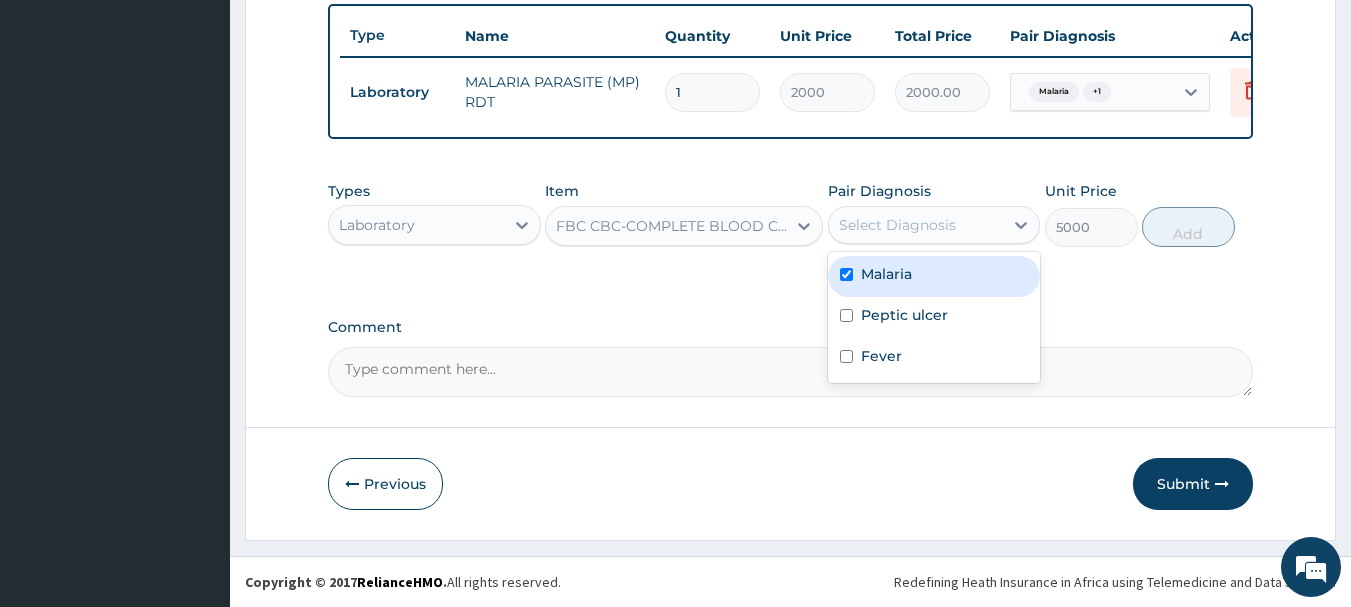 checkbox on "true" 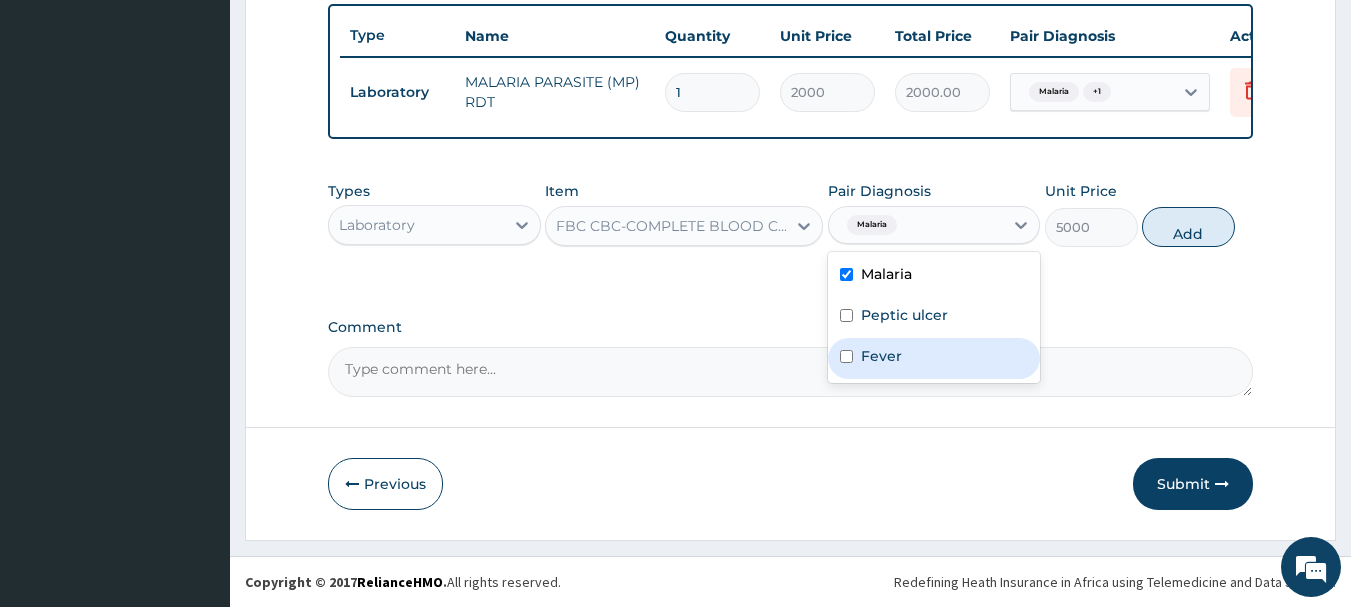 drag, startPoint x: 914, startPoint y: 356, endPoint x: 952, endPoint y: 353, distance: 38.118237 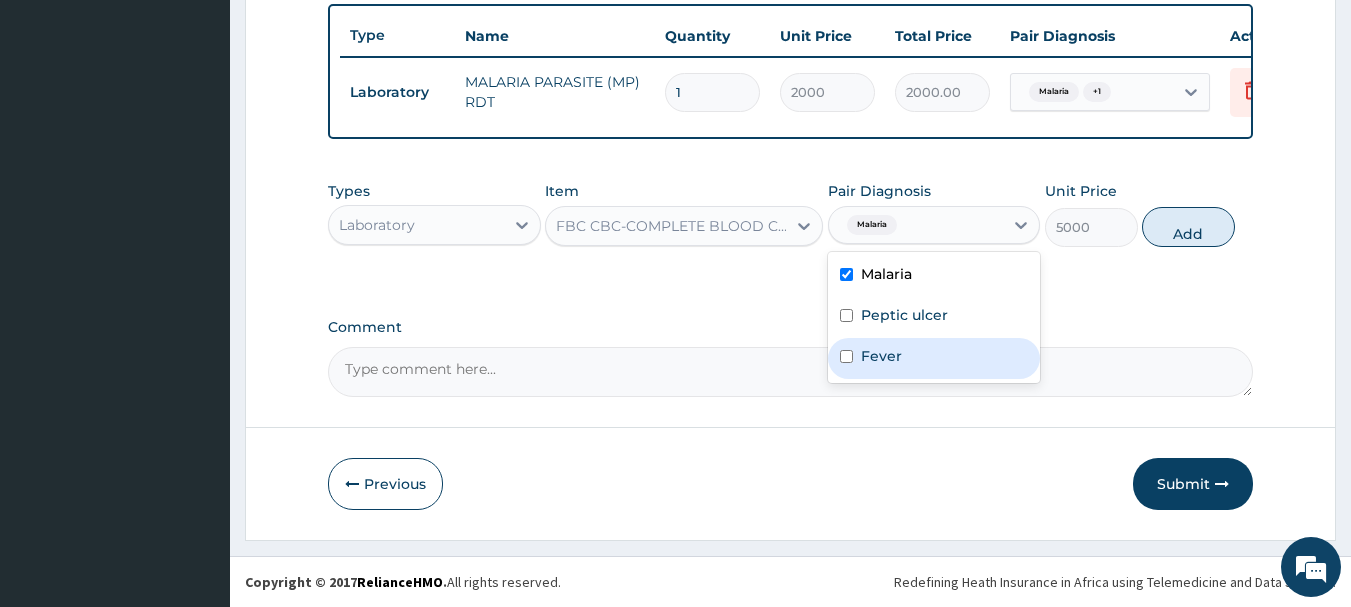 click on "Fever" at bounding box center (934, 358) 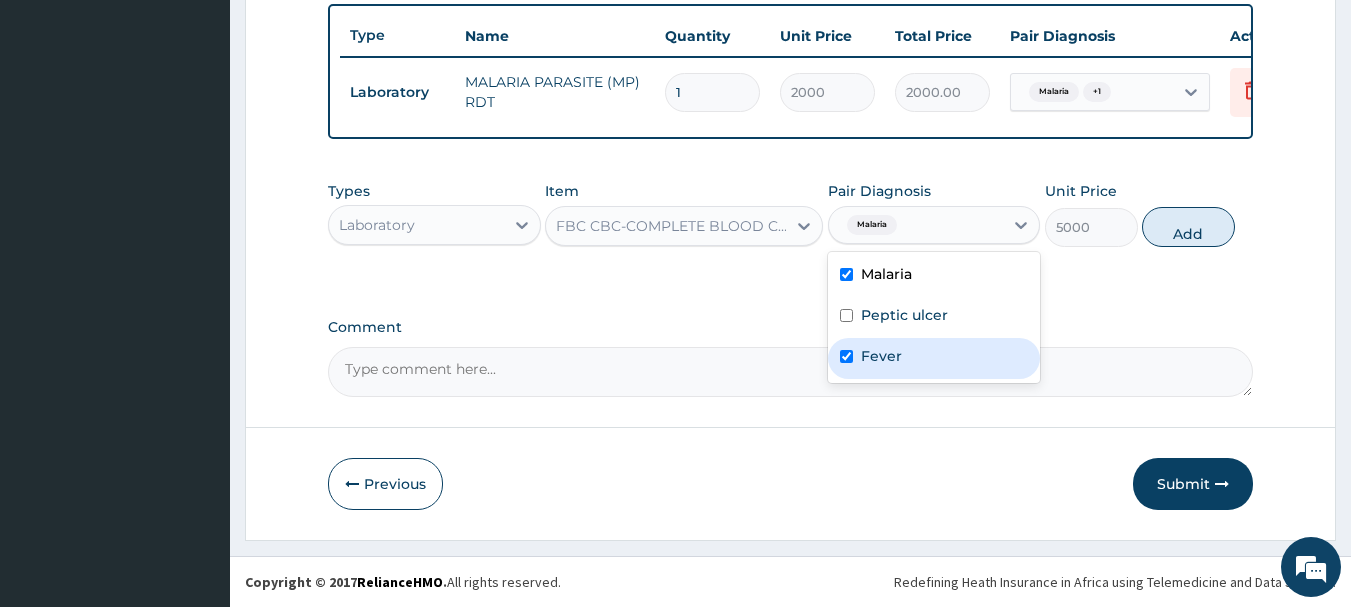 checkbox on "true" 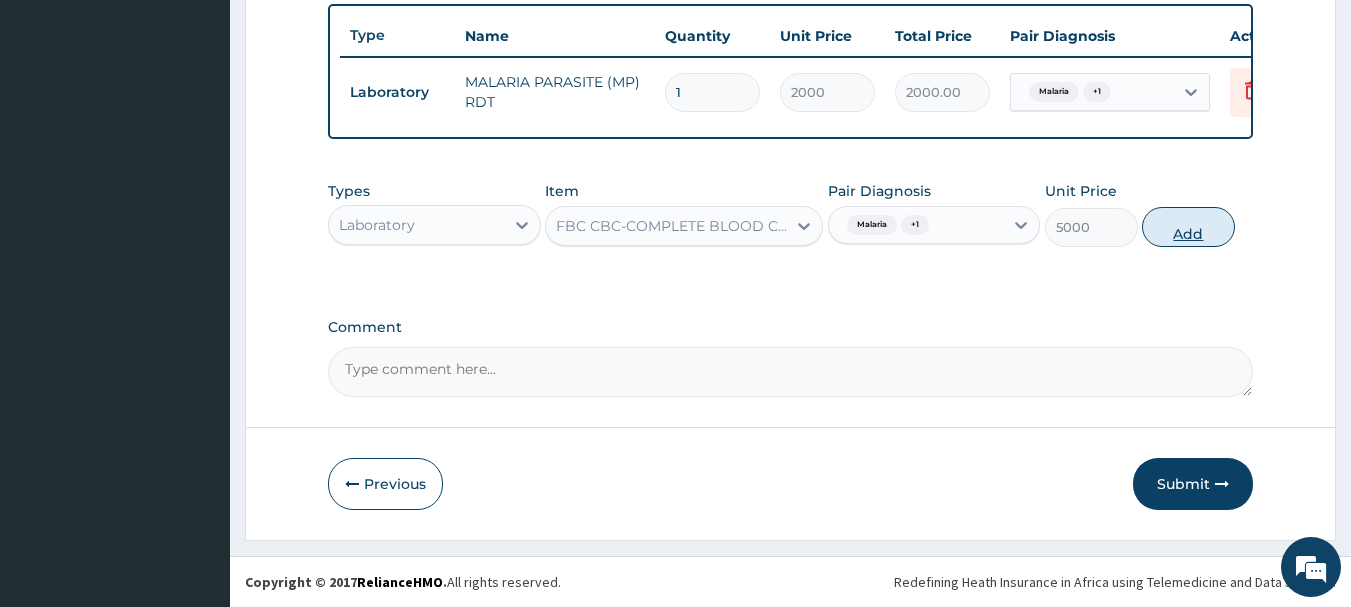 click on "Add" at bounding box center (1188, 227) 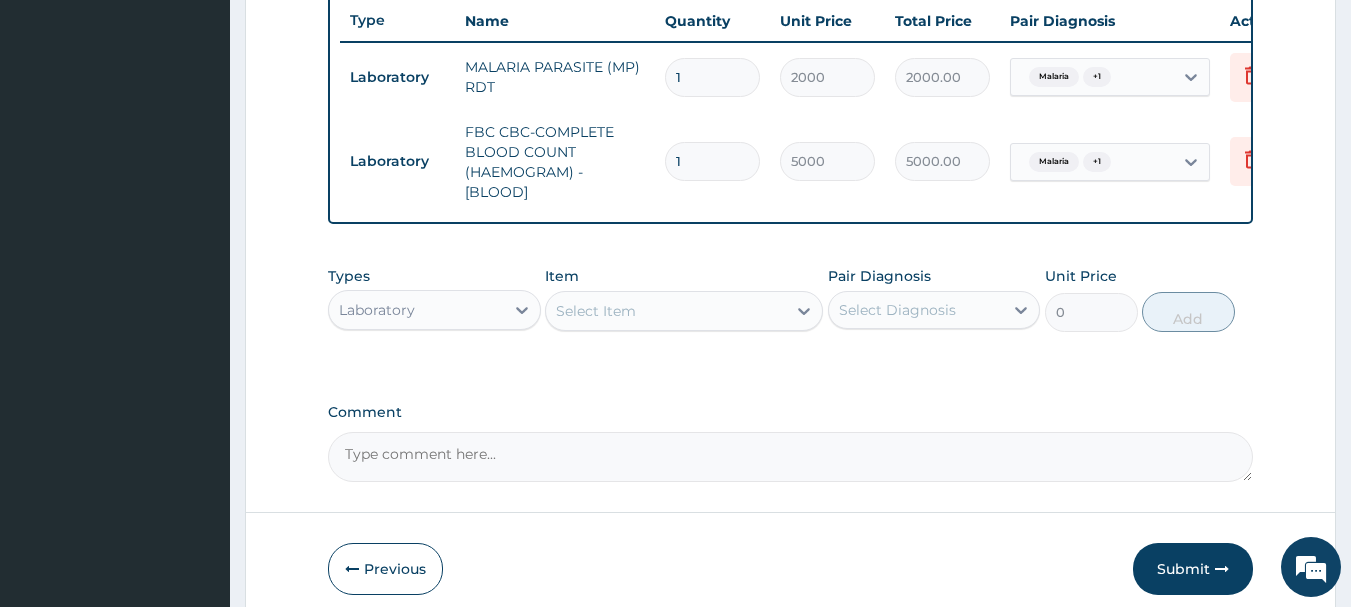 type on "0" 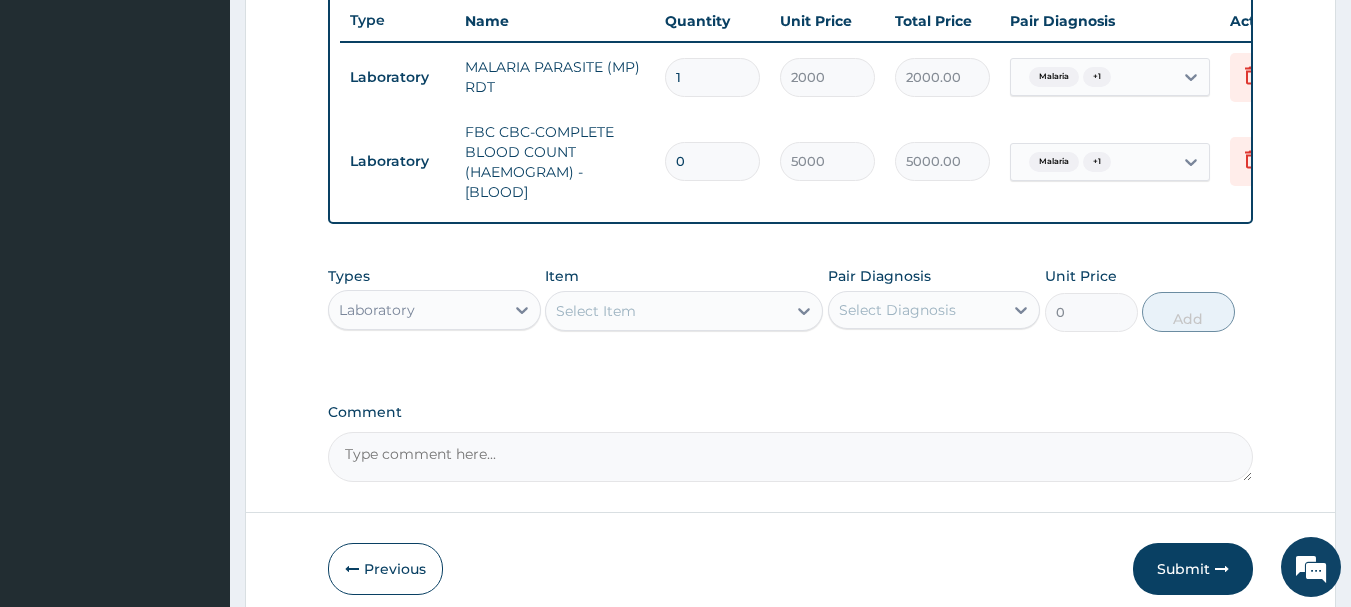 type on "0.00" 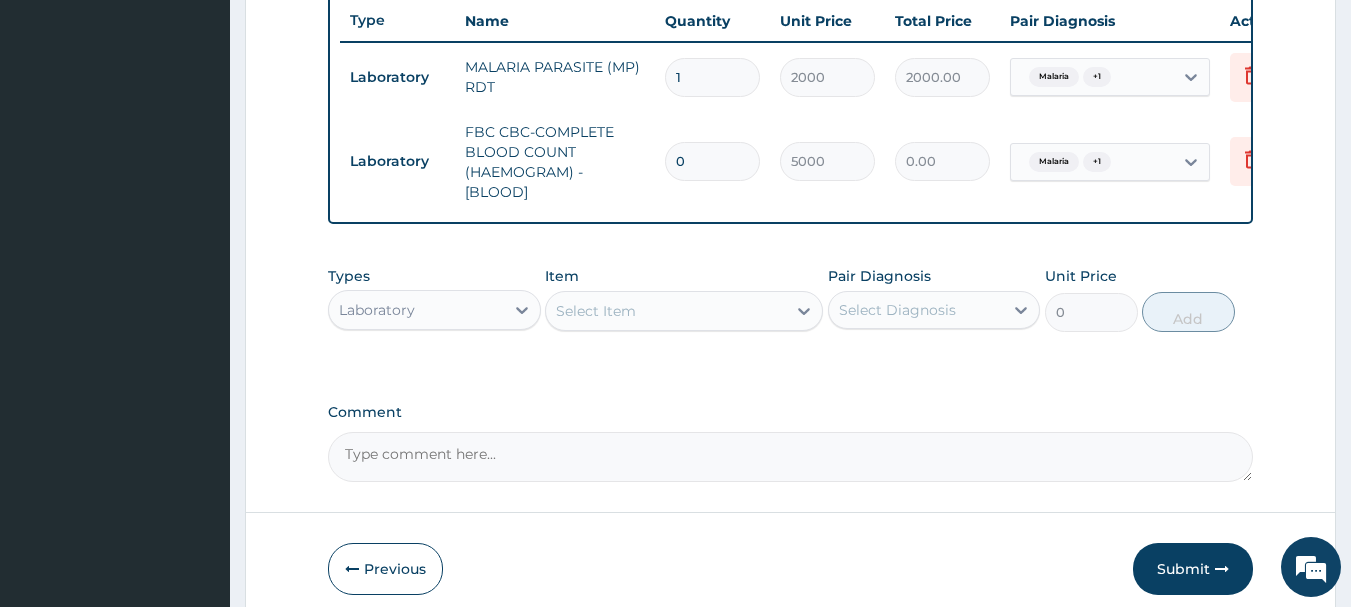 type on "1" 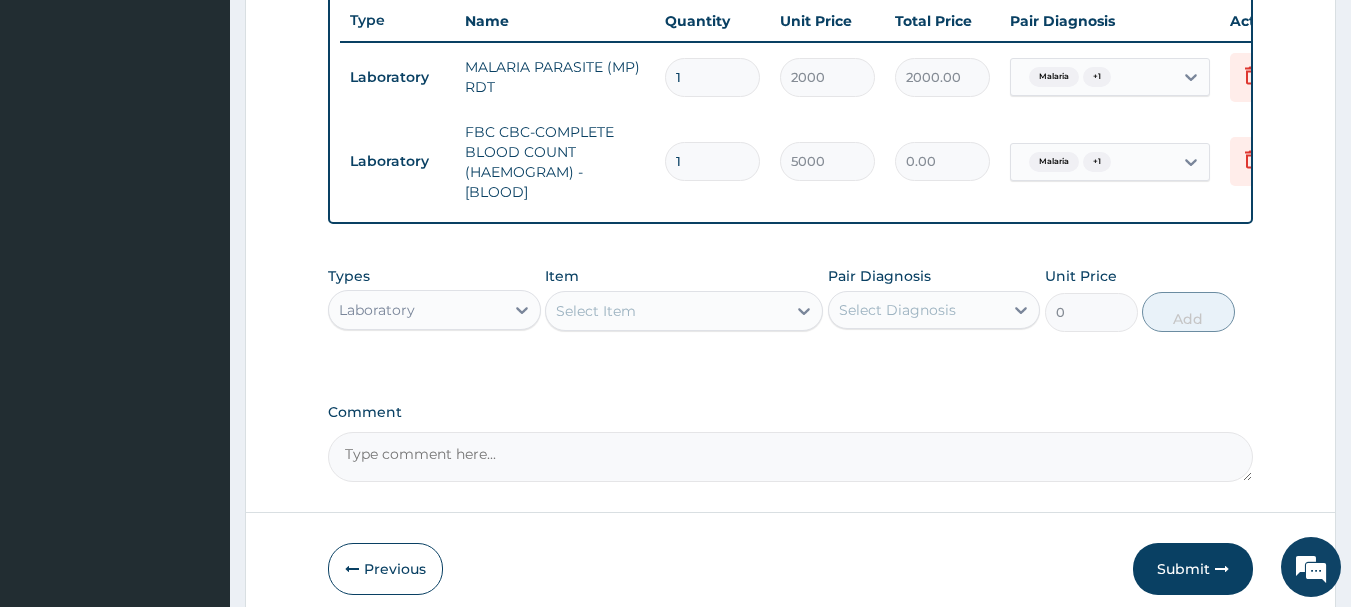 type on "5000.00" 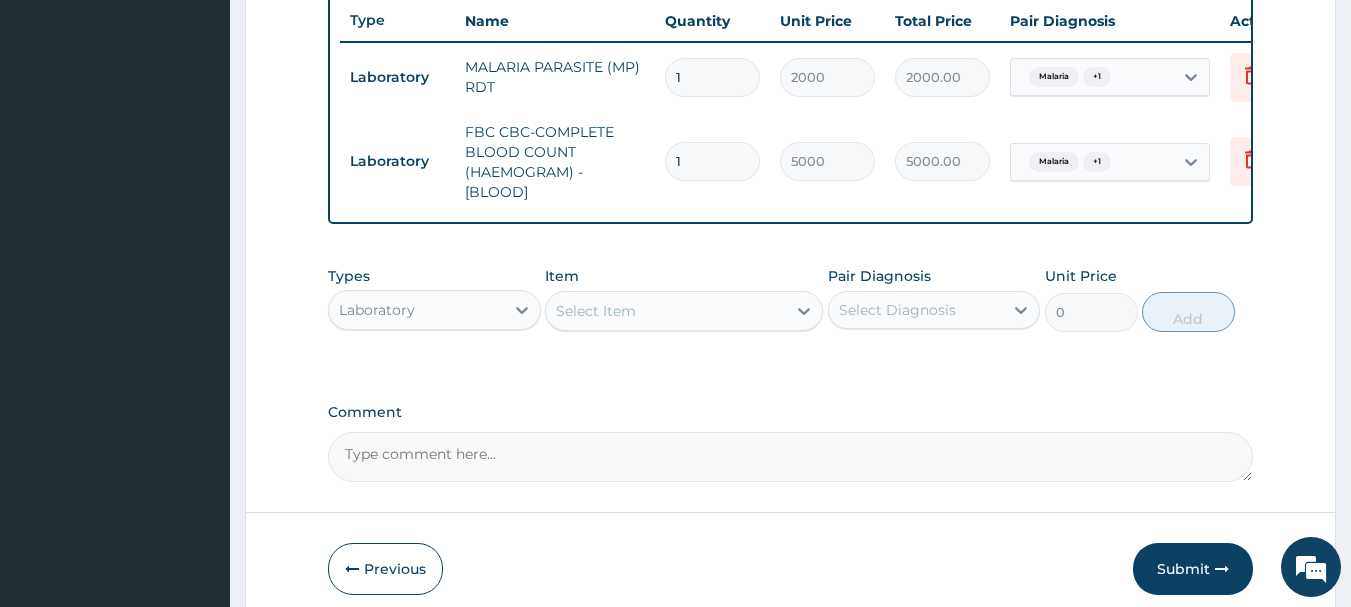 type on "0" 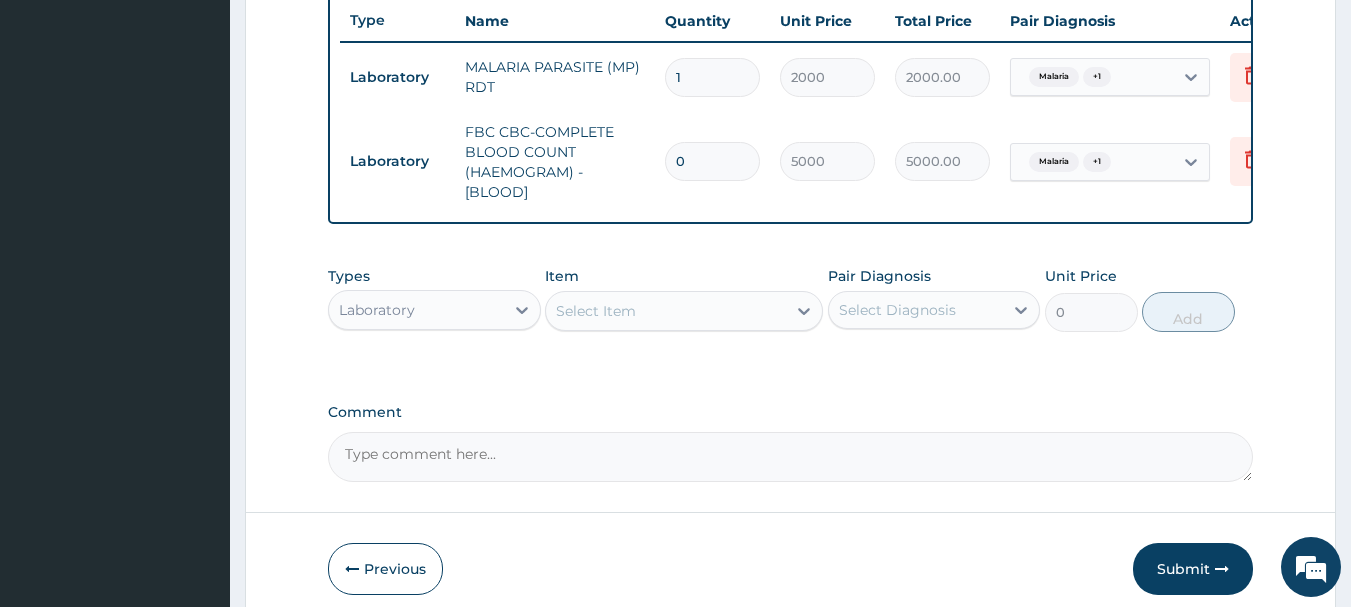 type on "0.00" 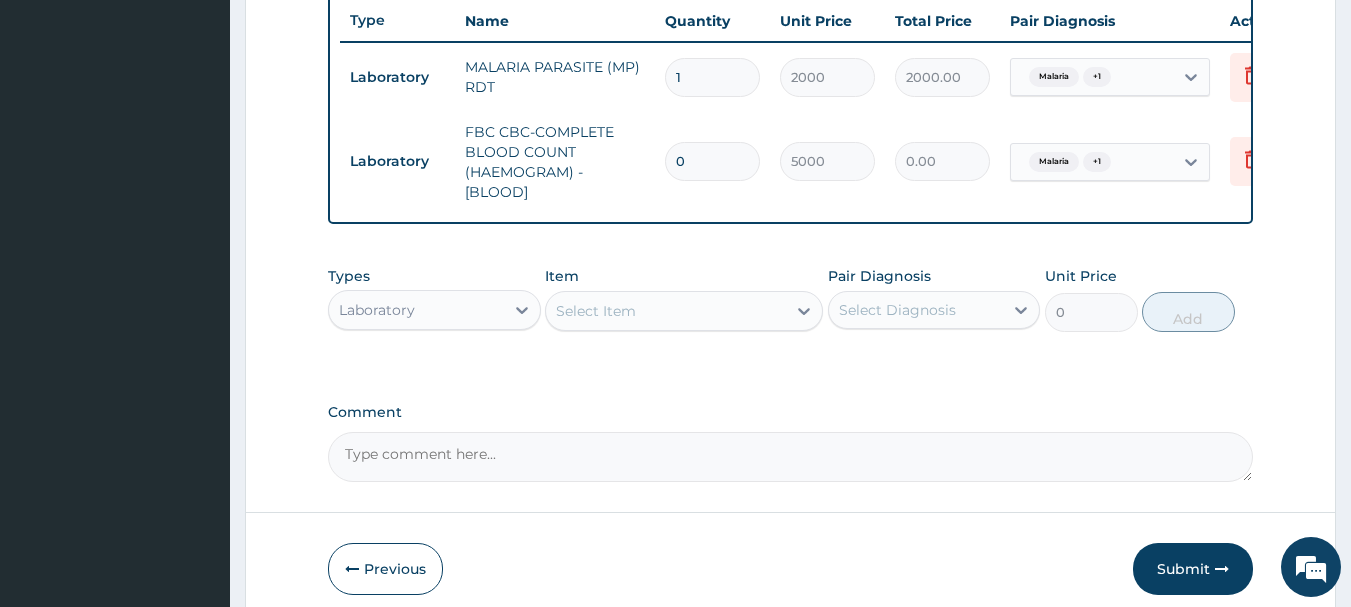 type on "1" 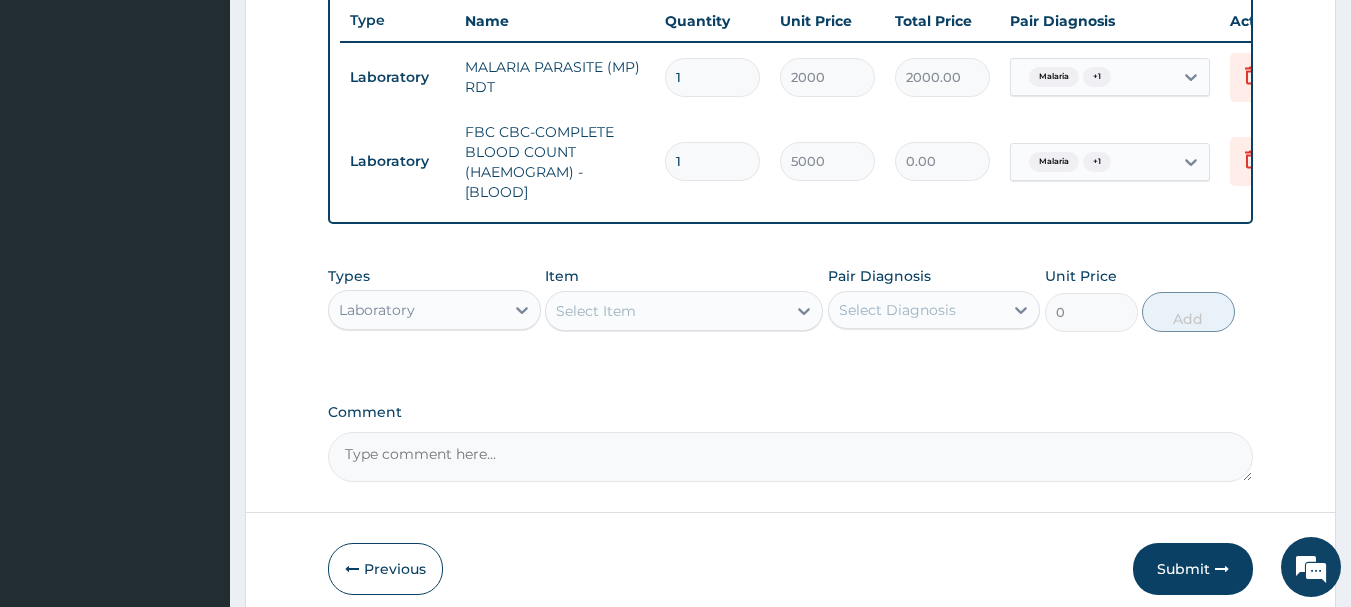 type on "5000.00" 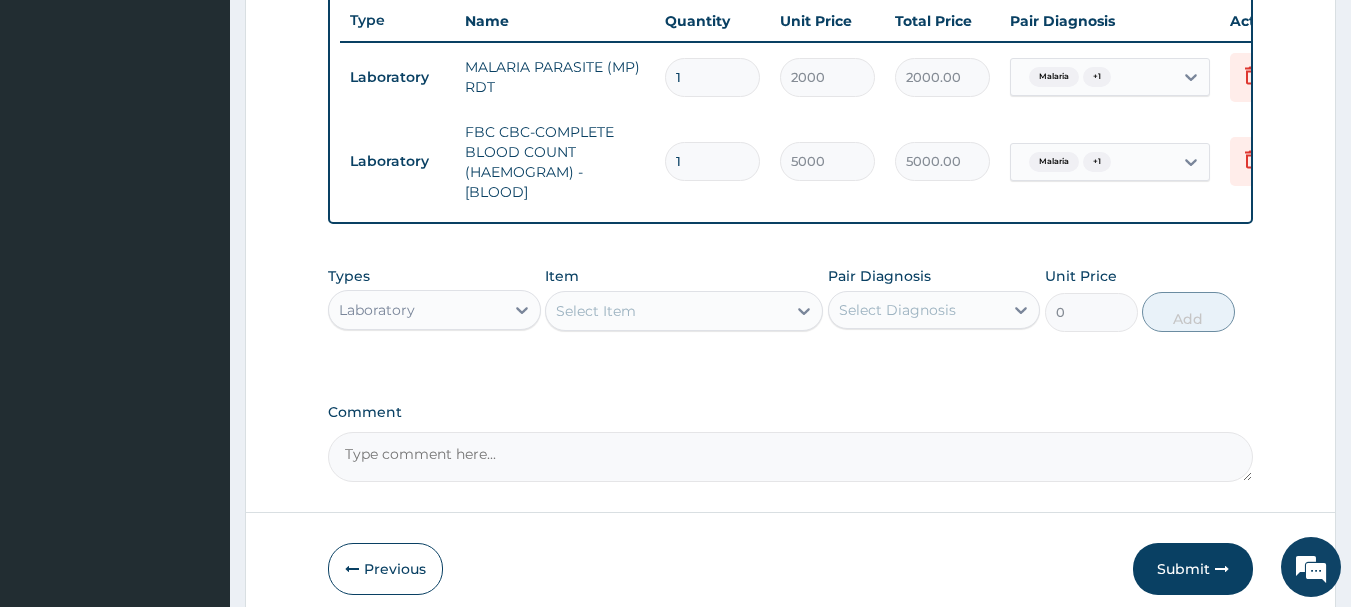 type on "0" 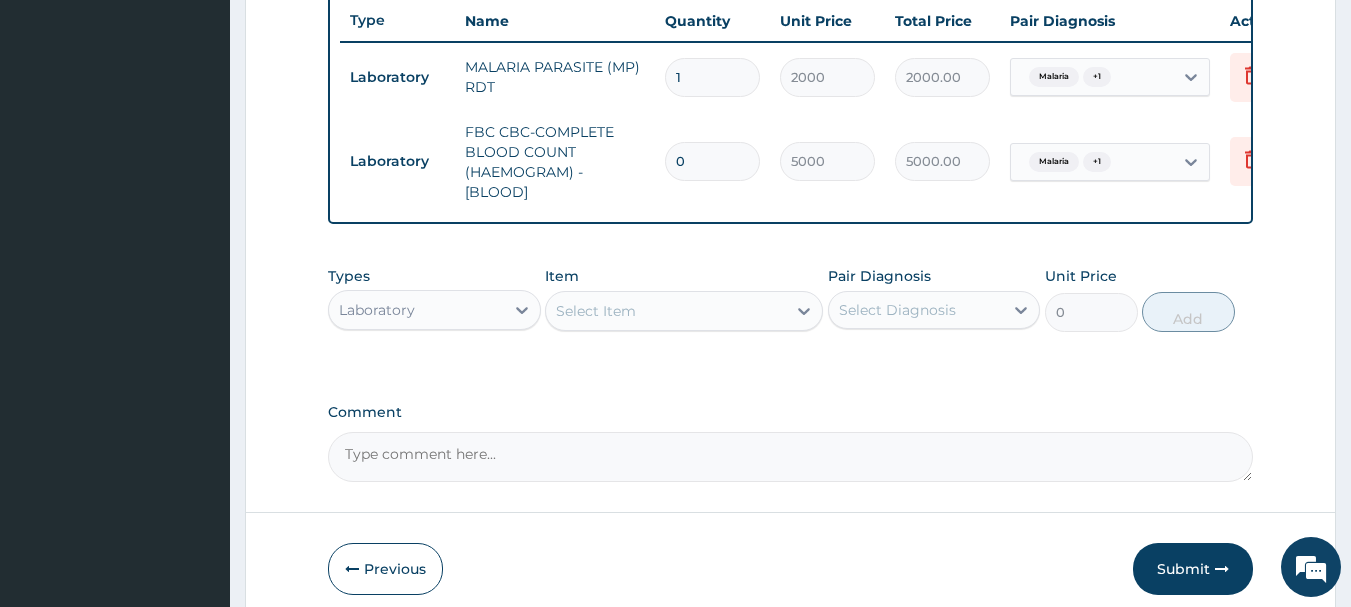 type on "0.00" 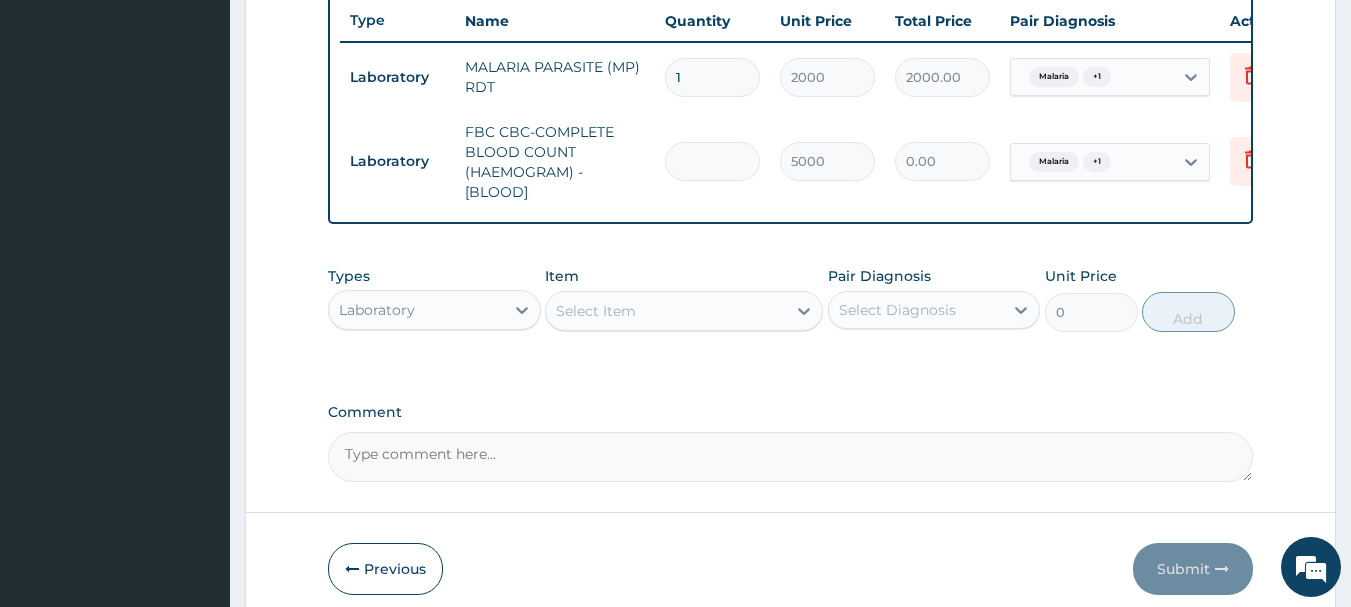 type on "1" 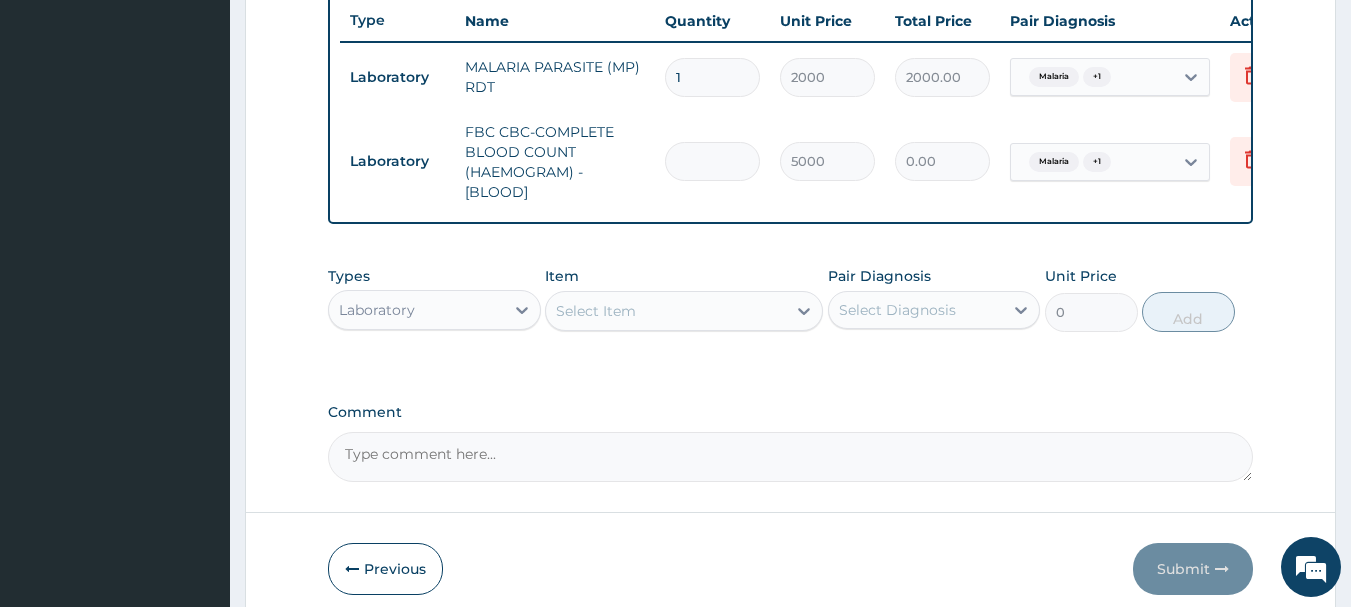 type on "5000.00" 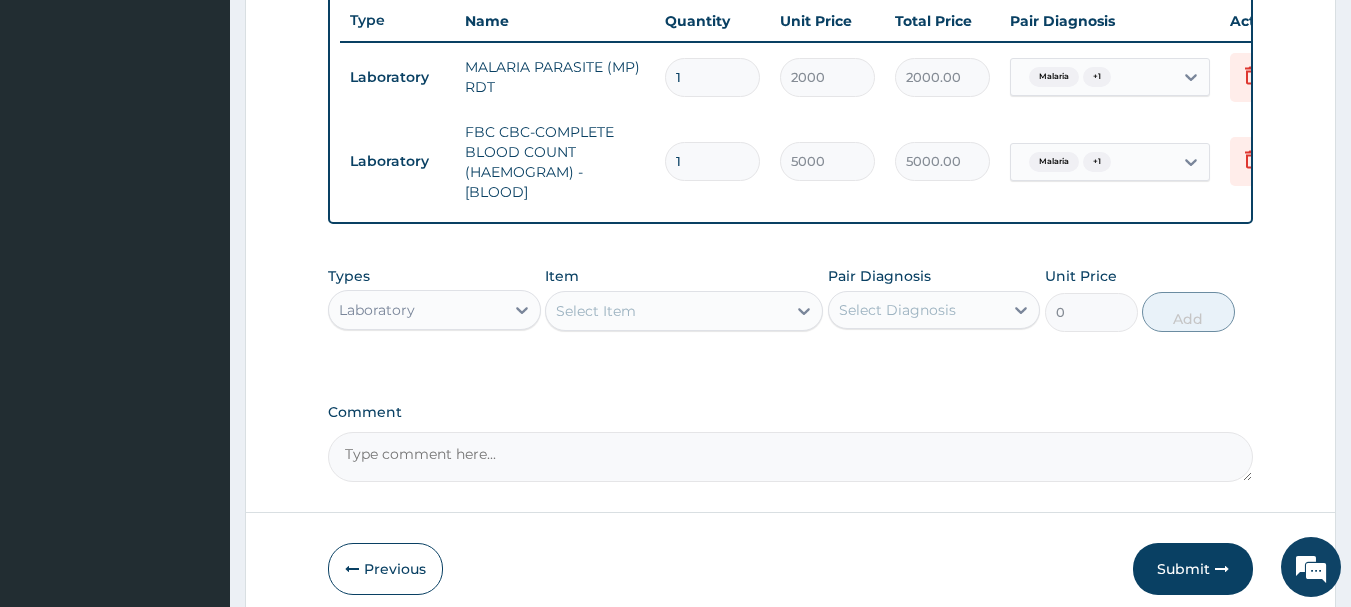 type on "1" 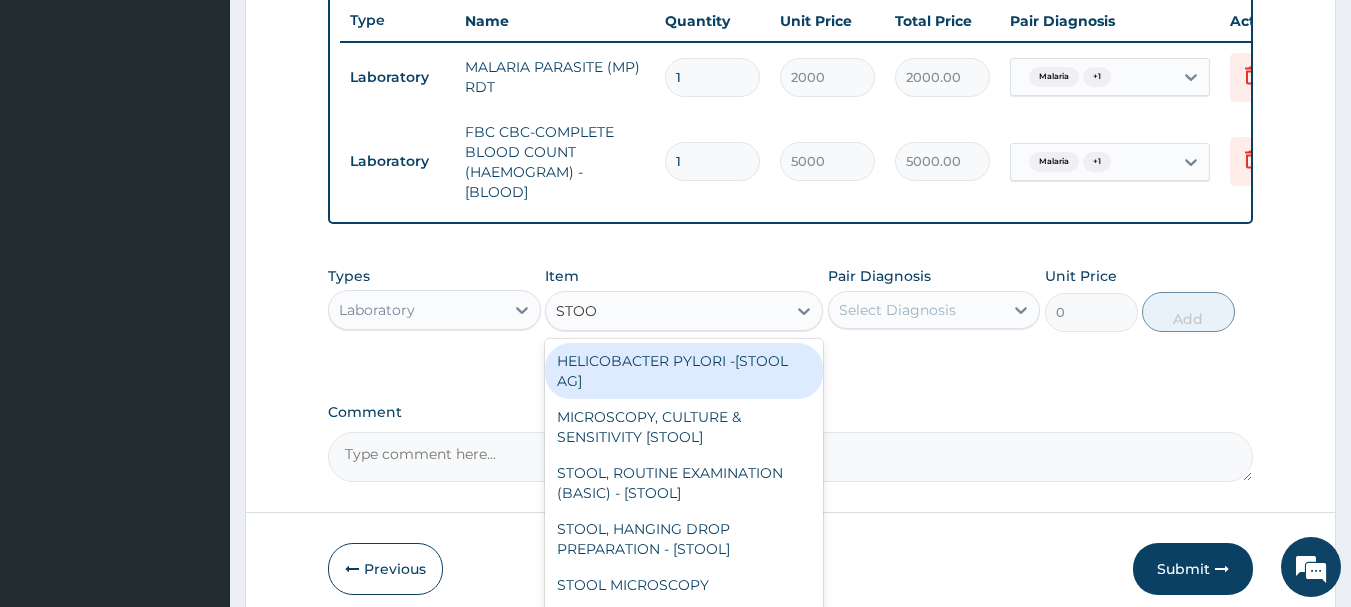 type on "STOOL" 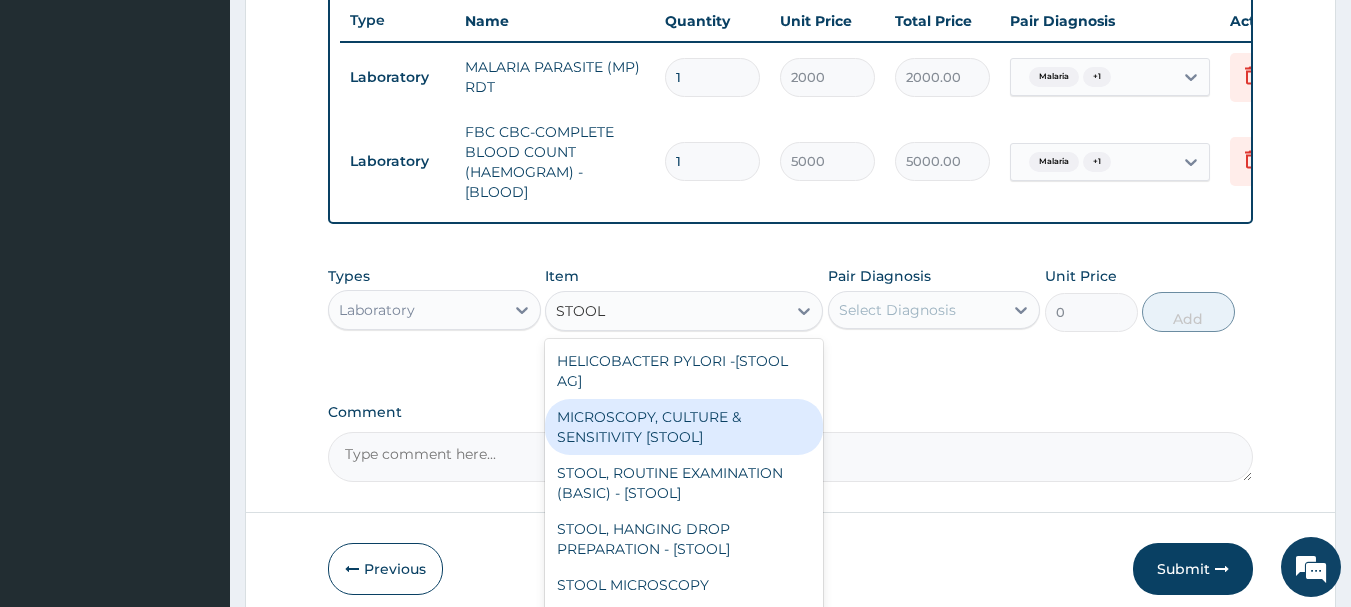 click on "MICROSCOPY, CULTURE & SENSITIVITY [STOOL]" at bounding box center (684, 427) 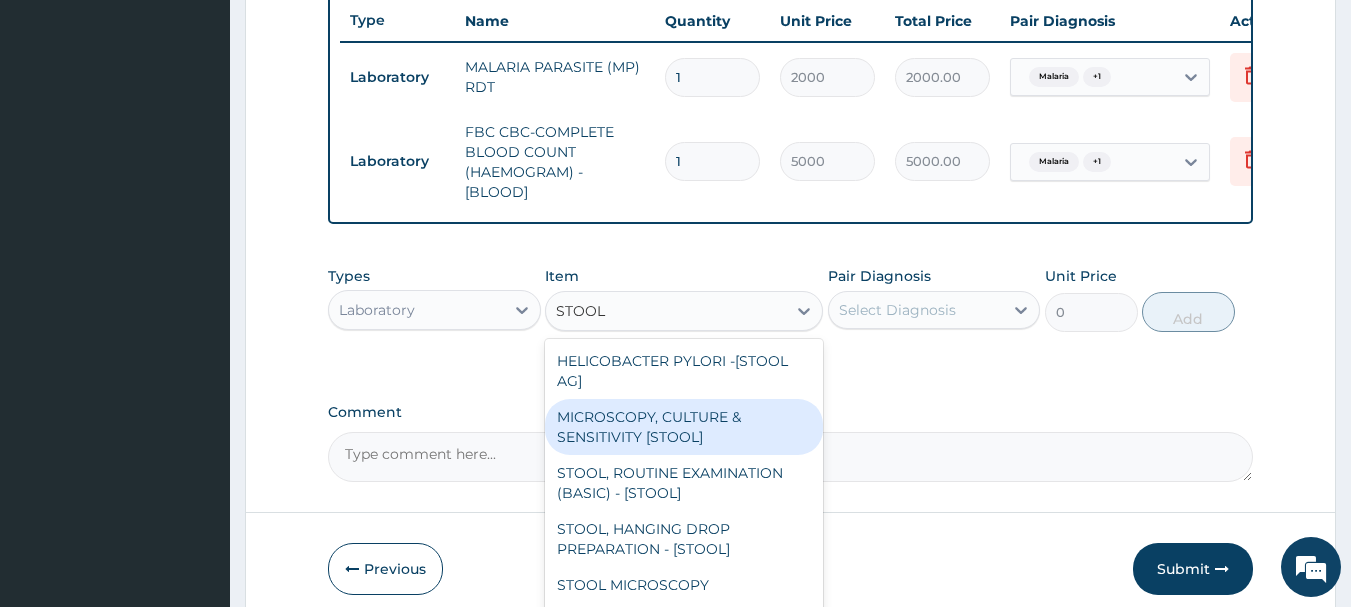type 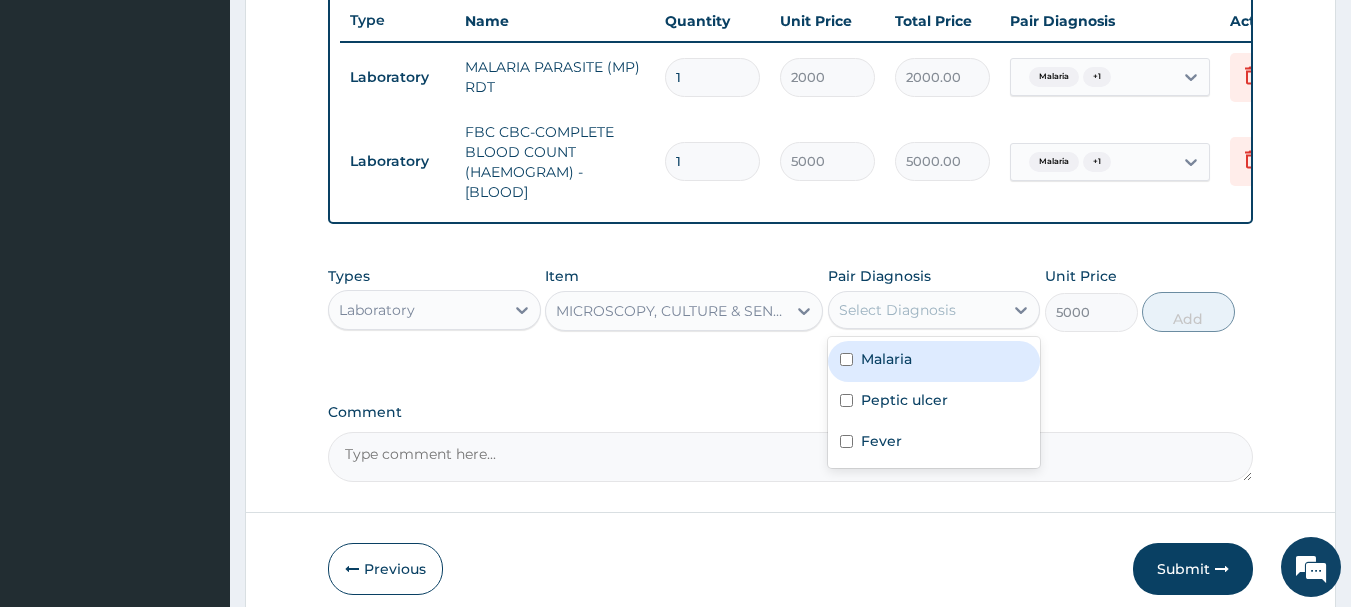 click on "Select Diagnosis" at bounding box center [916, 310] 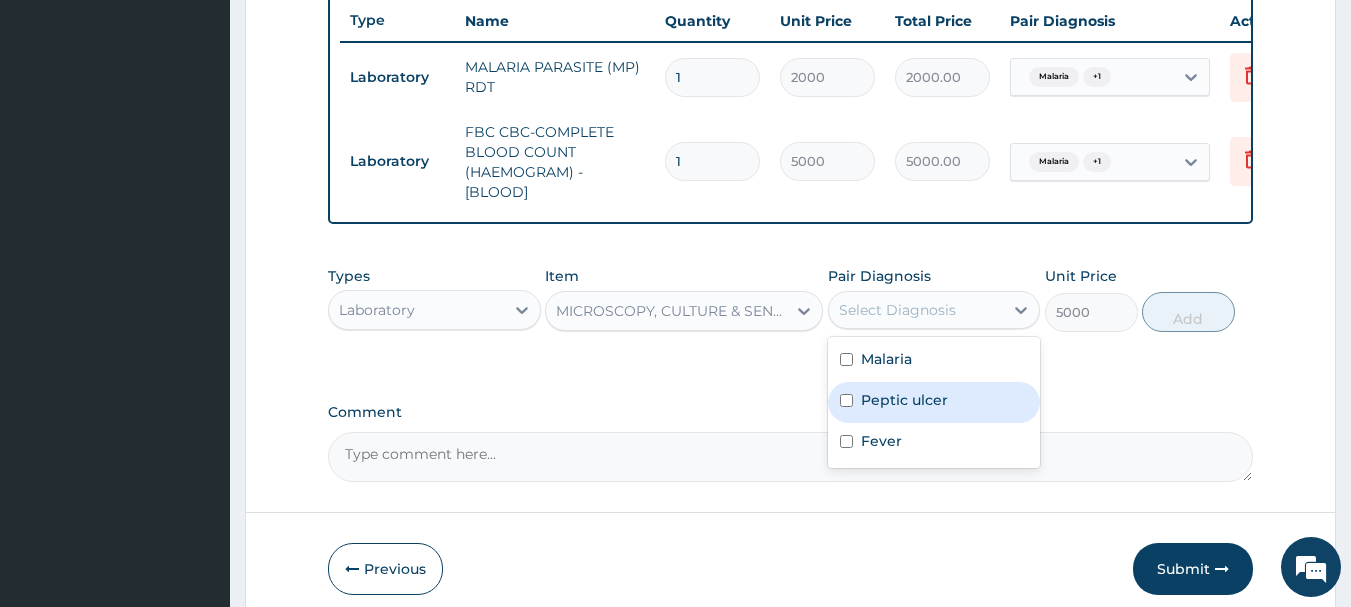 click on "Peptic ulcer" at bounding box center [904, 400] 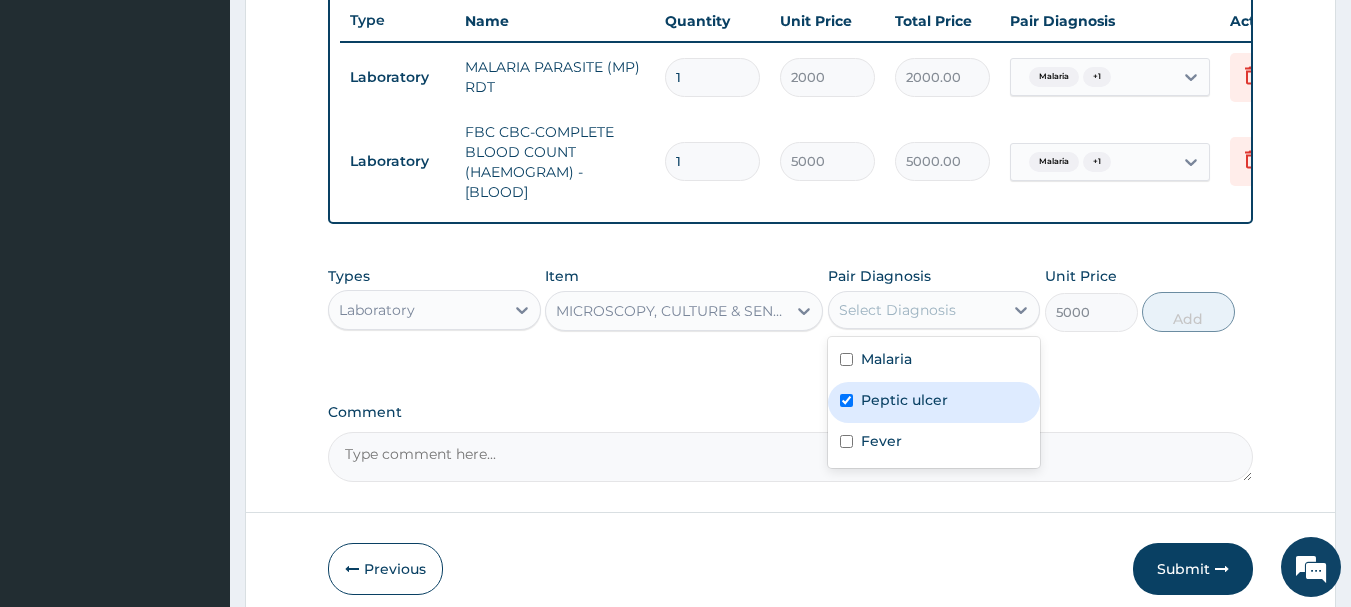 checkbox on "true" 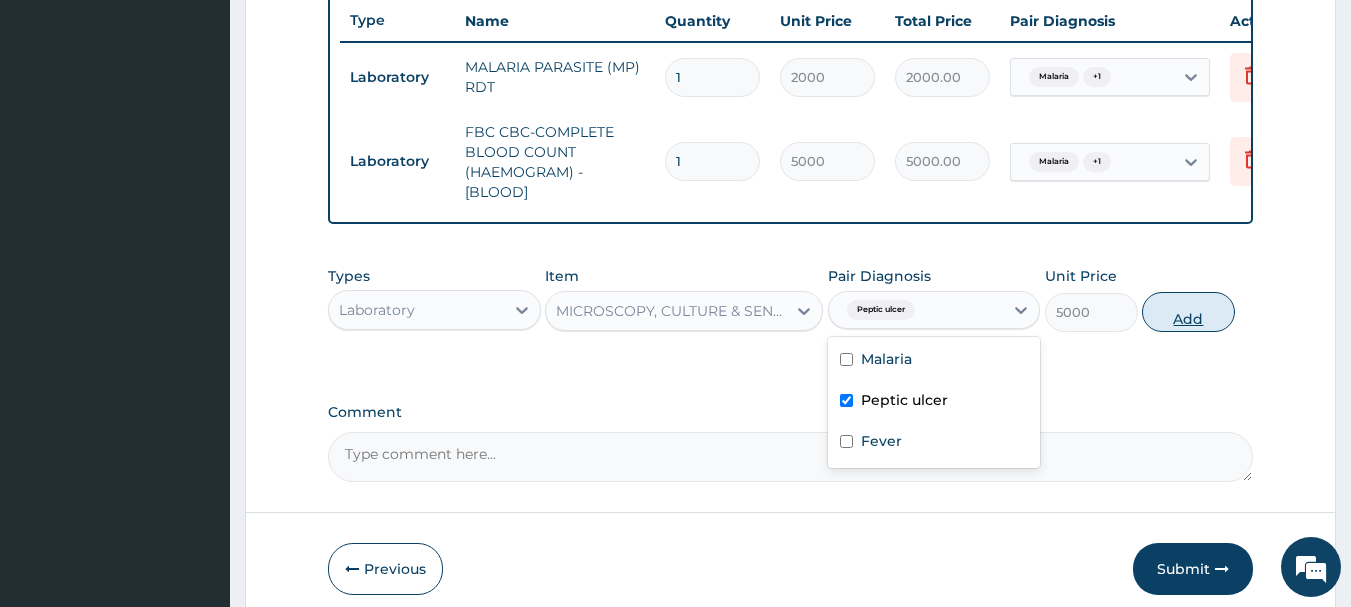 drag, startPoint x: 905, startPoint y: 449, endPoint x: 1198, endPoint y: 317, distance: 321.36118 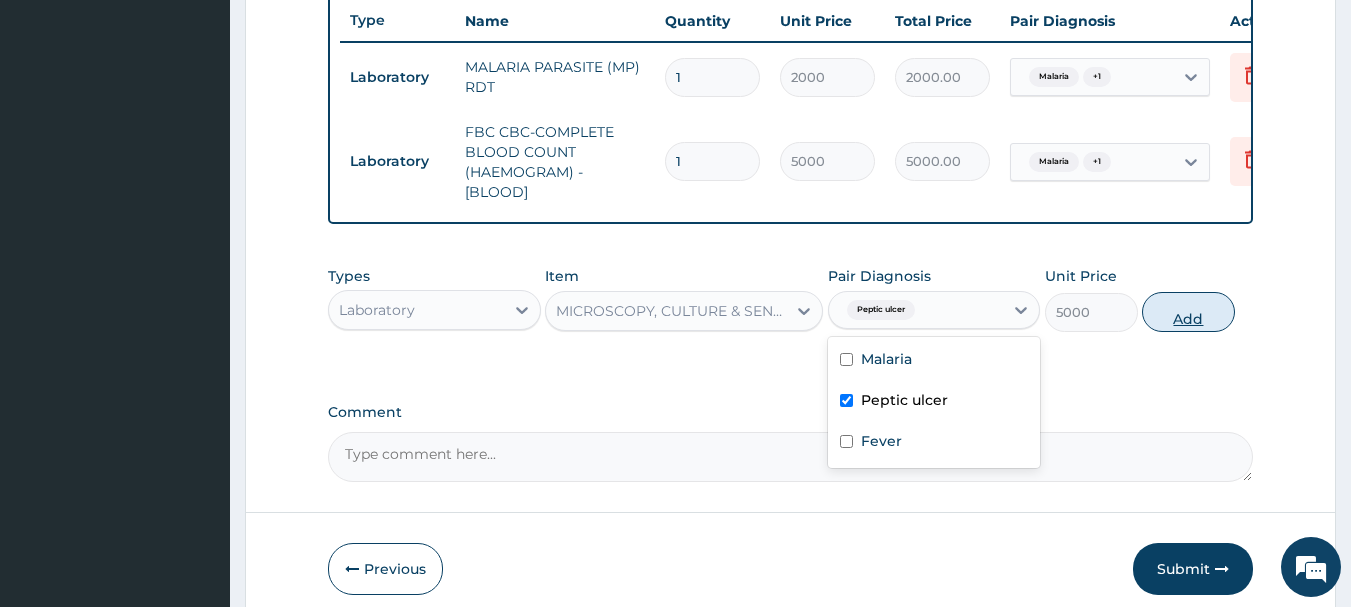 click on "Types Laboratory Item MICROSCOPY, CULTURE & SENSITIVITY [STOOL] Pair Diagnosis option Peptic ulcer, selected. option Peptic ulcer selected, 2 of 3. 3 results available. Use Up and Down to choose options, press Enter to select the currently focused option, press Escape to exit the menu, press Tab to select the option and exit the menu. Peptic ulcer Malaria Peptic ulcer Fever Unit Price 5000 Add" at bounding box center [791, 299] 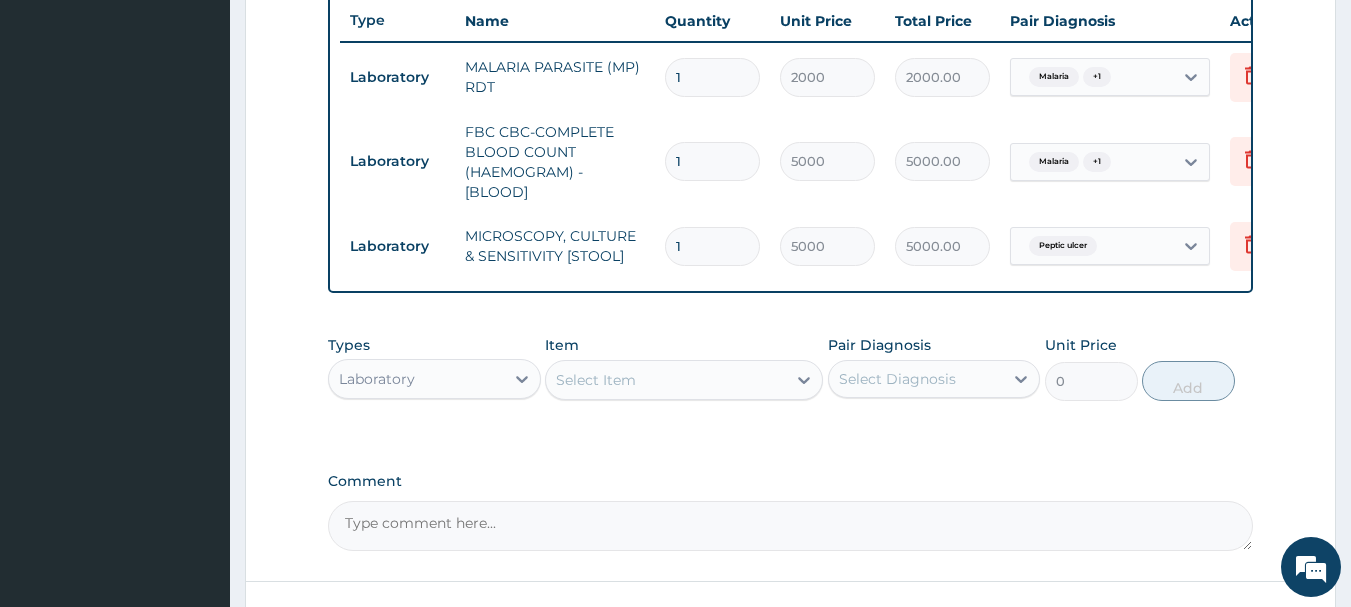 click on "PA Code / Prescription Code Enter Code(Secondary Care Only) Encounter Date DD-MM-YYYY Important Notice Please enter PA codes before entering items that are not attached to a PA code   All diagnoses entered must be linked to a claim item. Diagnosis & Claim Items that are visible but inactive cannot be edited because they were imported from an already approved PA code. Diagnosis Malaria Confirmed Peptic ulcer Confirmed Fever Confirmed NB: All diagnosis must be linked to a claim item Claim Items Type Name Quantity Unit Price Total Price Pair Diagnosis Actions Laboratory MALARIA PARASITE (MP) RDT 1 2000 2000.00 Malaria  + 1 Delete Laboratory FBC CBC-COMPLETE BLOOD COUNT (HAEMOGRAM) - [BLOOD] 1 5000 5000.00 Malaria  + 1 Delete Laboratory MICROSCOPY, CULTURE & SENSITIVITY [STOOL] 1 5000 5000.00 Peptic ulcer Delete Types Laboratory Item Select Item Pair Diagnosis Select Diagnosis Unit Price 0 Add Comment" at bounding box center [791, -7] 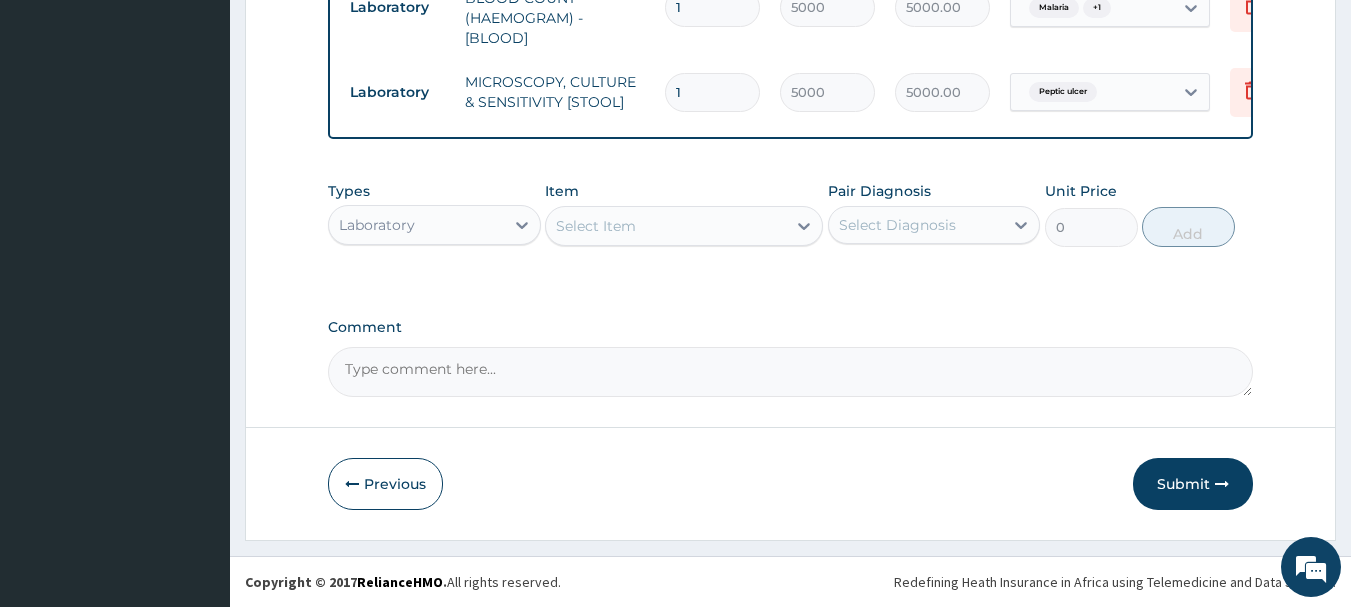scroll, scrollTop: 924, scrollLeft: 0, axis: vertical 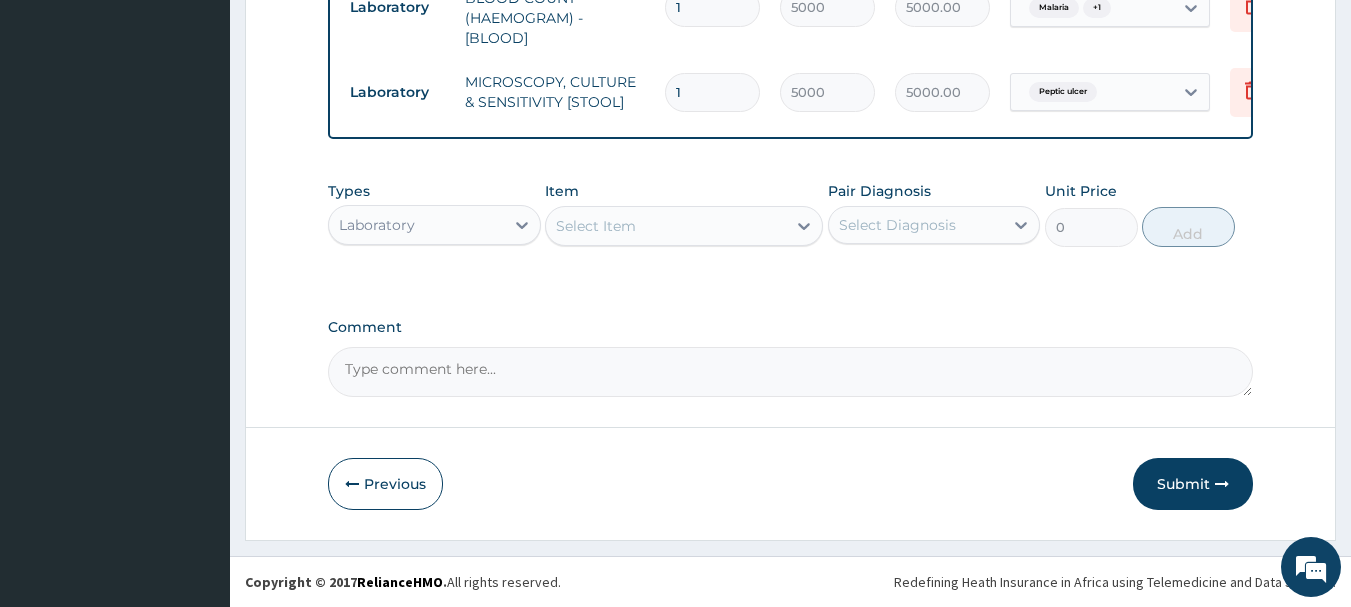 click on "Select Item" at bounding box center (666, 226) 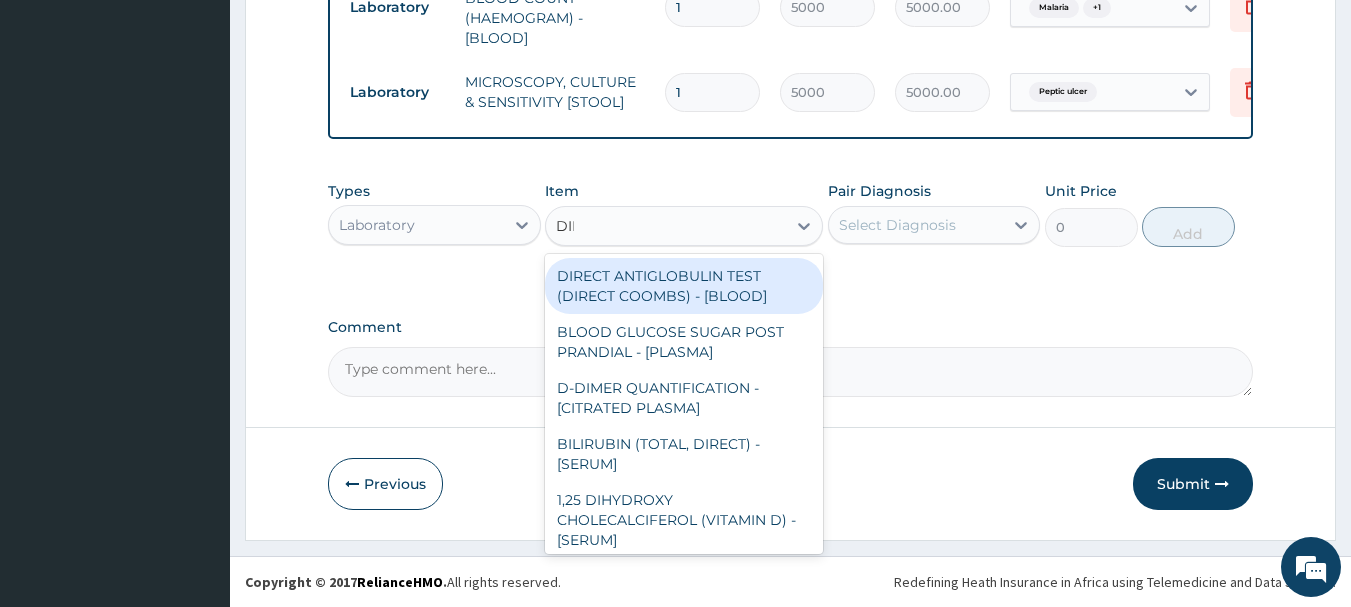 type on "DIFF" 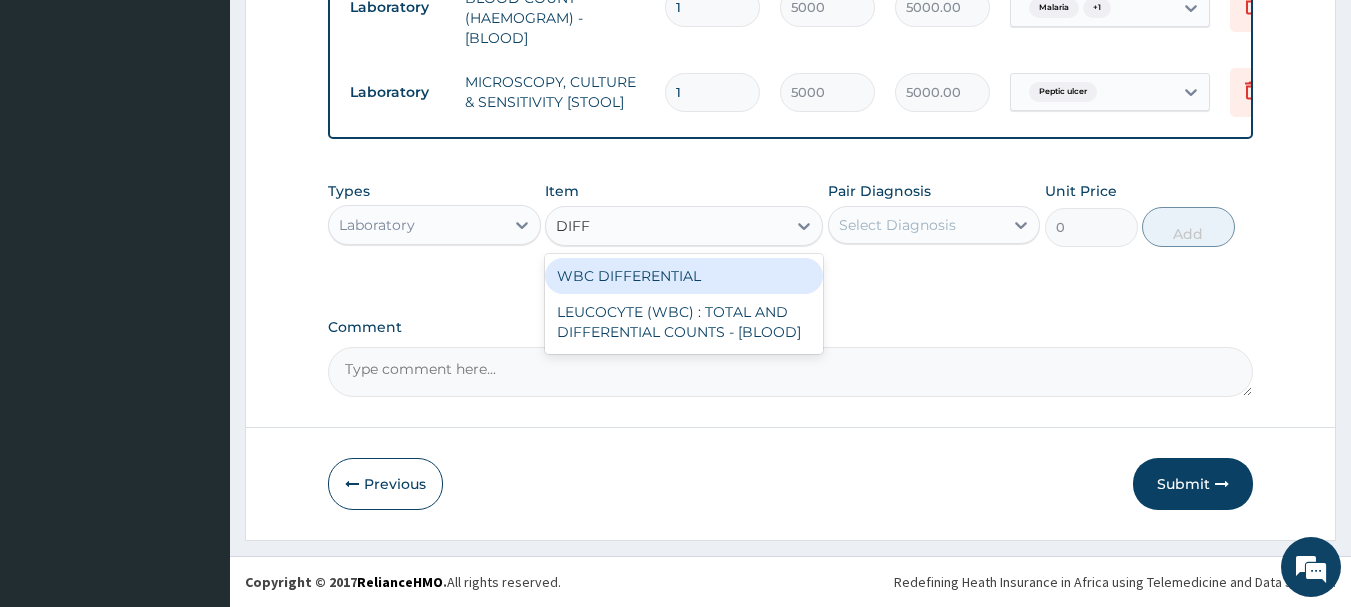 click on "WBC DIFFERENTIAL" at bounding box center (684, 276) 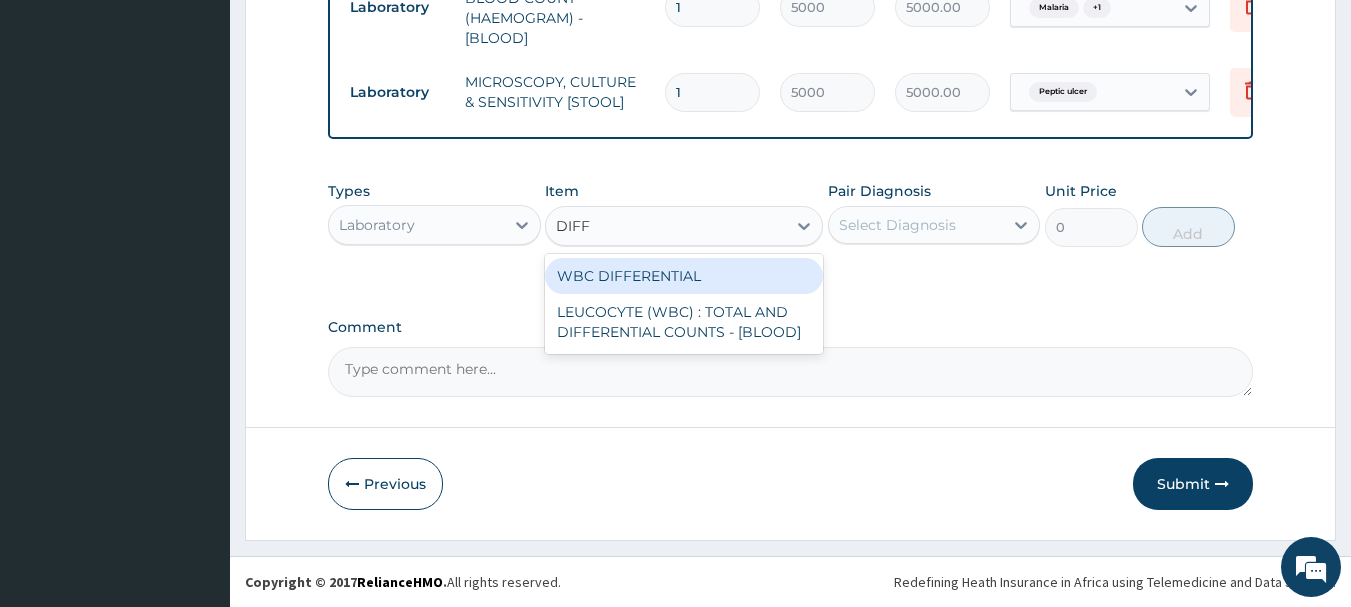 type 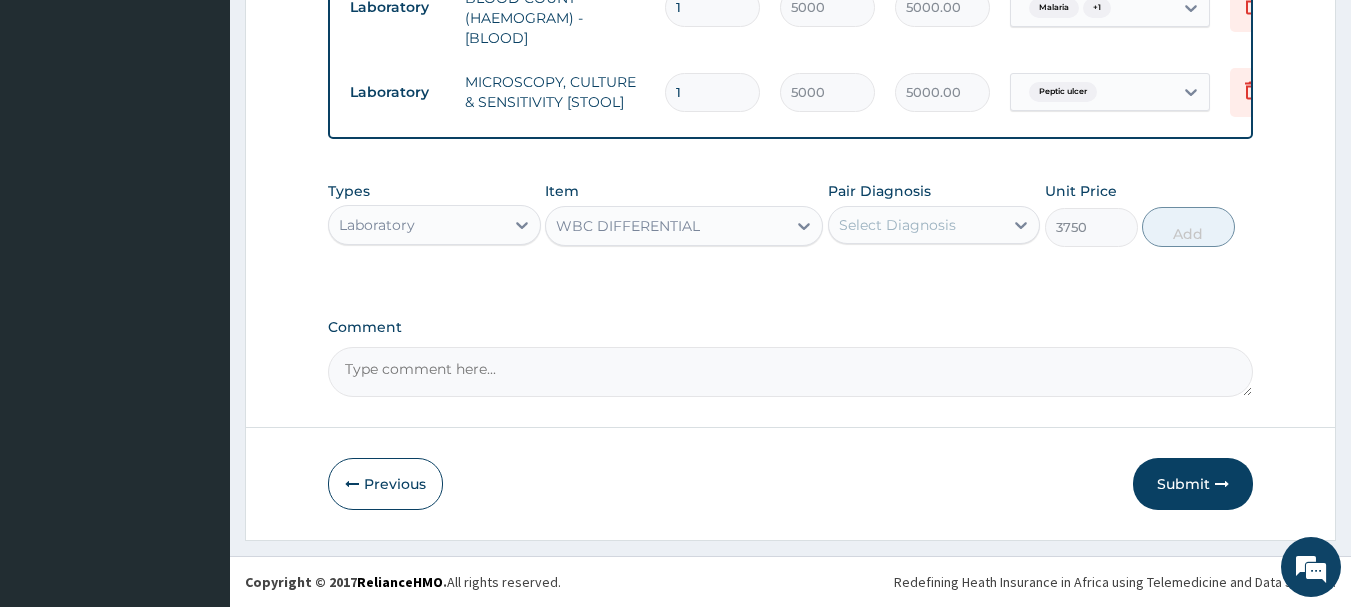 click on "Select Diagnosis" at bounding box center [916, 225] 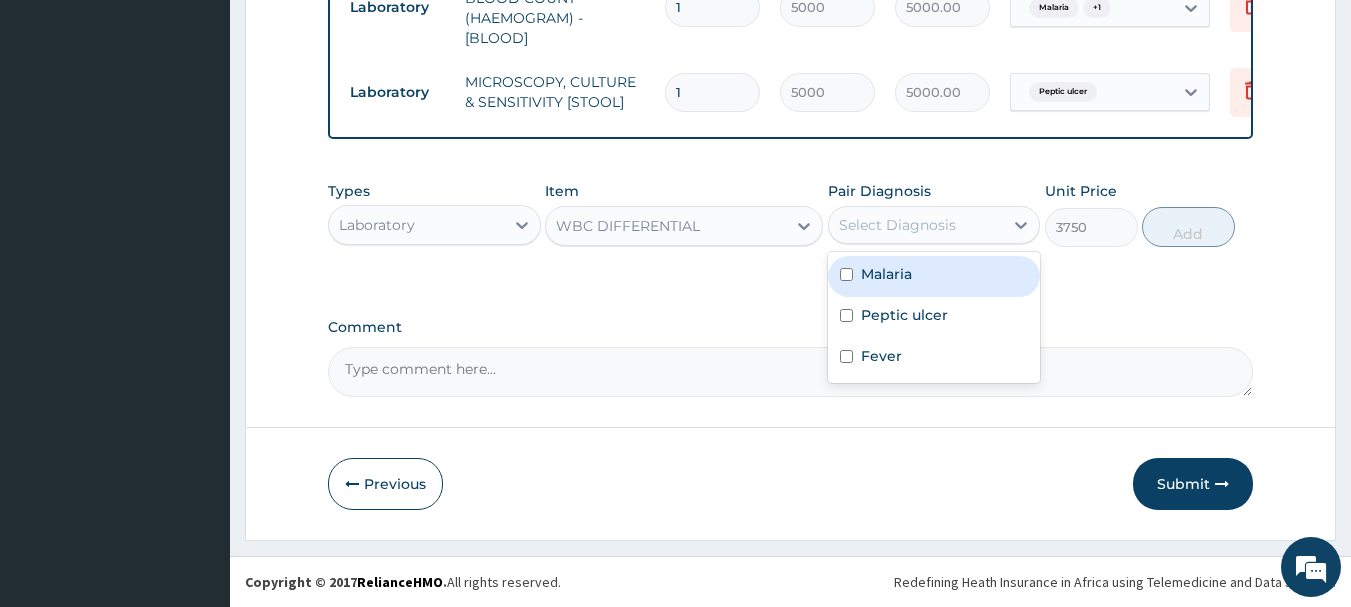 click on "Malaria" at bounding box center (934, 276) 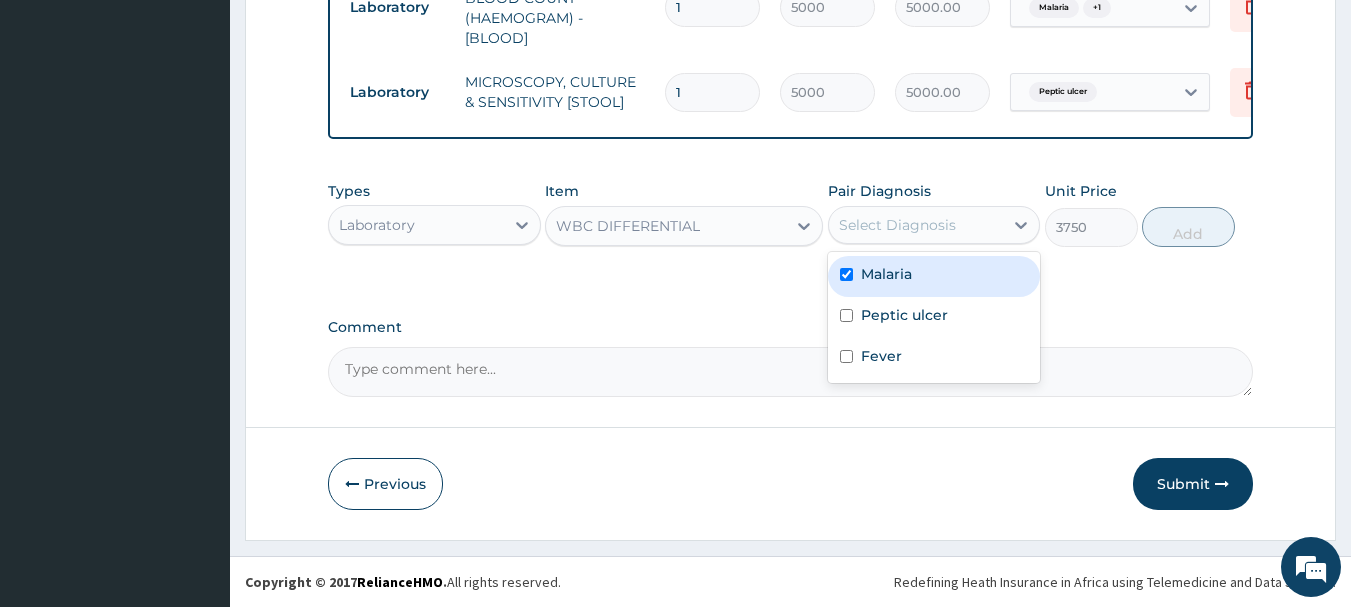 checkbox on "true" 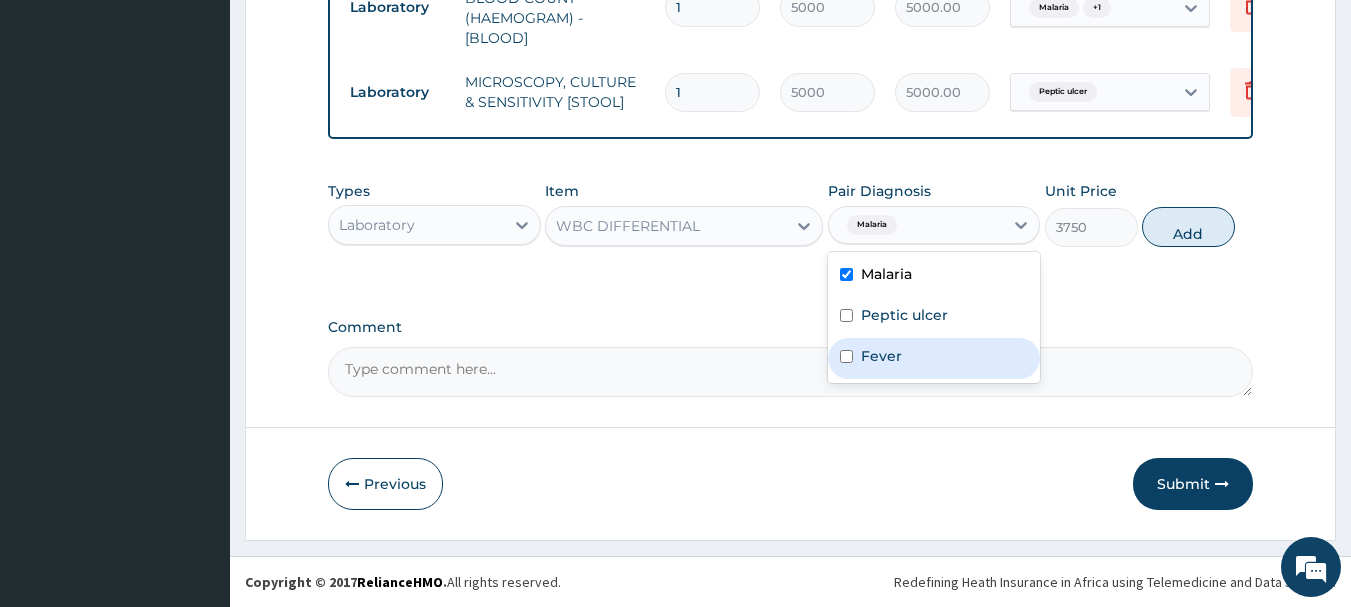 click on "Fever" at bounding box center (934, 358) 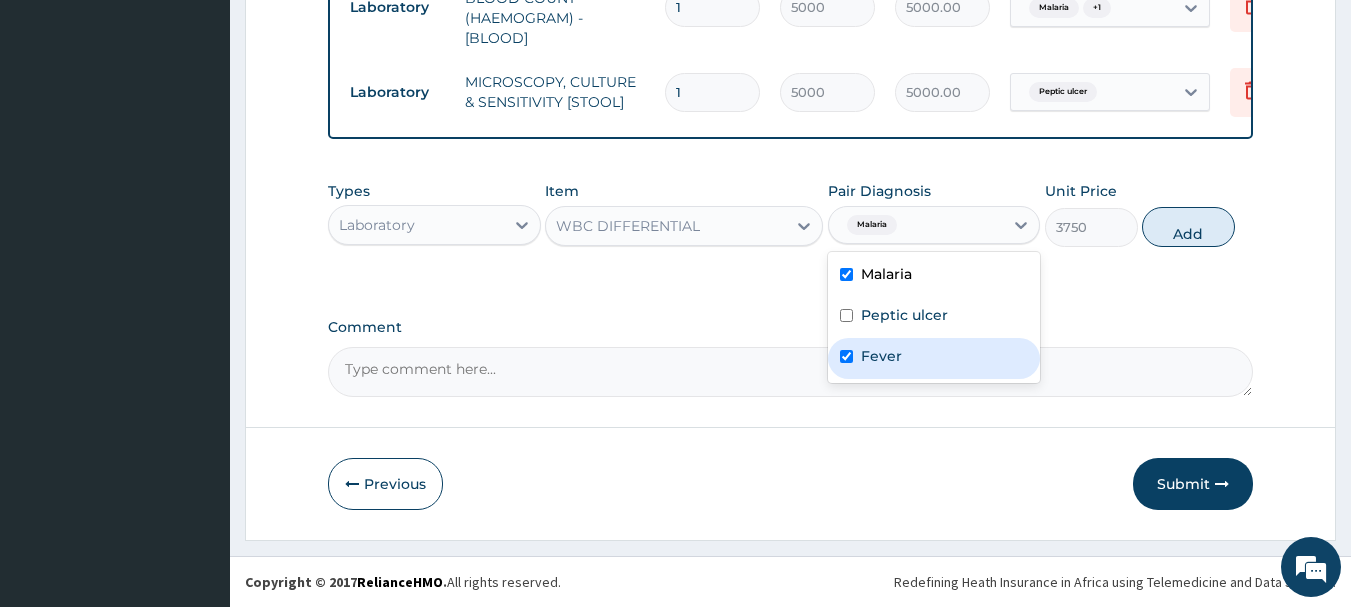 checkbox on "true" 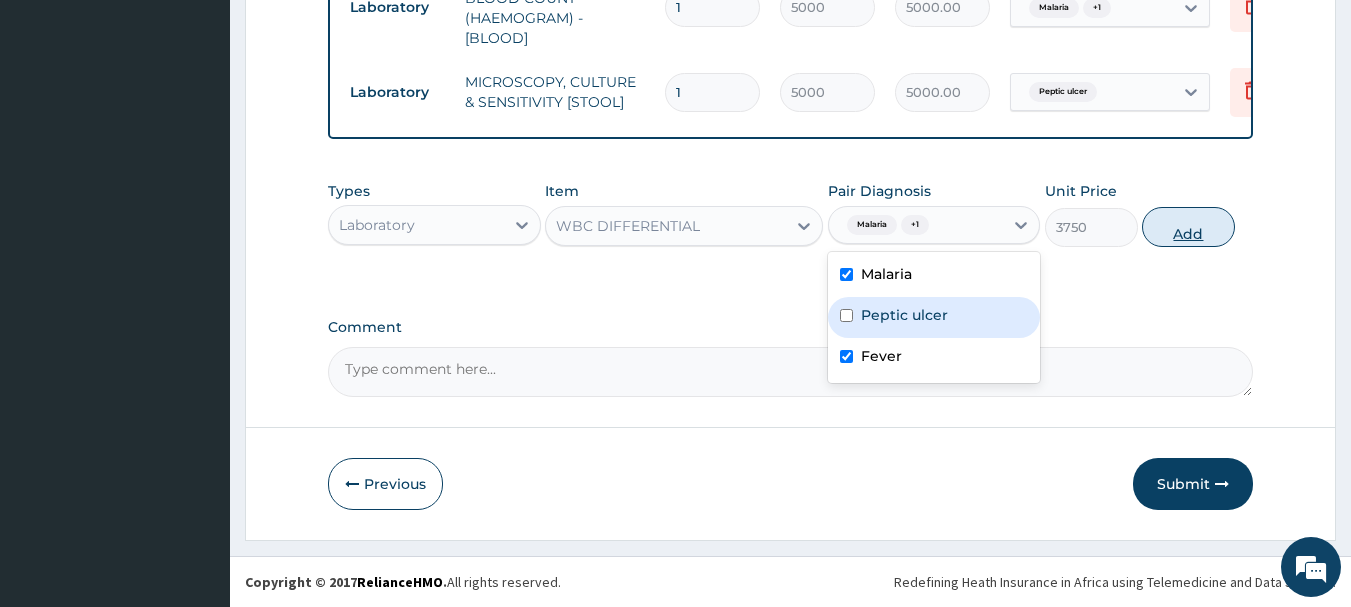 click on "Add" at bounding box center [1188, 227] 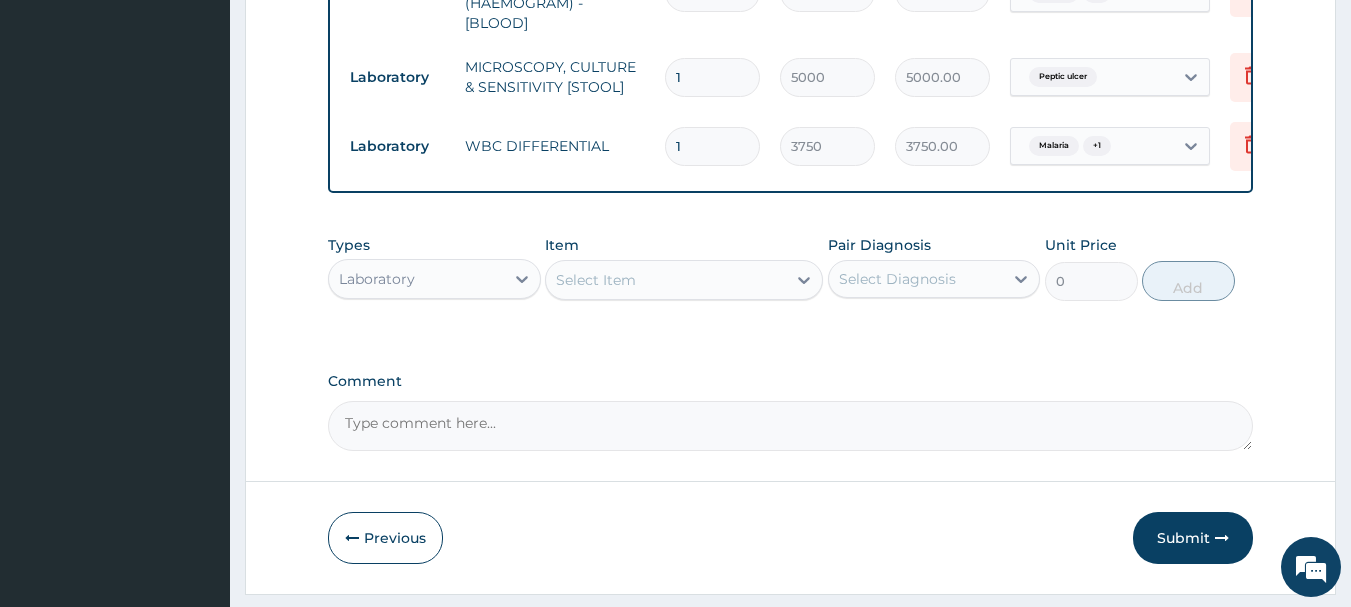 click on "Select Item" at bounding box center (666, 280) 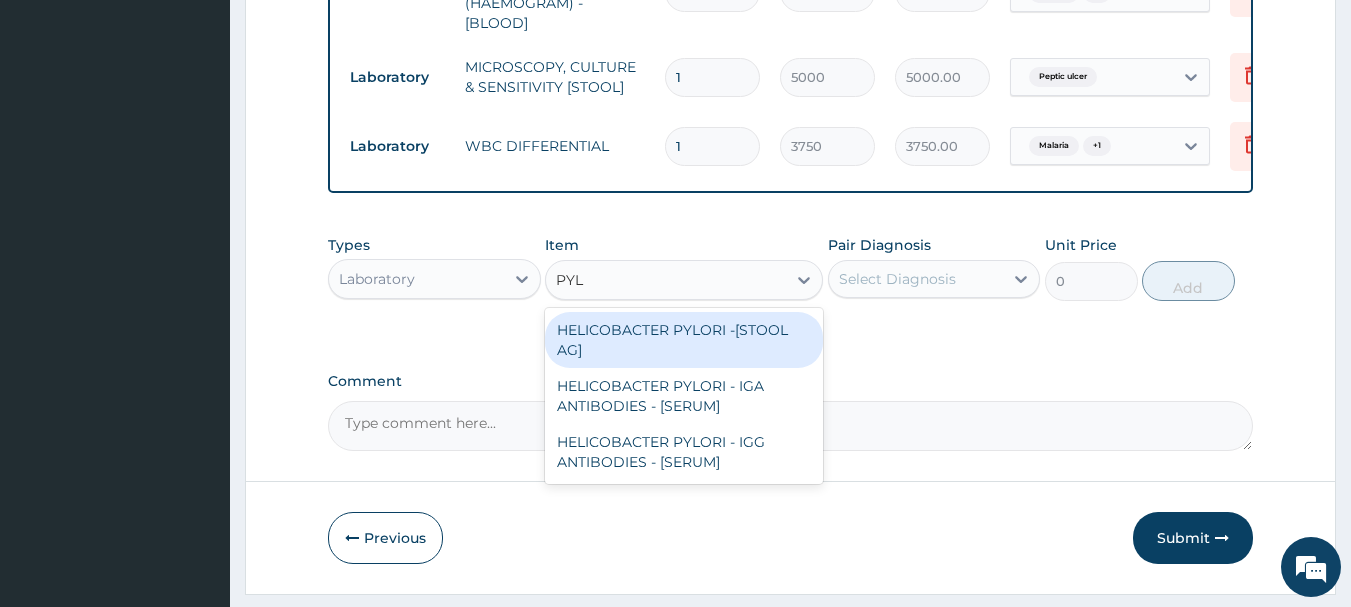 type on "PYL" 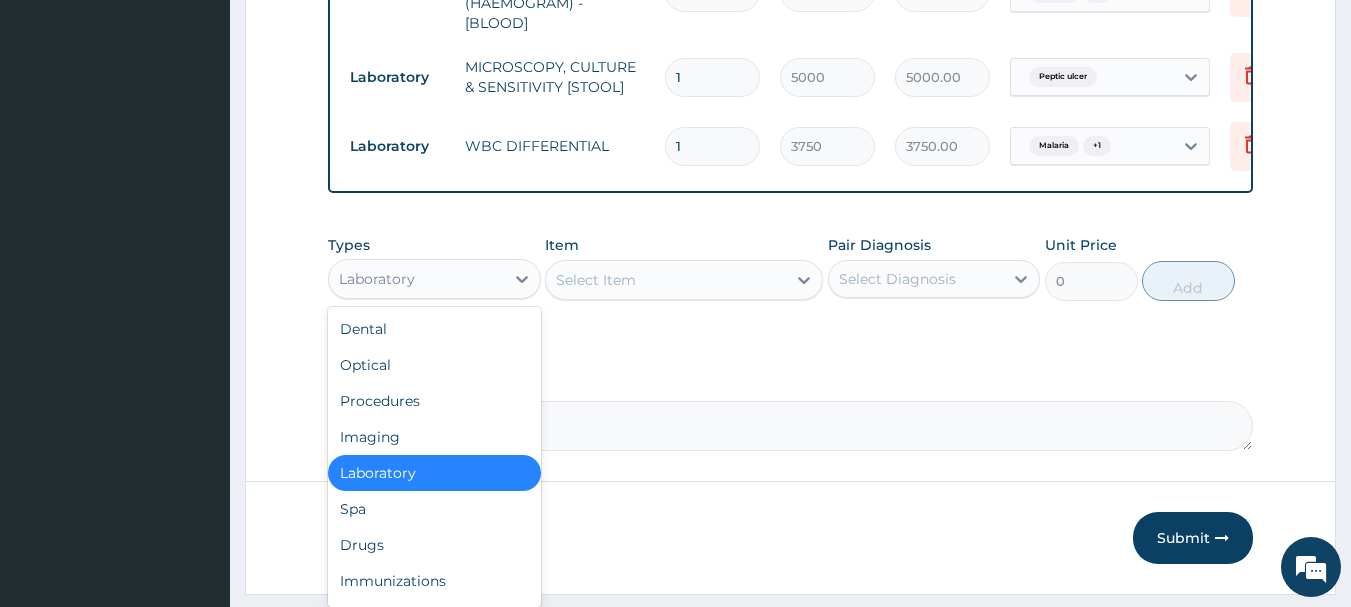 click on "Laboratory" at bounding box center [416, 279] 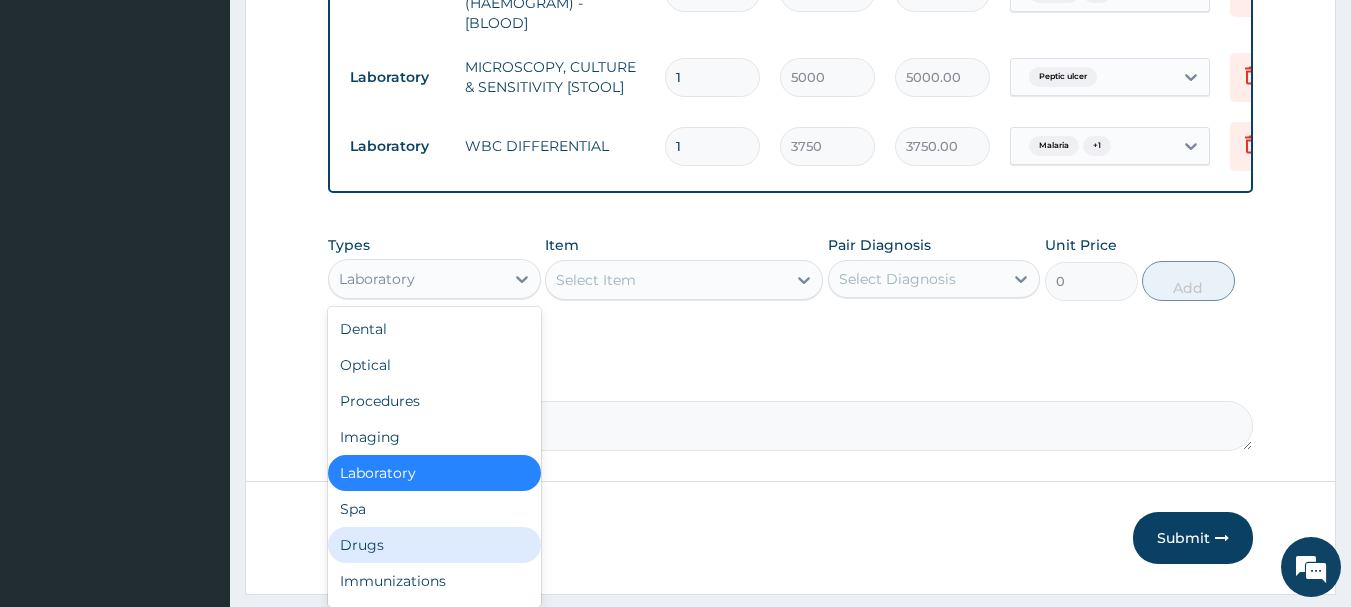 click on "Drugs" at bounding box center [434, 545] 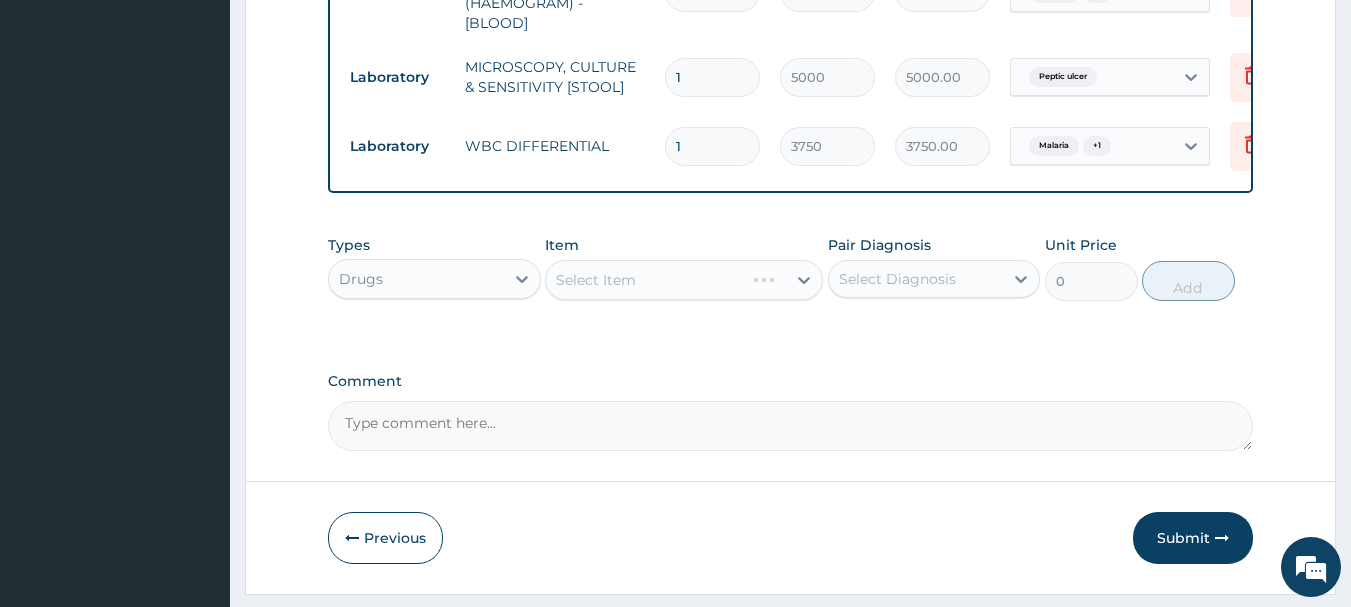 click on "Select Item" at bounding box center [684, 280] 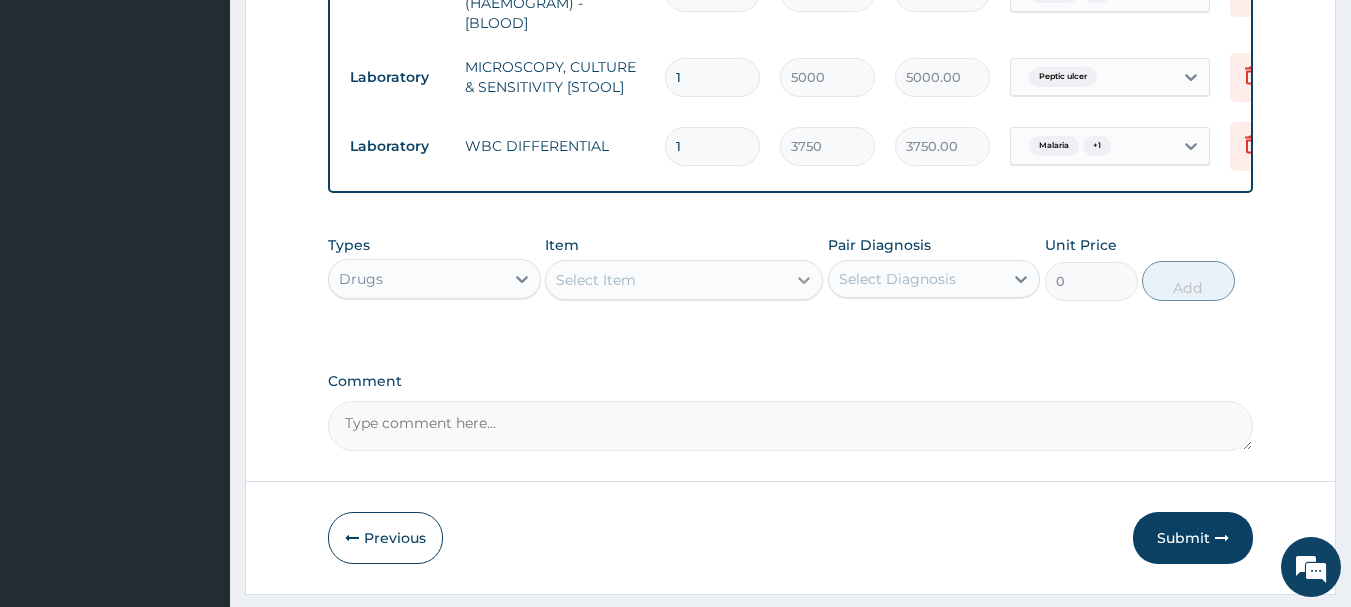 click at bounding box center [804, 280] 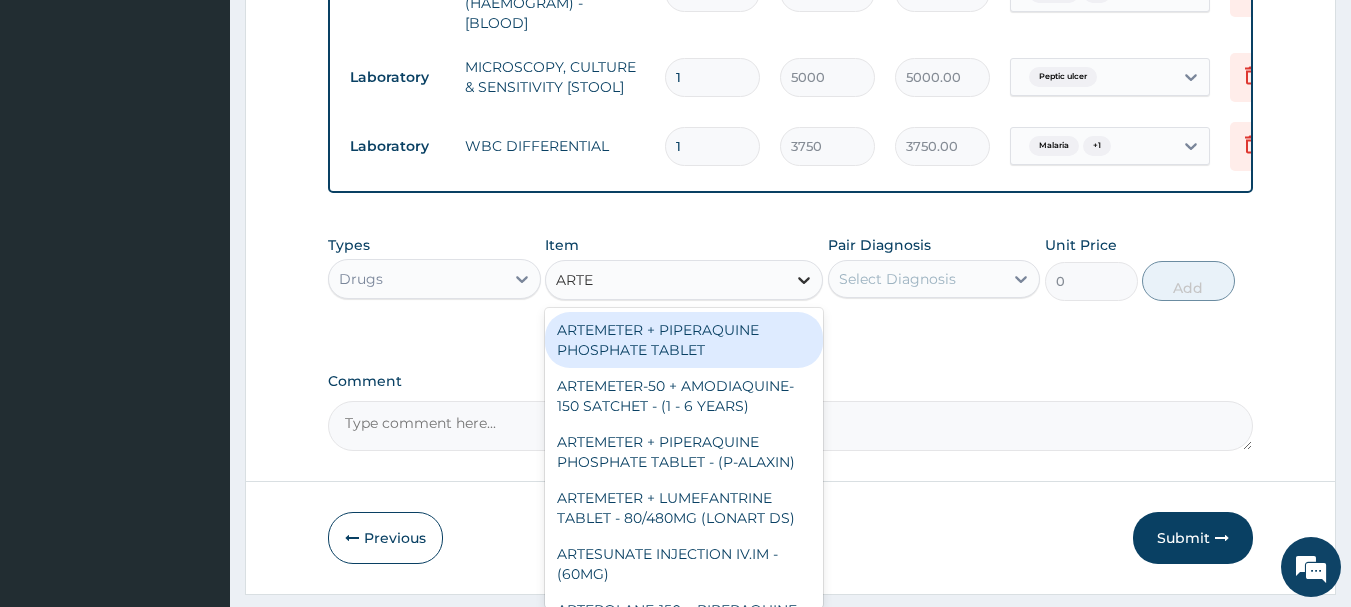 type on "ARTES" 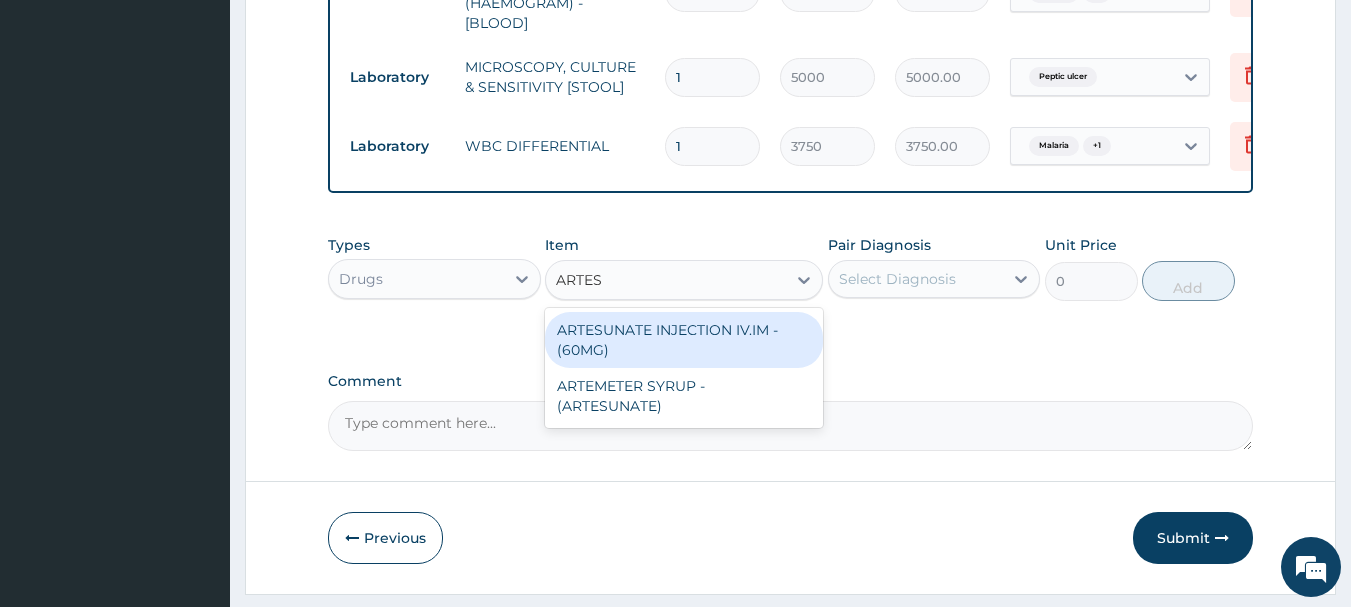 click on "ARTESUNATE INJECTION IV.IM - (60MG)" at bounding box center [684, 340] 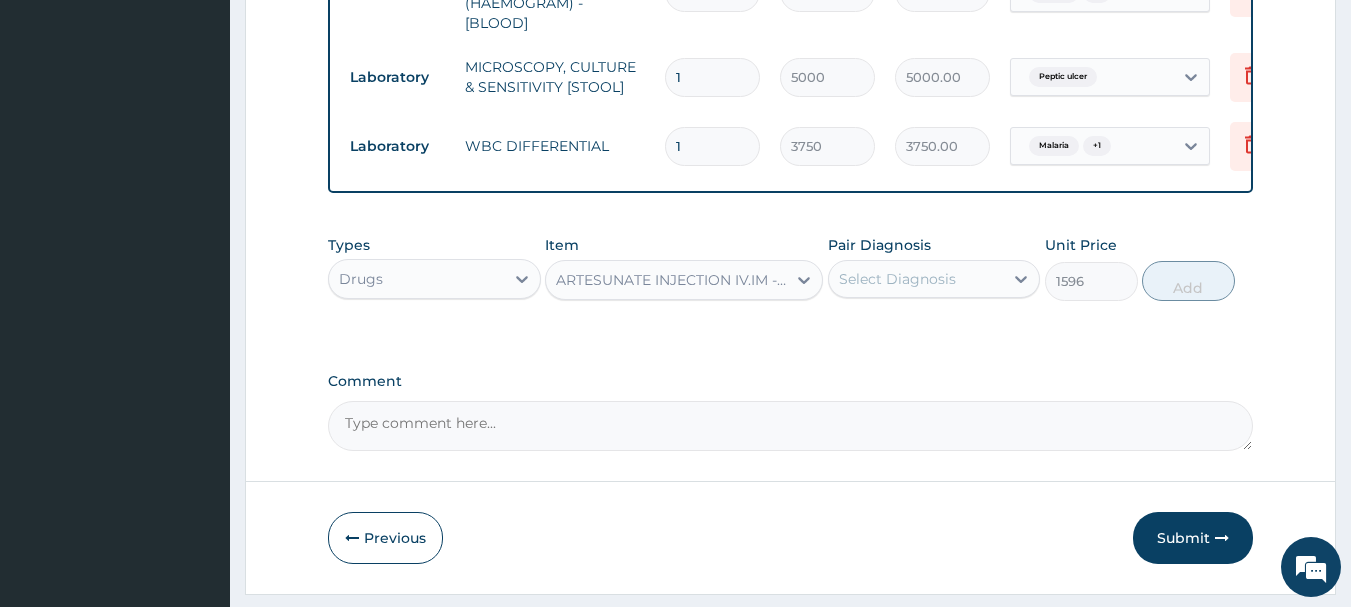 click on "Select Diagnosis" at bounding box center [916, 279] 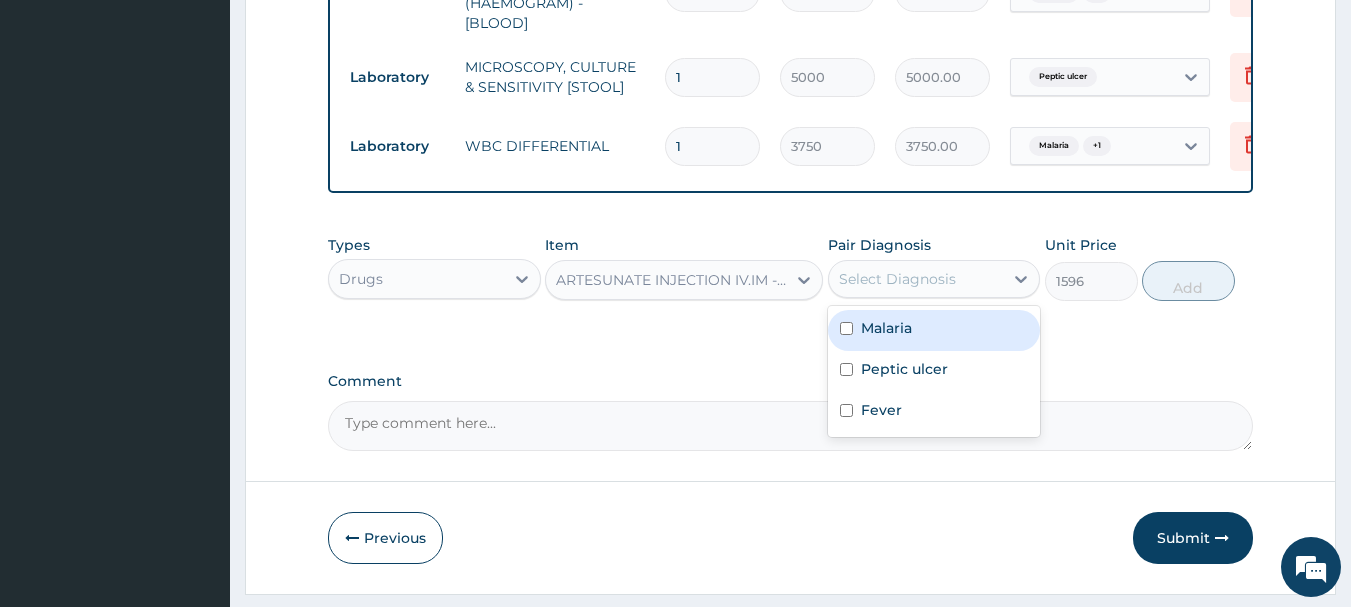 click on "Malaria" at bounding box center (934, 330) 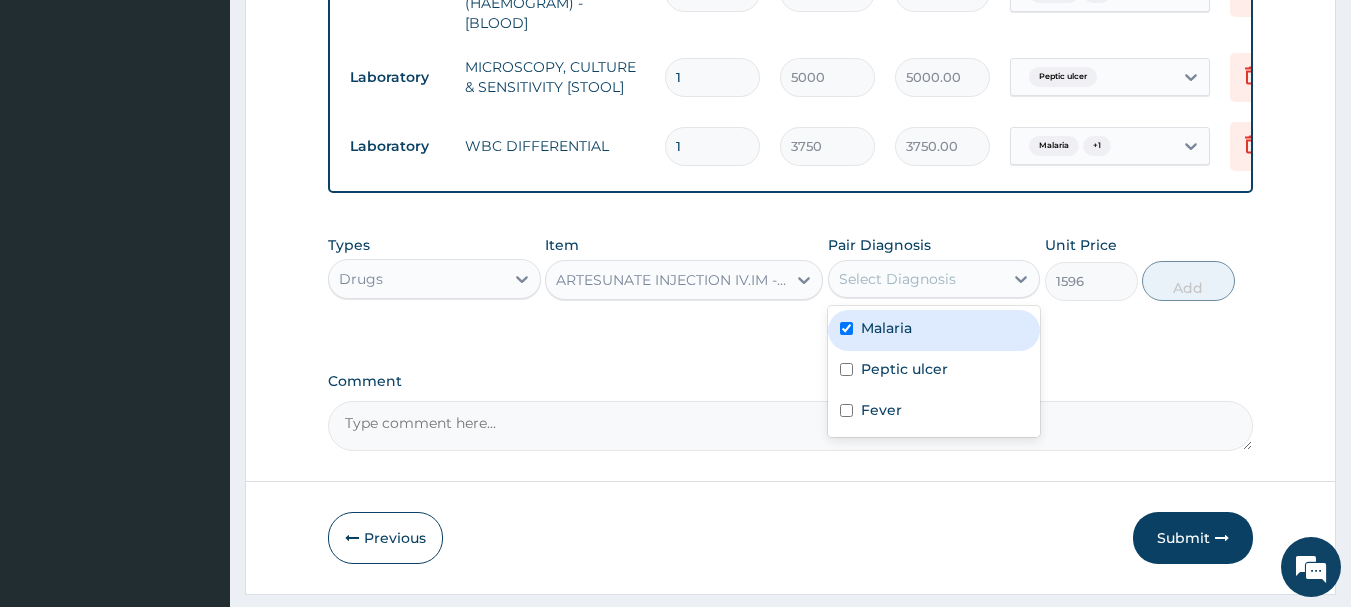 checkbox on "true" 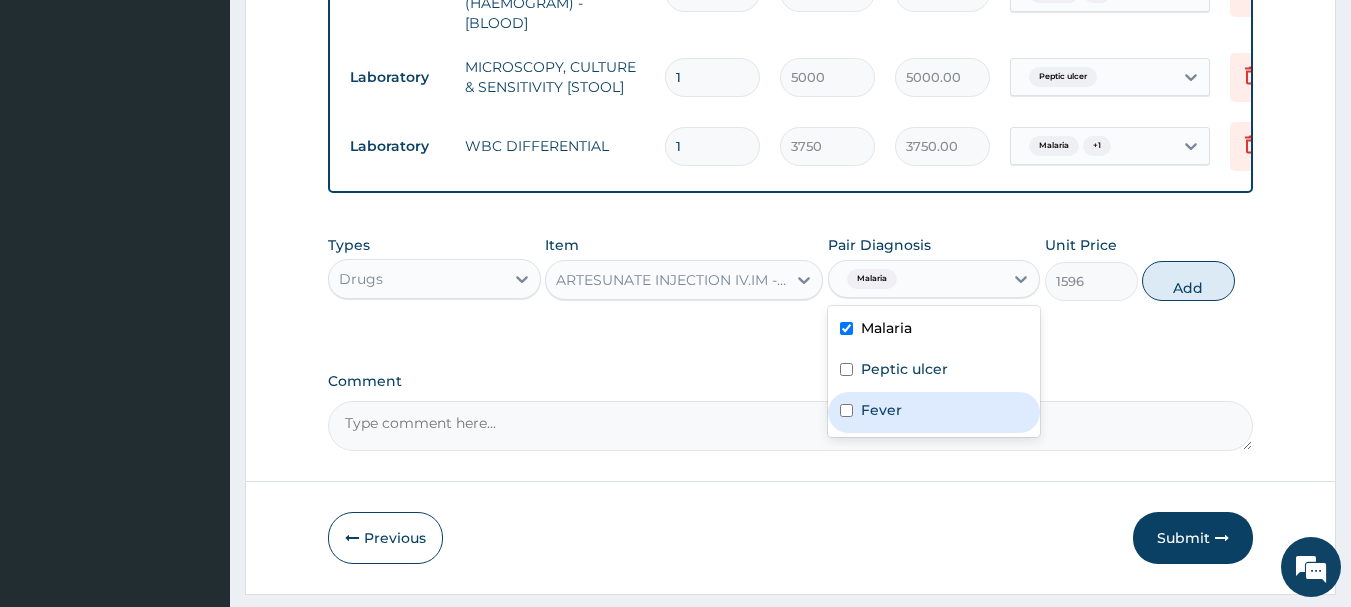 click on "Fever" at bounding box center (934, 412) 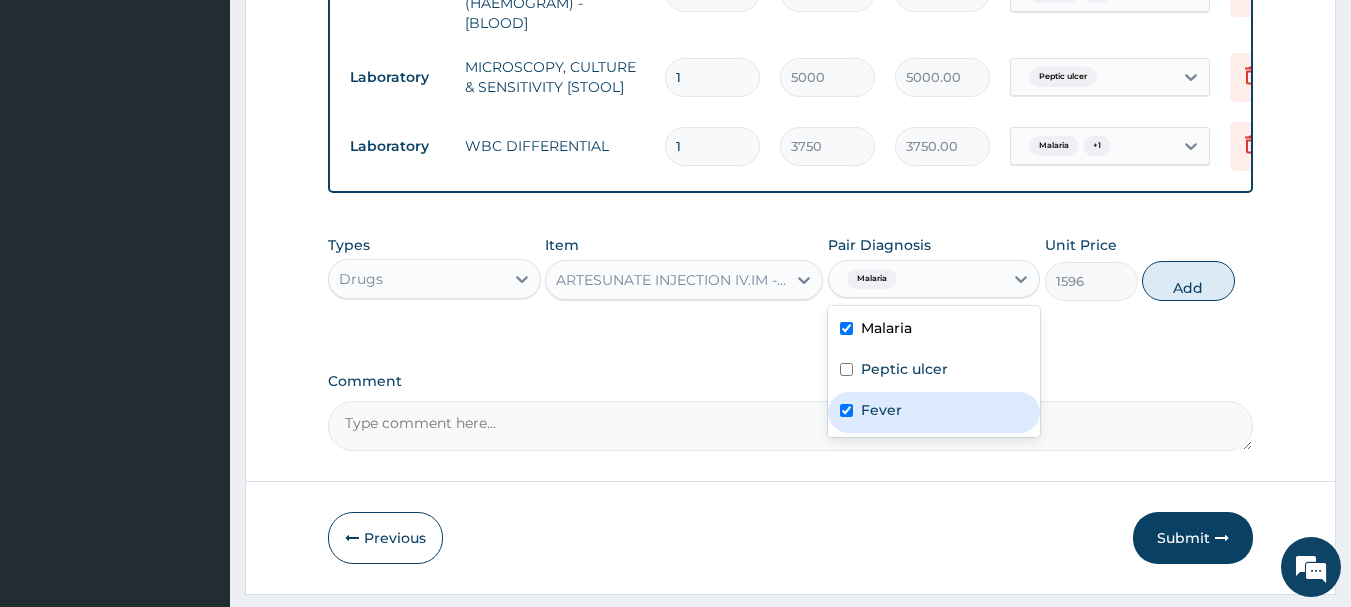 checkbox on "true" 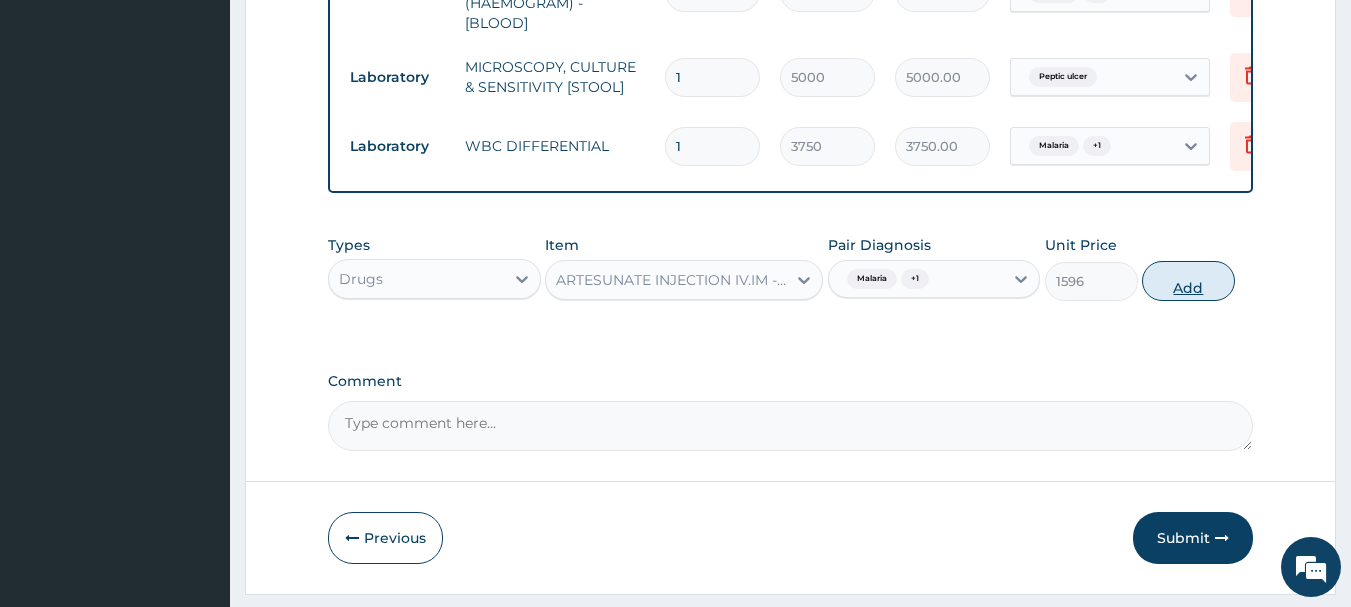 click on "Add" at bounding box center [1188, 281] 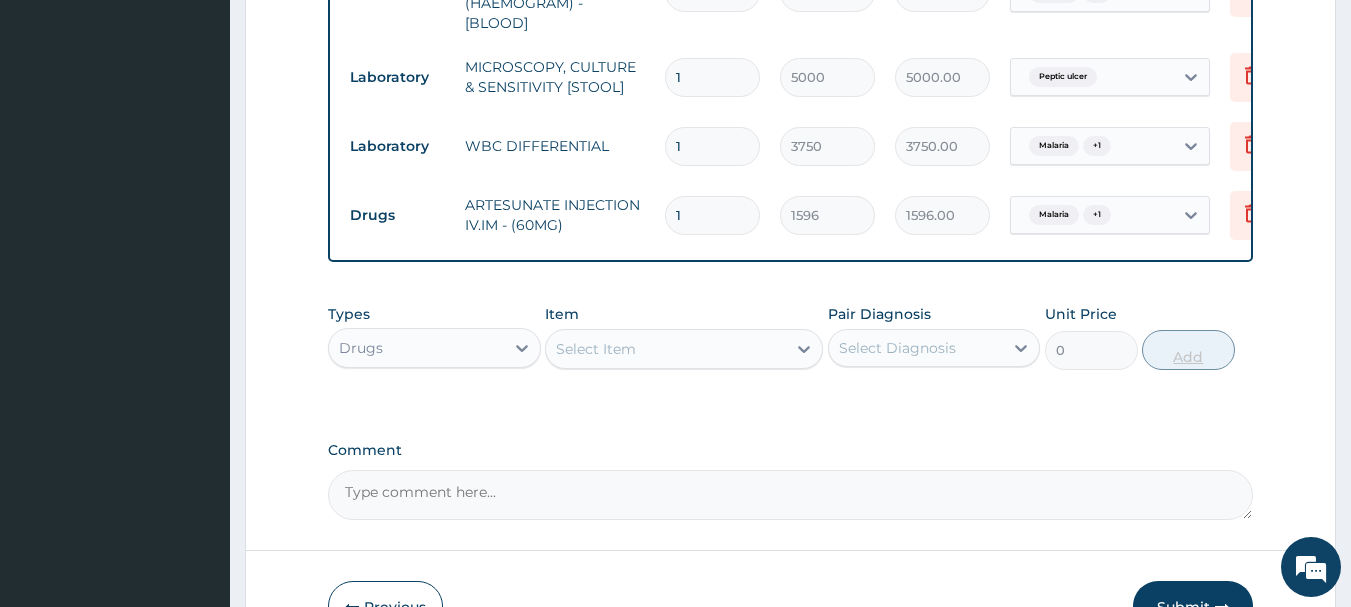 type 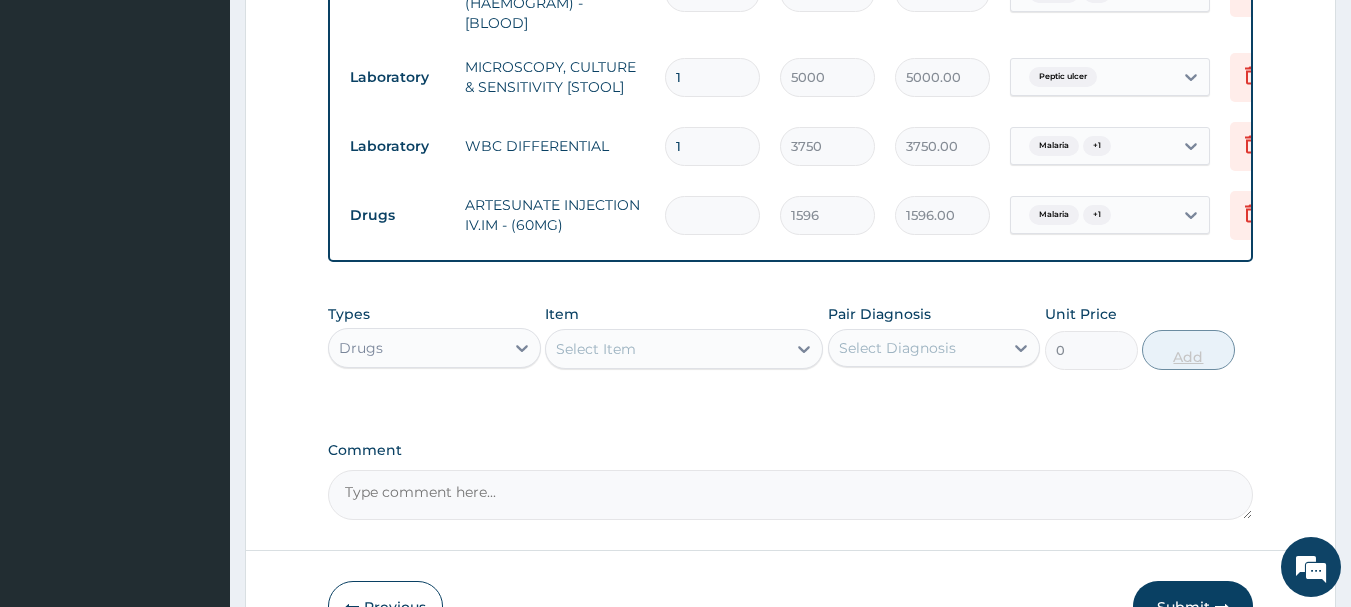 type on "0.00" 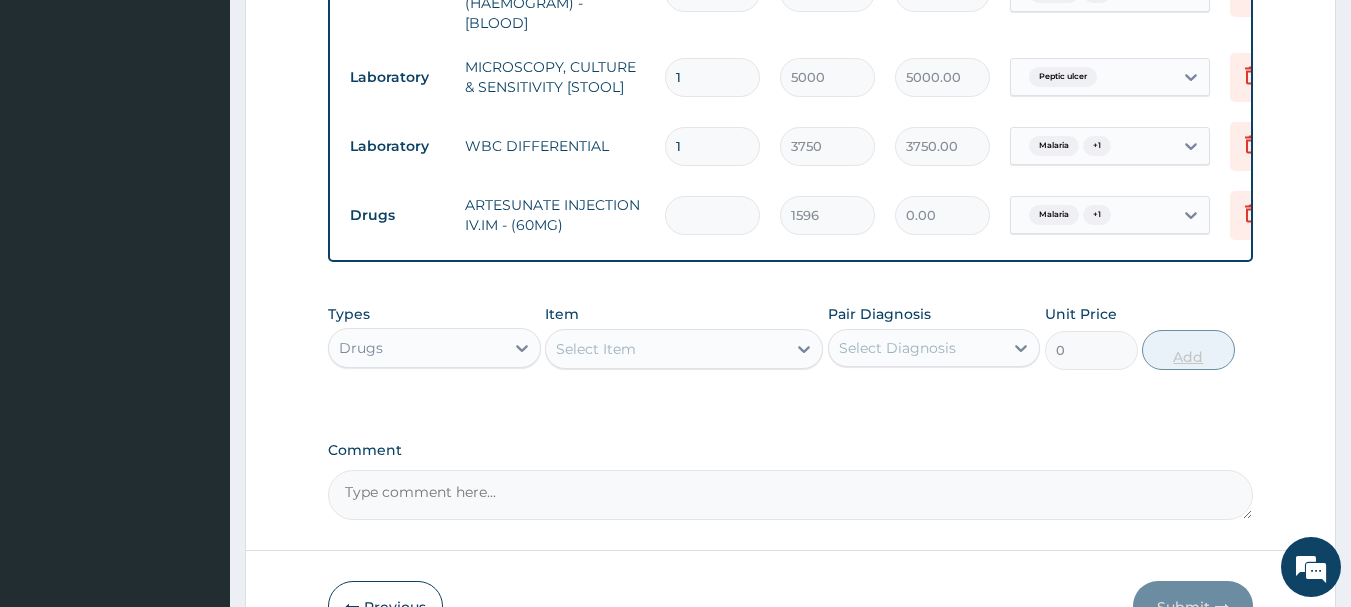 type on "6" 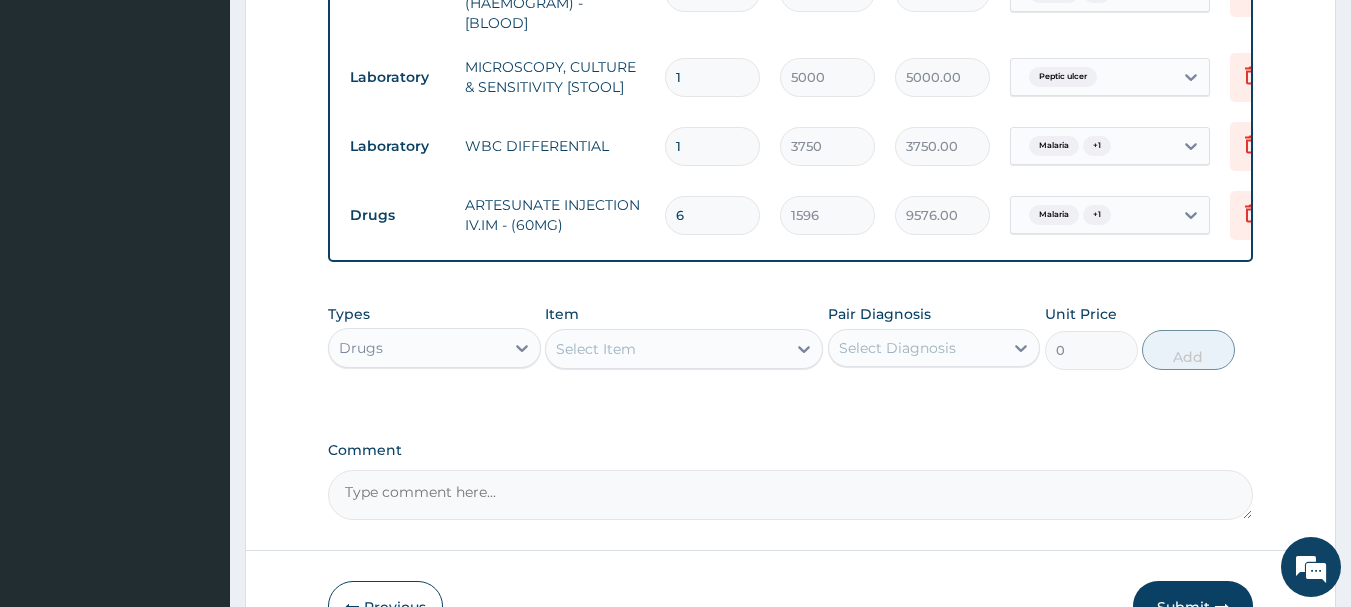 type on "6" 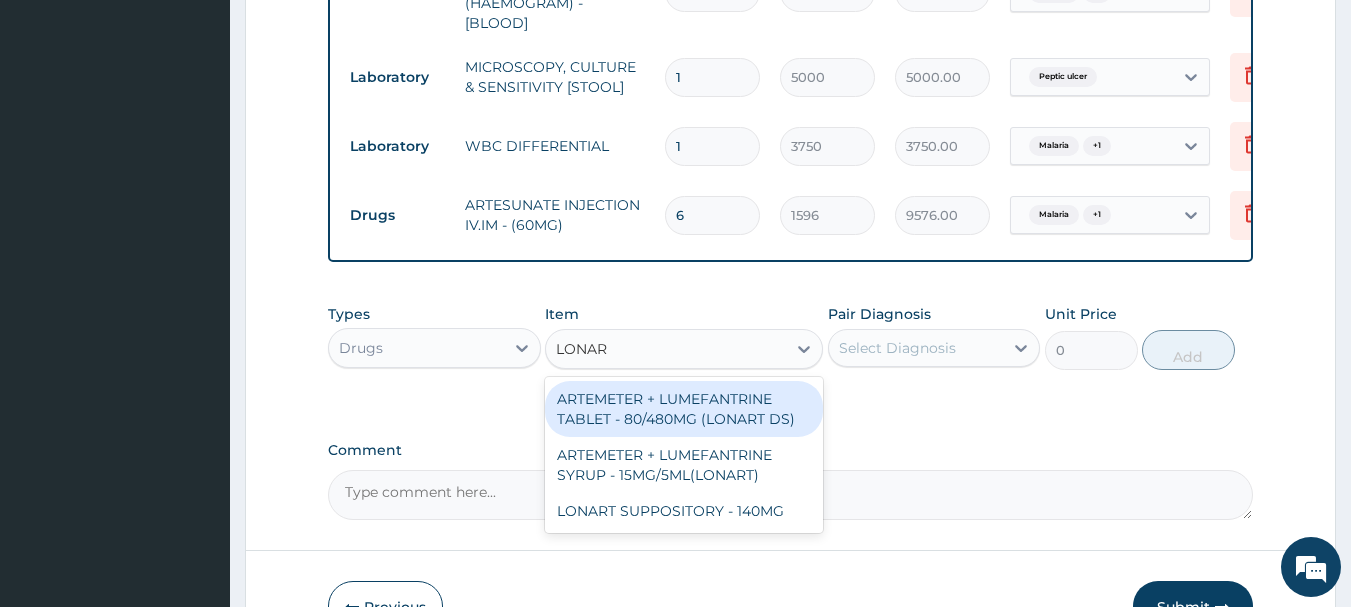 type on "LONART" 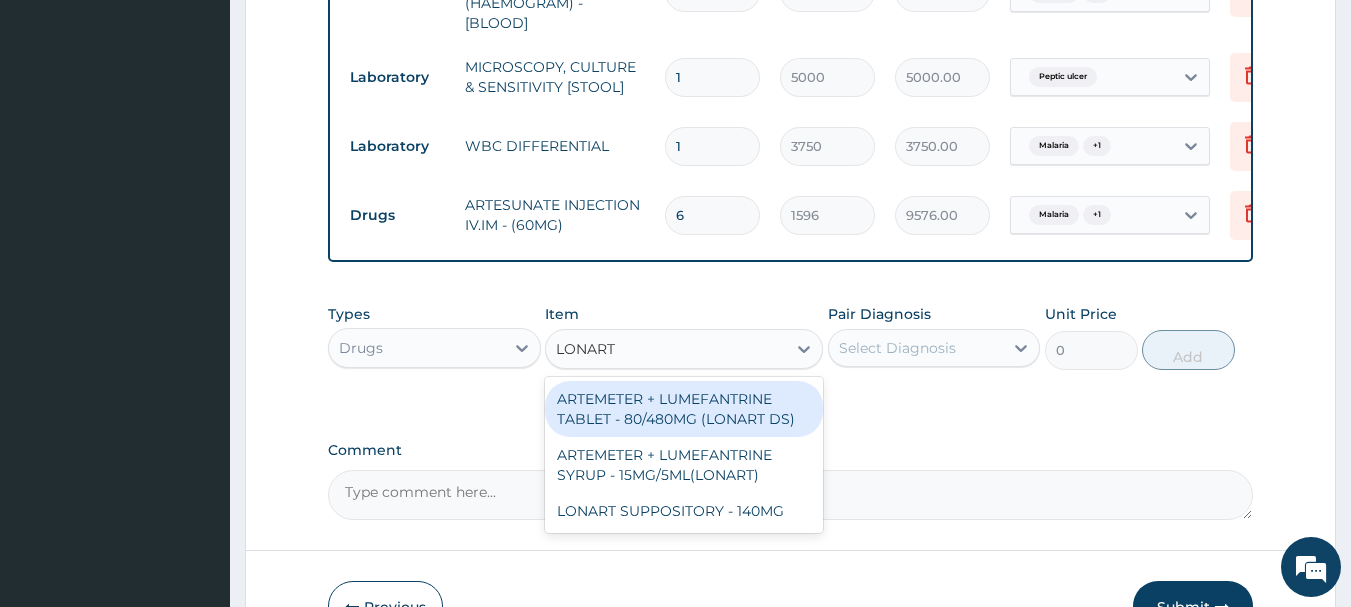 click on "ARTEMETER + LUMEFANTRINE TABLET -  80/480MG (LONART DS)" at bounding box center [684, 409] 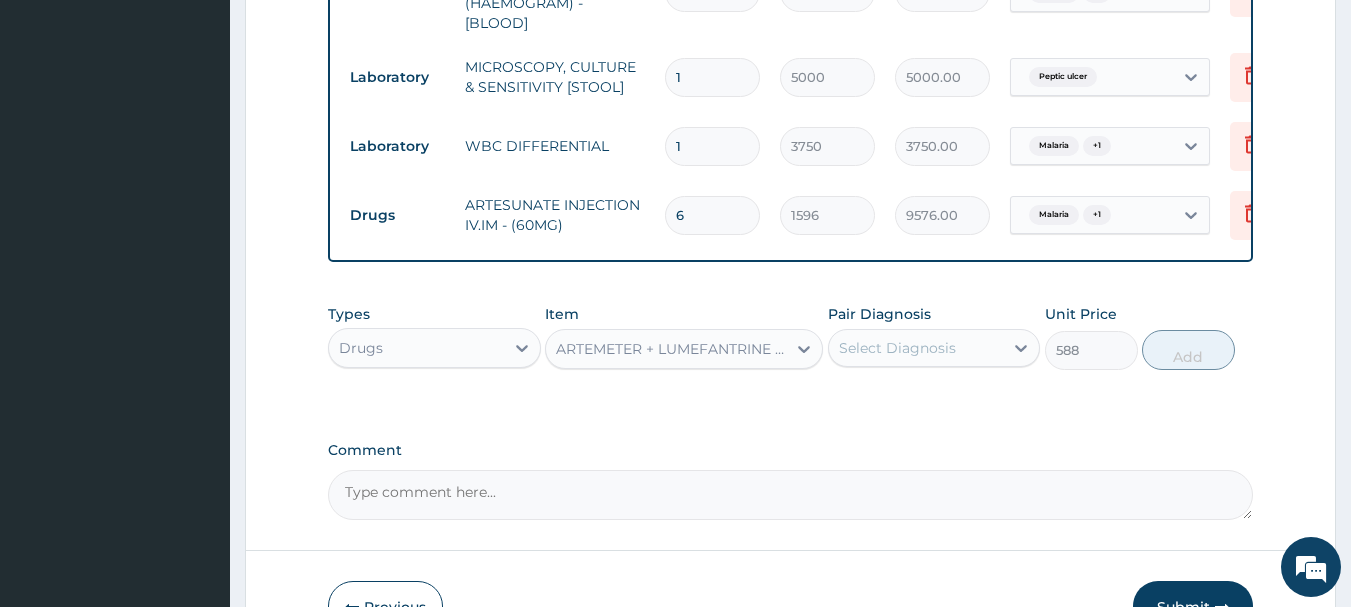 click on "Select Diagnosis" at bounding box center [897, 348] 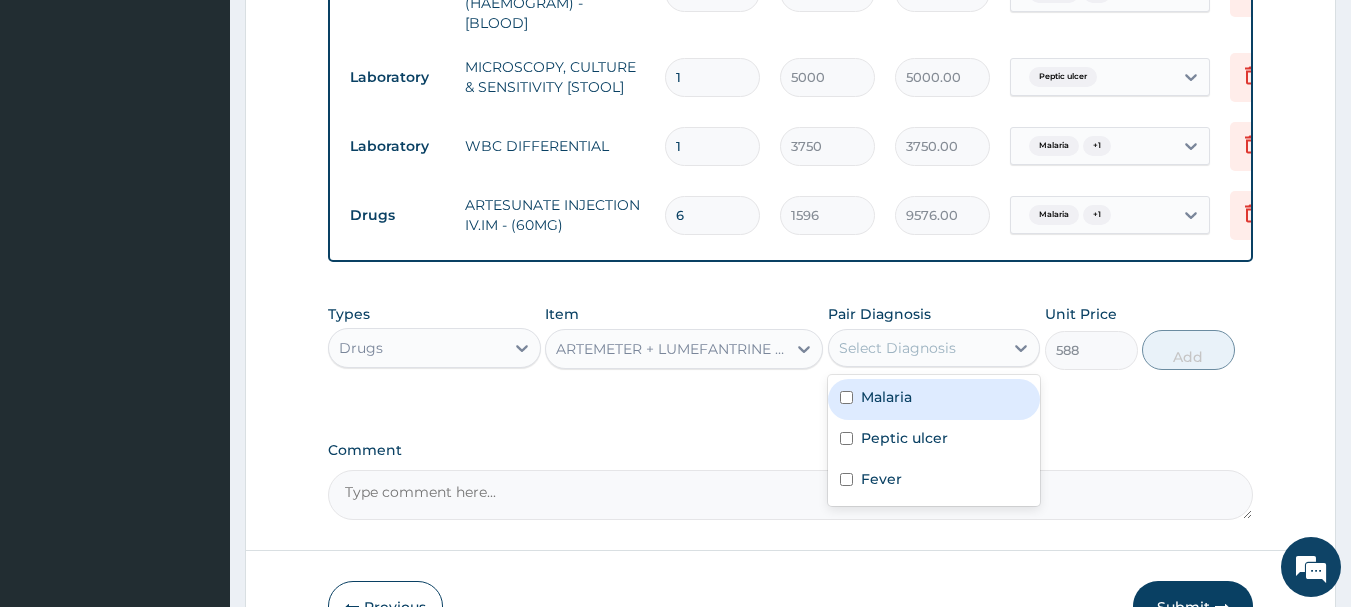 click on "Malaria" at bounding box center [934, 399] 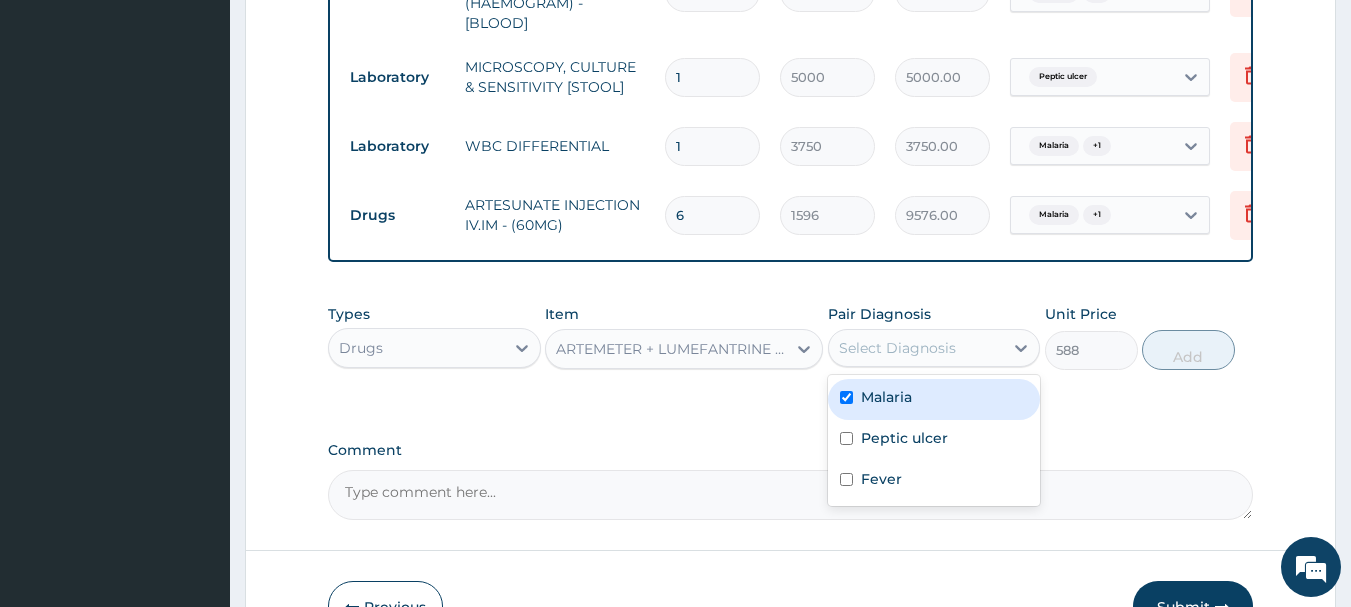 checkbox on "true" 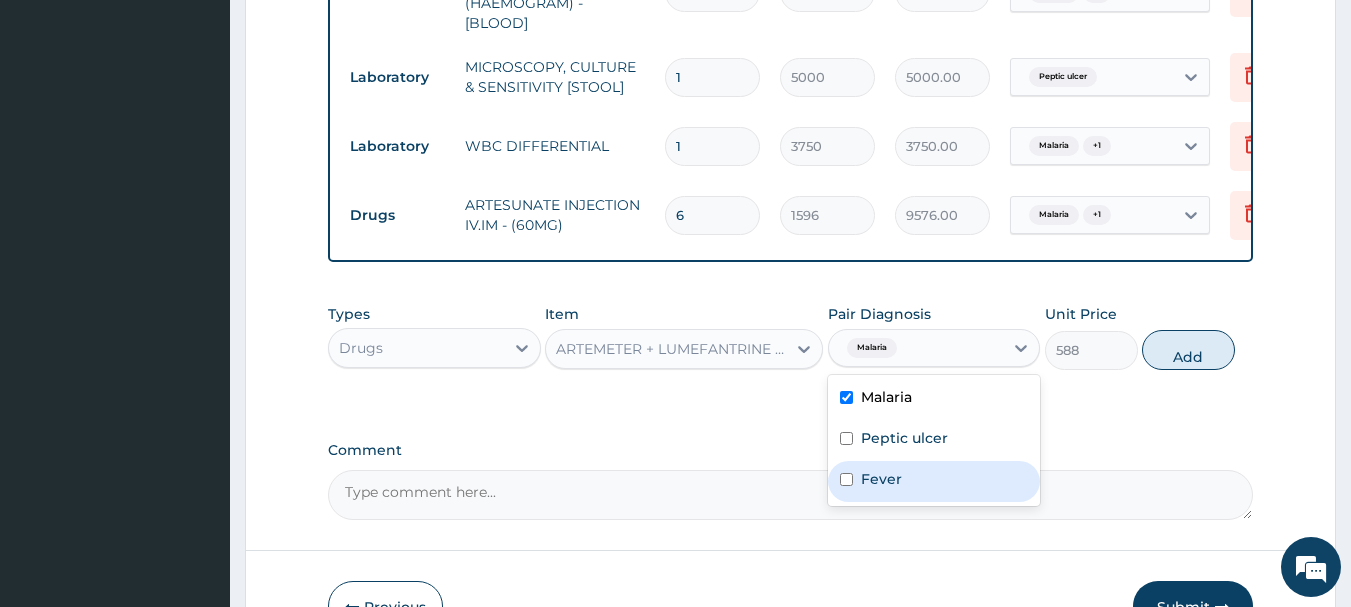click on "Fever" at bounding box center (934, 481) 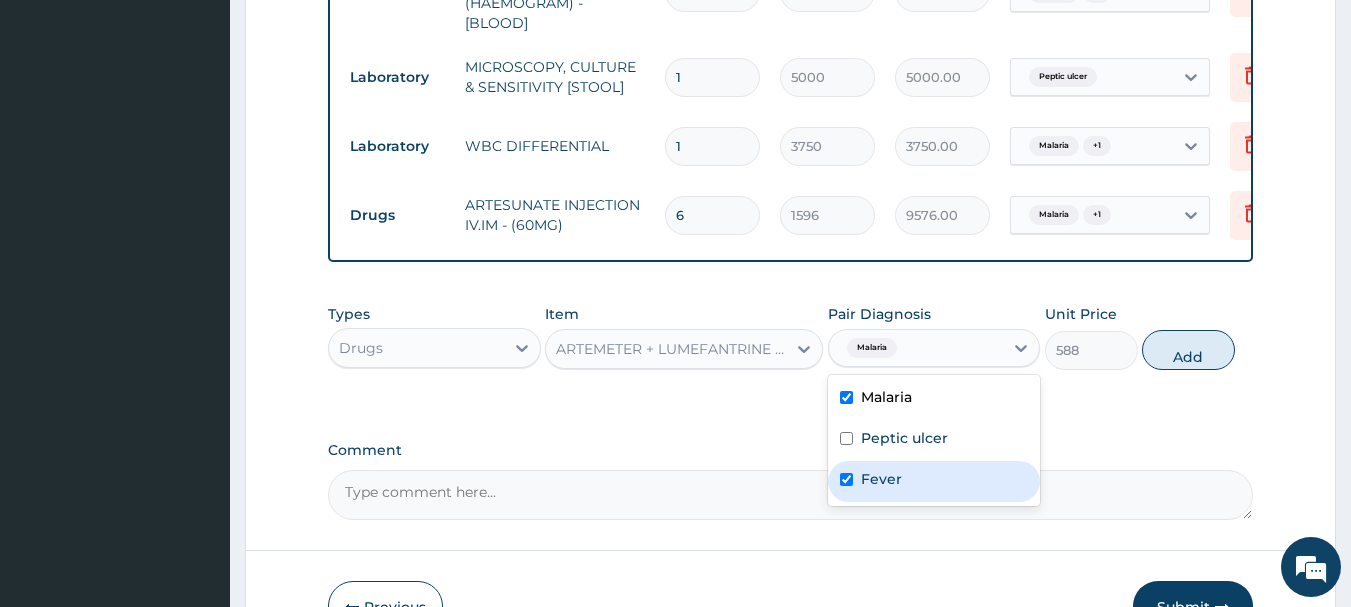 checkbox on "true" 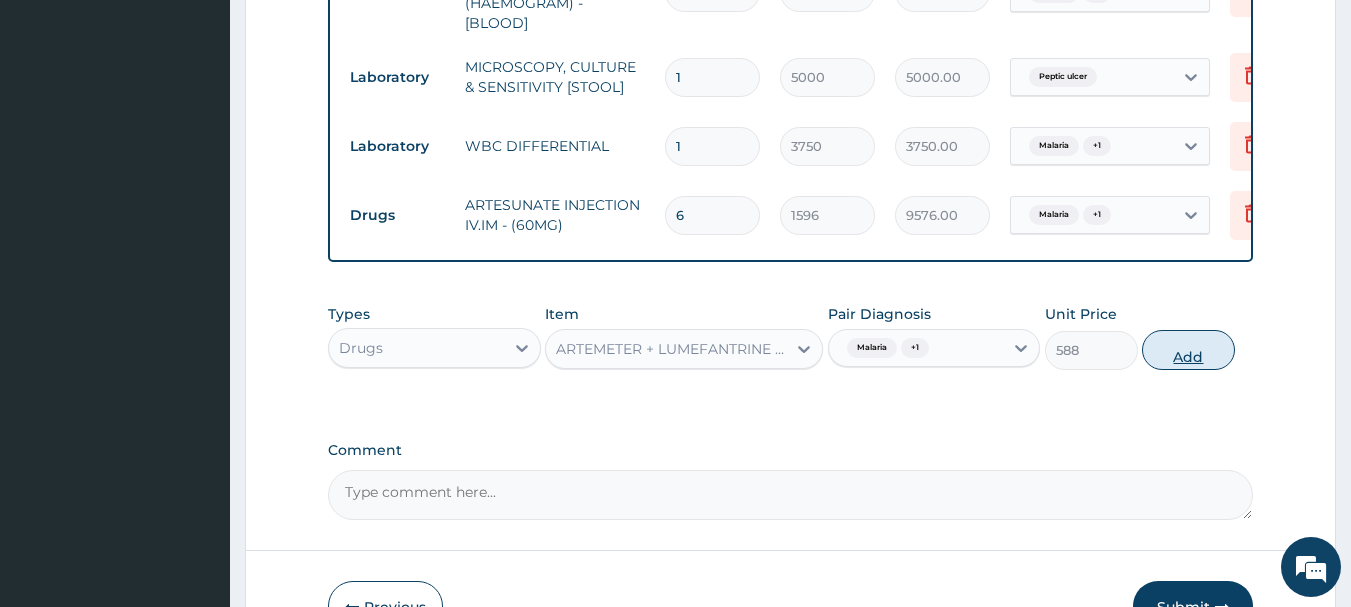 click on "Add" at bounding box center [1188, 350] 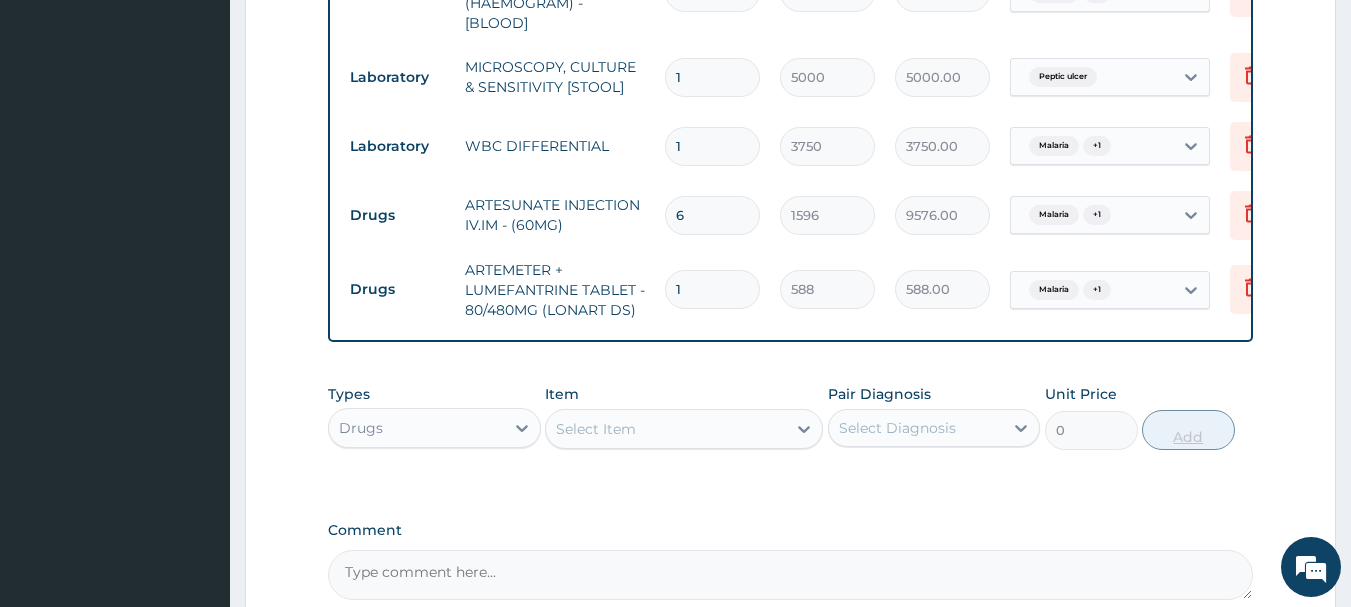 type 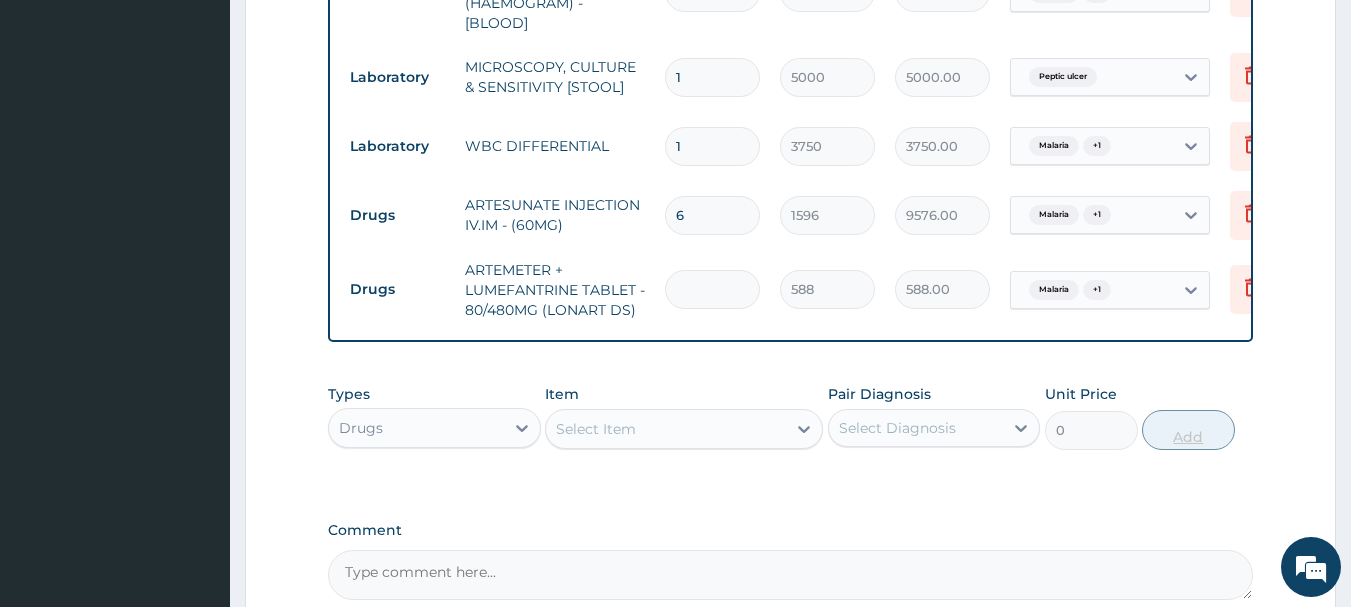 type on "0.00" 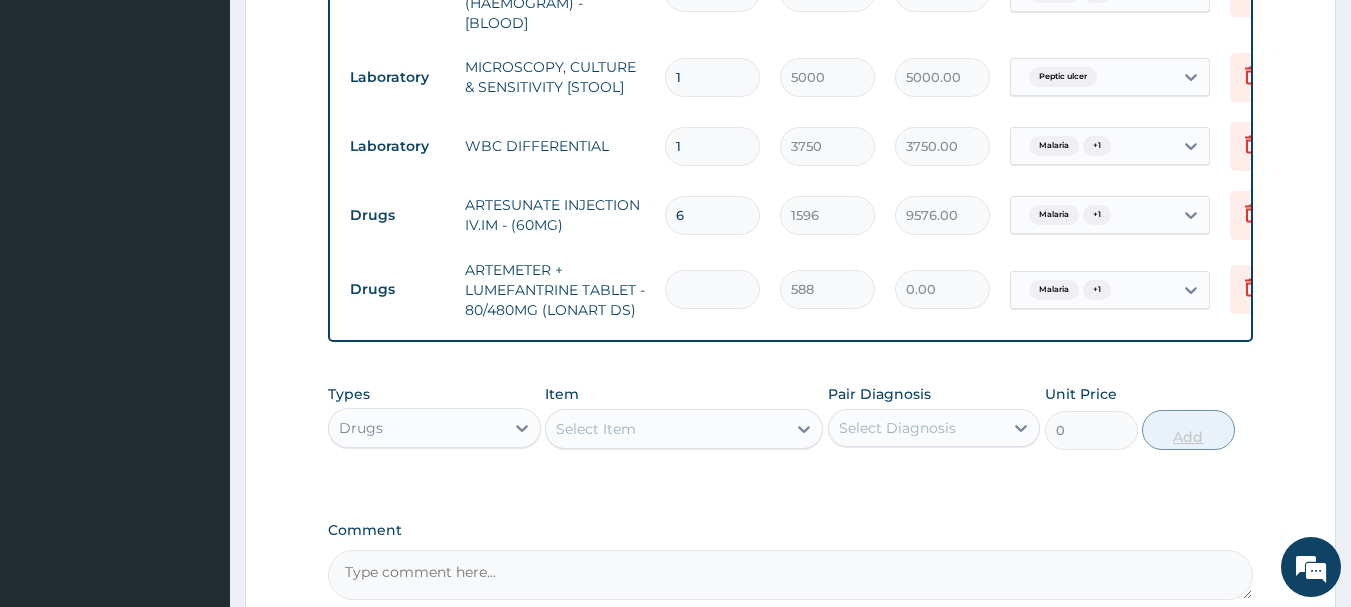 type on "6" 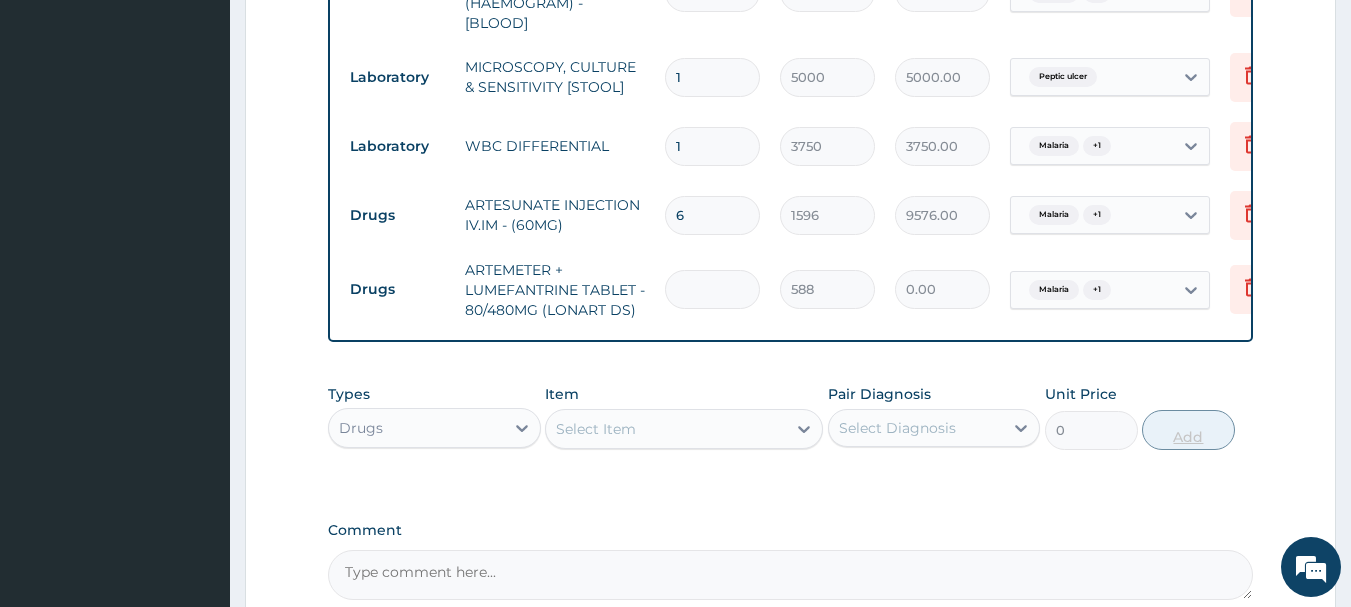 type on "3528.00" 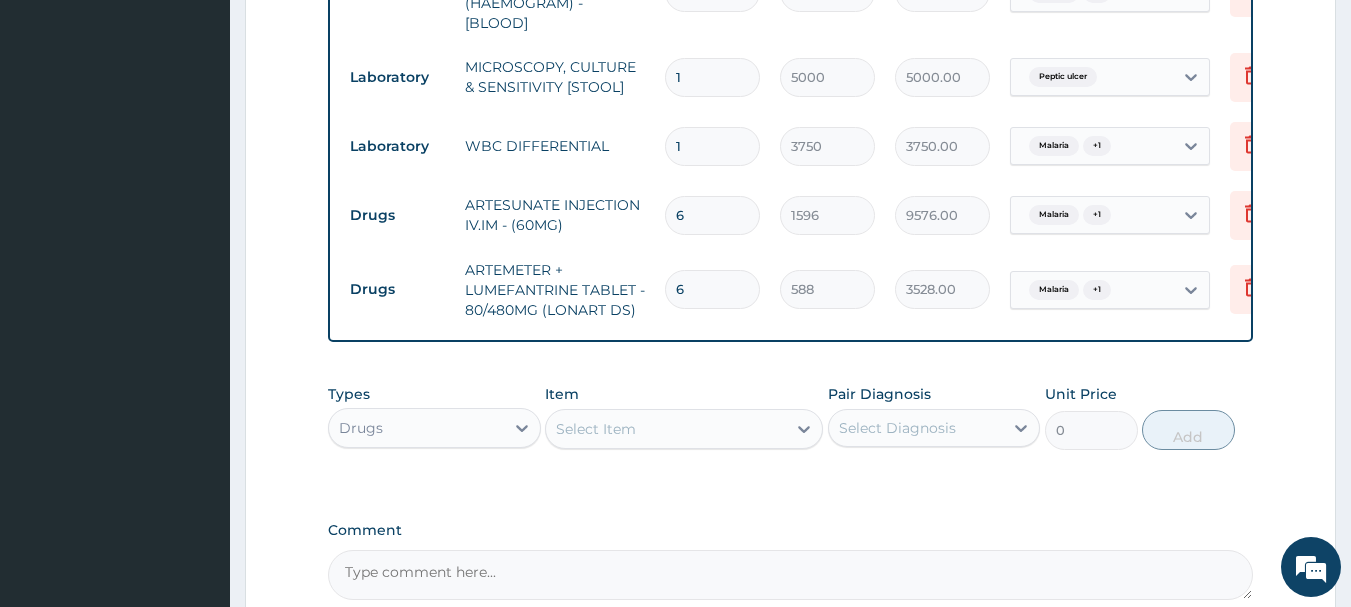 type on "6" 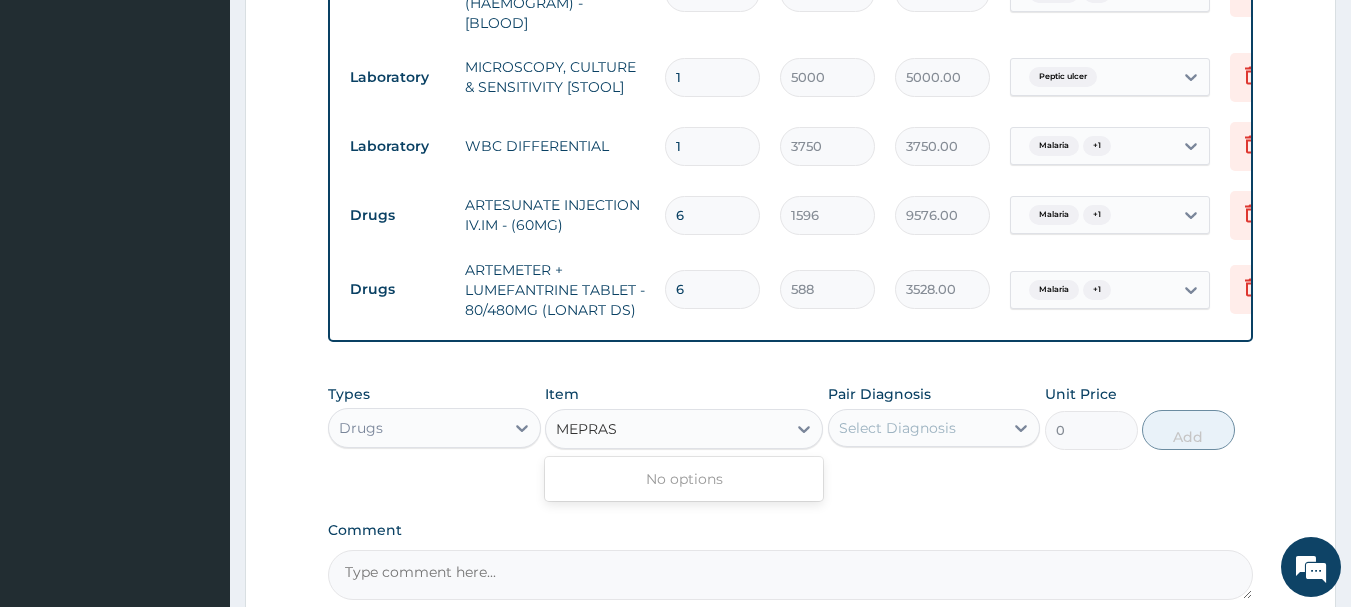 type on "MEPRA" 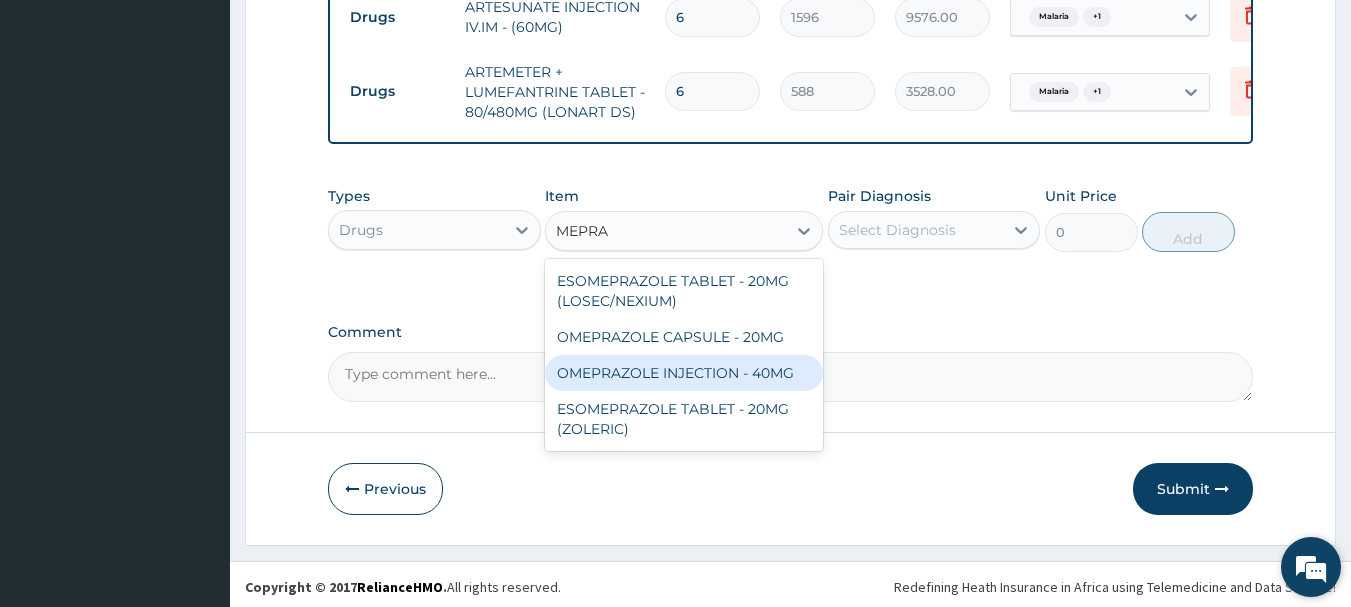 scroll, scrollTop: 1124, scrollLeft: 0, axis: vertical 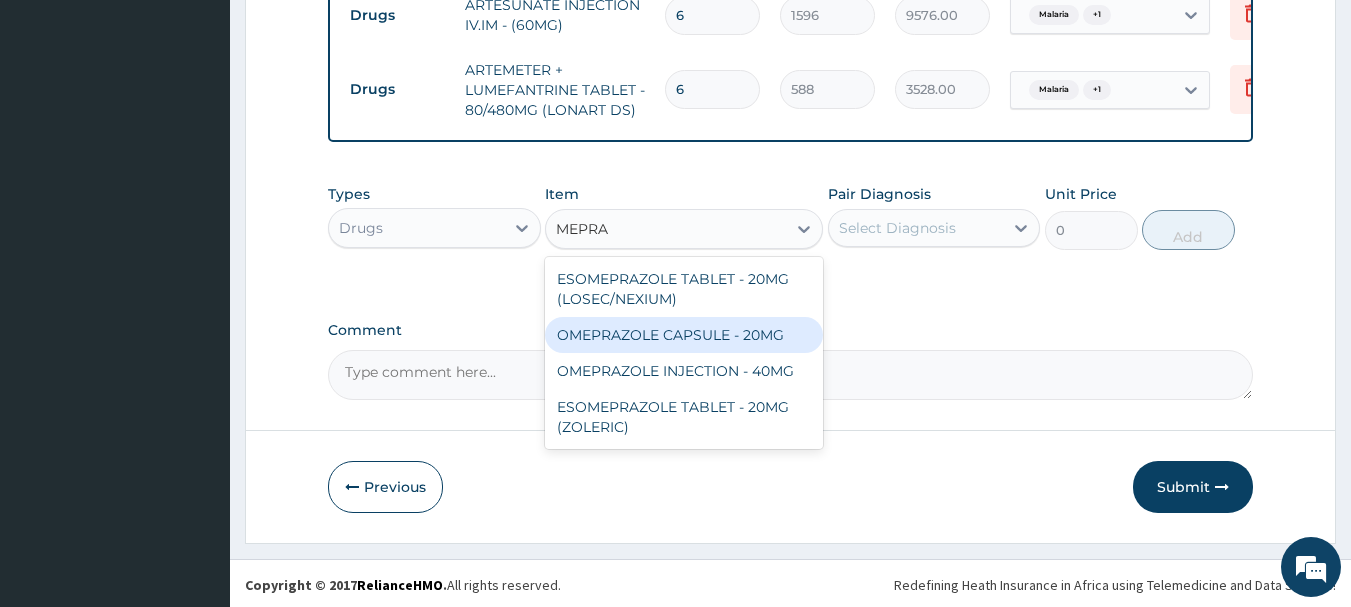 click on "OMEPRAZOLE CAPSULE - 20MG" at bounding box center [684, 335] 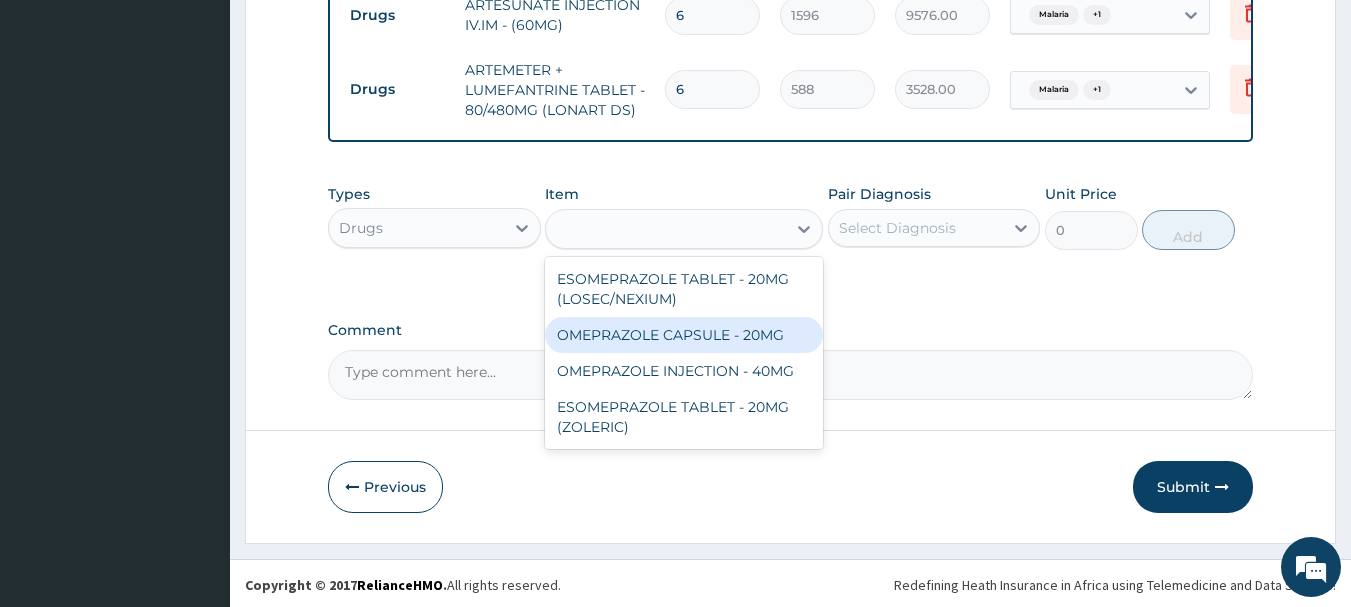 type on "140" 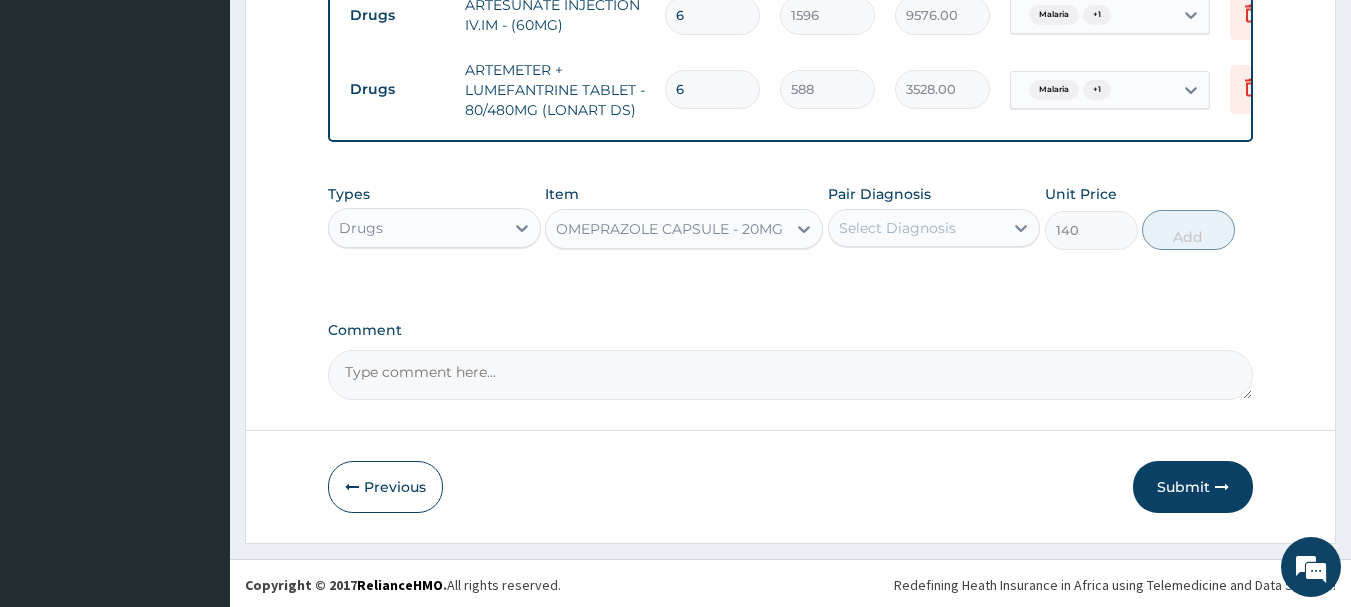 click on "Select Diagnosis" at bounding box center (916, 228) 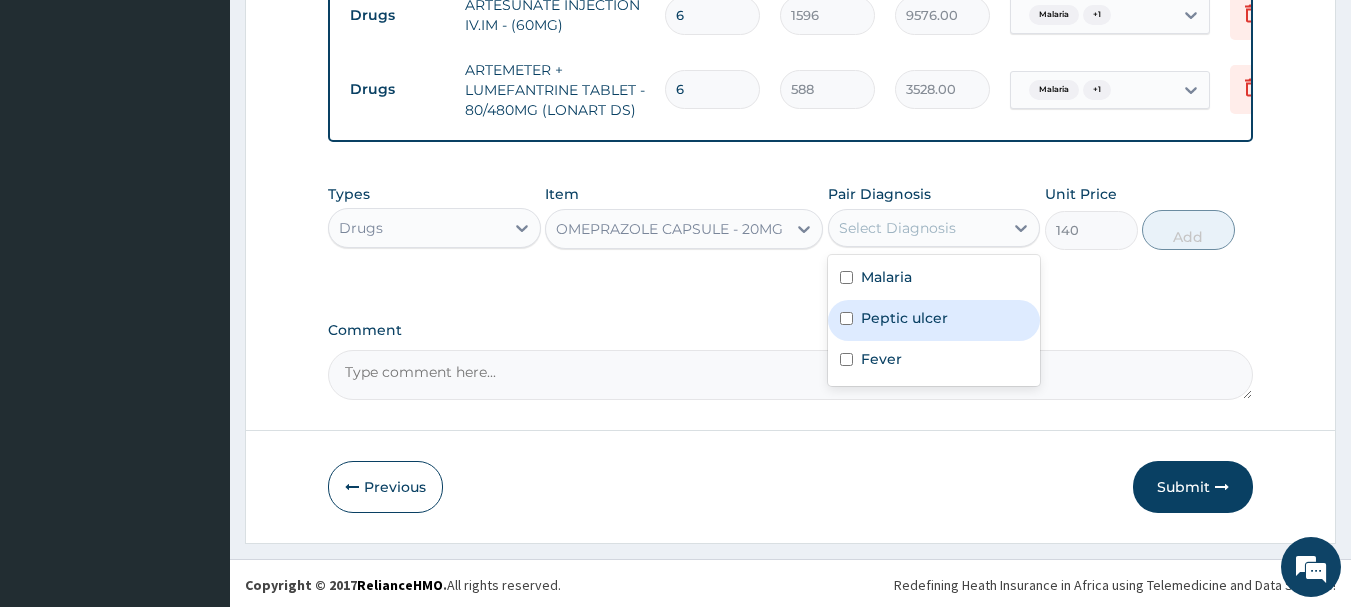 click on "Peptic ulcer" at bounding box center (934, 320) 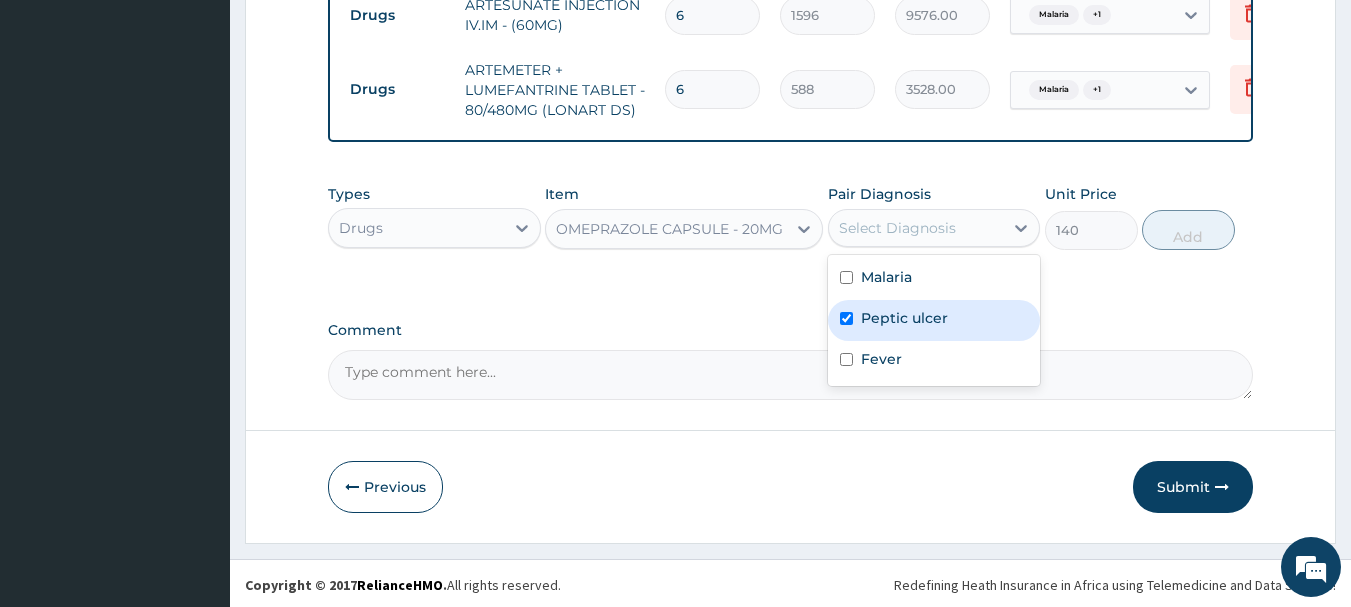 checkbox on "true" 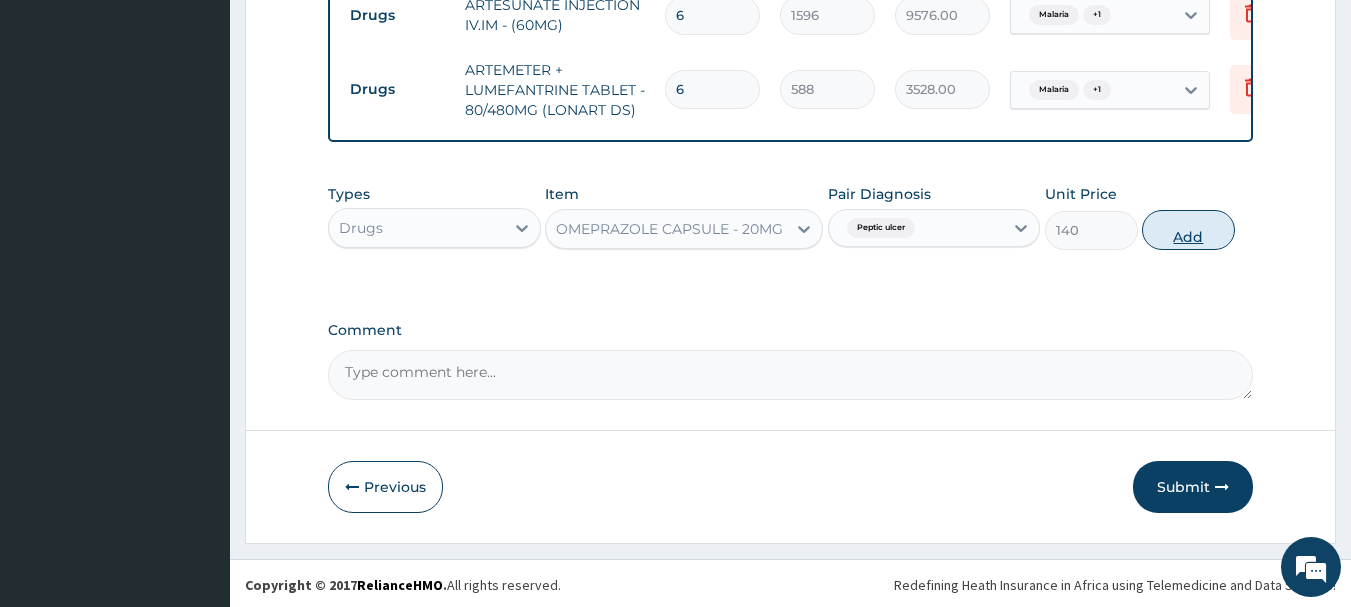 click on "Add" at bounding box center (1188, 230) 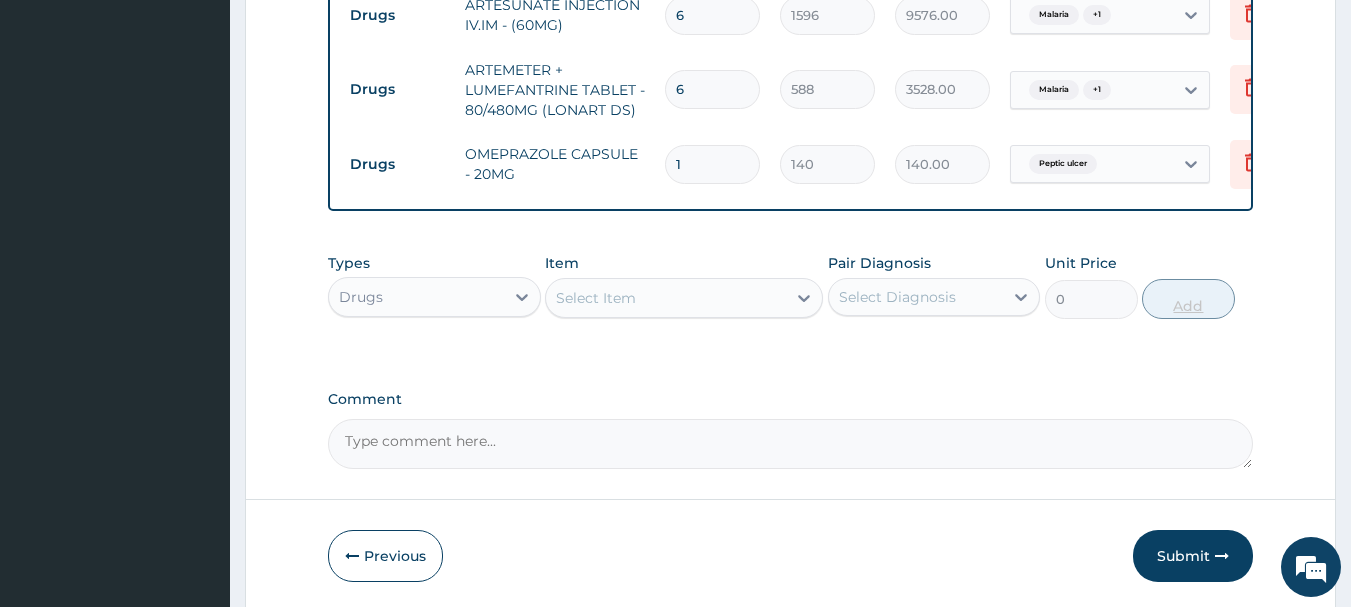 type on "10" 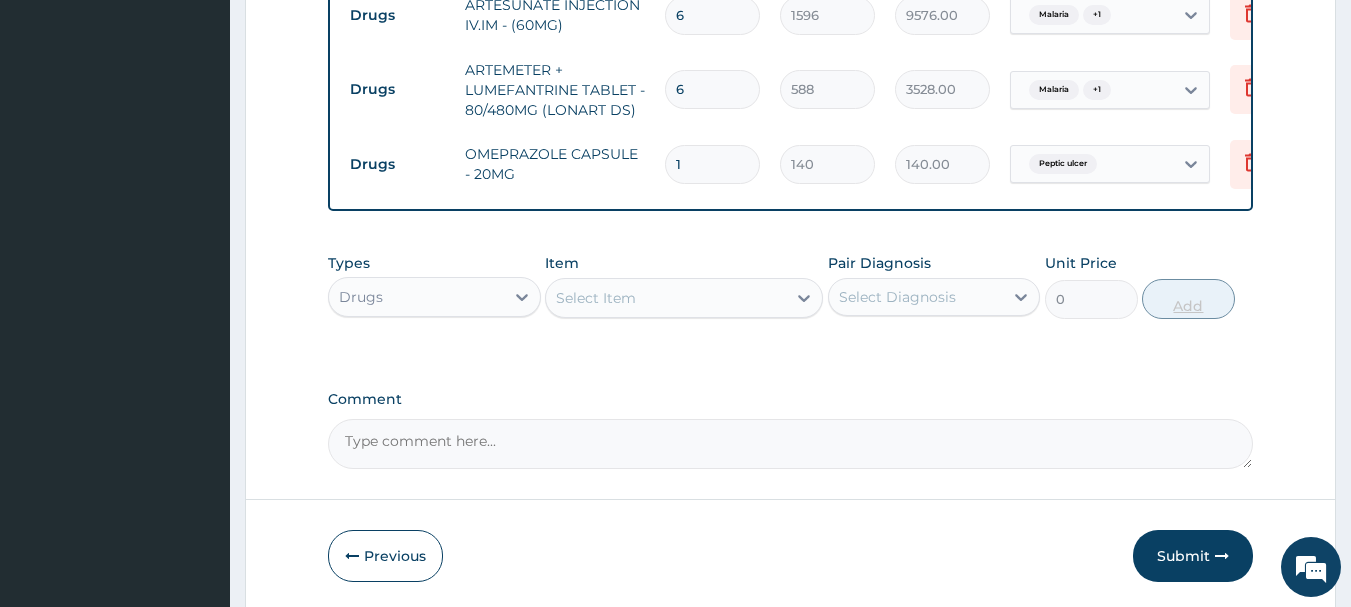 type on "1400.00" 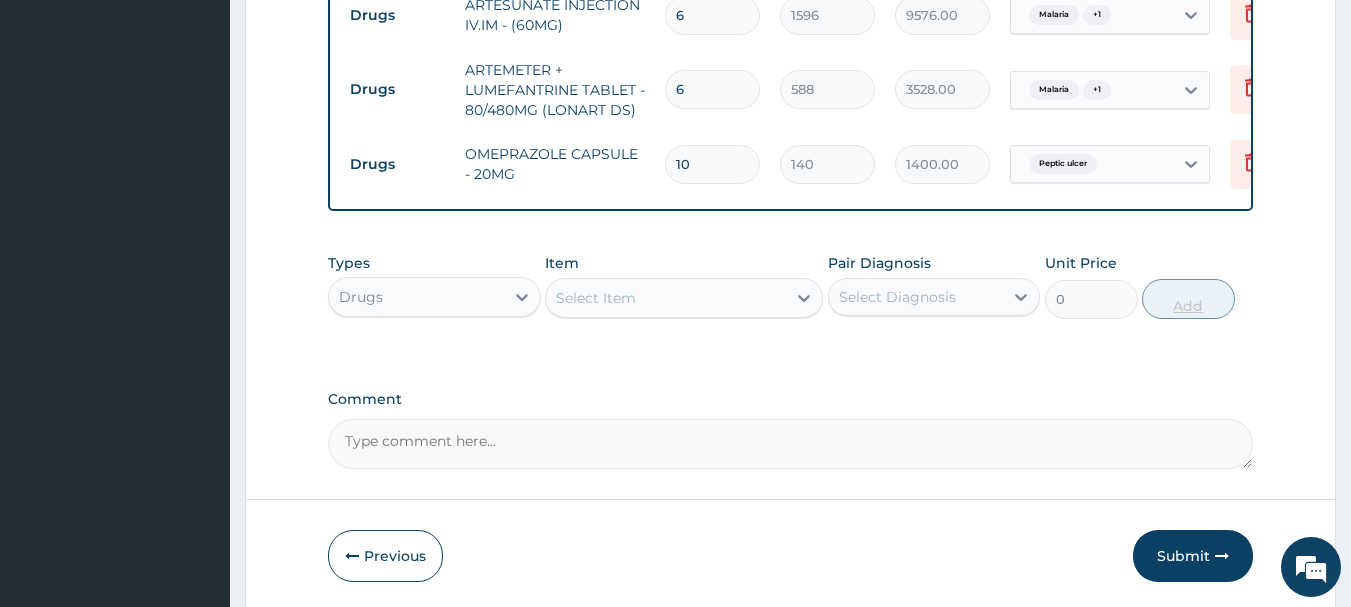 type on "1" 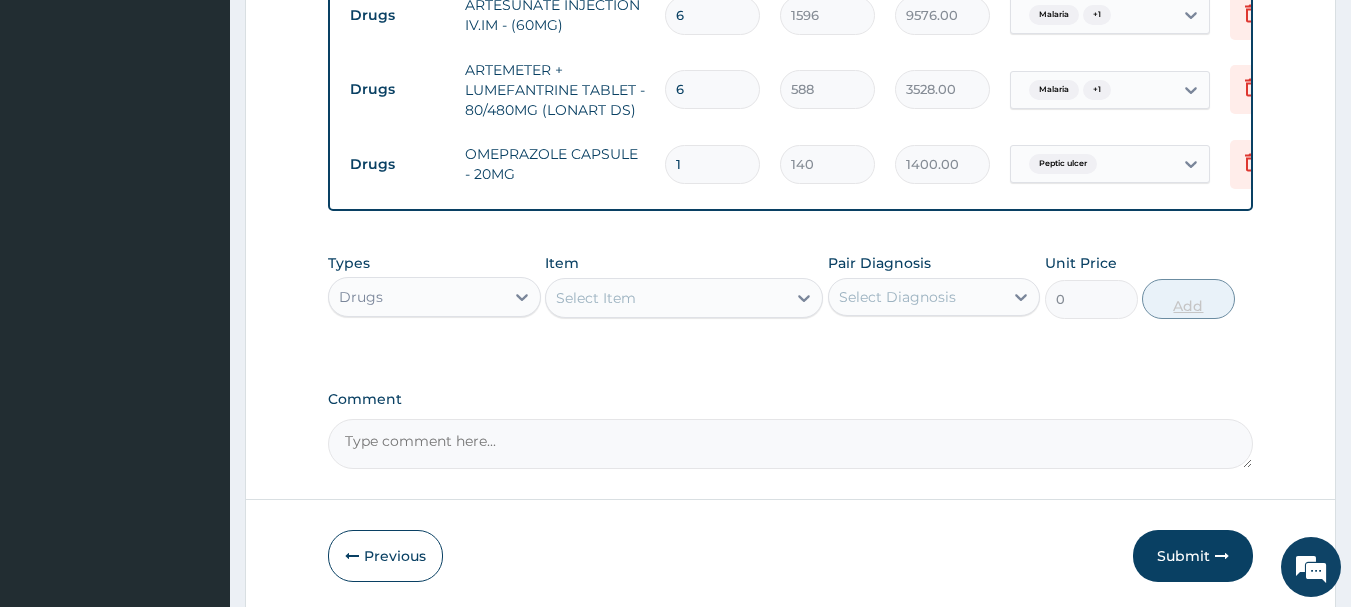 type on "140.00" 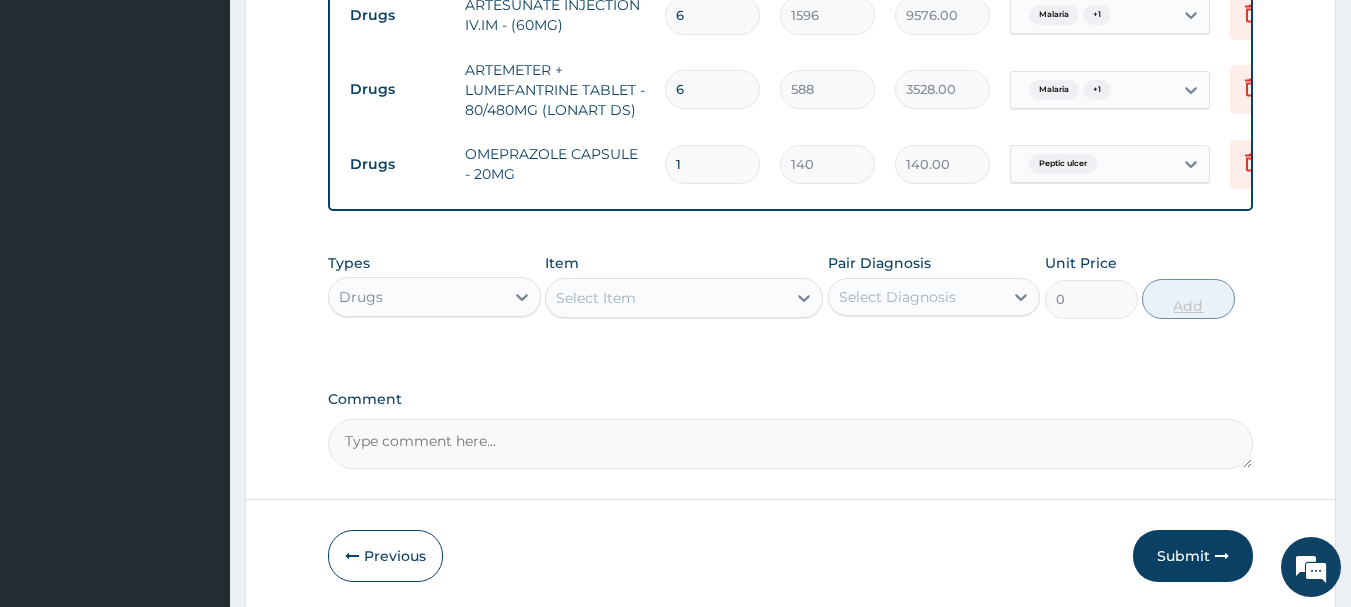 type on "14" 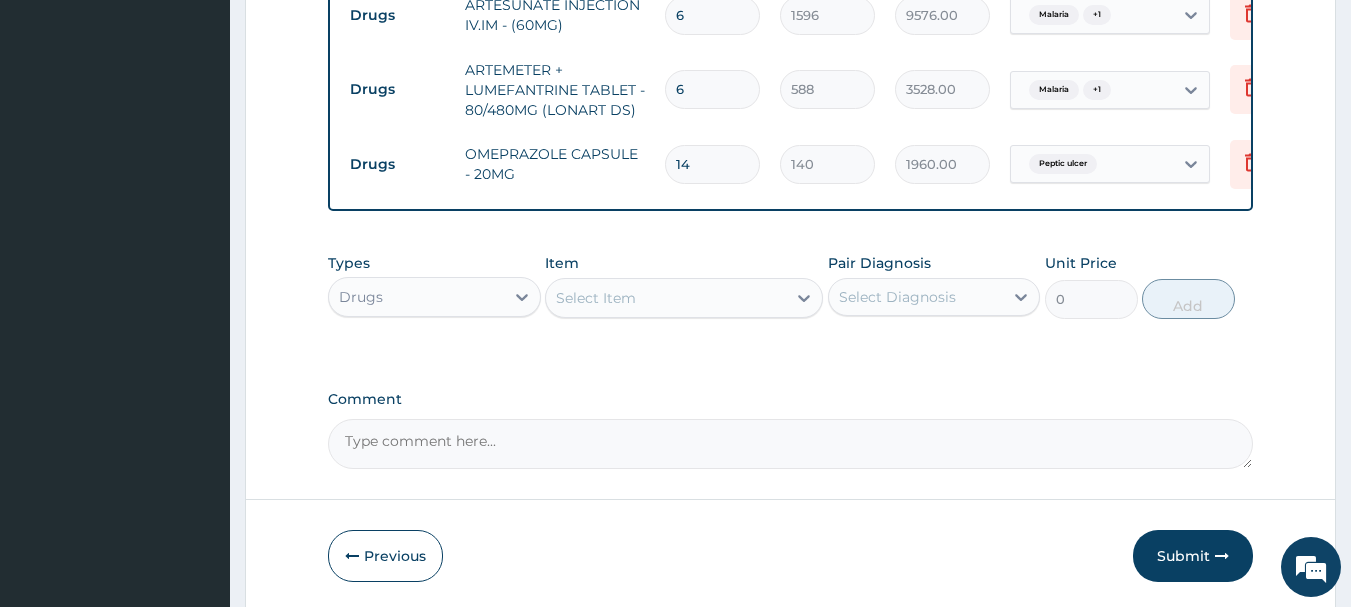 type on "14" 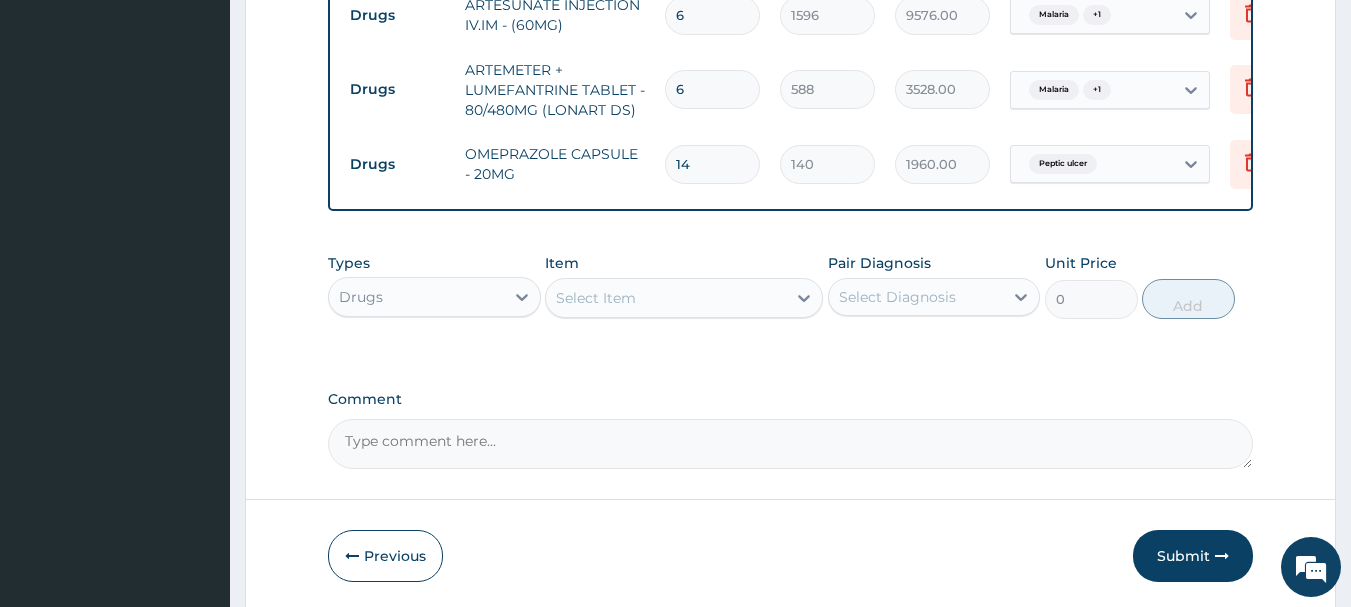 click on "Select Item" at bounding box center (596, 298) 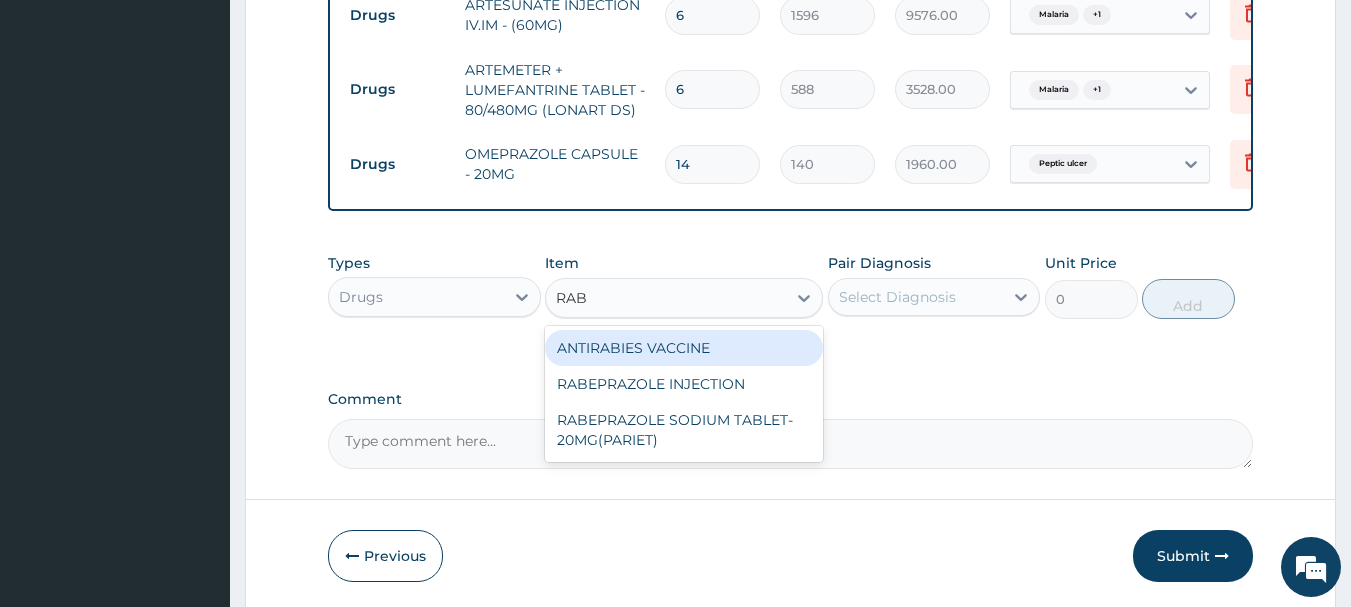 type on "RABE" 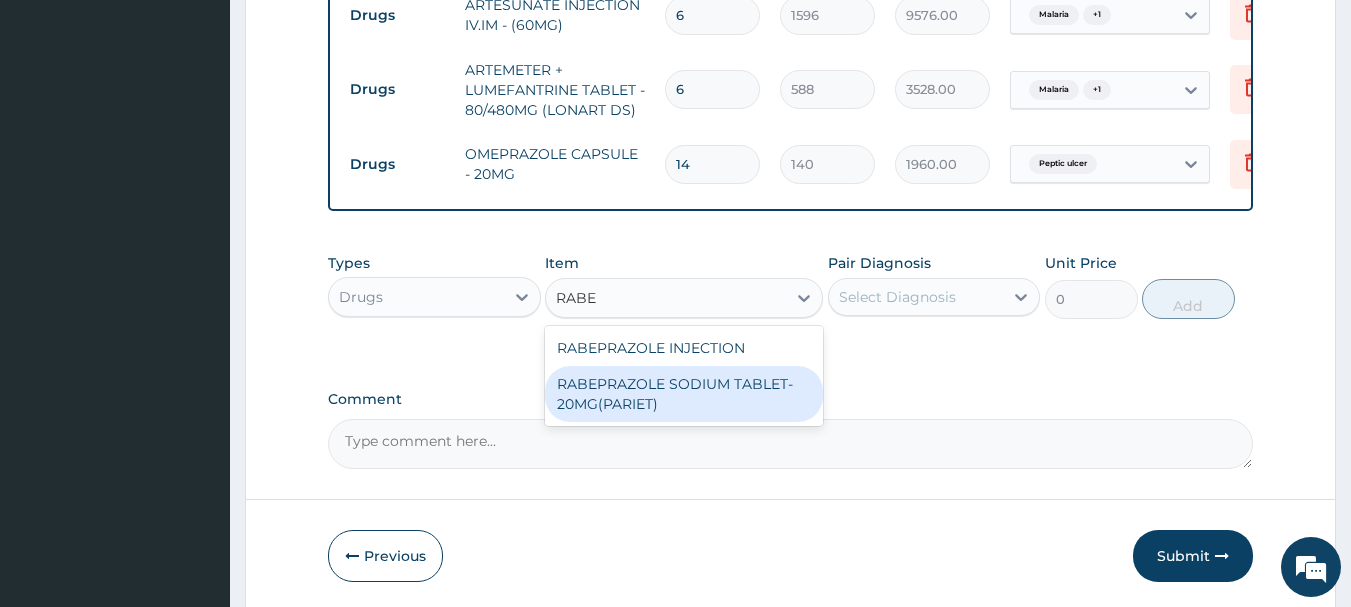 click on "RABEPRAZOLE SODIUM TABLET- 20MG(PARIET)" at bounding box center (684, 394) 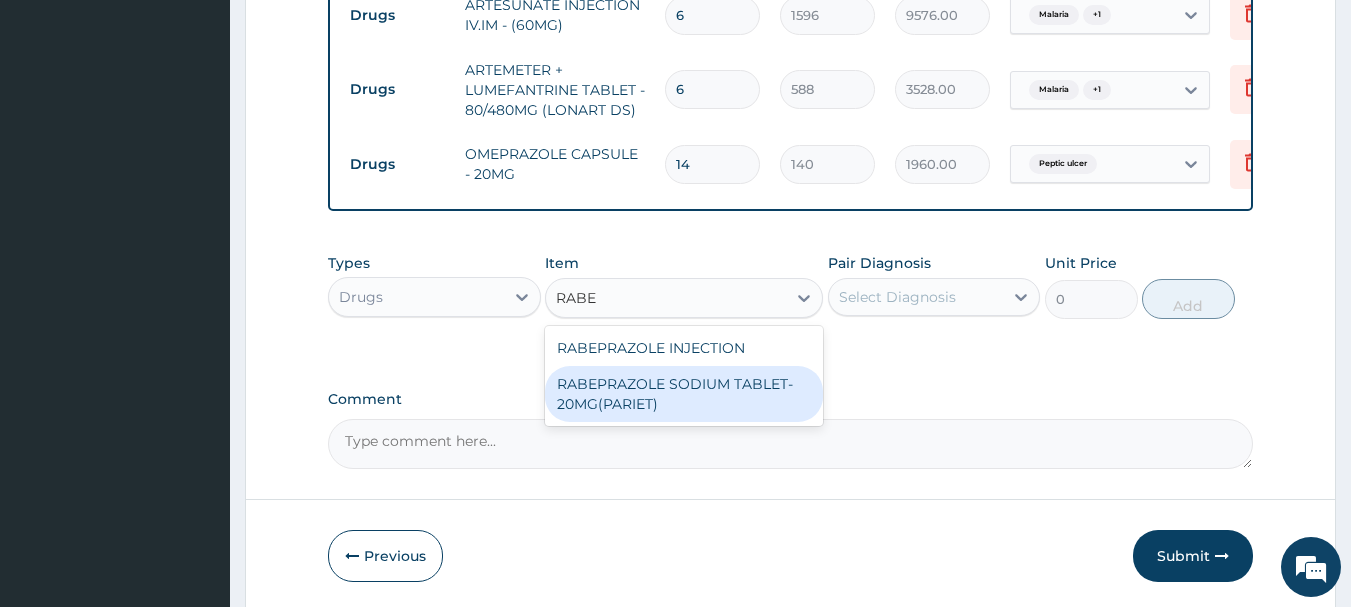 type 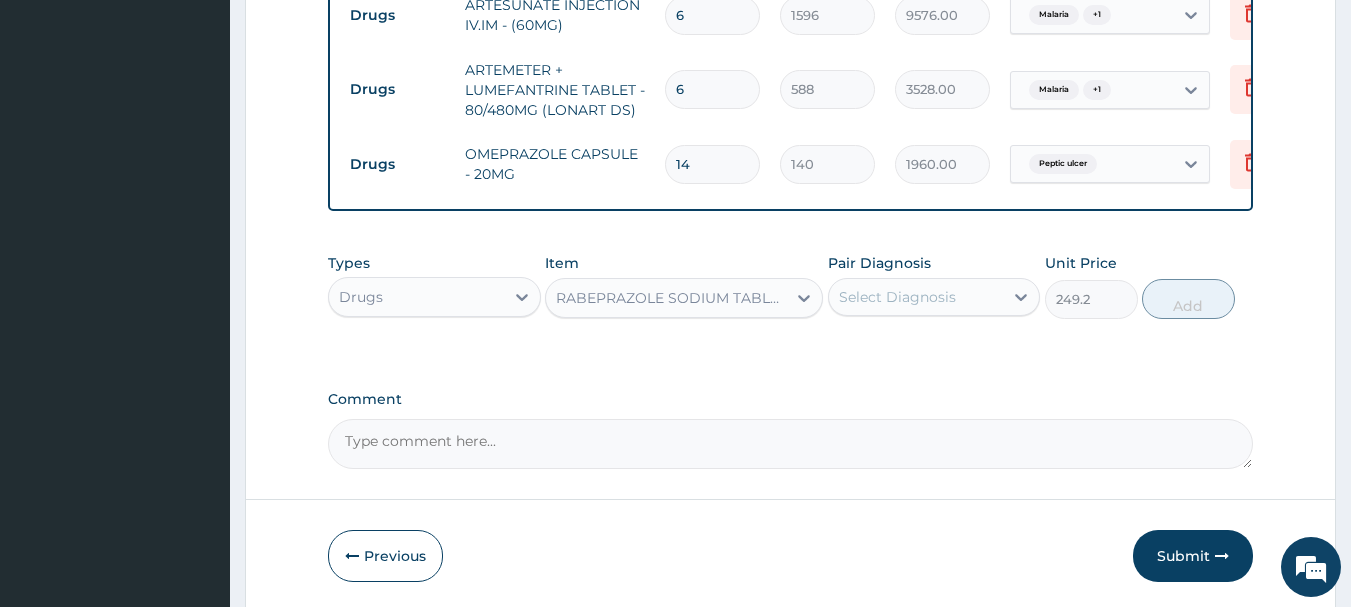 click on "Select Diagnosis" at bounding box center [897, 297] 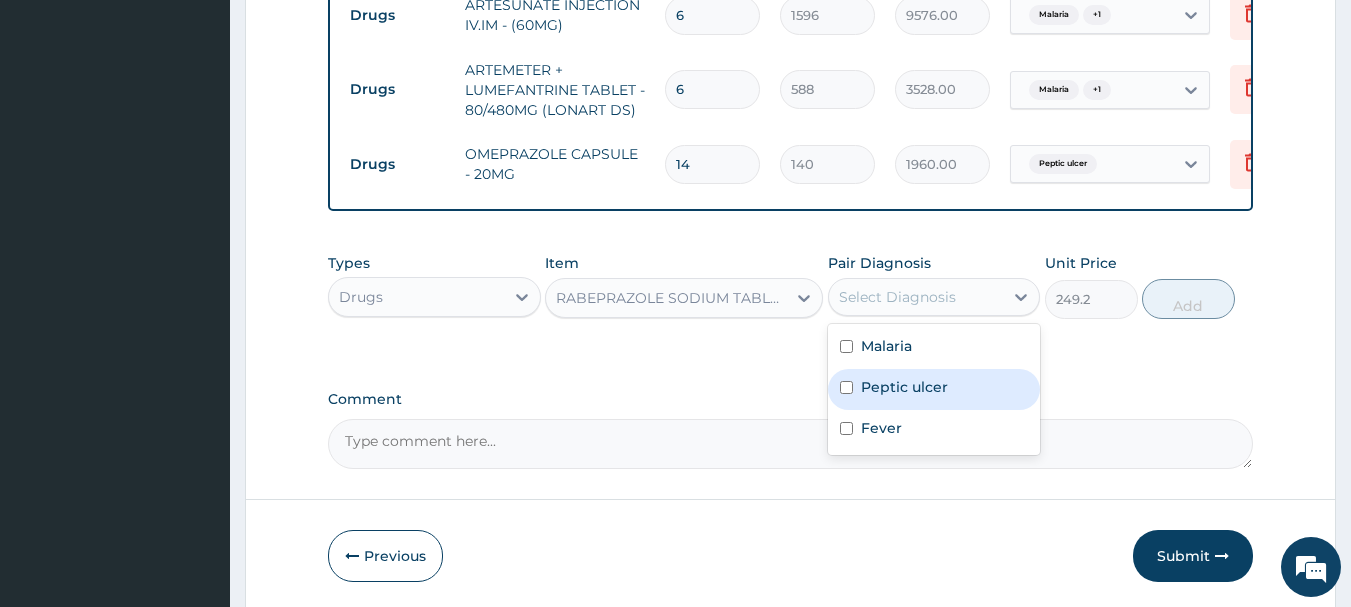 click on "Peptic ulcer" at bounding box center (904, 387) 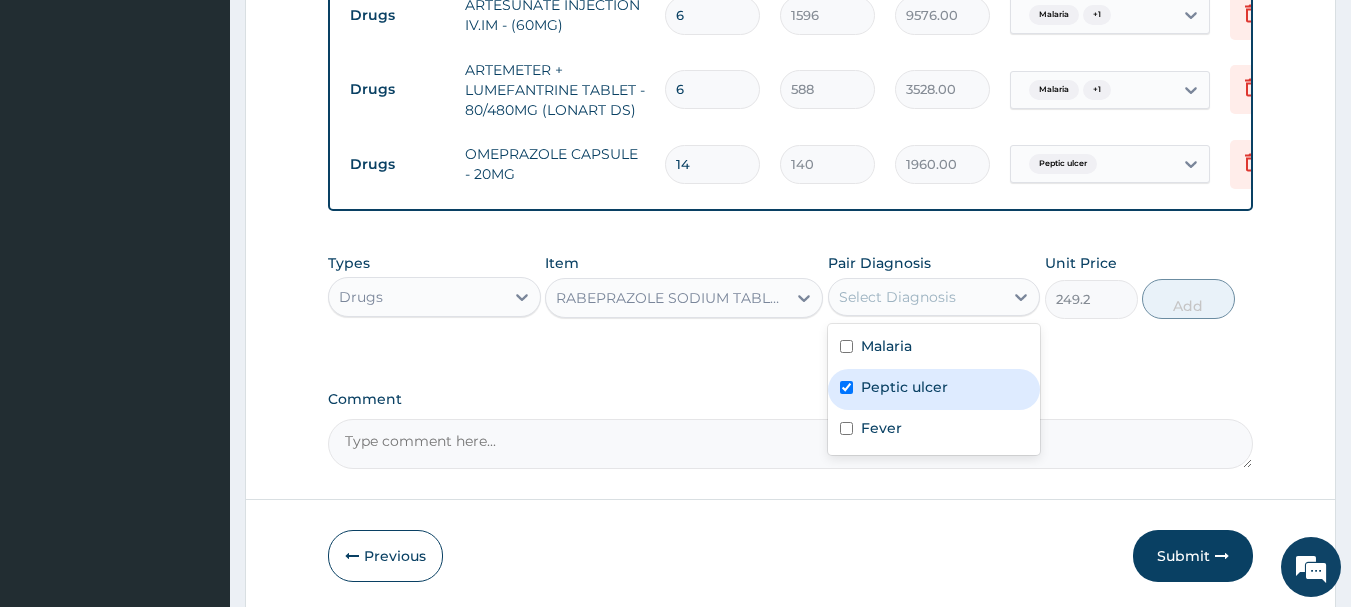 checkbox on "true" 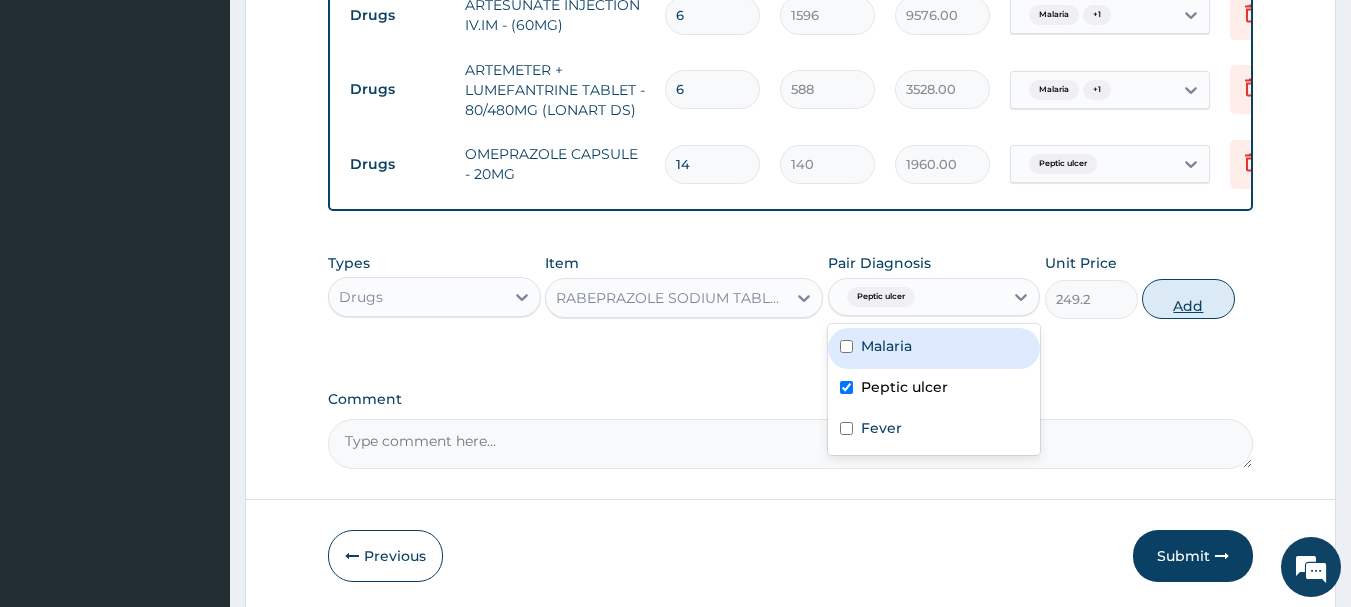 click on "Add" at bounding box center (1188, 299) 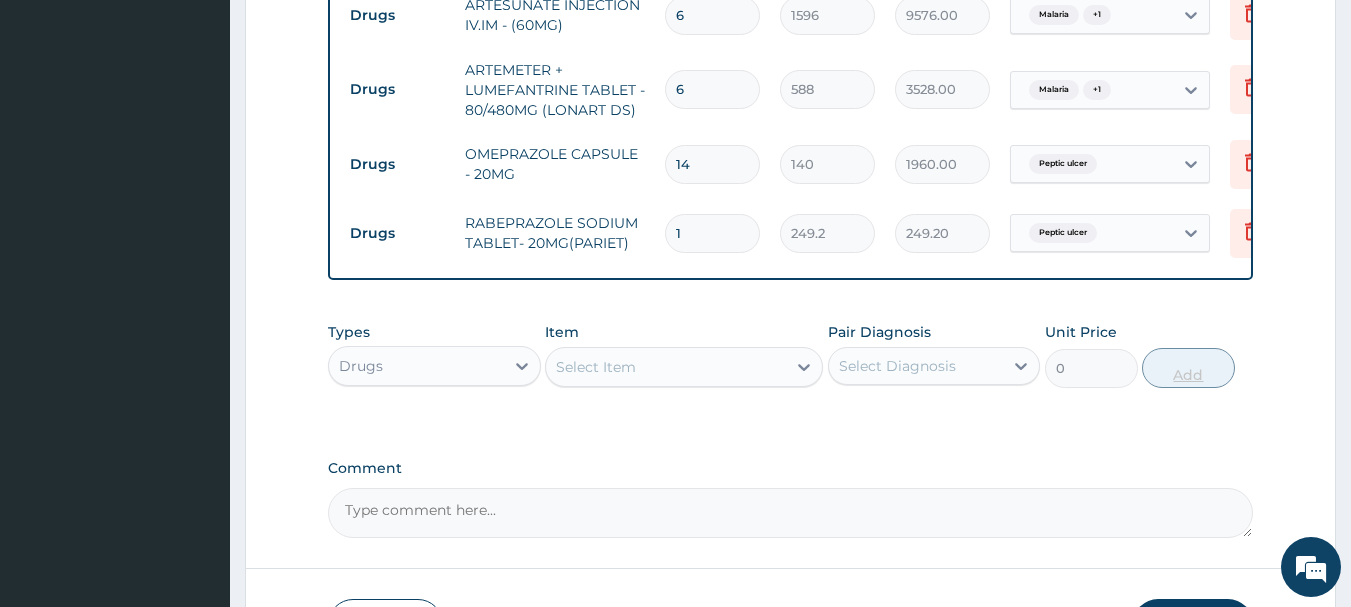 type on "10" 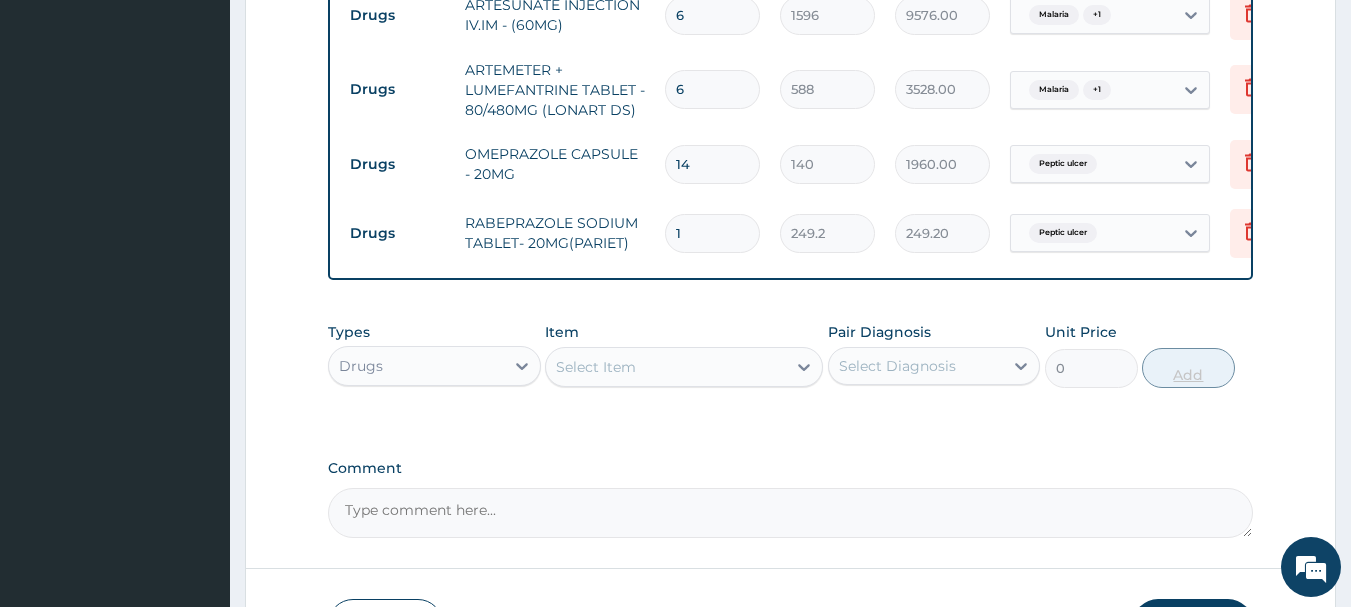 type on "2492.00" 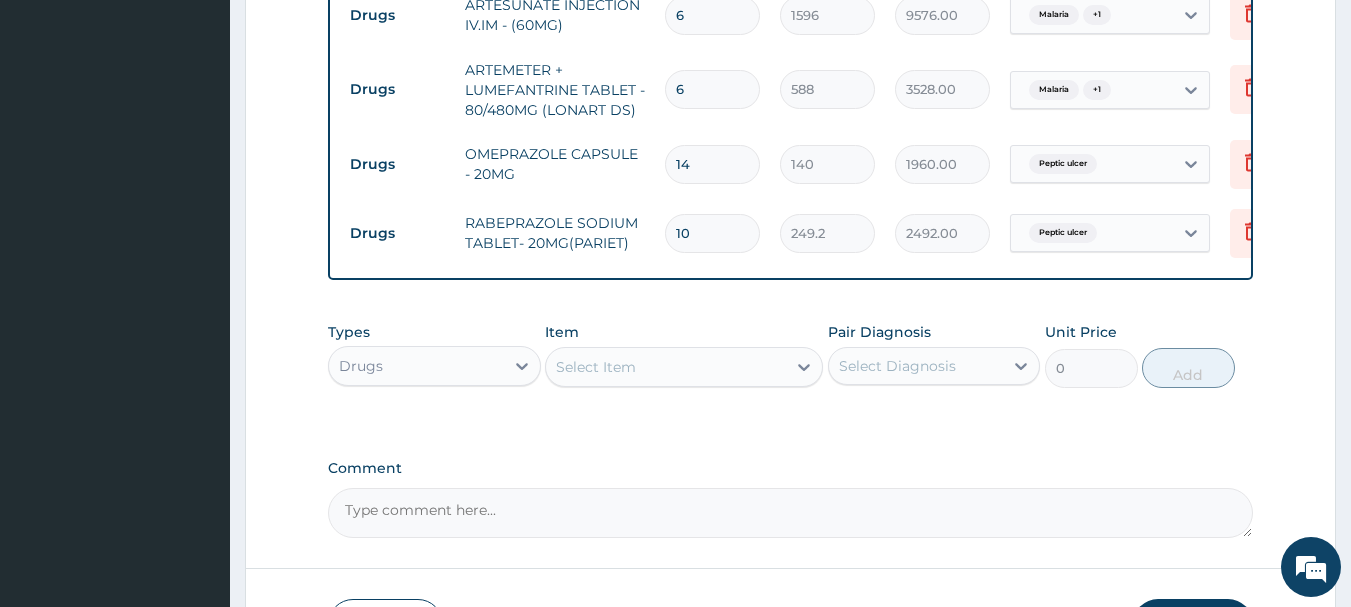 type on "10" 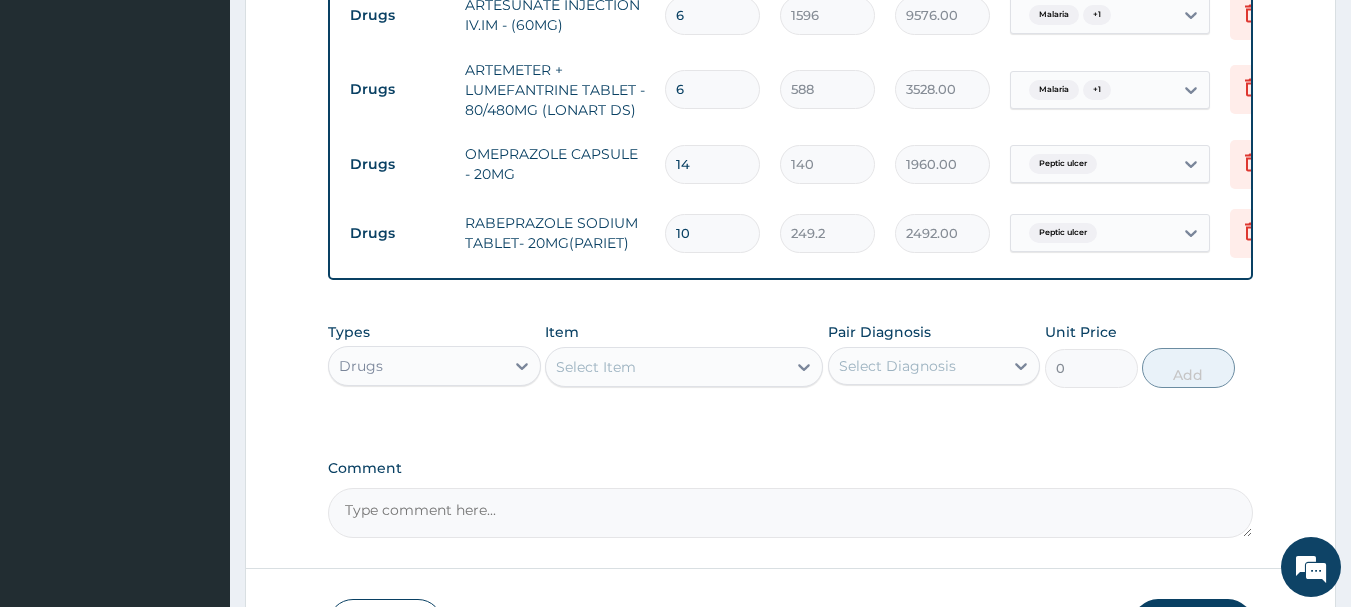 click on "Select Item" at bounding box center (666, 367) 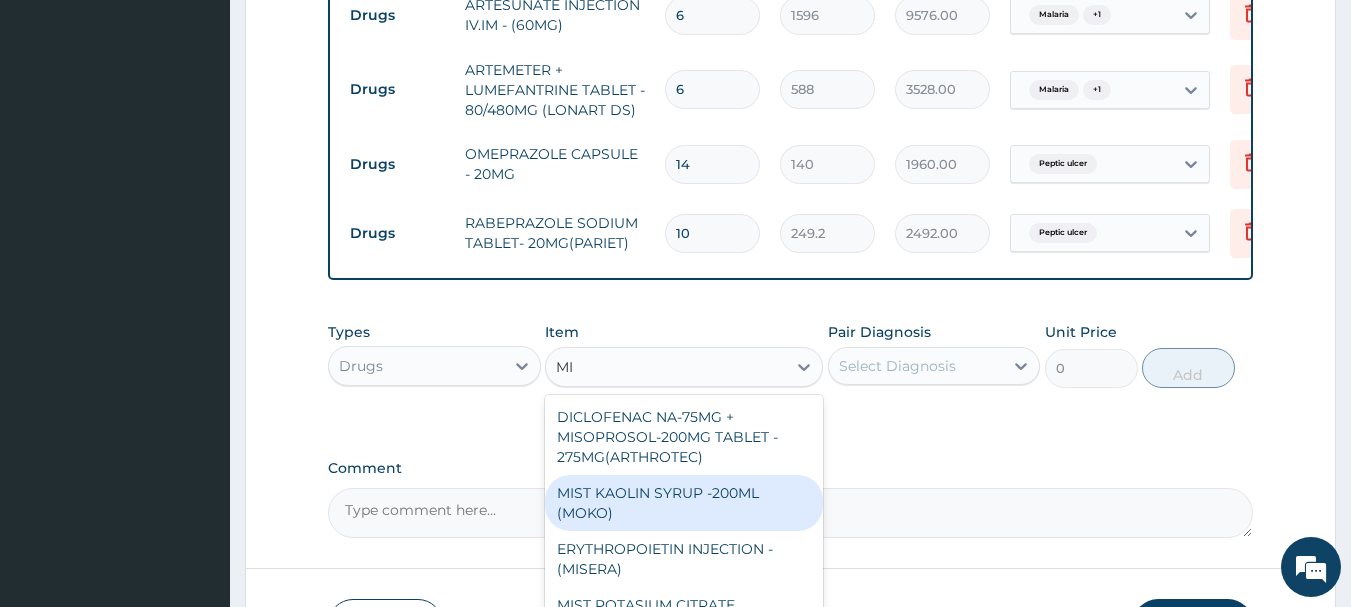 type on "M" 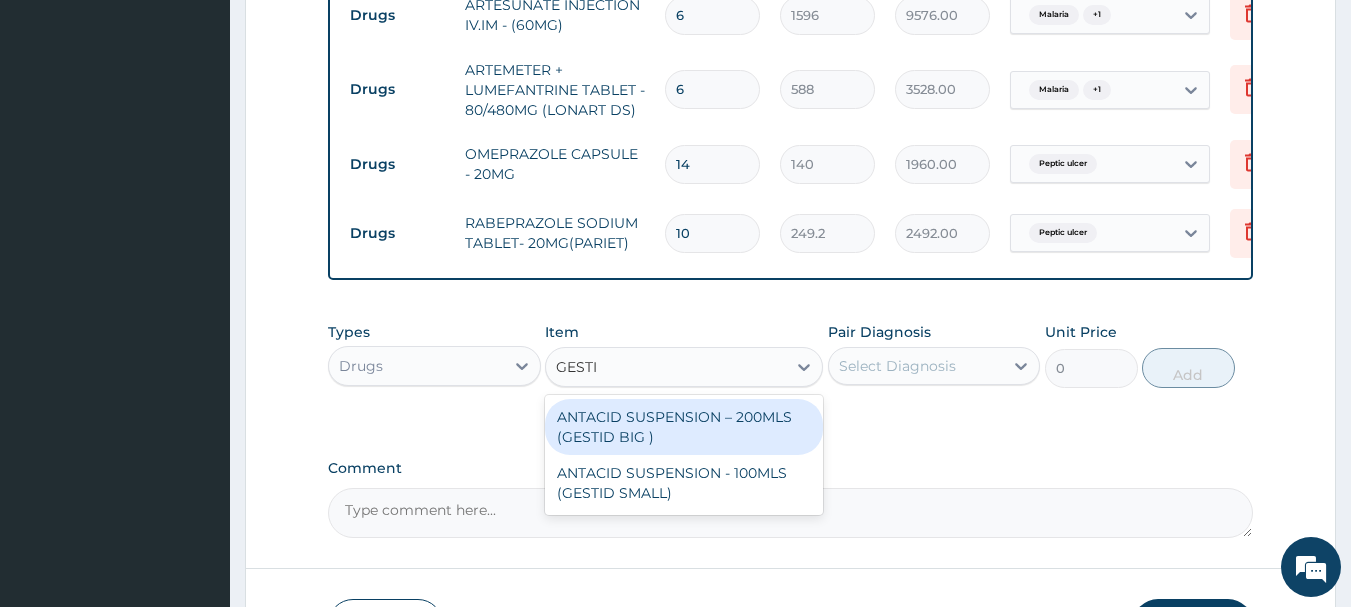type on "GESTID" 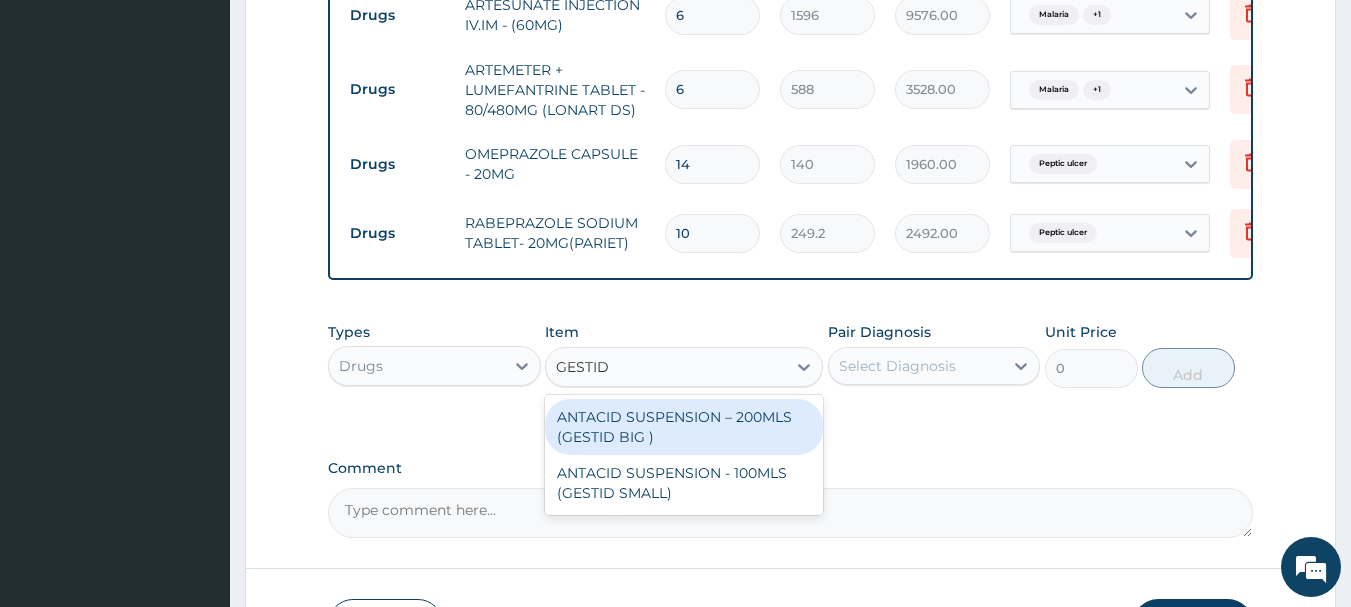 click on "ANTACID SUSPENSION – 200MLS (GESTID BIG )" at bounding box center (684, 427) 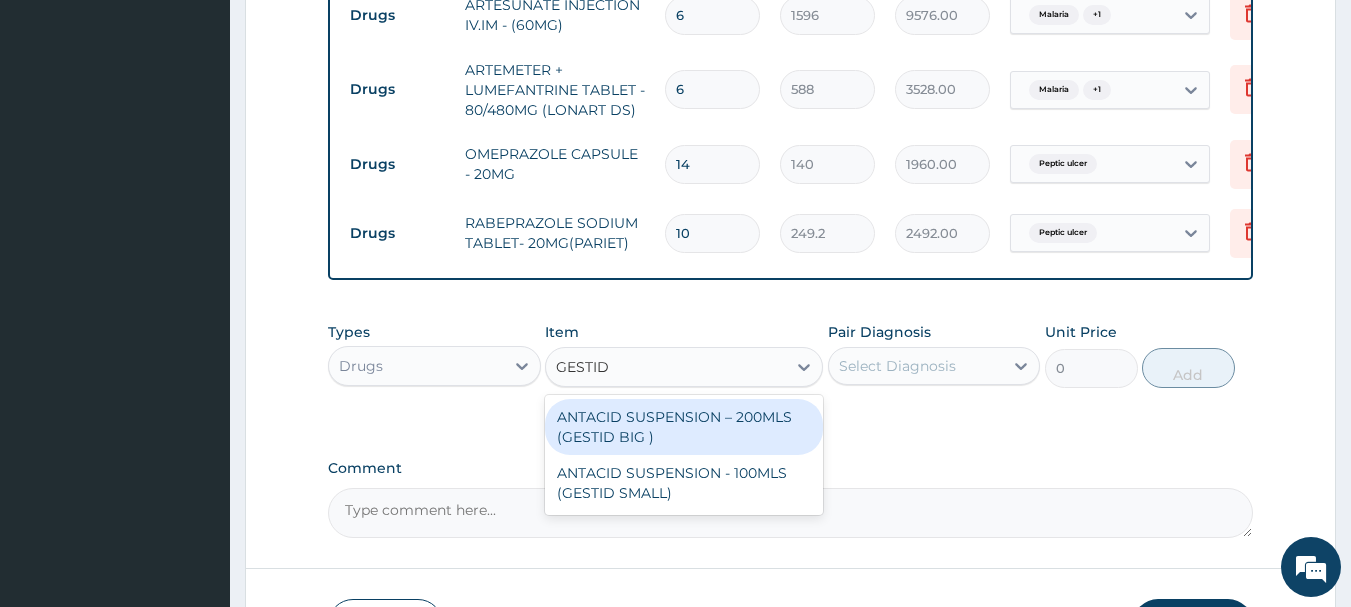 type 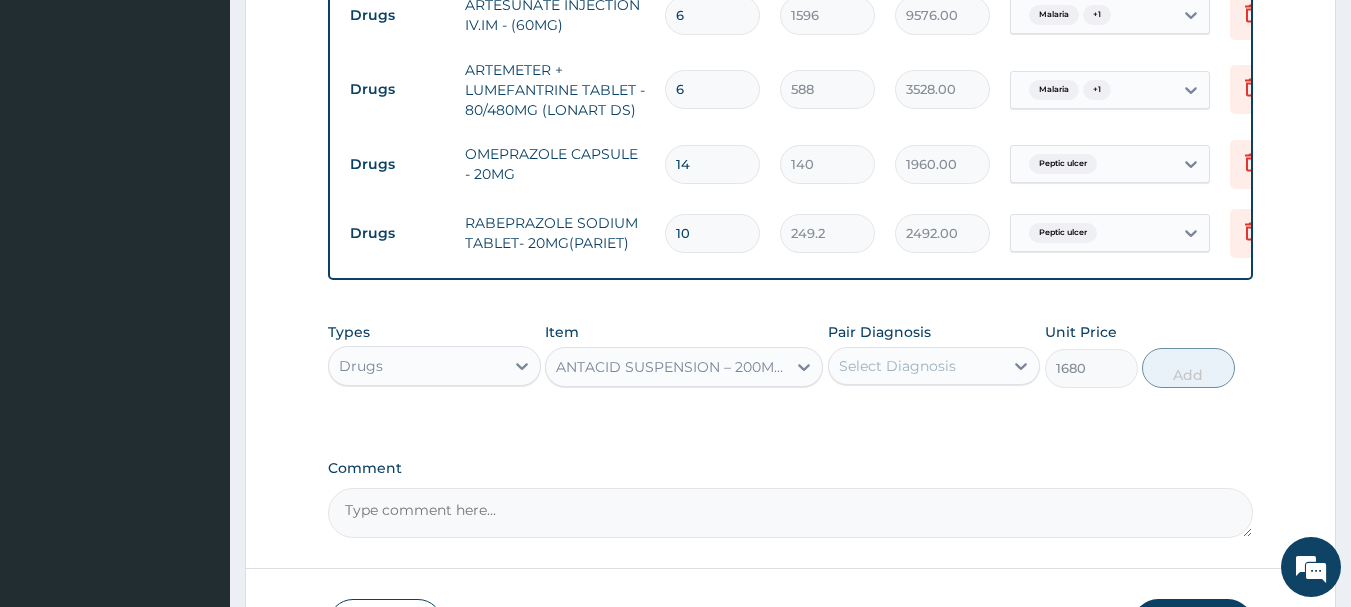 click on "Select Diagnosis" at bounding box center [916, 366] 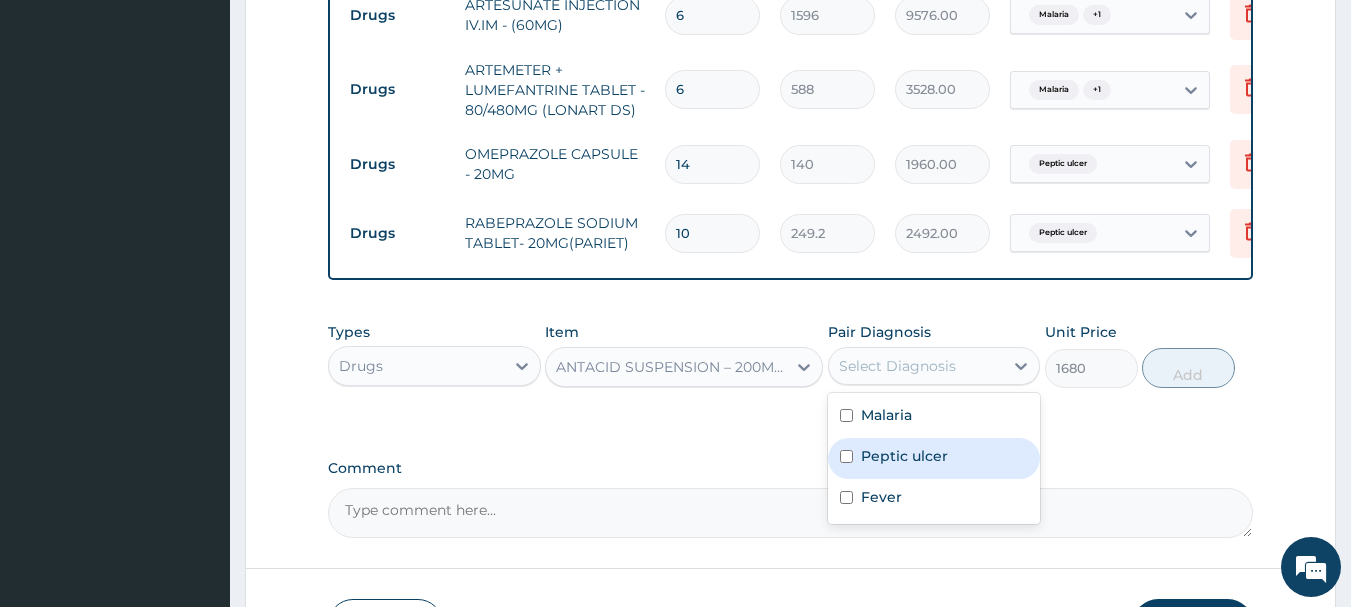 click on "Peptic ulcer" at bounding box center [934, 458] 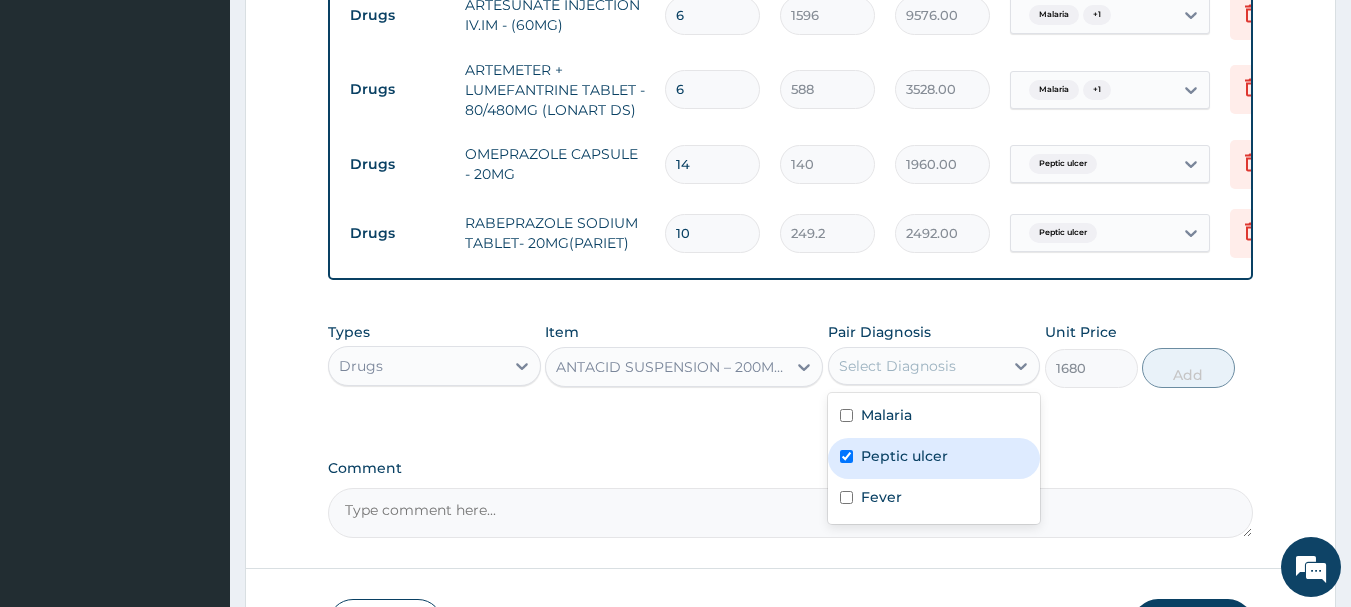 checkbox on "true" 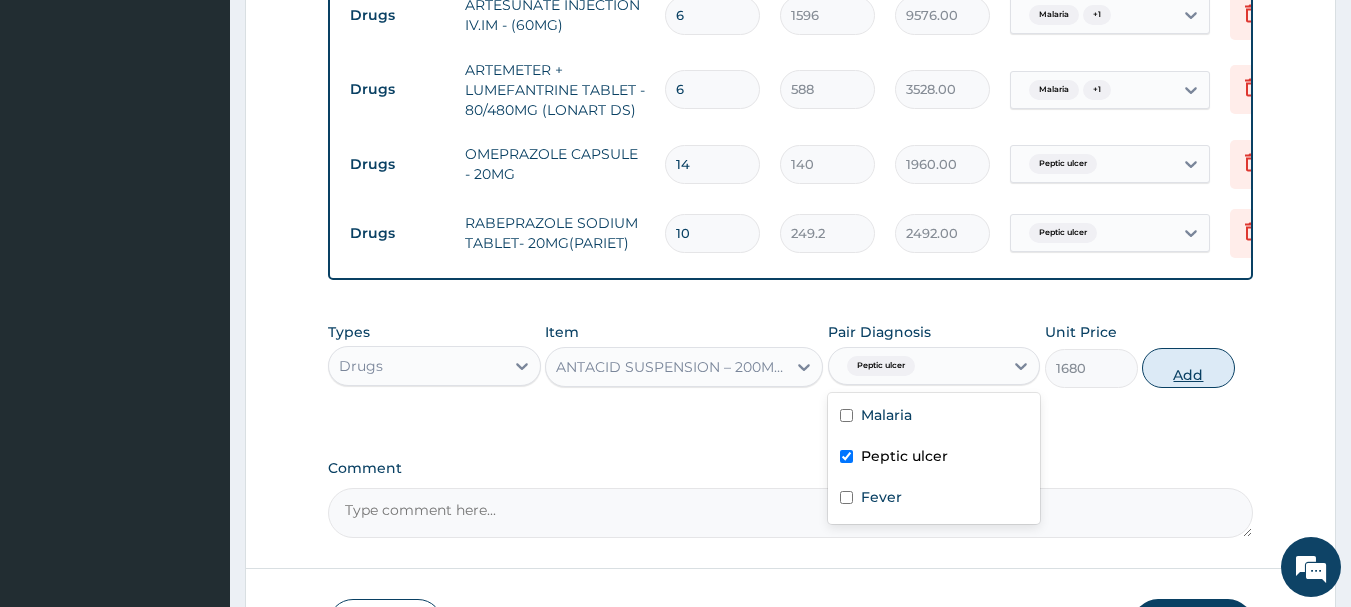 click on "Add" at bounding box center (1188, 368) 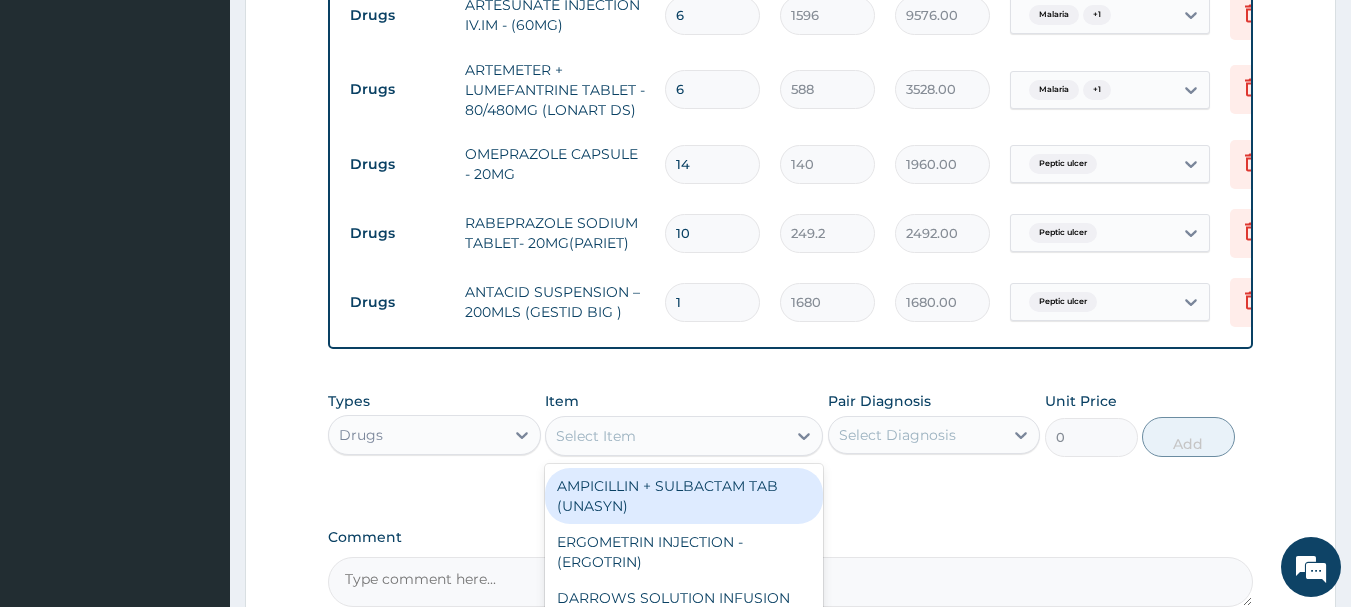 click on "Select Item" at bounding box center [666, 436] 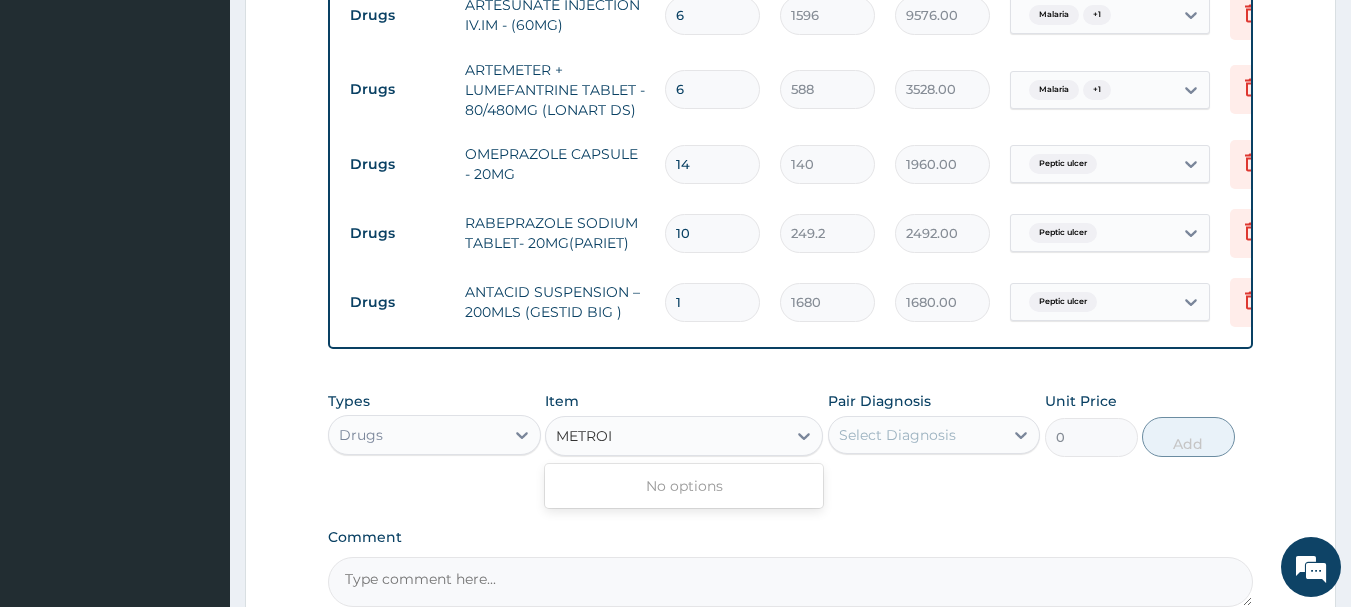 type on "METRO" 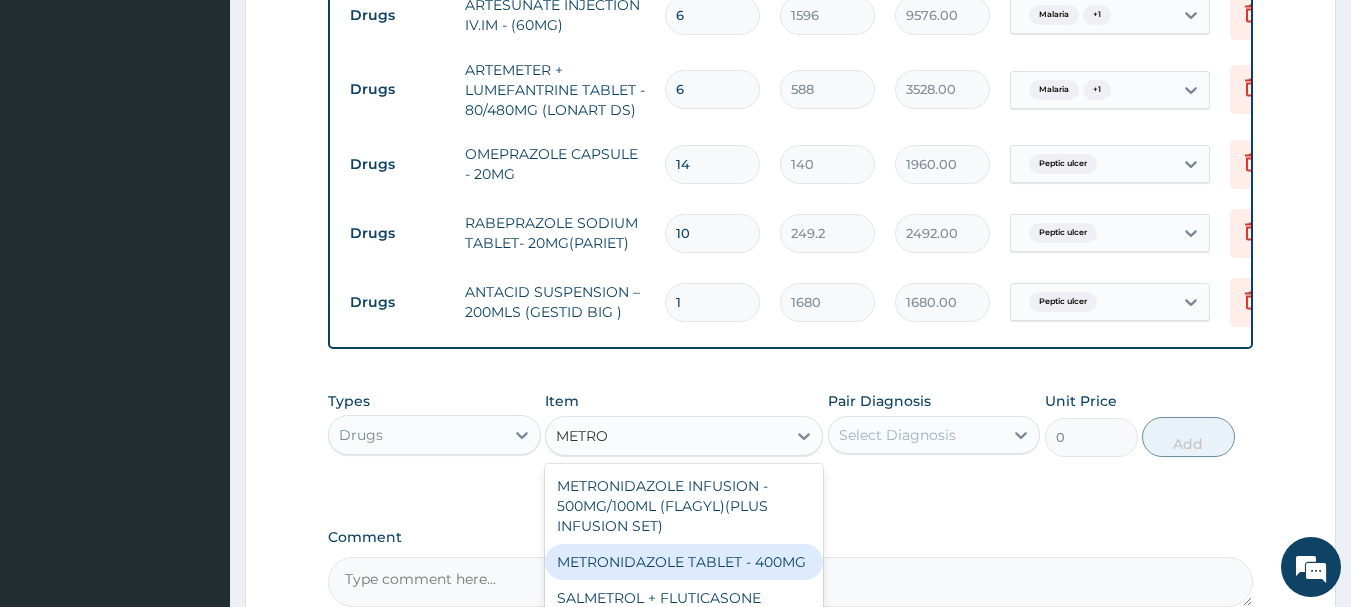 click on "METRONIDAZOLE TABLET - 400MG" at bounding box center [684, 562] 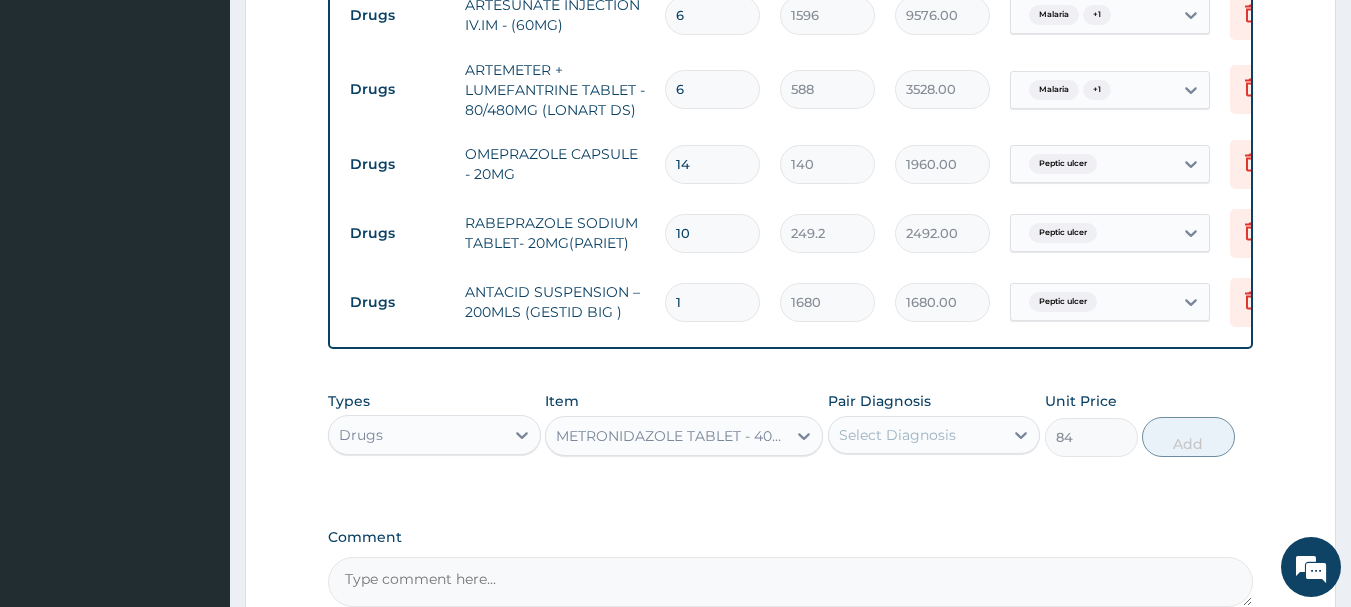click on "Types Drugs Item METRONIDAZOLE TABLET - 400MG Pair Diagnosis Select Diagnosis Unit Price 84 Add" at bounding box center (791, 439) 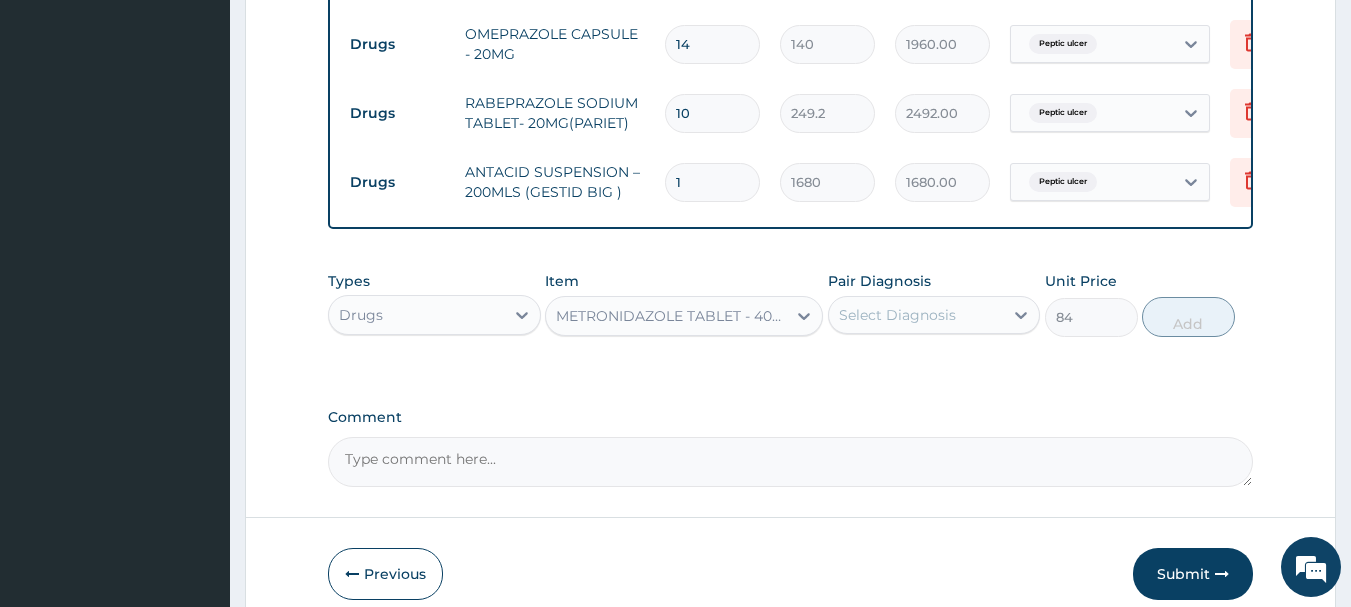 scroll, scrollTop: 1284, scrollLeft: 0, axis: vertical 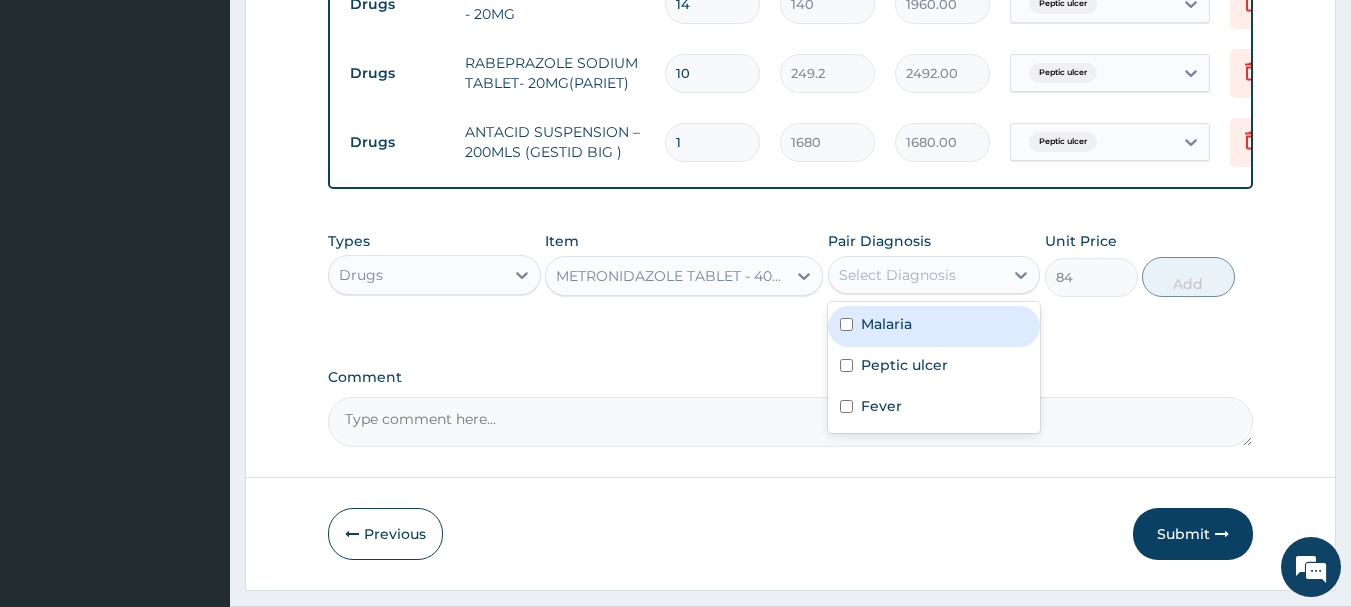 click on "Select Diagnosis" at bounding box center (916, 275) 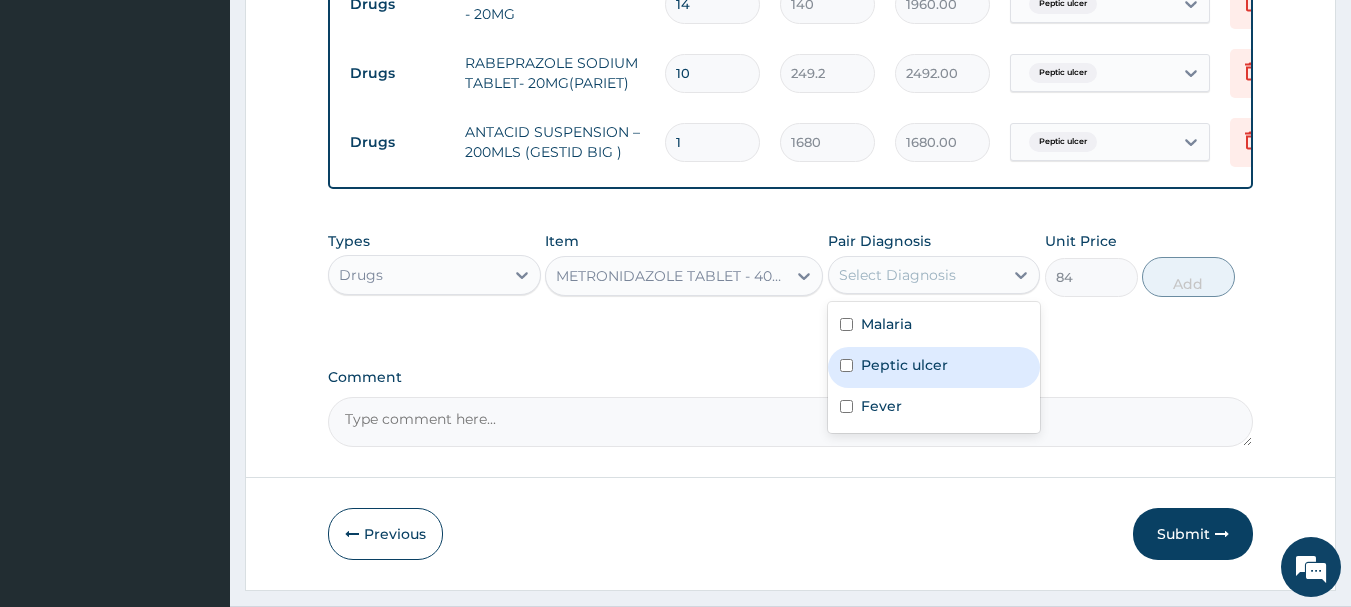 click on "Peptic ulcer" at bounding box center [934, 367] 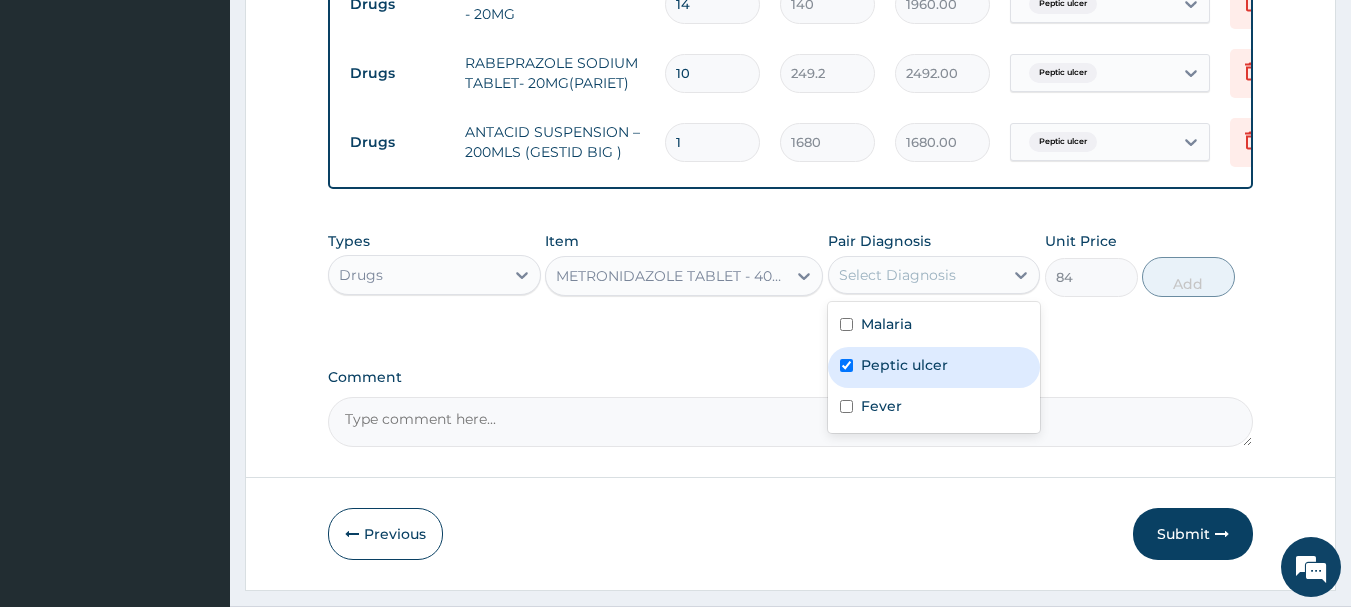 checkbox on "true" 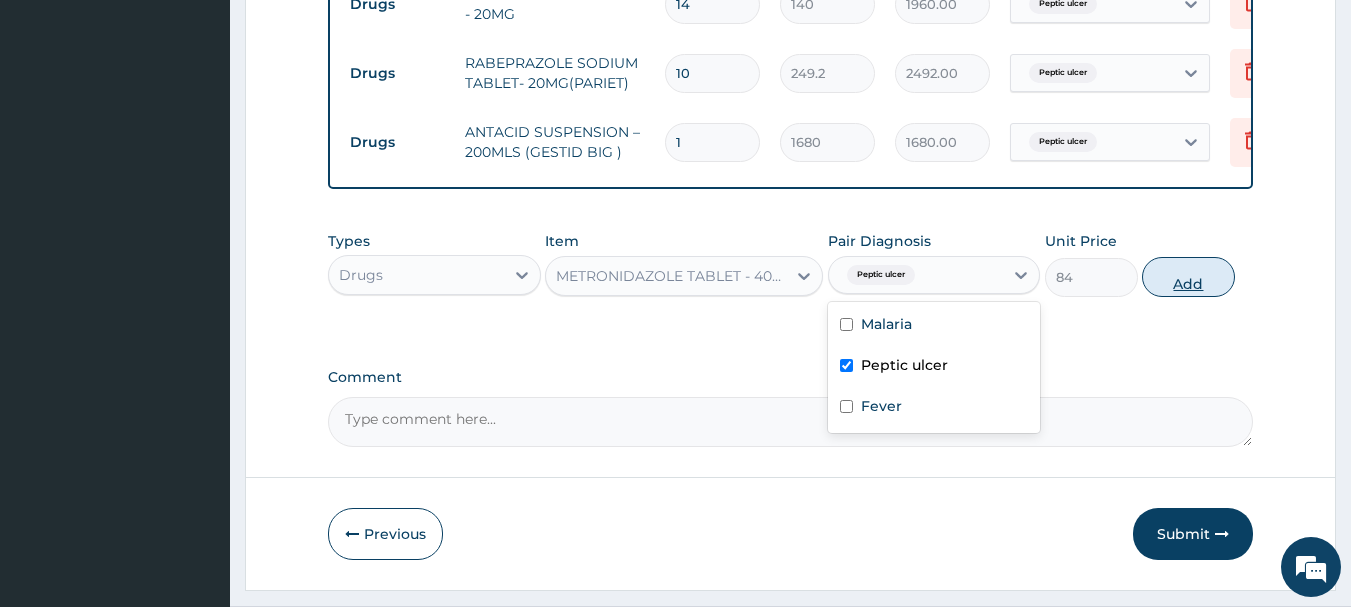 click on "Add" at bounding box center (1188, 277) 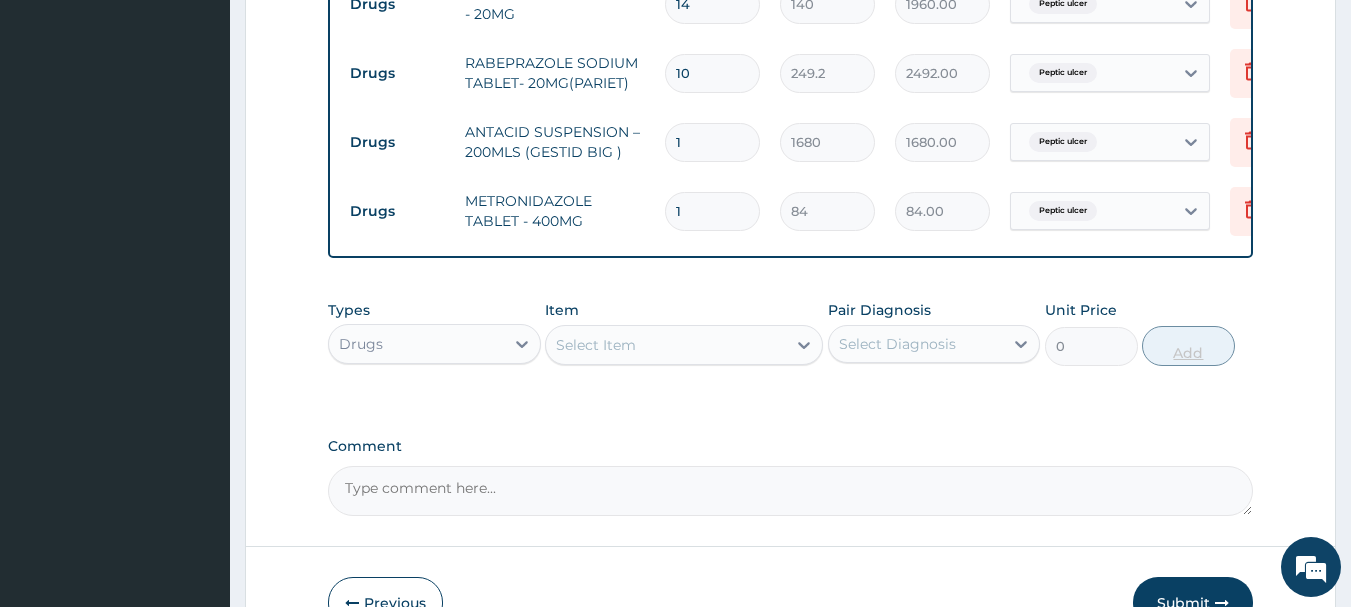 type on "15" 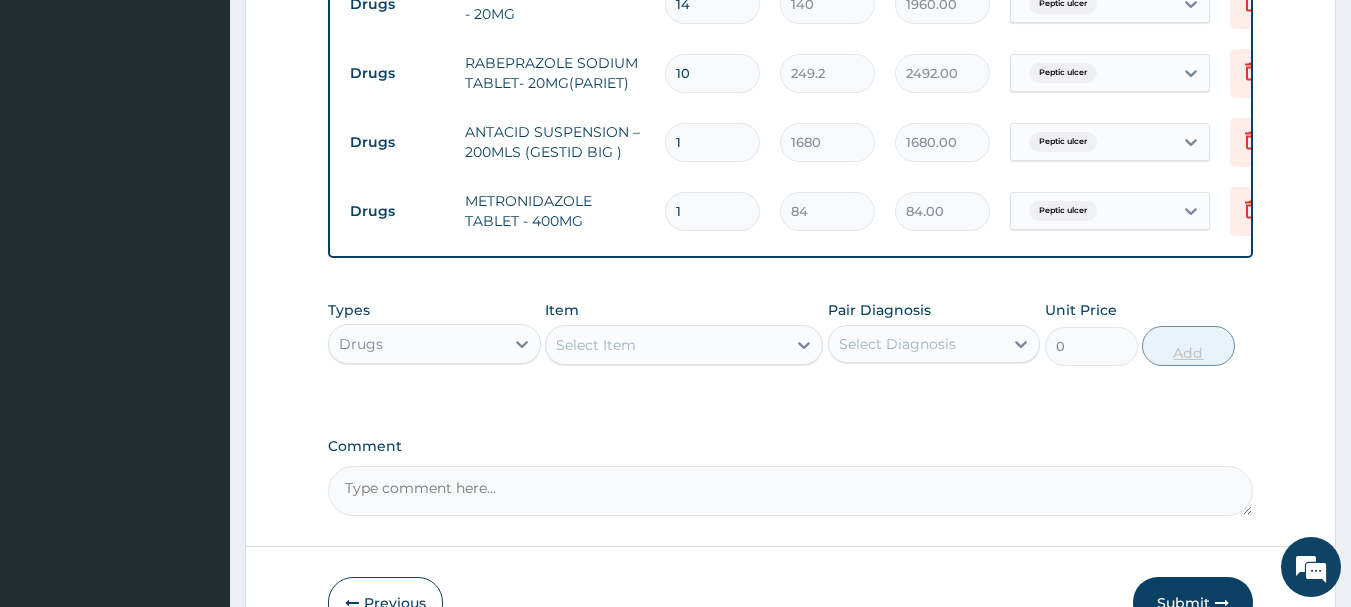 type on "1260.00" 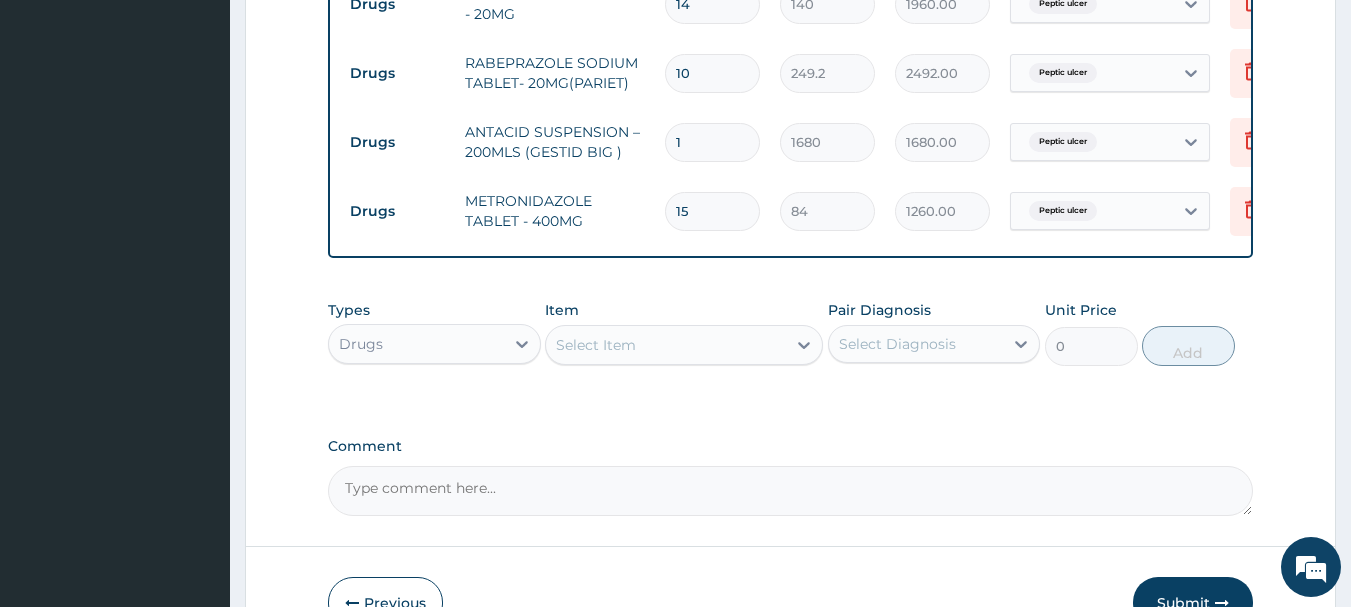 type on "15" 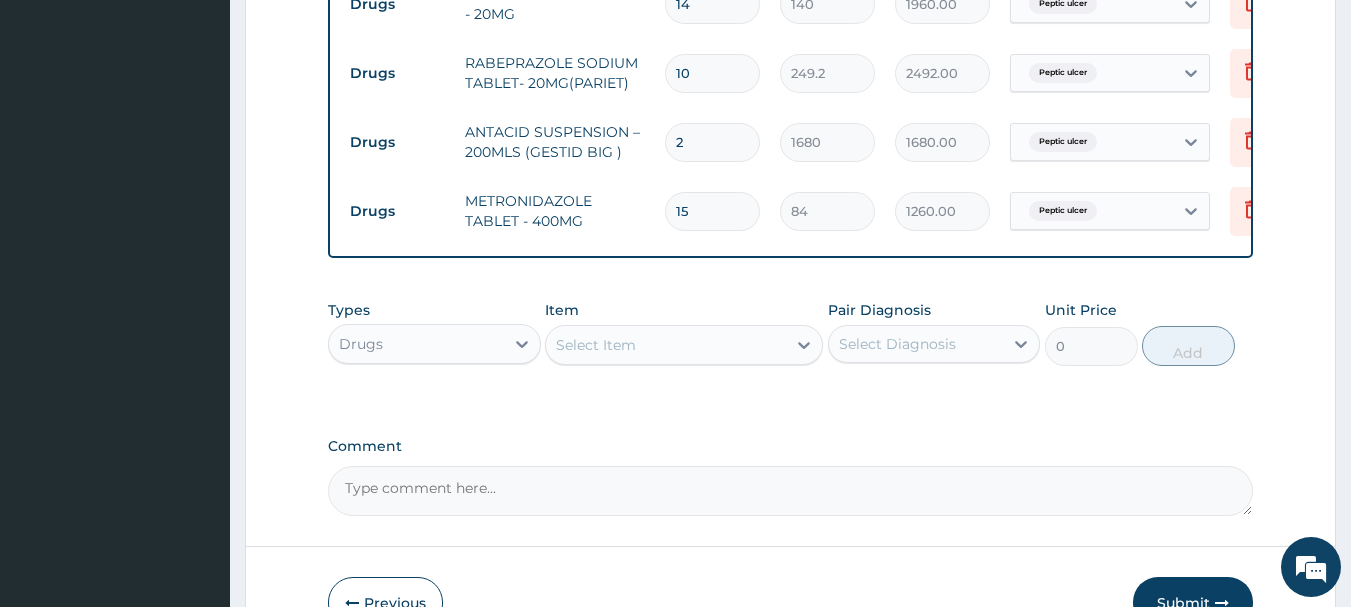 type on "3360.00" 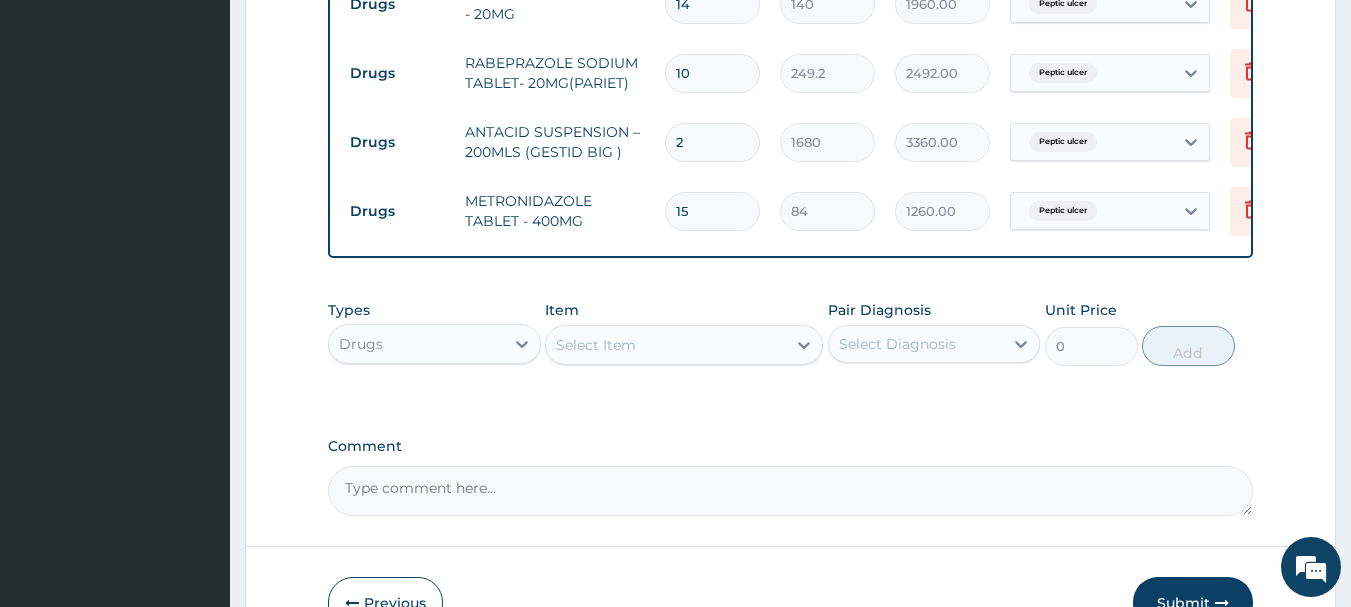 scroll, scrollTop: 1281, scrollLeft: 0, axis: vertical 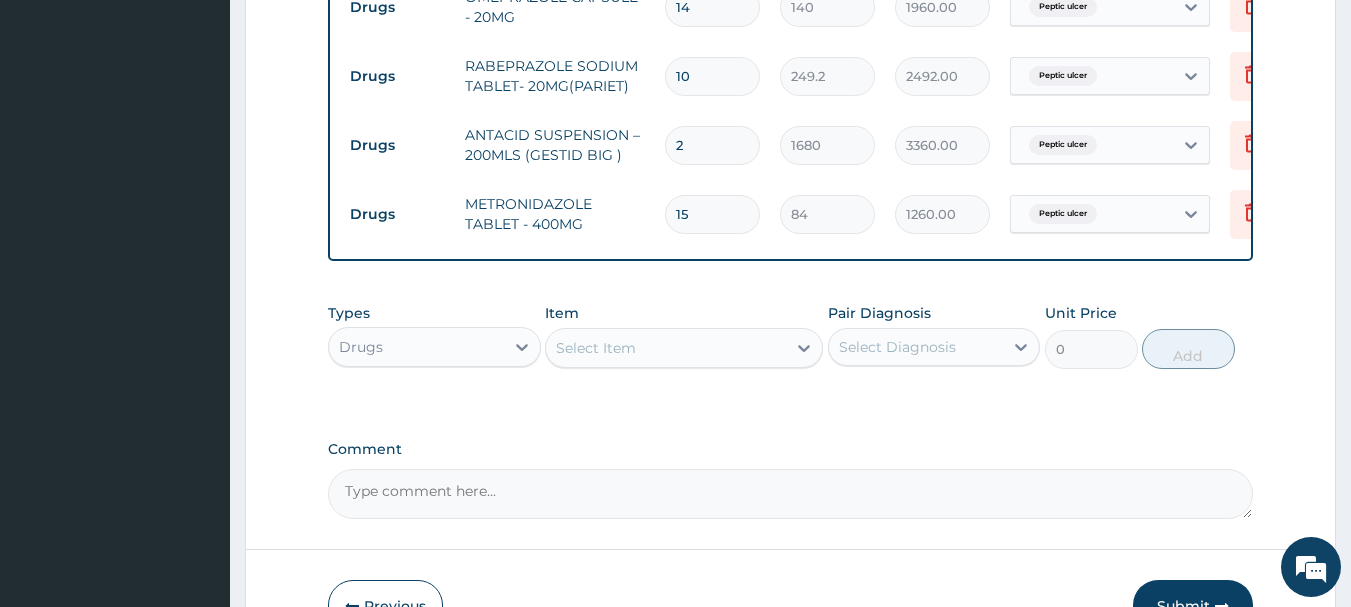 type on "2" 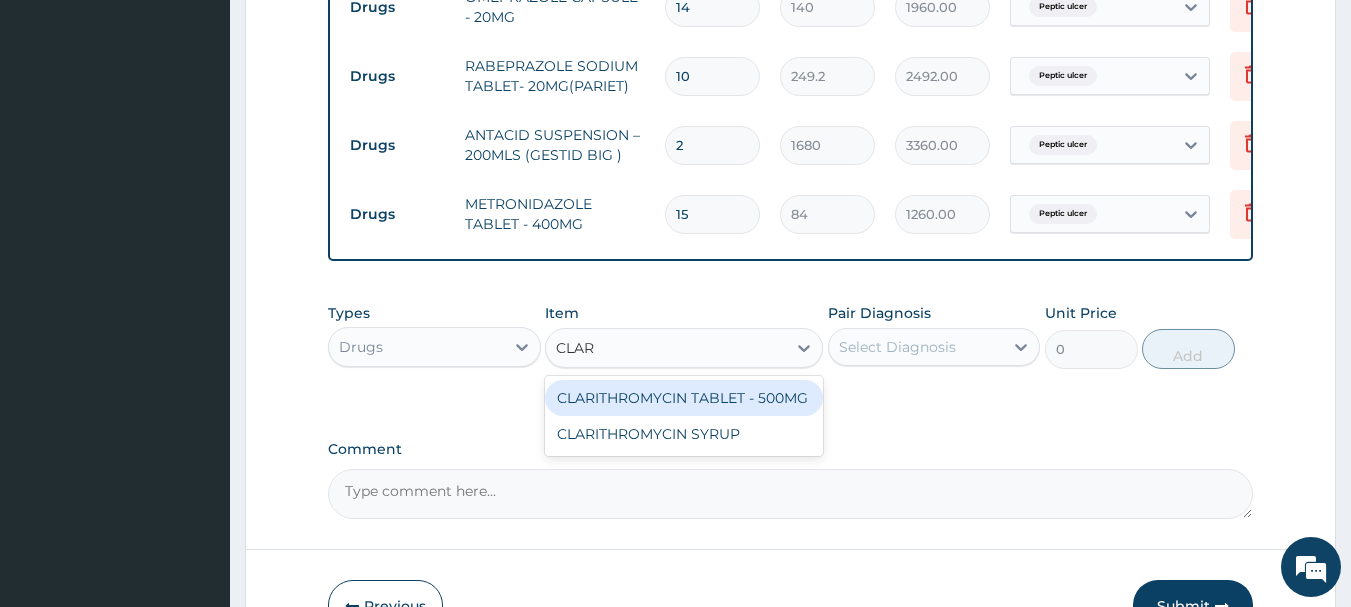 type on "CLARI" 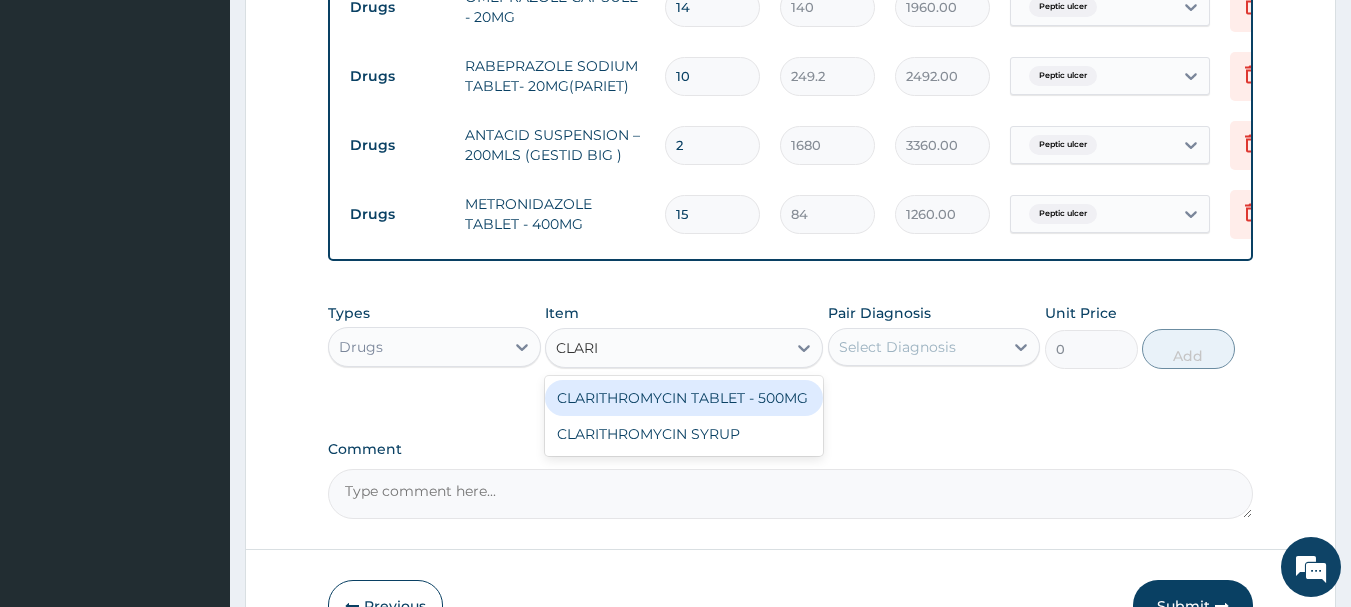 click on "CLARITHROMYCIN TABLET - 500MG" at bounding box center (684, 398) 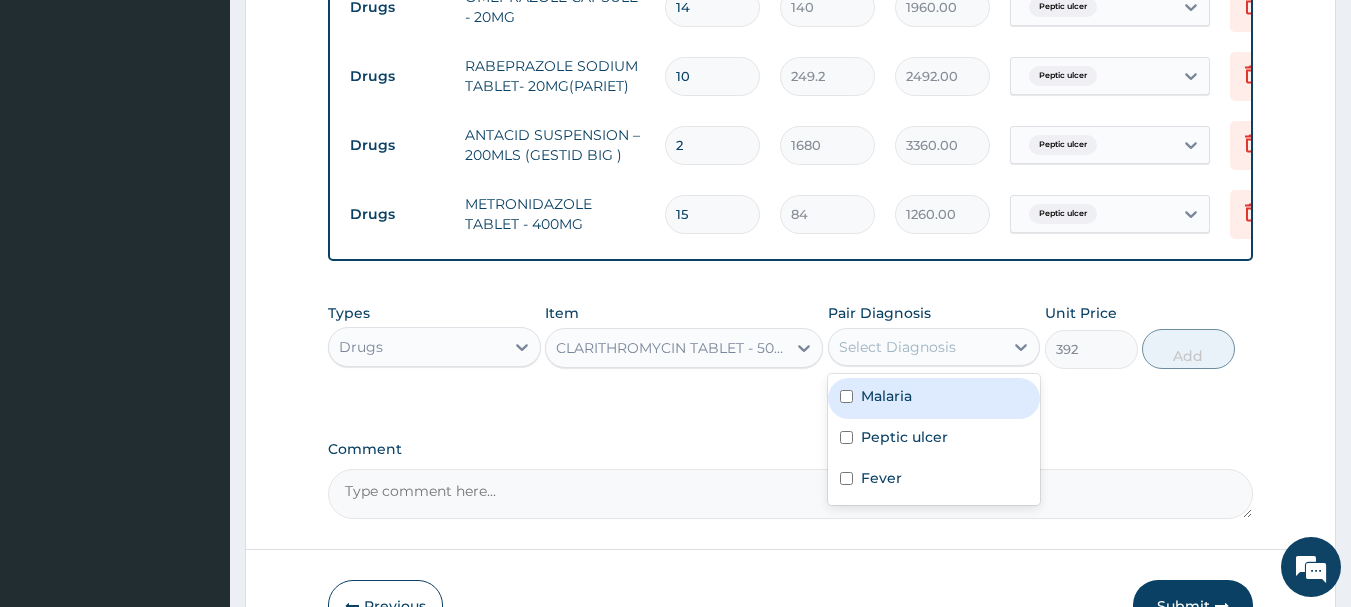 click on "Select Diagnosis" at bounding box center (916, 347) 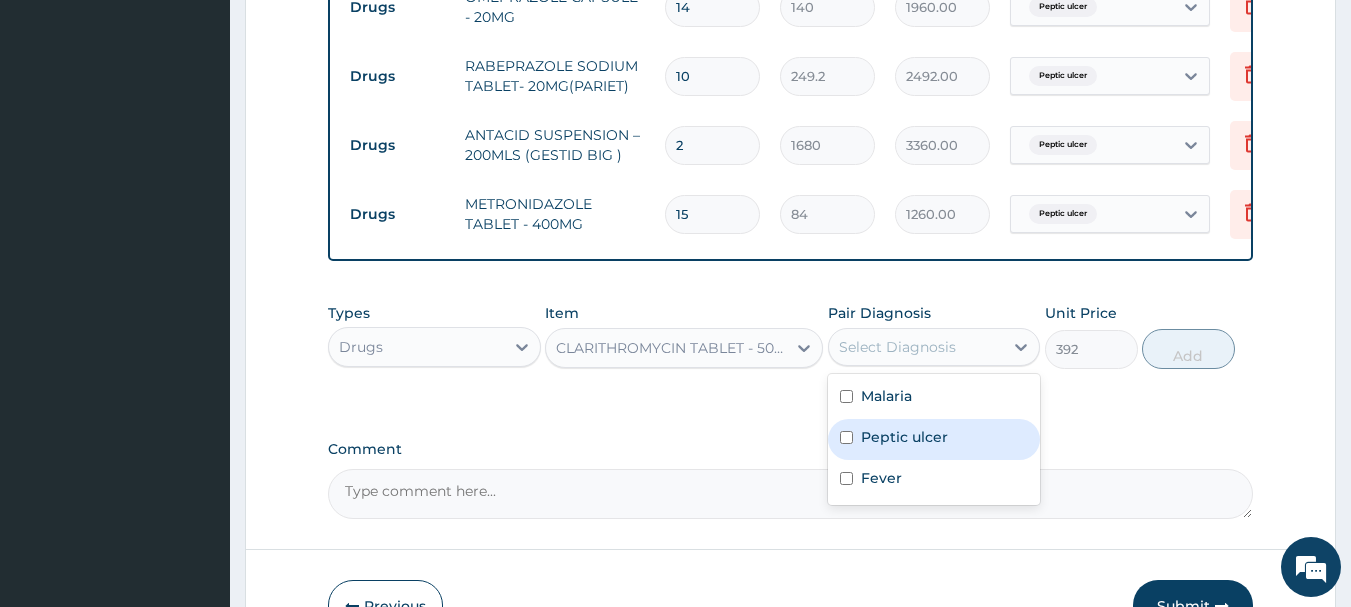 click on "Peptic ulcer" at bounding box center [934, 439] 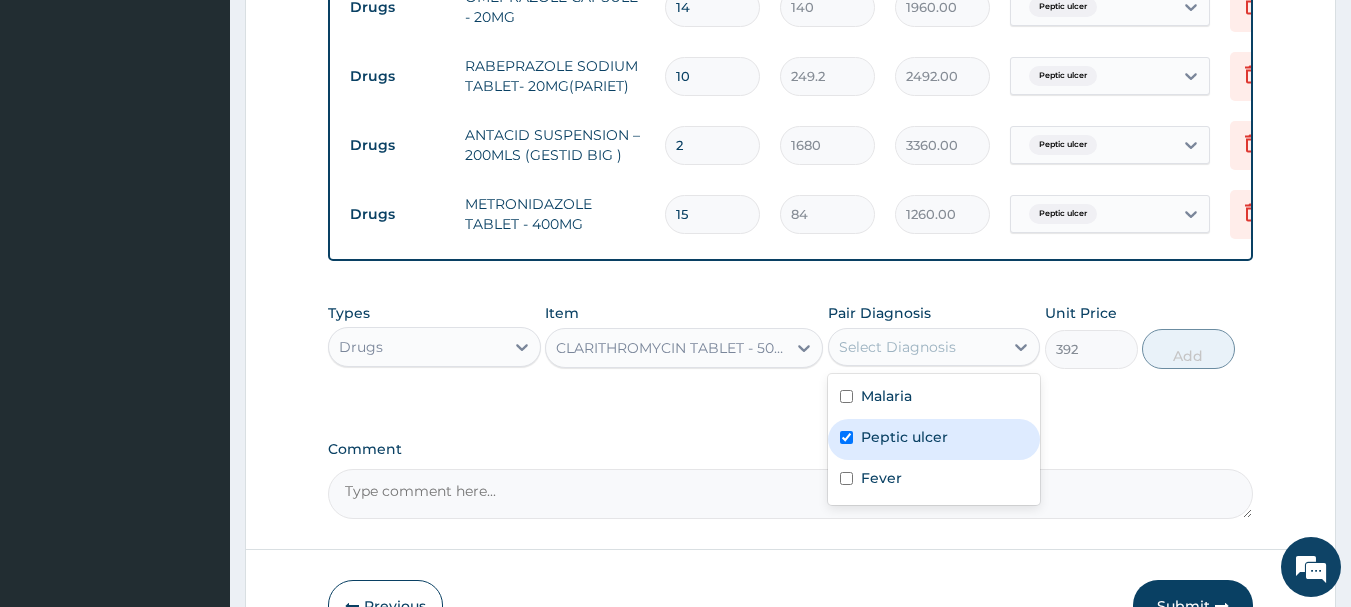 checkbox on "true" 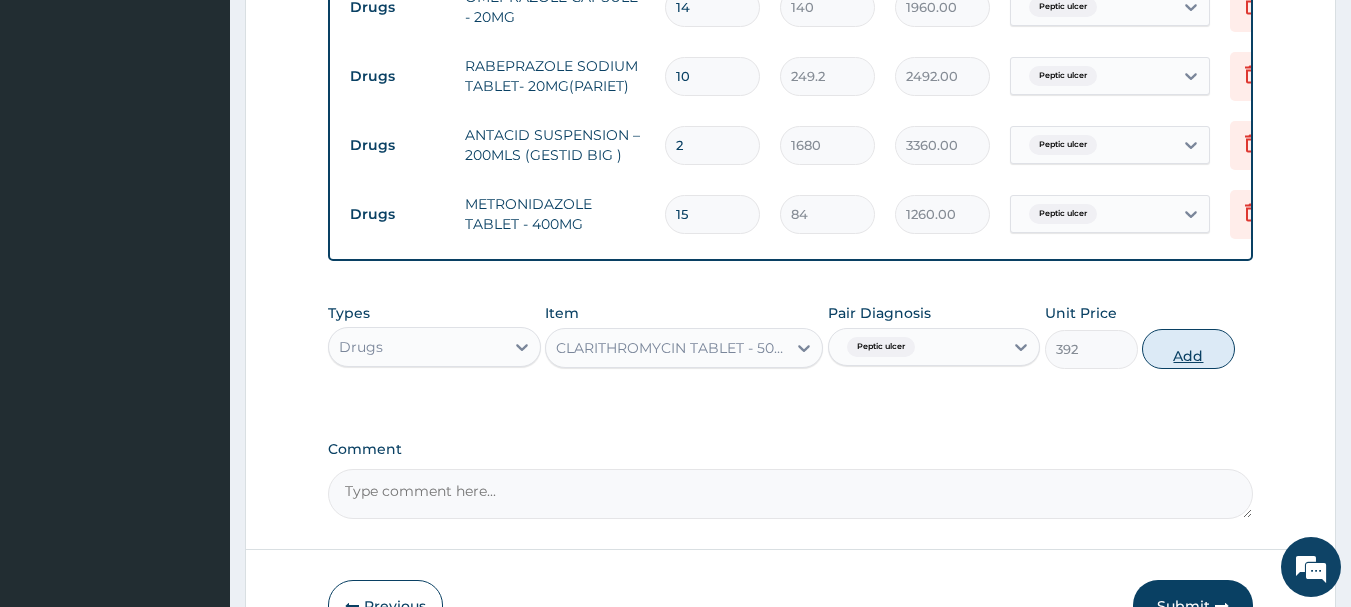 click on "Add" at bounding box center (1188, 349) 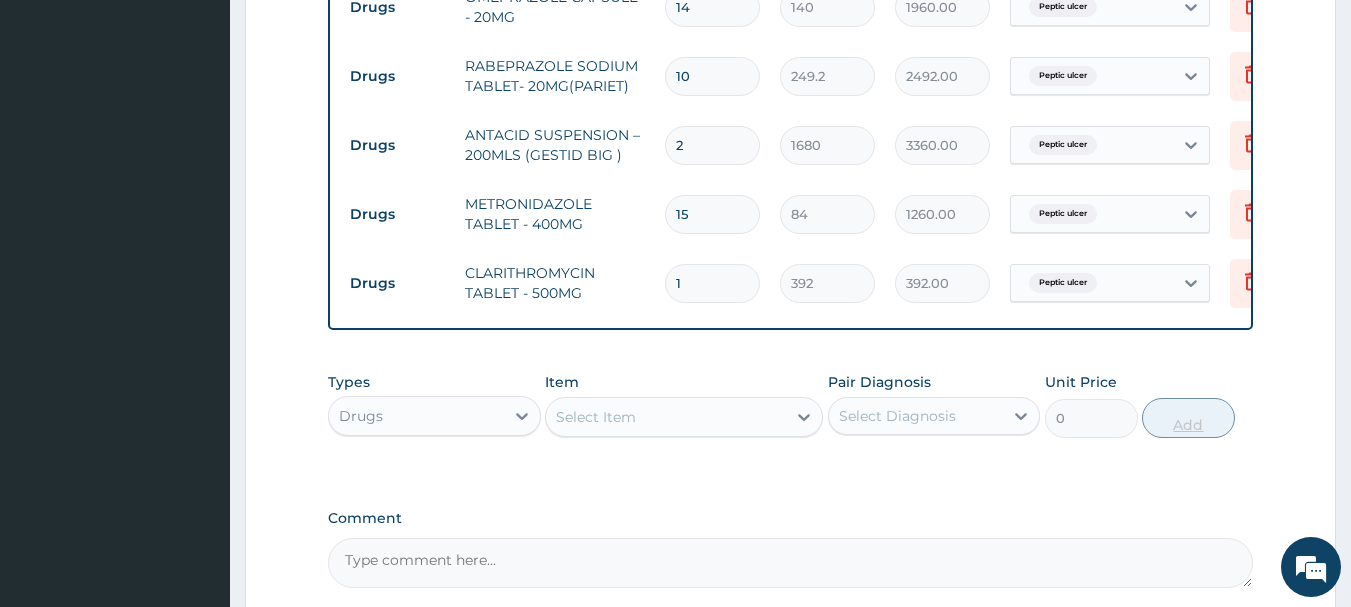 type on "10" 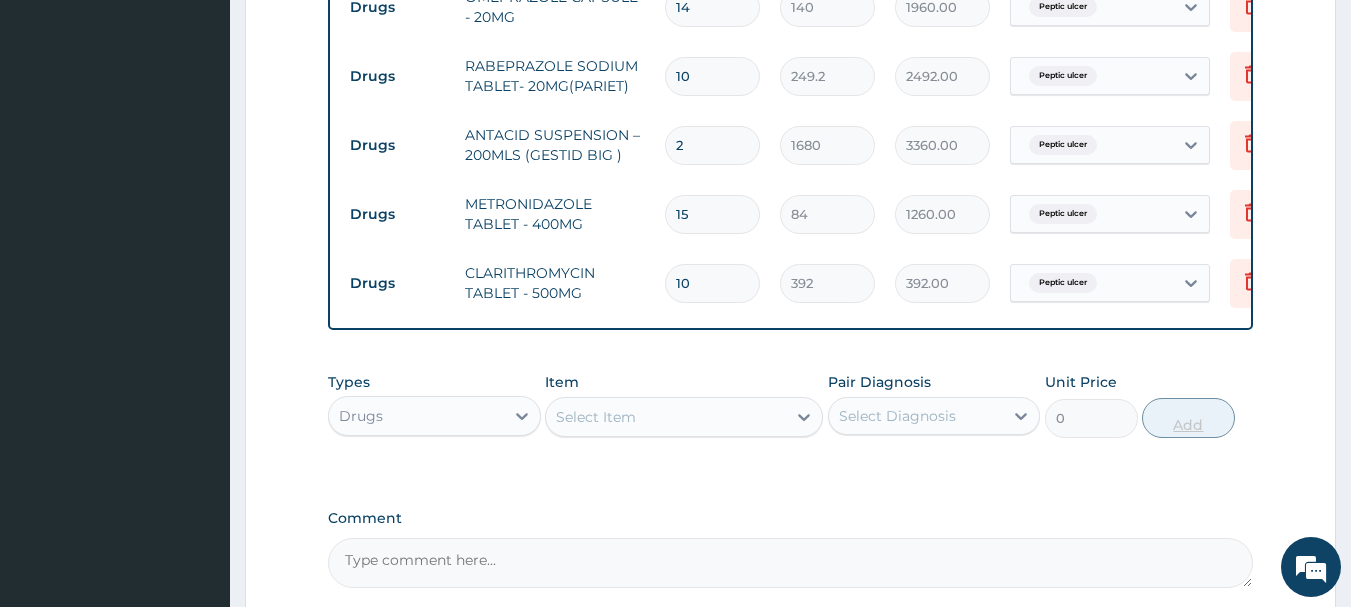 type on "3920.00" 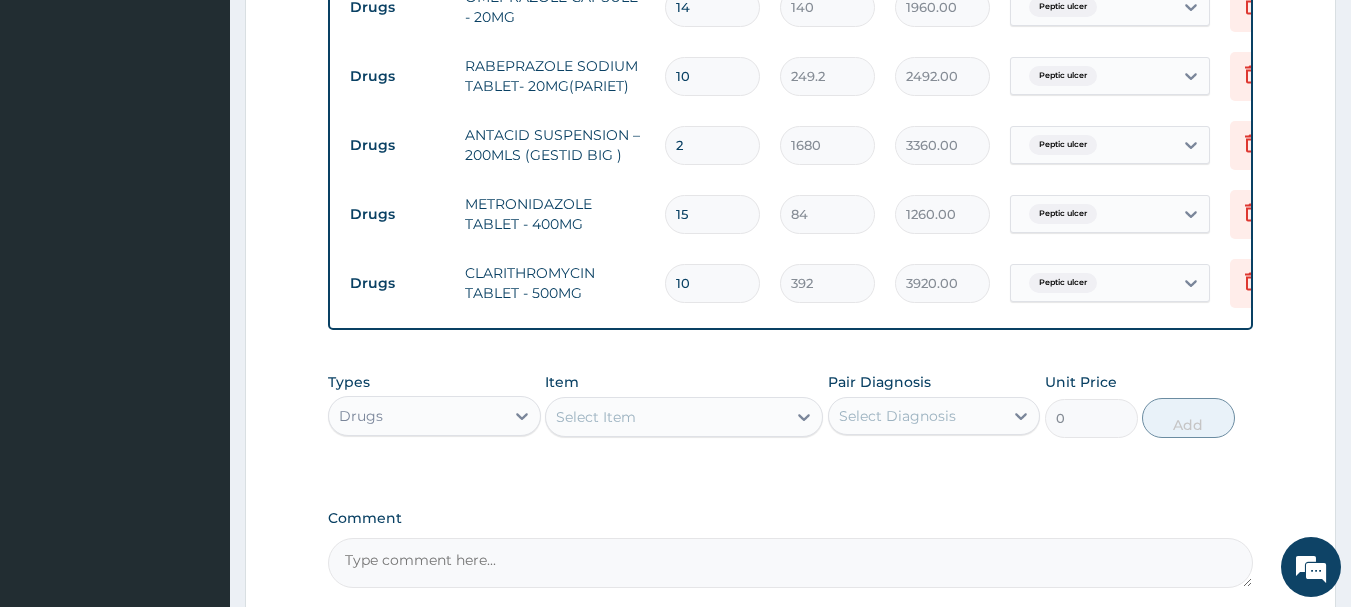 scroll, scrollTop: 1487, scrollLeft: 0, axis: vertical 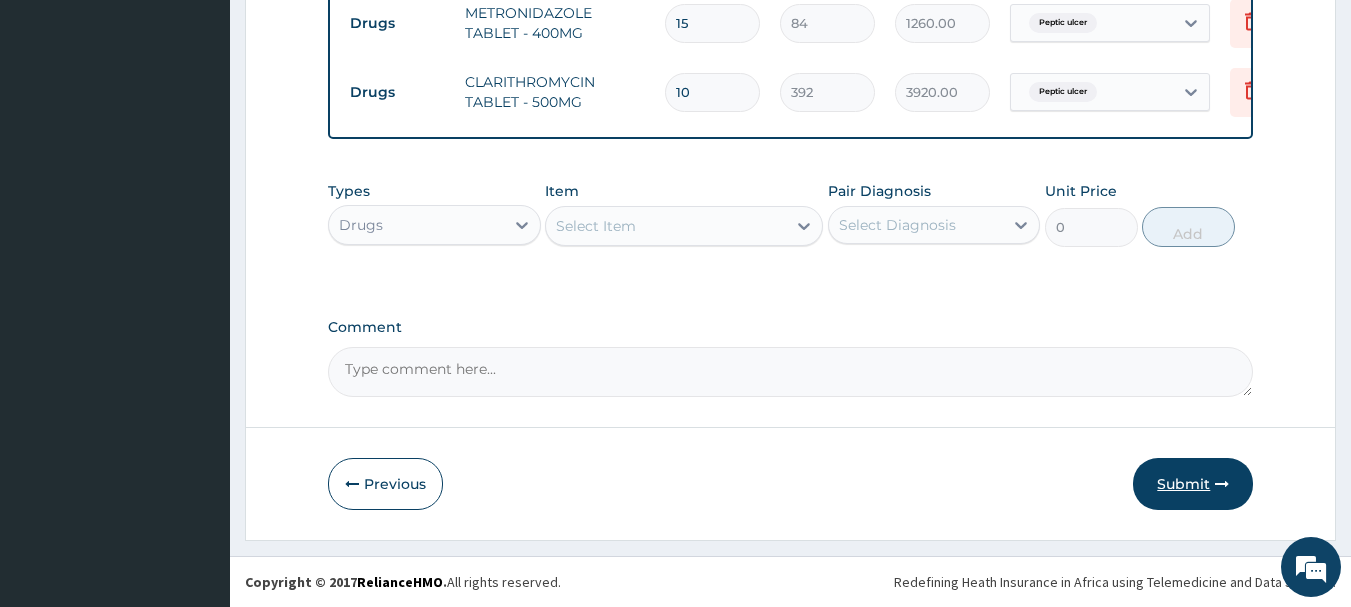 type on "10" 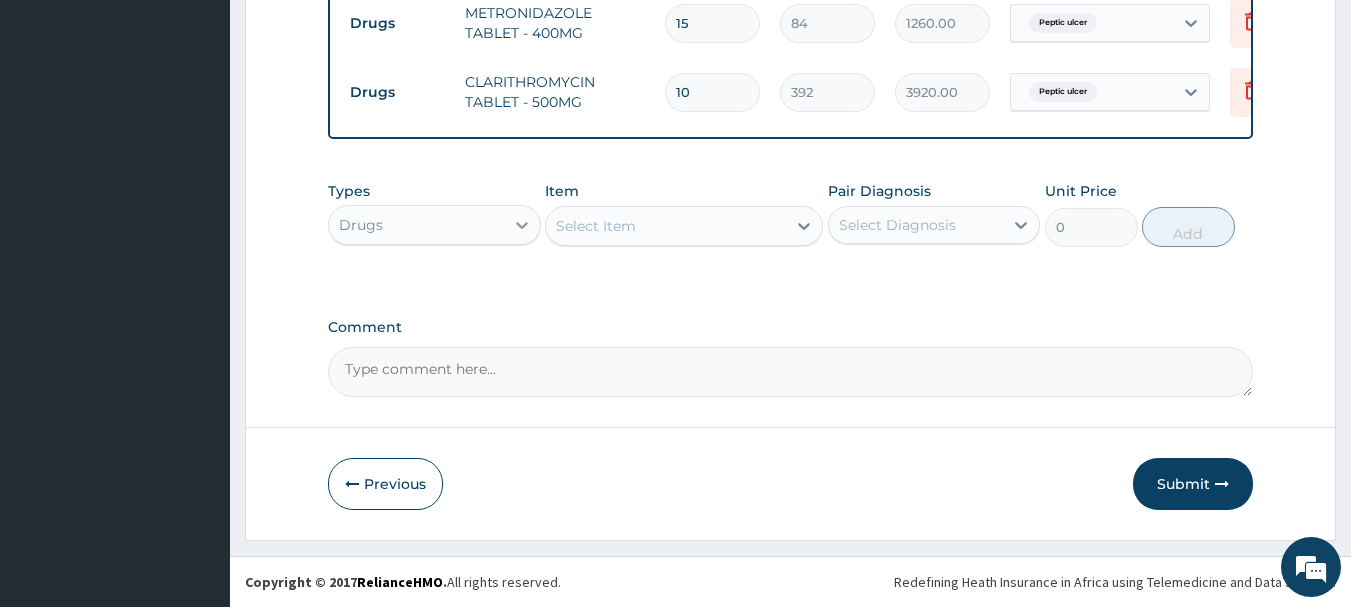 click at bounding box center (522, 225) 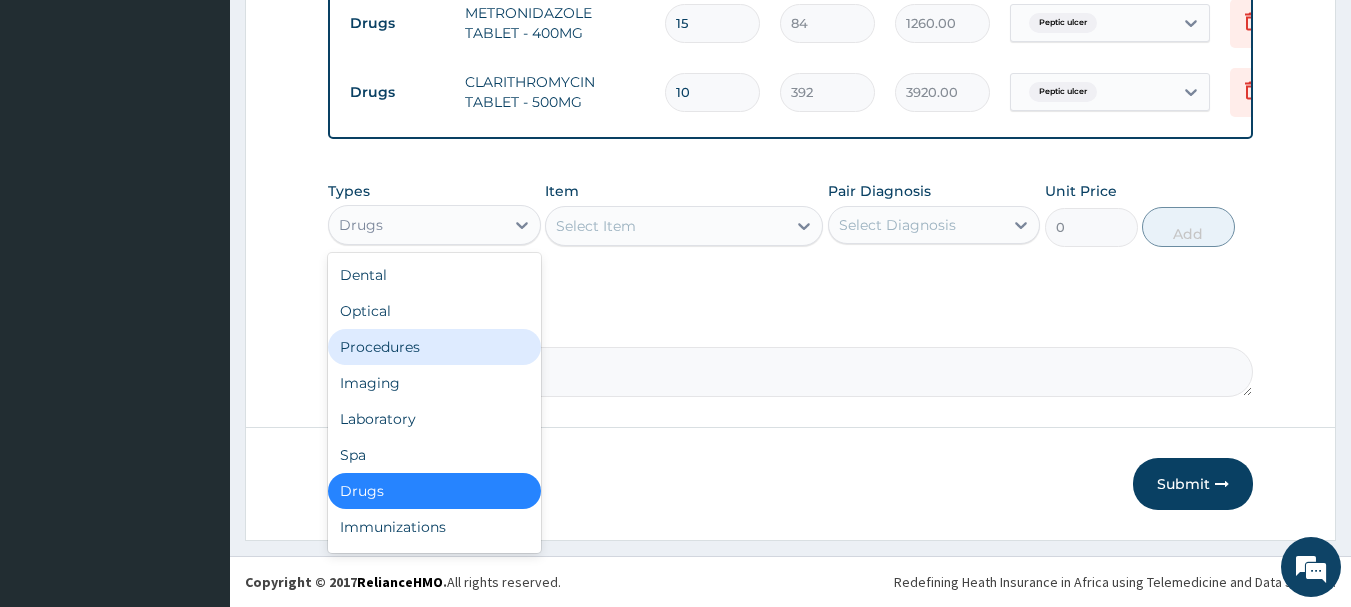 click on "Procedures" at bounding box center [434, 347] 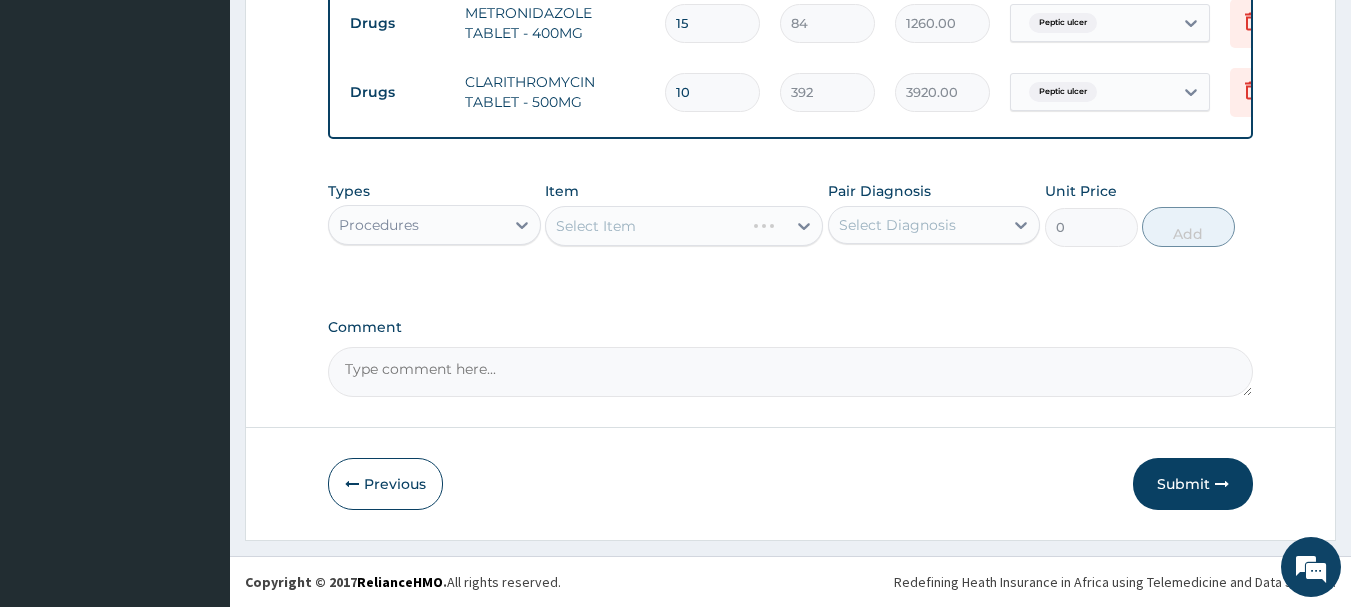 click on "Select Item" at bounding box center [684, 226] 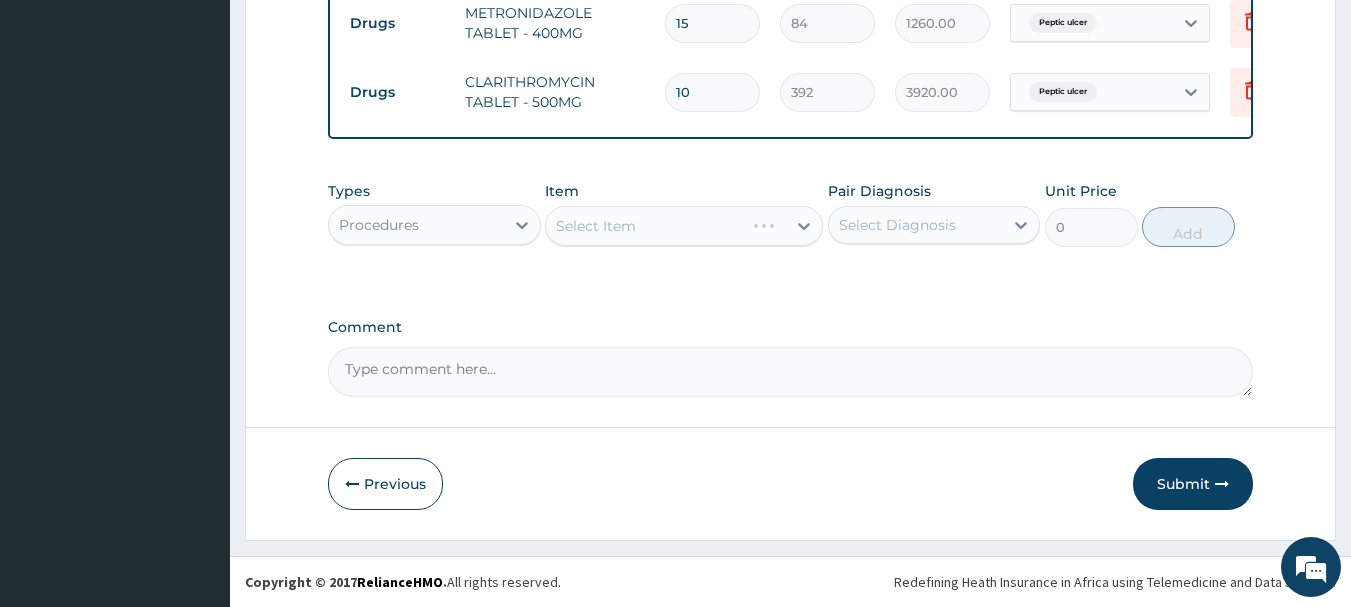 click on "Select Item" at bounding box center (684, 226) 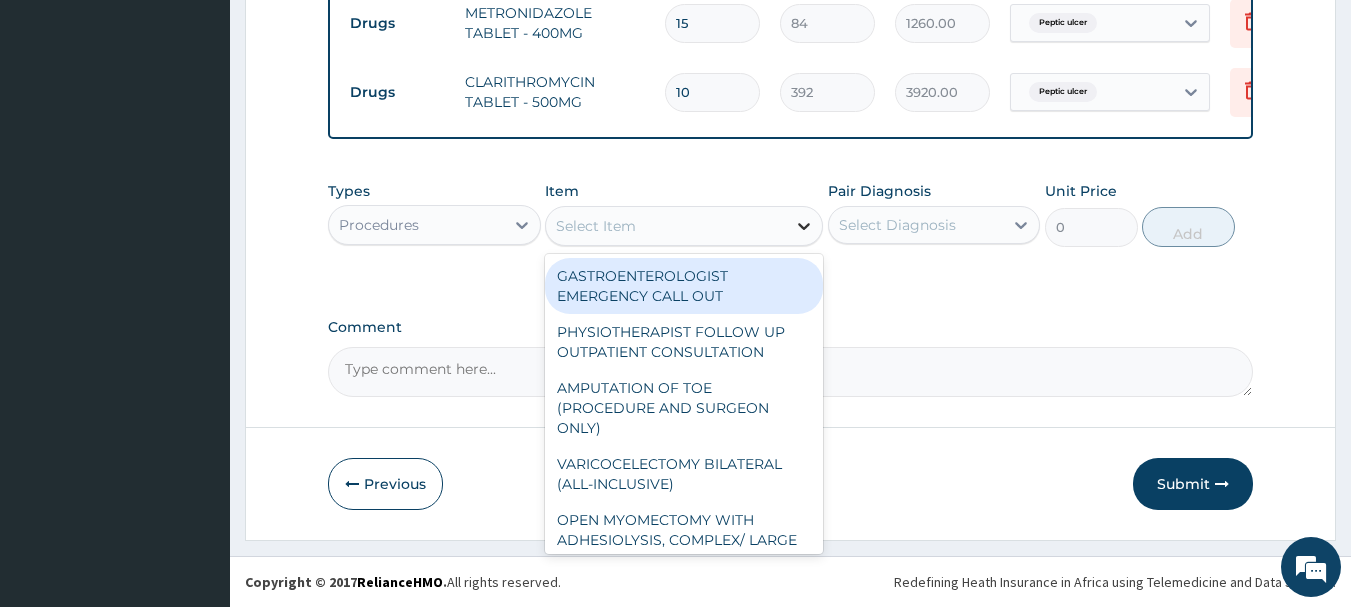 click 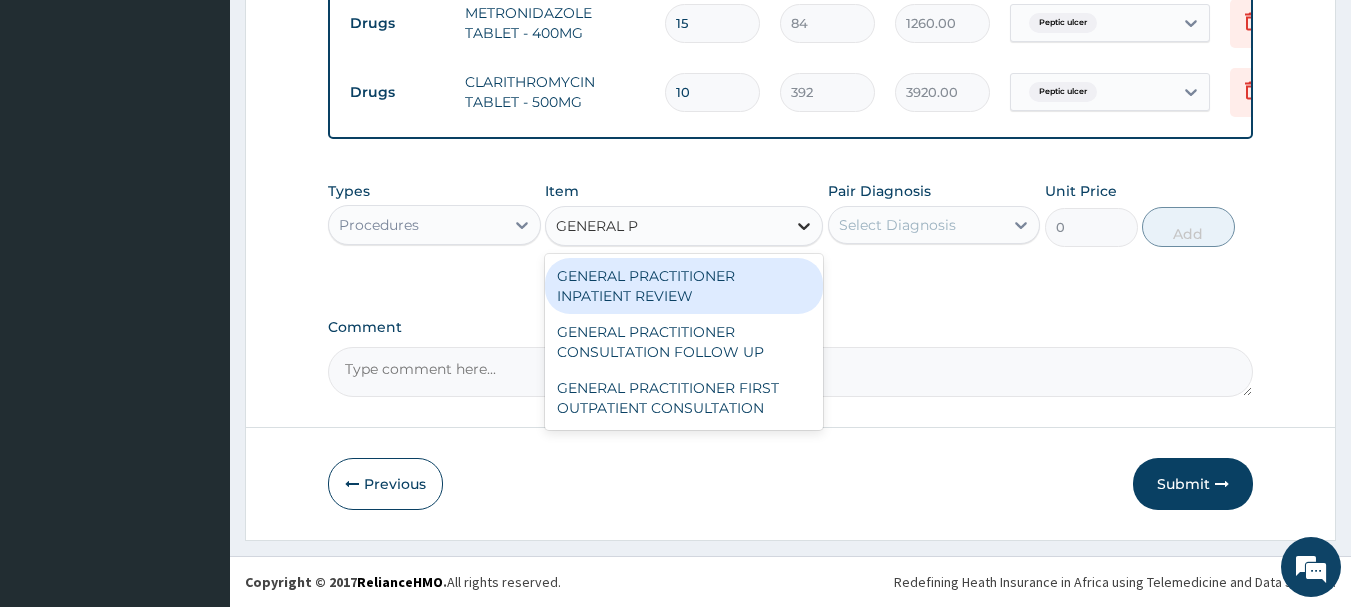 type on "GENERAL PR" 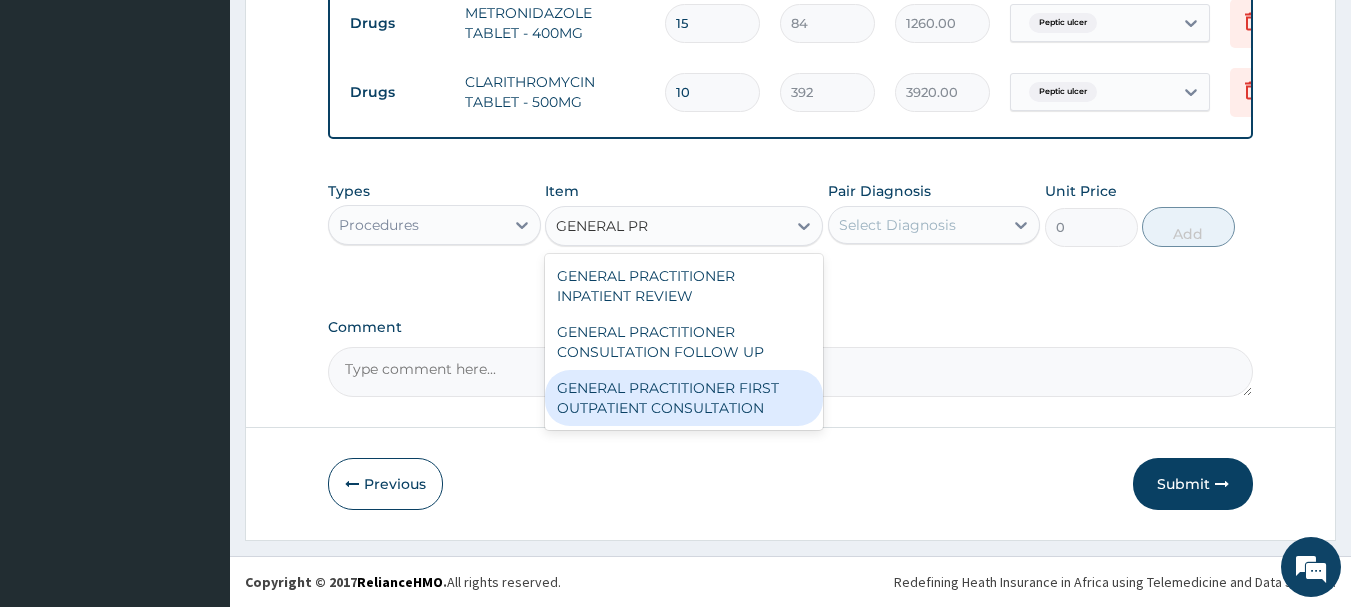 click on "GENERAL PRACTITIONER FIRST OUTPATIENT CONSULTATION" at bounding box center [684, 398] 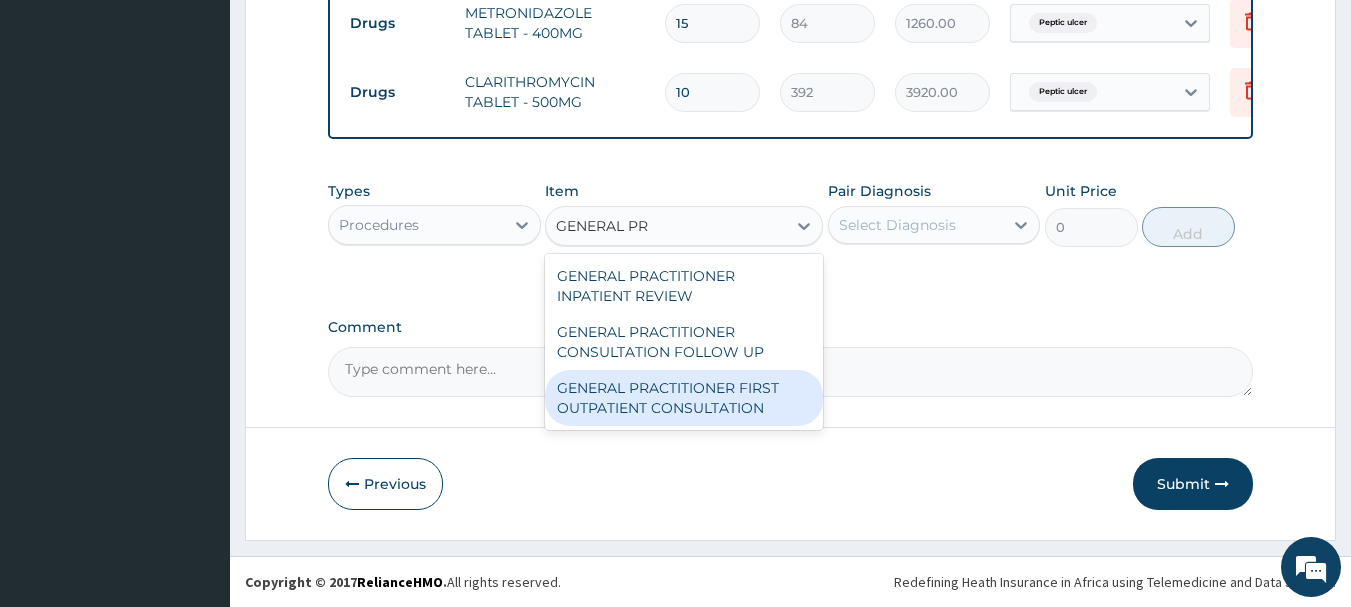 type 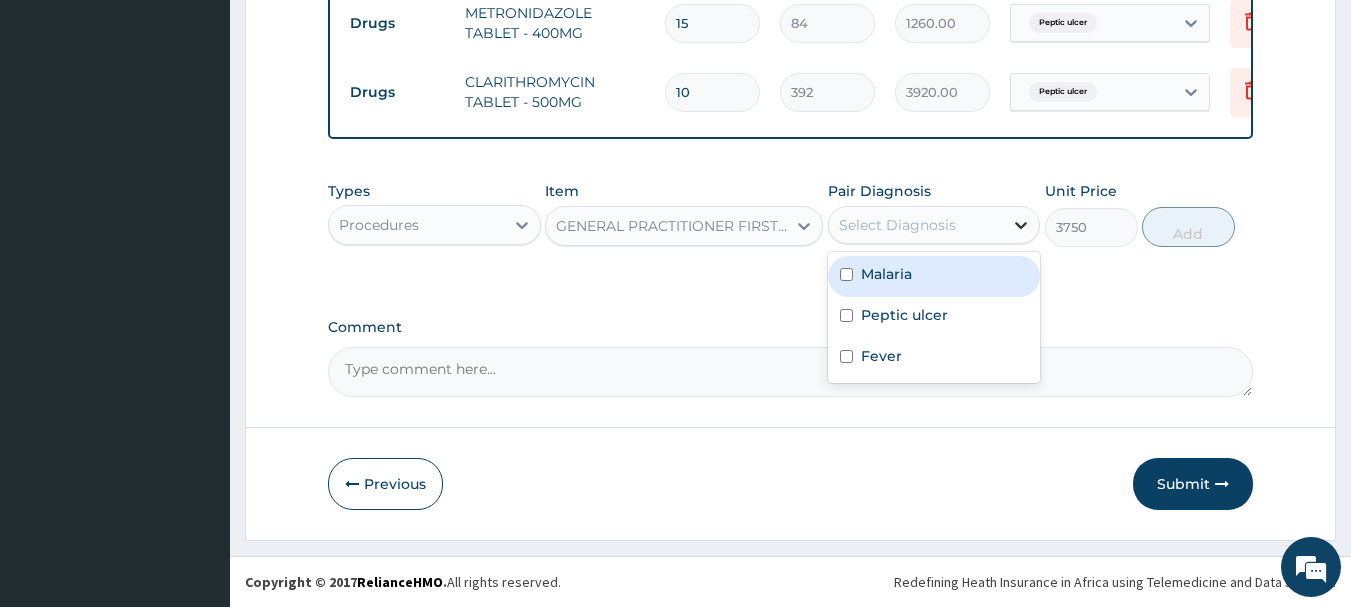 click 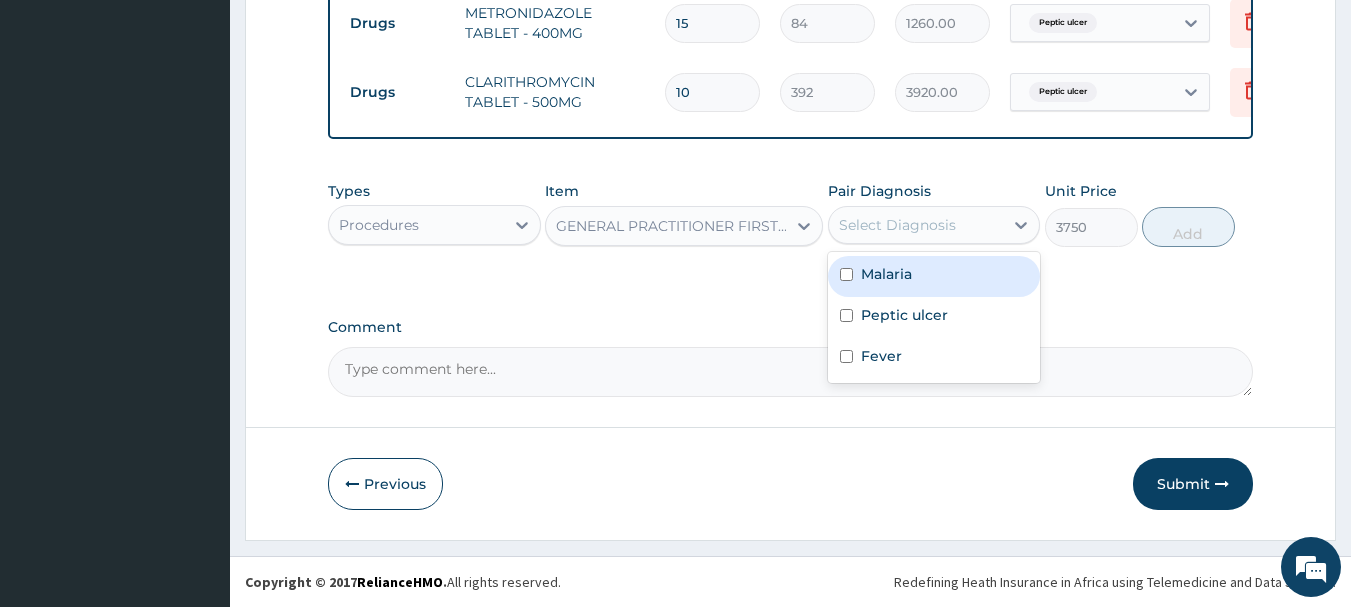 click on "Malaria" at bounding box center [934, 276] 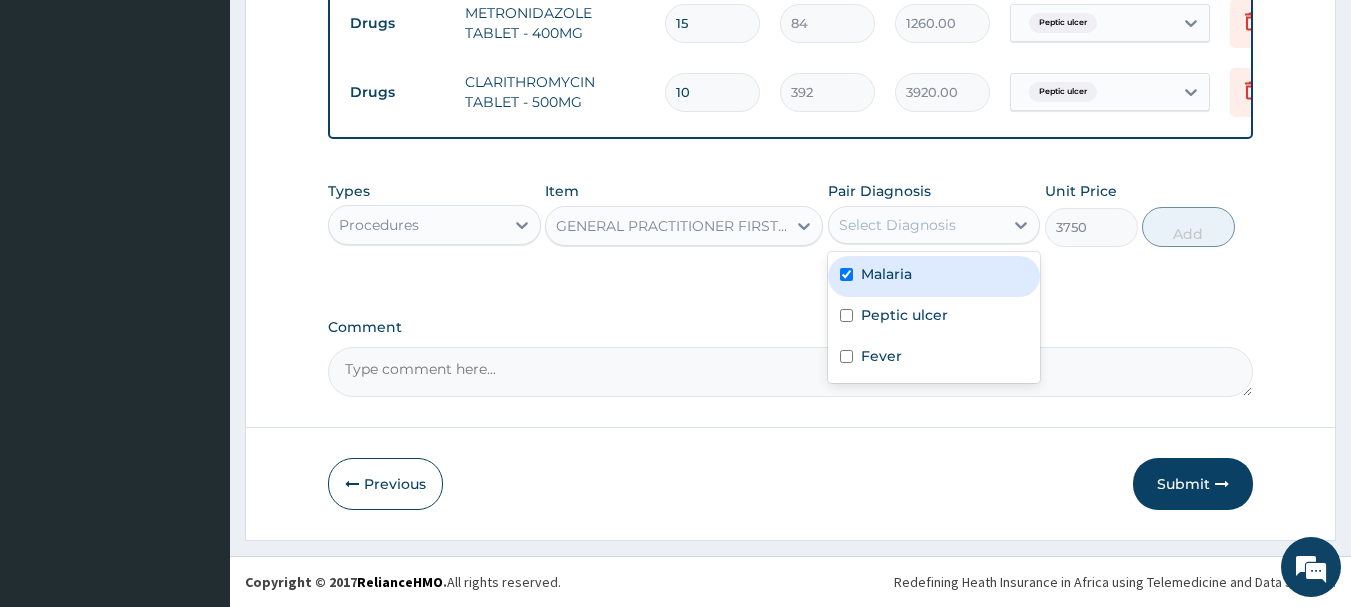 checkbox on "true" 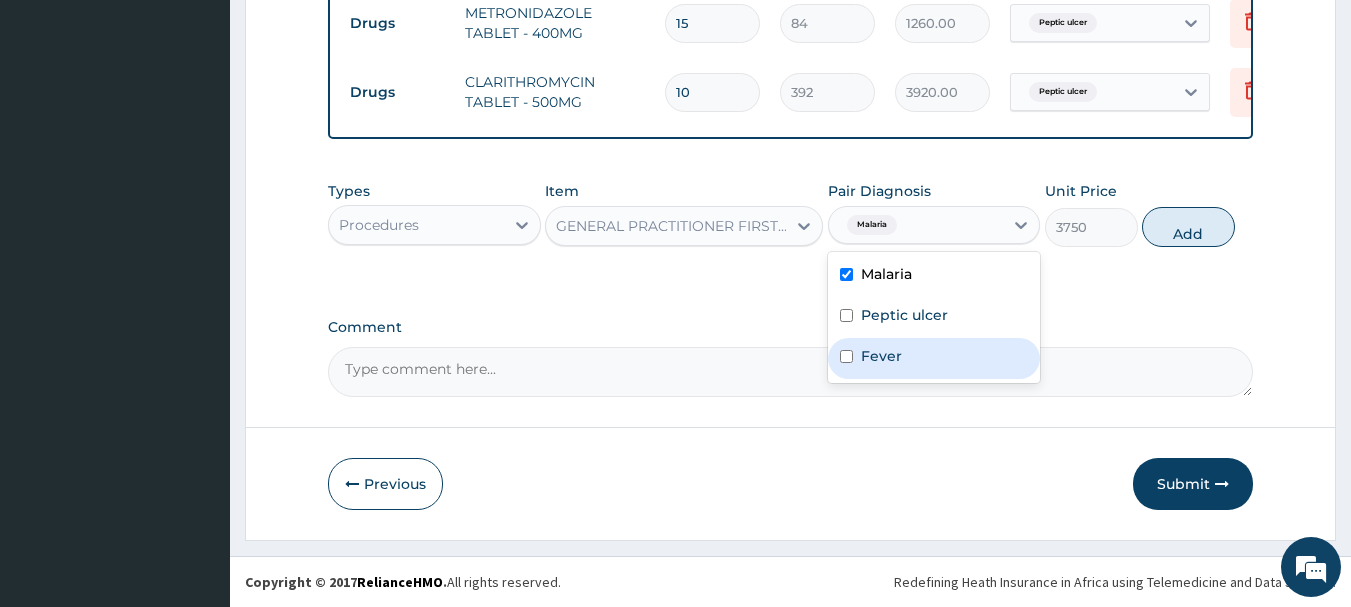 click on "Fever" at bounding box center (934, 358) 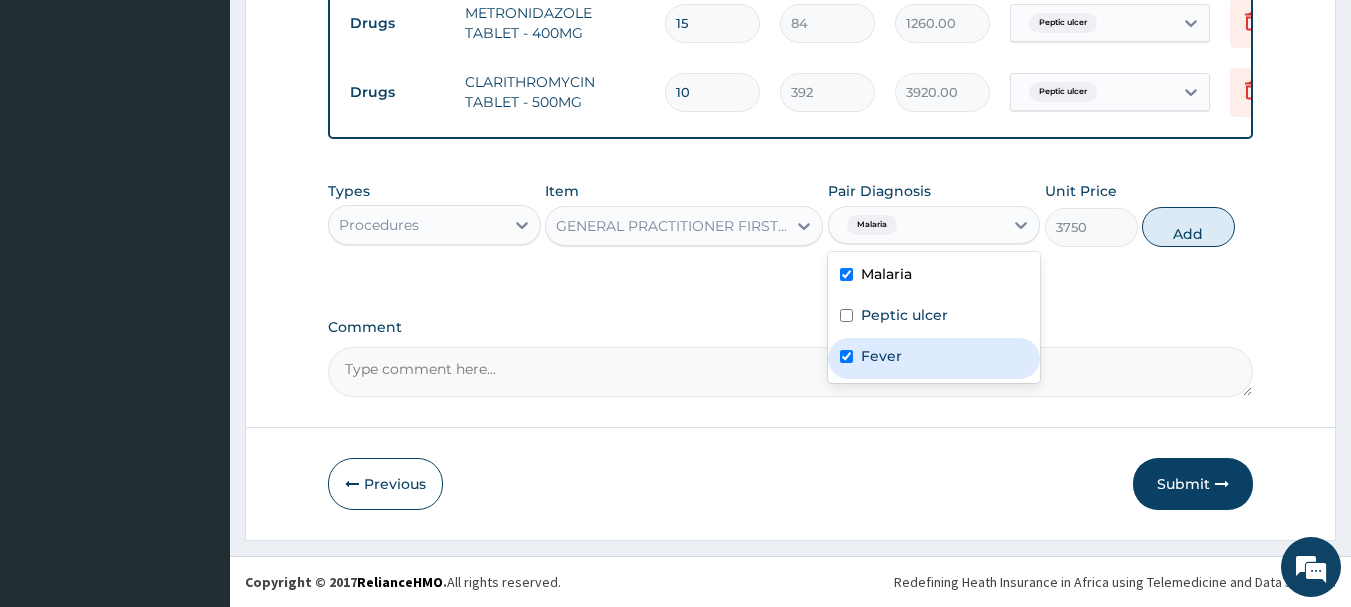 checkbox on "true" 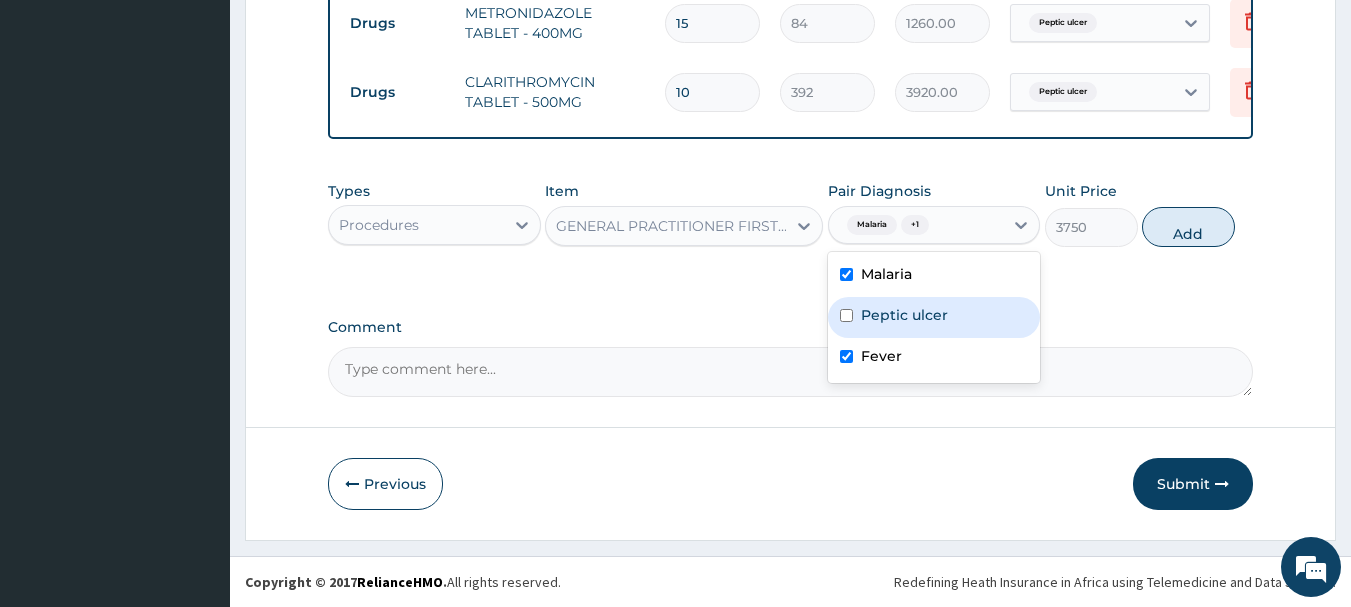 click on "Peptic ulcer" at bounding box center [934, 317] 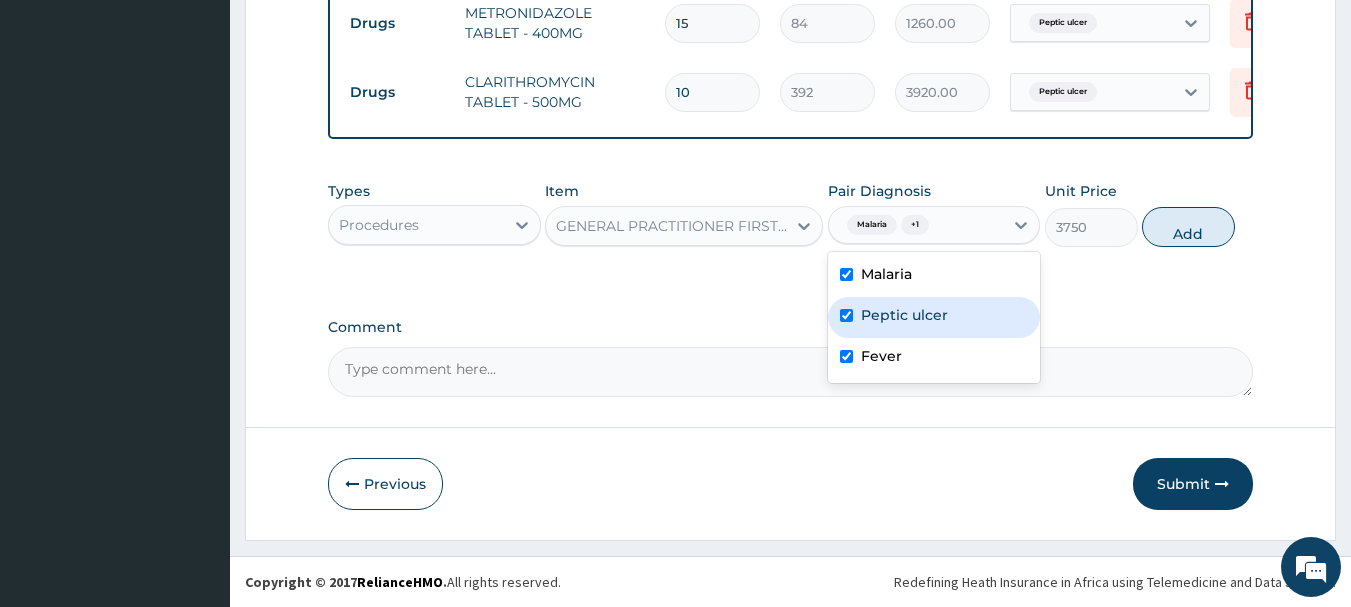 checkbox on "true" 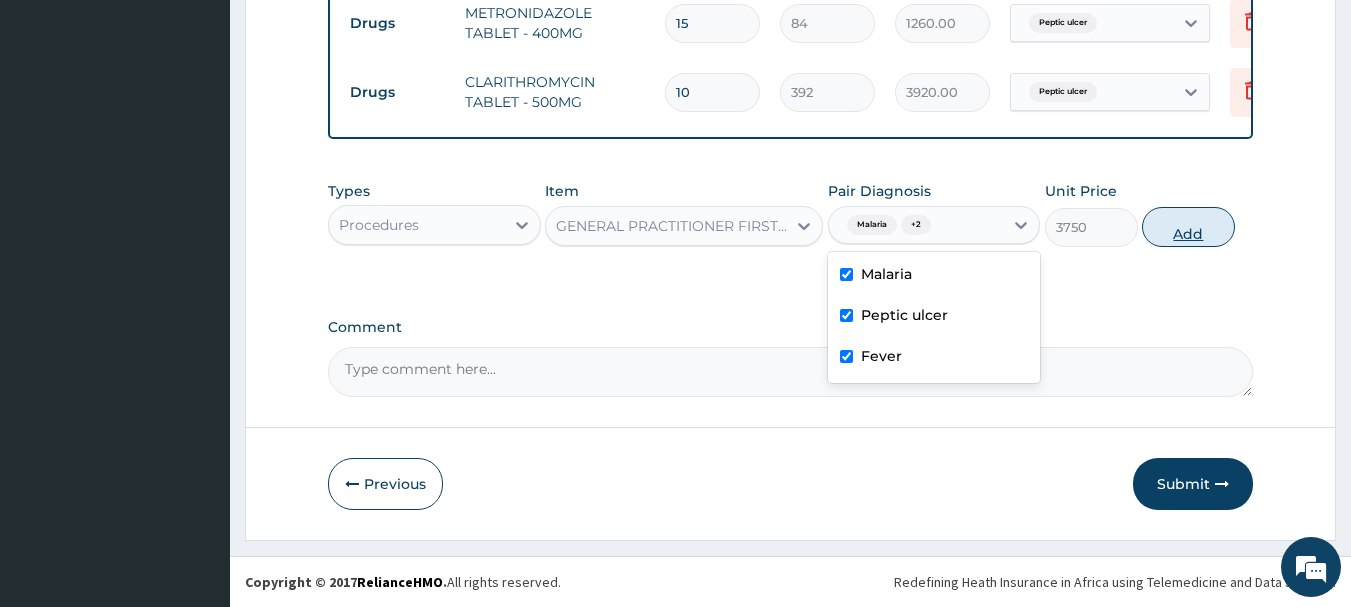 click on "Add" at bounding box center [1188, 227] 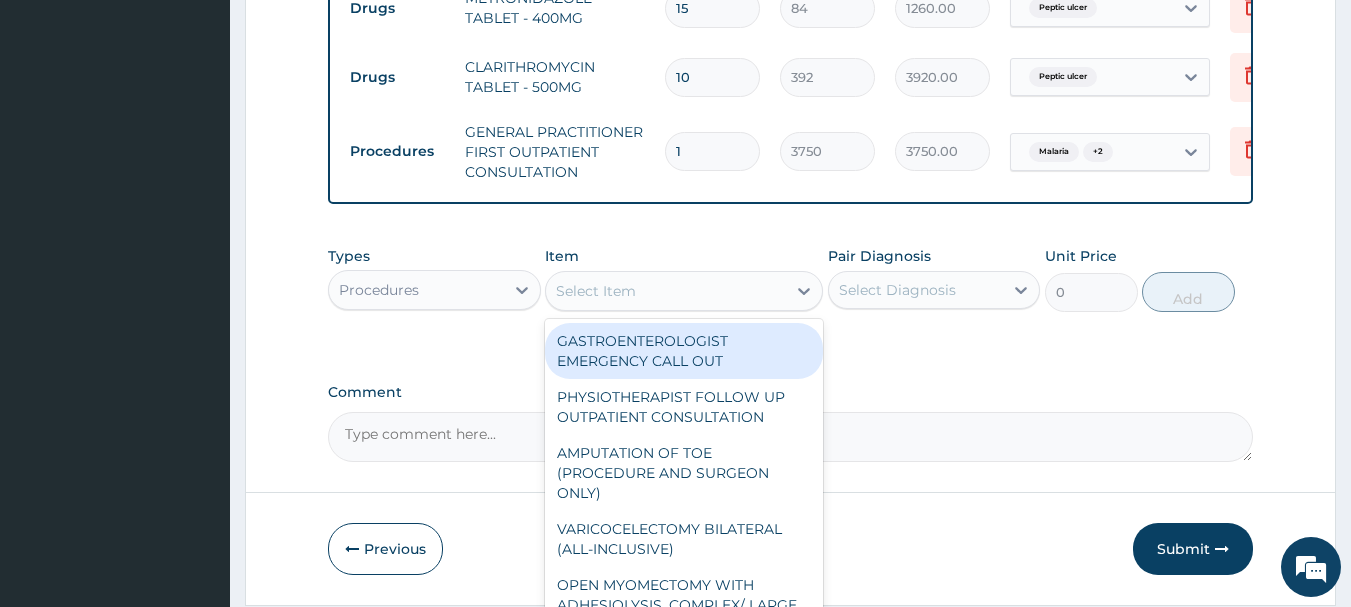 click on "Select Item" at bounding box center (666, 291) 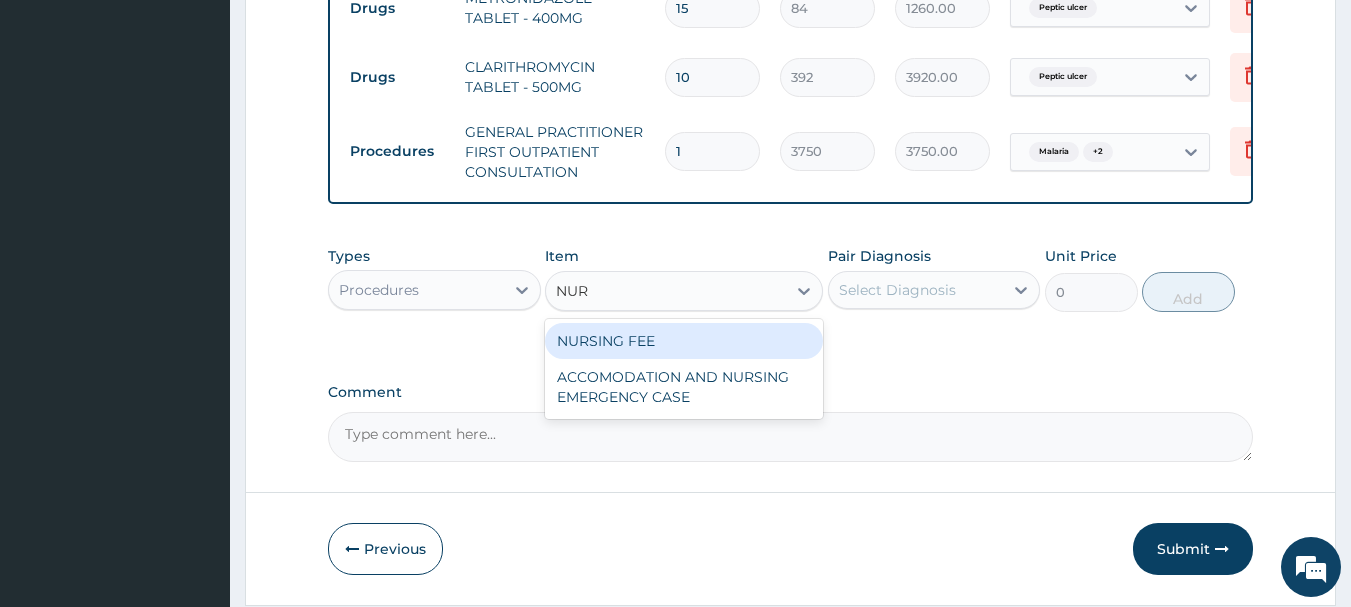 type on "NURS" 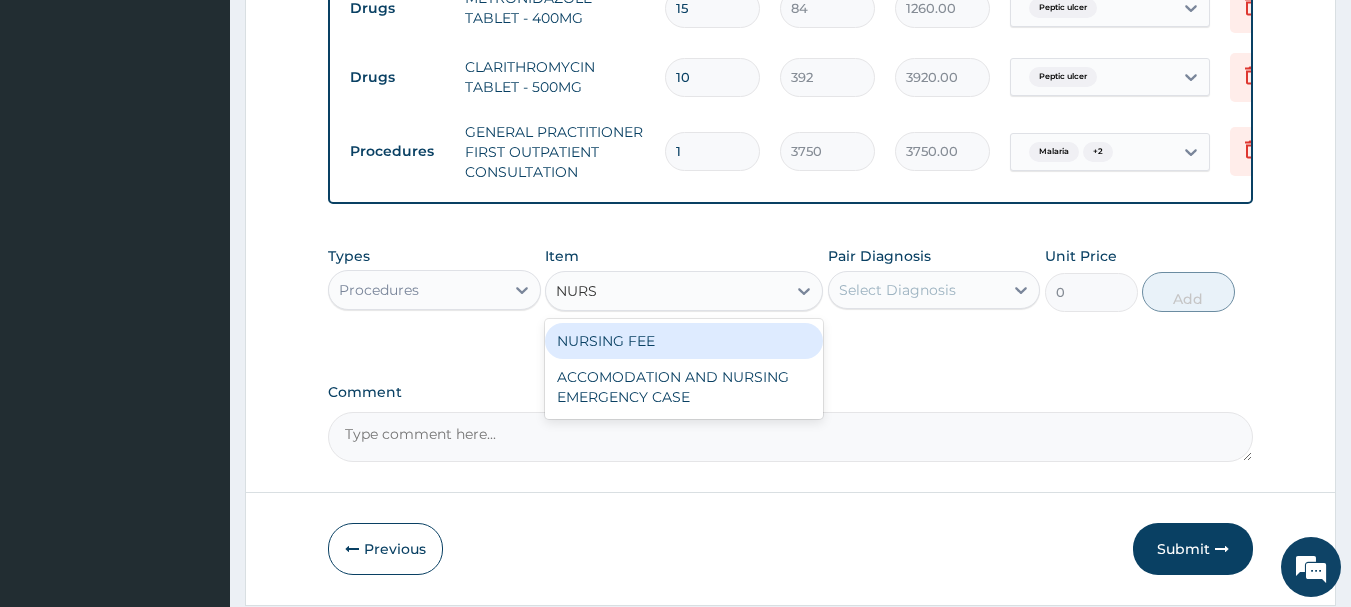 click on "NURSING FEE" at bounding box center [684, 341] 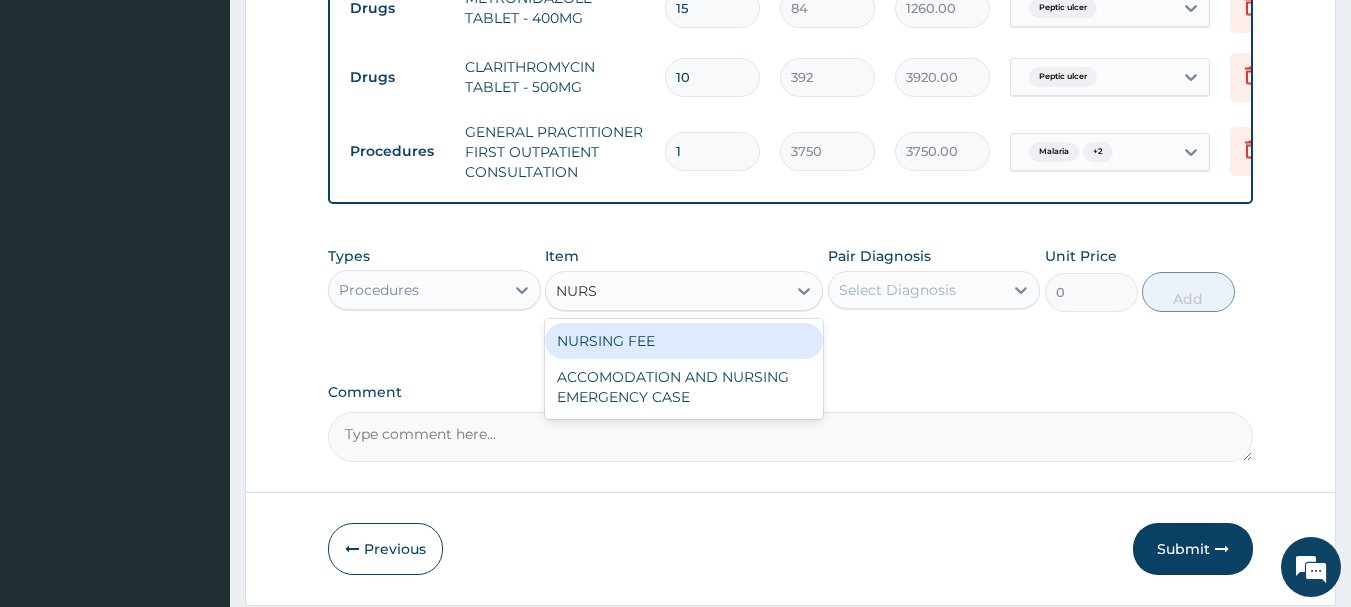 type 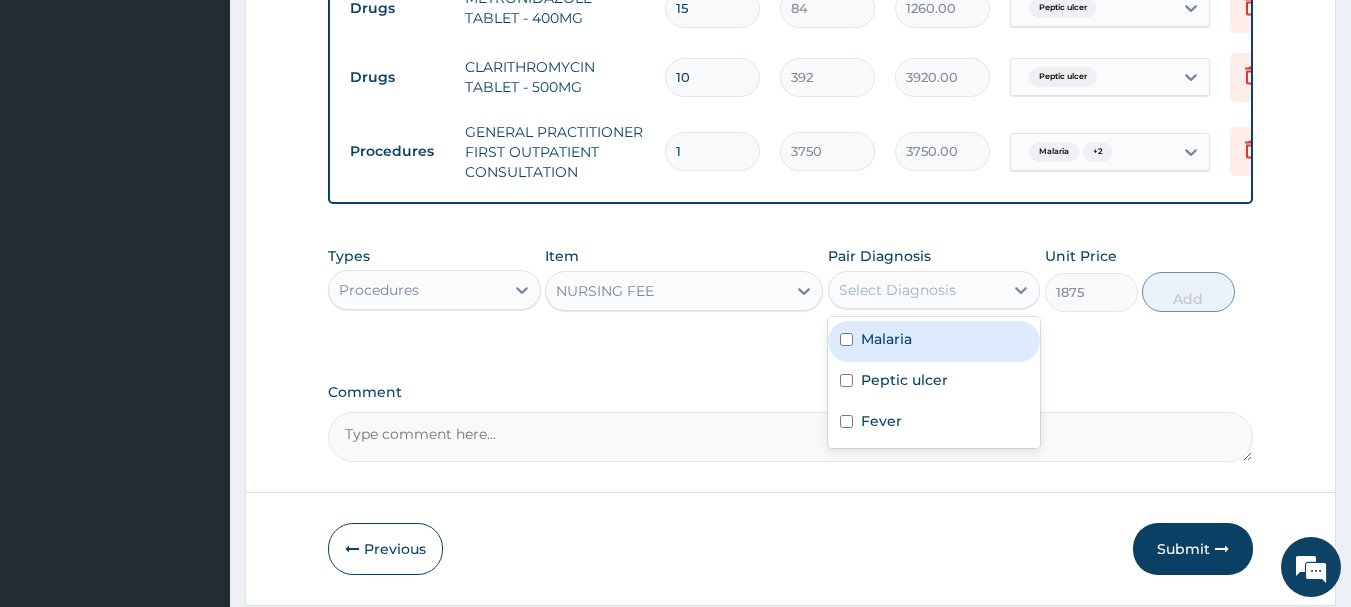 click on "Select Diagnosis" at bounding box center [897, 290] 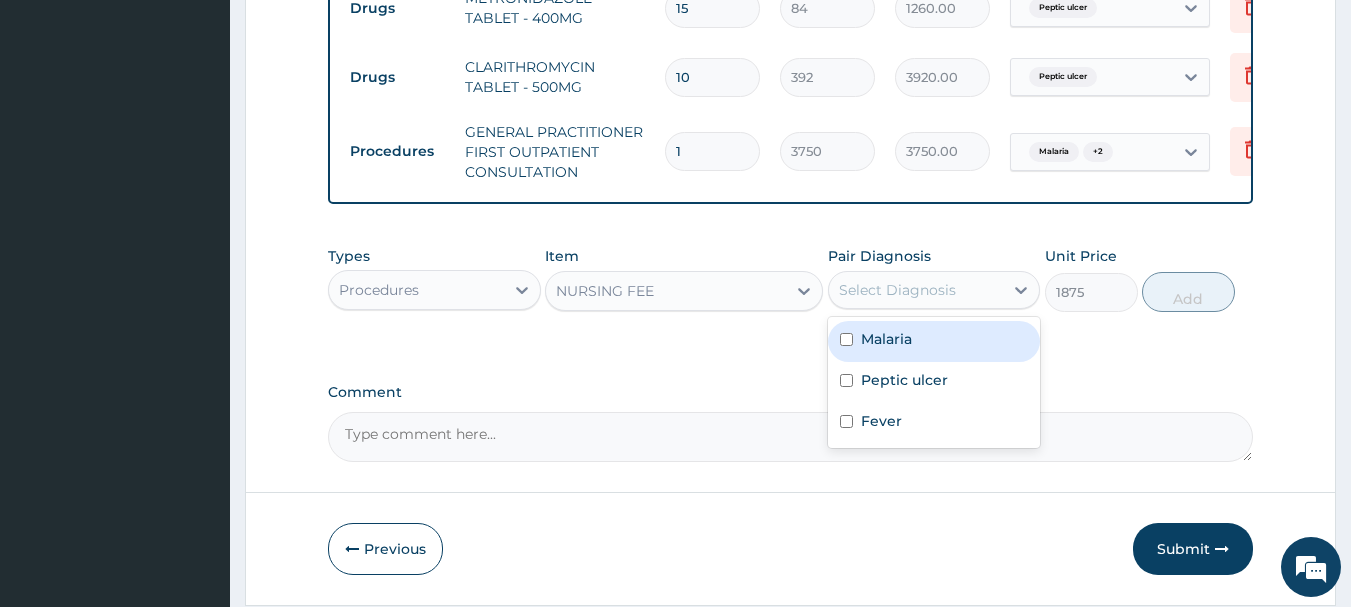click on "Malaria" at bounding box center [934, 341] 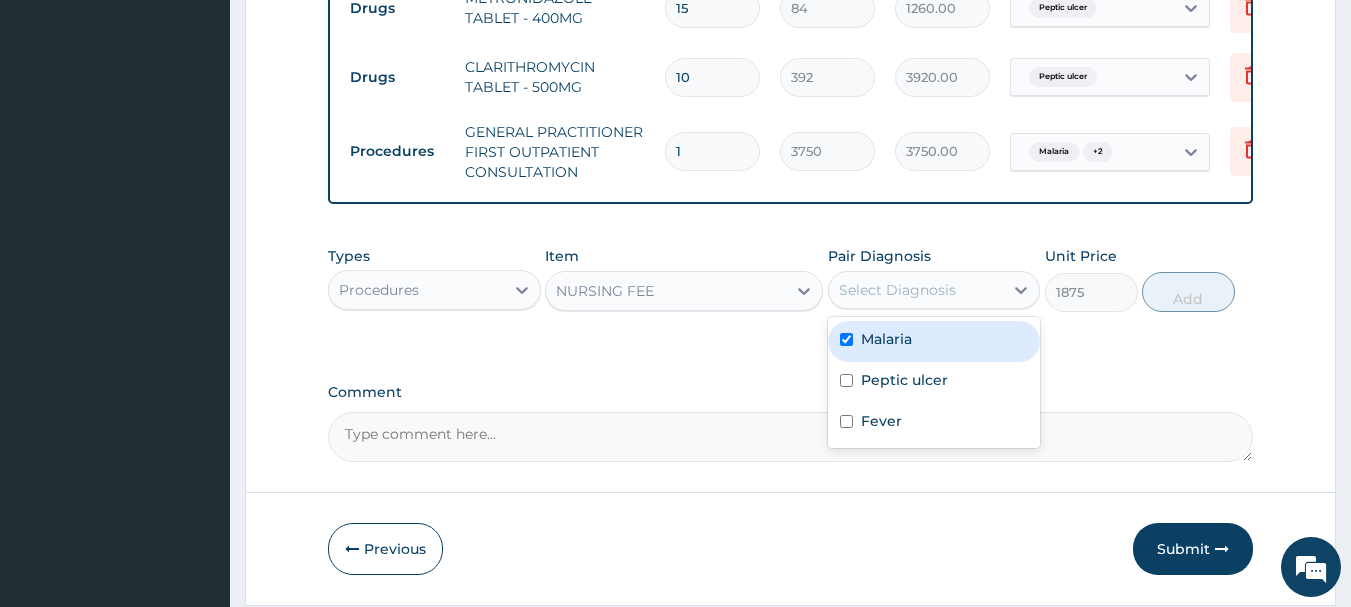 checkbox on "true" 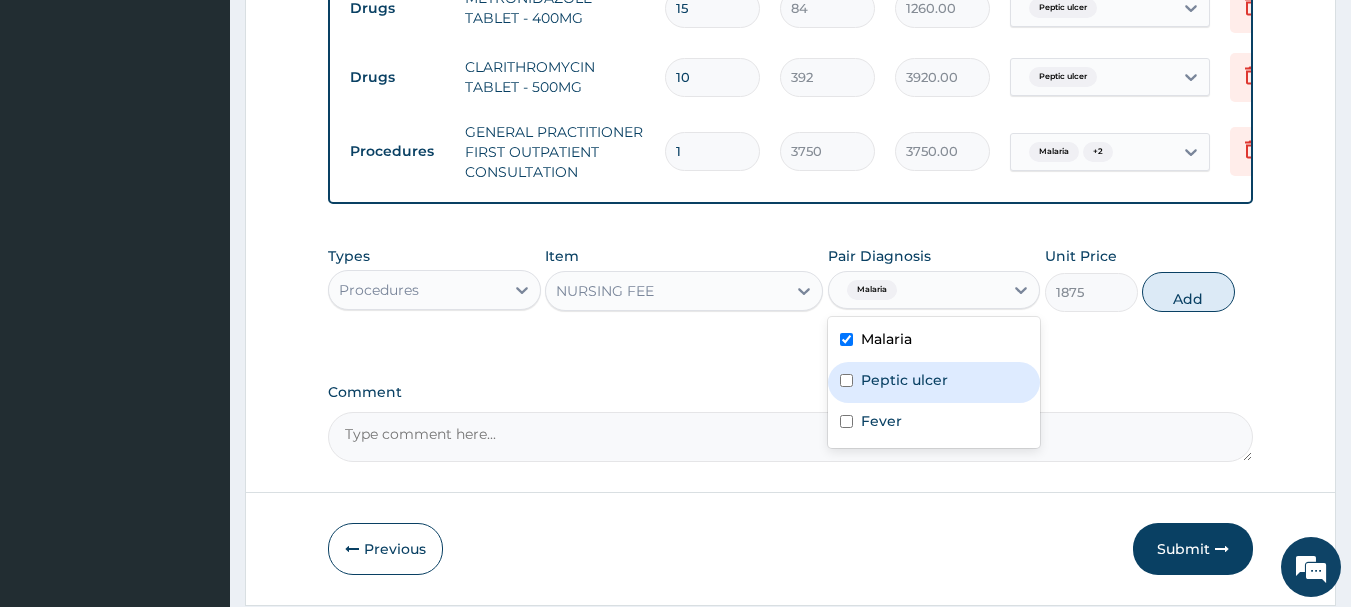click on "Peptic ulcer" at bounding box center [934, 382] 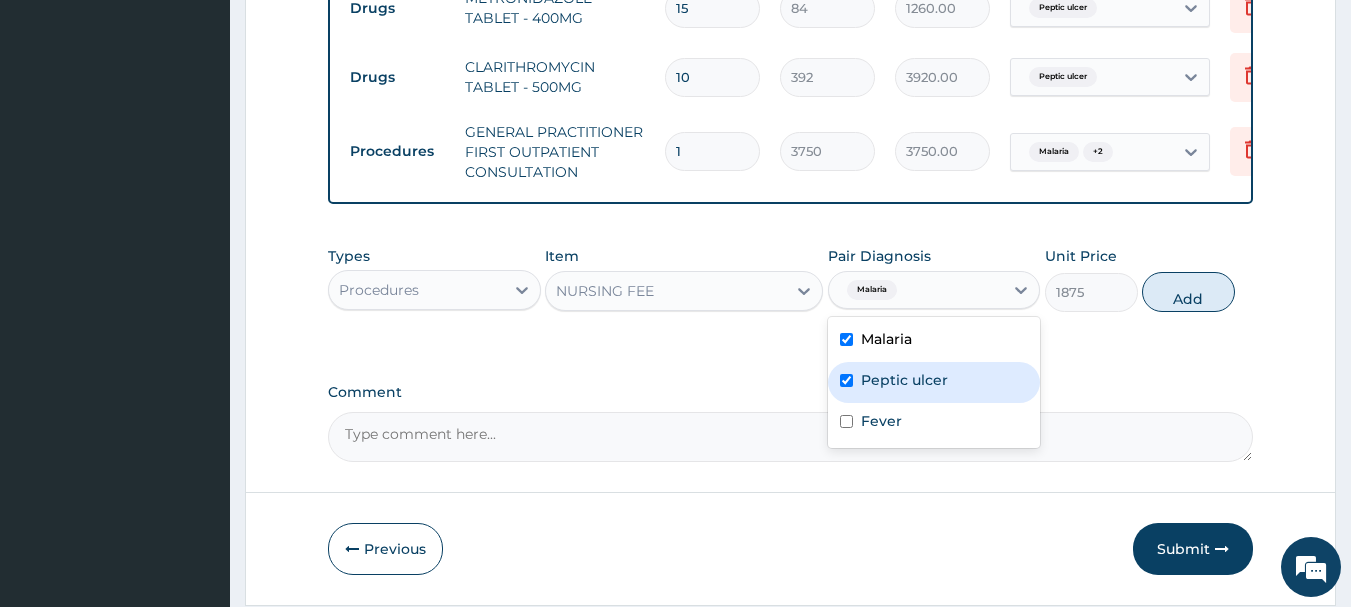 checkbox on "true" 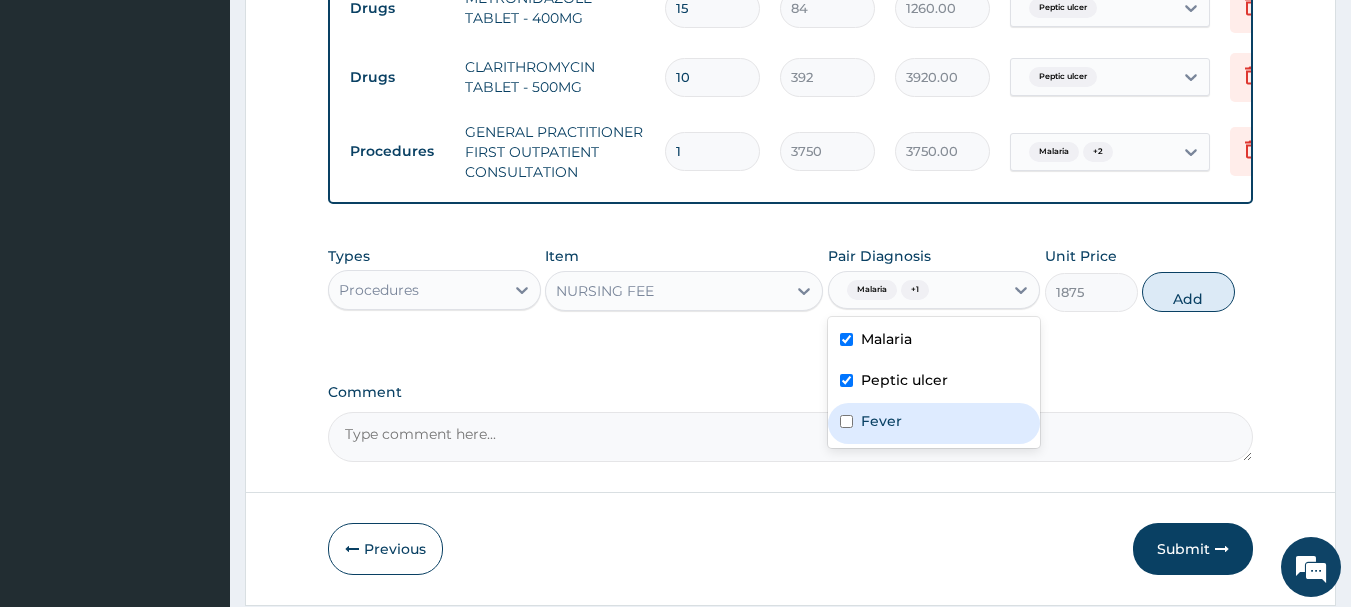 click on "Fever" at bounding box center [934, 423] 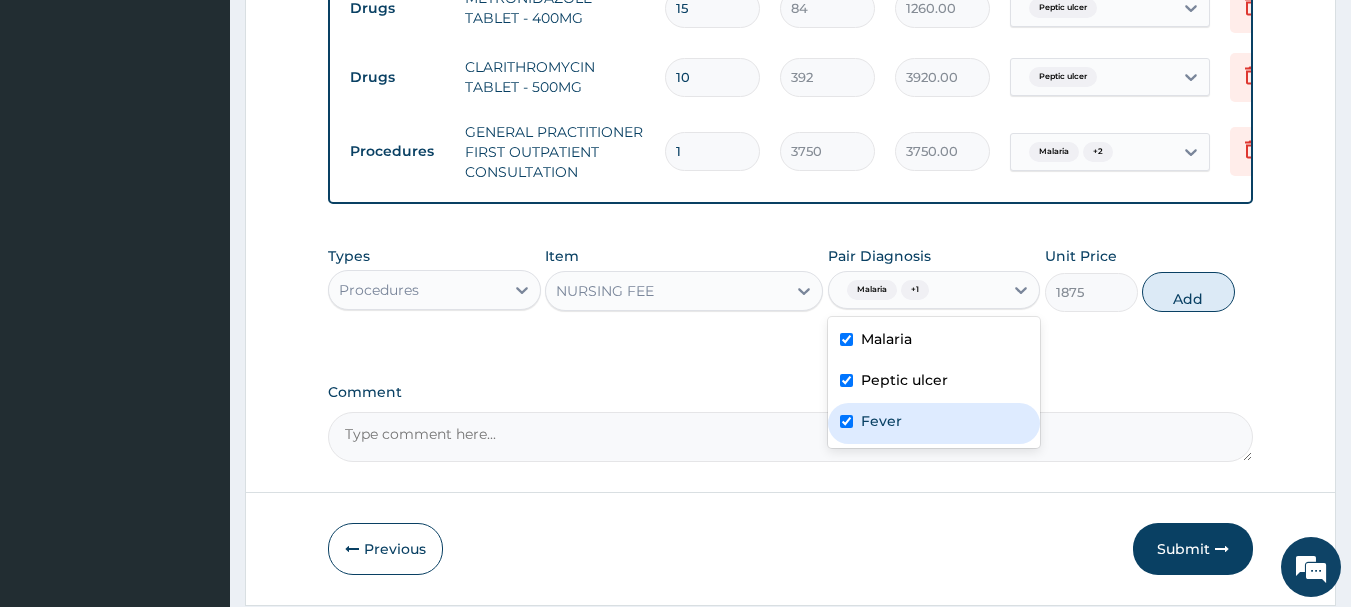 checkbox on "true" 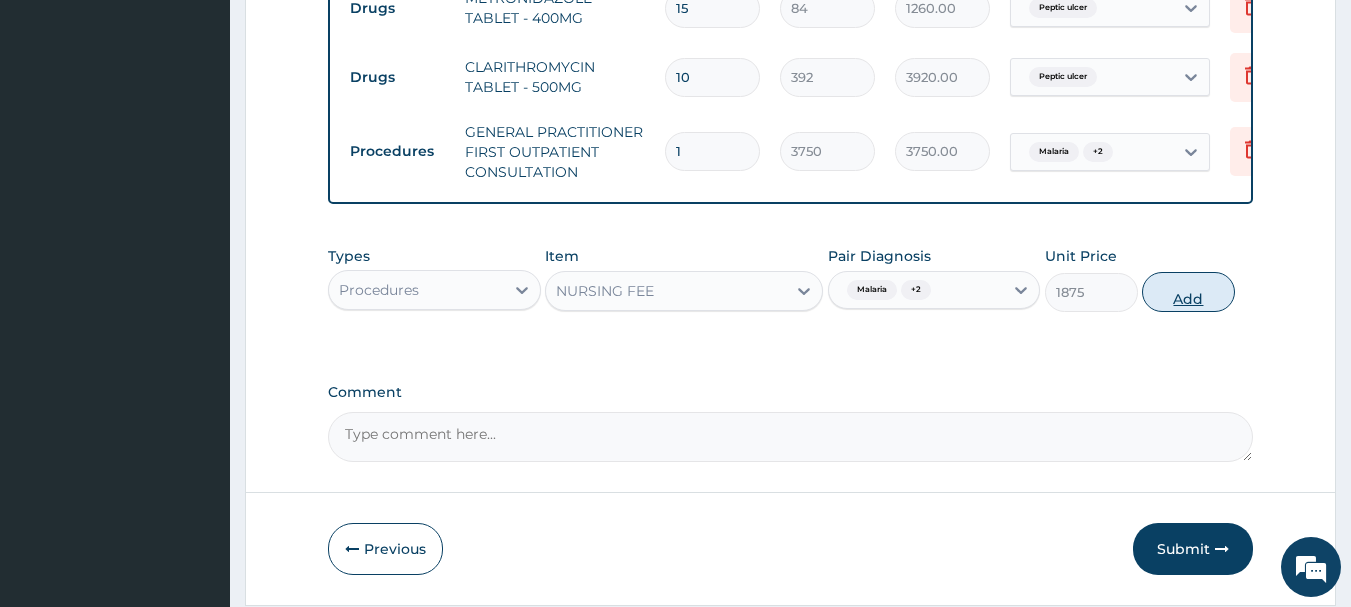 click on "Add" at bounding box center [1188, 292] 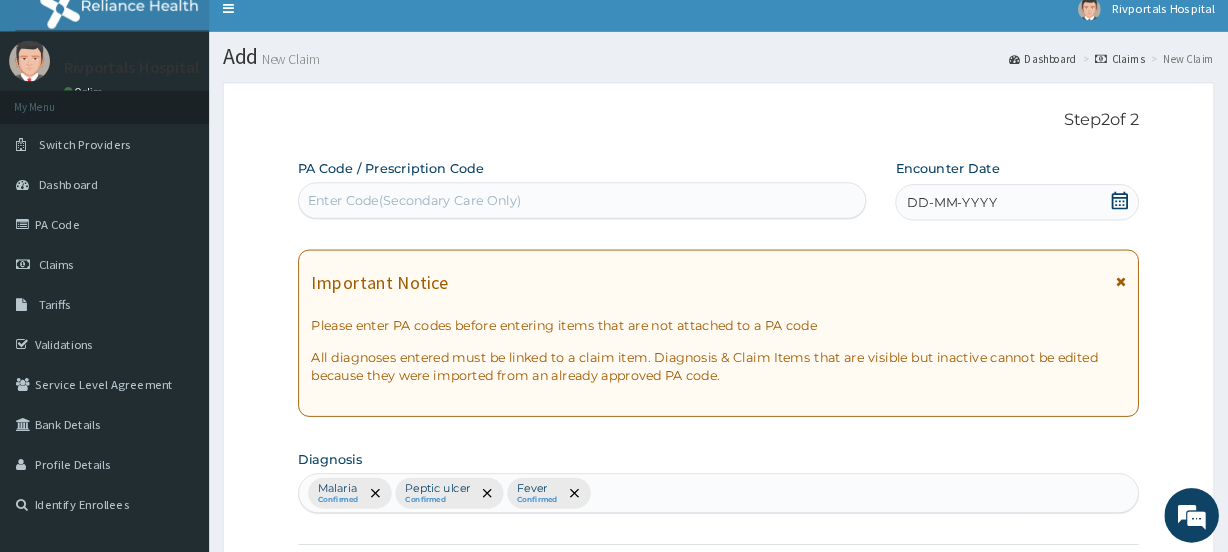 scroll, scrollTop: 0, scrollLeft: 0, axis: both 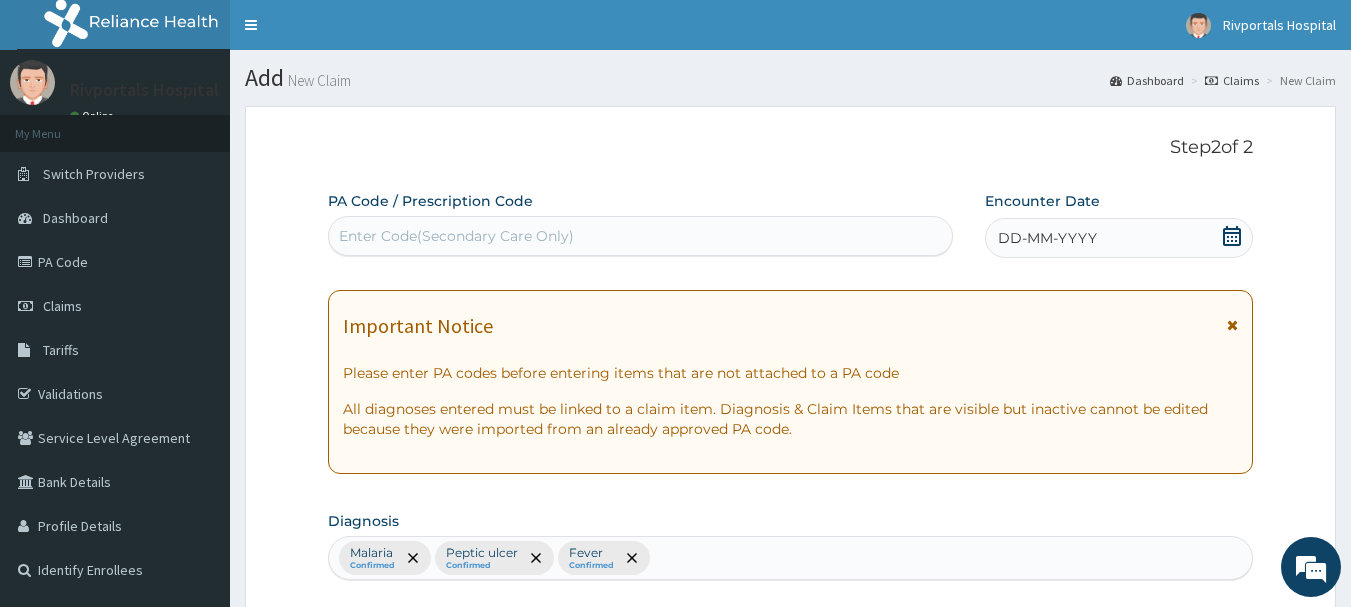 type on "0" 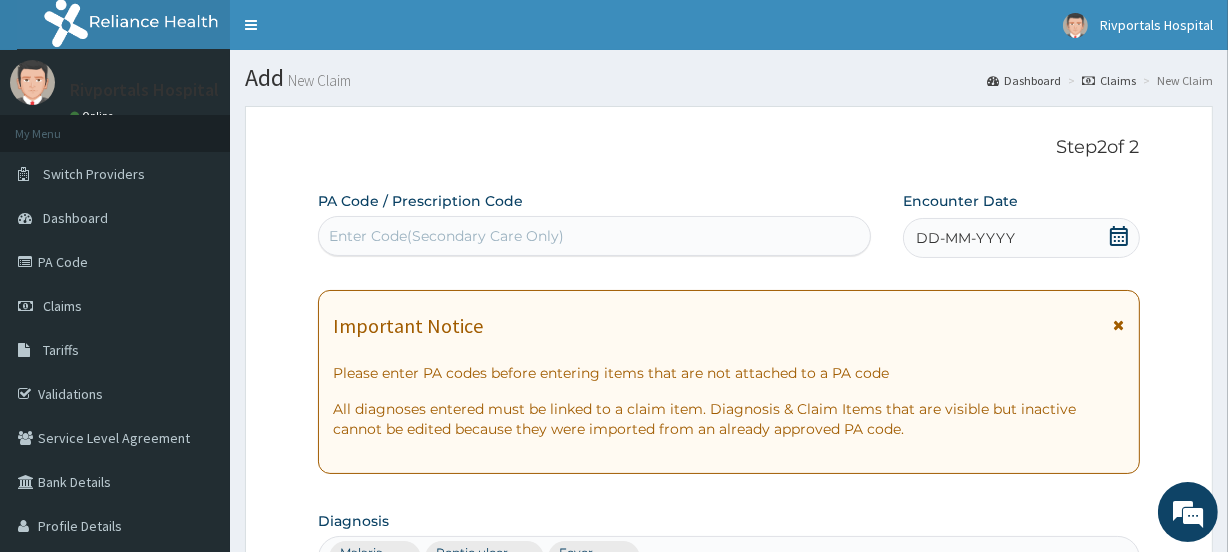 click on "Step  2  of 2 PA Code / Prescription Code Enter Code(Secondary Care Only) Encounter Date DD-MM-YYYY Important Notice Please enter PA codes before entering items that are not attached to a PA code   All diagnoses entered must be linked to a claim item. Diagnosis & Claim Items that are visible but inactive cannot be edited because they were imported from an already approved PA code. Diagnosis Malaria Confirmed Peptic ulcer Confirmed Fever Confirmed NB: All diagnosis must be linked to a claim item Claim Items Type Name Quantity Unit Price Total Price Pair Diagnosis Actions Laboratory MALARIA PARASITE (MP) RDT 1 2000 2000.00 Malaria  + 1 Delete Laboratory FBC CBC-COMPLETE BLOOD COUNT (HAEMOGRAM) - [BLOOD] 1 5000 5000.00 Malaria  + 1 Delete Laboratory MICROSCOPY, CULTURE & SENSITIVITY [STOOL] 1 5000 5000.00 Peptic ulcer Delete Laboratory WBC DIFFERENTIAL 1 3750 3750.00 Malaria  + 1 Delete Drugs ARTESUNATE INJECTION IV.IM - (60MG) 6 1596 9576.00 Malaria  + 1 Delete Drugs 6 588 3528.00 Malaria  + 1 Delete Drugs 14 2" at bounding box center (729, 1133) 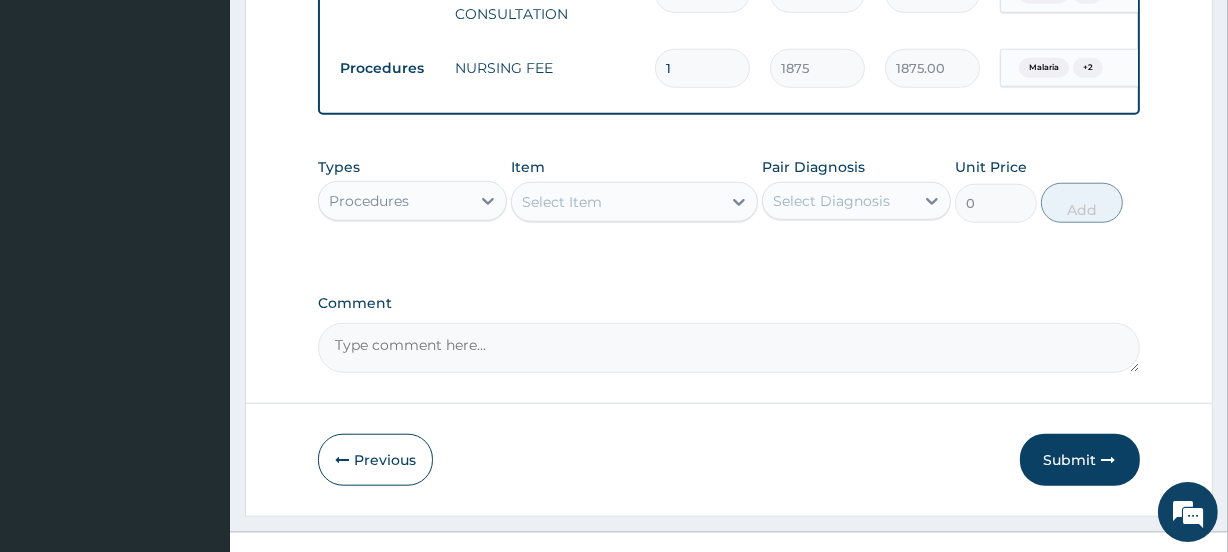 scroll, scrollTop: 1692, scrollLeft: 0, axis: vertical 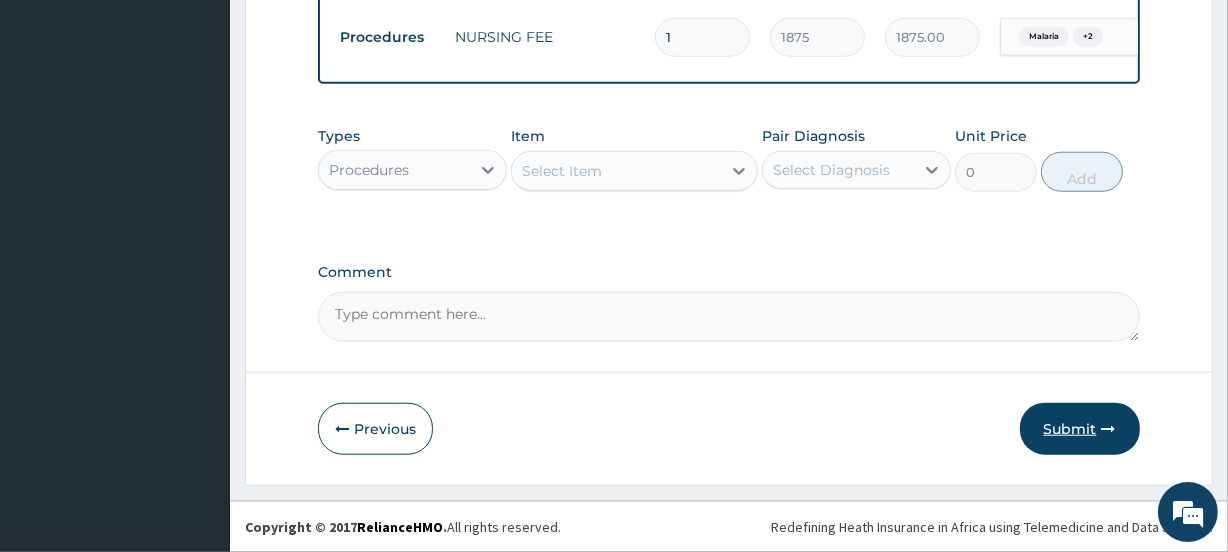 click on "Submit" at bounding box center (1080, 429) 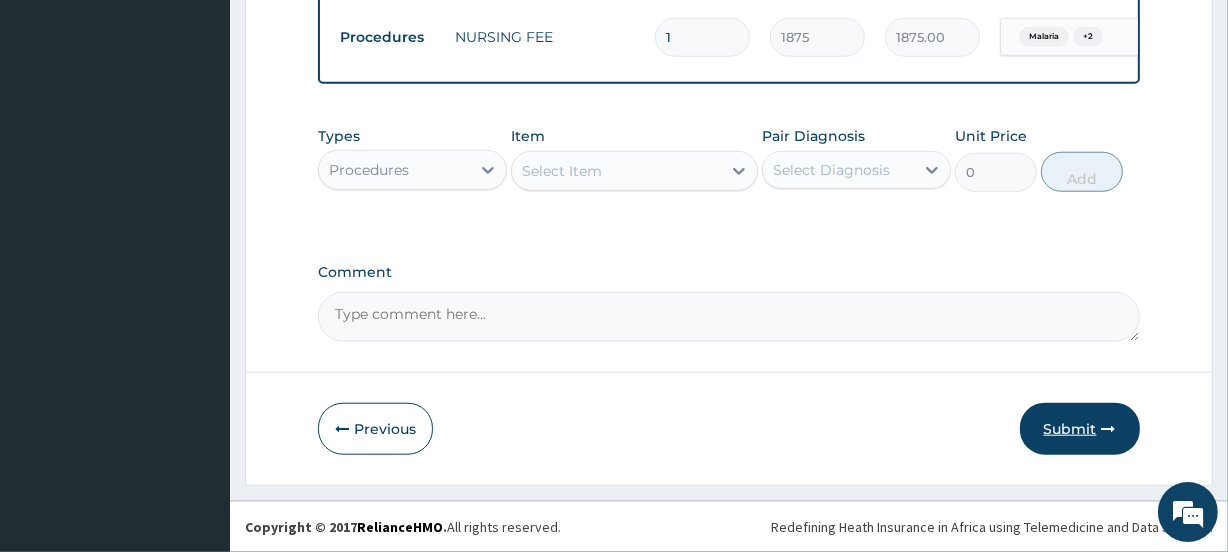 click on "Submit" at bounding box center (1080, 429) 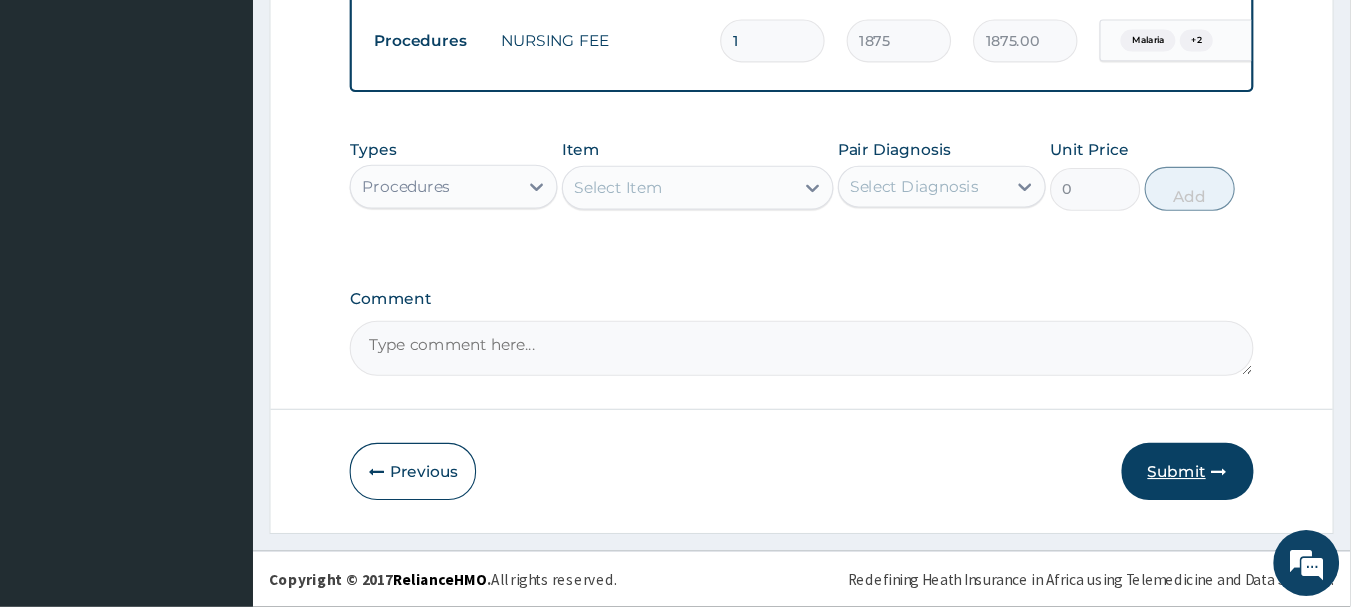 scroll, scrollTop: 1636, scrollLeft: 0, axis: vertical 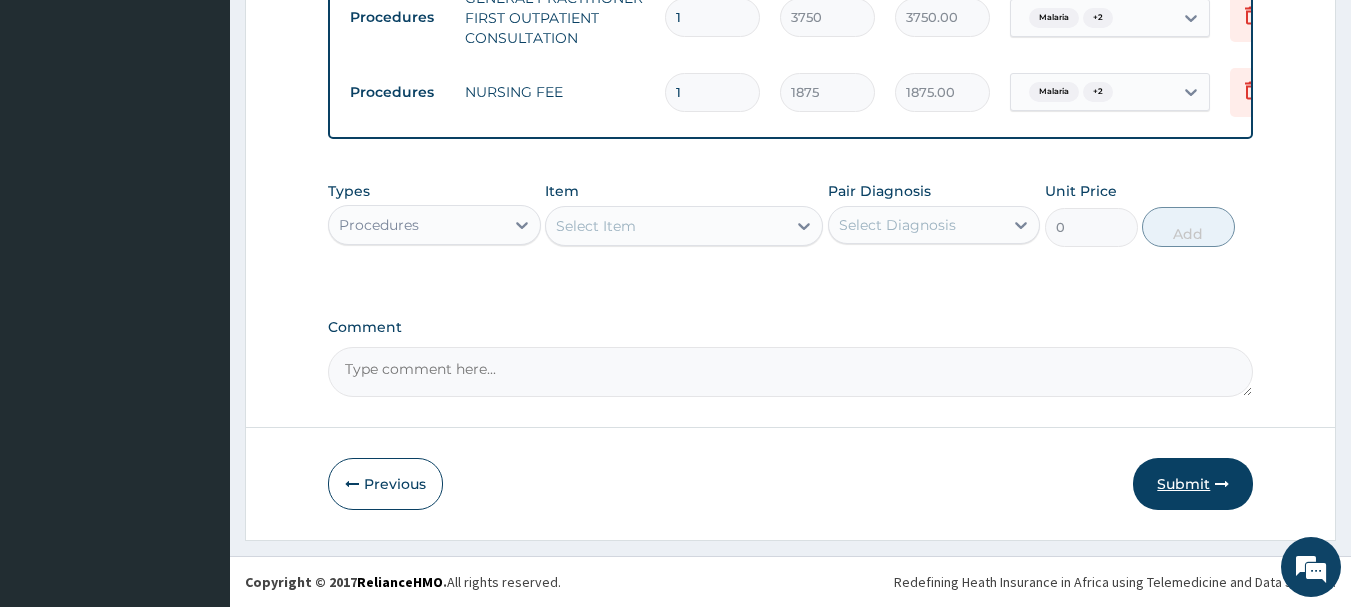 click on "Submit" at bounding box center [1193, 484] 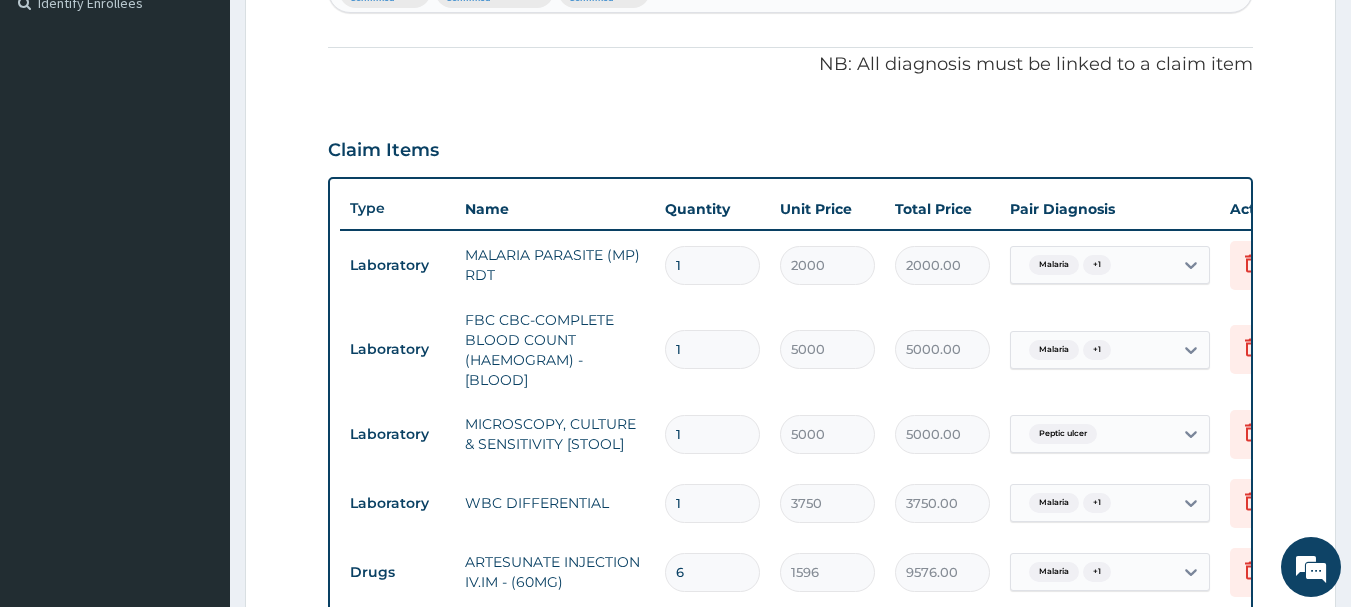 scroll, scrollTop: 405, scrollLeft: 0, axis: vertical 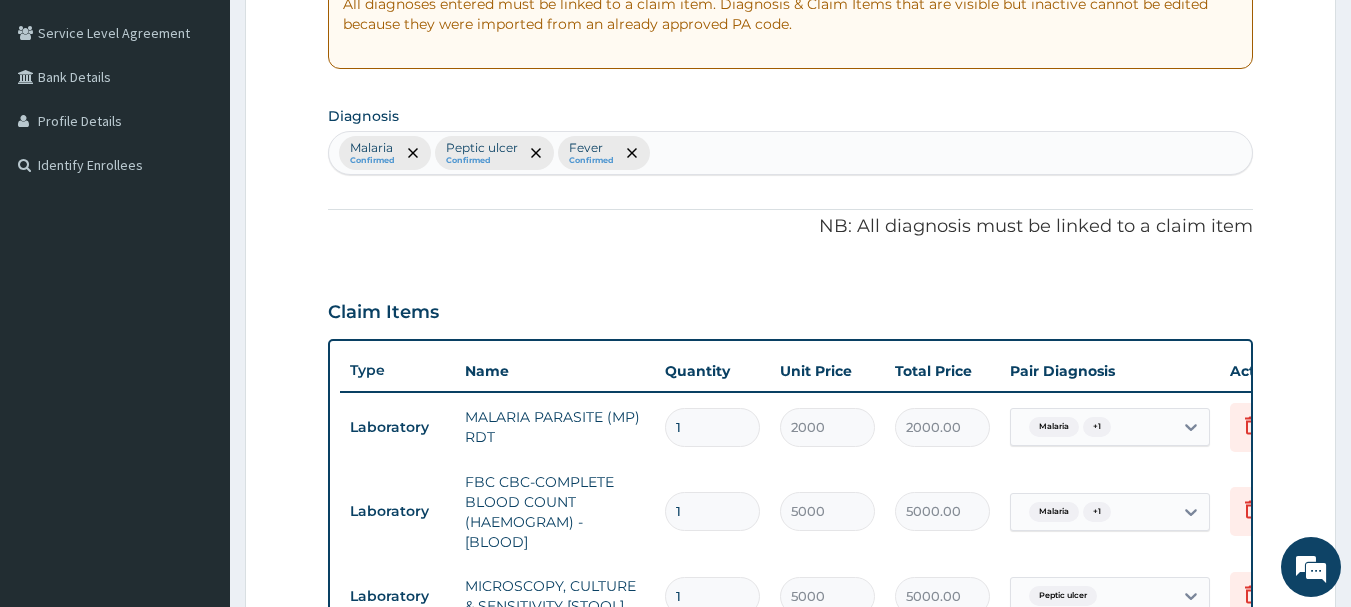 drag, startPoint x: 1345, startPoint y: 312, endPoint x: 1352, endPoint y: 324, distance: 13.892444 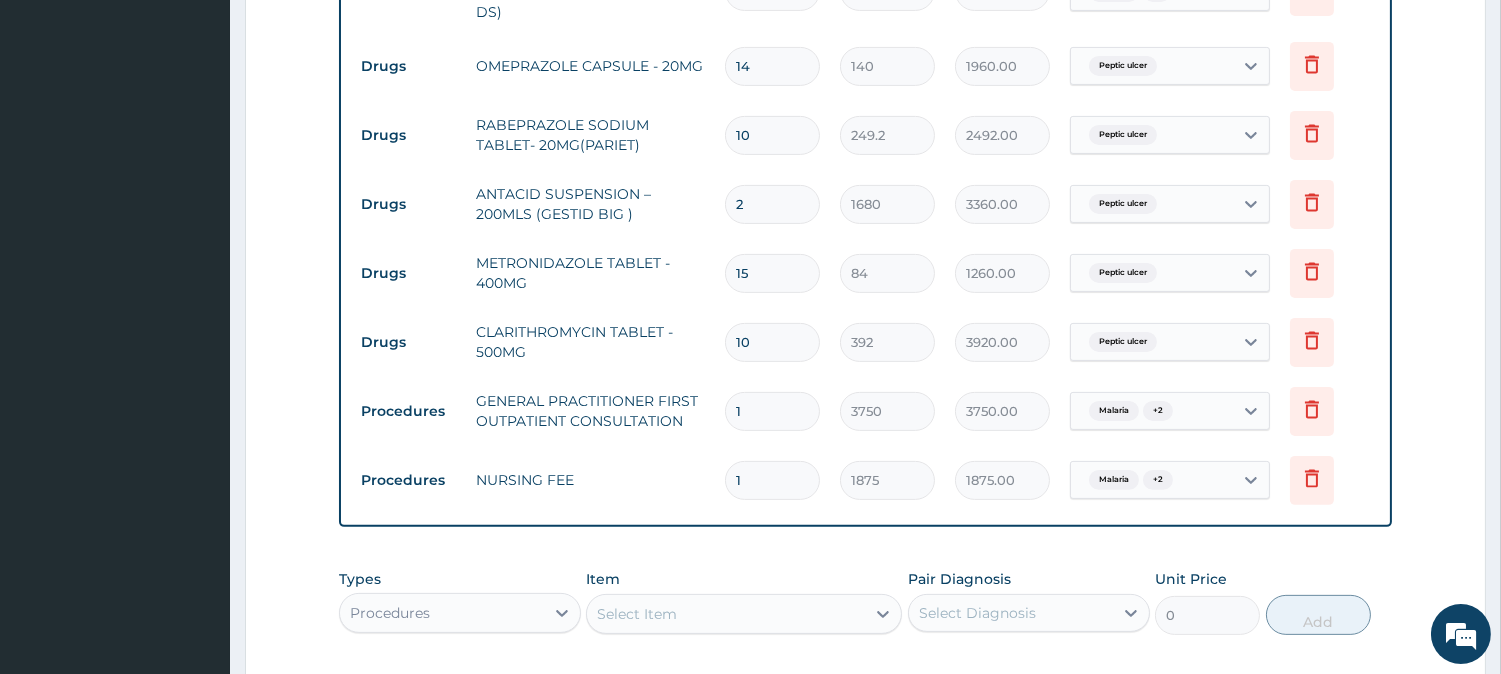 scroll, scrollTop: 1496, scrollLeft: 0, axis: vertical 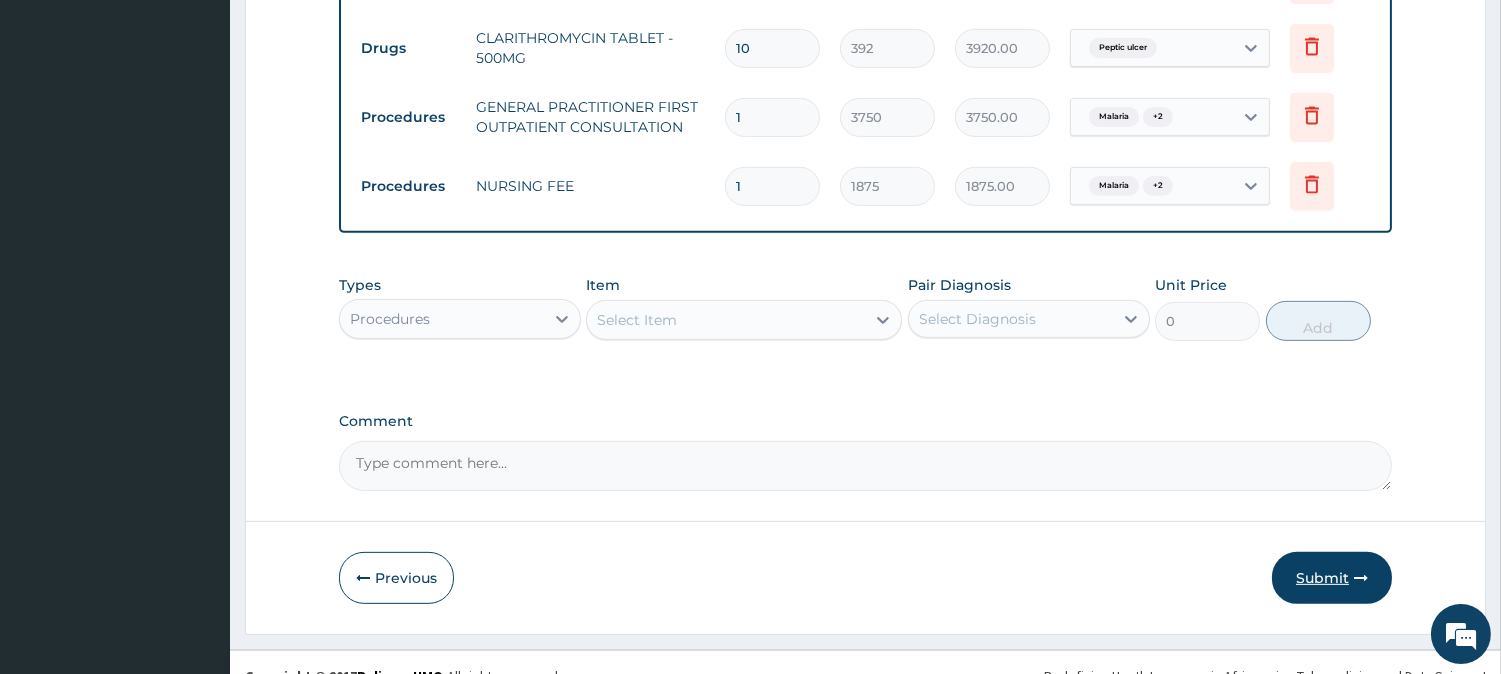 click on "Submit" at bounding box center (1332, 578) 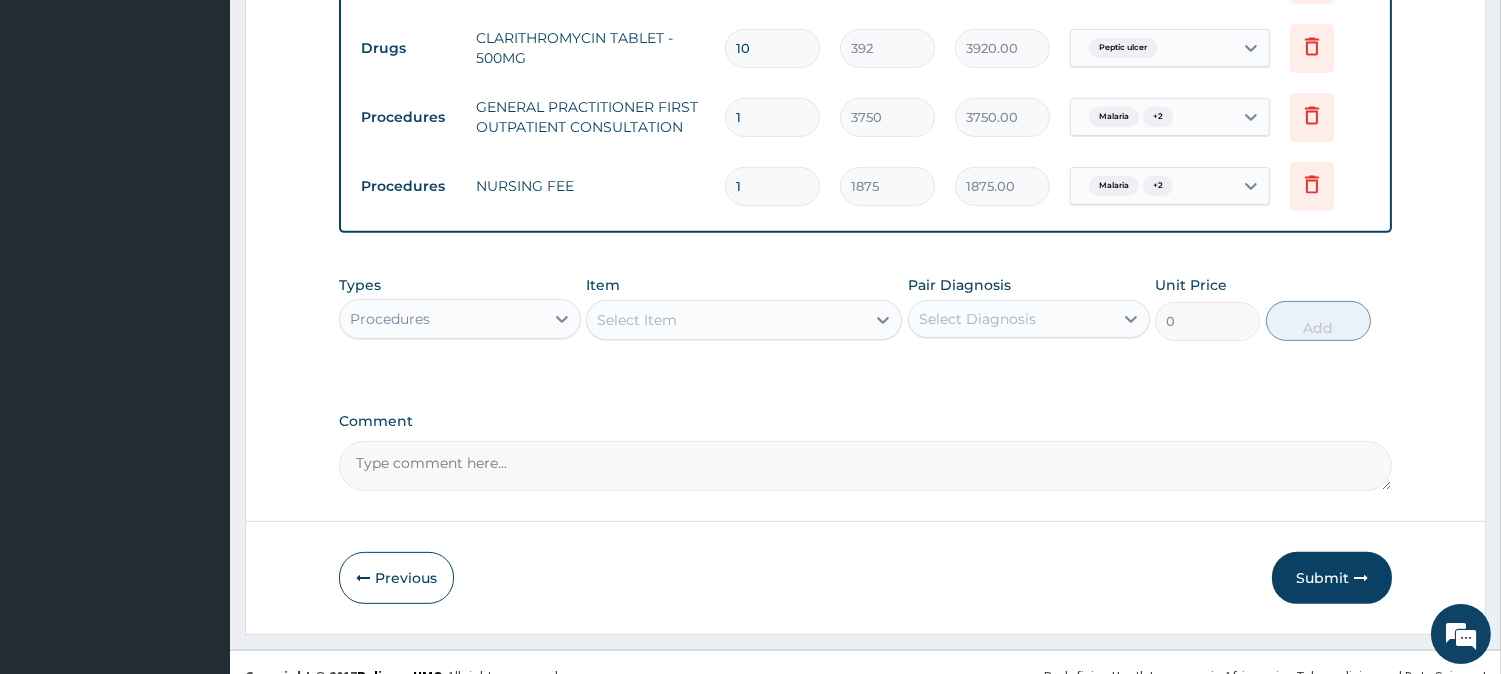 drag, startPoint x: 1348, startPoint y: 580, endPoint x: 780, endPoint y: 497, distance: 574.0322 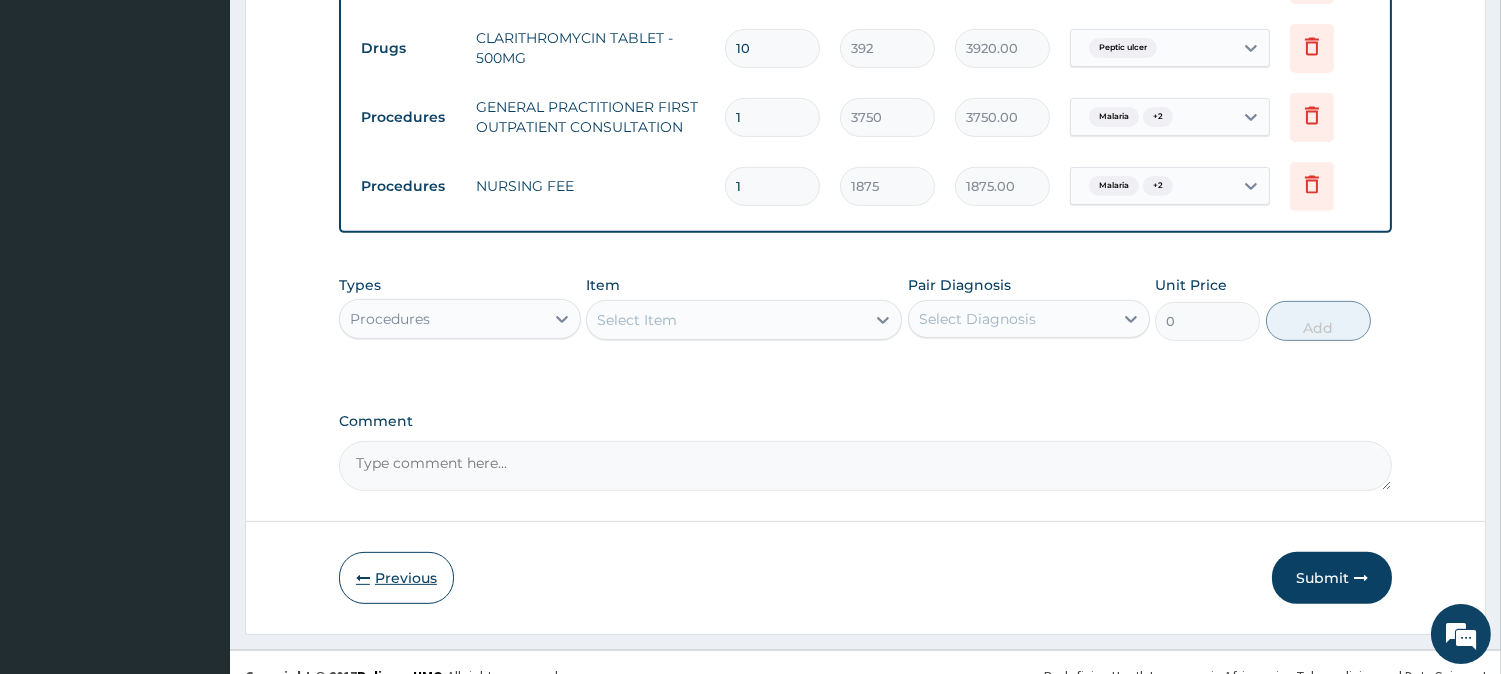 click on "Previous" at bounding box center [396, 578] 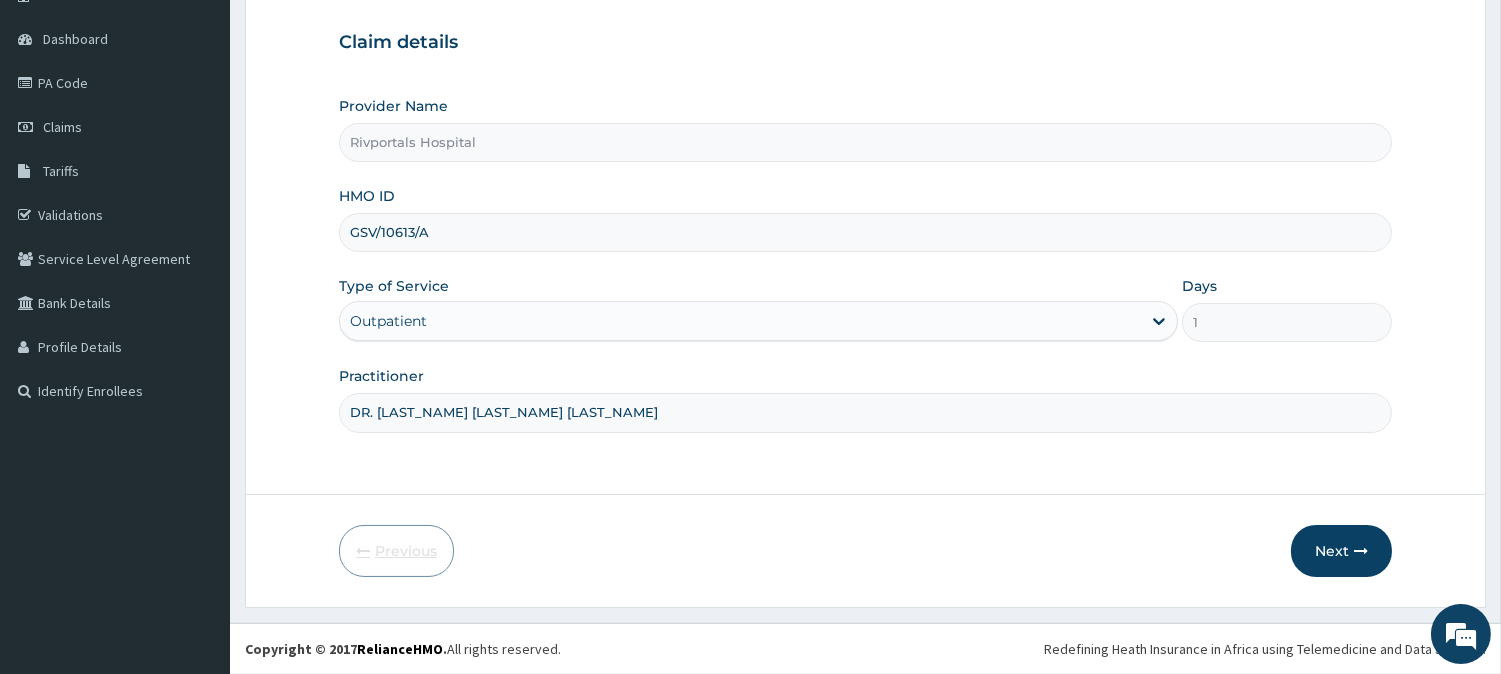 scroll, scrollTop: 178, scrollLeft: 0, axis: vertical 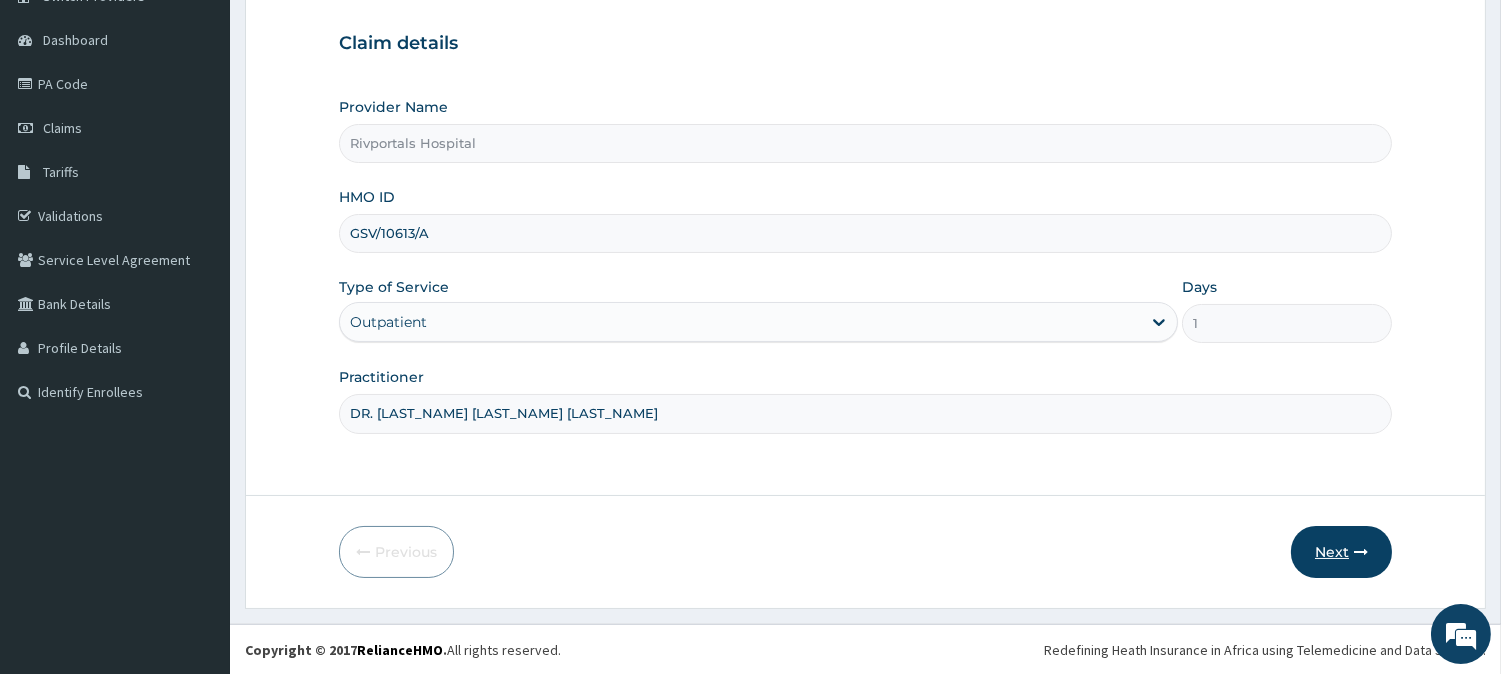 click on "Next" at bounding box center [1341, 552] 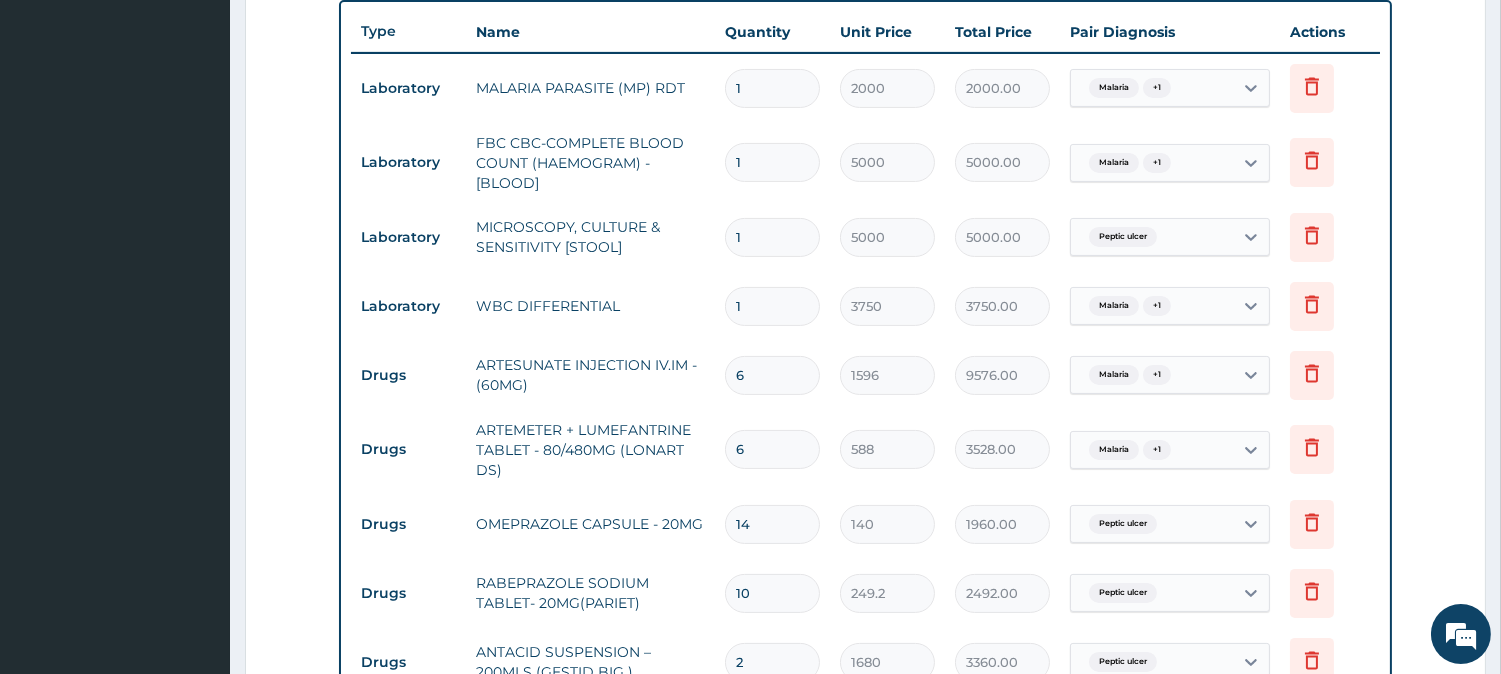 scroll, scrollTop: 154, scrollLeft: 0, axis: vertical 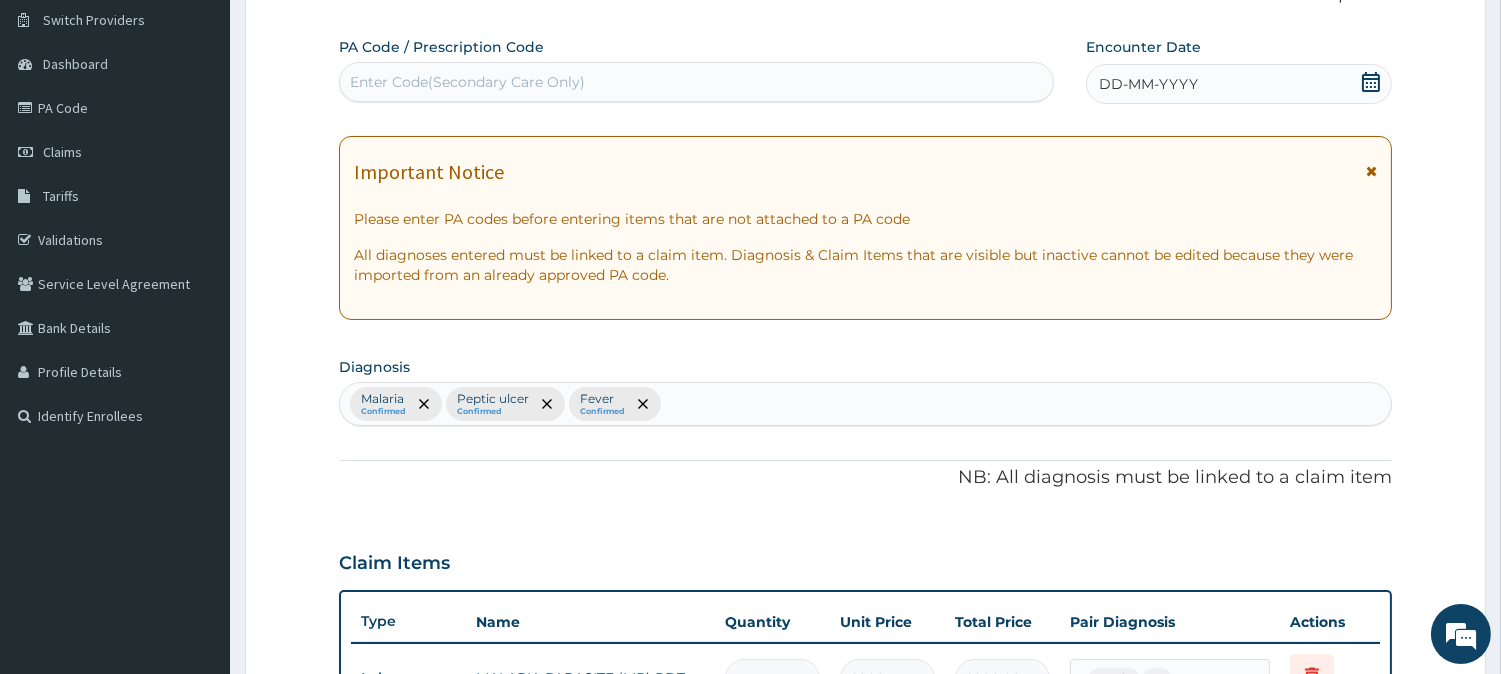 click on "DD-MM-YYYY" at bounding box center (1239, 84) 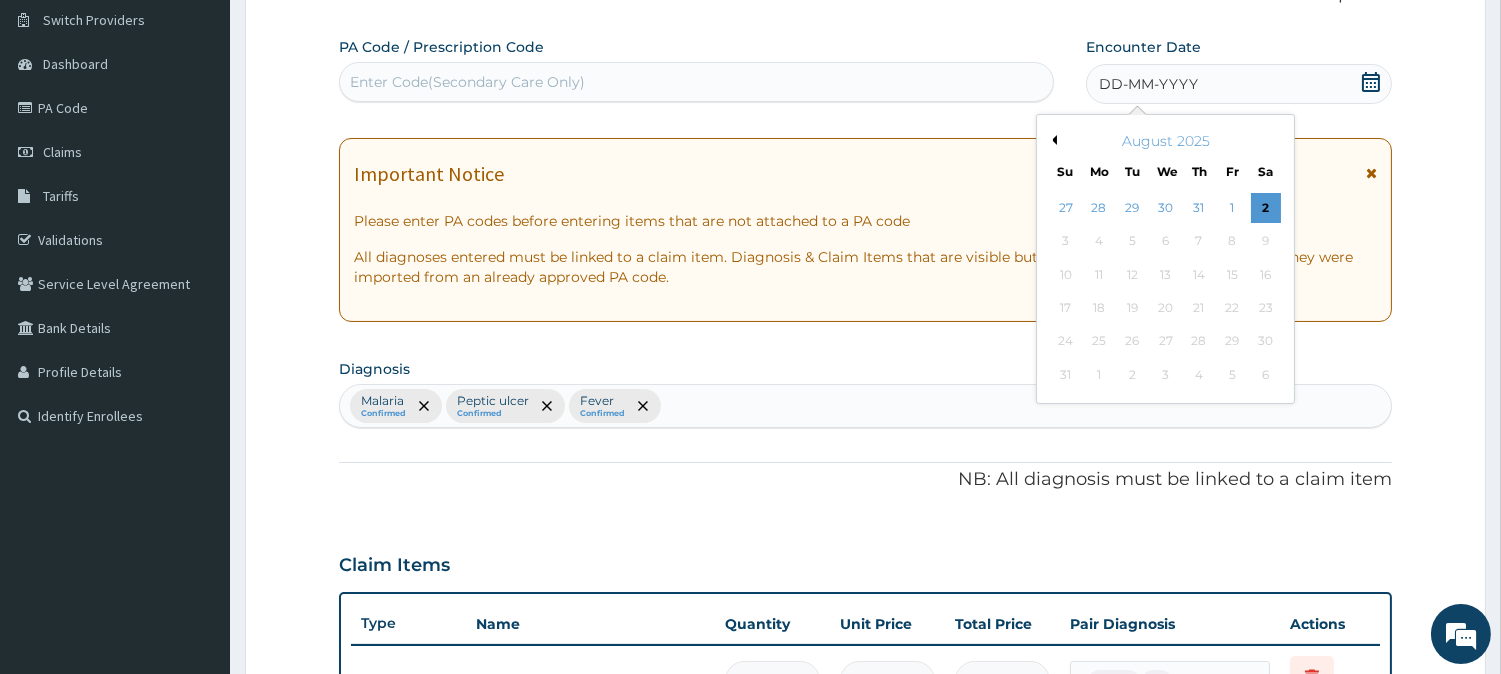 click on "August 2025" at bounding box center (1165, 141) 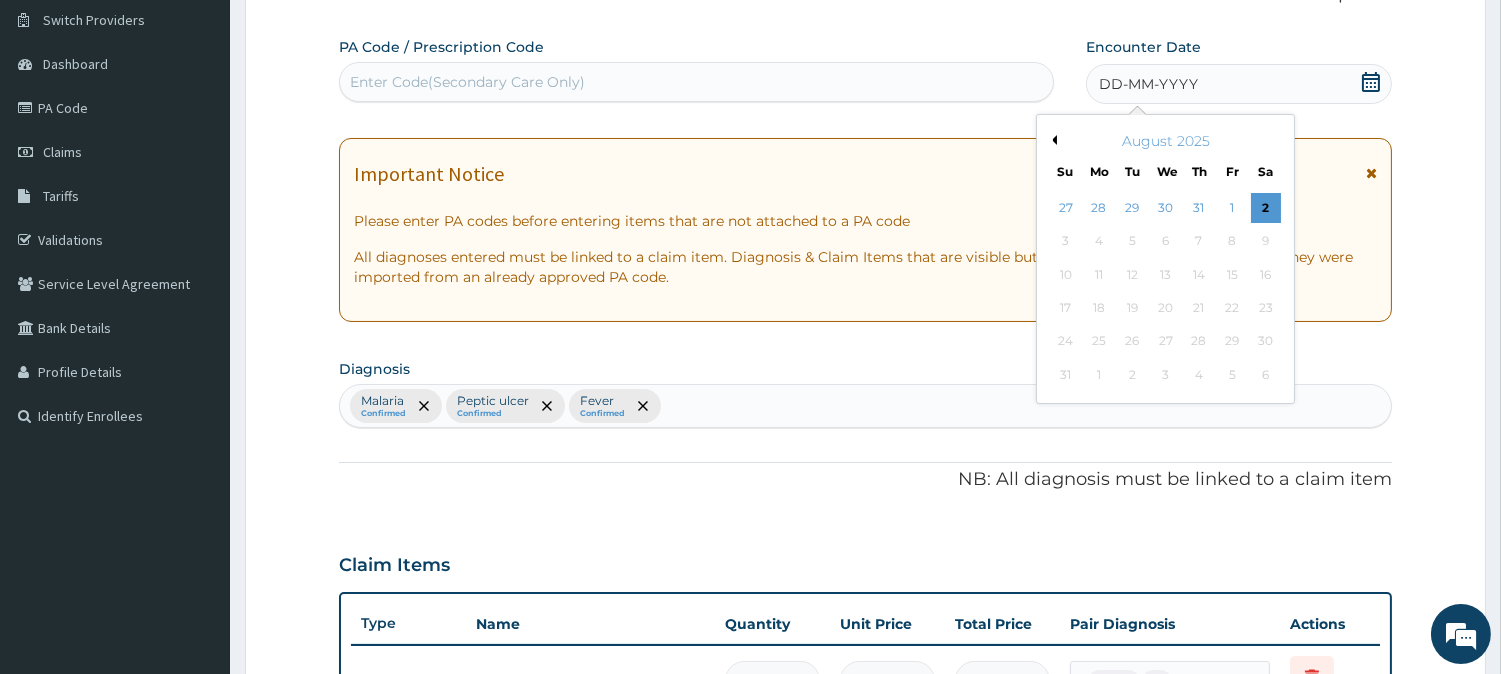 click on "Previous Month" at bounding box center [1052, 140] 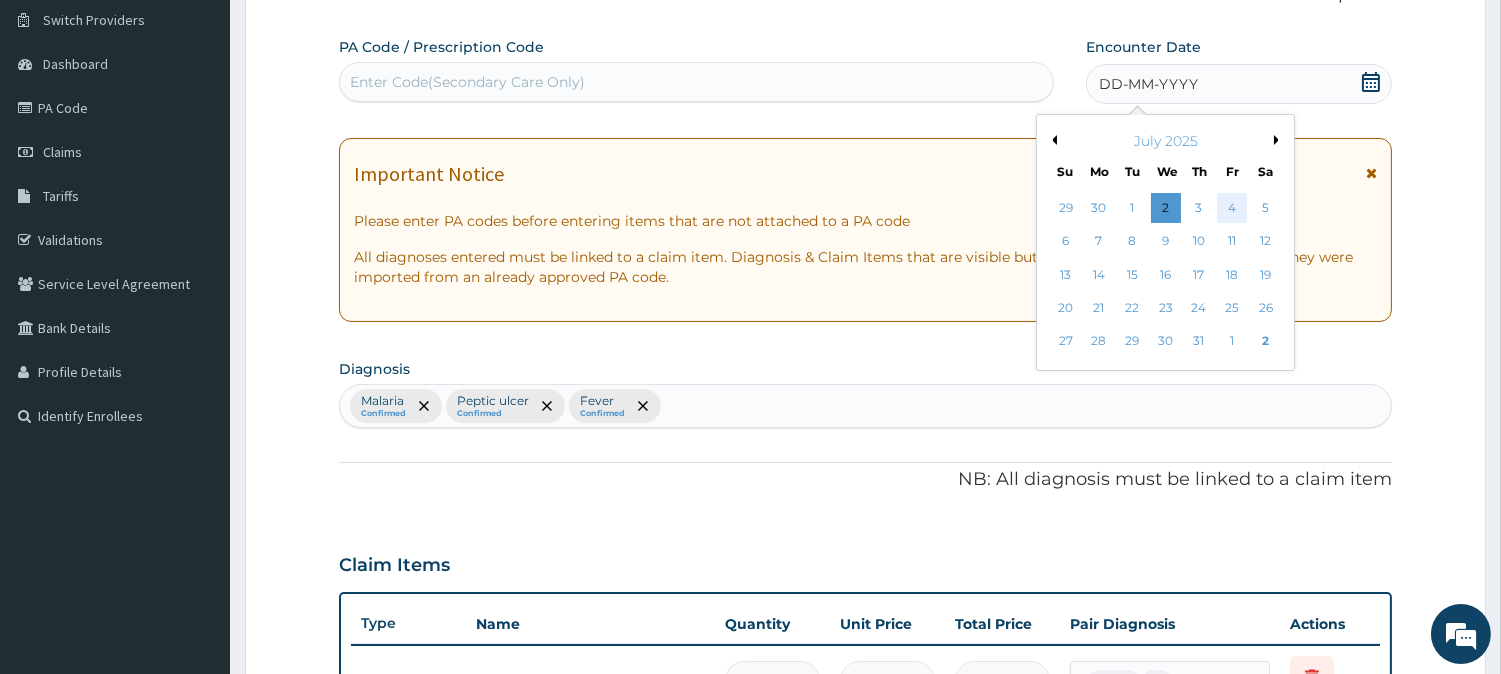 click on "4" at bounding box center (1232, 208) 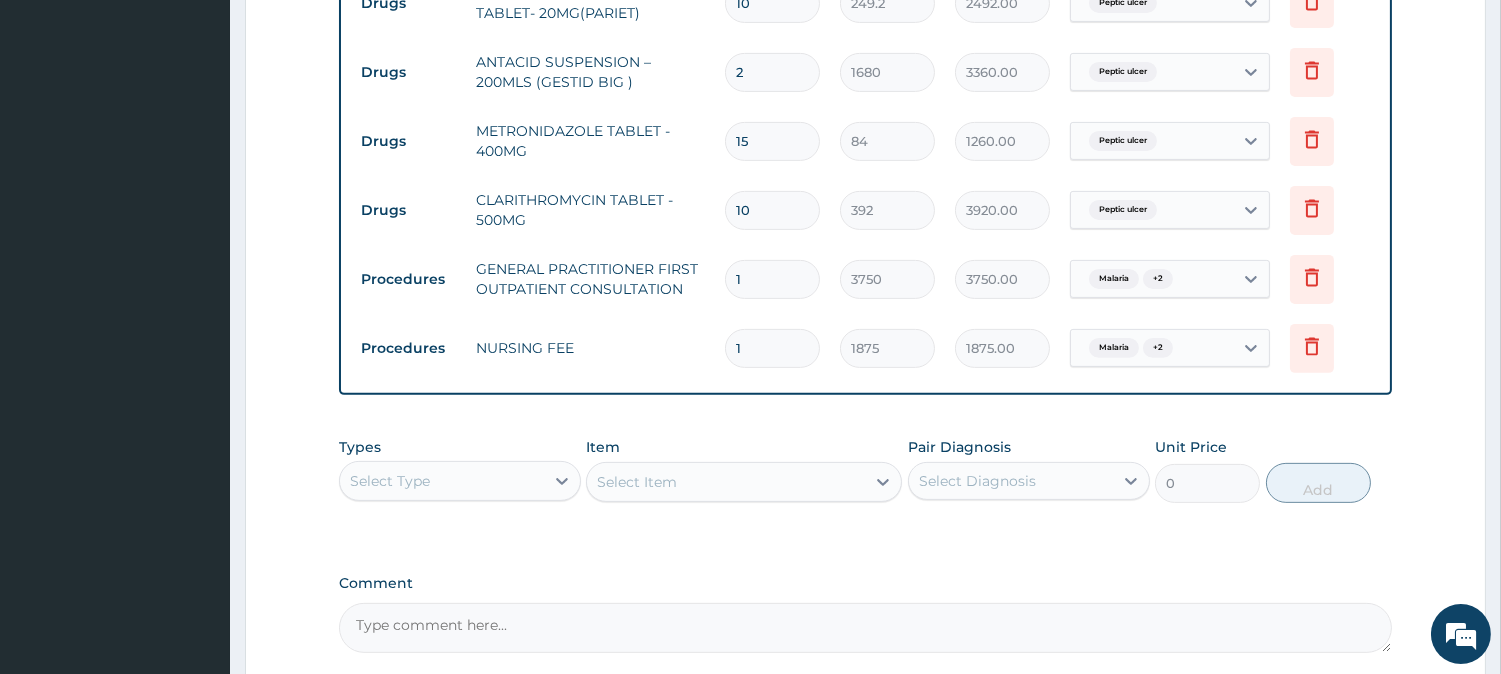 scroll, scrollTop: 1526, scrollLeft: 0, axis: vertical 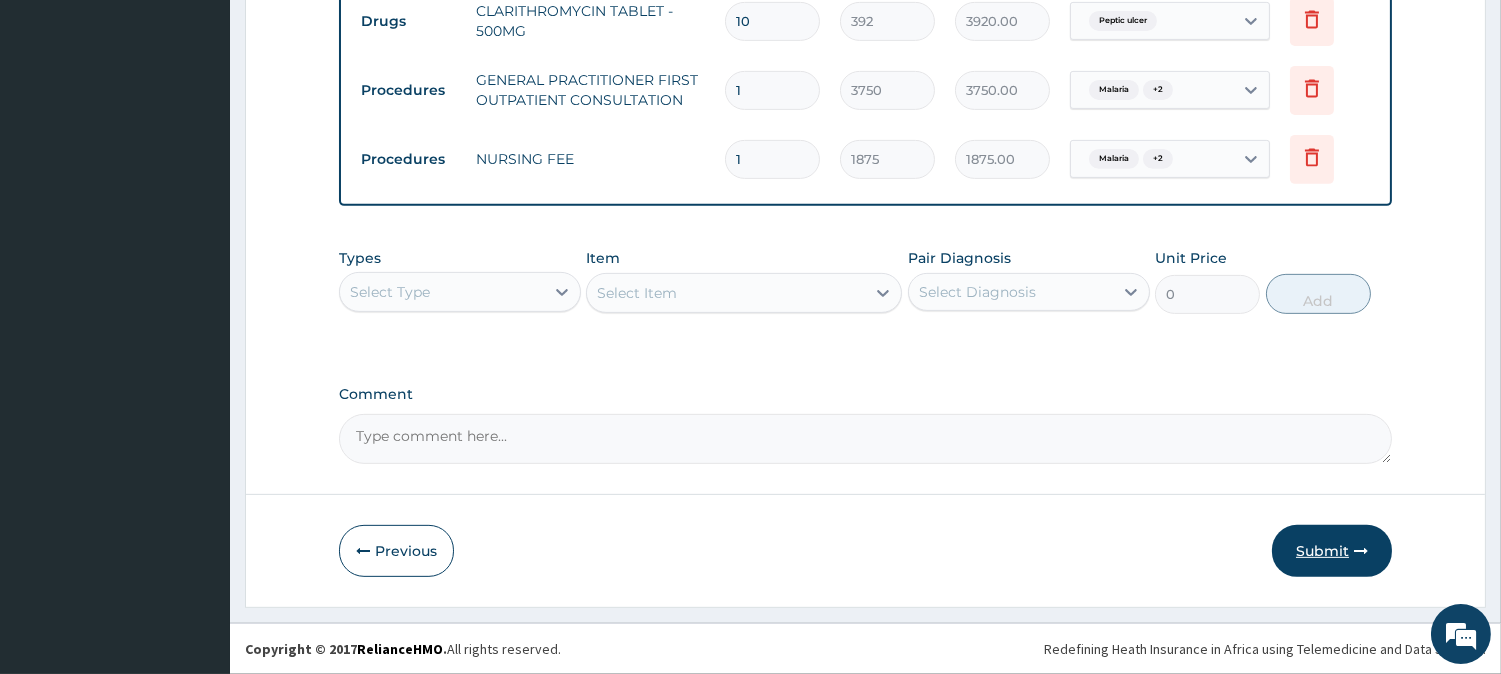 click on "Submit" at bounding box center [1332, 551] 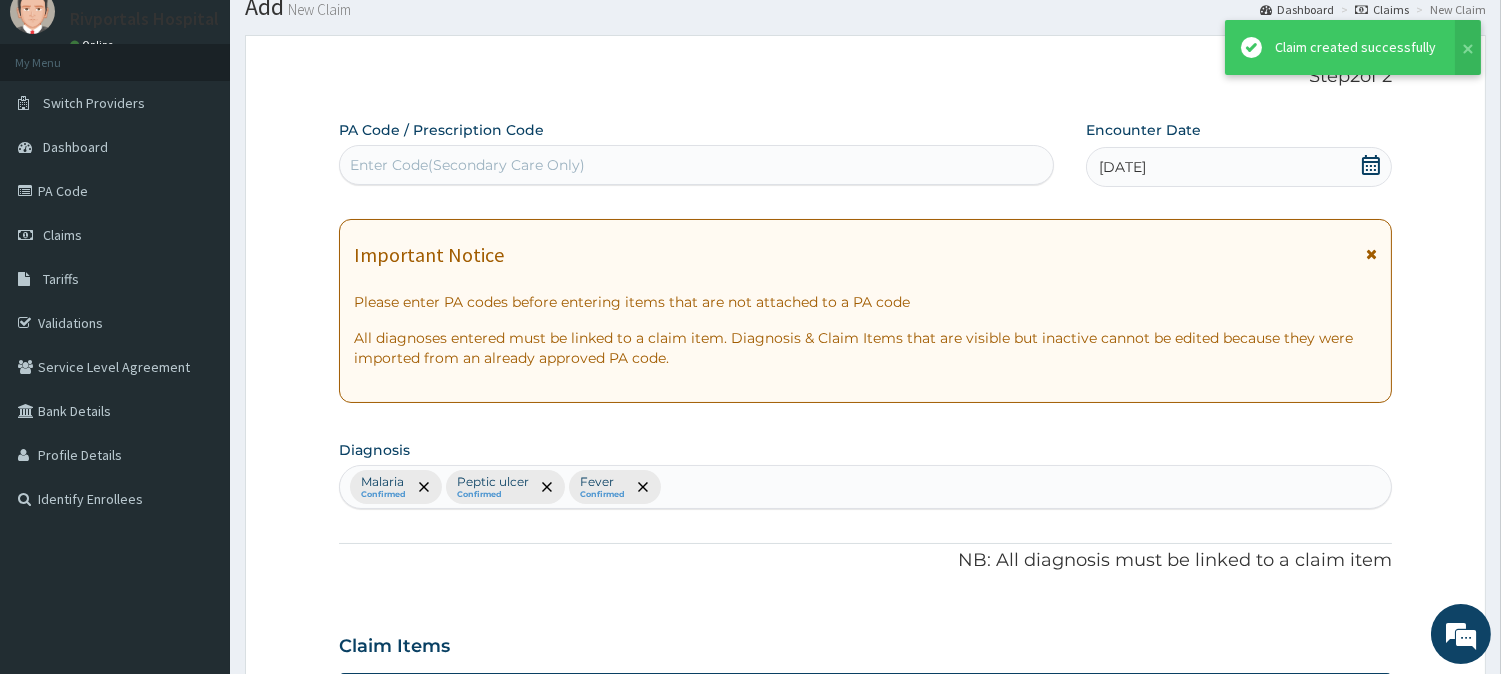 scroll, scrollTop: 1526, scrollLeft: 0, axis: vertical 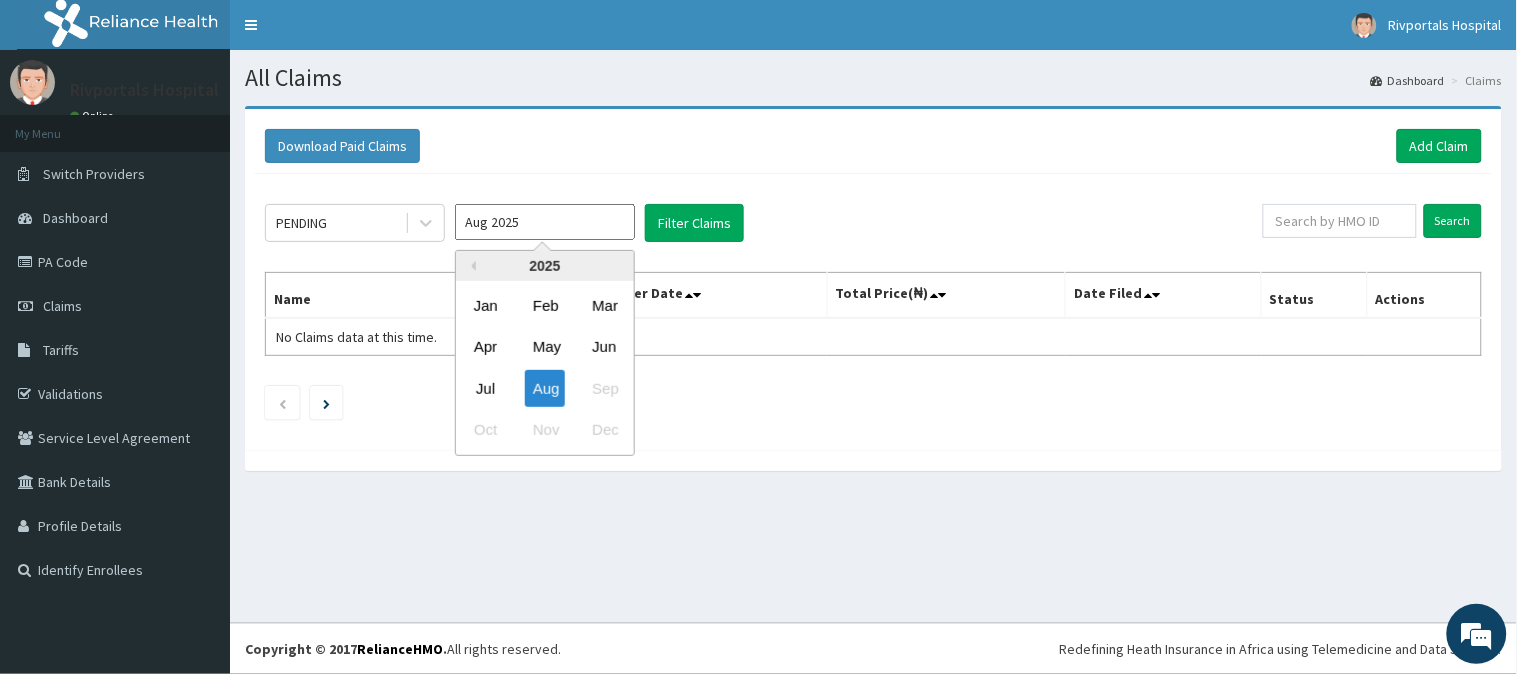 click on "Aug 2025" at bounding box center [545, 222] 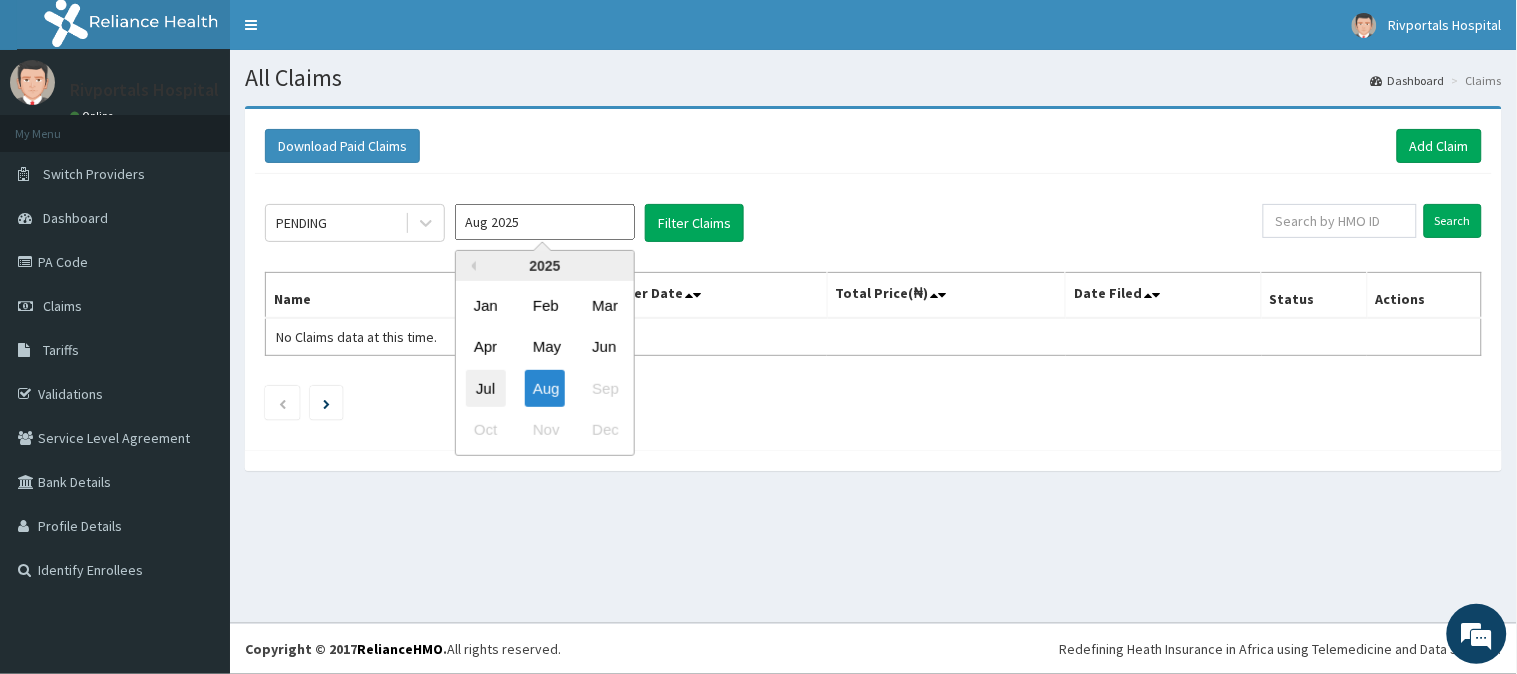 click on "Jul" at bounding box center [486, 388] 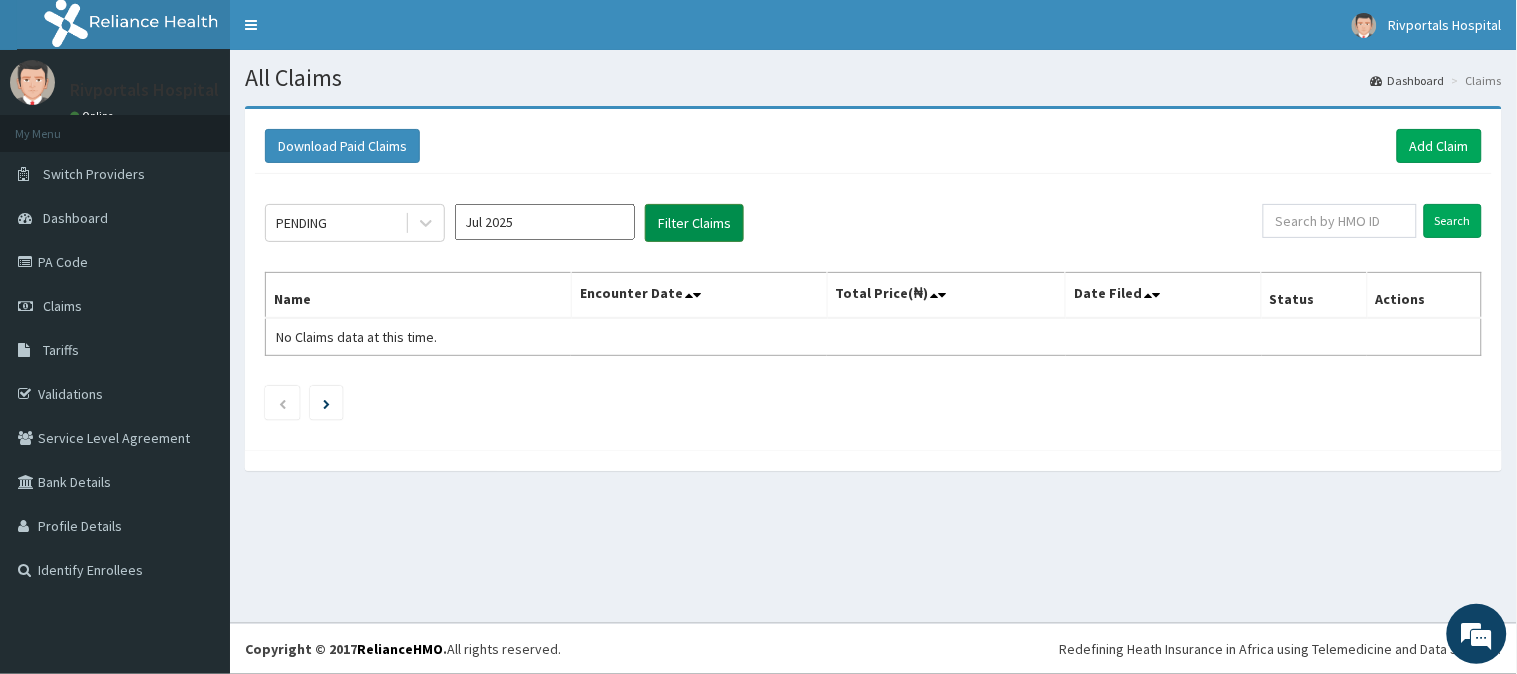 click on "Filter Claims" at bounding box center (694, 223) 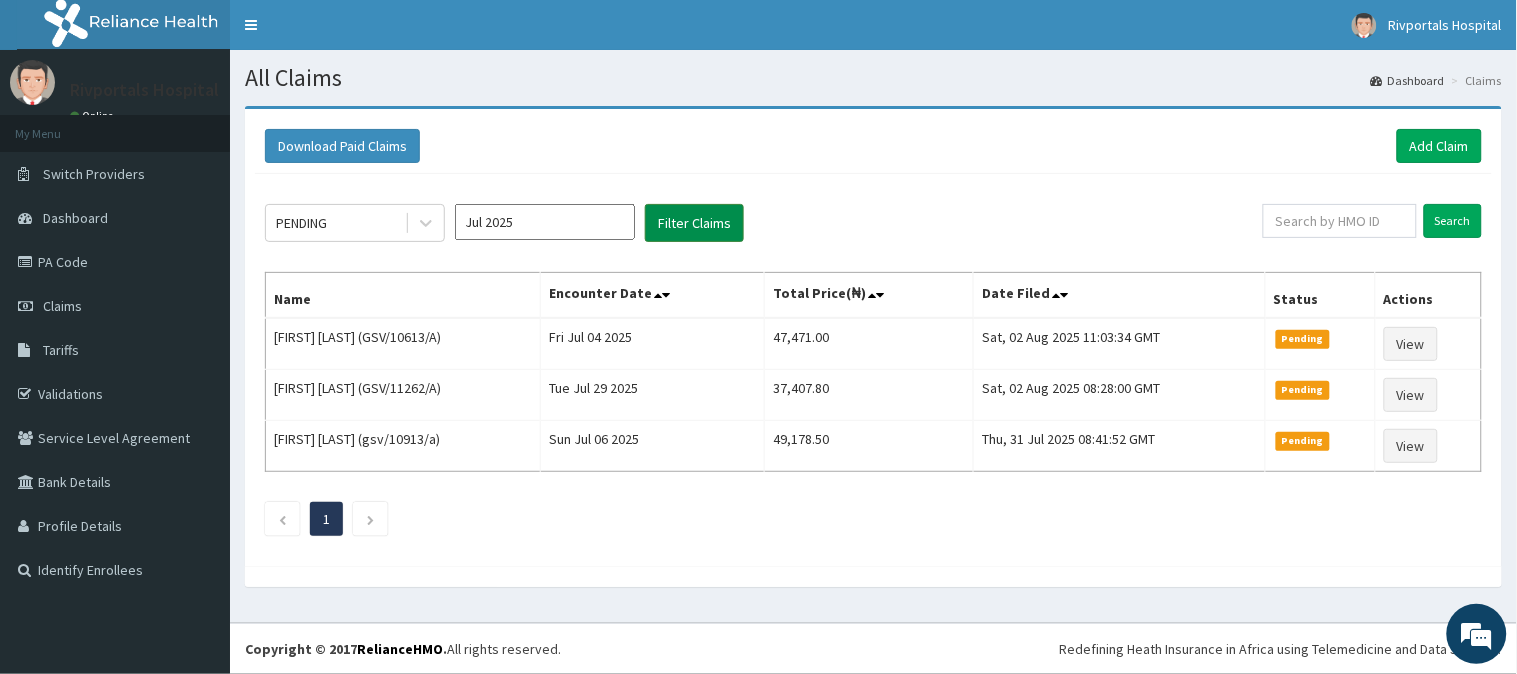 scroll, scrollTop: 0, scrollLeft: 0, axis: both 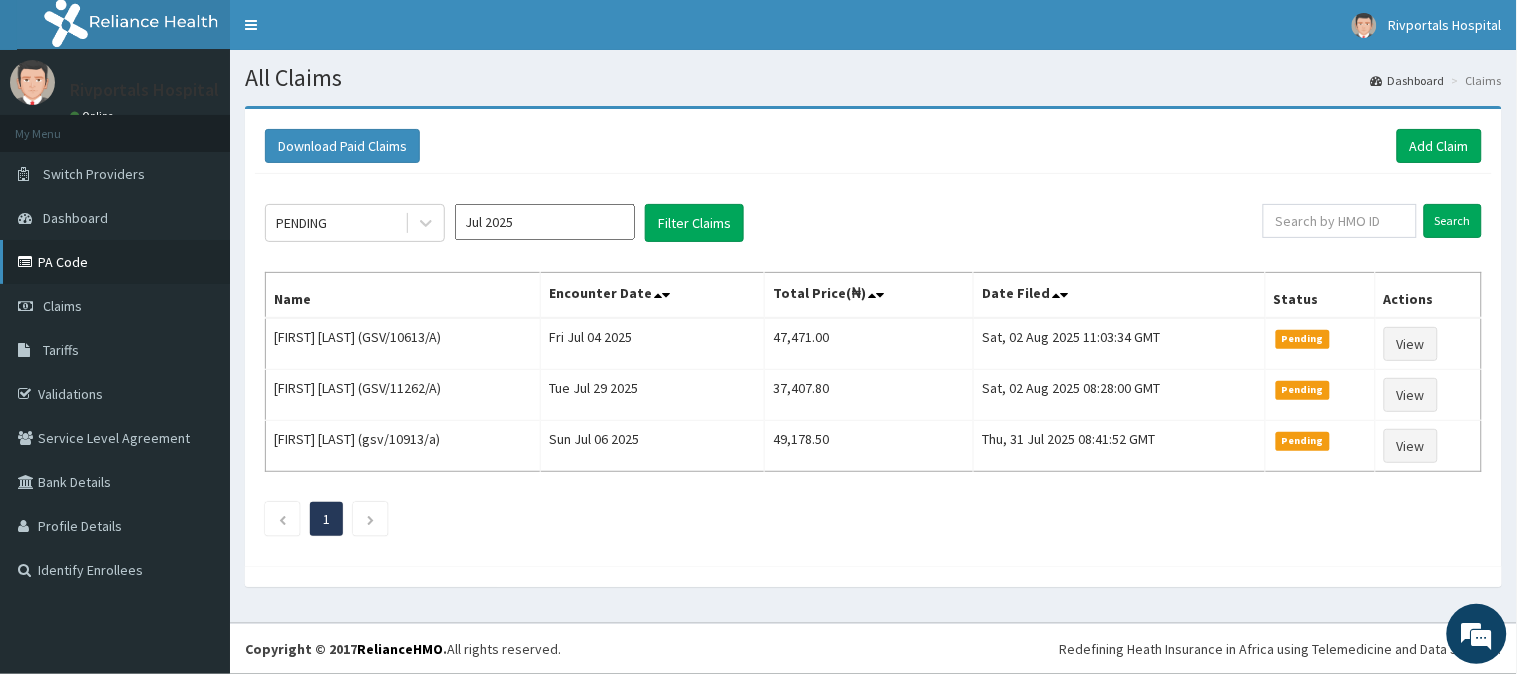 click on "PA Code" at bounding box center [115, 262] 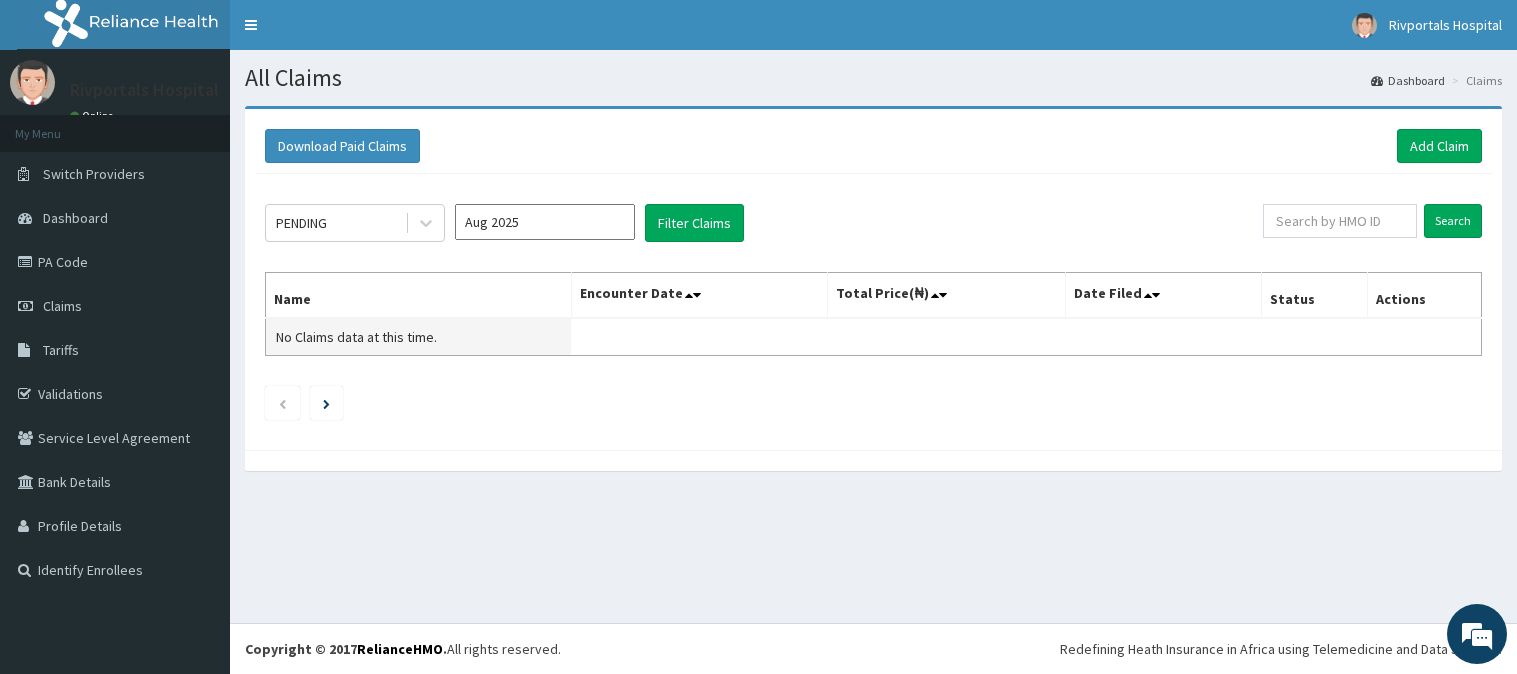 scroll, scrollTop: 0, scrollLeft: 0, axis: both 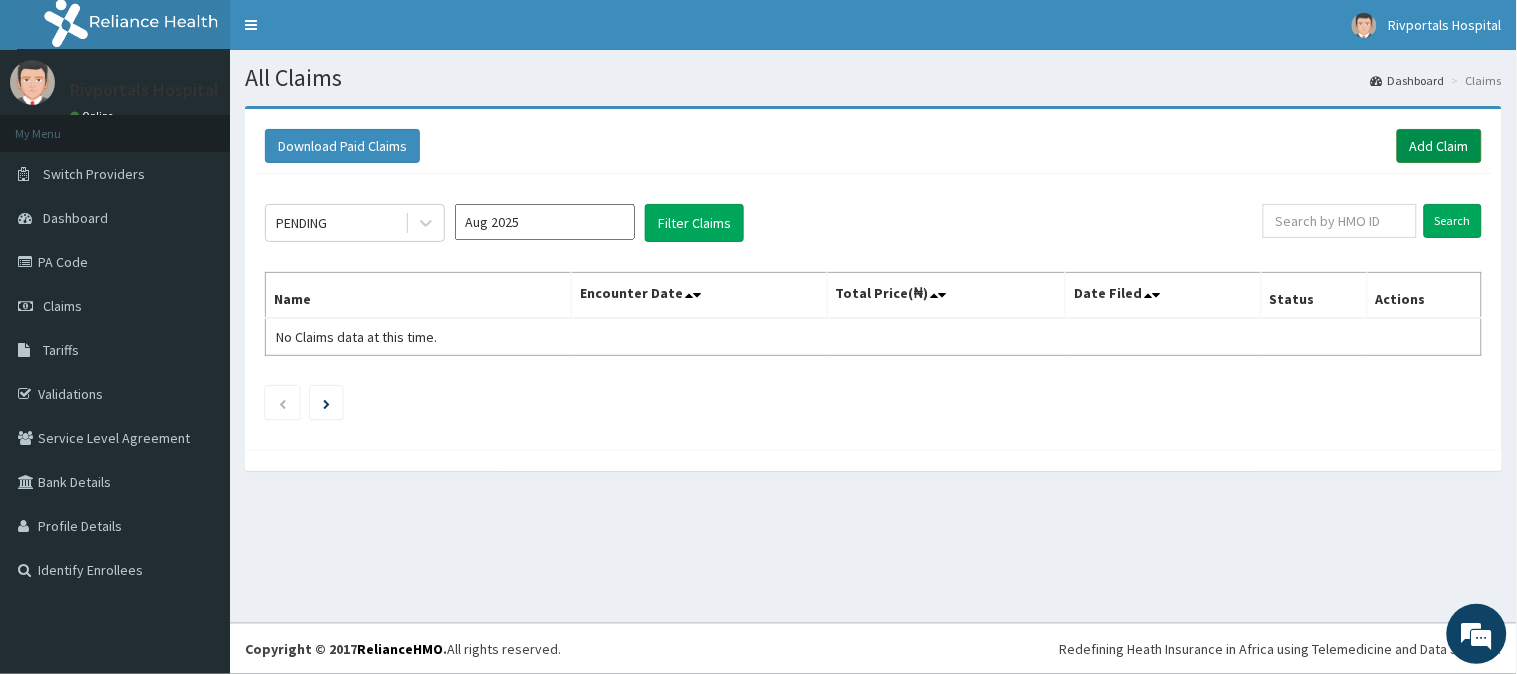 click on "Add Claim" at bounding box center [1439, 146] 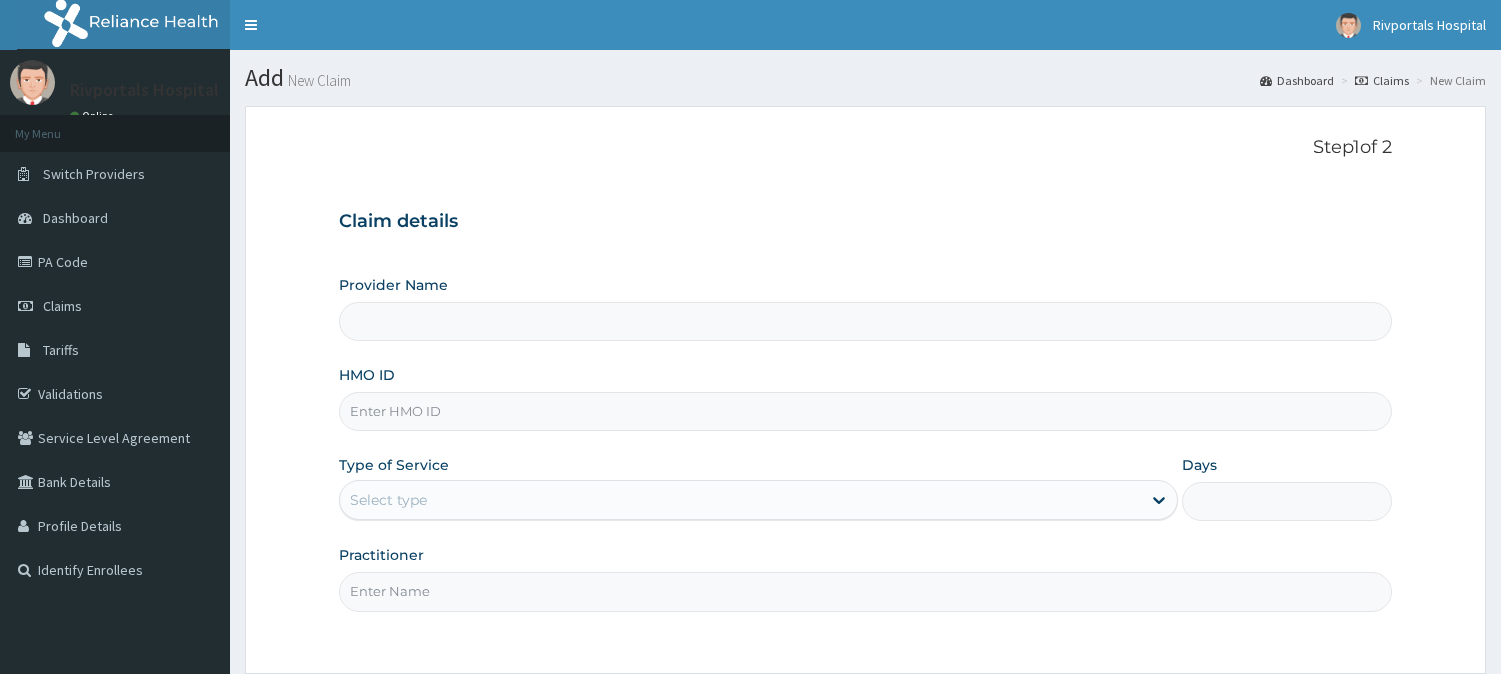 scroll, scrollTop: 0, scrollLeft: 0, axis: both 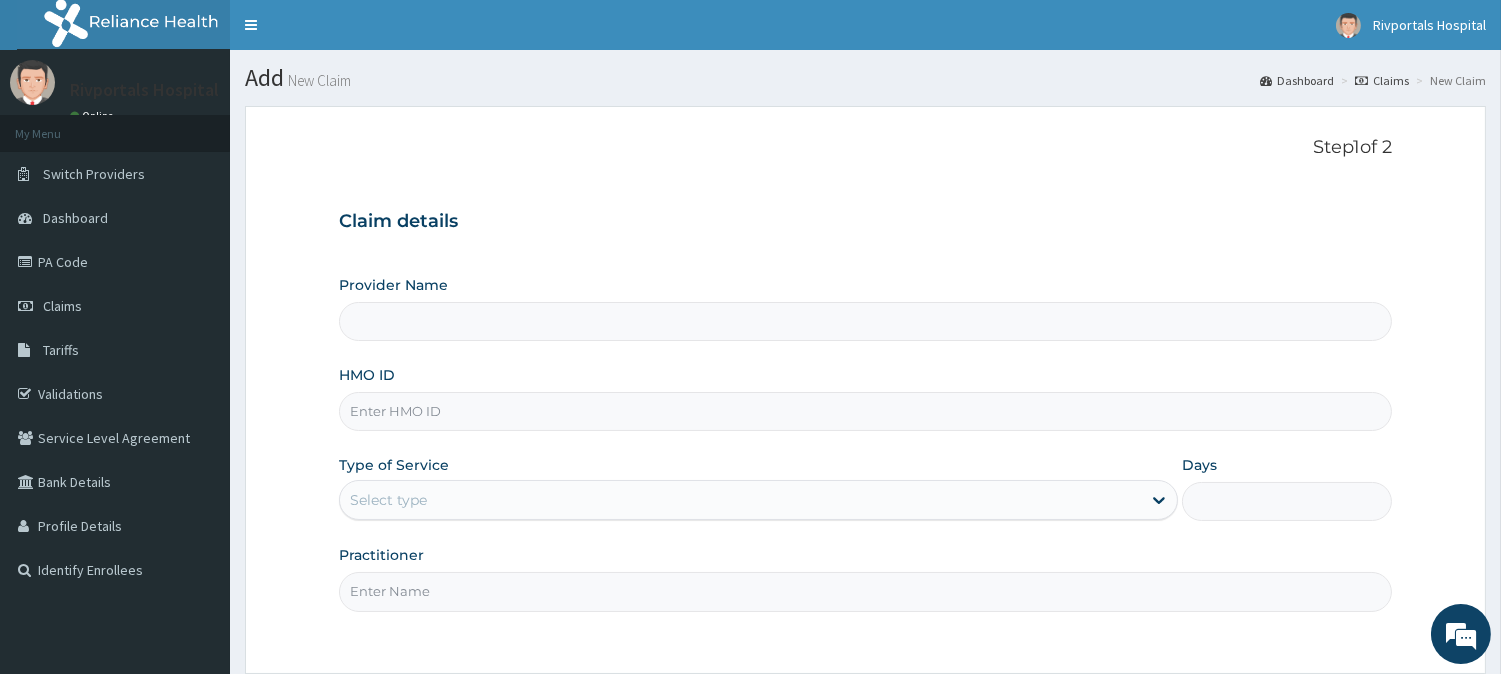 type on "Rivportals Hospital" 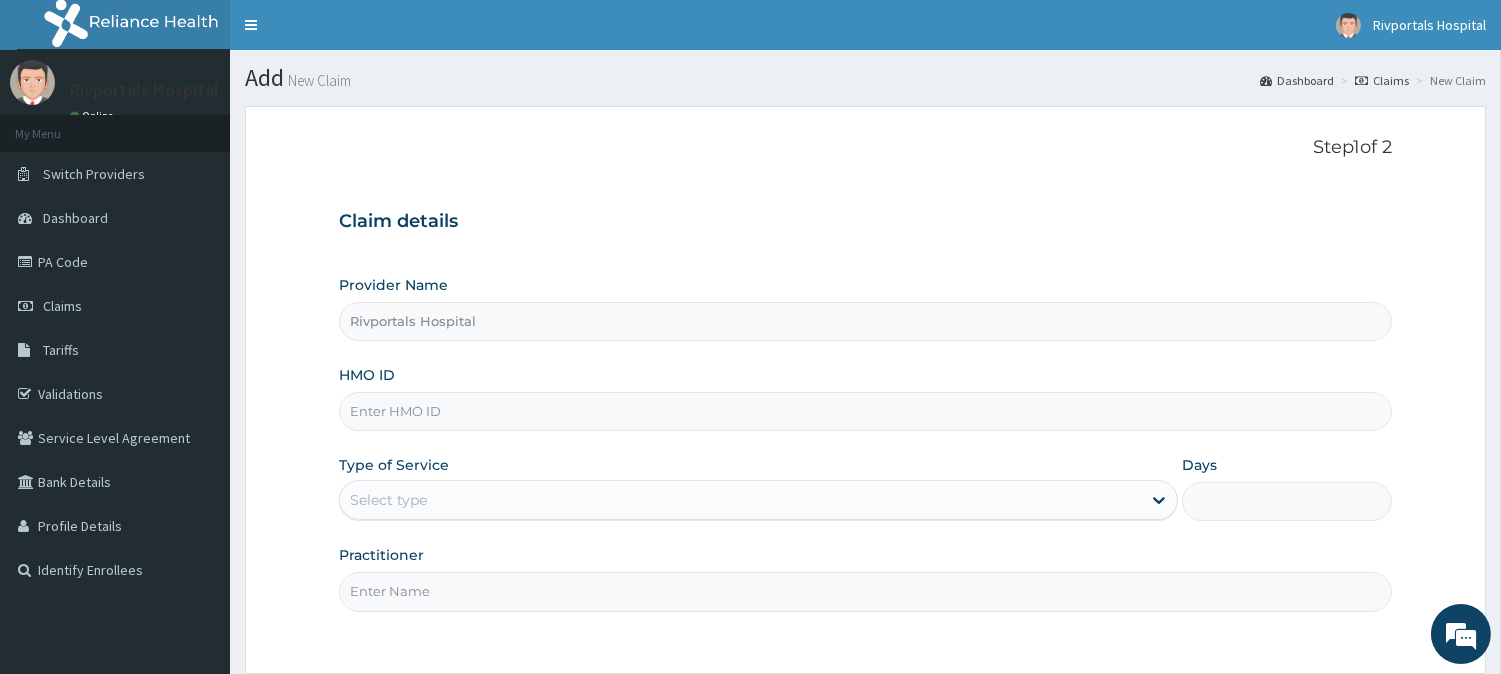 scroll, scrollTop: 0, scrollLeft: 0, axis: both 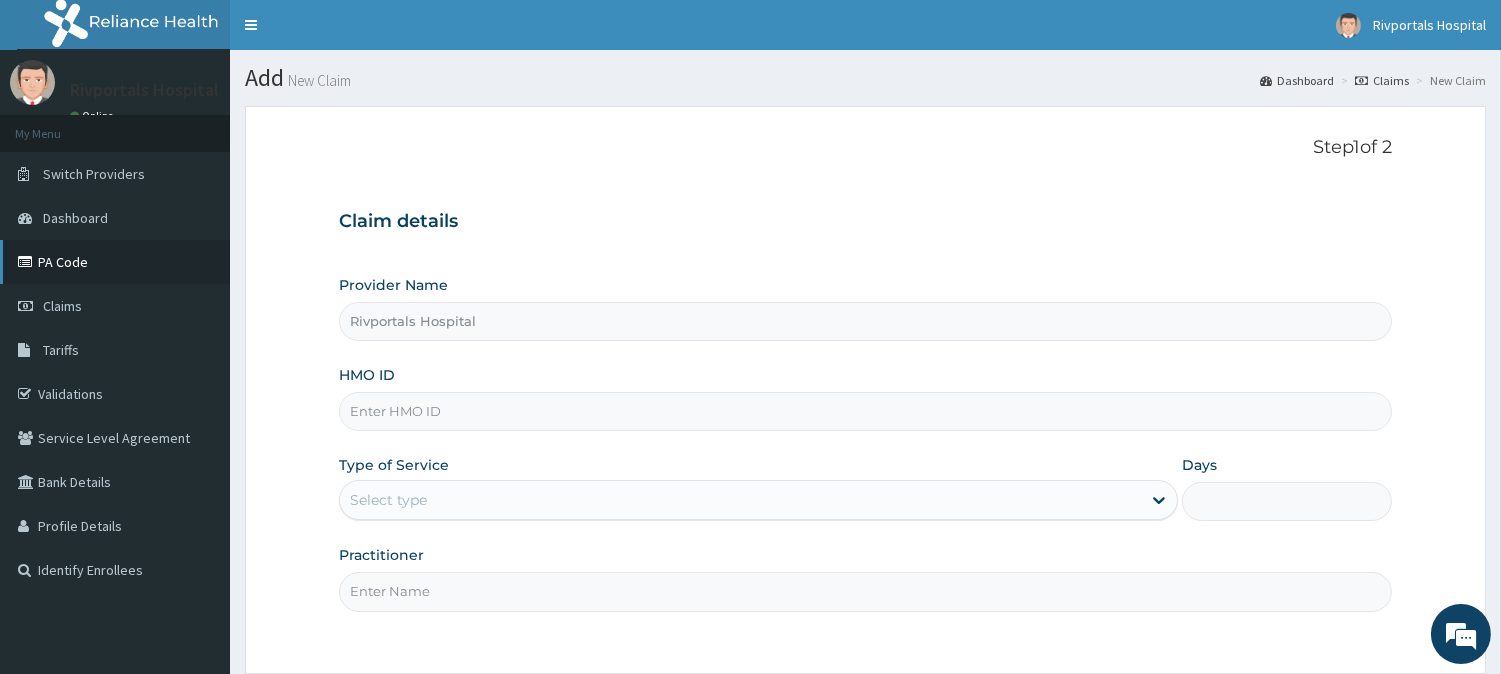 click on "PA Code" at bounding box center [115, 262] 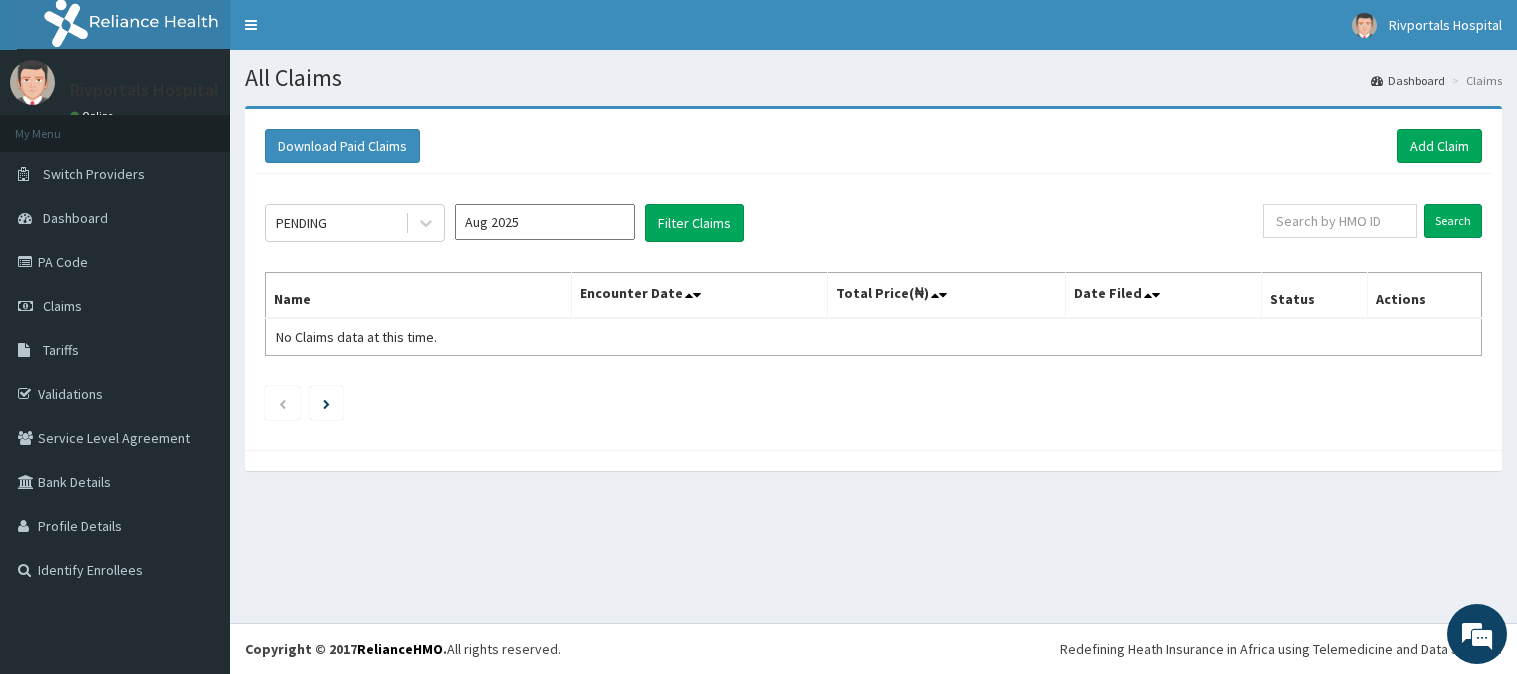 scroll, scrollTop: 0, scrollLeft: 0, axis: both 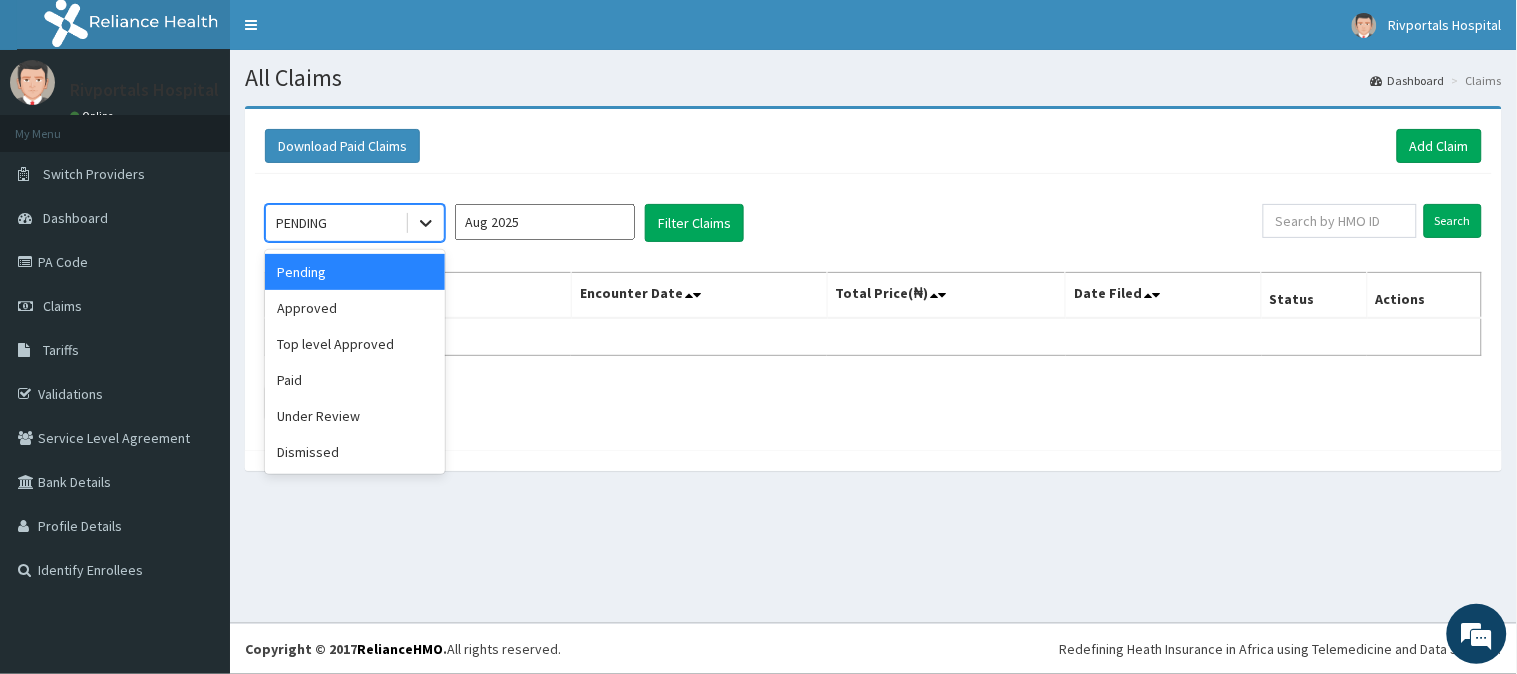 click at bounding box center [426, 223] 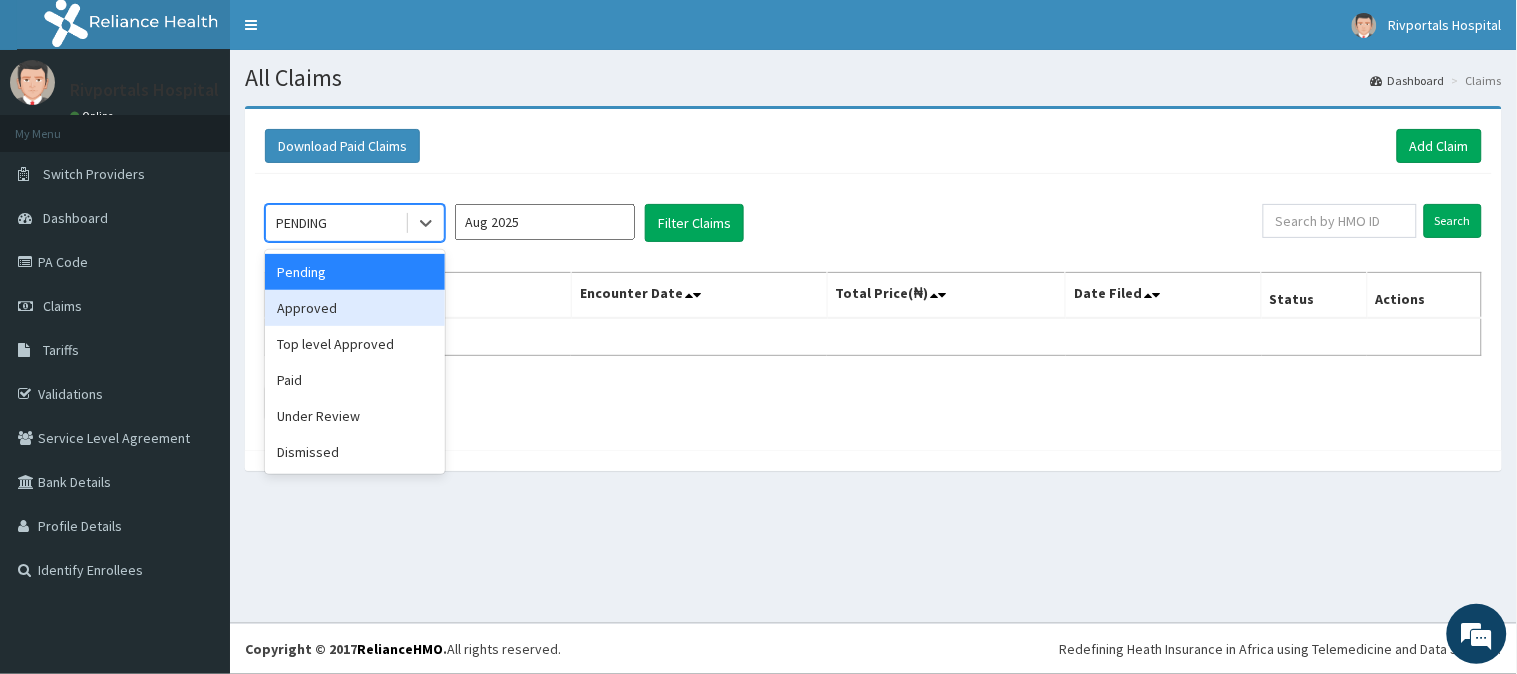 click on "Approved" at bounding box center (355, 308) 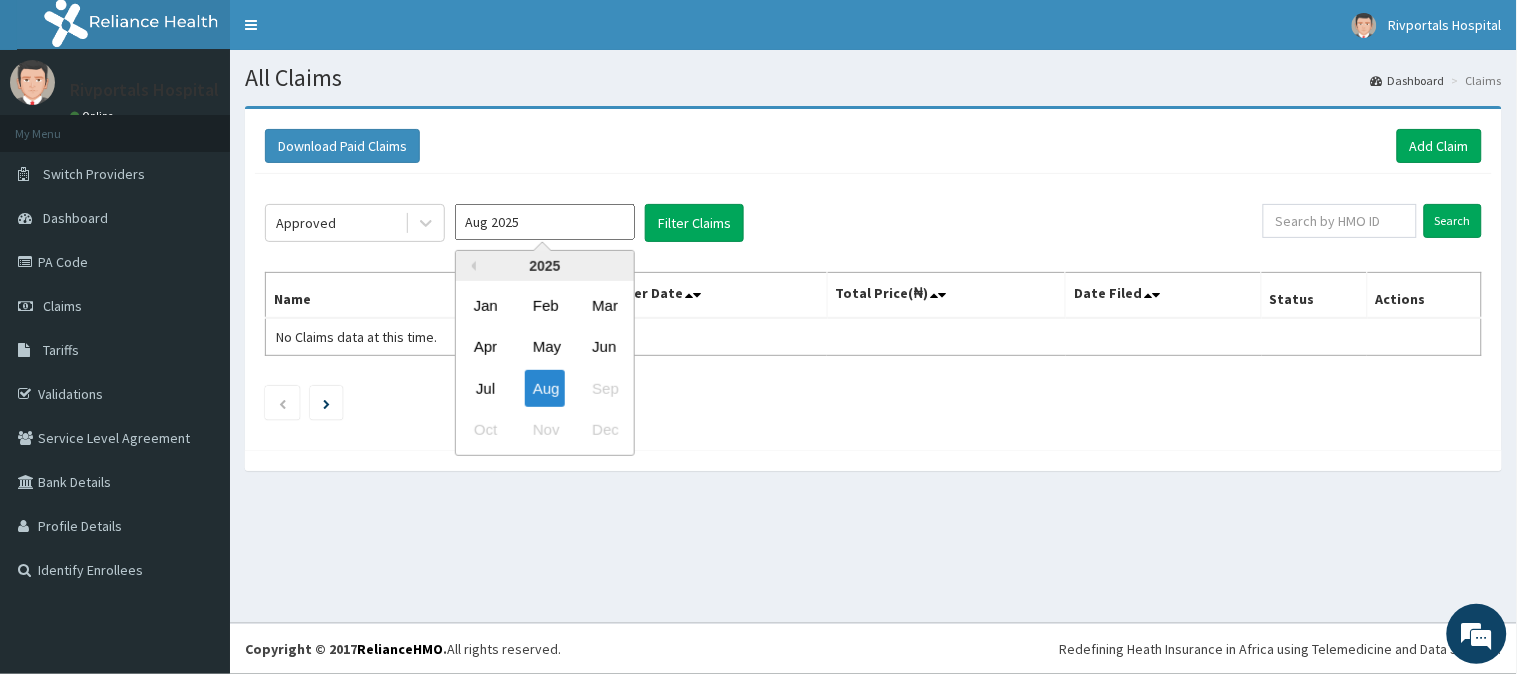 click on "Aug 2025" at bounding box center [545, 222] 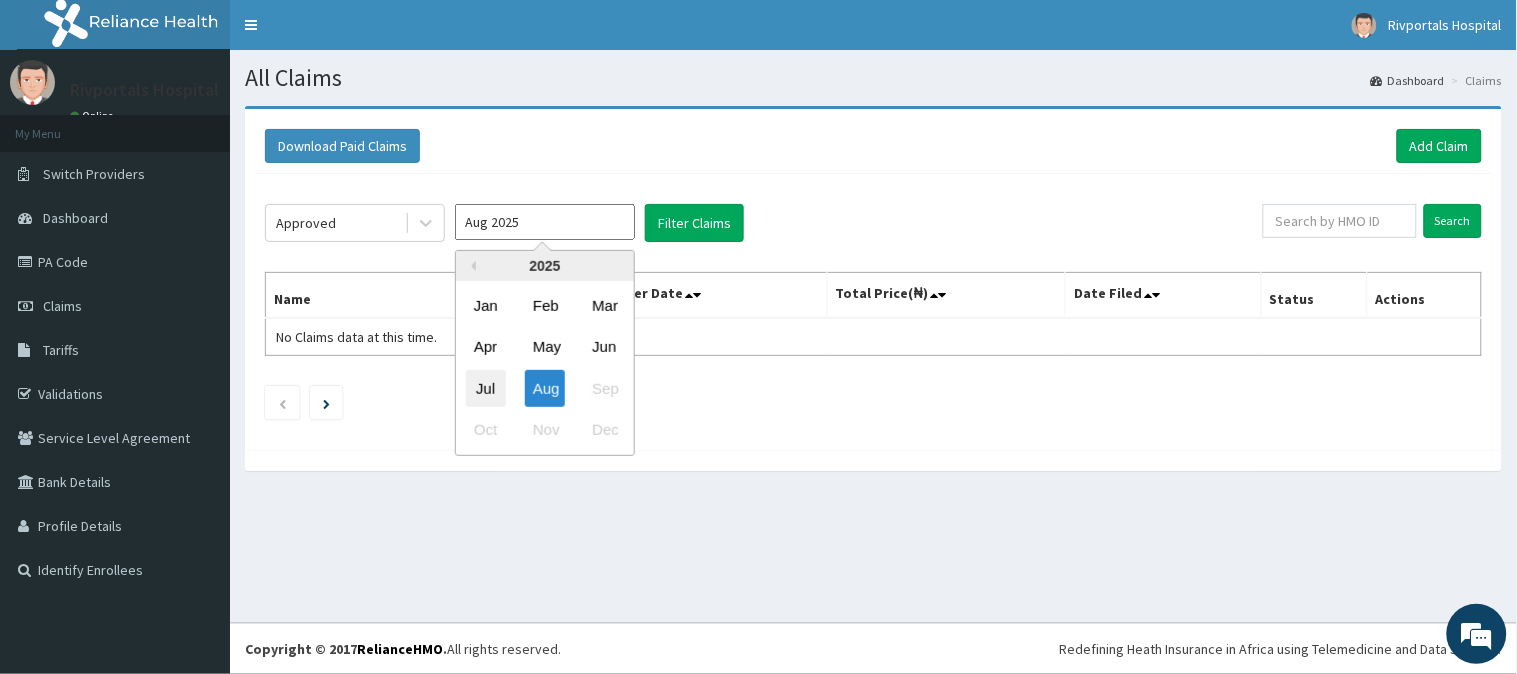 click on "Jul" at bounding box center (486, 388) 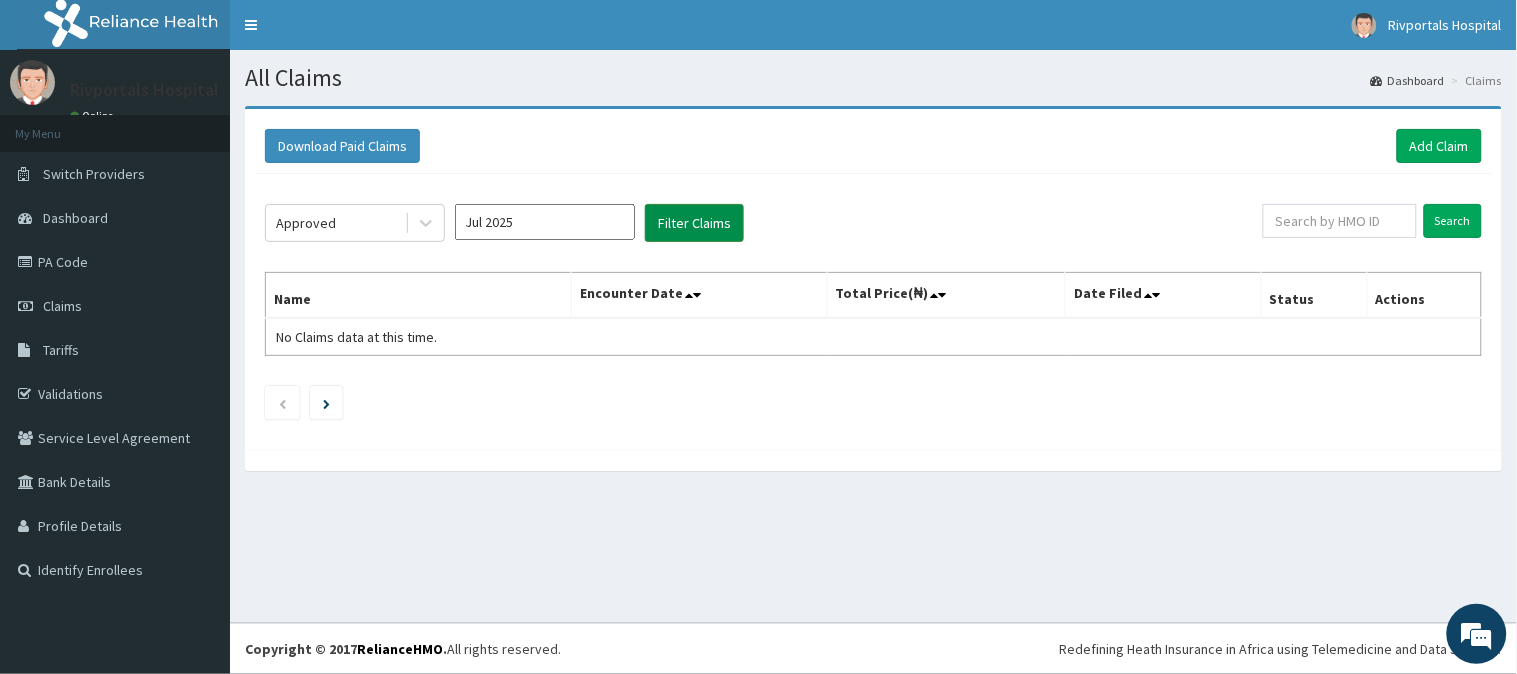 click on "Filter Claims" at bounding box center (694, 223) 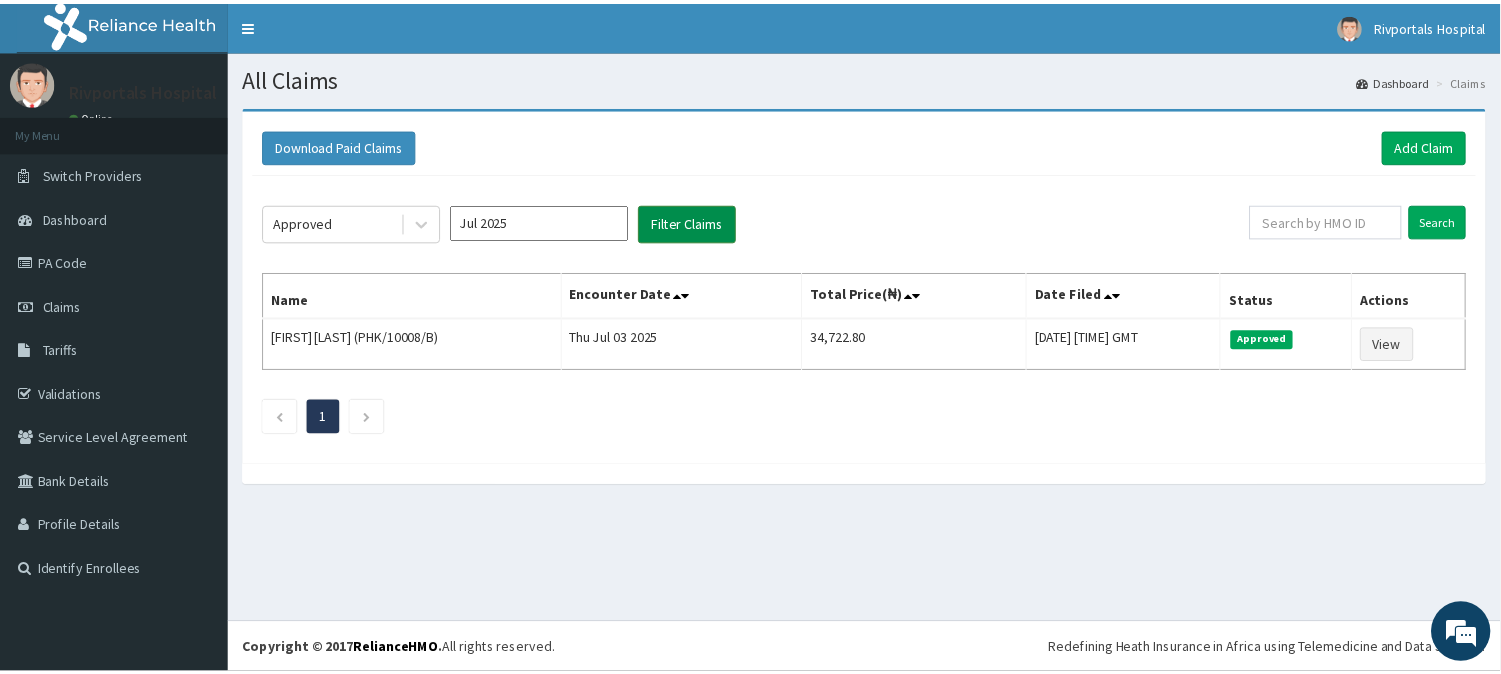 scroll, scrollTop: 0, scrollLeft: 0, axis: both 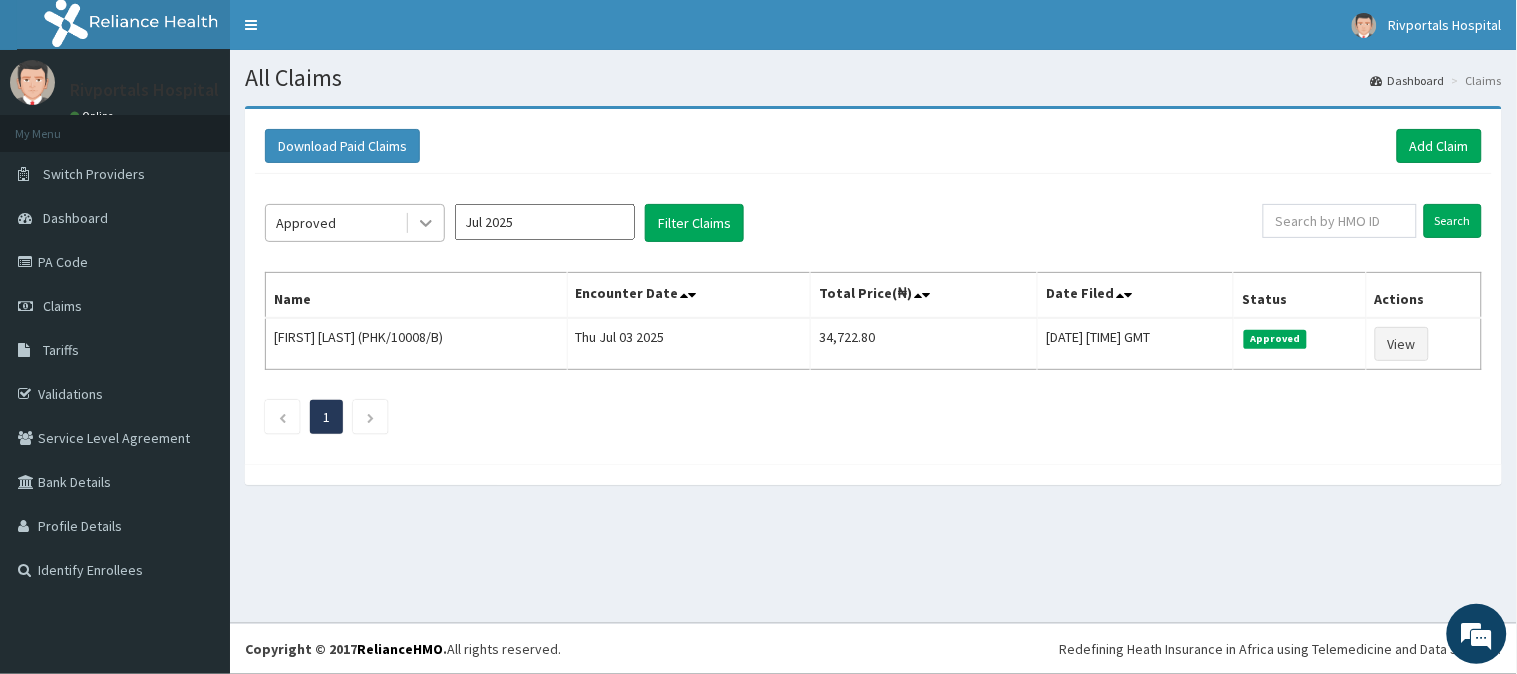 click at bounding box center [426, 223] 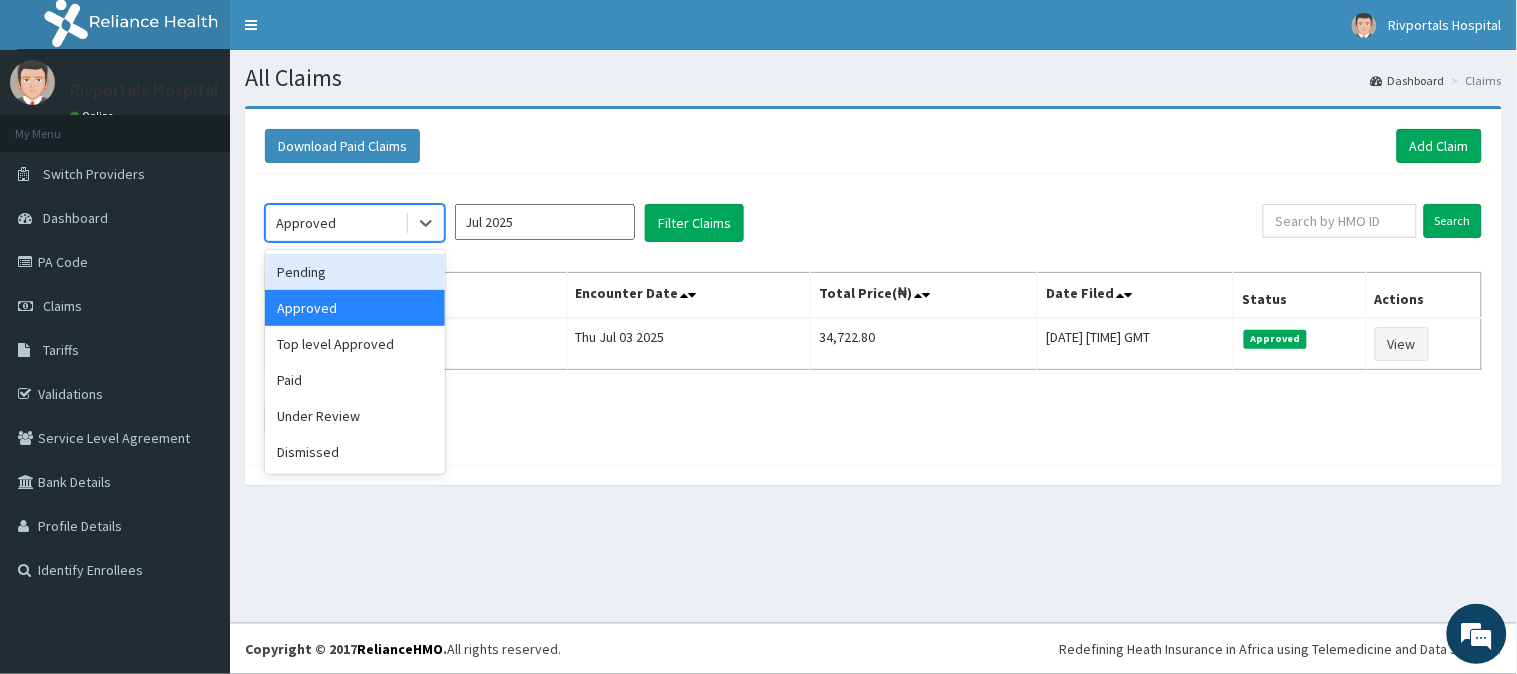 click on "Pending" at bounding box center [355, 272] 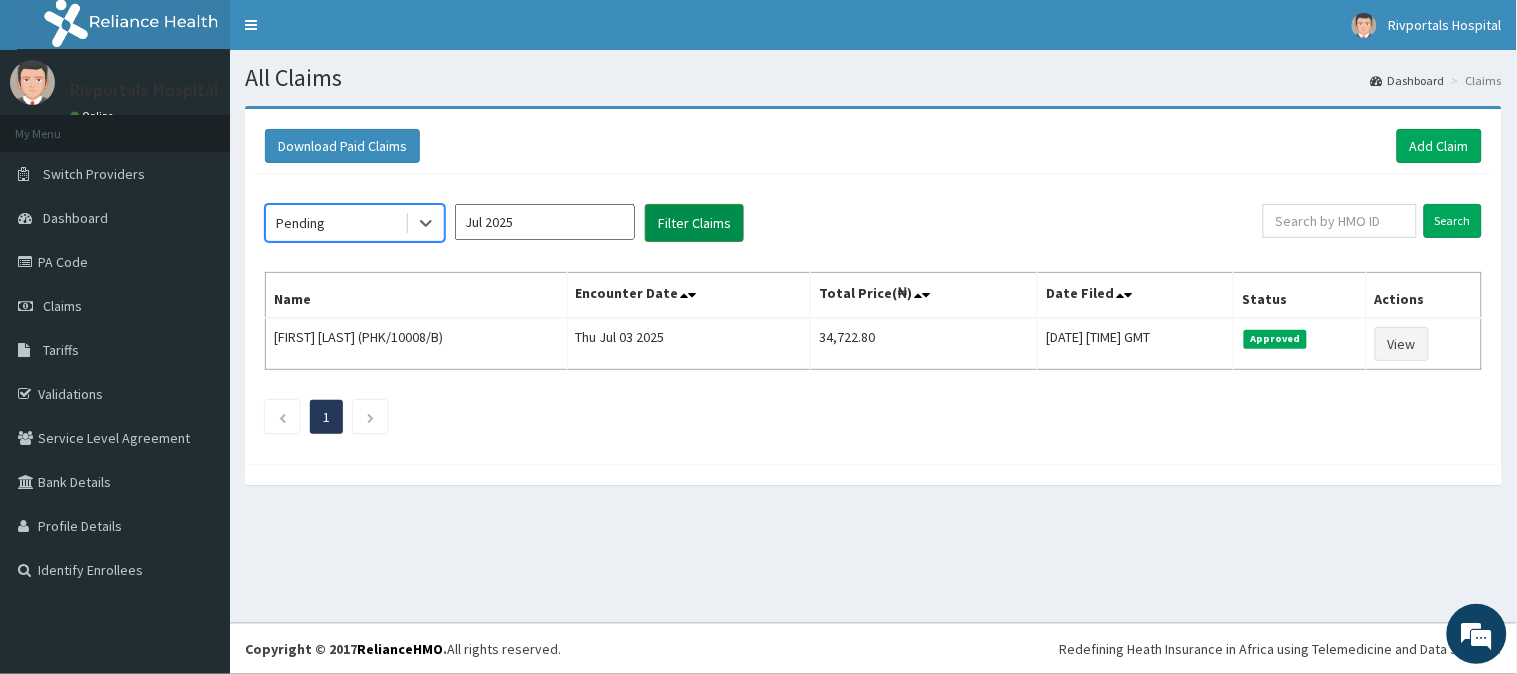 click on "Filter Claims" at bounding box center [694, 223] 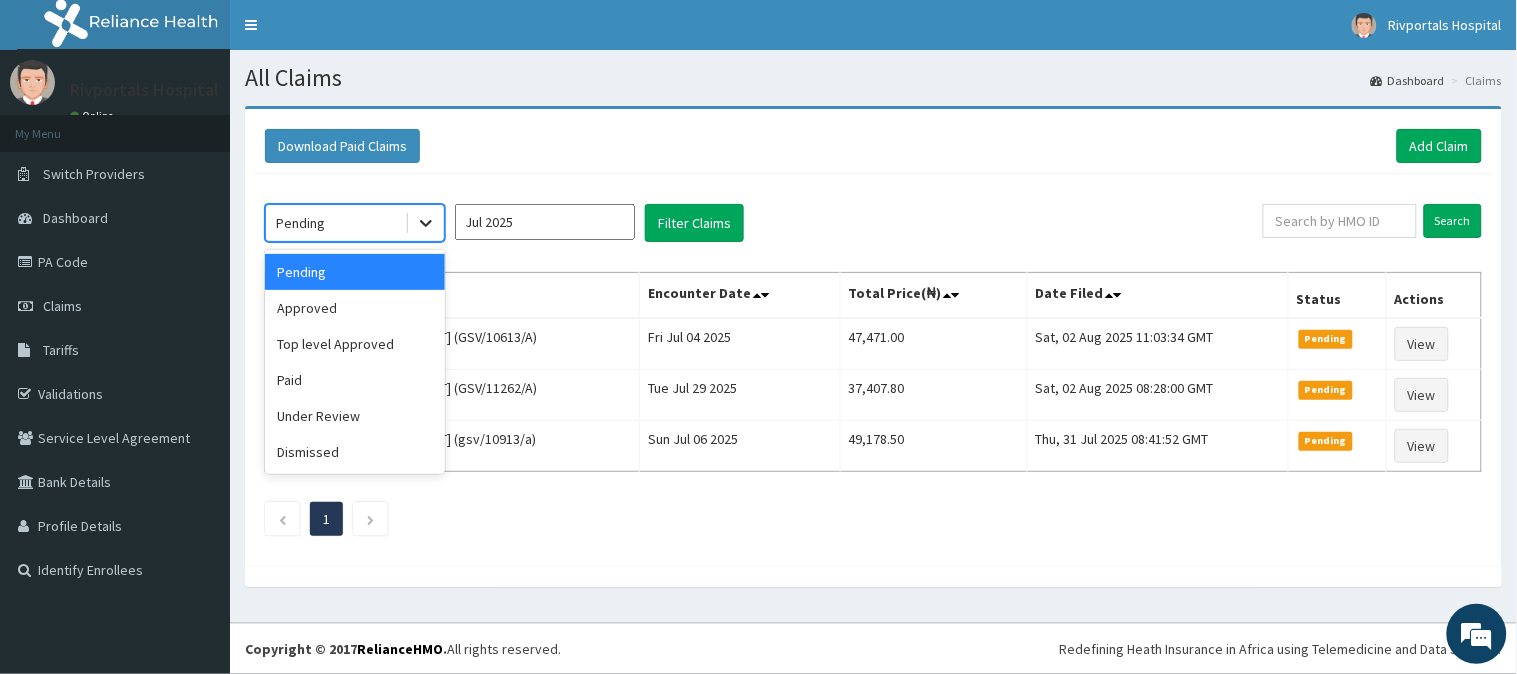 click at bounding box center [426, 223] 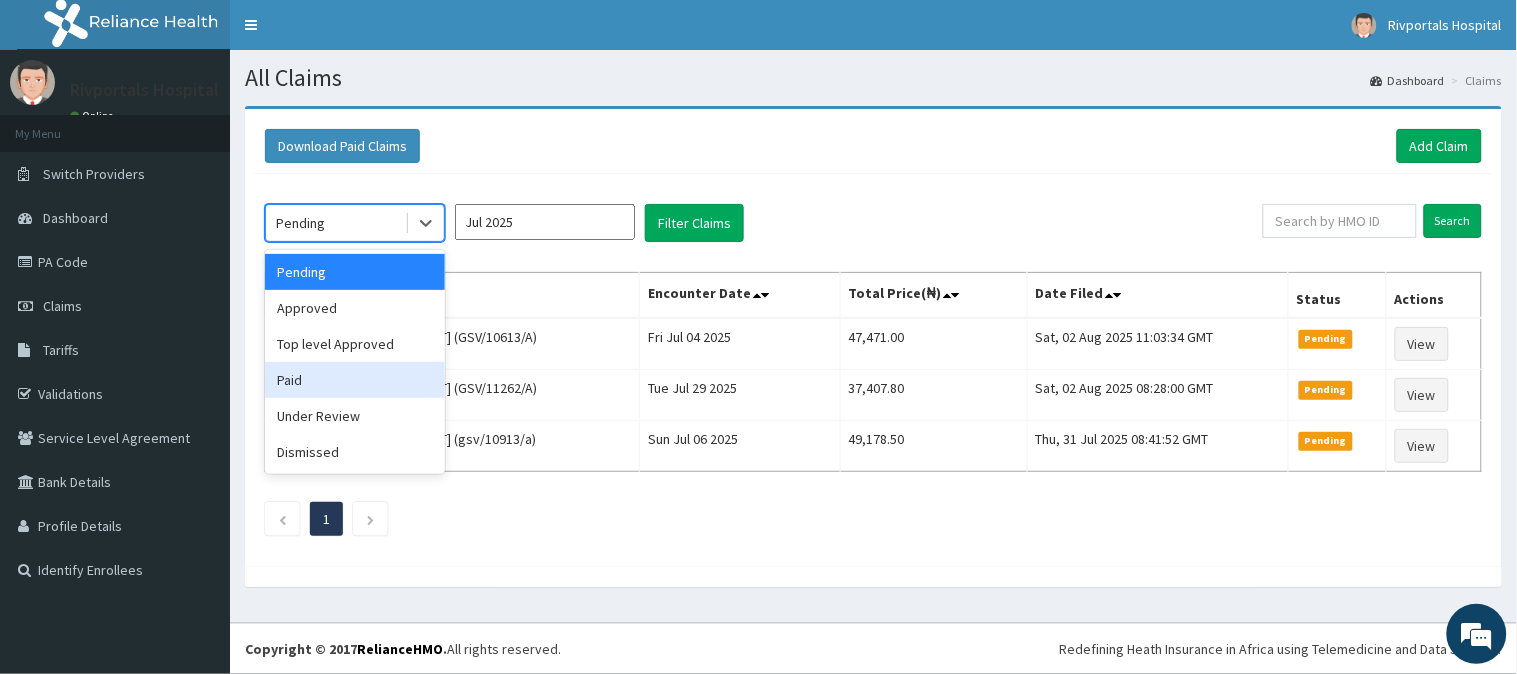 click on "Paid" at bounding box center [355, 380] 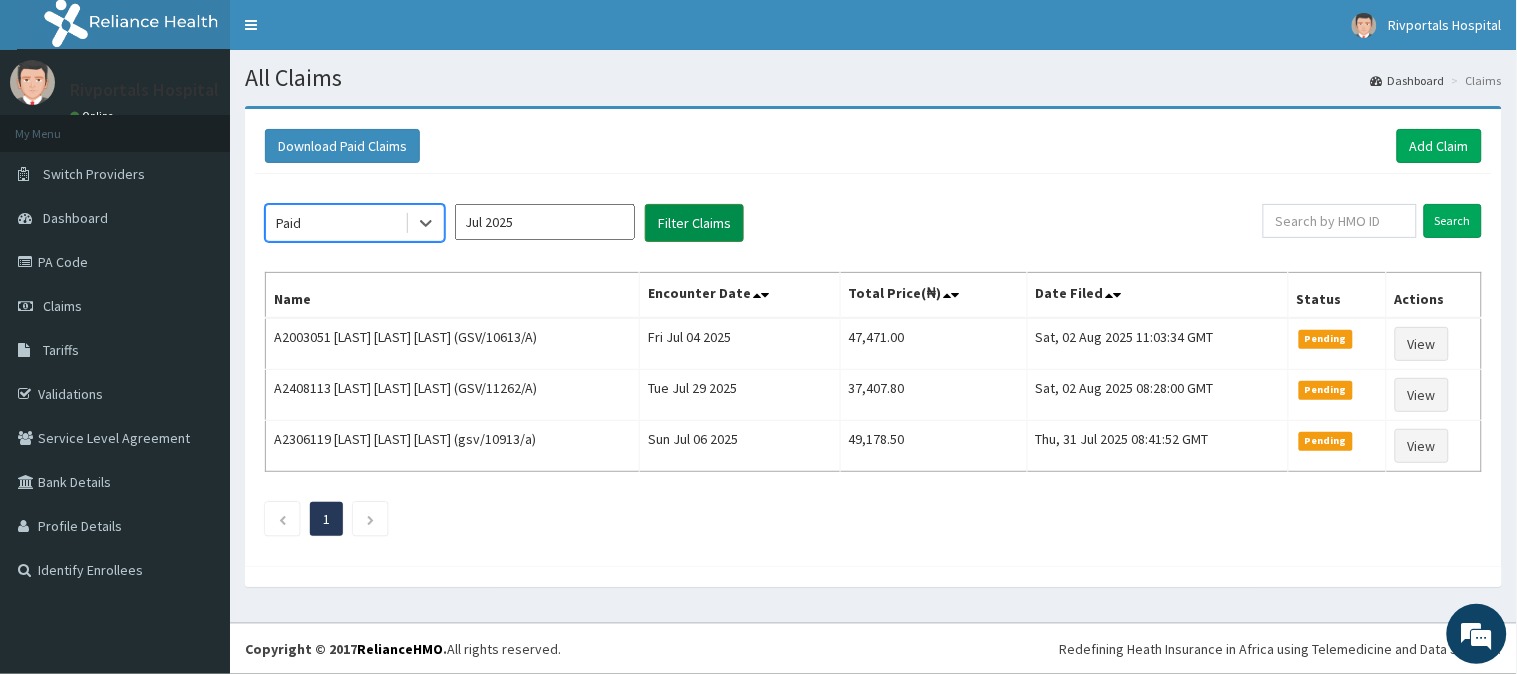 click on "Filter Claims" at bounding box center (694, 223) 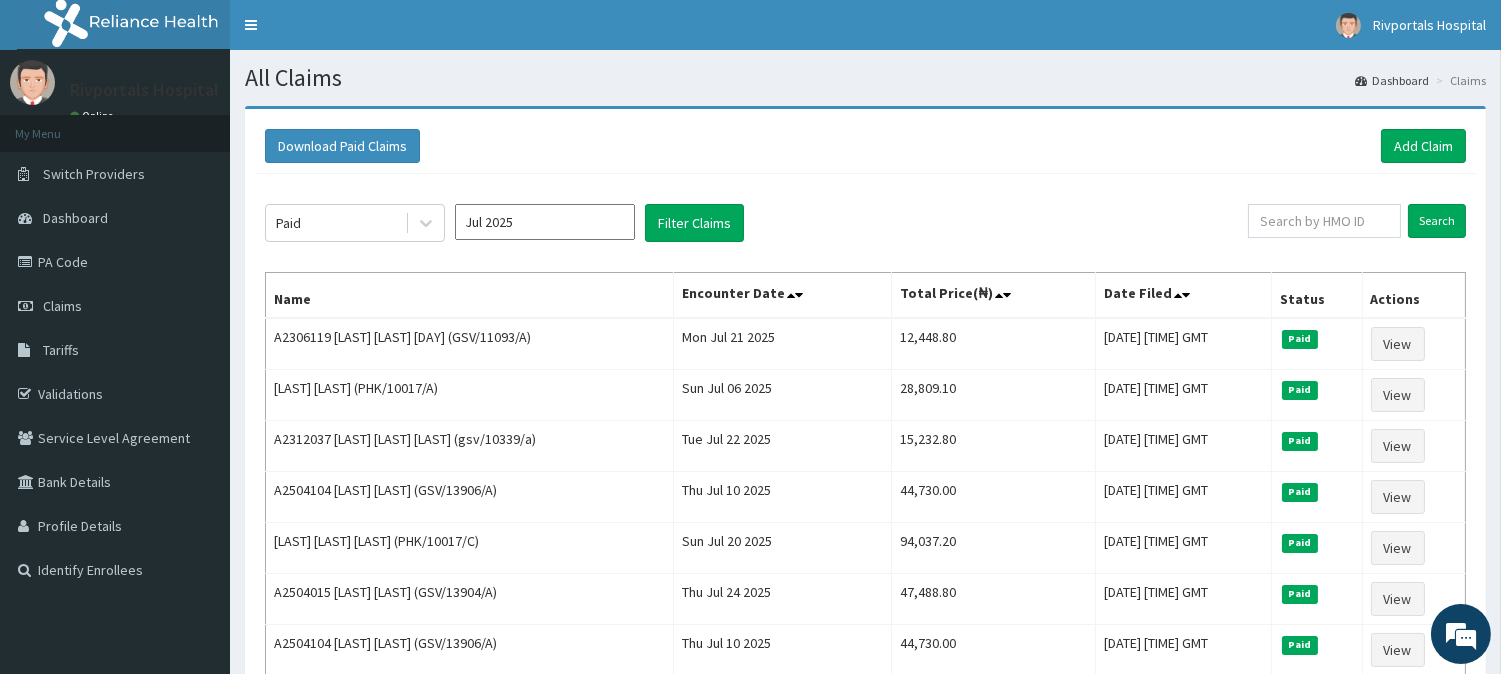 click on "Download Paid Claims Add Claim" at bounding box center (865, 146) 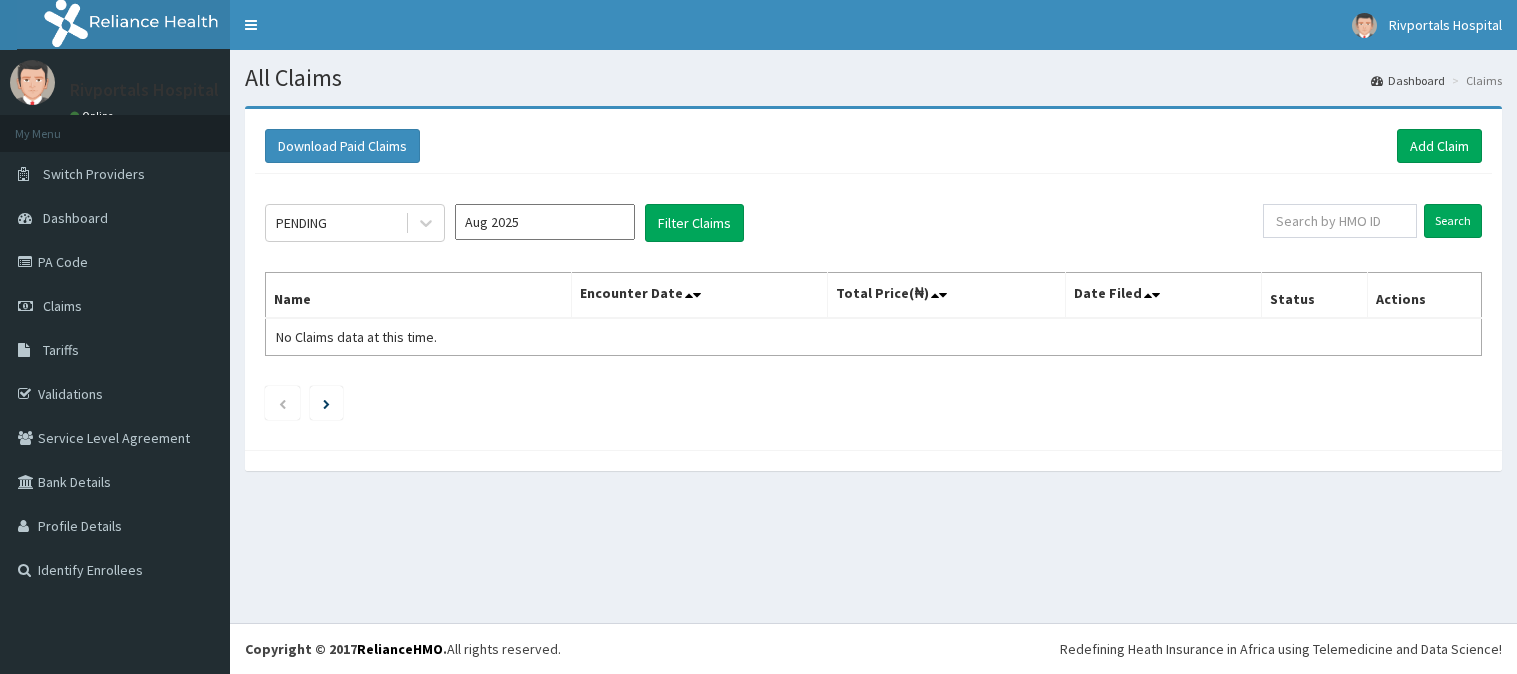 scroll, scrollTop: 0, scrollLeft: 0, axis: both 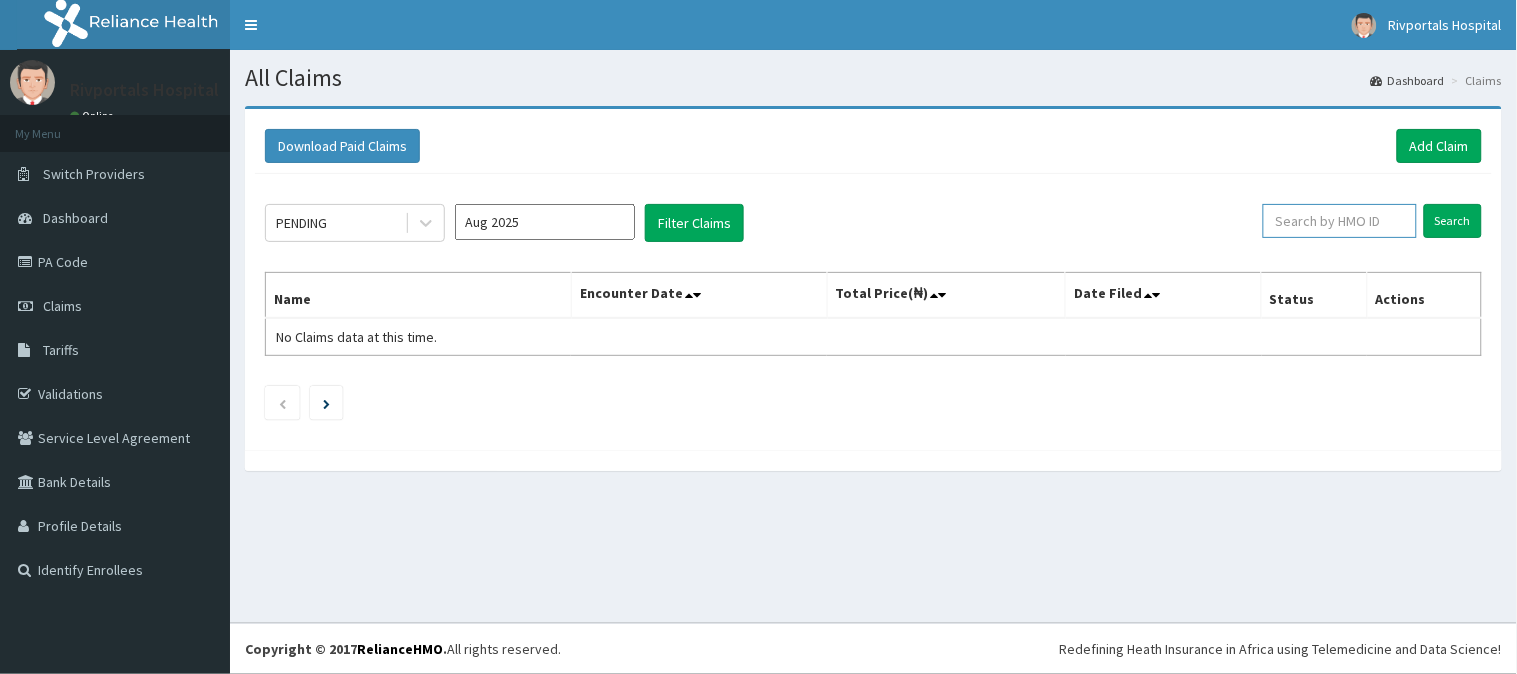 click at bounding box center (1340, 221) 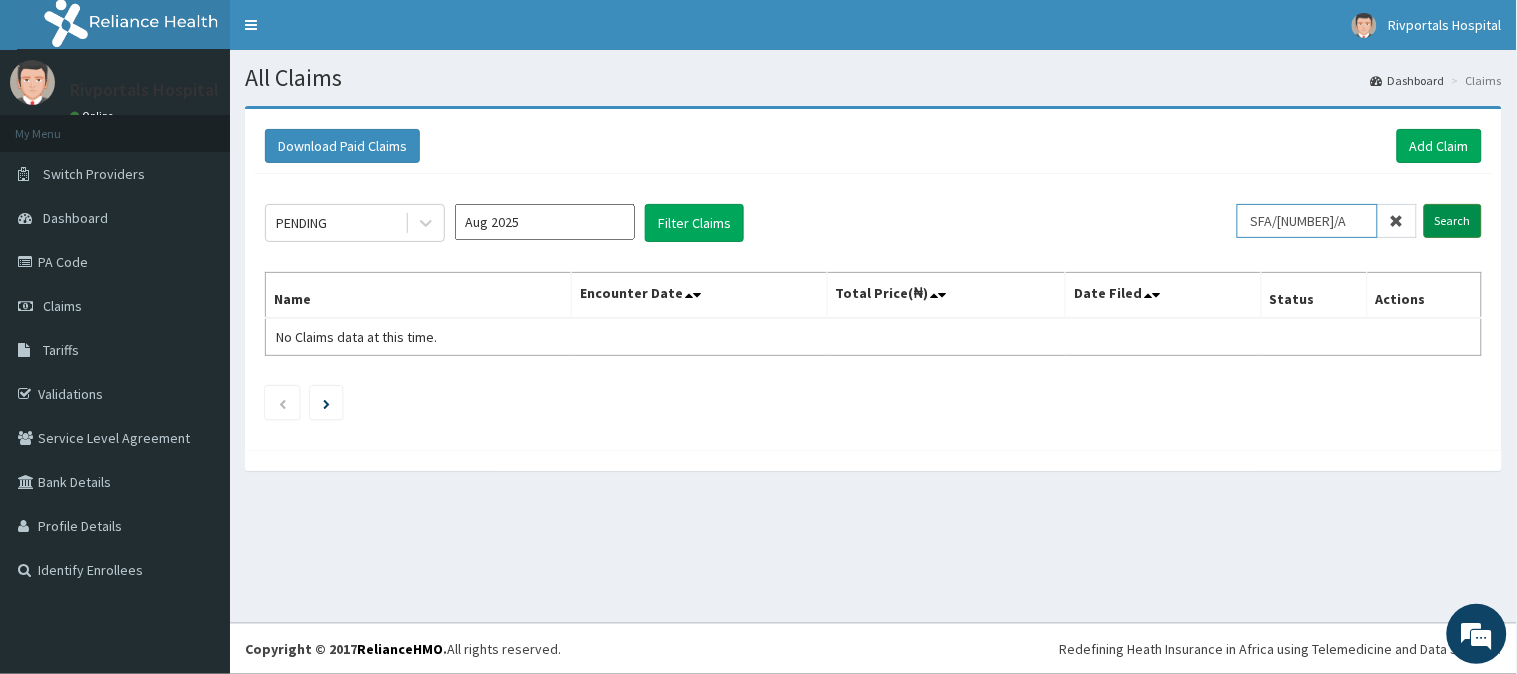 type on "SFA/[NUMBER]/A" 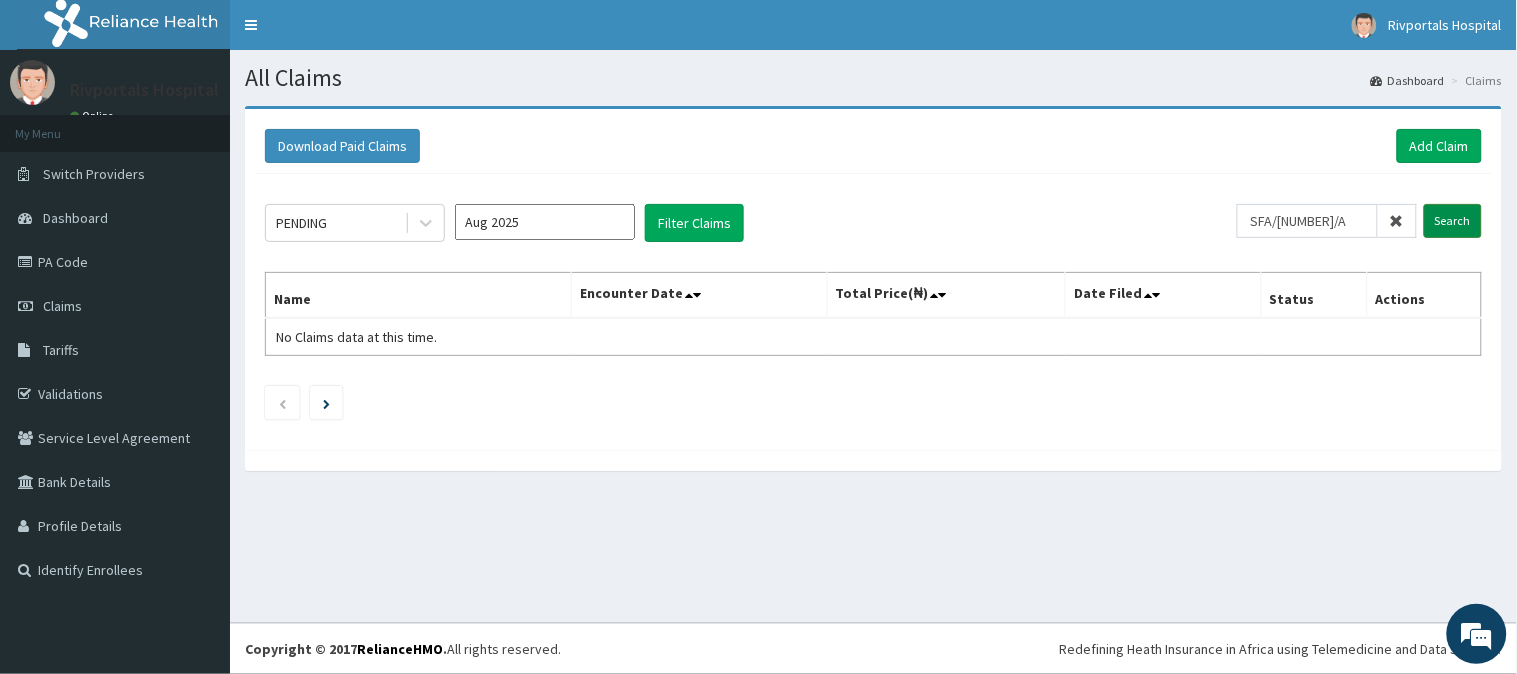 click on "Search" at bounding box center (1453, 221) 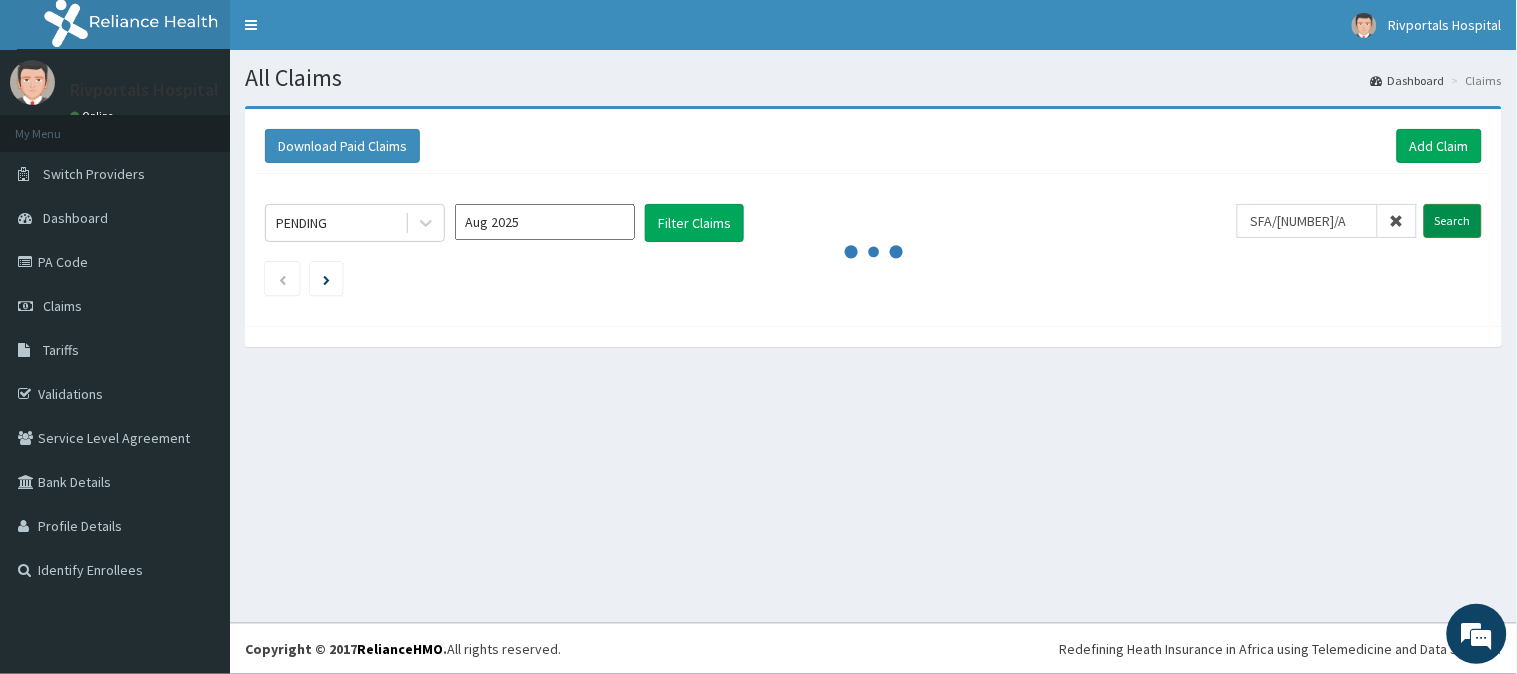 scroll, scrollTop: 0, scrollLeft: 0, axis: both 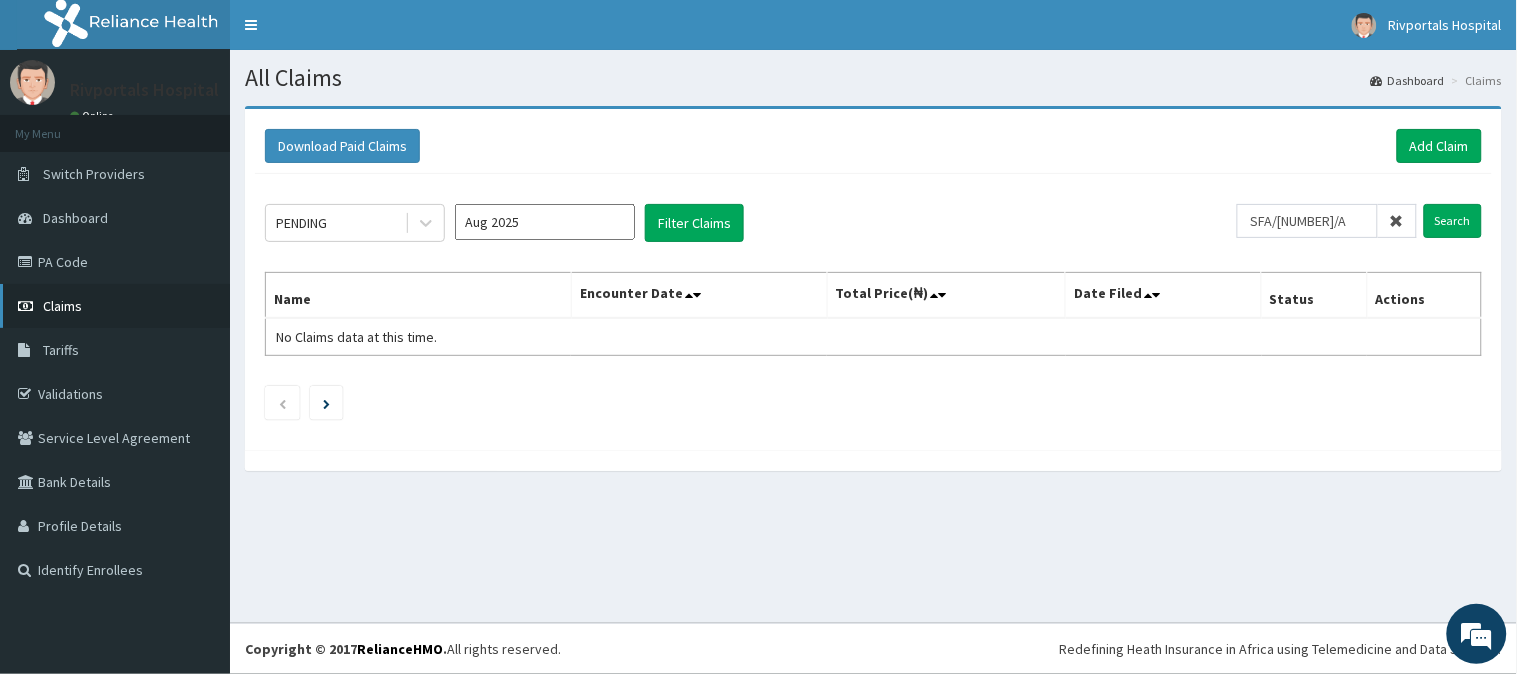 click on "Claims" at bounding box center (115, 306) 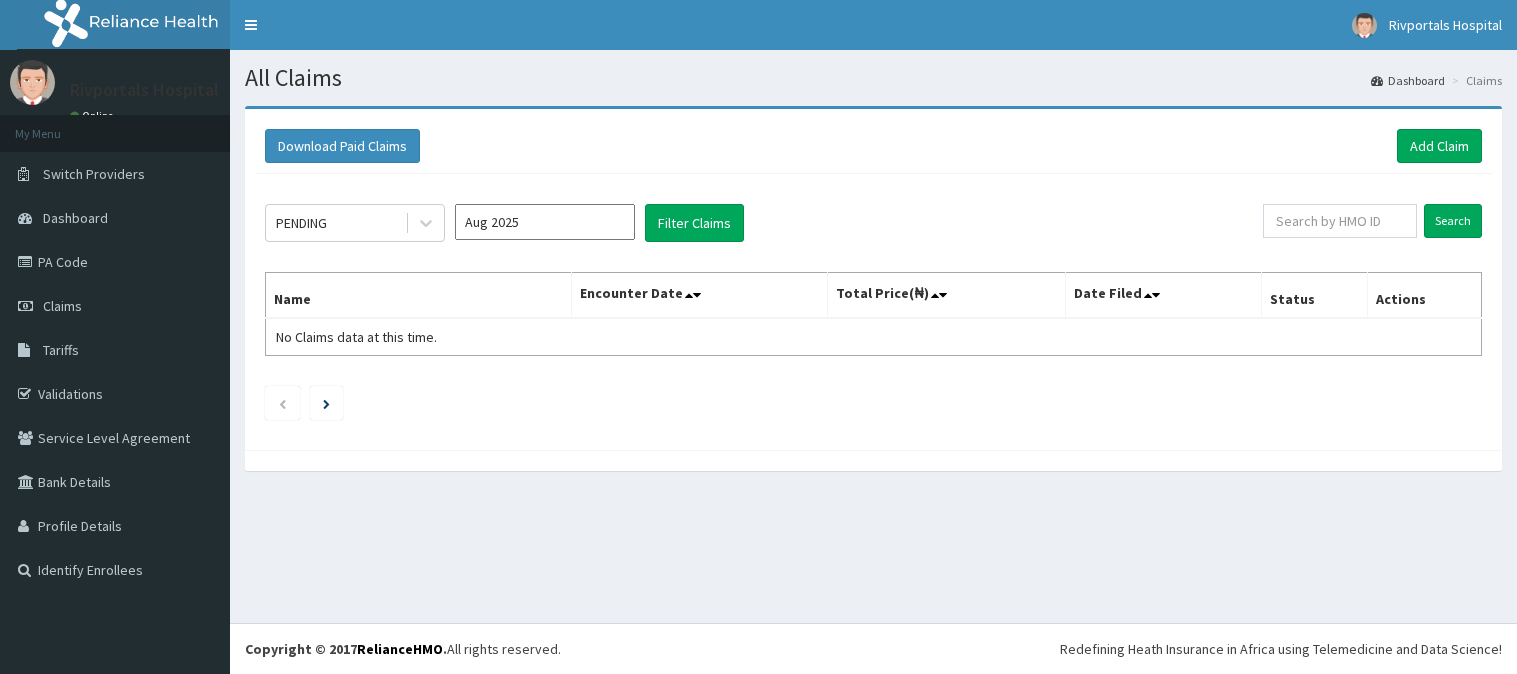 scroll, scrollTop: 0, scrollLeft: 0, axis: both 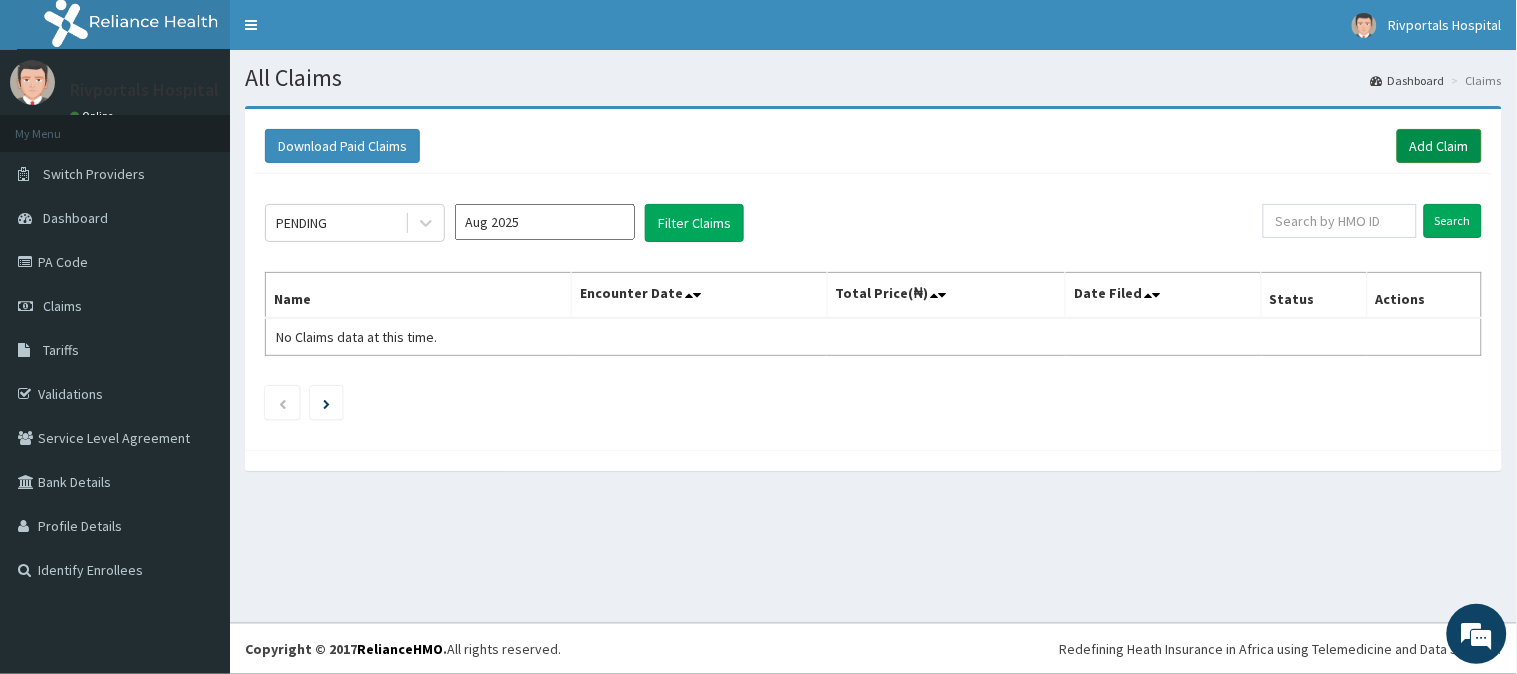 click on "Add Claim" at bounding box center (1439, 146) 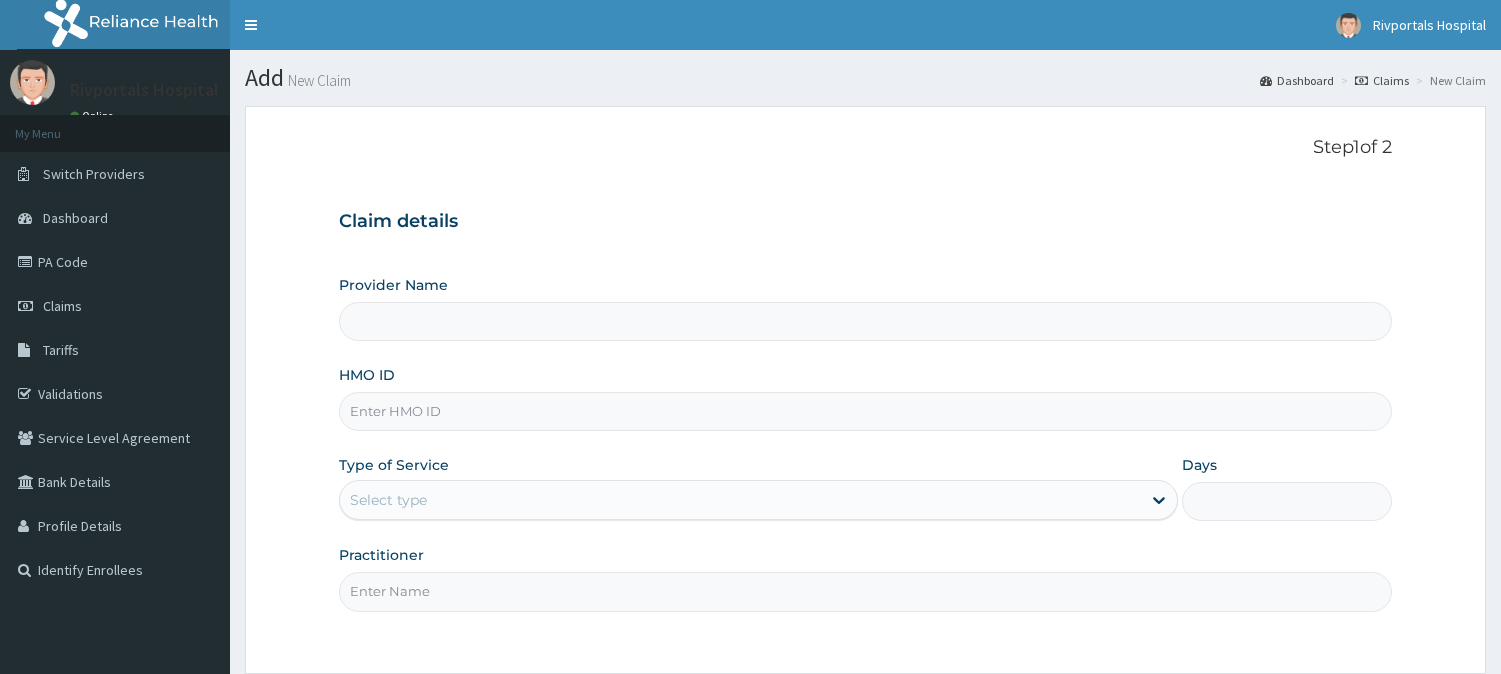 scroll, scrollTop: 0, scrollLeft: 0, axis: both 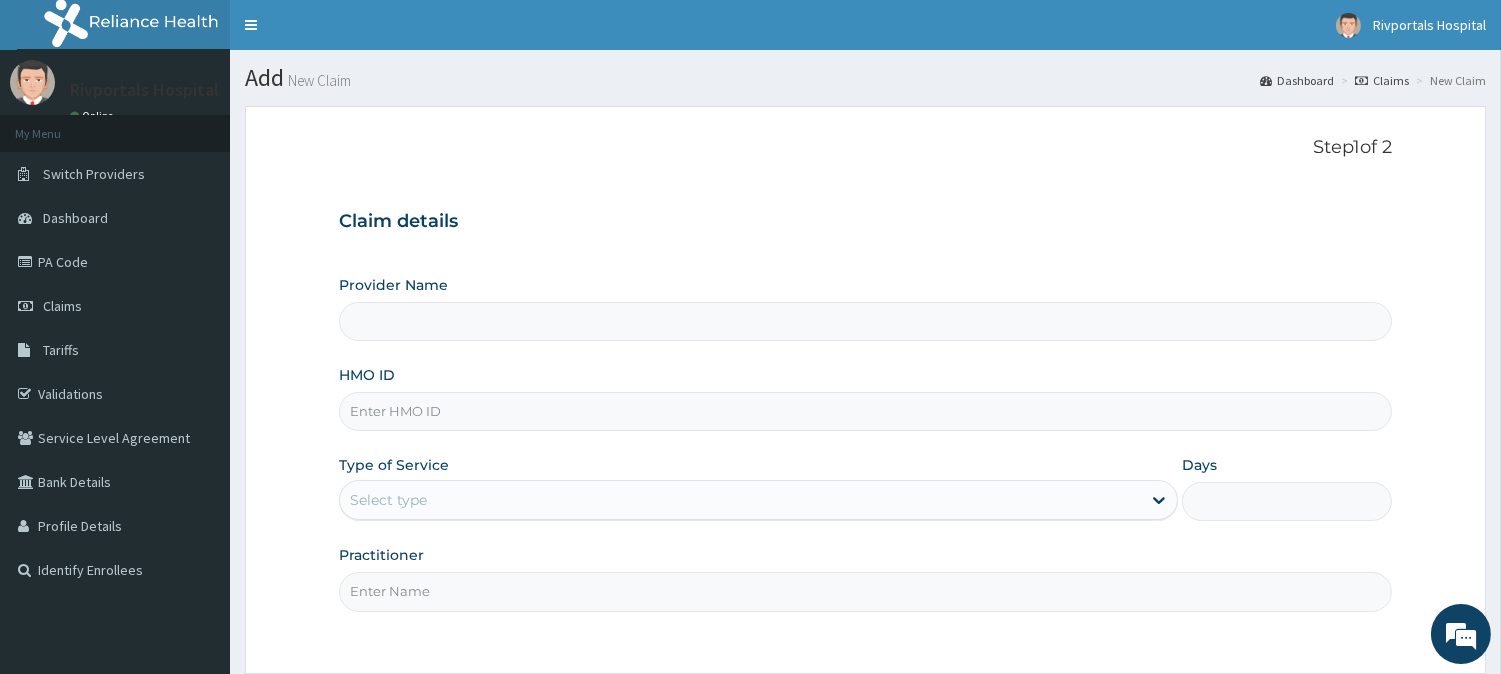 type on "Rivportals Hospital" 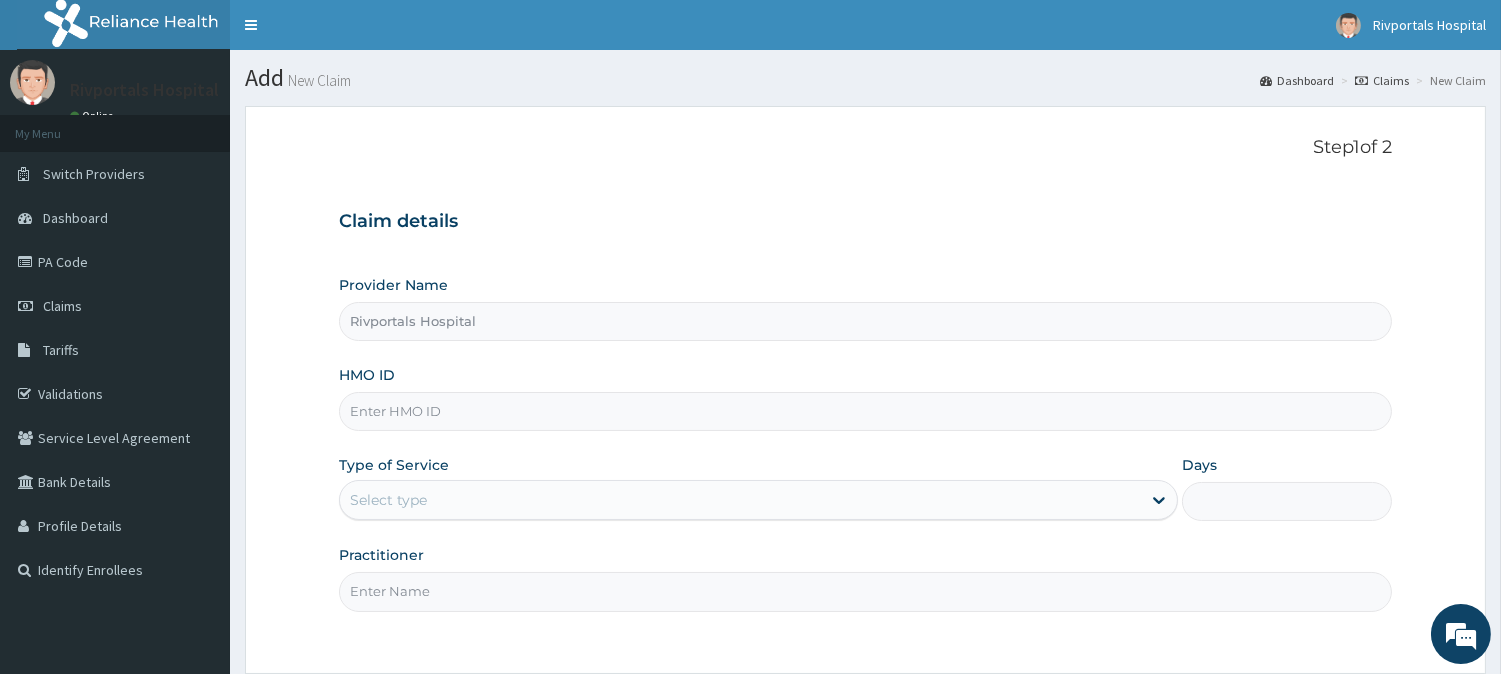 click on "HMO ID" at bounding box center (865, 411) 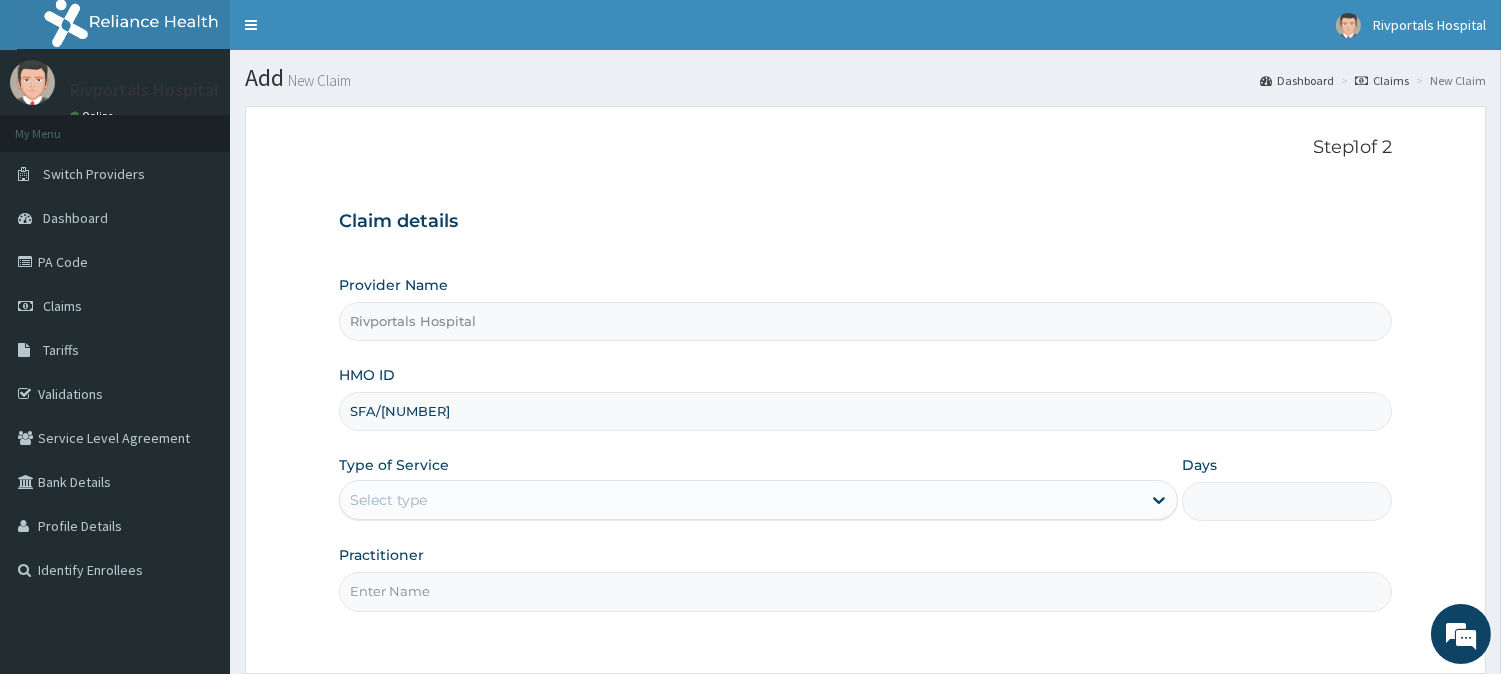 scroll, scrollTop: 0, scrollLeft: 0, axis: both 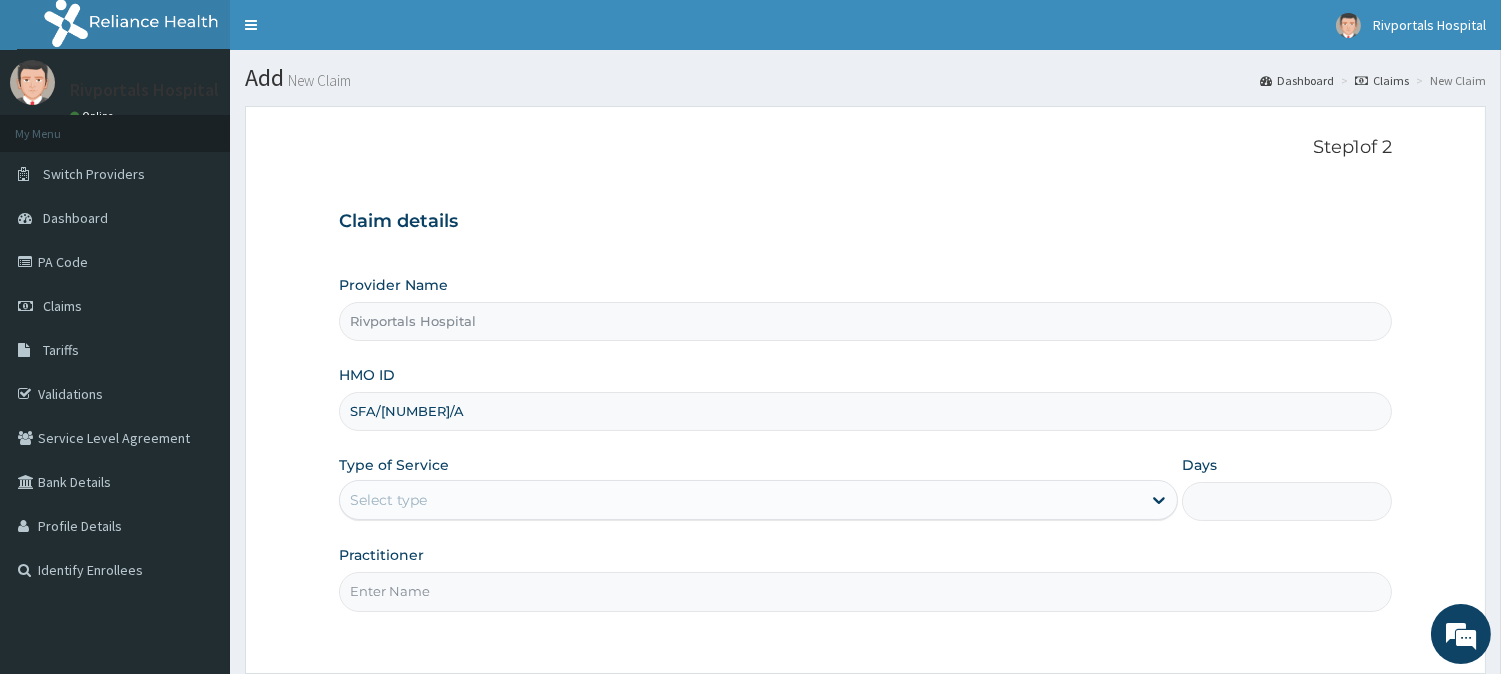 type on "SFA/[NUMBER]/A" 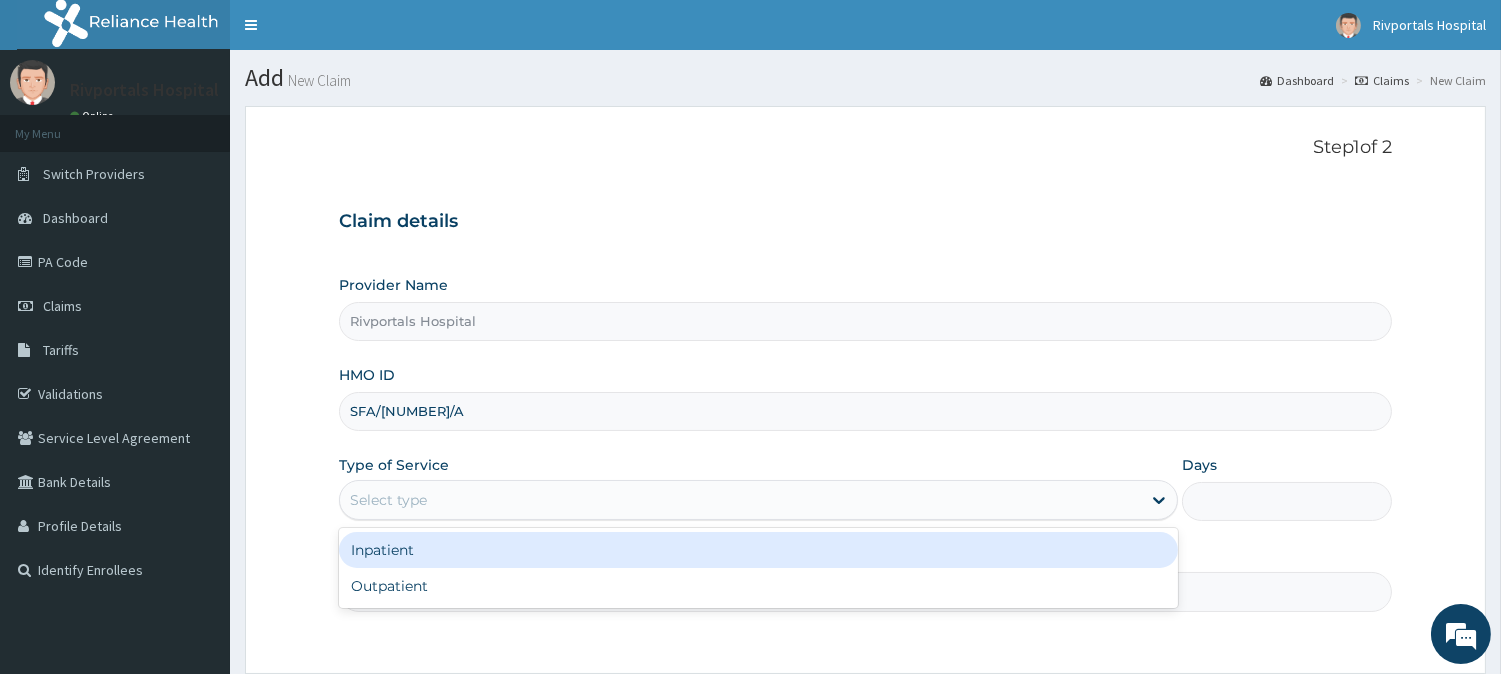 click on "Select type" at bounding box center (740, 500) 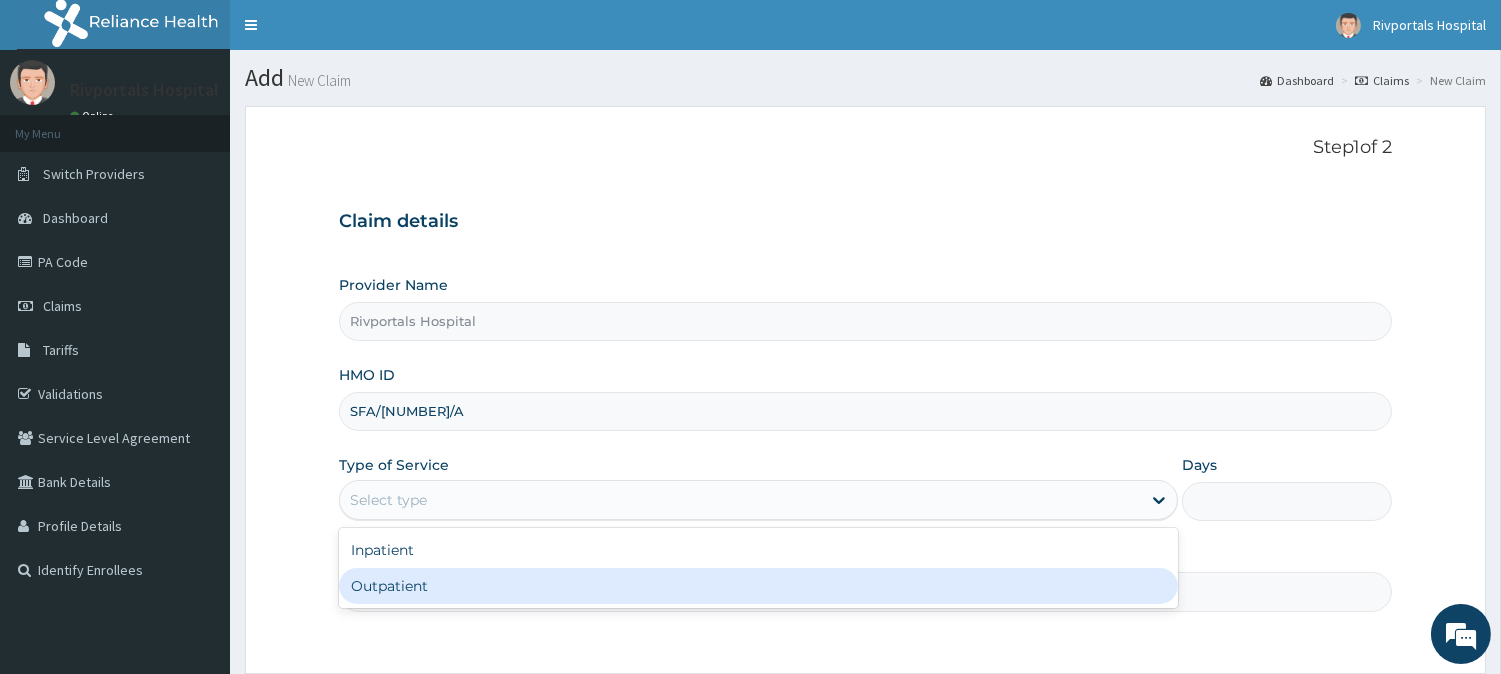 click on "Outpatient" at bounding box center [758, 586] 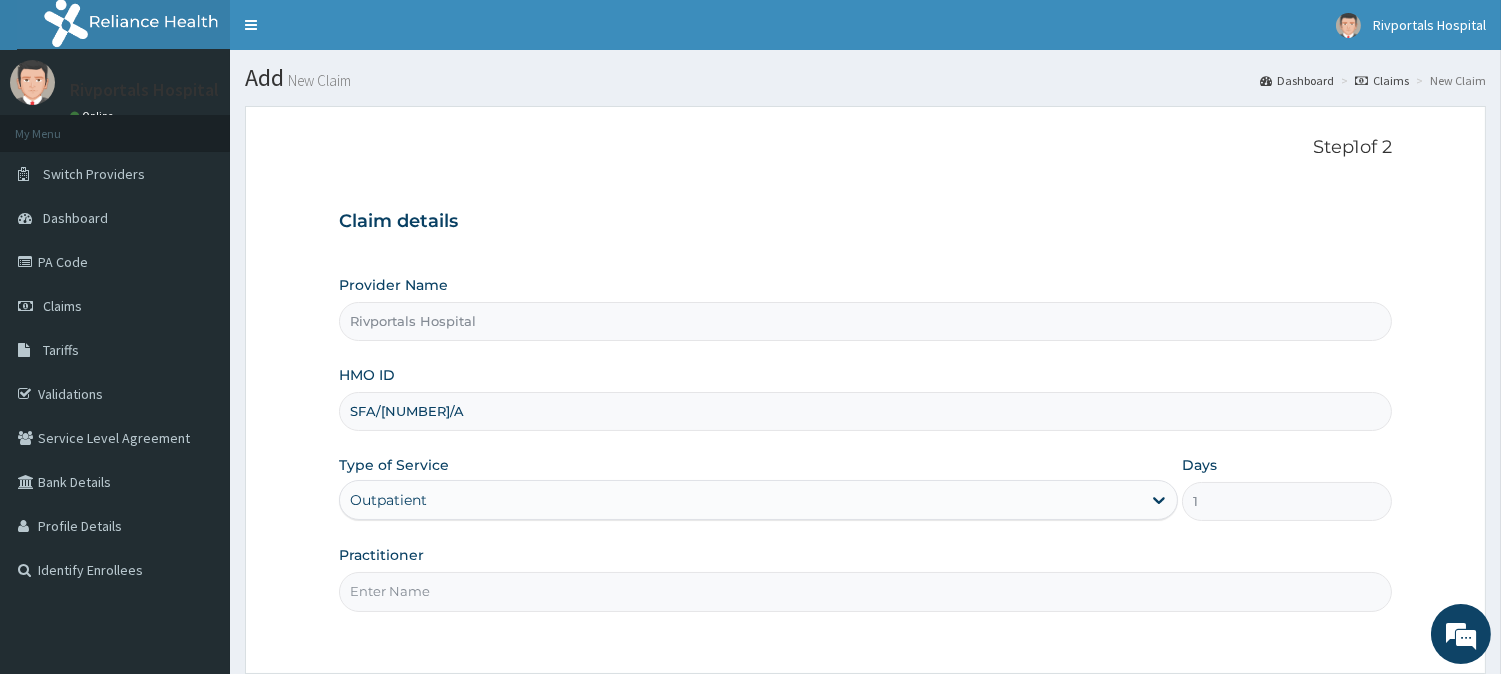 click on "Practitioner" at bounding box center (865, 591) 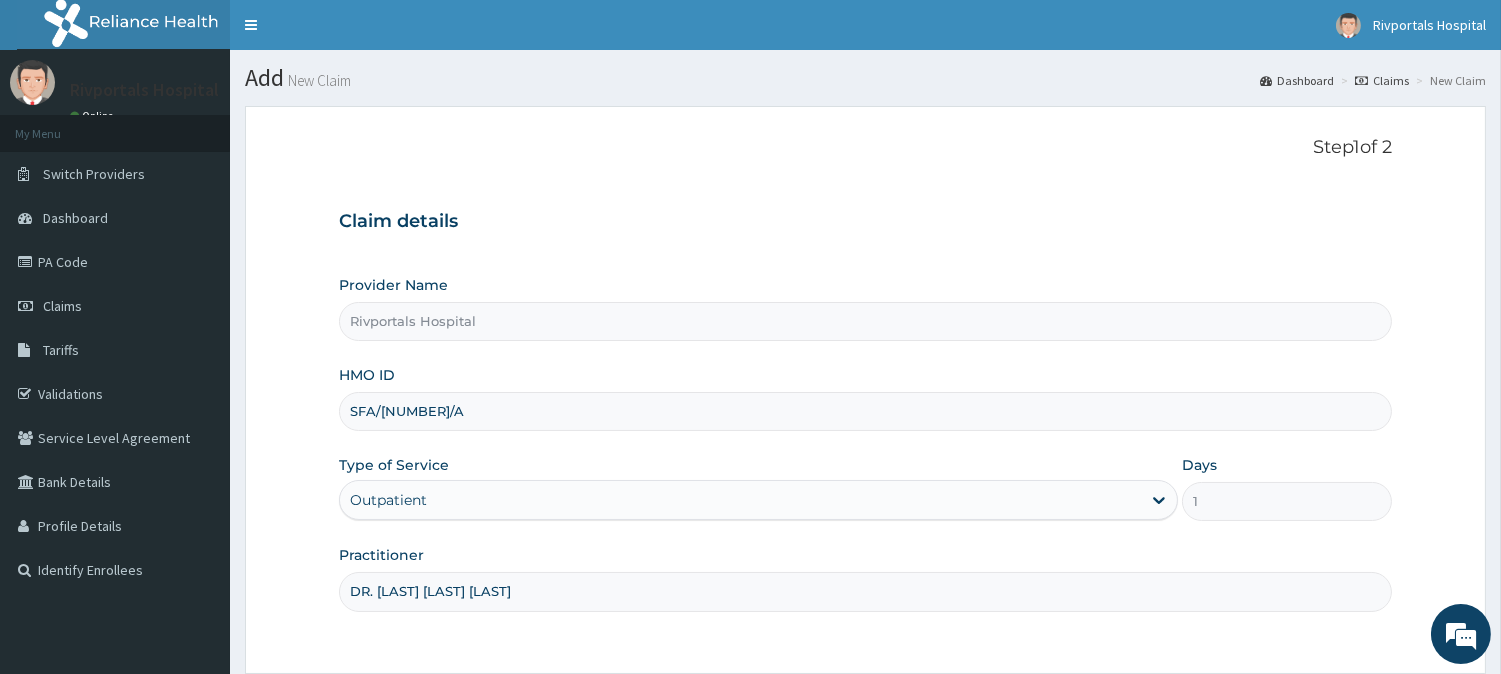 type on "DR. [LAST] [LAST] [LAST]" 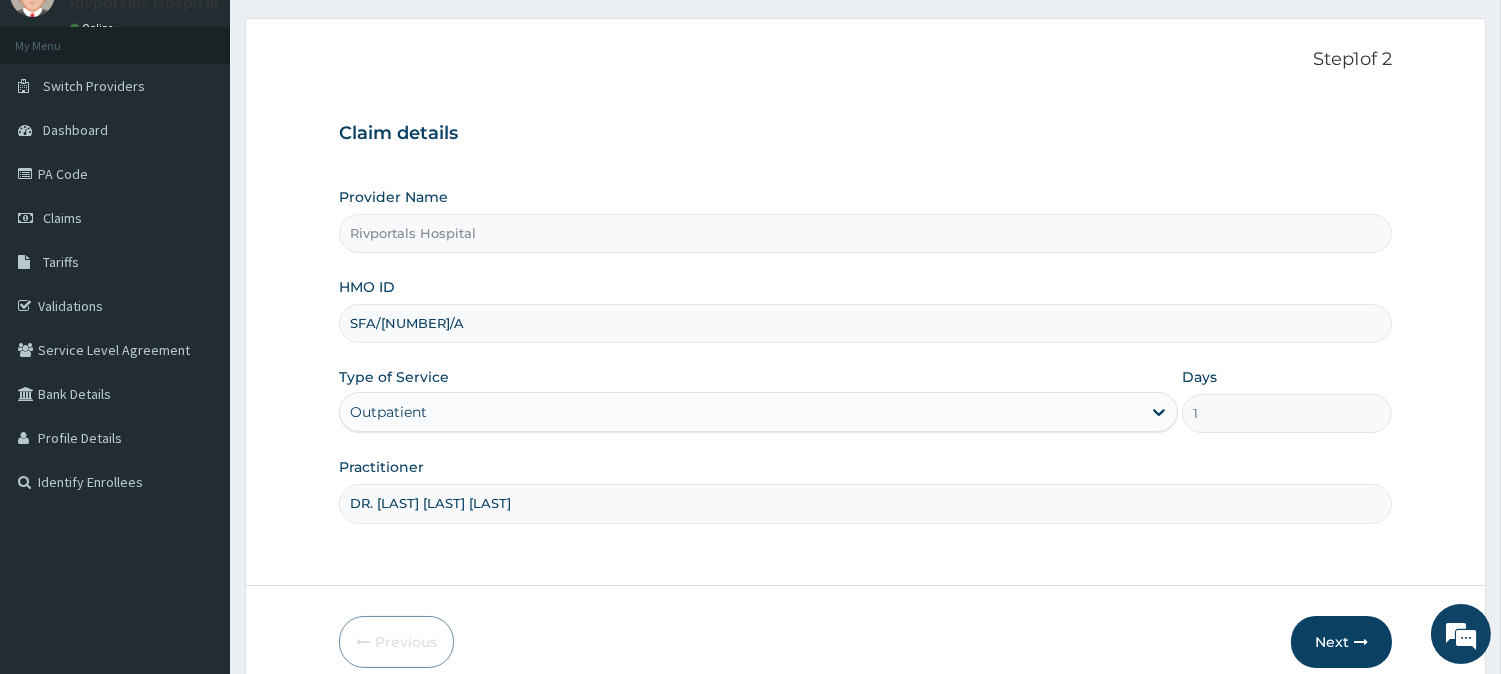 scroll, scrollTop: 133, scrollLeft: 0, axis: vertical 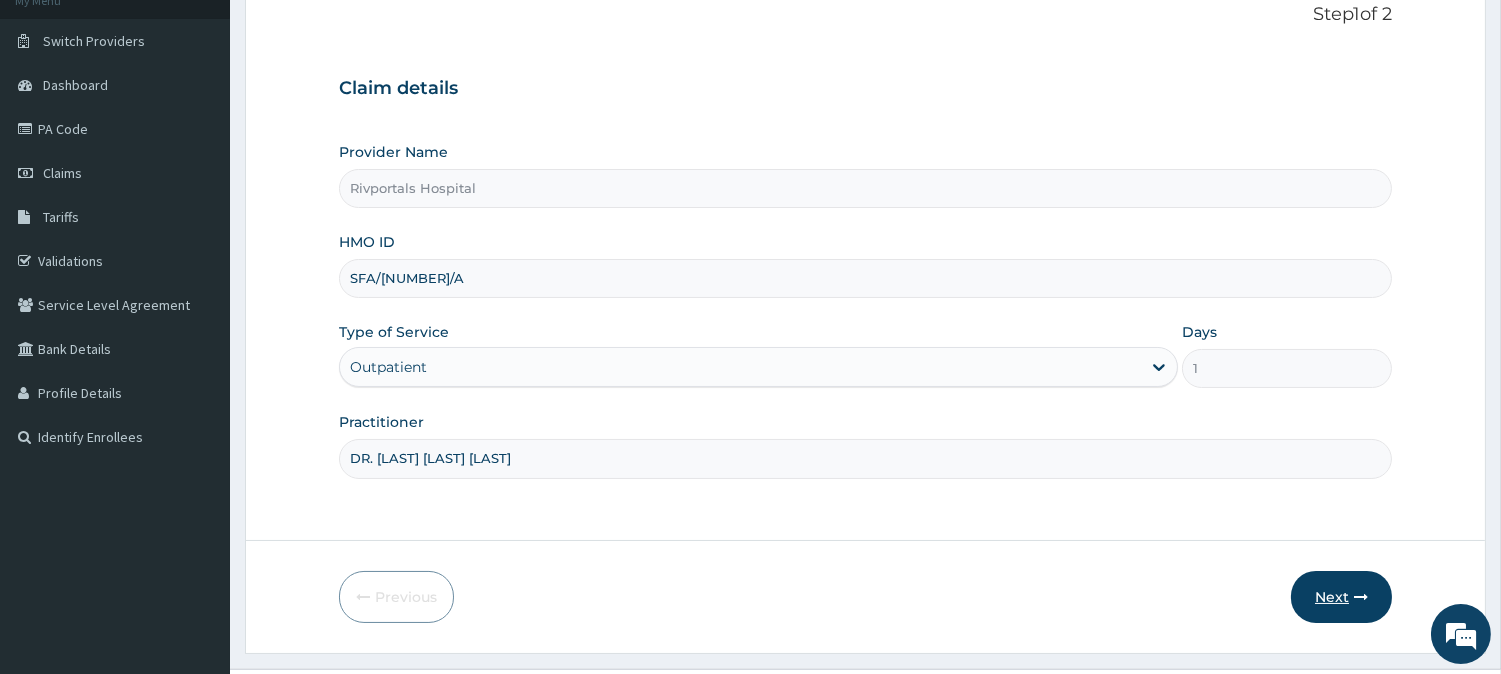 click on "Next" at bounding box center [1341, 597] 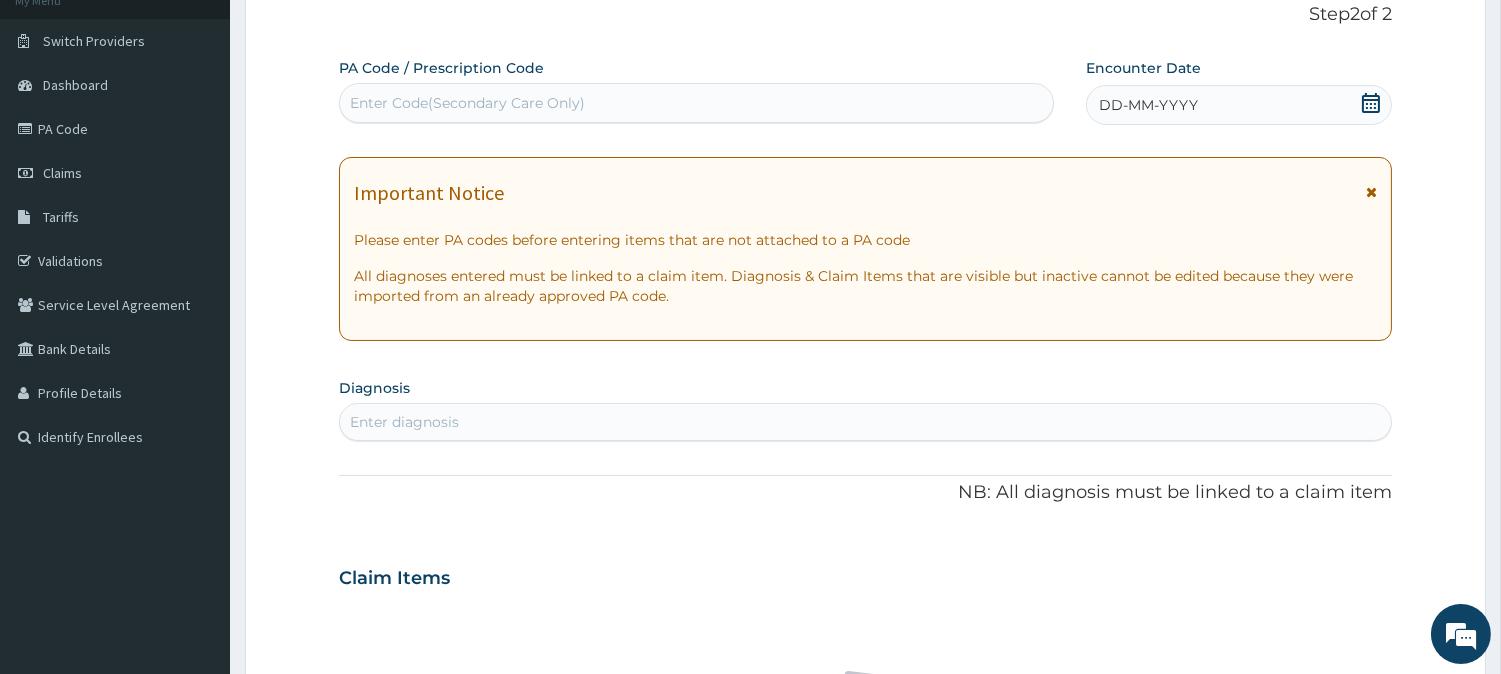 click on "Enter diagnosis" at bounding box center (865, 422) 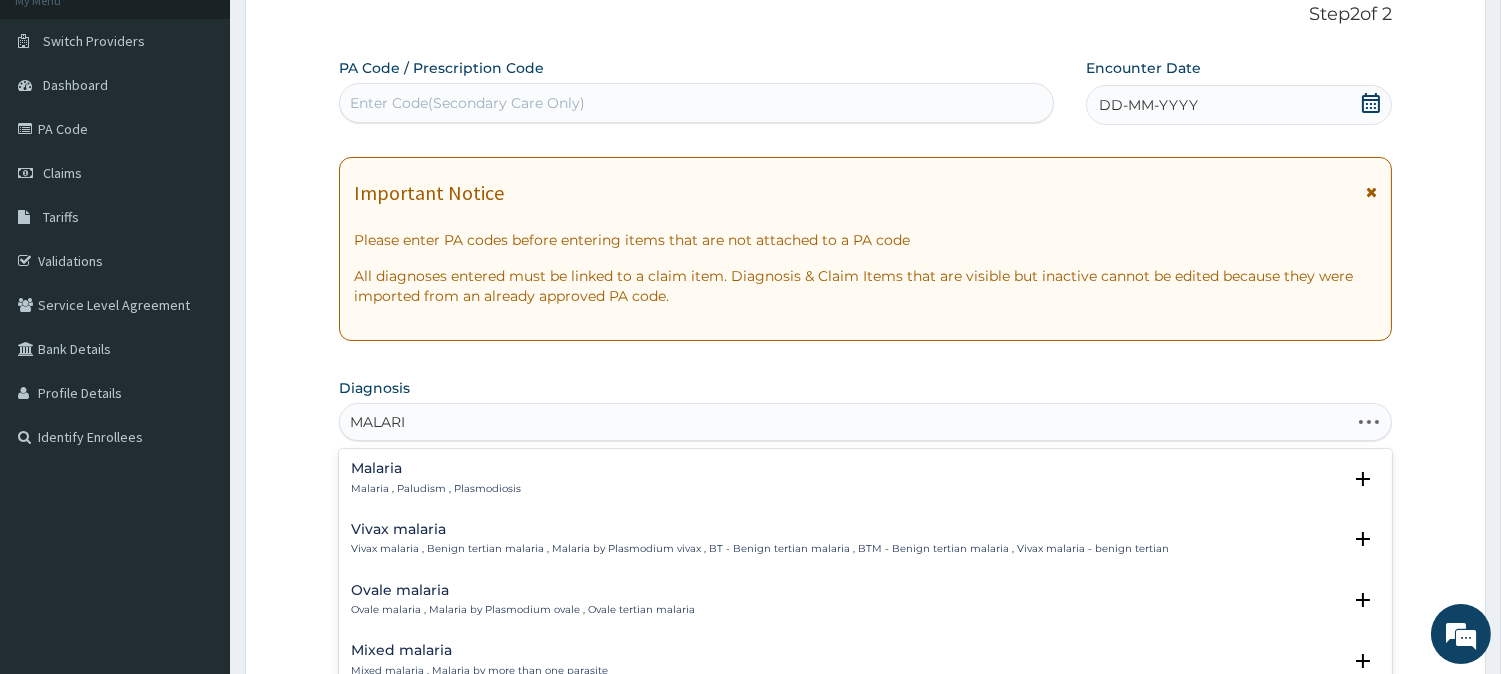 type on "MALARIA" 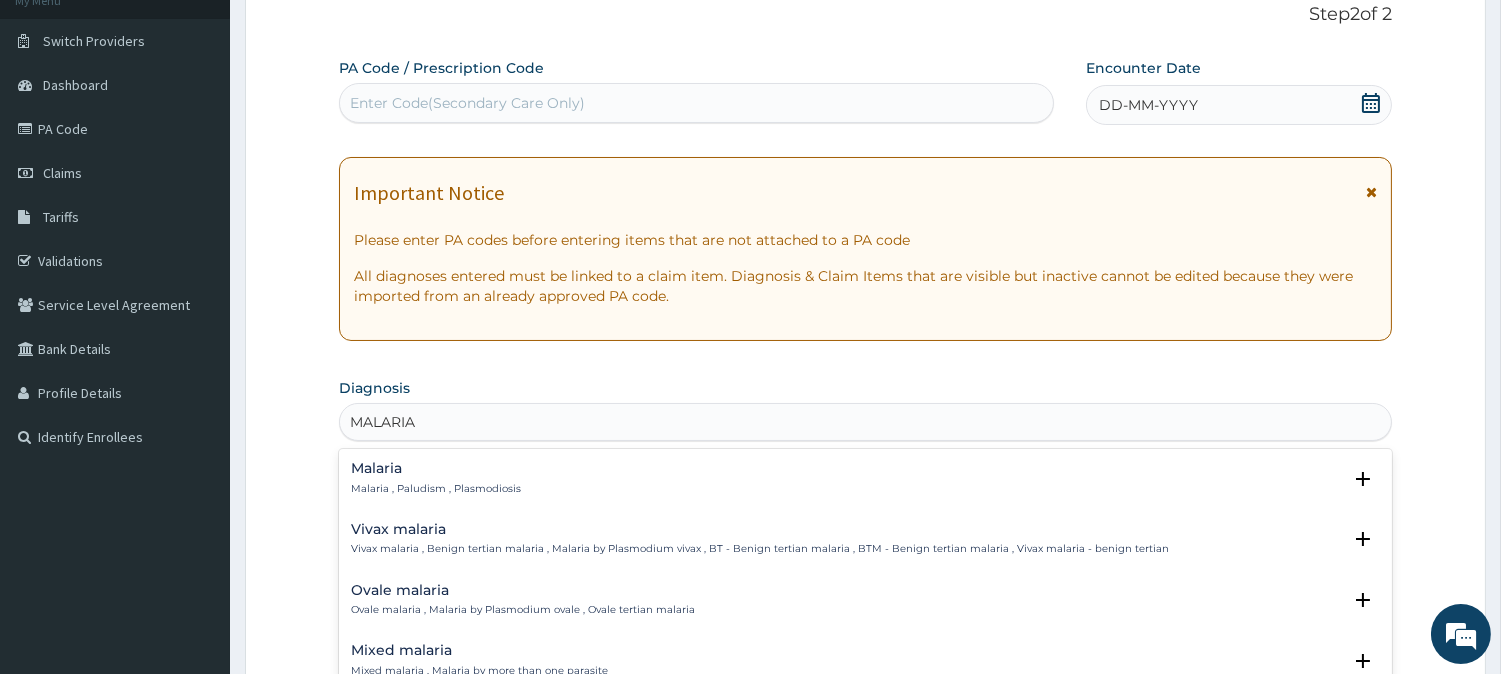 click on "Malaria Malaria , Paludism , Plasmodiosis" at bounding box center (865, 478) 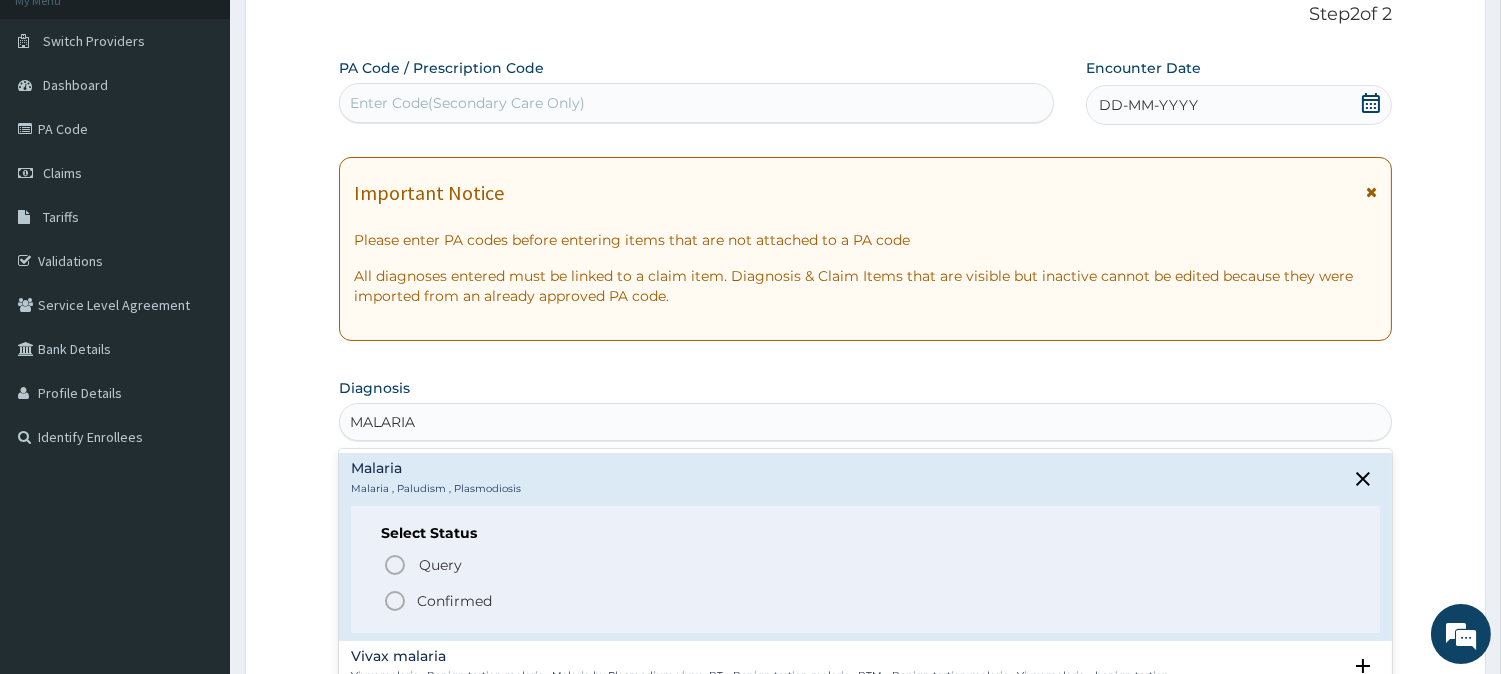 click on "Confirmed" at bounding box center [454, 601] 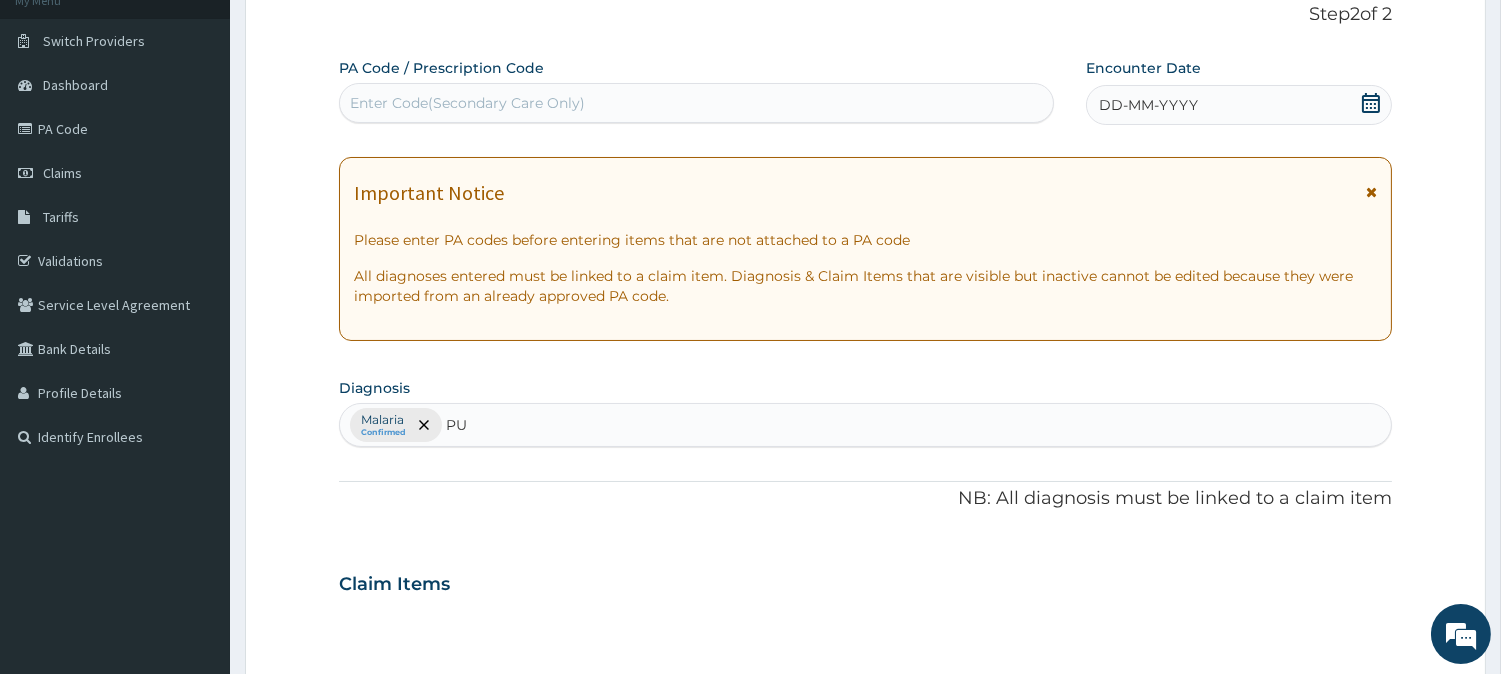 type on "PUD" 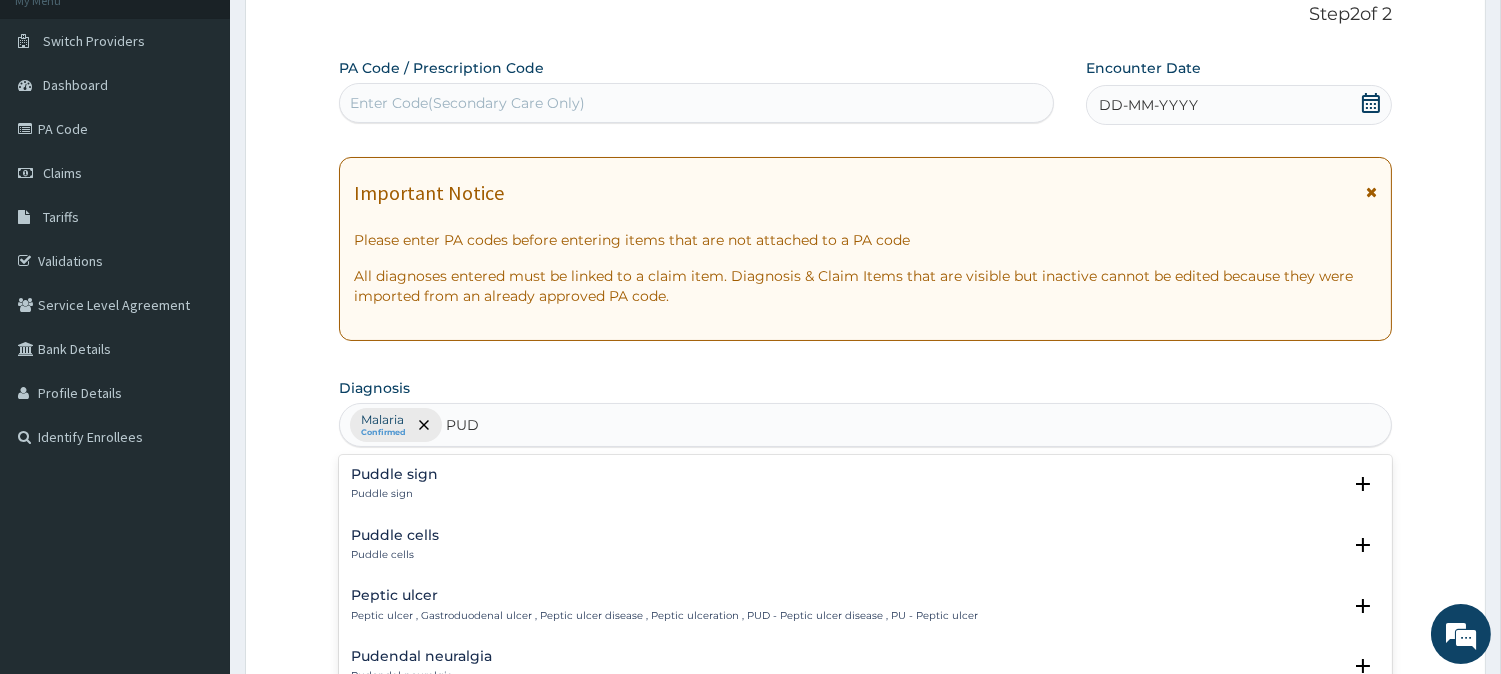 click on "Peptic ulcer , Gastroduodenal ulcer , Peptic ulcer disease , Peptic ulceration , PUD - Peptic ulcer disease , PU - Peptic ulcer" at bounding box center (664, 616) 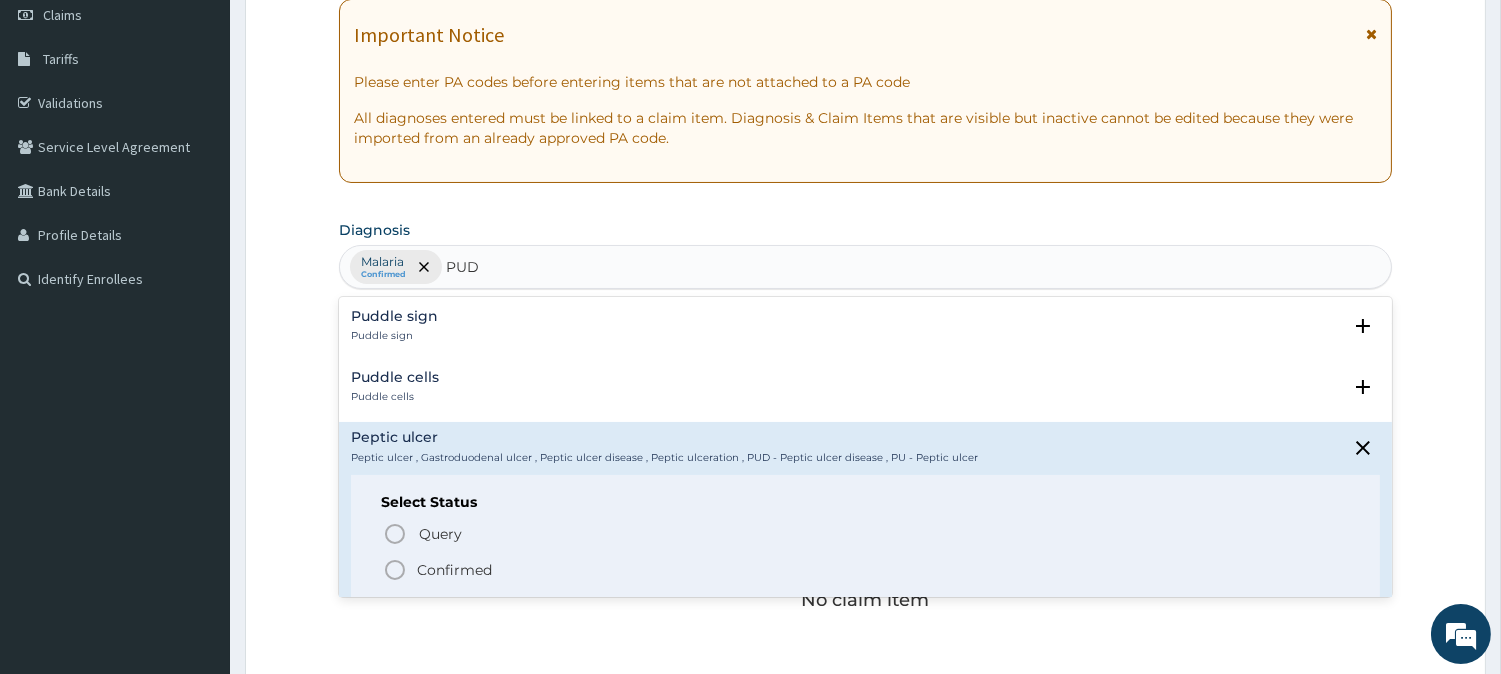 scroll, scrollTop: 311, scrollLeft: 0, axis: vertical 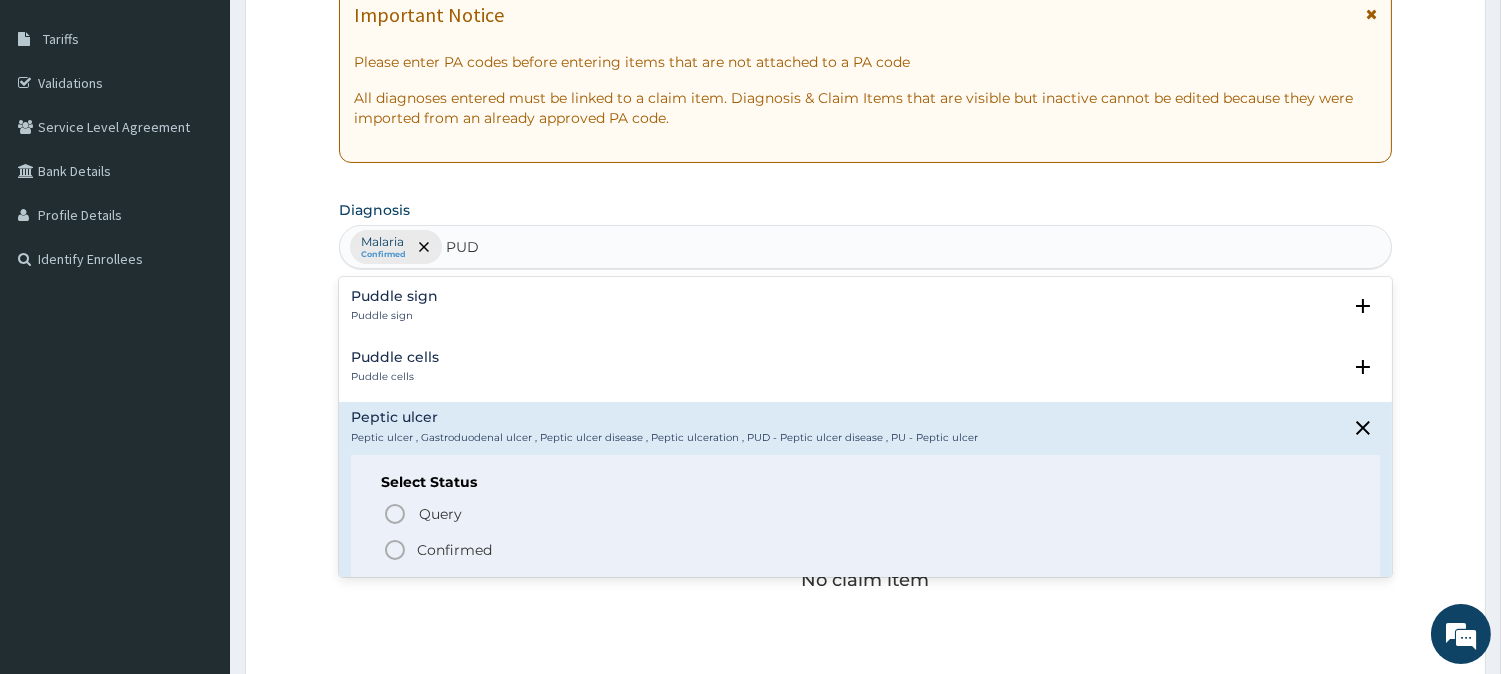 click on "Confirmed" at bounding box center [866, 550] 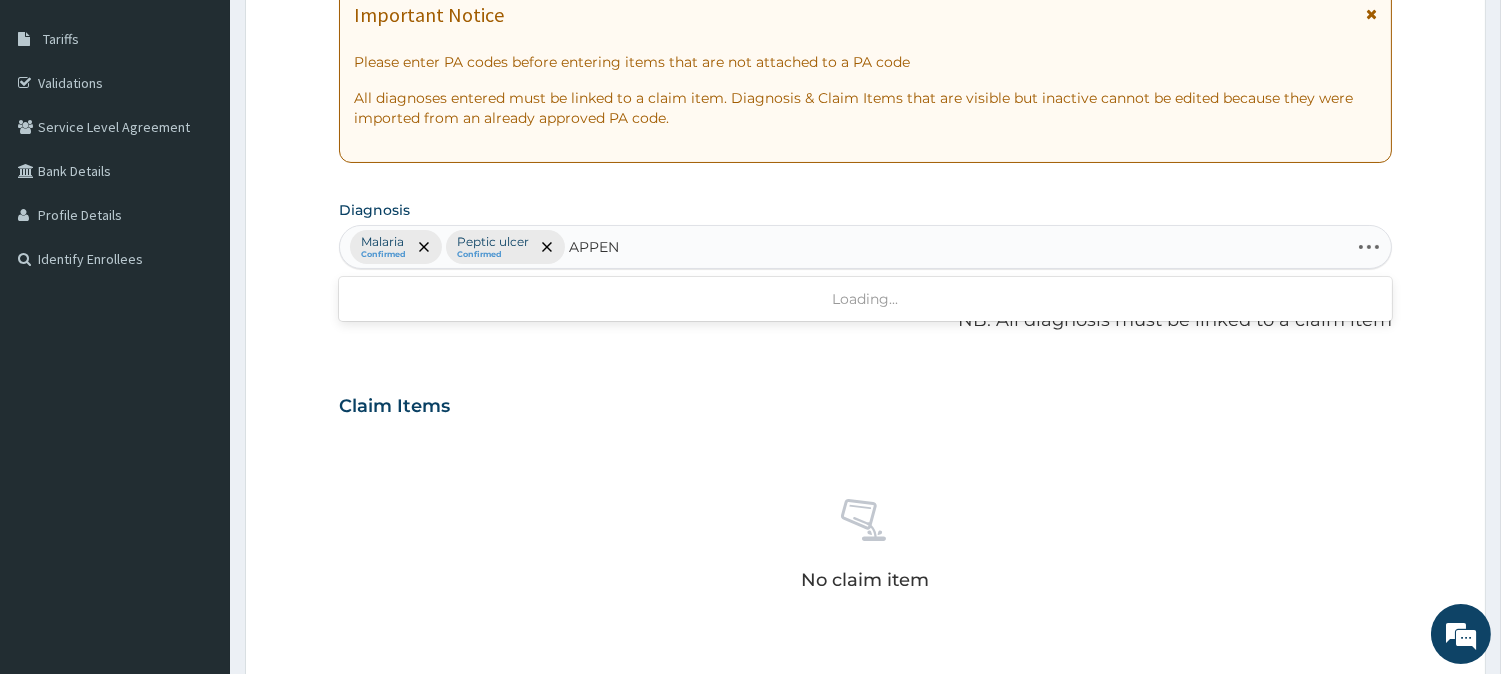 type on "APPEND" 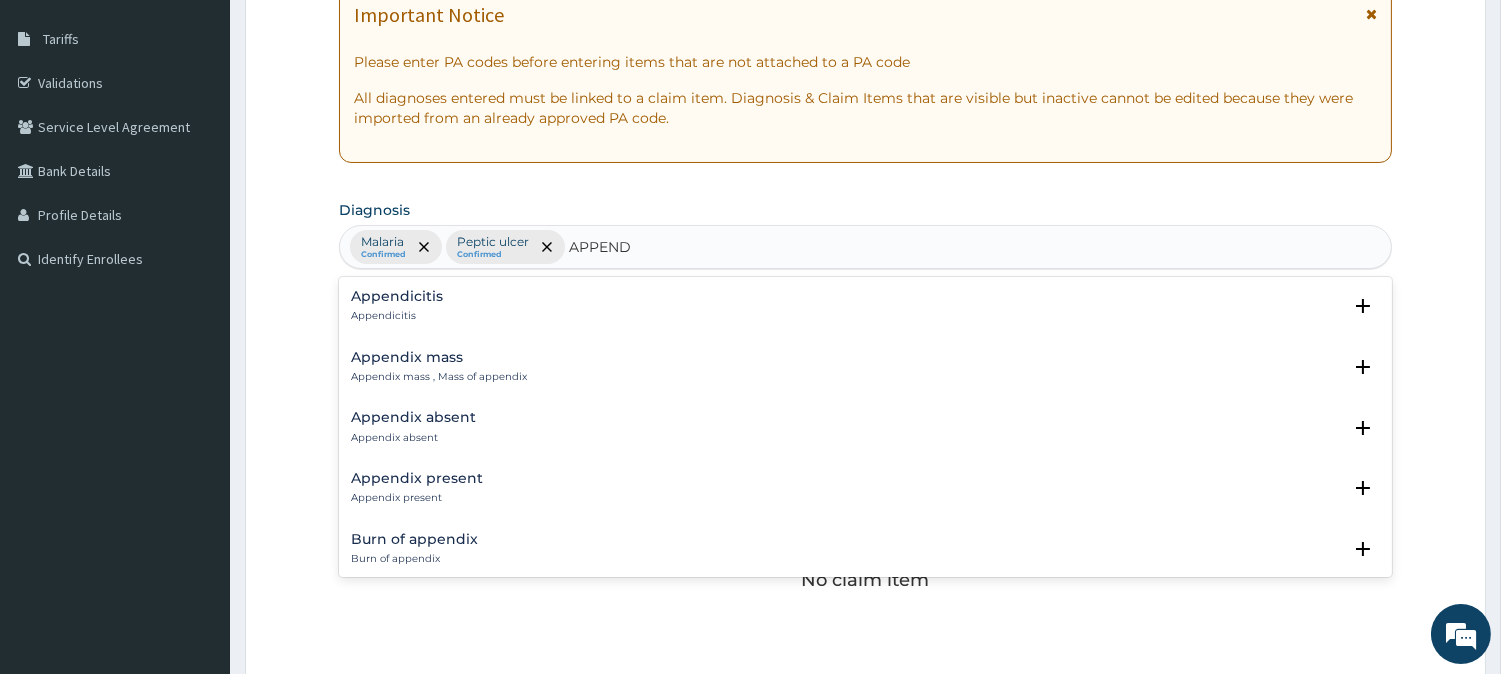 click on "Appendicitis Appendicitis" at bounding box center [865, 306] 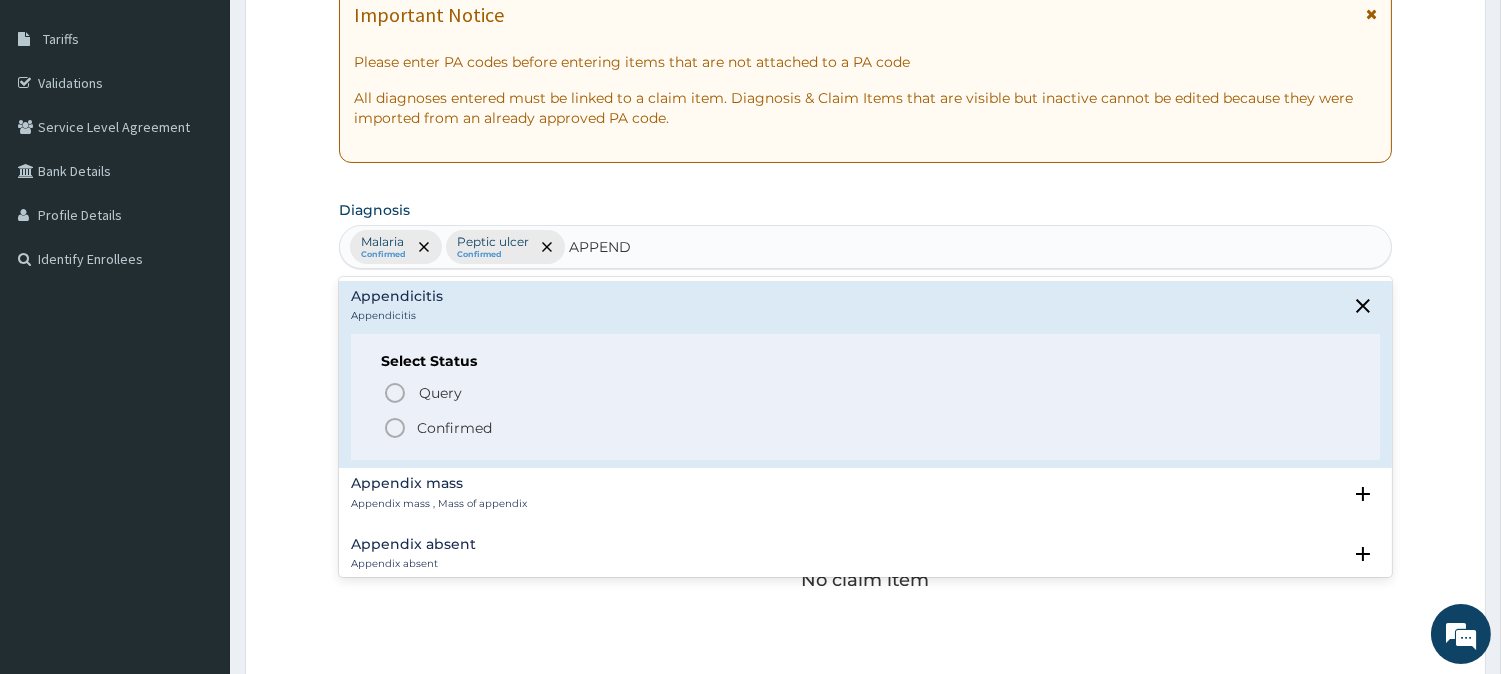 click on "Confirmed" at bounding box center [454, 428] 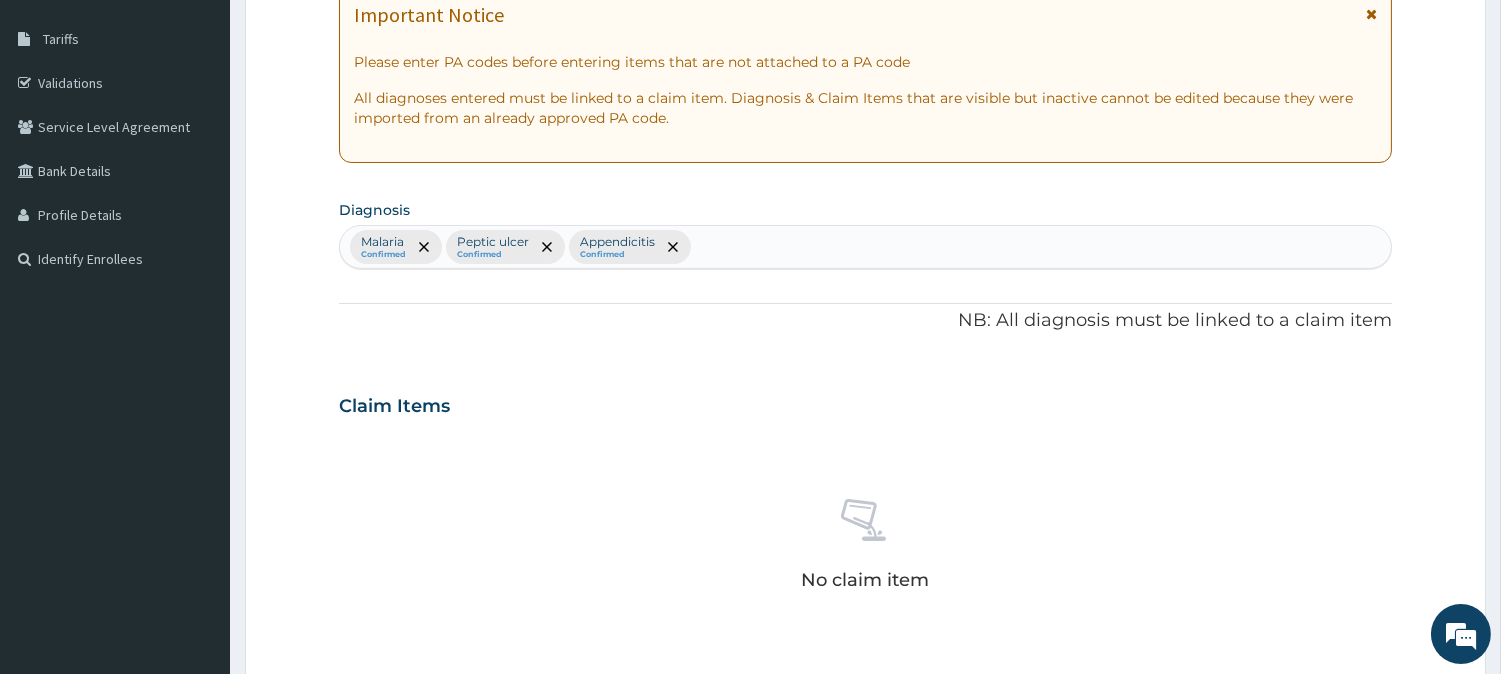 click on "Claim Items" at bounding box center (865, 402) 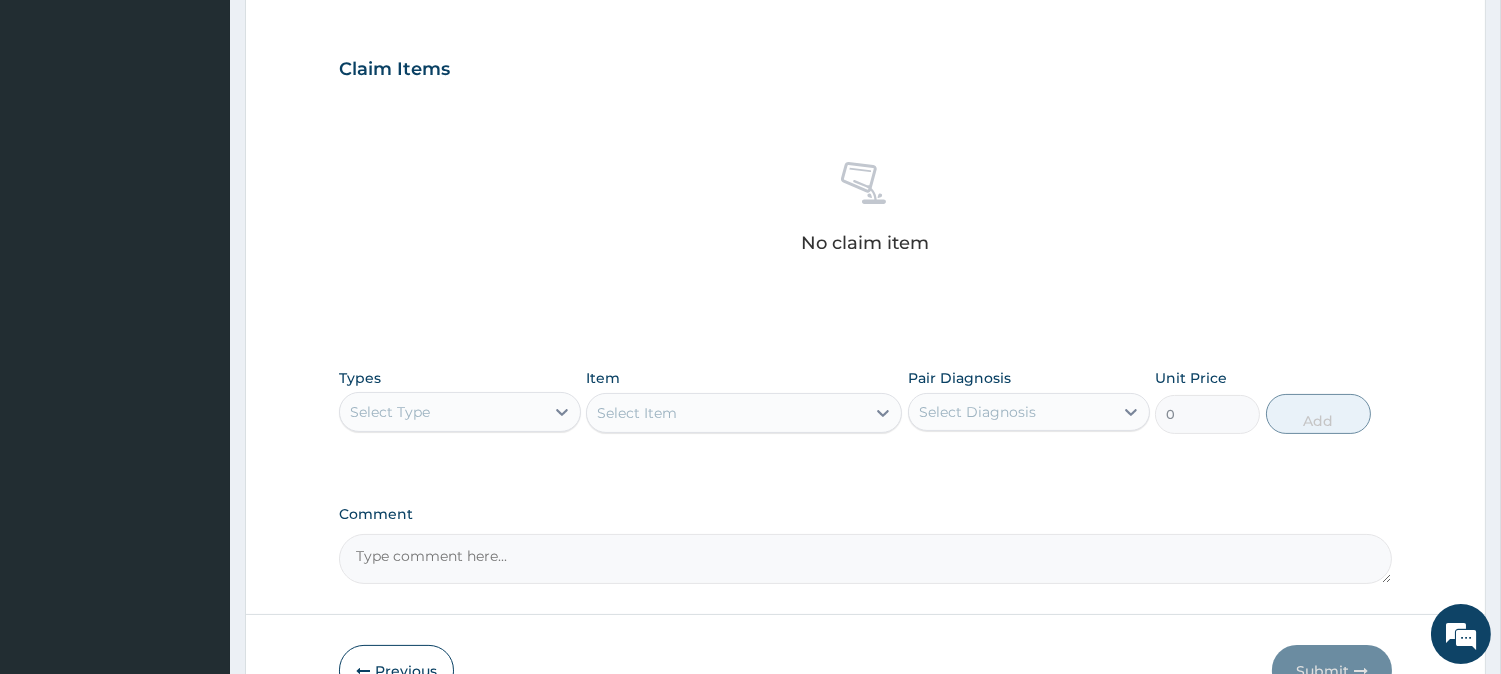 scroll, scrollTop: 755, scrollLeft: 0, axis: vertical 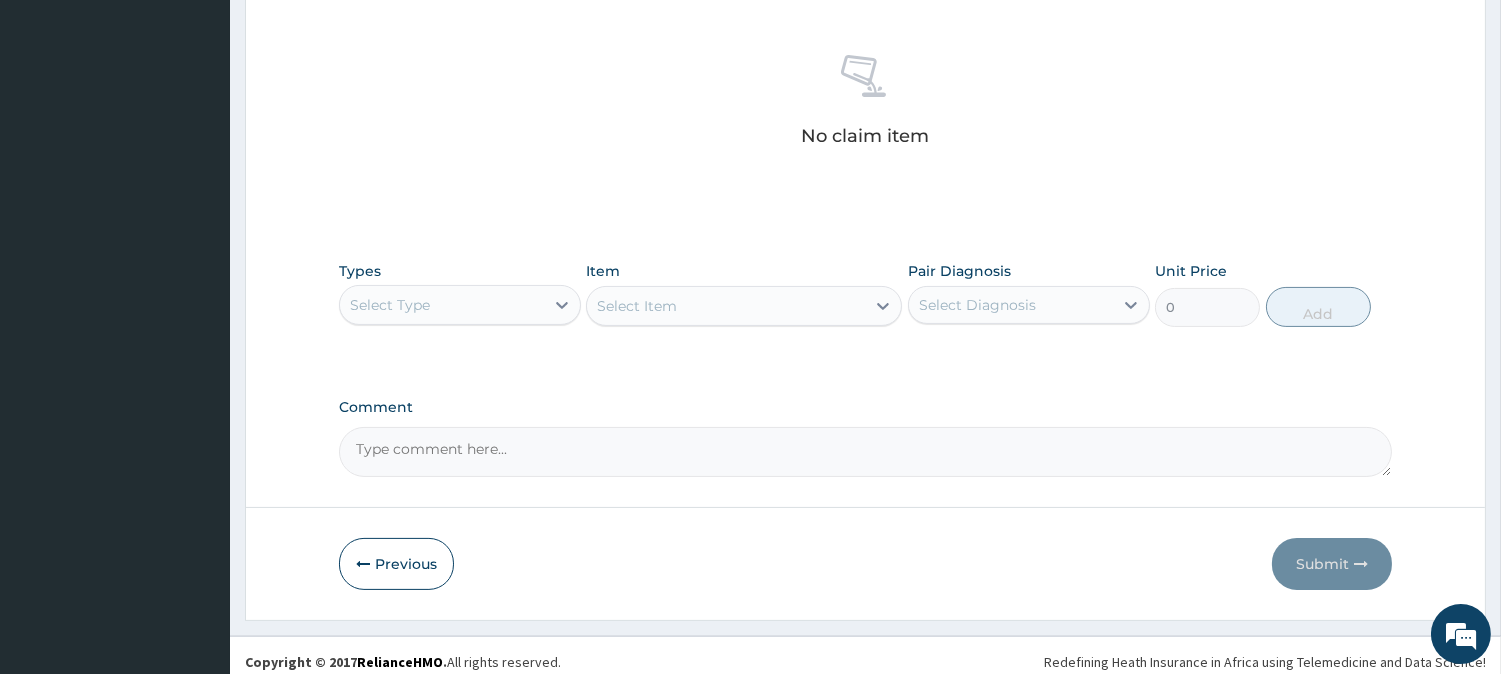 click on "Select Type" at bounding box center [442, 305] 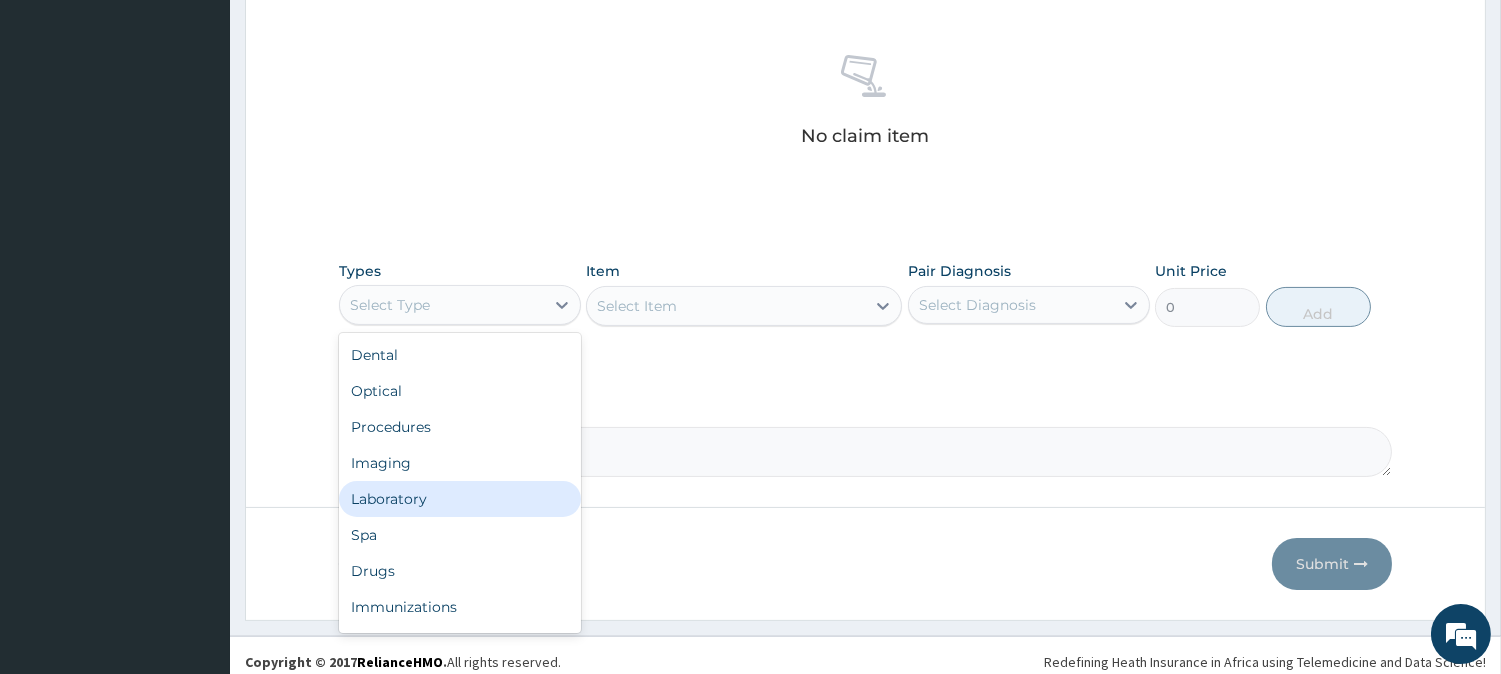 click on "Laboratory" at bounding box center (460, 499) 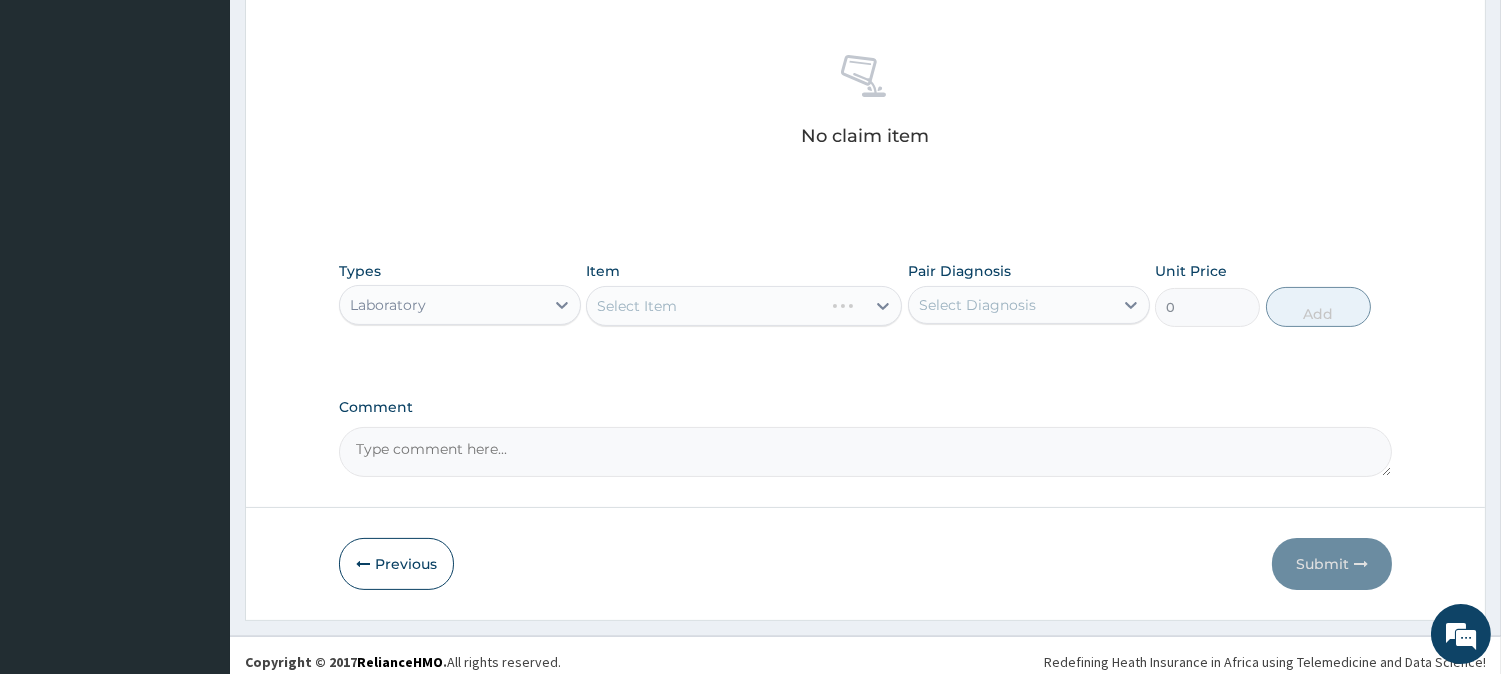 click on "Select Item" at bounding box center [744, 306] 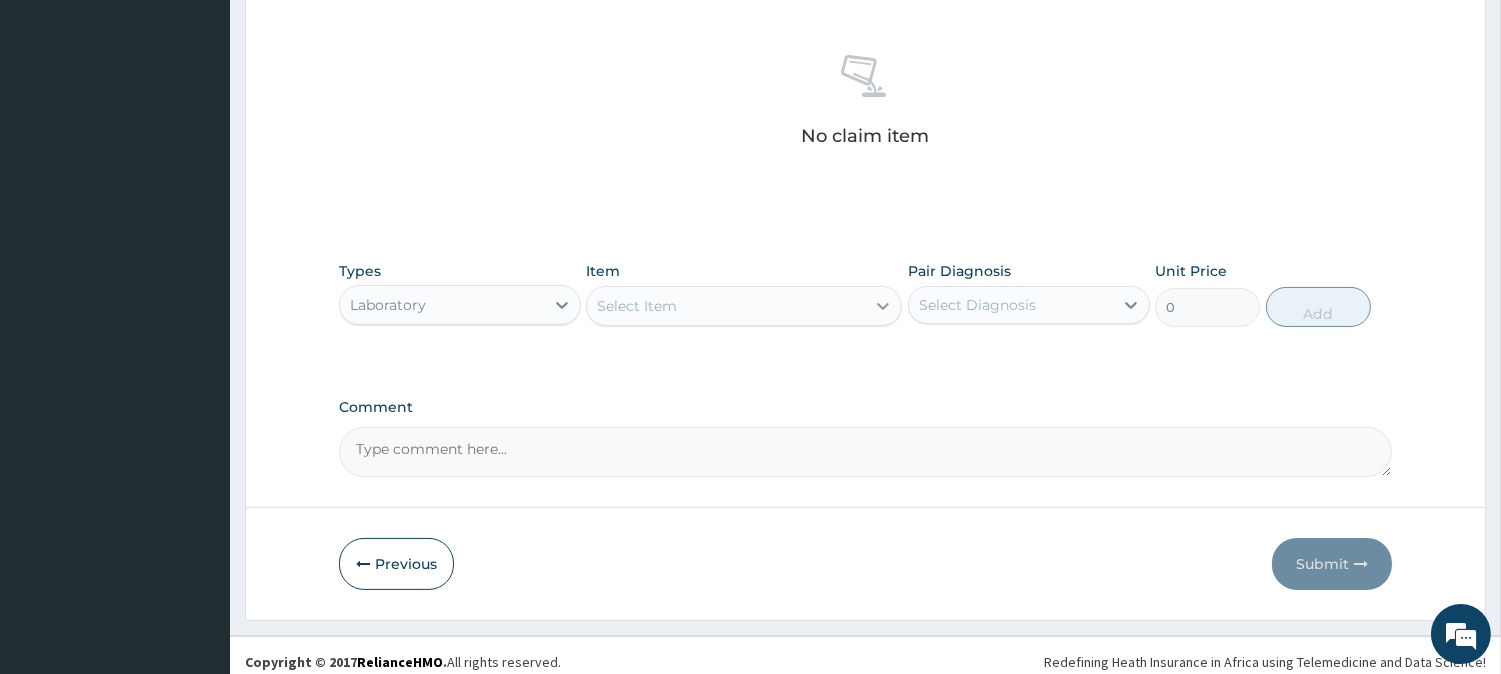 click 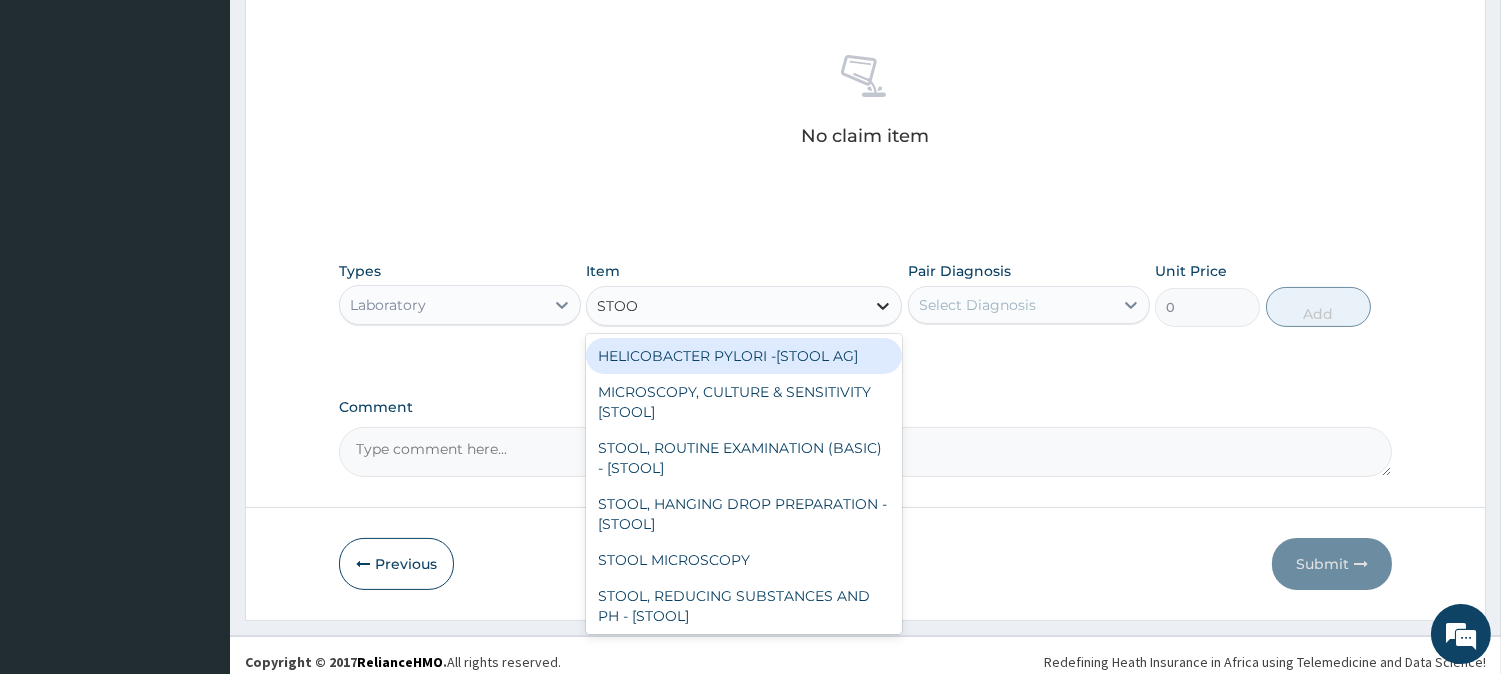 type on "STOOL" 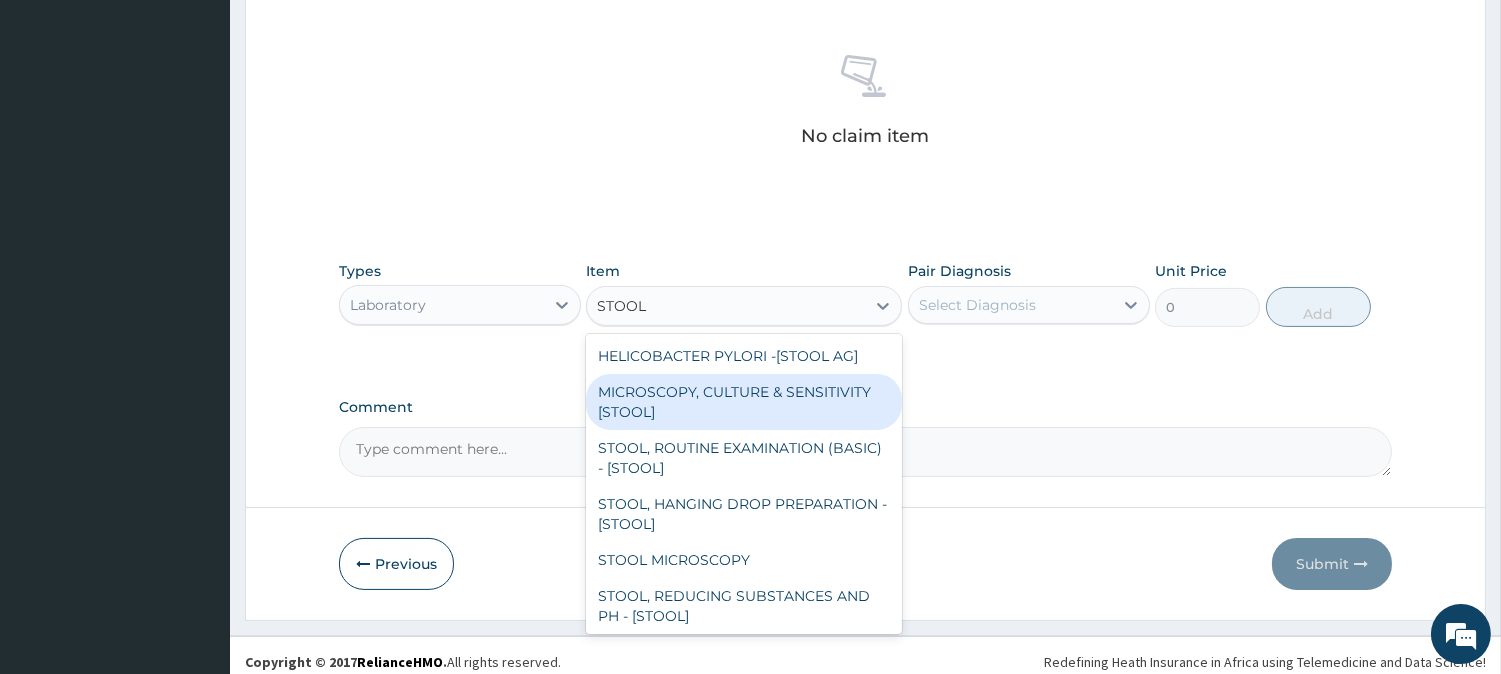 click on "MICROSCOPY, CULTURE & SENSITIVITY [STOOL]" at bounding box center (744, 402) 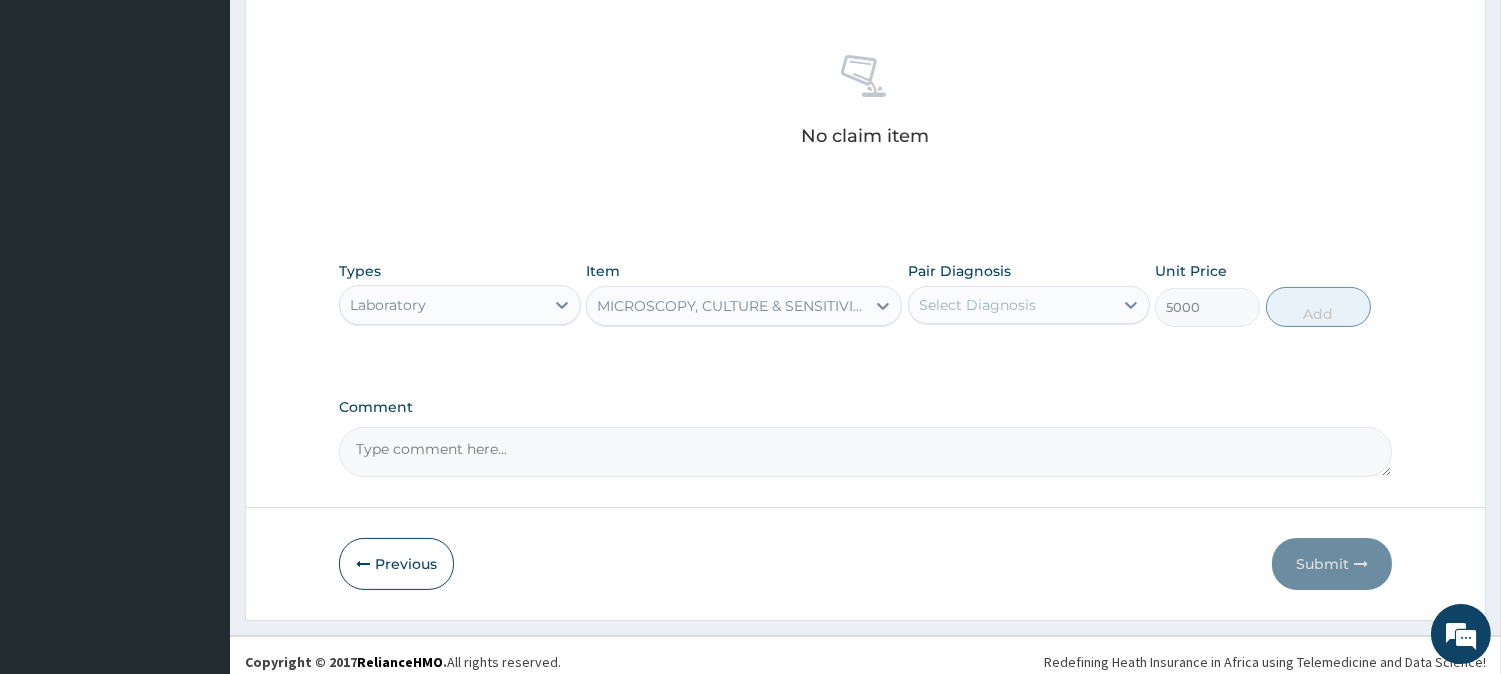 click on "Select Diagnosis" at bounding box center [1011, 305] 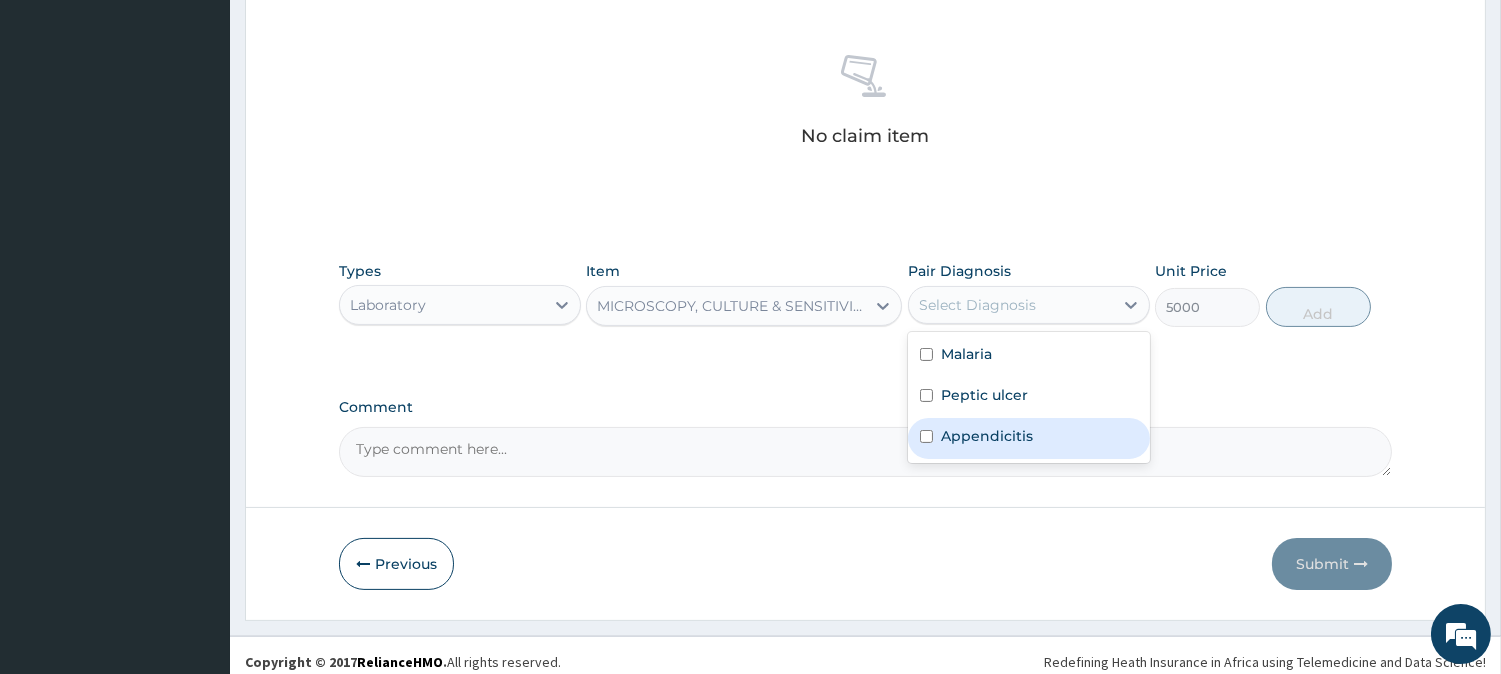 click on "Appendicitis" at bounding box center (987, 436) 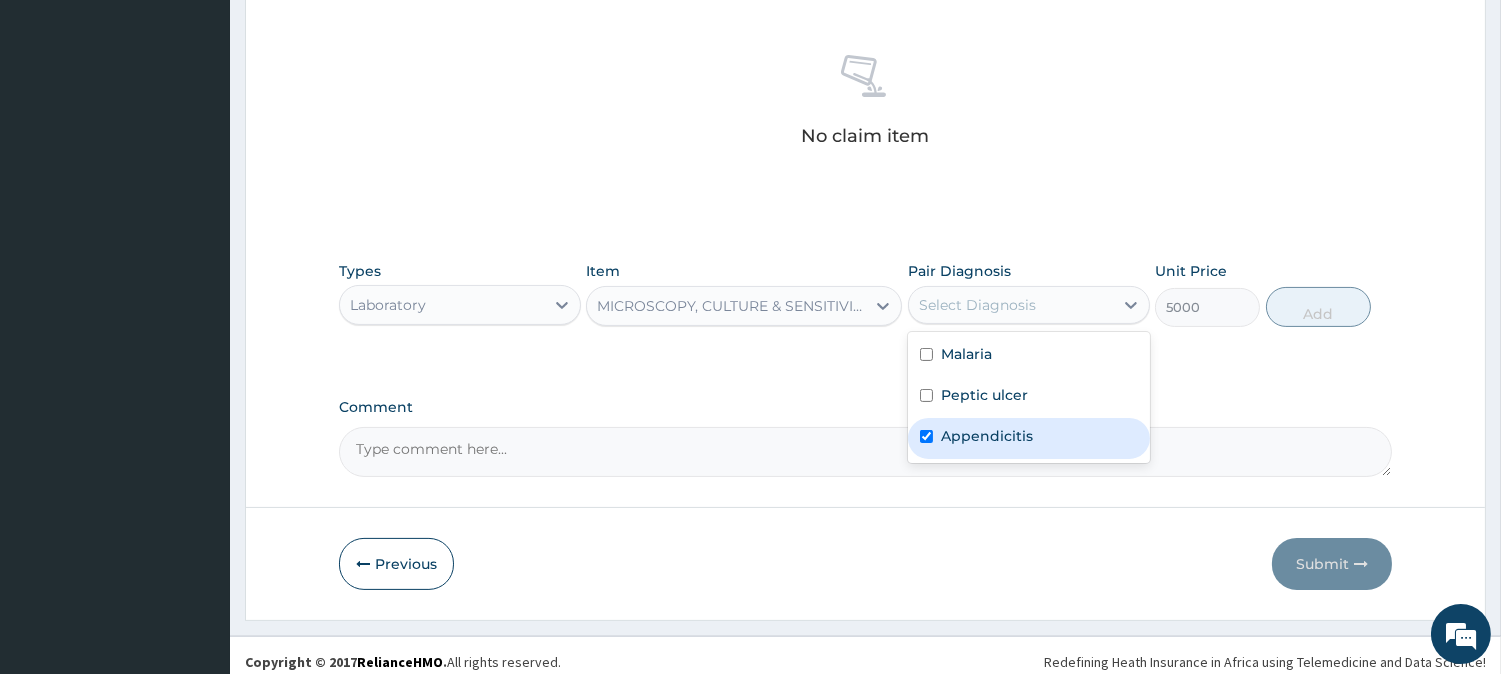 checkbox on "true" 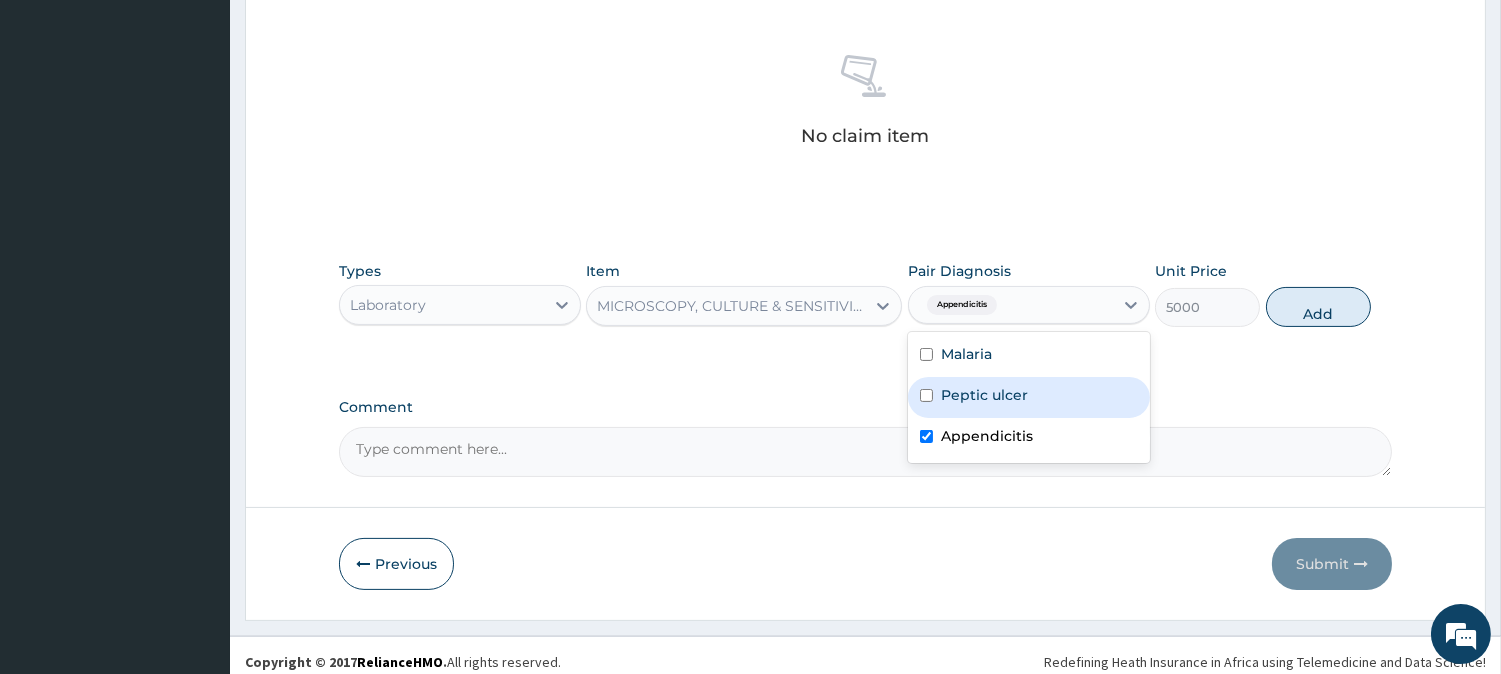 click on "Peptic ulcer" at bounding box center [984, 395] 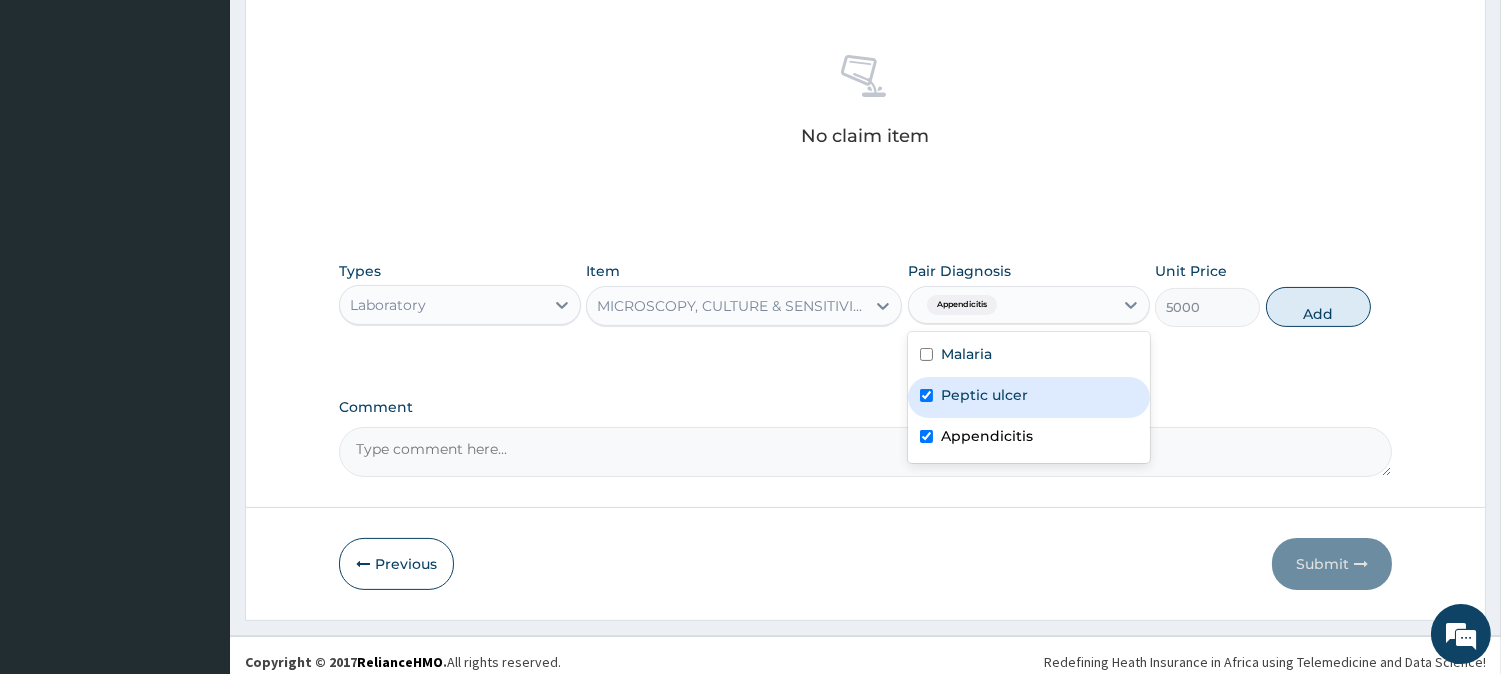 checkbox on "true" 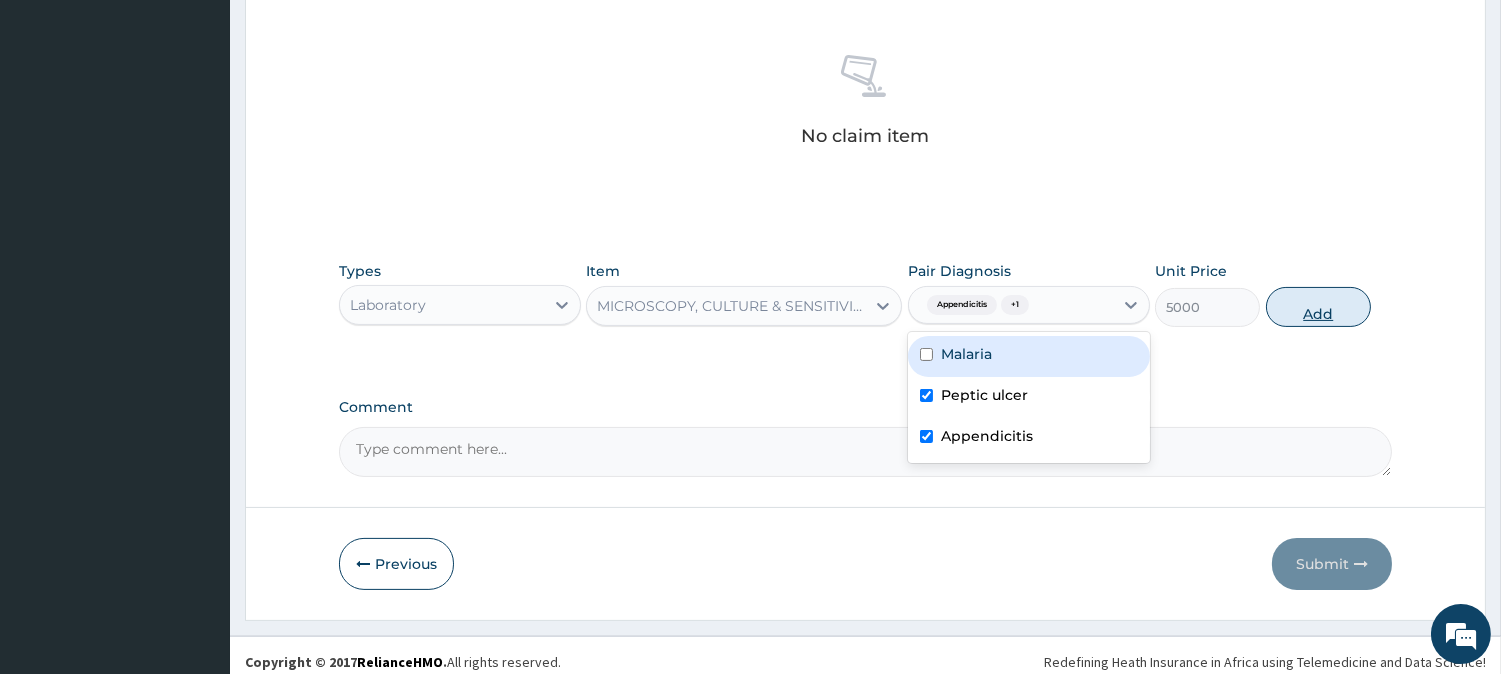 click on "Add" at bounding box center [1318, 307] 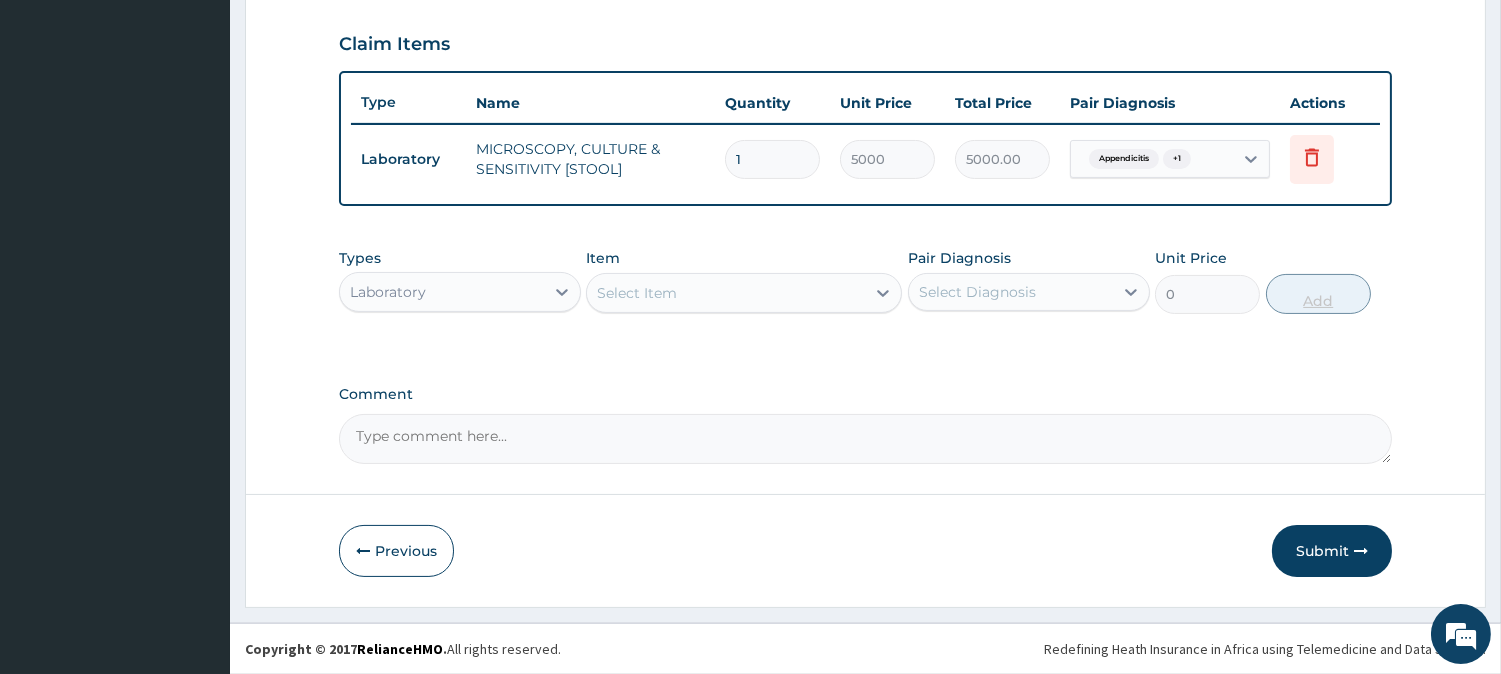 scroll, scrollTop: 671, scrollLeft: 0, axis: vertical 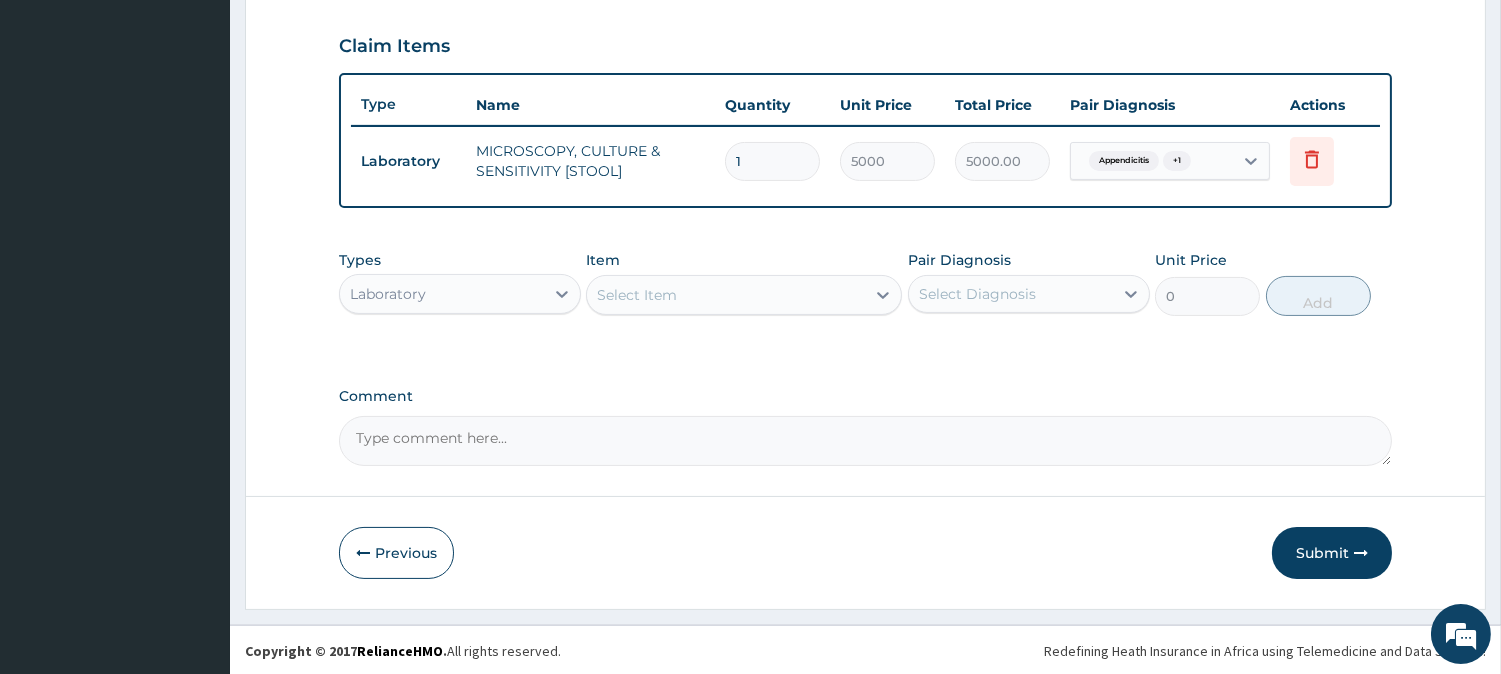click on "Select Item" at bounding box center (726, 295) 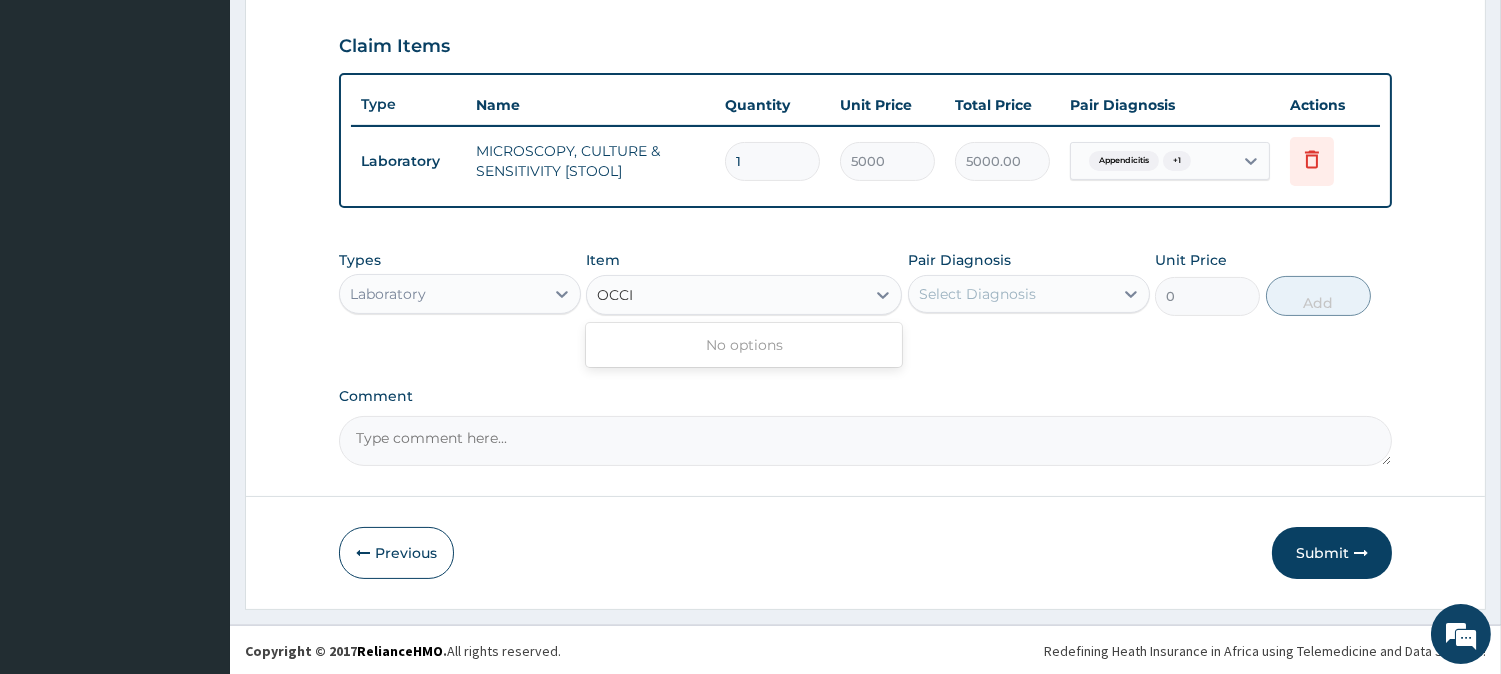 type on "OCC" 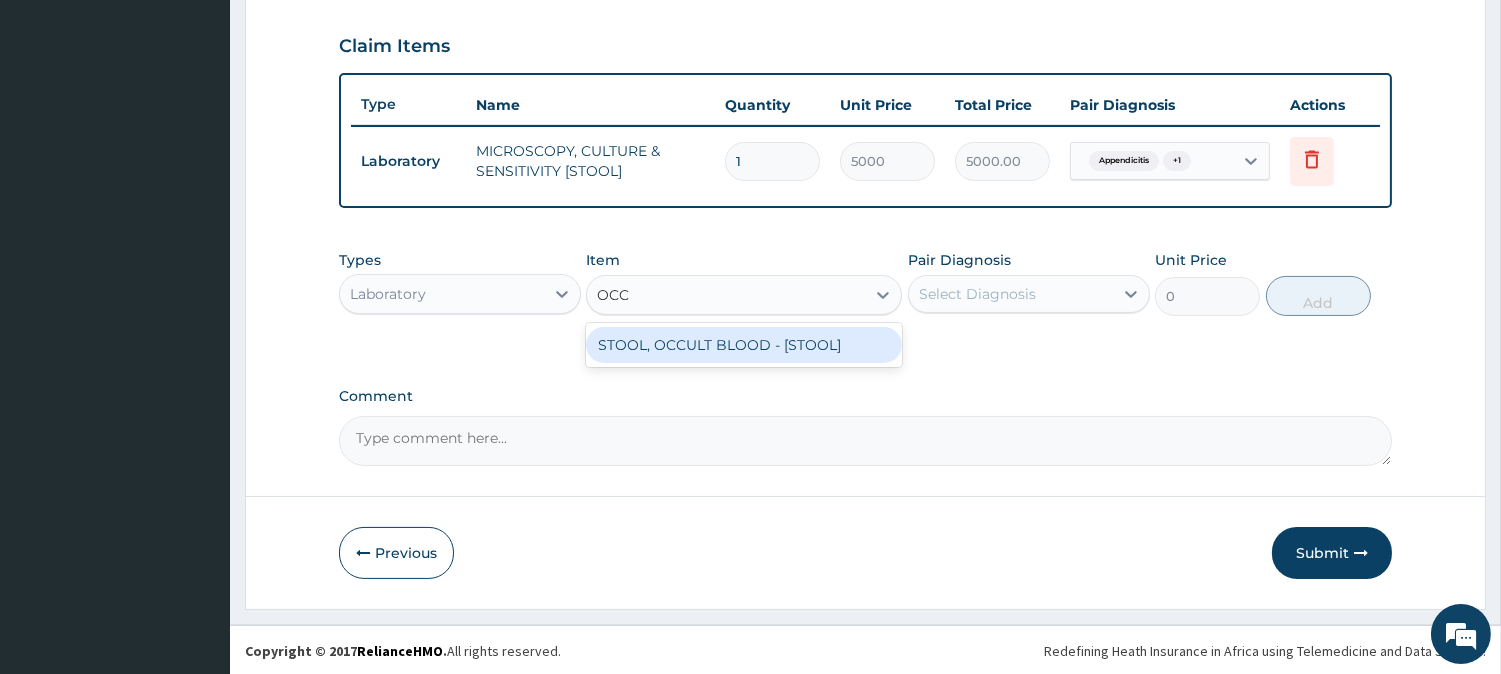 click on "STOOL, OCCULT BLOOD - [STOOL]" at bounding box center (744, 345) 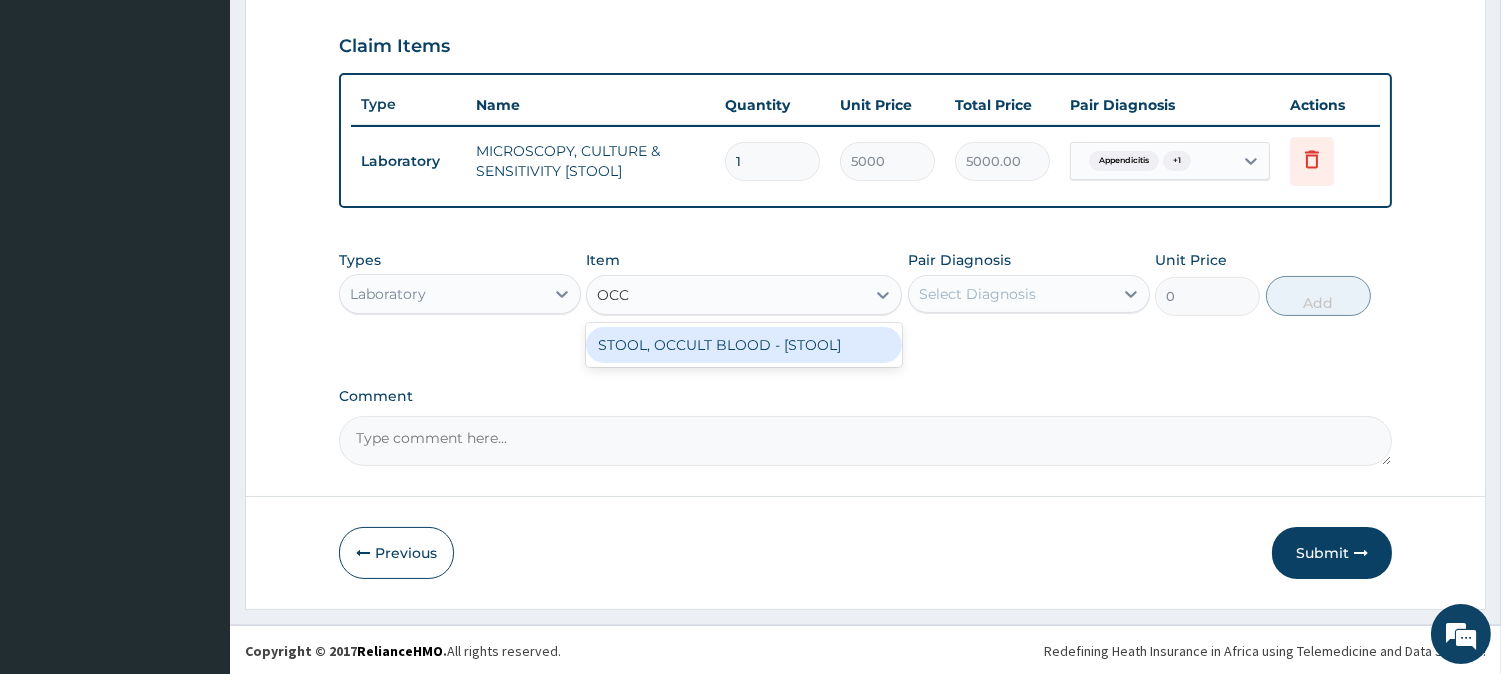 type 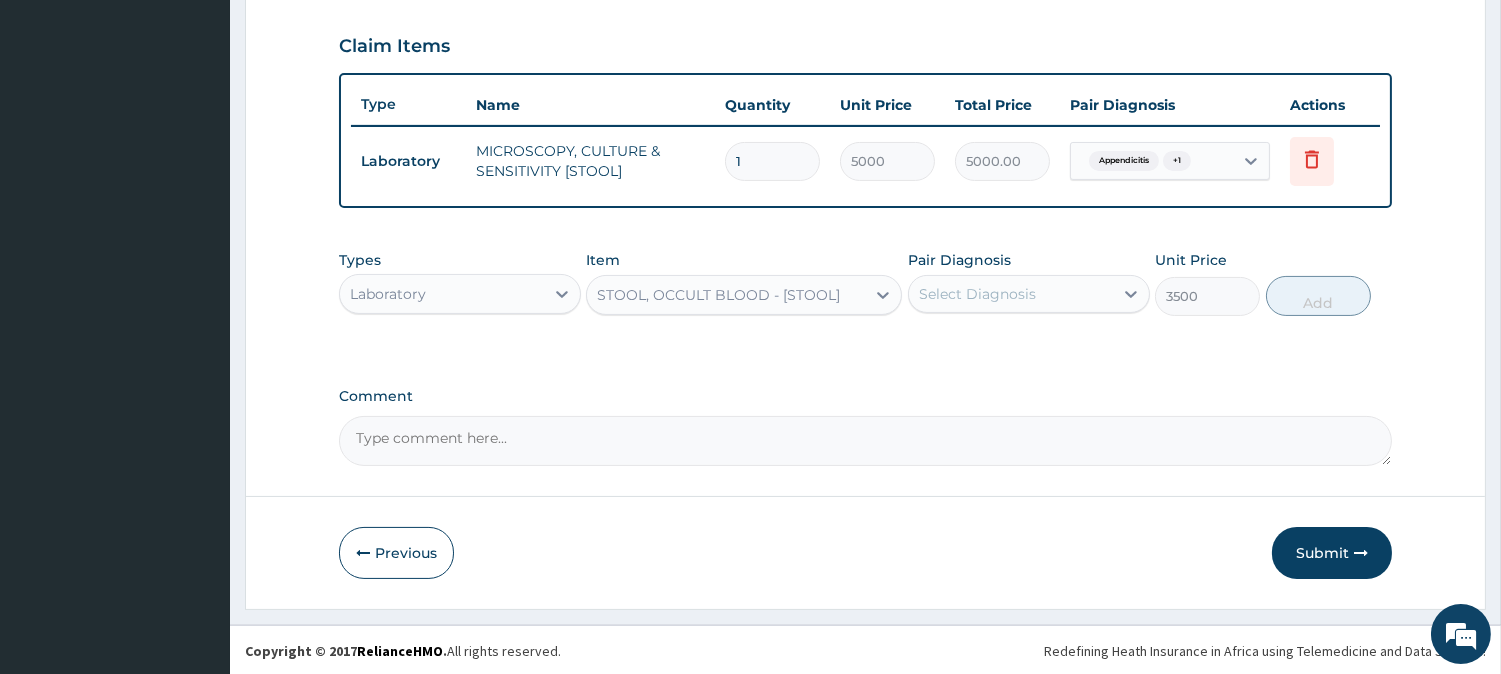 click on "Select Diagnosis" at bounding box center [977, 294] 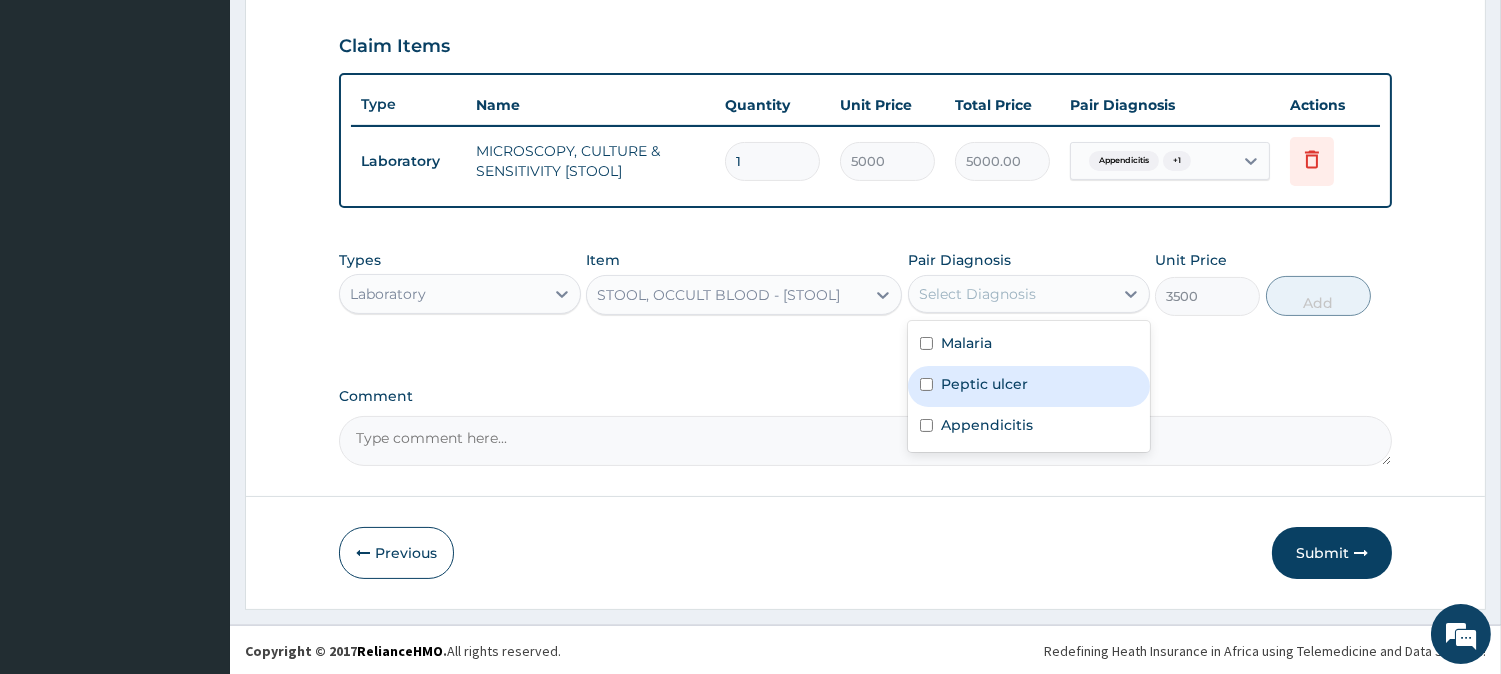 click on "Peptic ulcer" at bounding box center (984, 384) 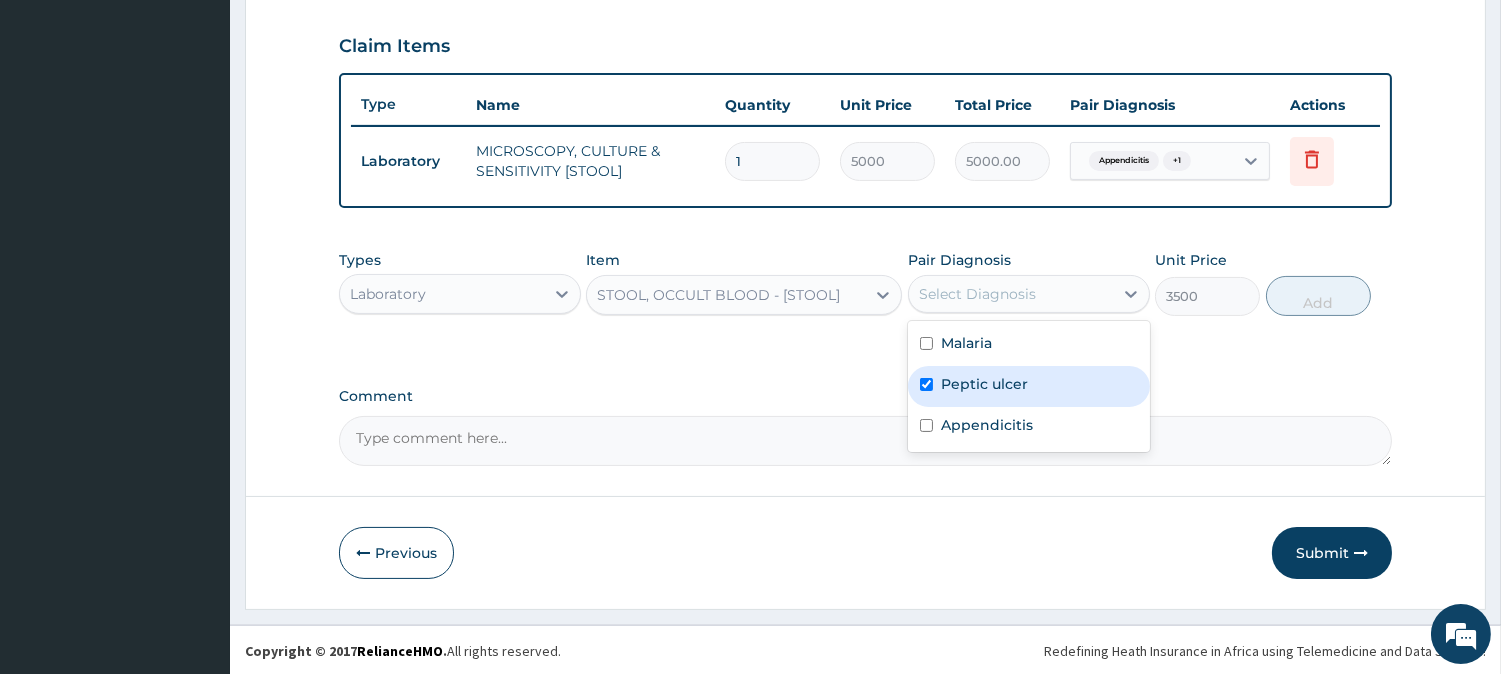 checkbox on "true" 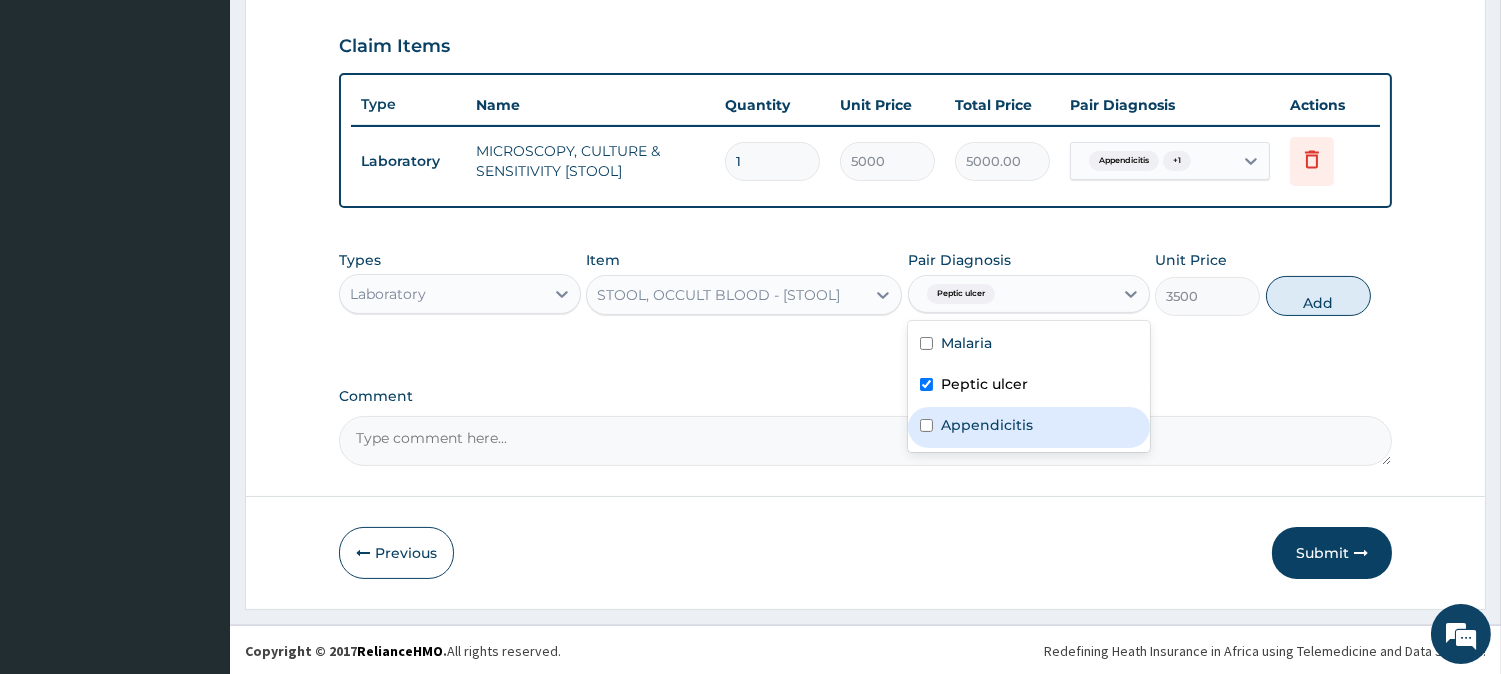 click on "Appendicitis" at bounding box center (1029, 427) 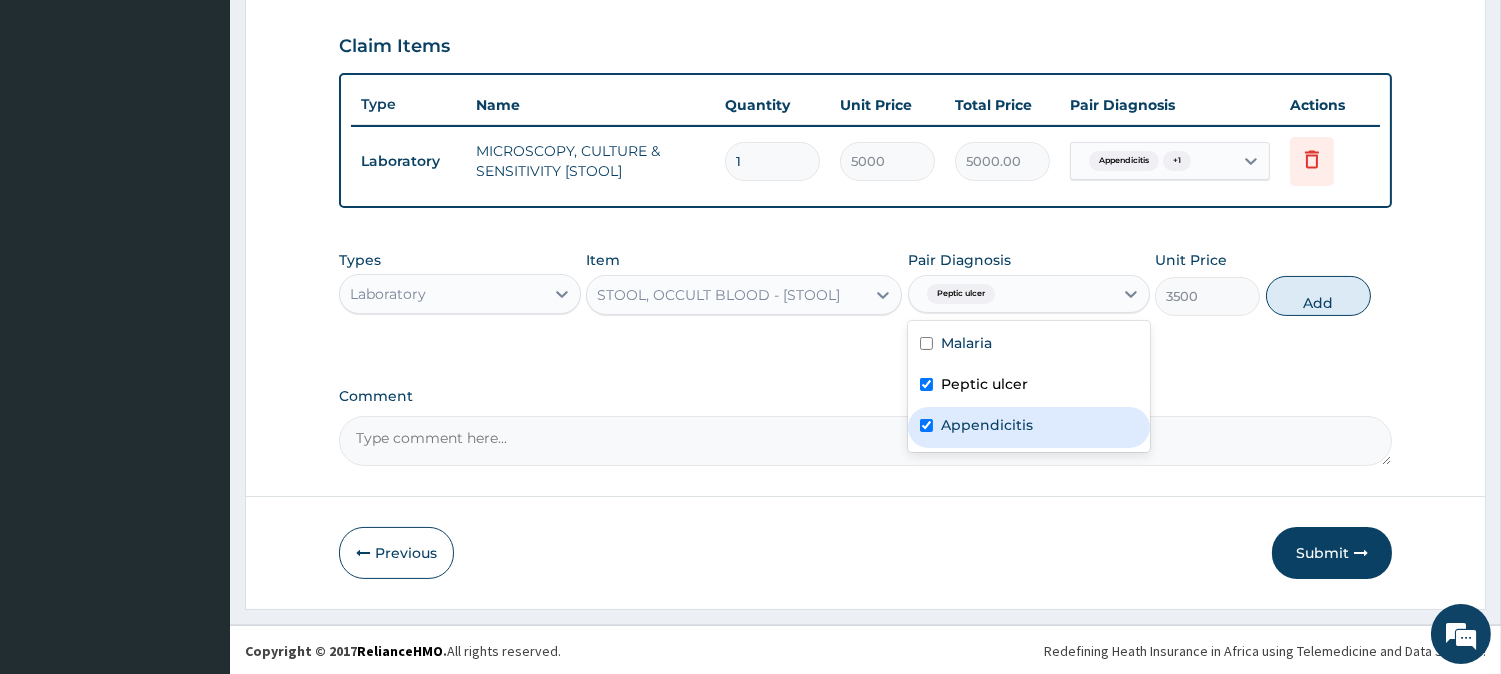 checkbox on "true" 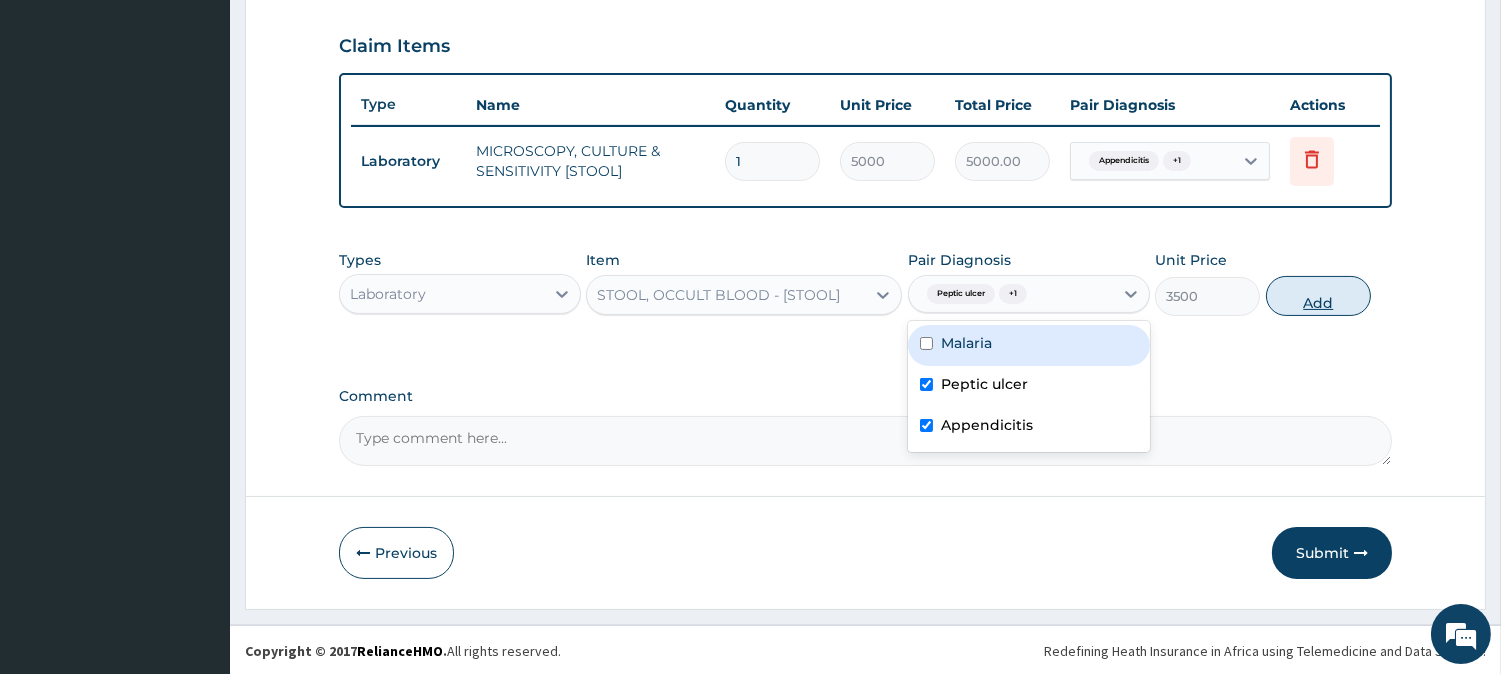 click on "Add" at bounding box center (1318, 296) 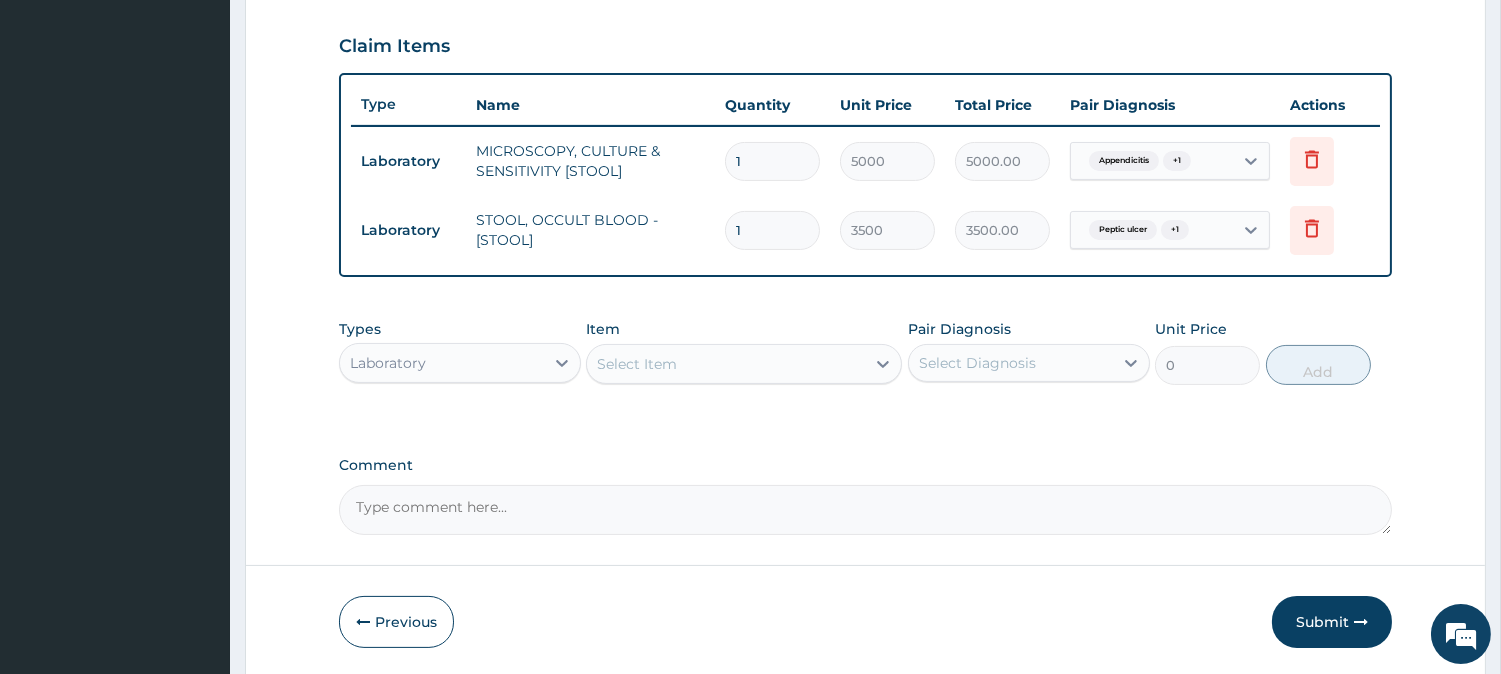 click on "Select Item" at bounding box center (637, 364) 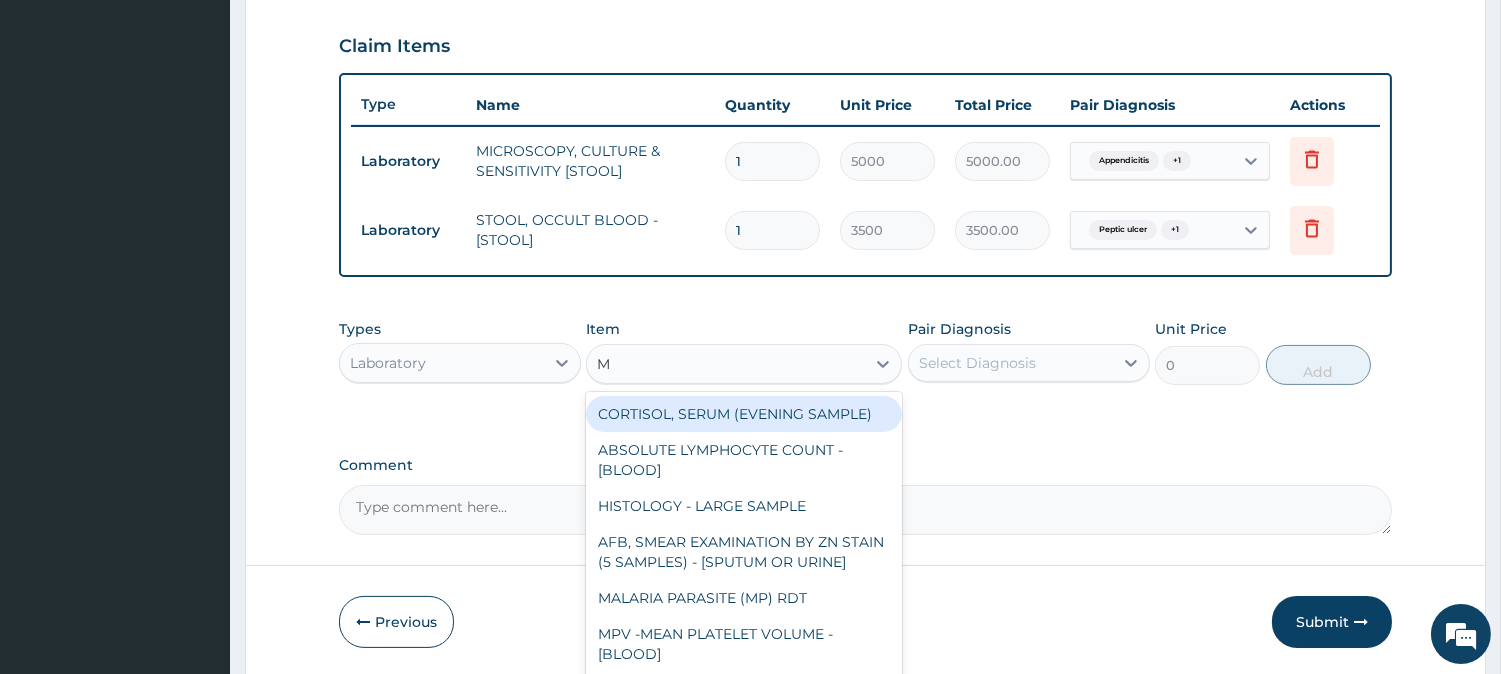 type on "MP" 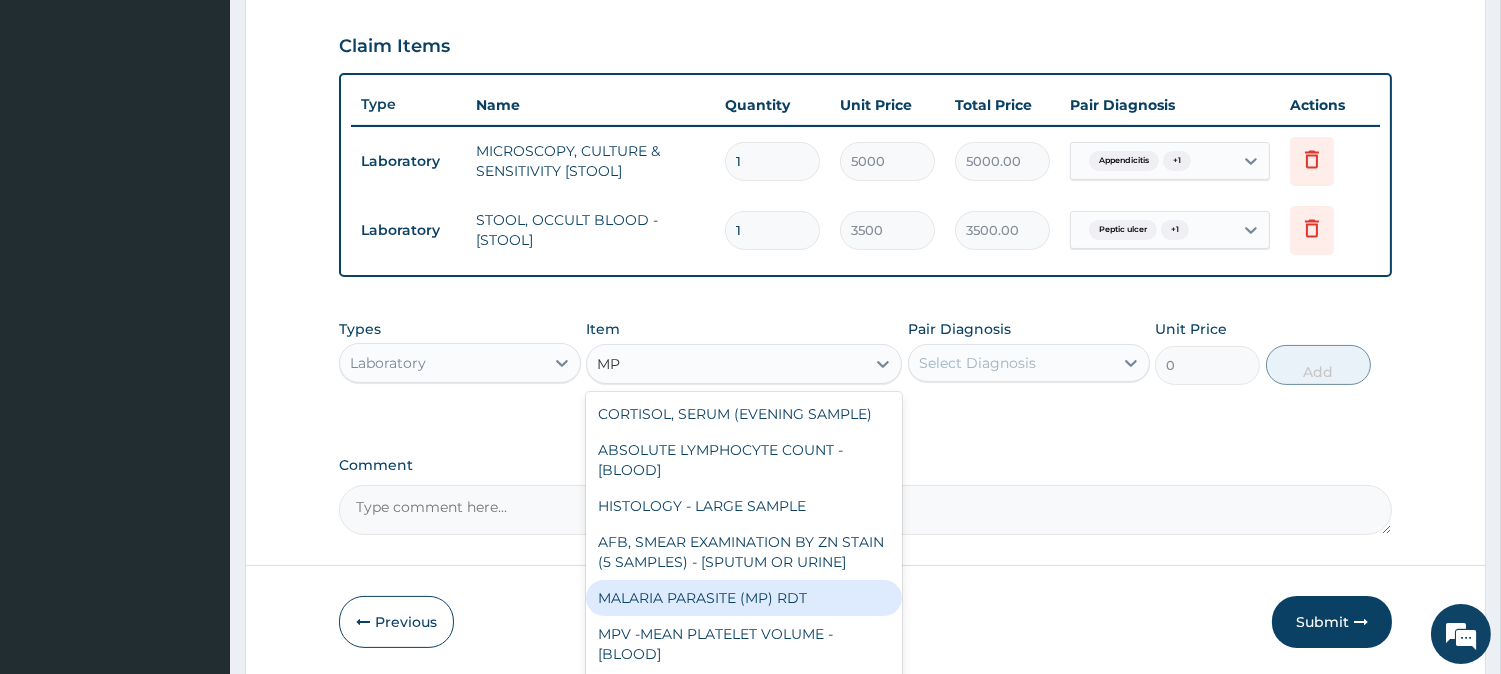 click on "MALARIA PARASITE (MP) RDT" at bounding box center [744, 598] 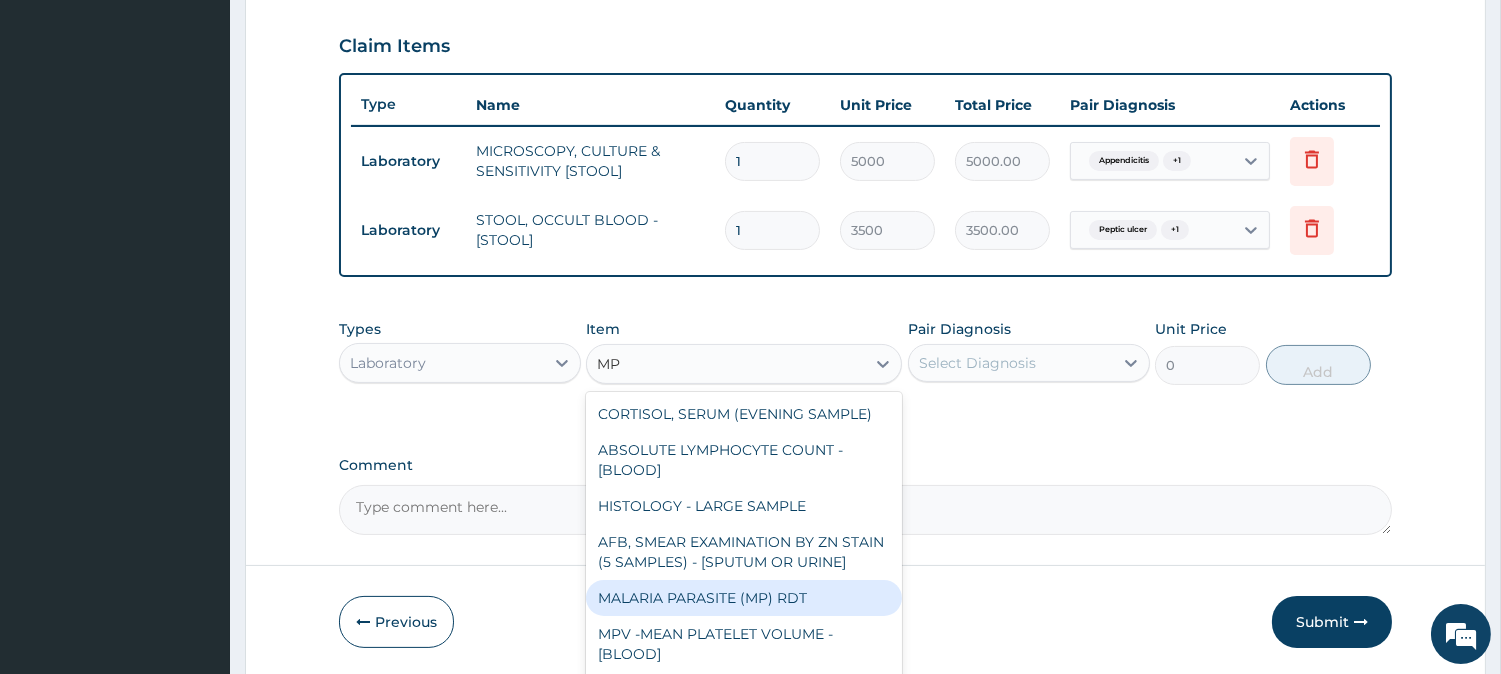 type 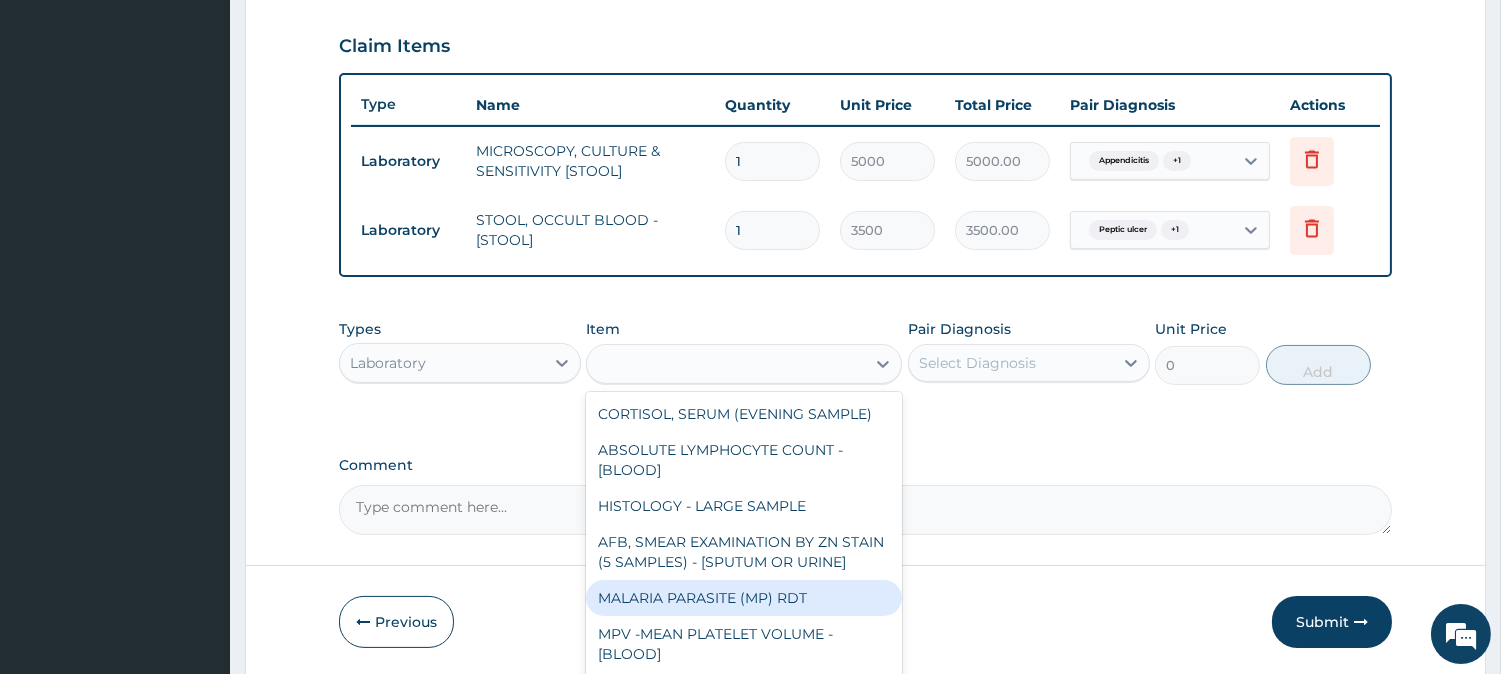 type on "2000" 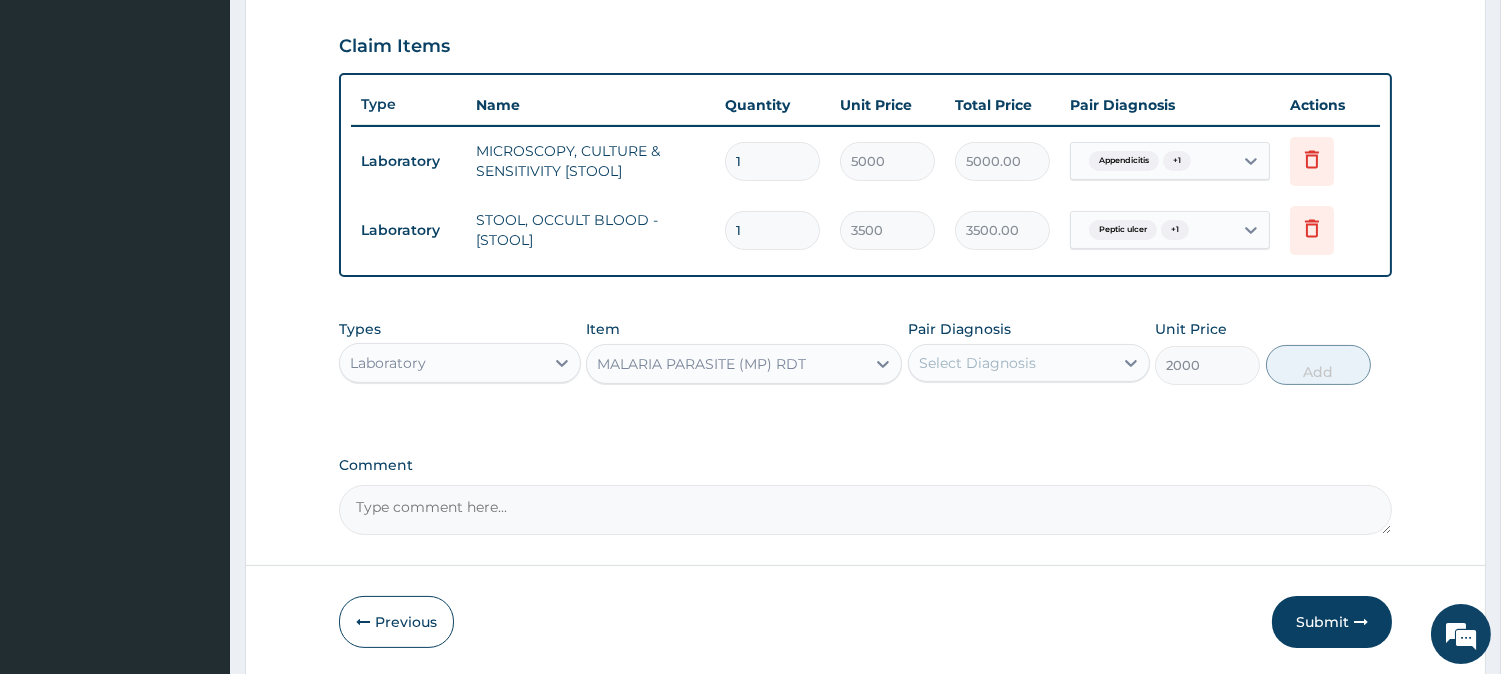 click on "Select Diagnosis" at bounding box center (977, 363) 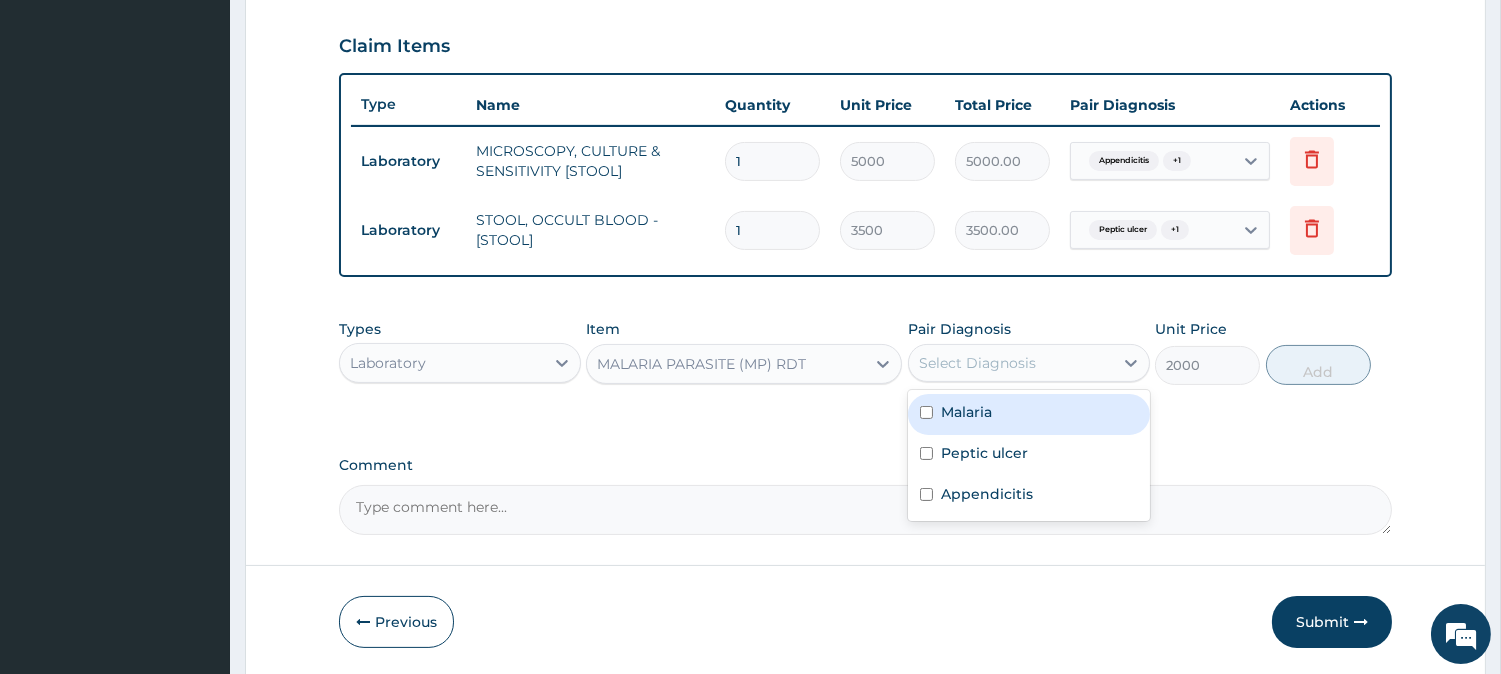 click on "Malaria" at bounding box center (1029, 414) 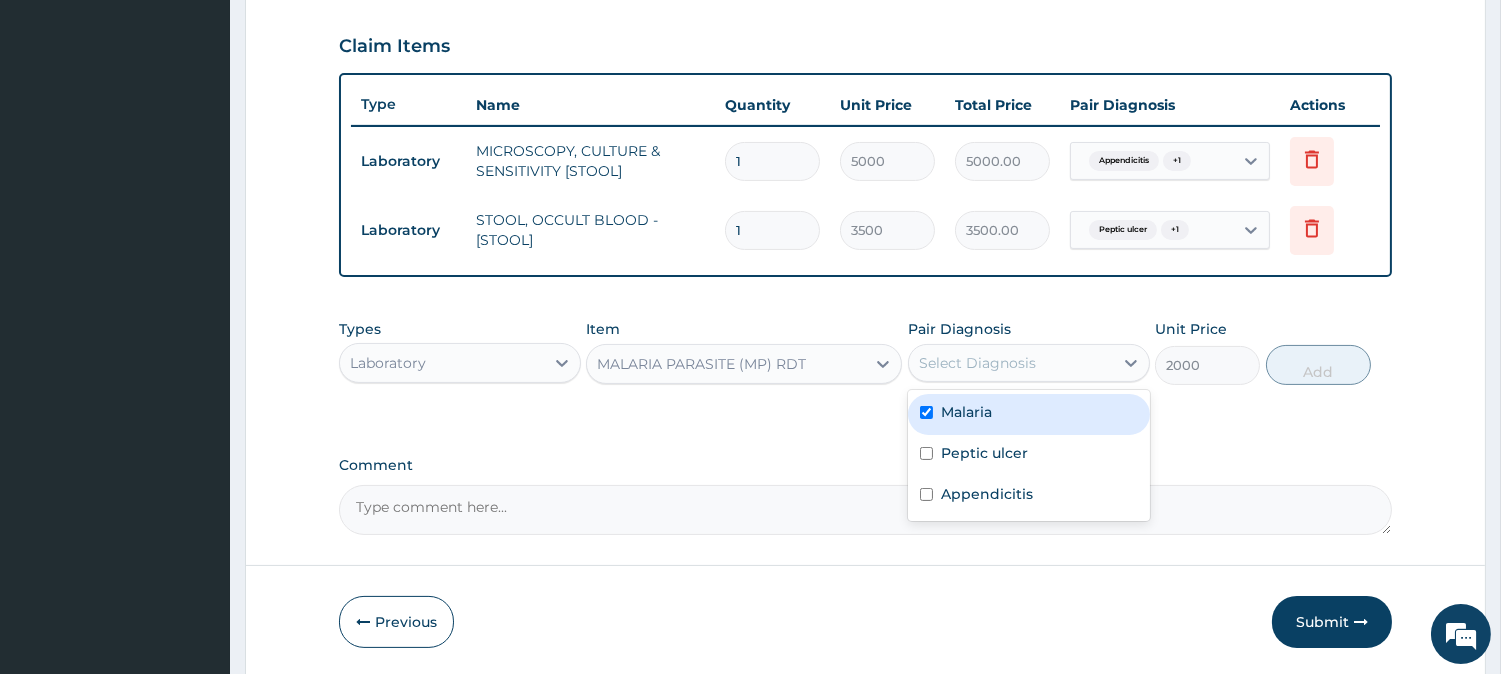 checkbox on "true" 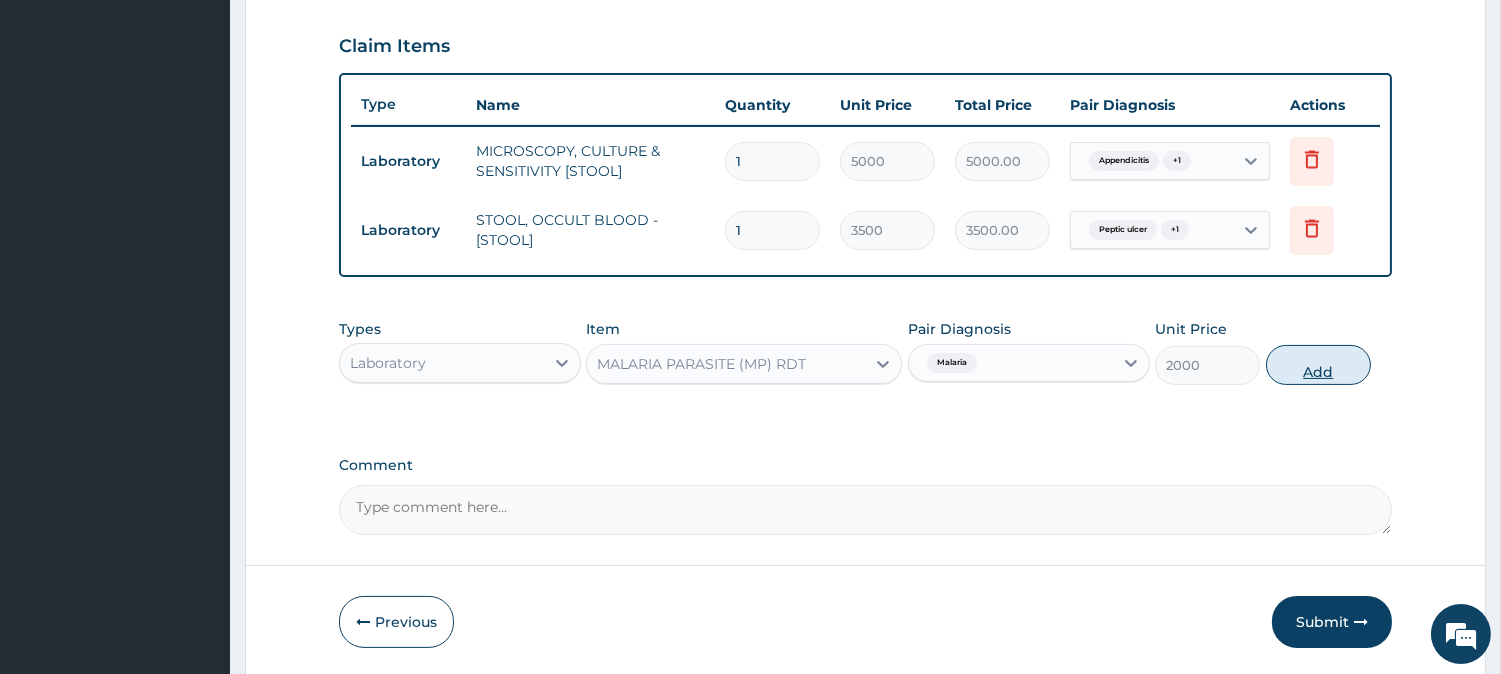 click on "Add" at bounding box center [1318, 365] 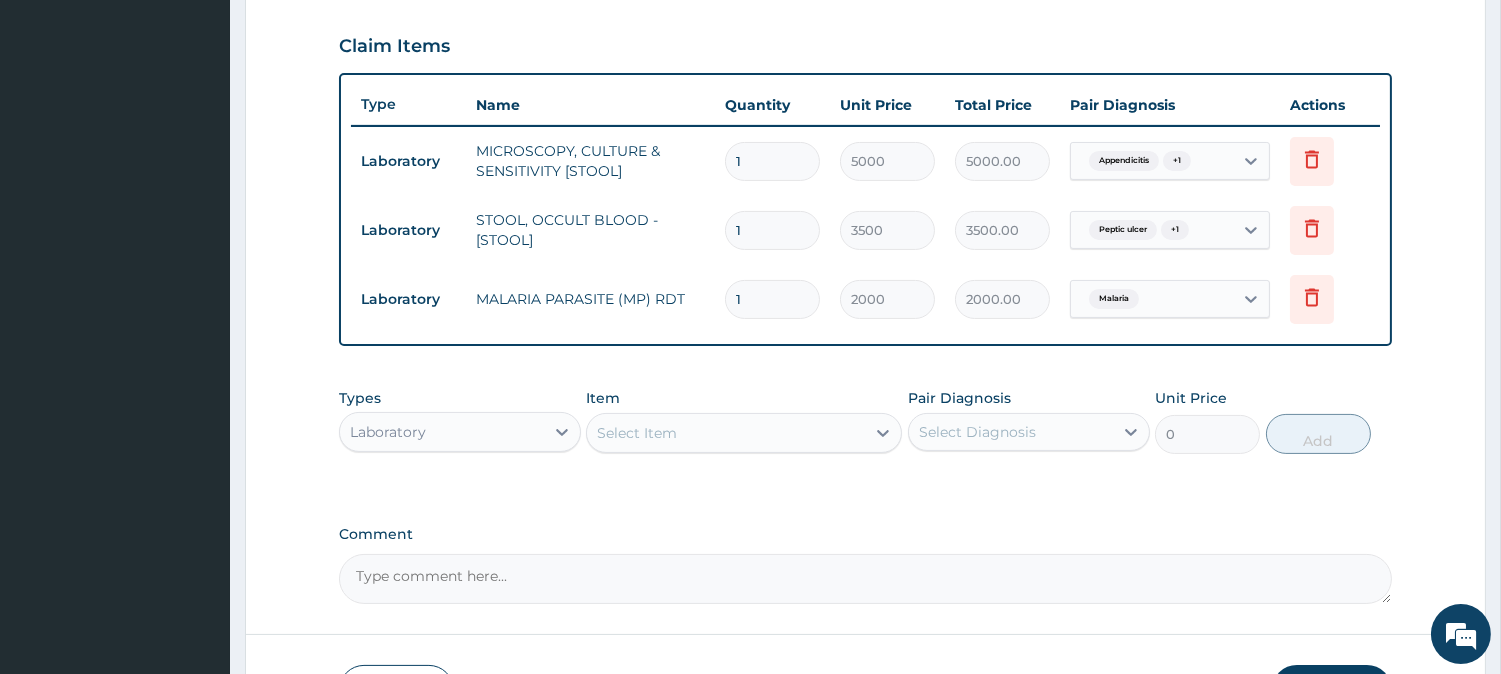 click on "Types Laboratory Item Select Item Pair Diagnosis Select Diagnosis Unit Price 0 Add" at bounding box center [865, 421] 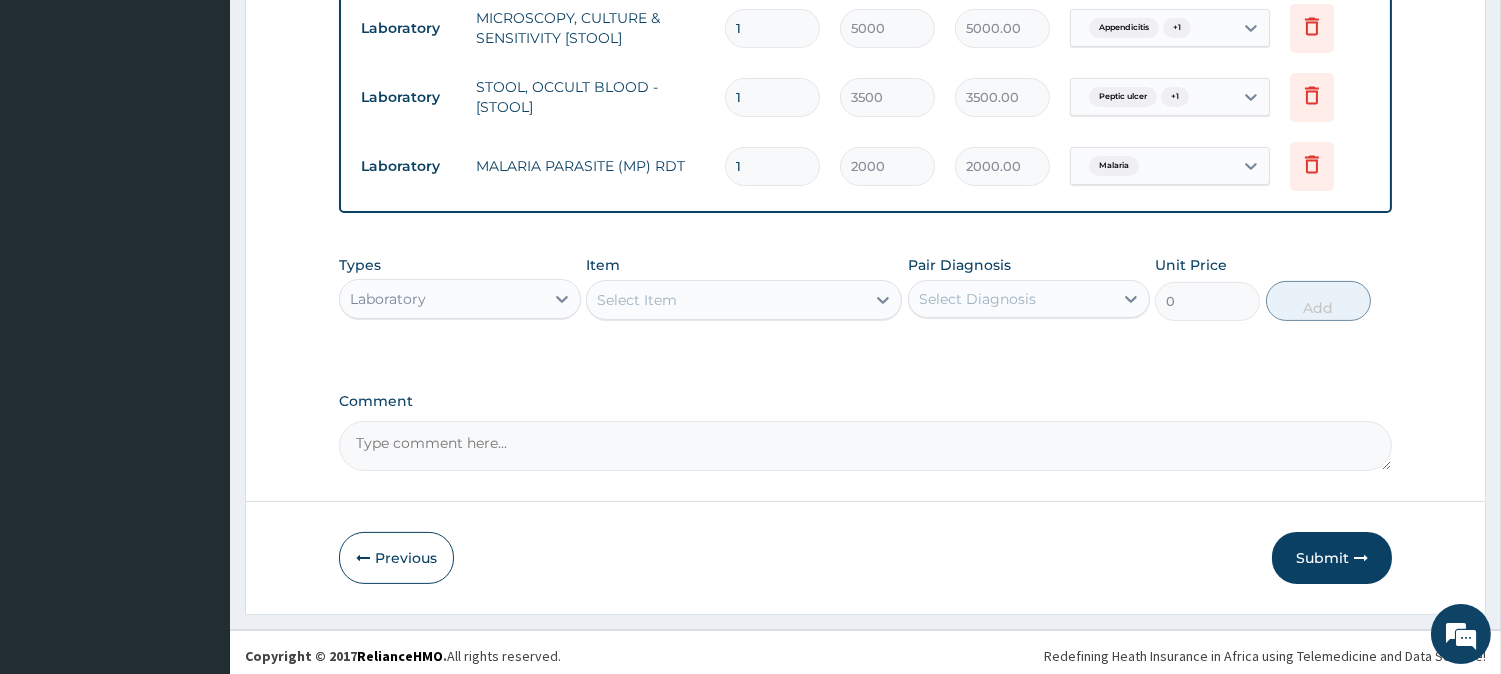 scroll, scrollTop: 810, scrollLeft: 0, axis: vertical 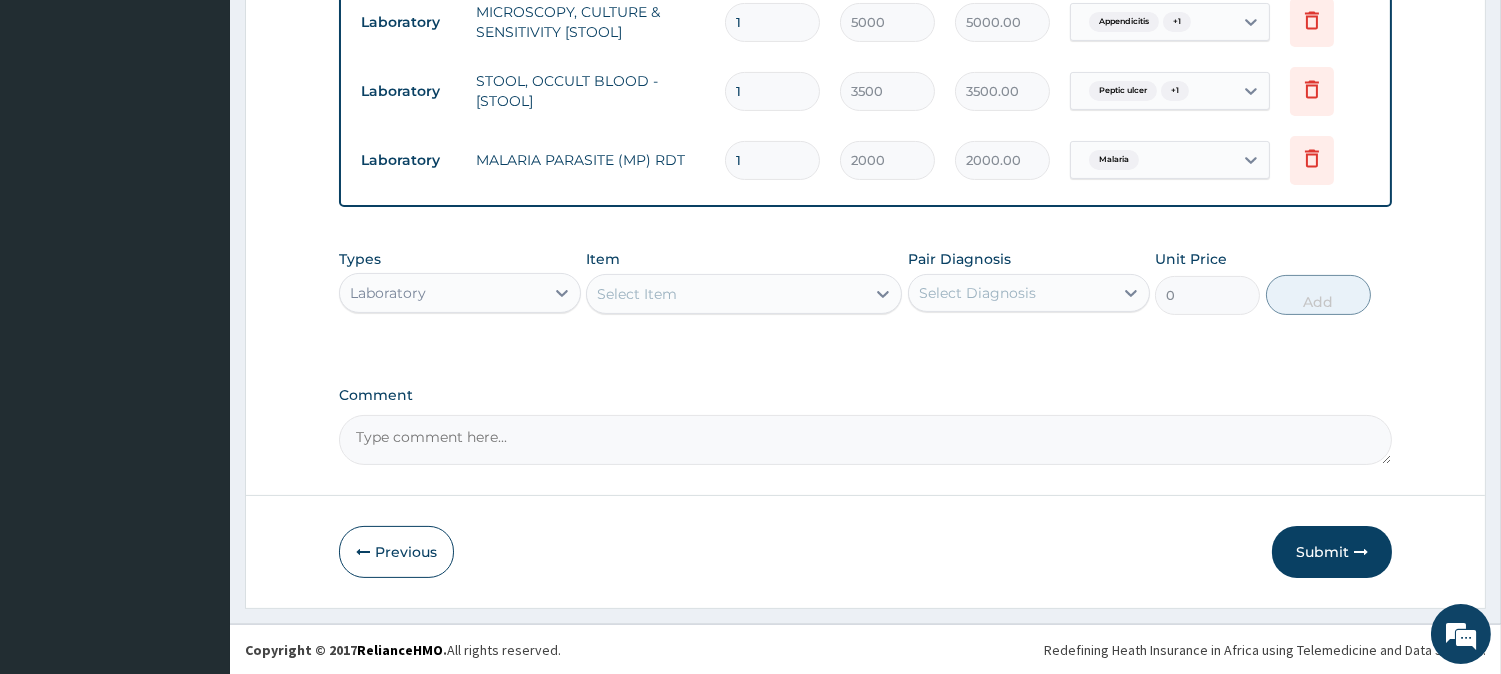 click on "Select Item" at bounding box center (726, 294) 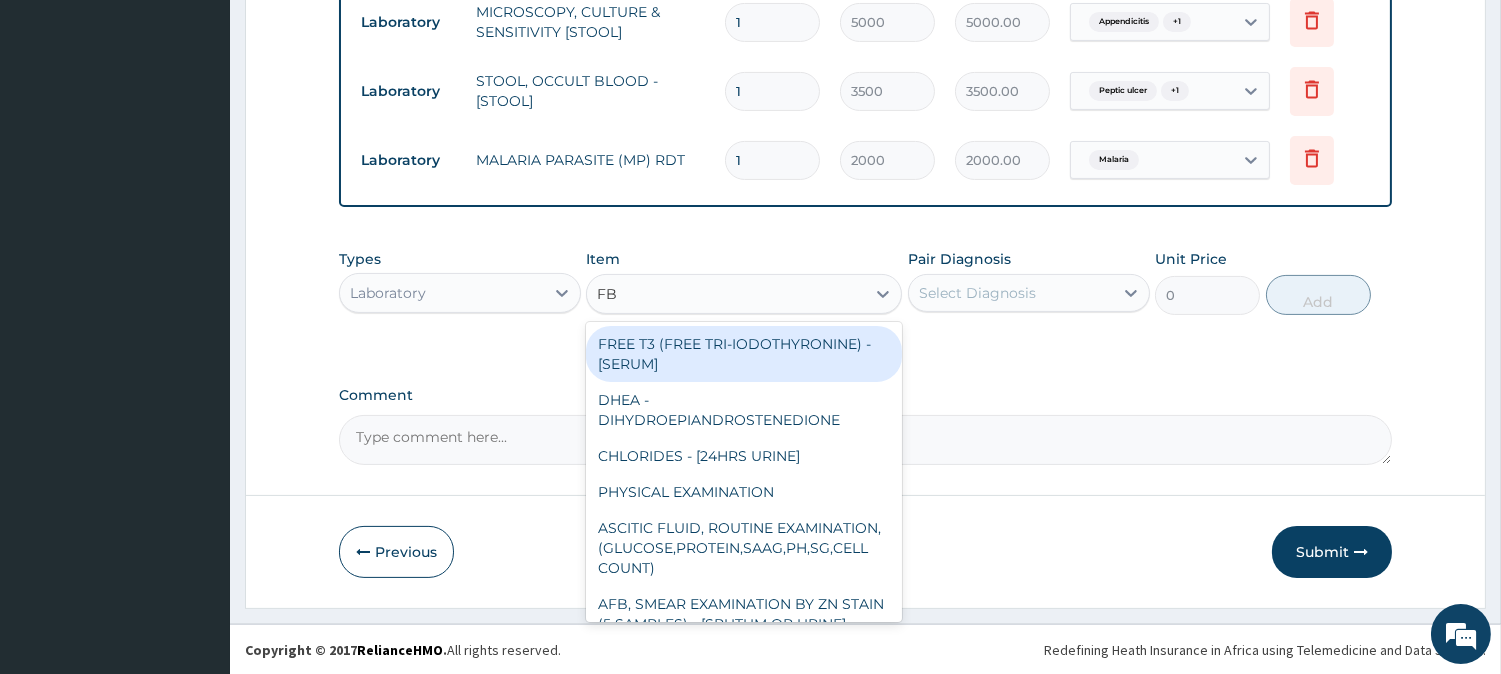 type on "FBC" 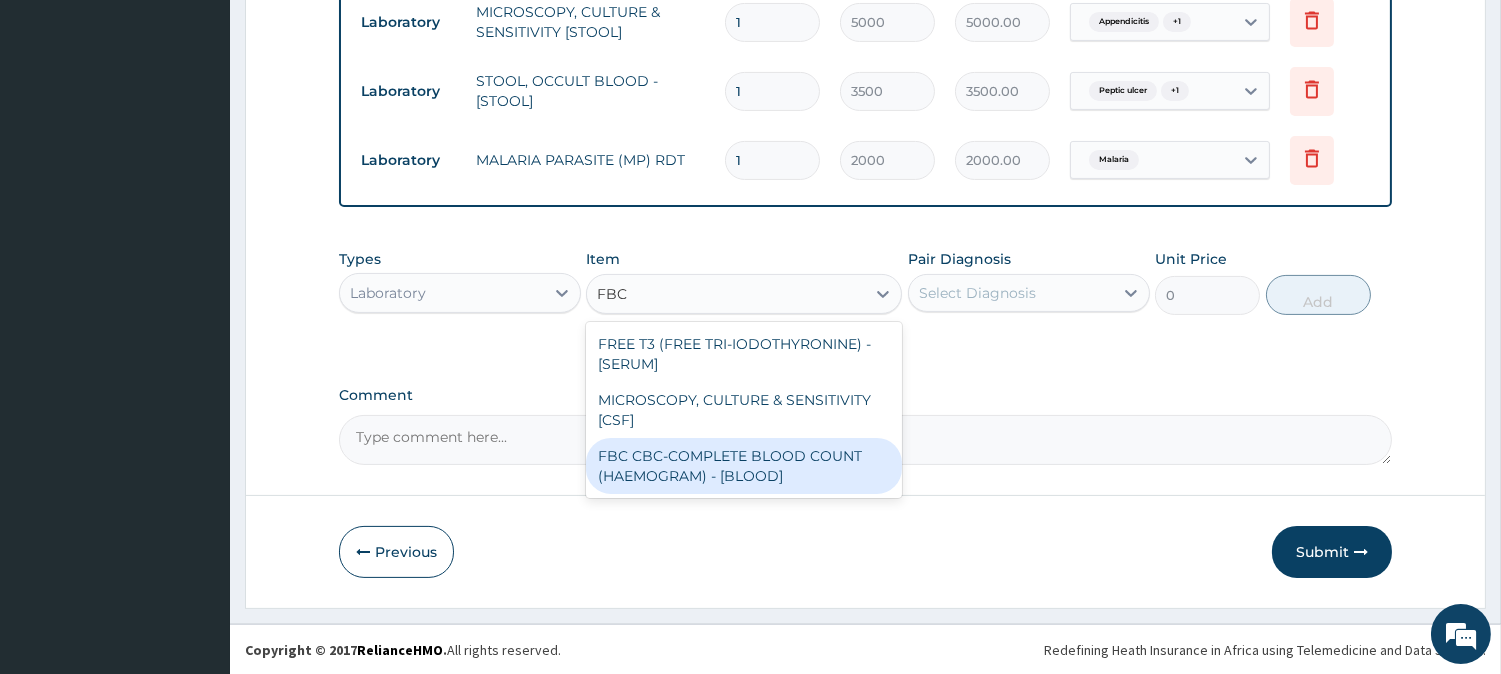 click on "FBC CBC-COMPLETE BLOOD COUNT (HAEMOGRAM) - [BLOOD]" at bounding box center [744, 466] 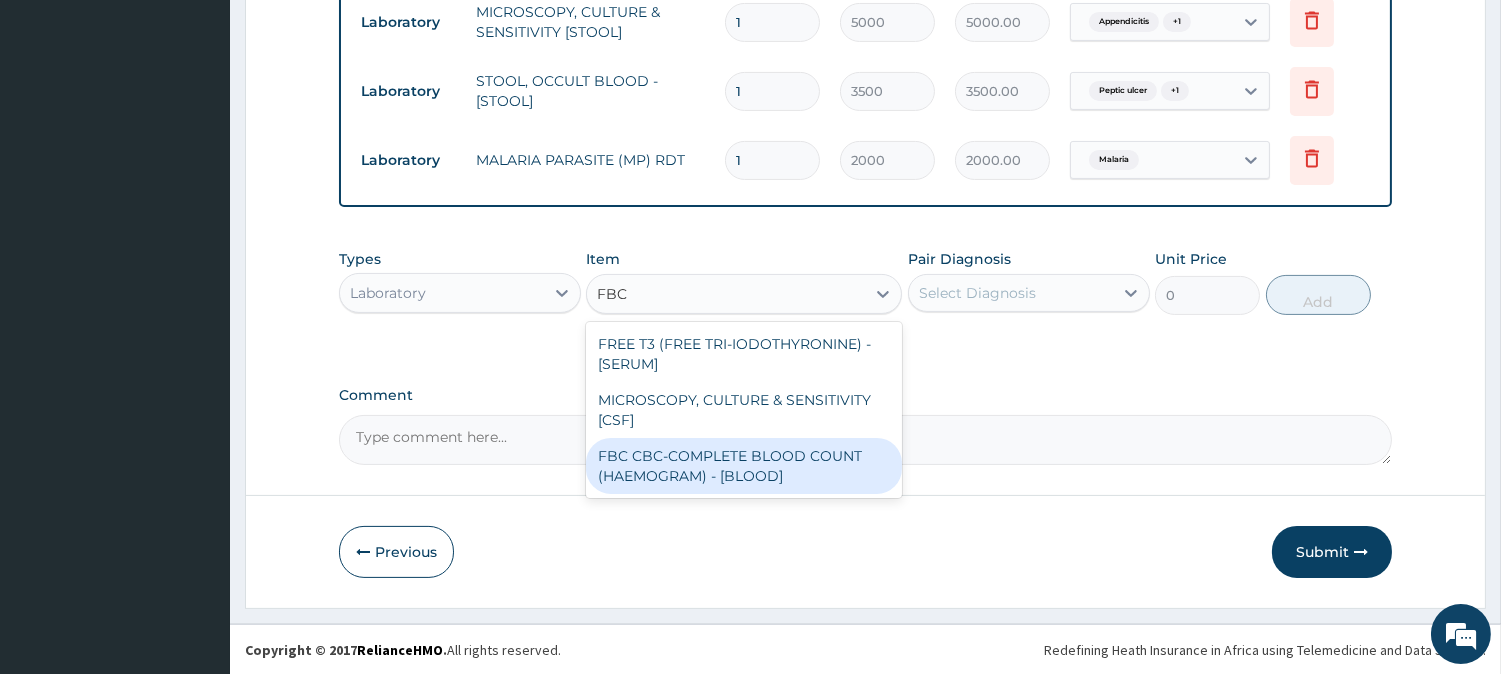 type 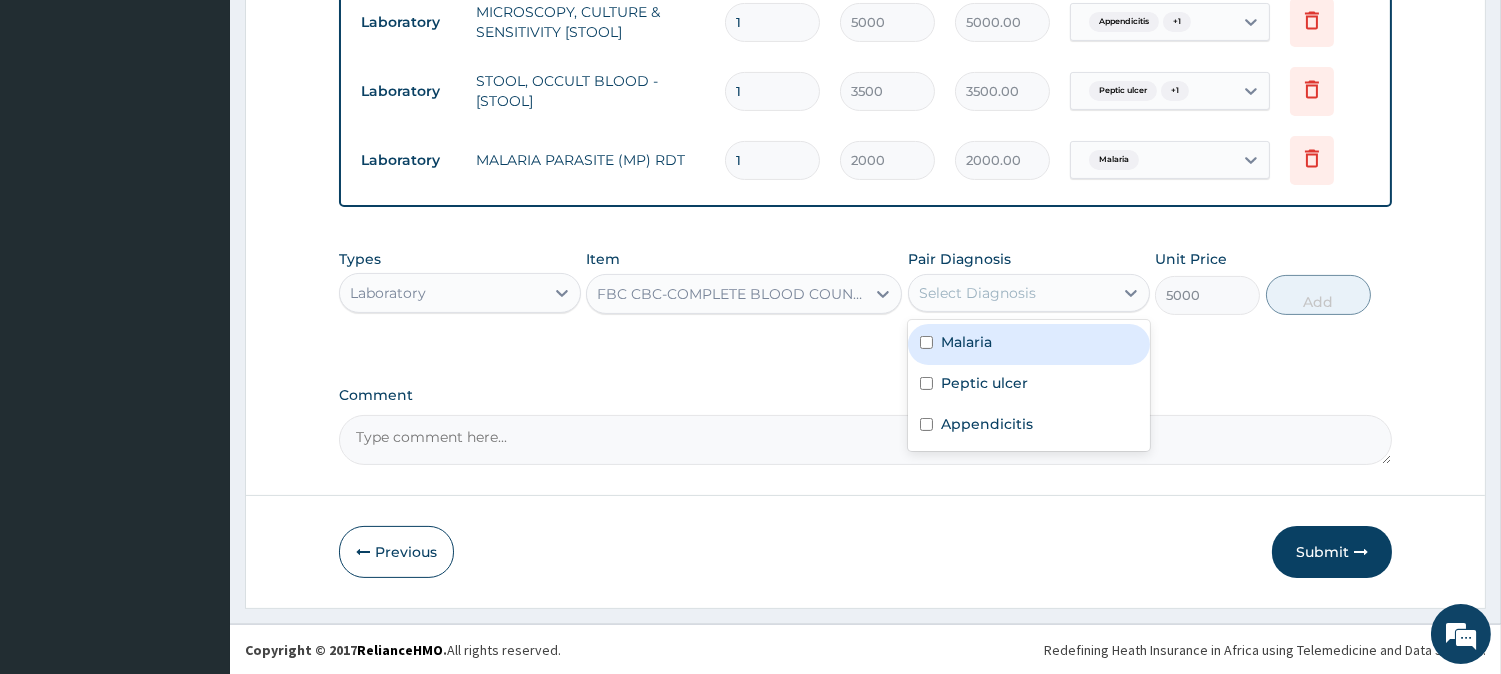 drag, startPoint x: 1035, startPoint y: 287, endPoint x: 1032, endPoint y: 322, distance: 35.128338 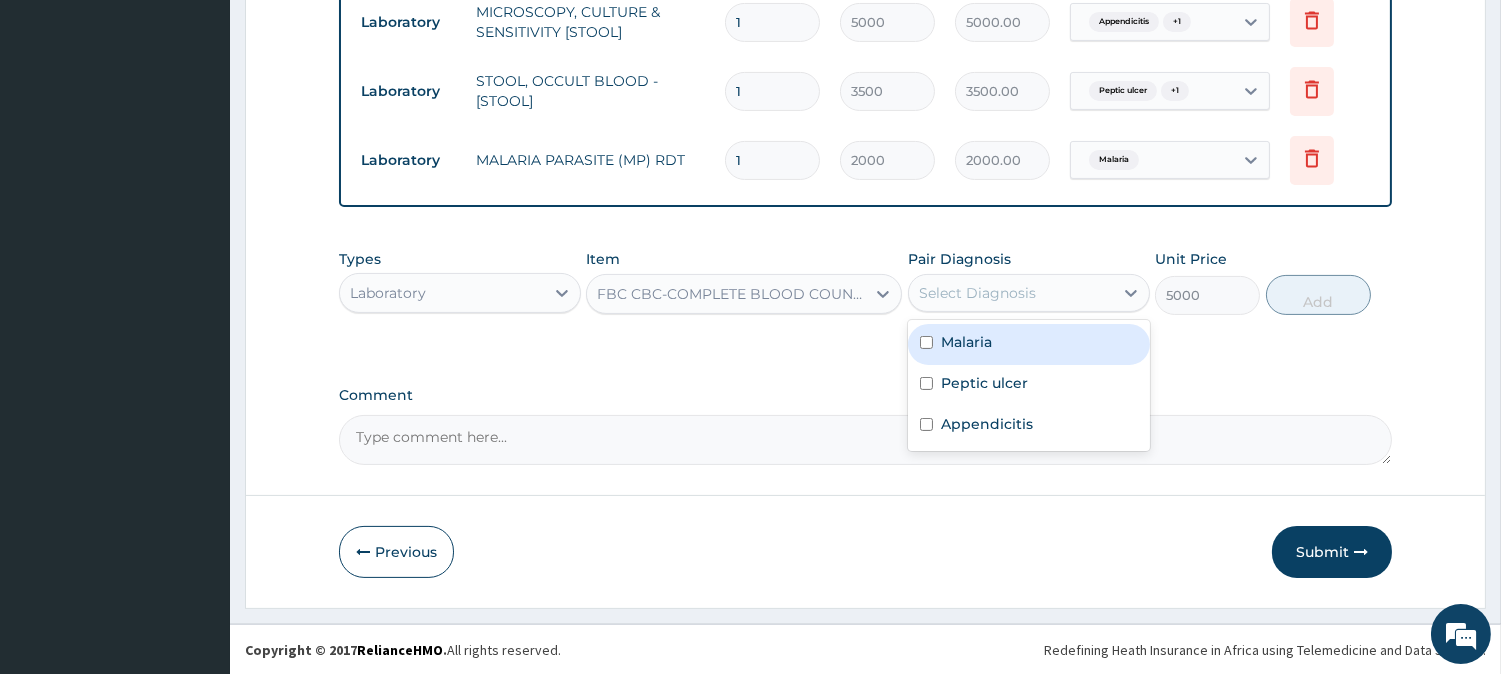 click on "option Malaria, selected. option Malaria focused, 1 of 3. 3 results available. Use Up and Down to choose options, press Enter to select the currently focused option, press Escape to exit the menu, press Tab to select the option and exit the menu. Select Diagnosis Malaria Peptic ulcer Appendicitis" at bounding box center [1029, 293] 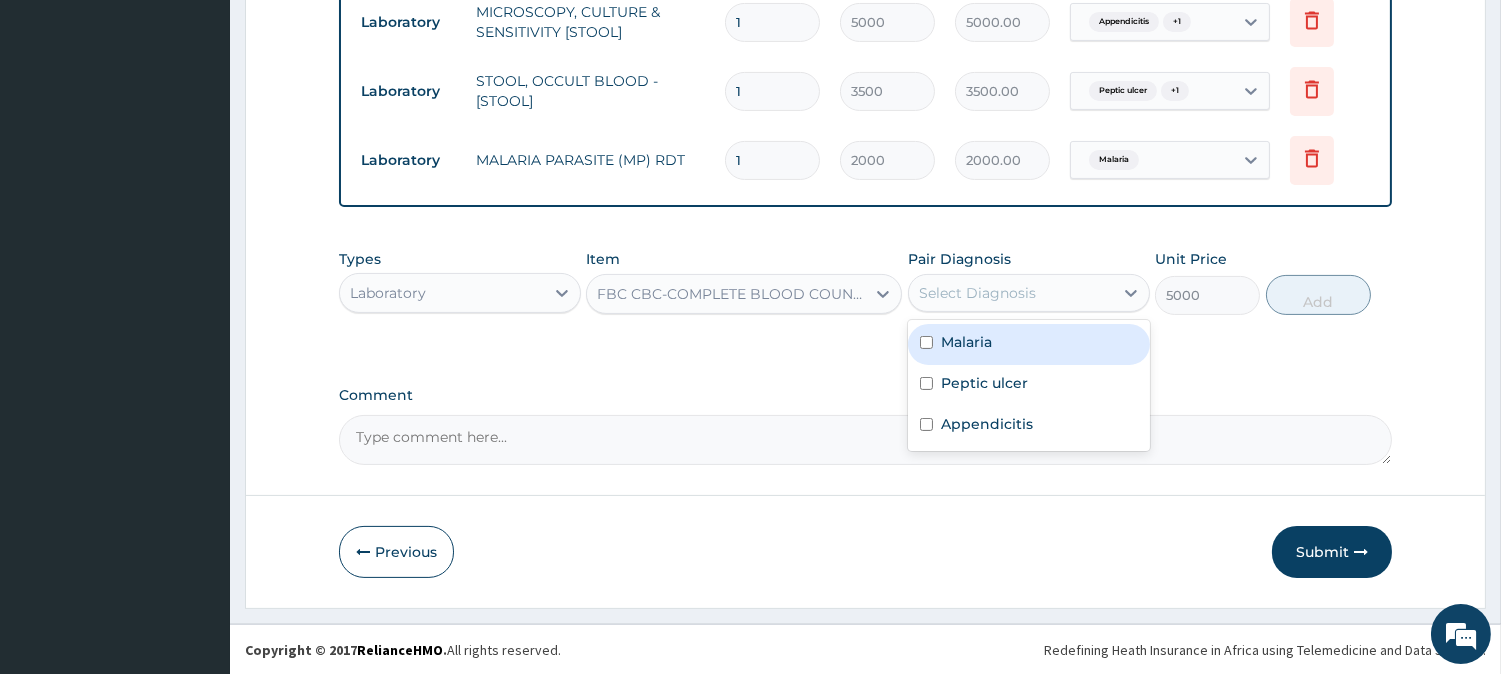 click on "Malaria" at bounding box center [1029, 344] 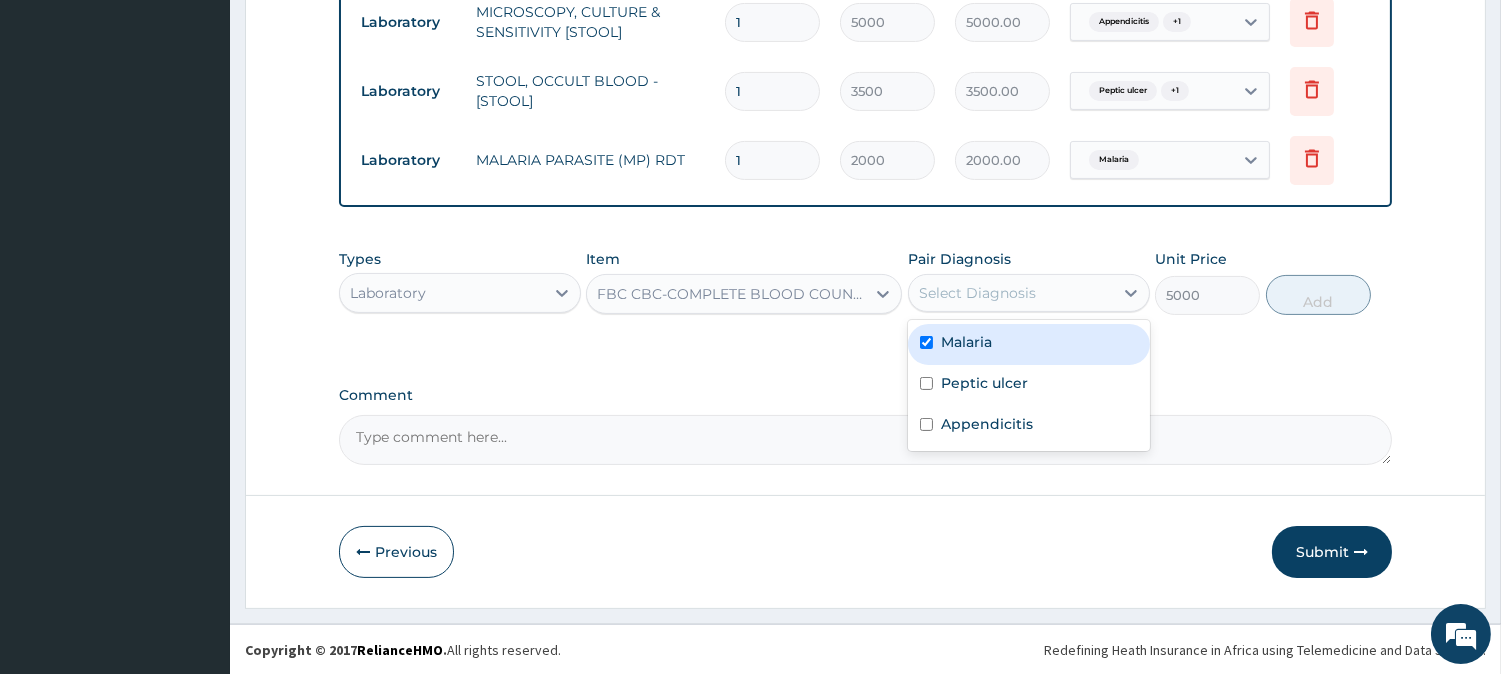 checkbox on "true" 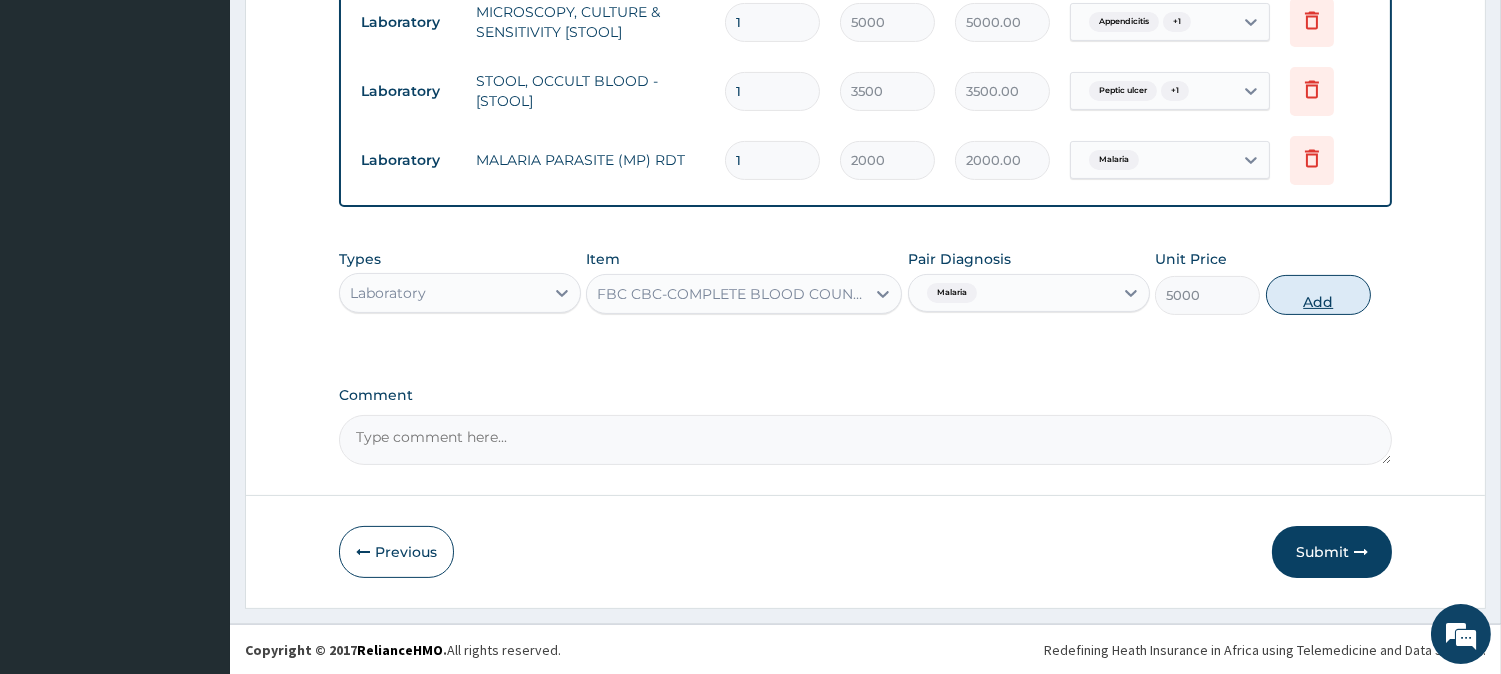 click on "Add" at bounding box center [1318, 295] 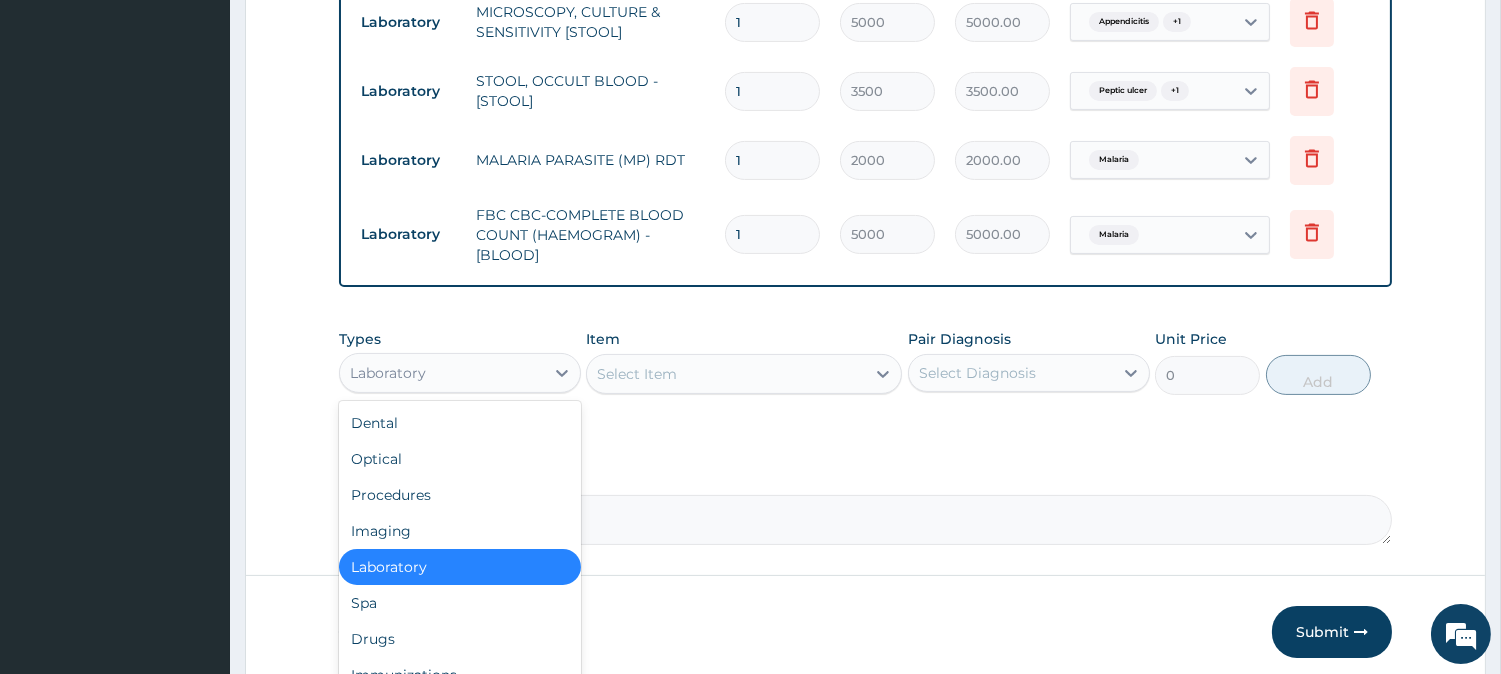 click on "Laboratory" at bounding box center (442, 373) 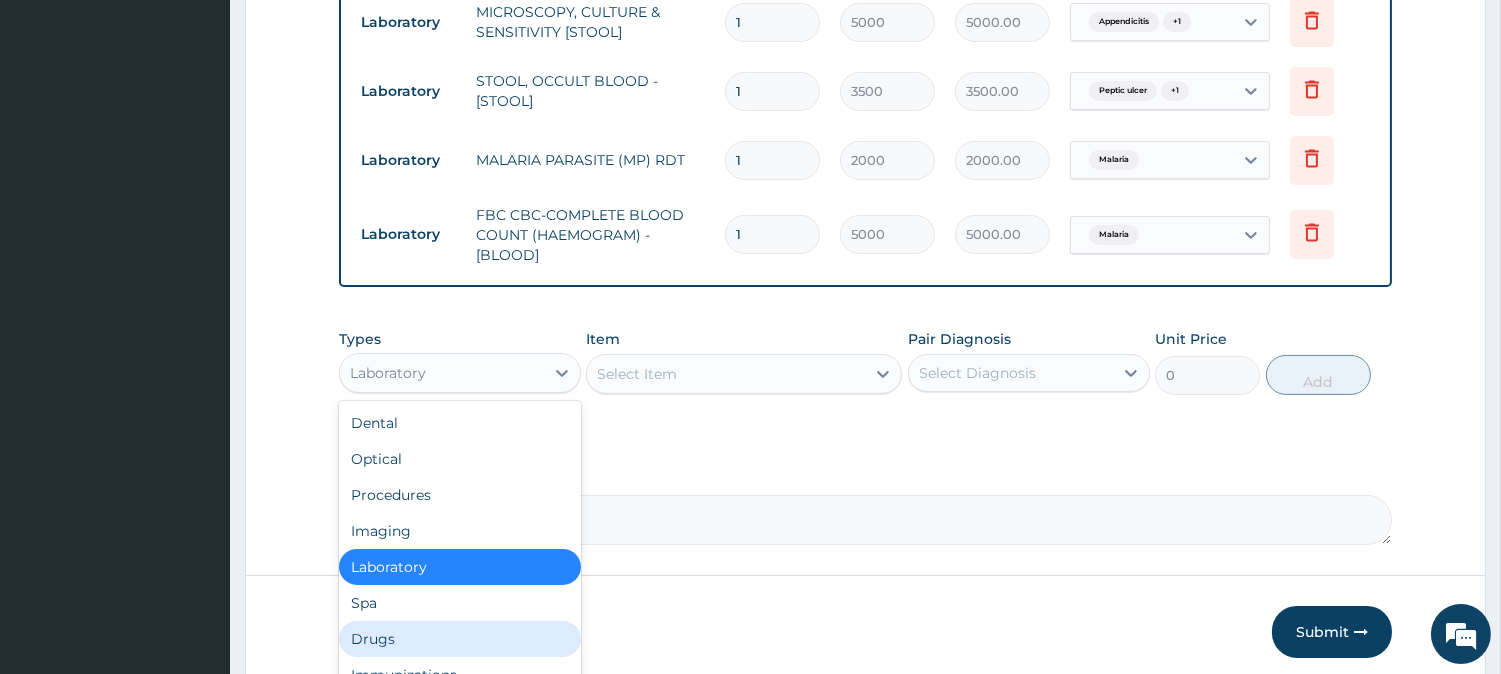 click on "Drugs" at bounding box center [460, 639] 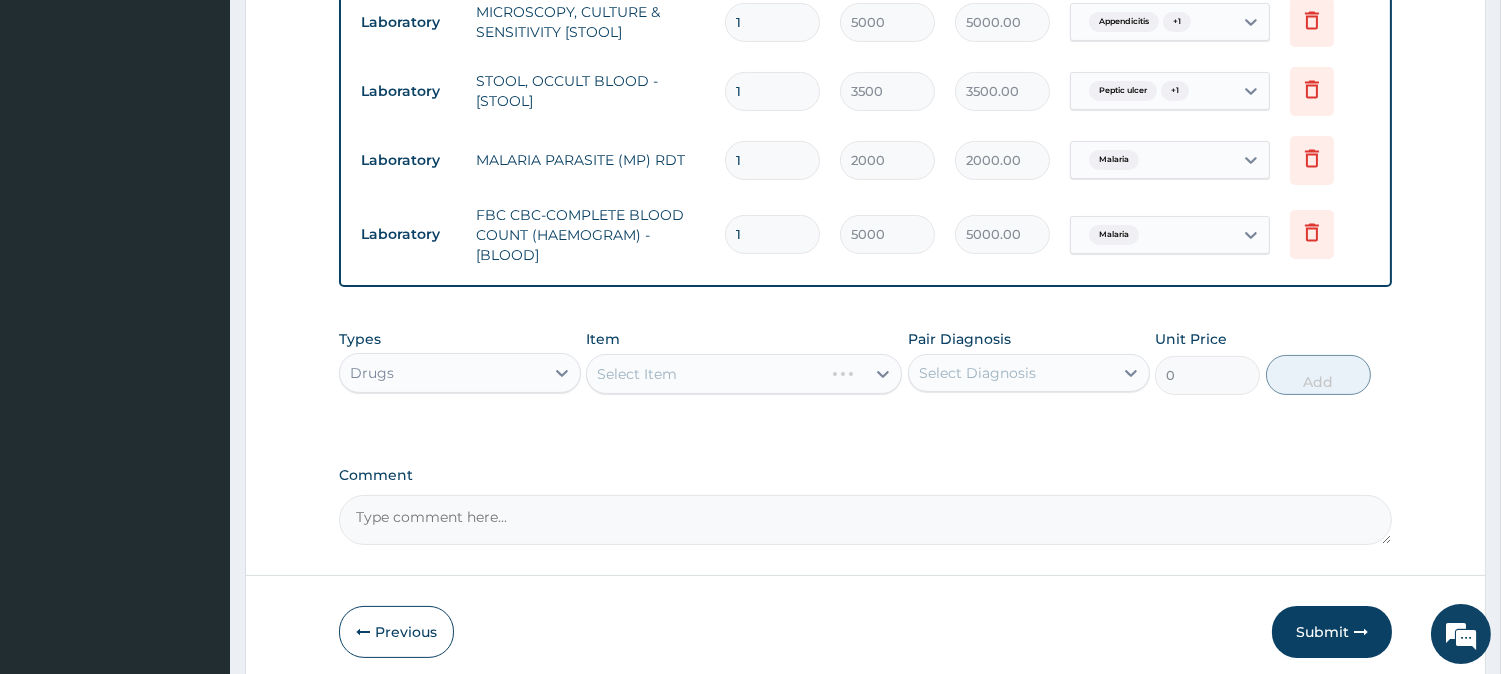 click on "Select Item" at bounding box center [744, 374] 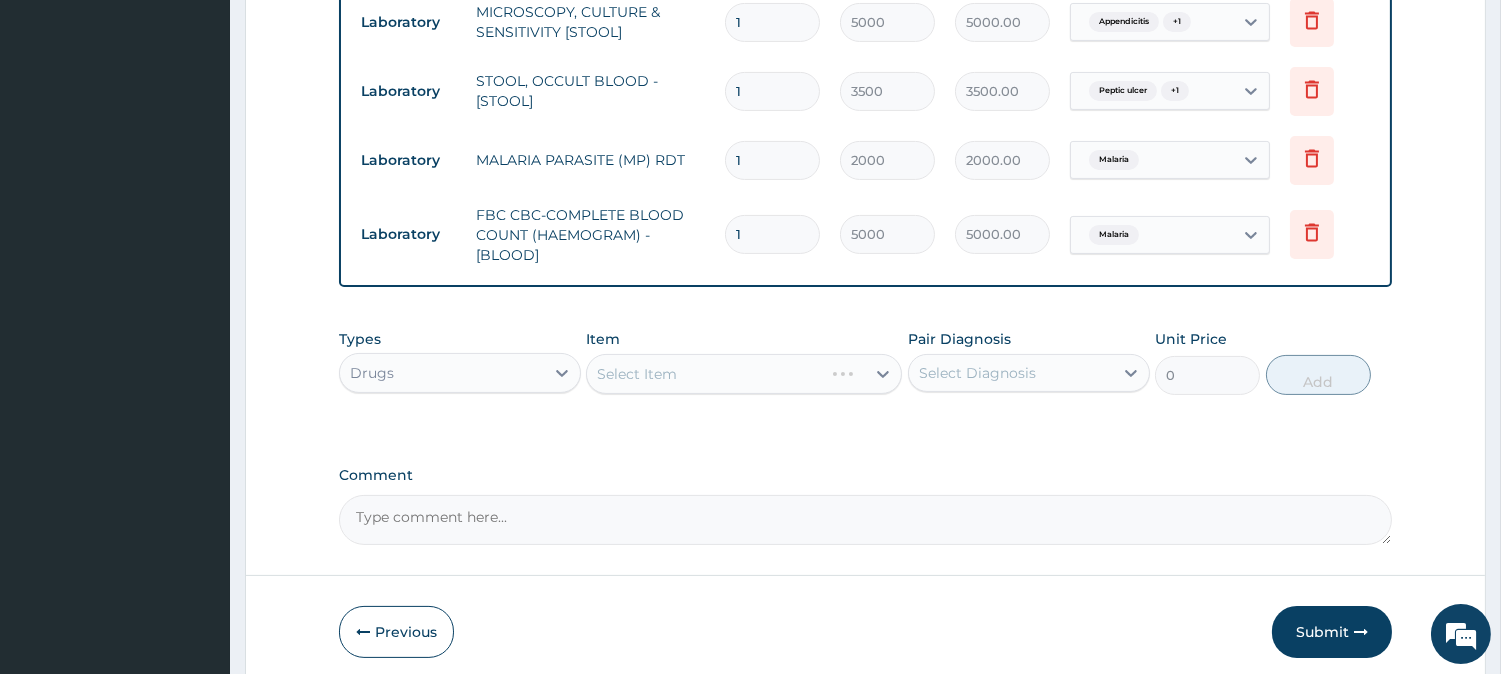 click on "Select Item" at bounding box center [744, 374] 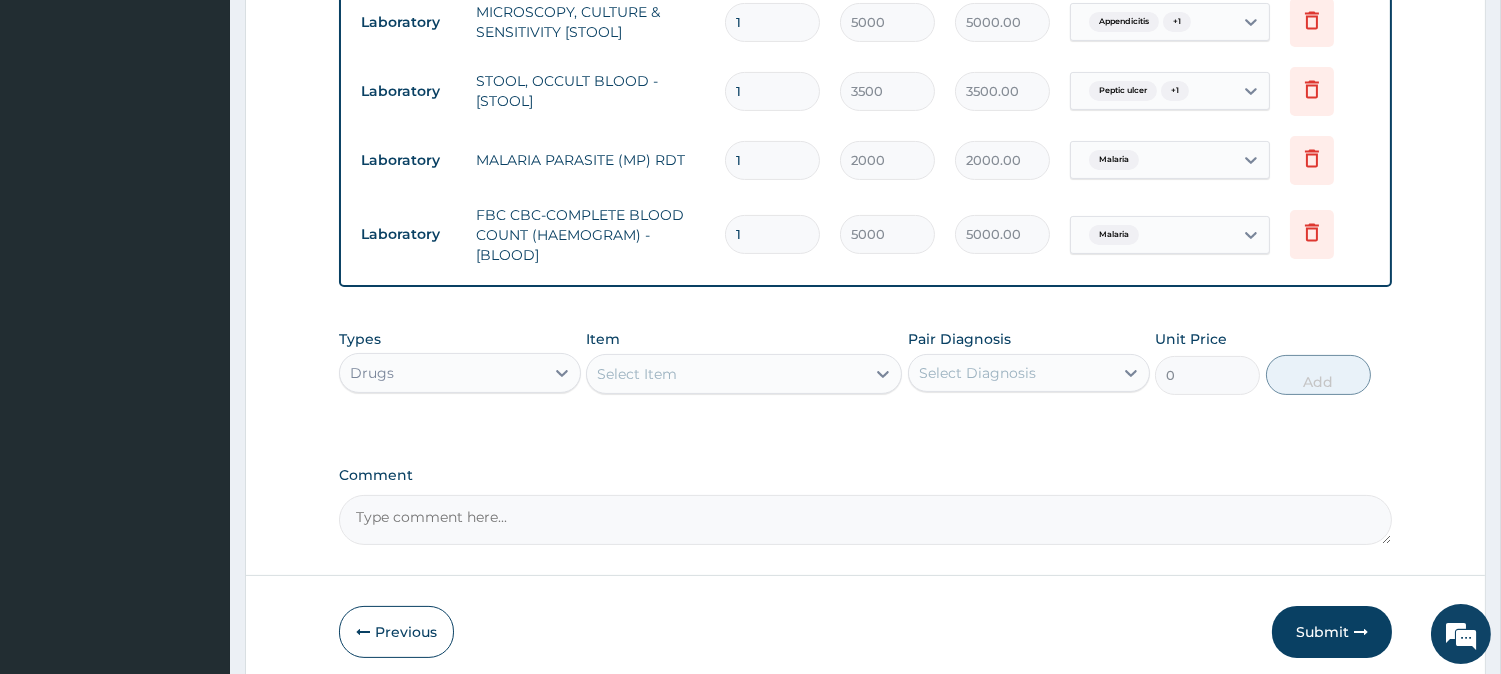 click on "Select Item" at bounding box center (726, 374) 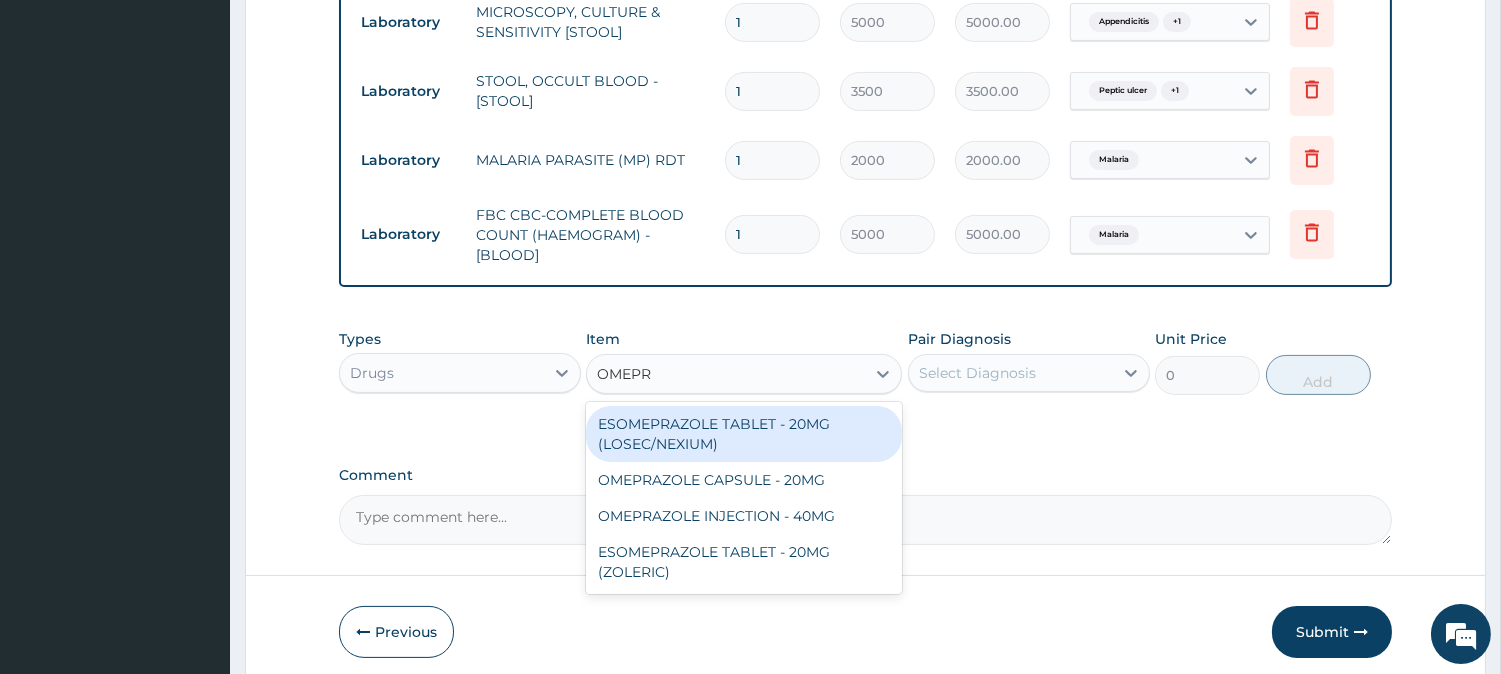 type on "OMEPRA" 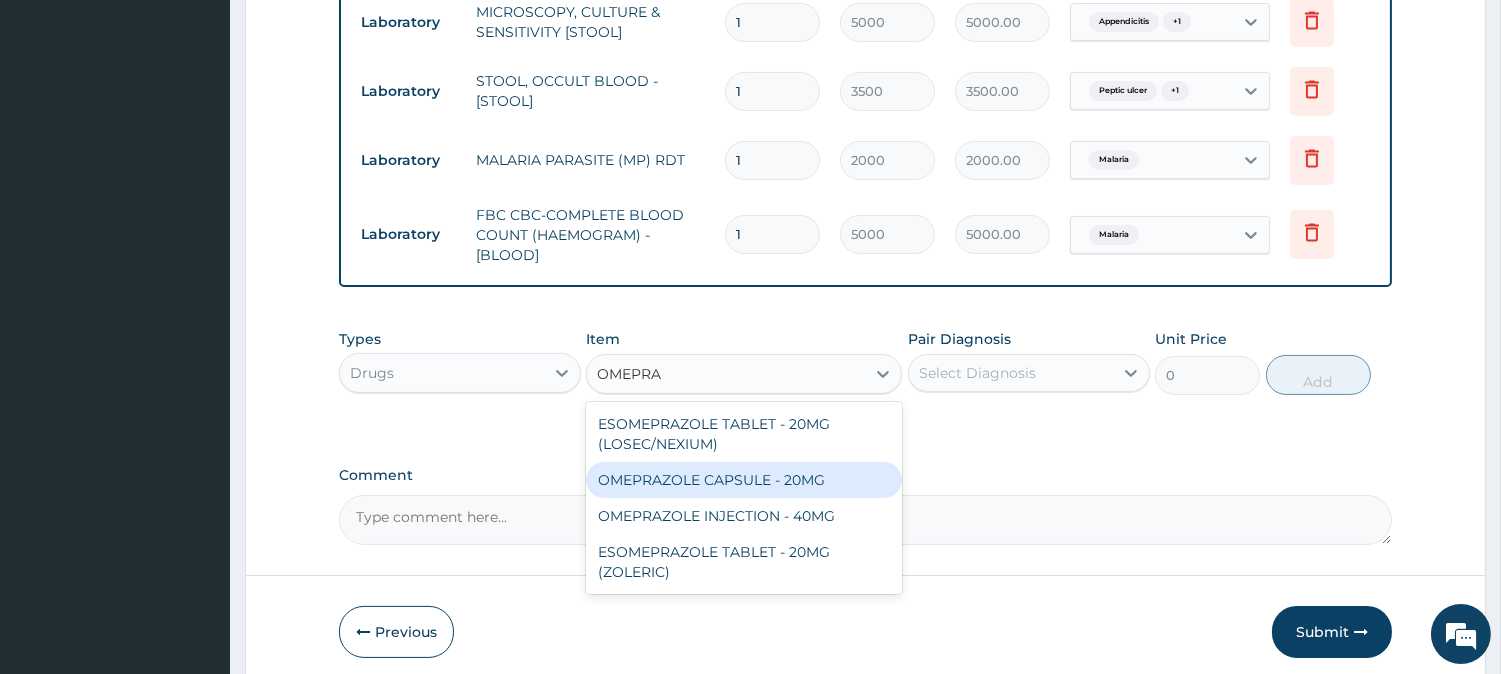 click on "OMEPRAZOLE CAPSULE - 20MG" at bounding box center (744, 480) 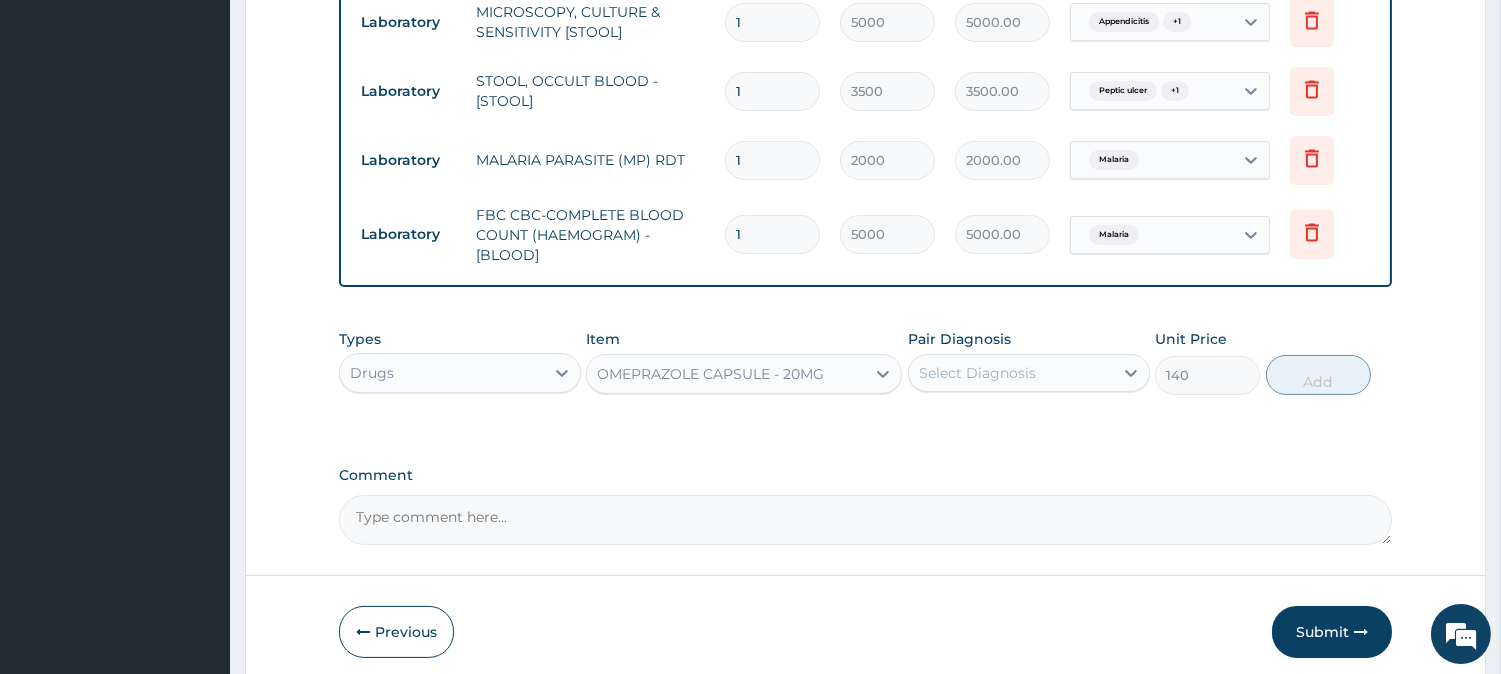 click on "Select Diagnosis" at bounding box center (1011, 373) 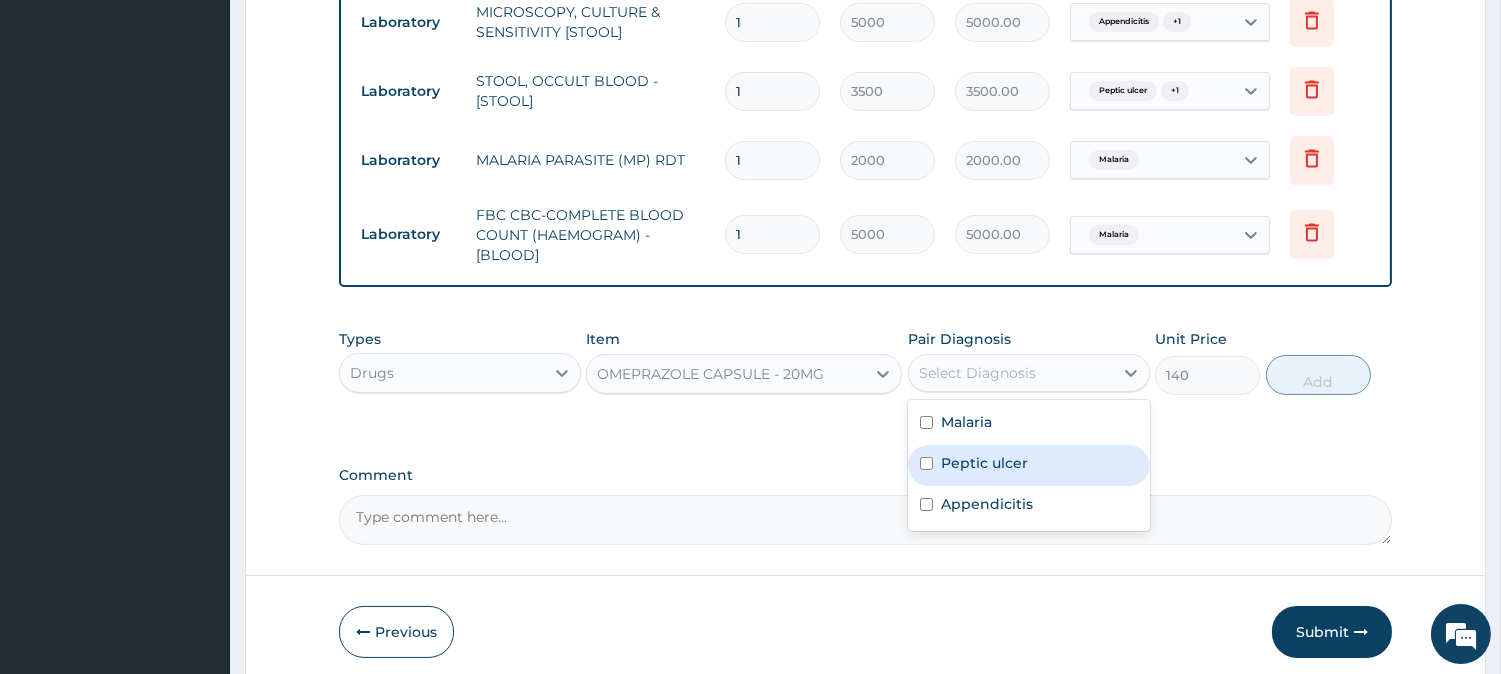 click on "Peptic ulcer" at bounding box center (1029, 465) 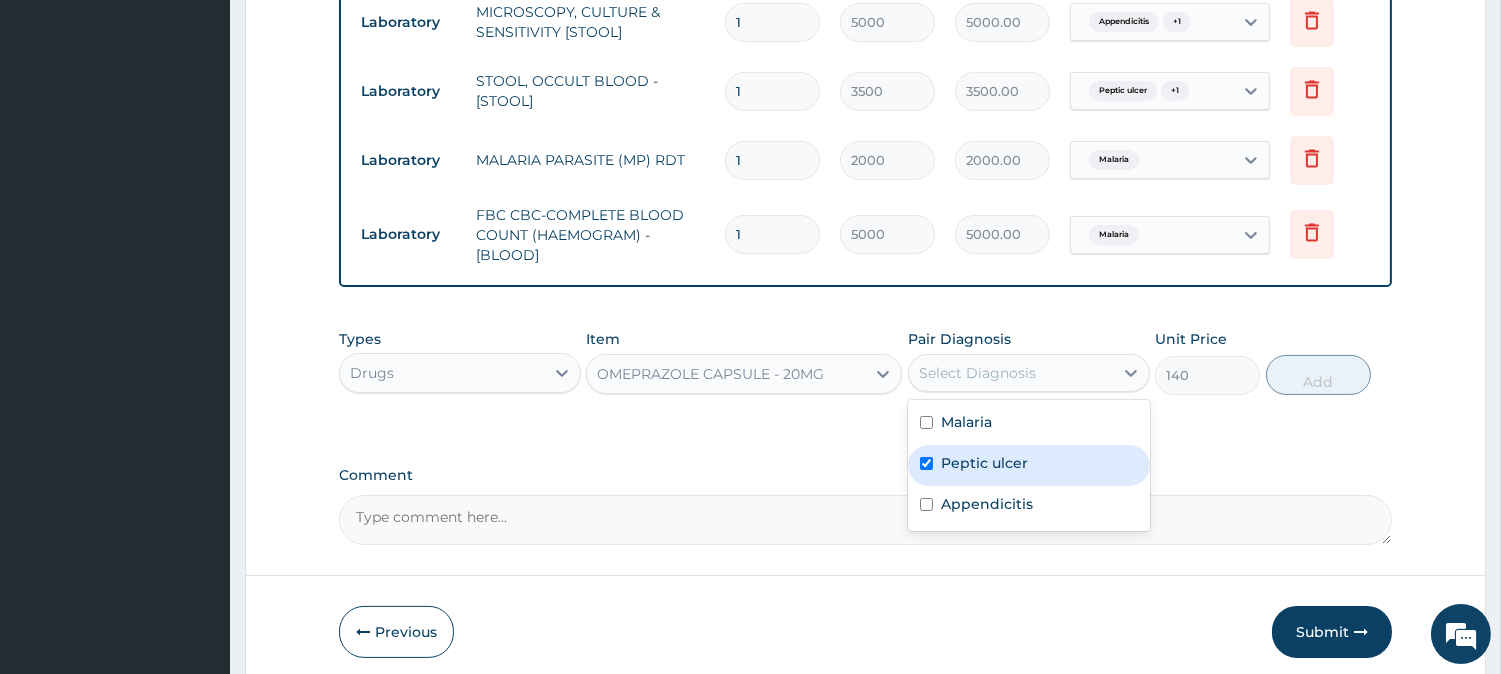 checkbox on "true" 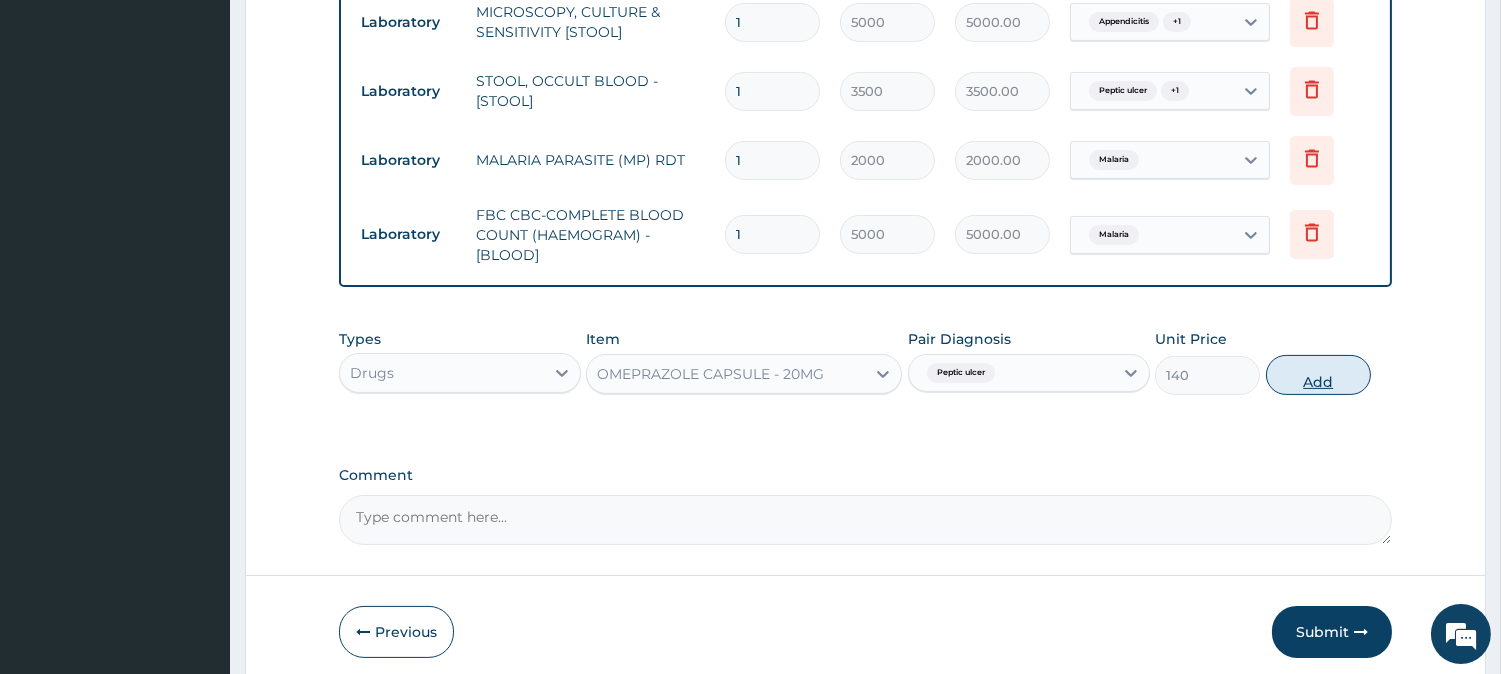 click on "Add" at bounding box center [1318, 375] 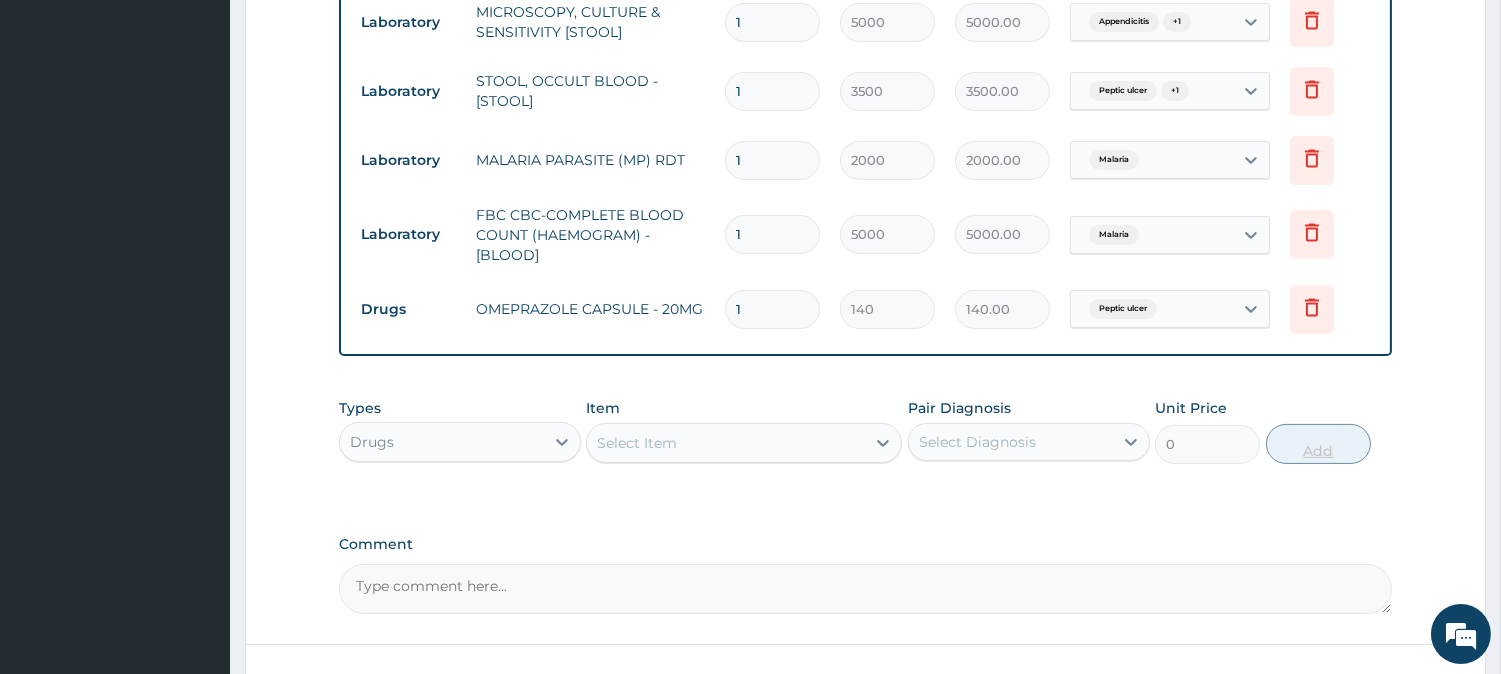type on "10" 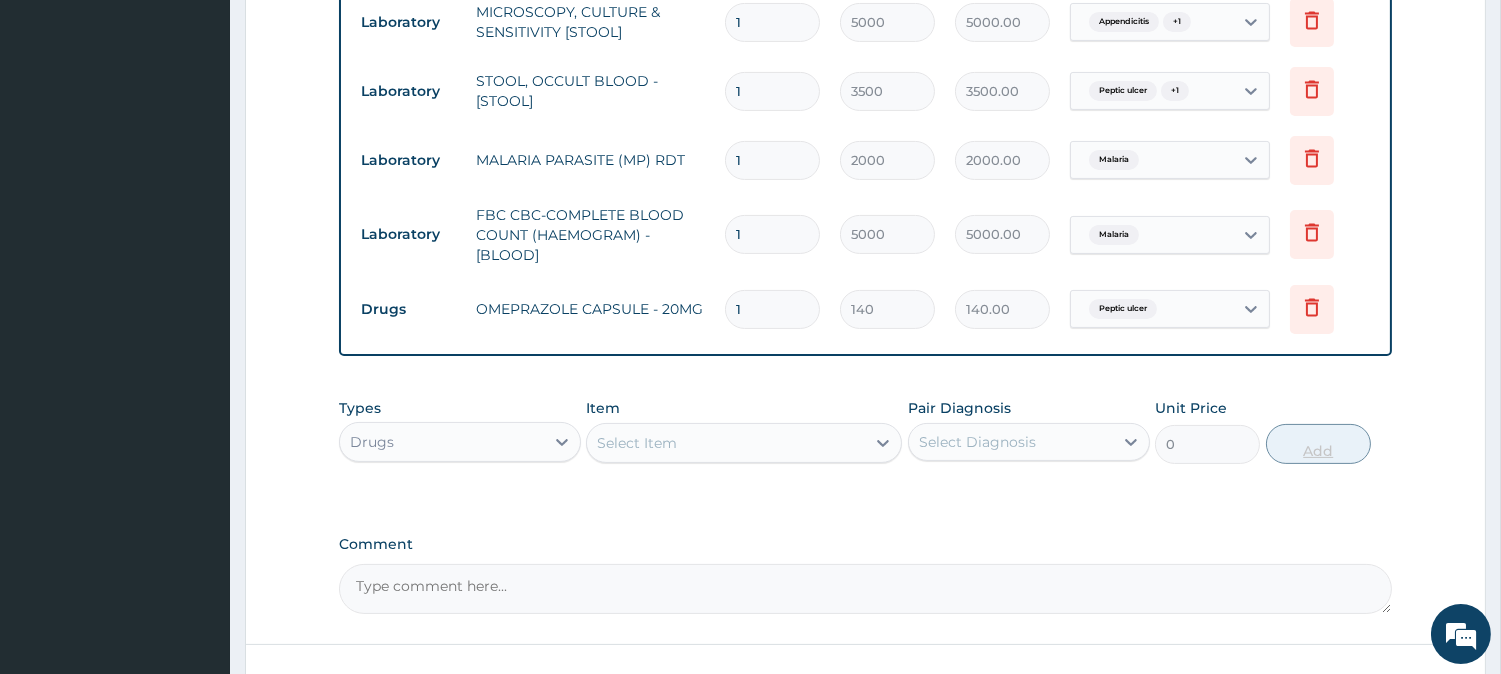 type on "1400.00" 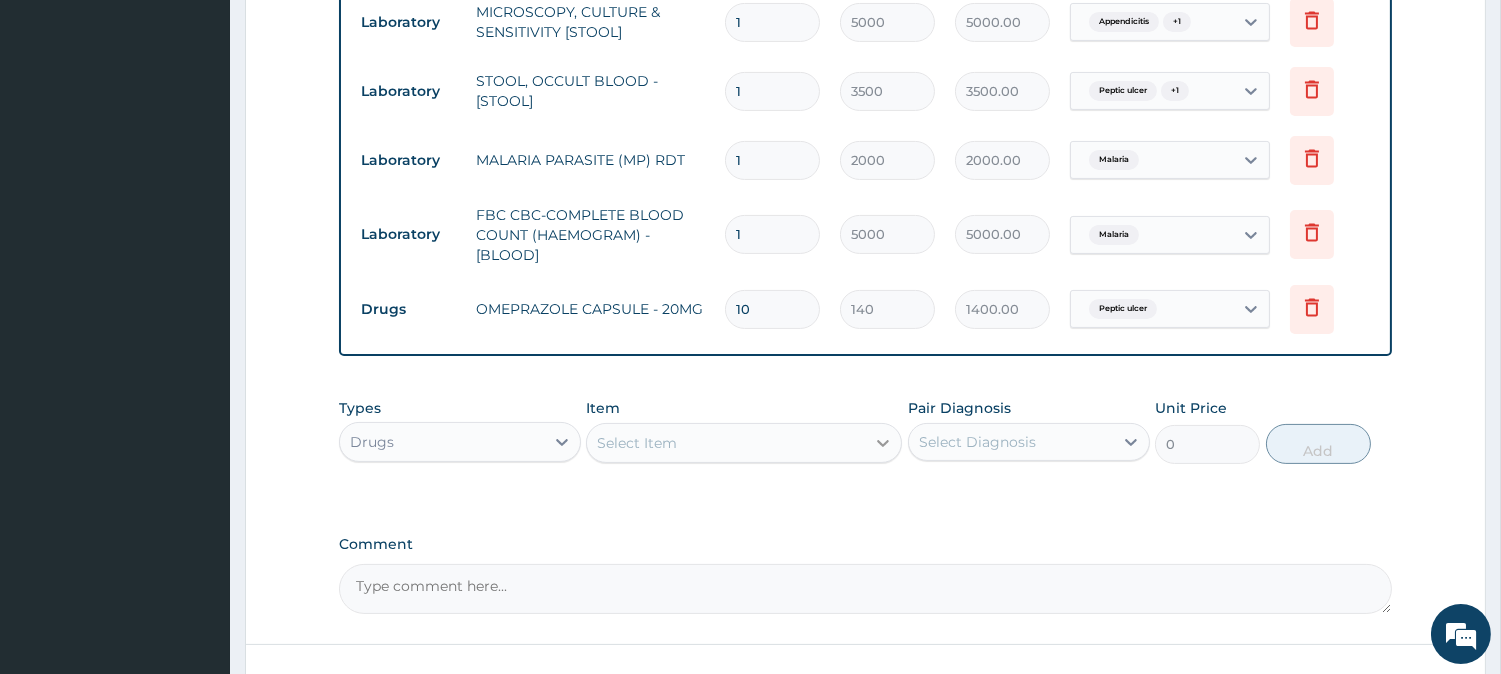 type on "10" 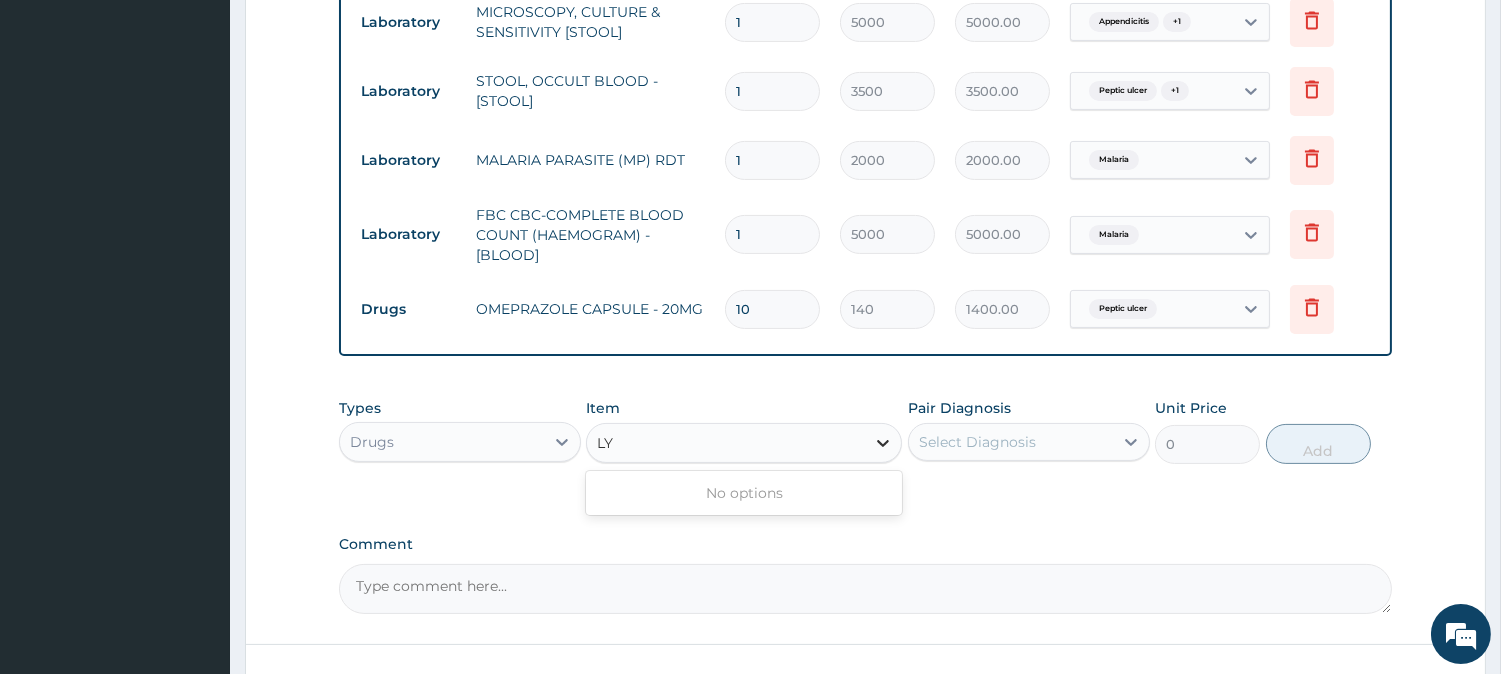 type on "L" 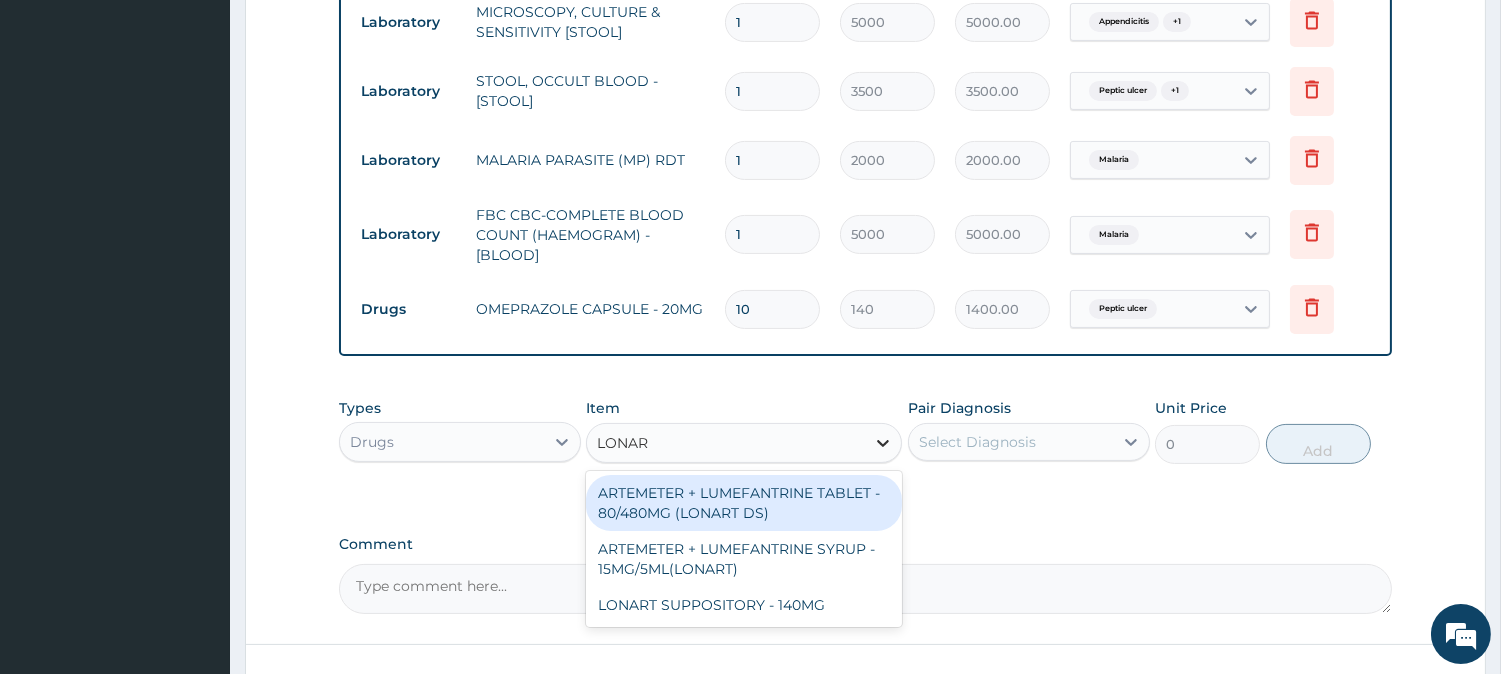 type on "LONART" 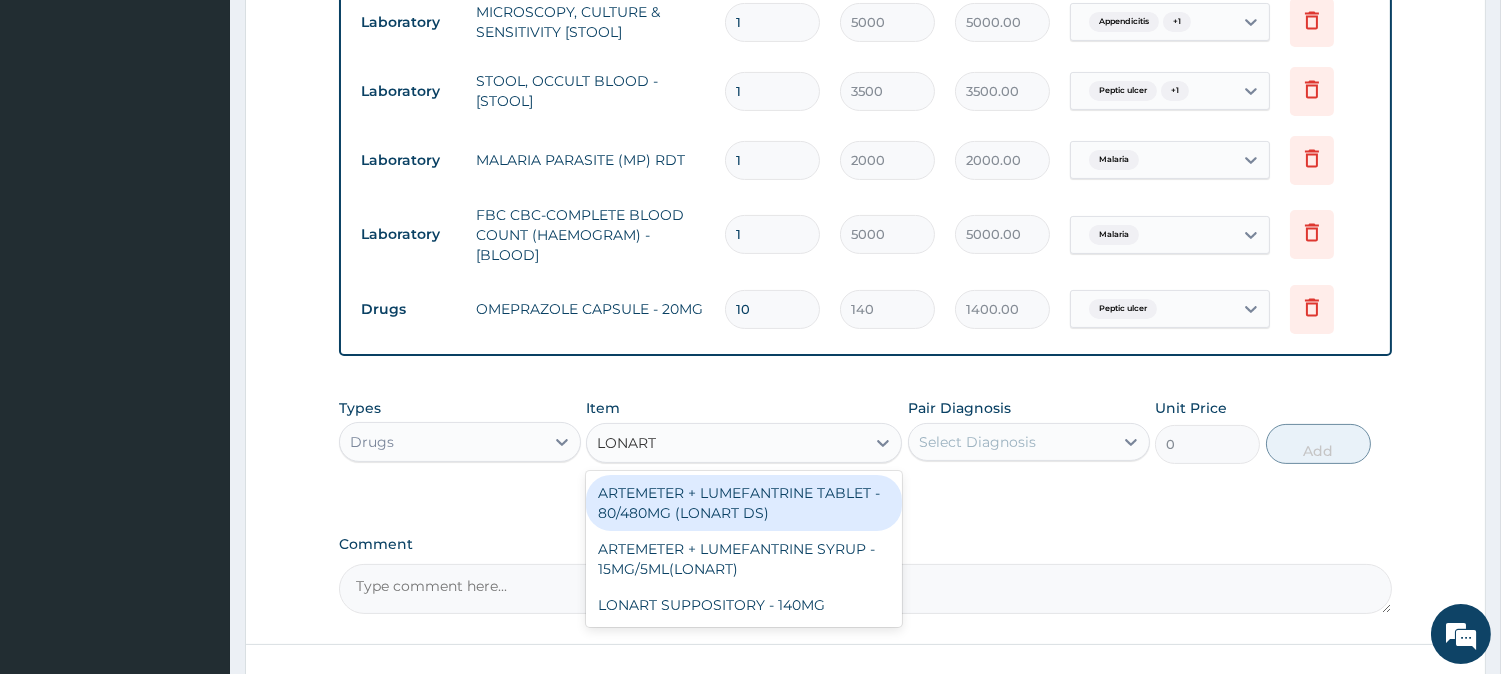 click on "ARTEMETER + LUMEFANTRINE TABLET -  80/480MG (LONART DS)" at bounding box center (744, 503) 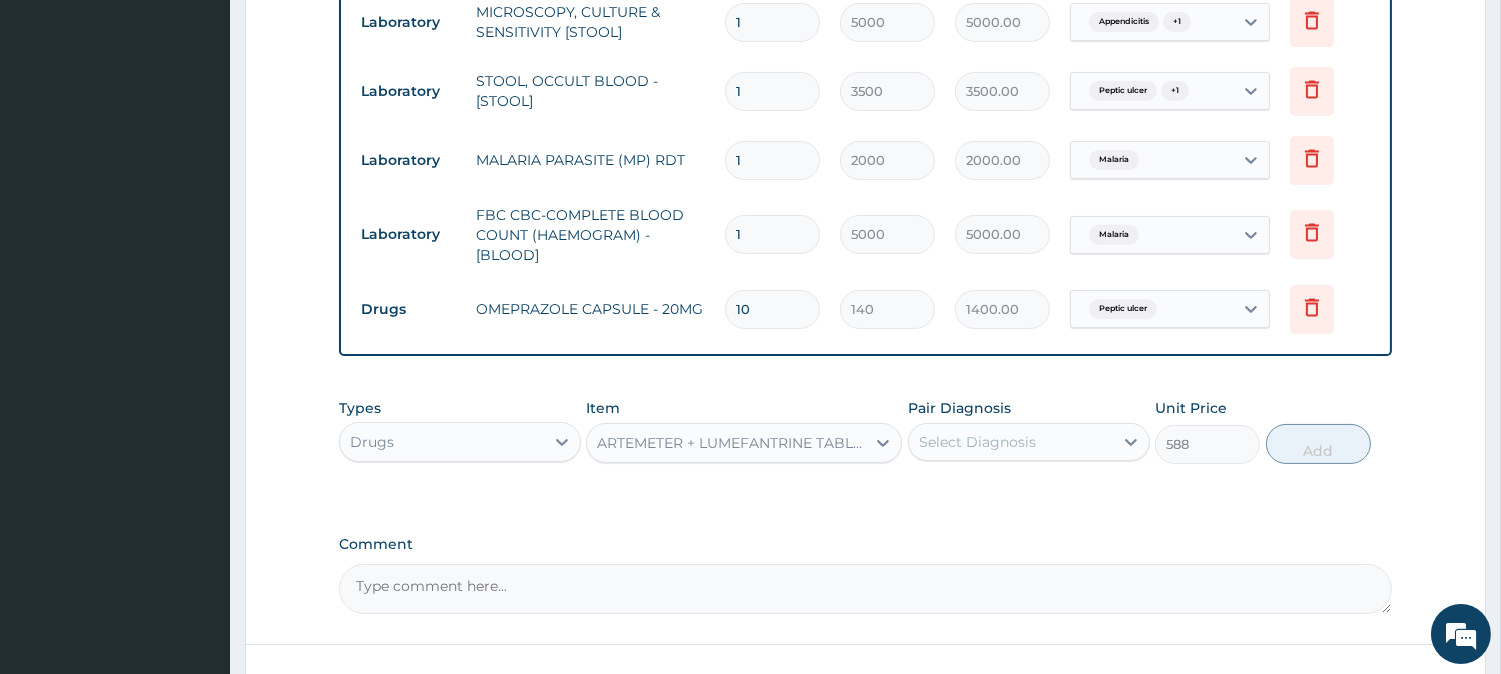 click on "Select Diagnosis" at bounding box center [1011, 442] 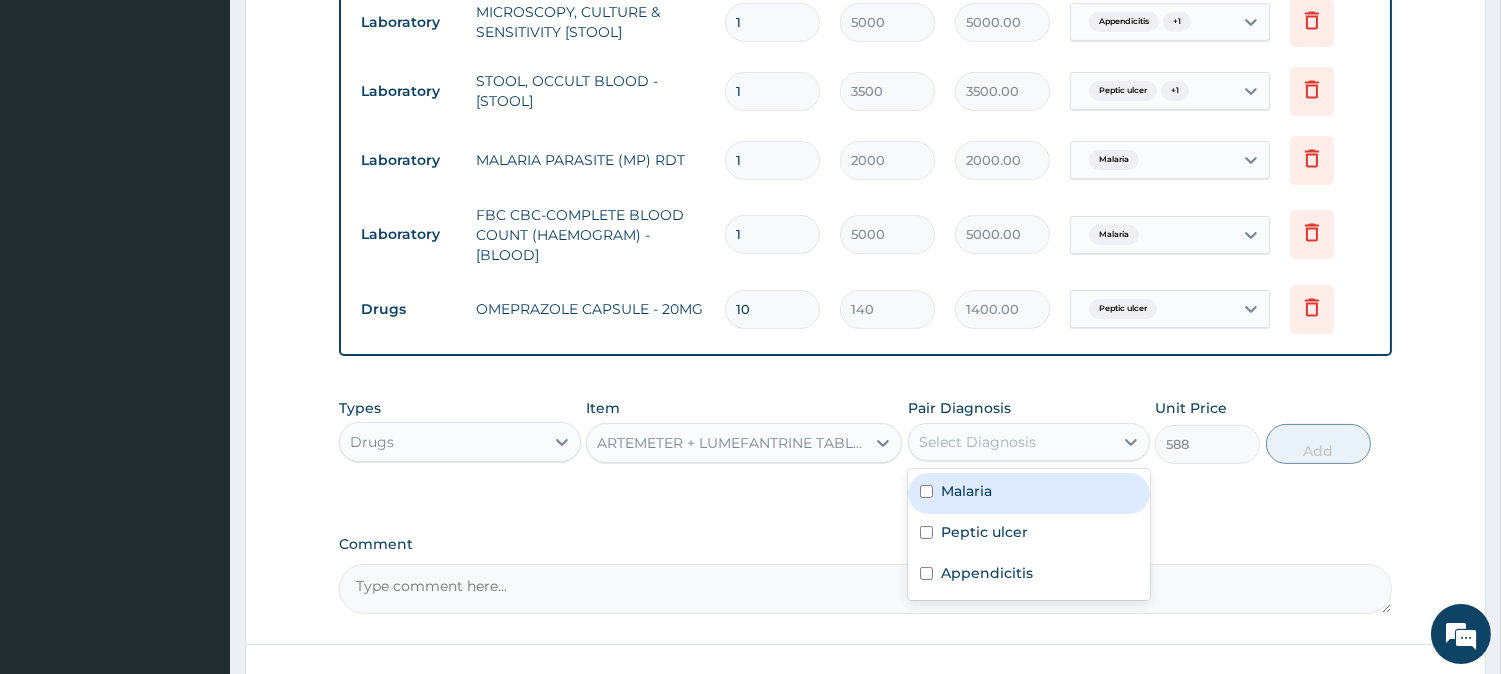 click on "Malaria" at bounding box center (1029, 493) 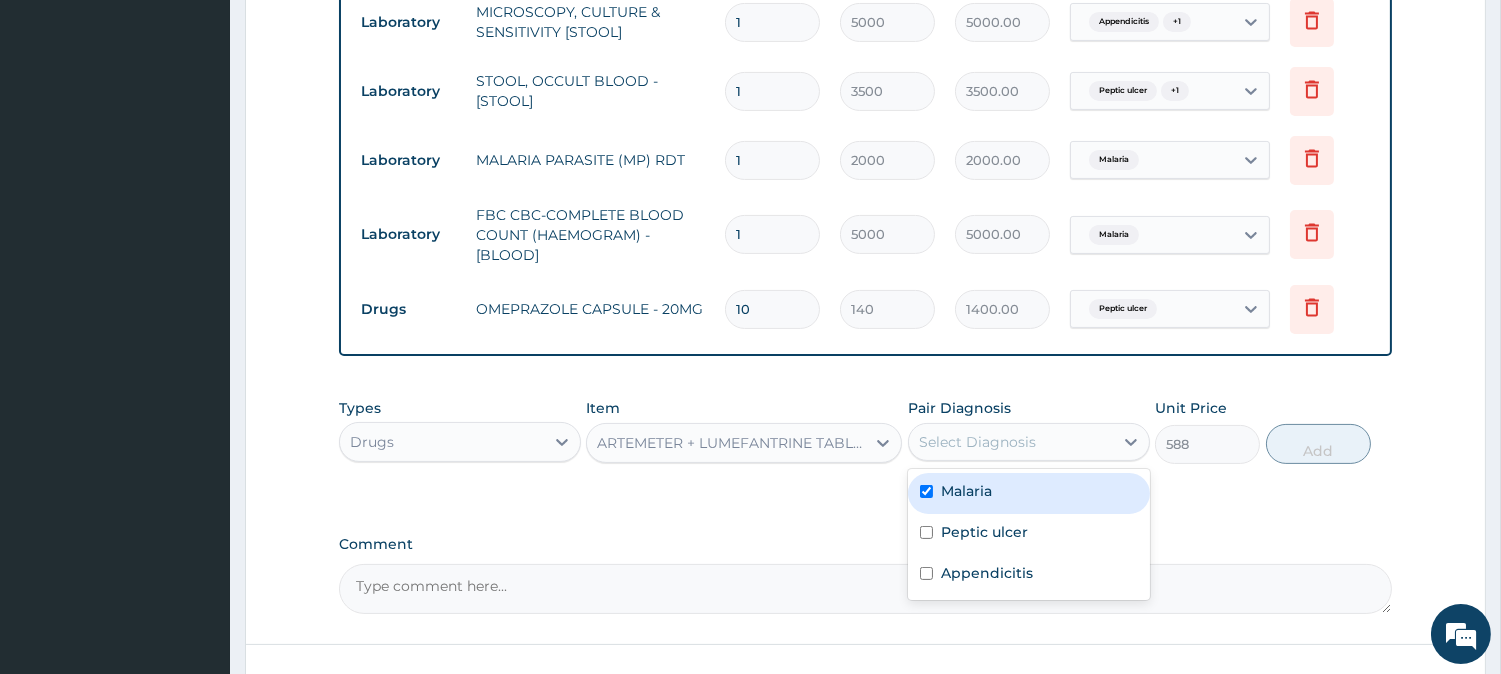 checkbox on "true" 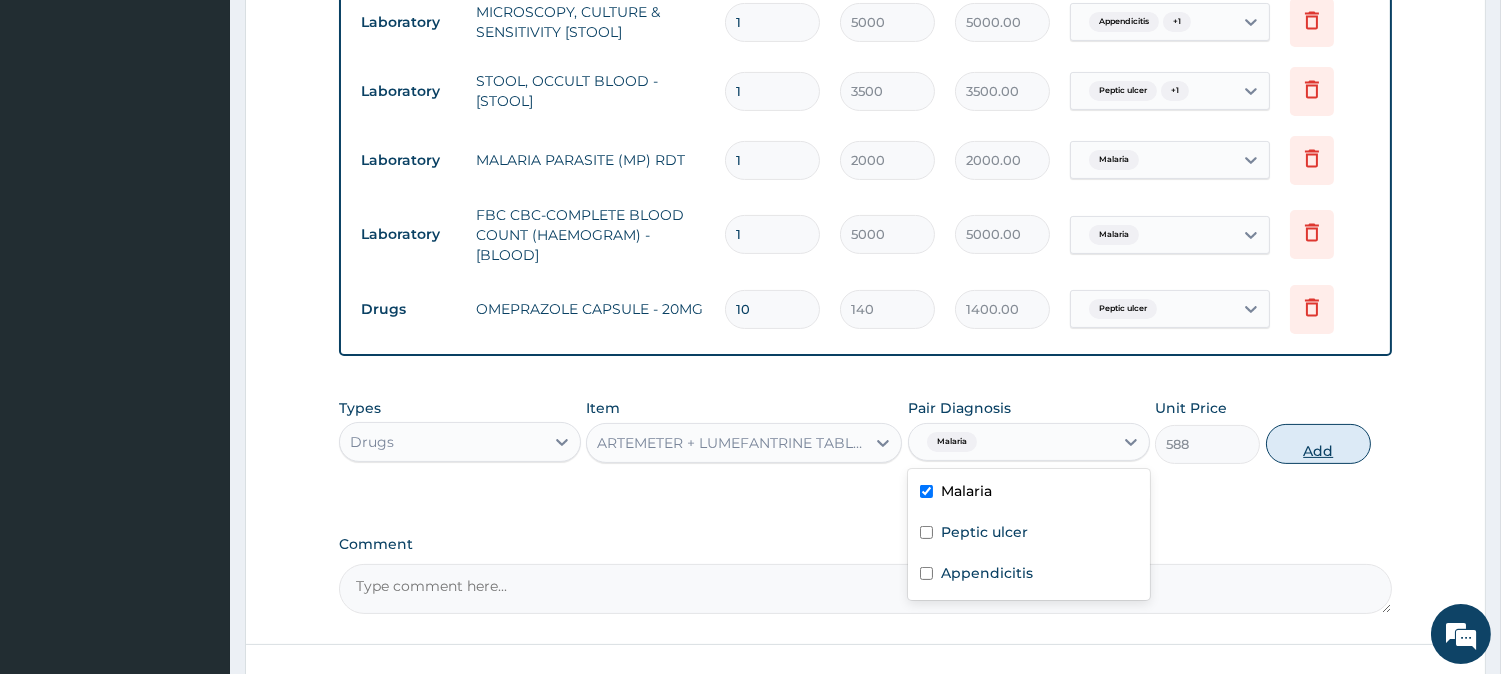 click on "Add" at bounding box center (1318, 444) 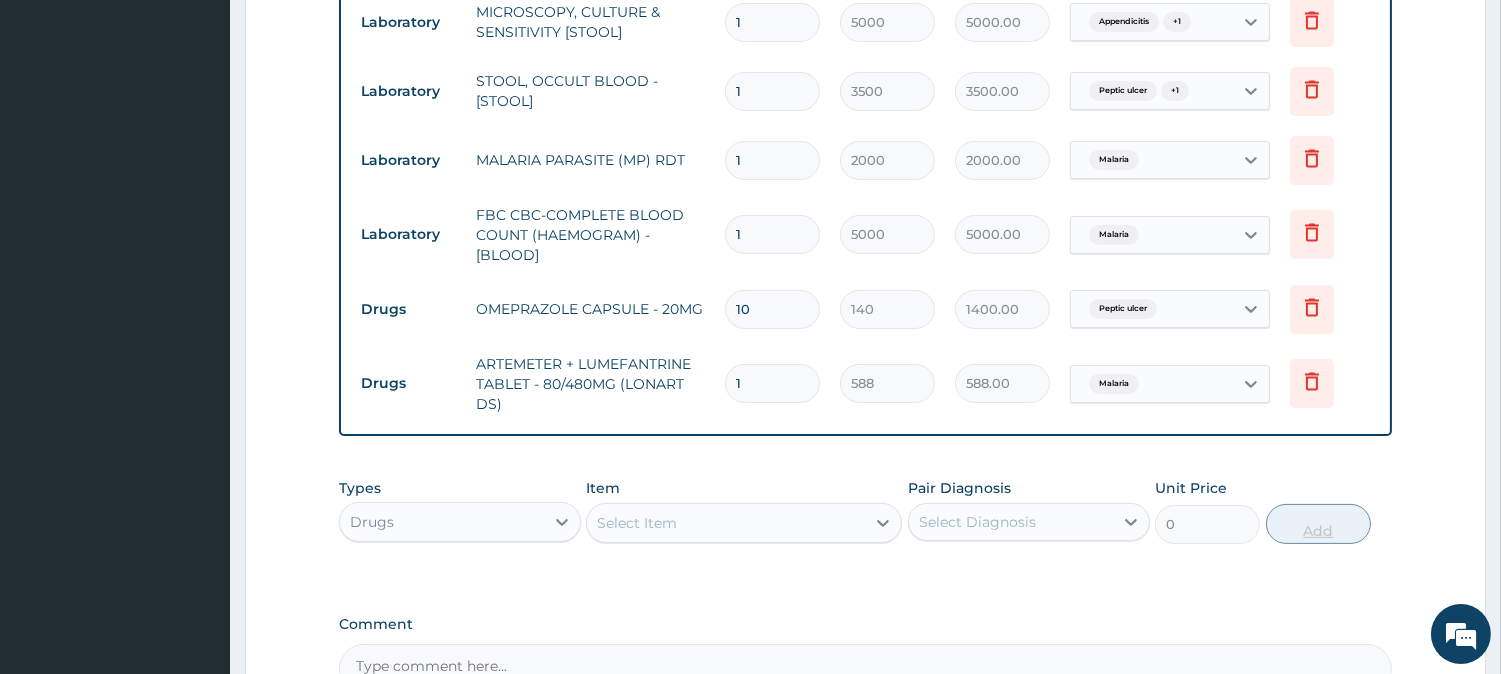 type 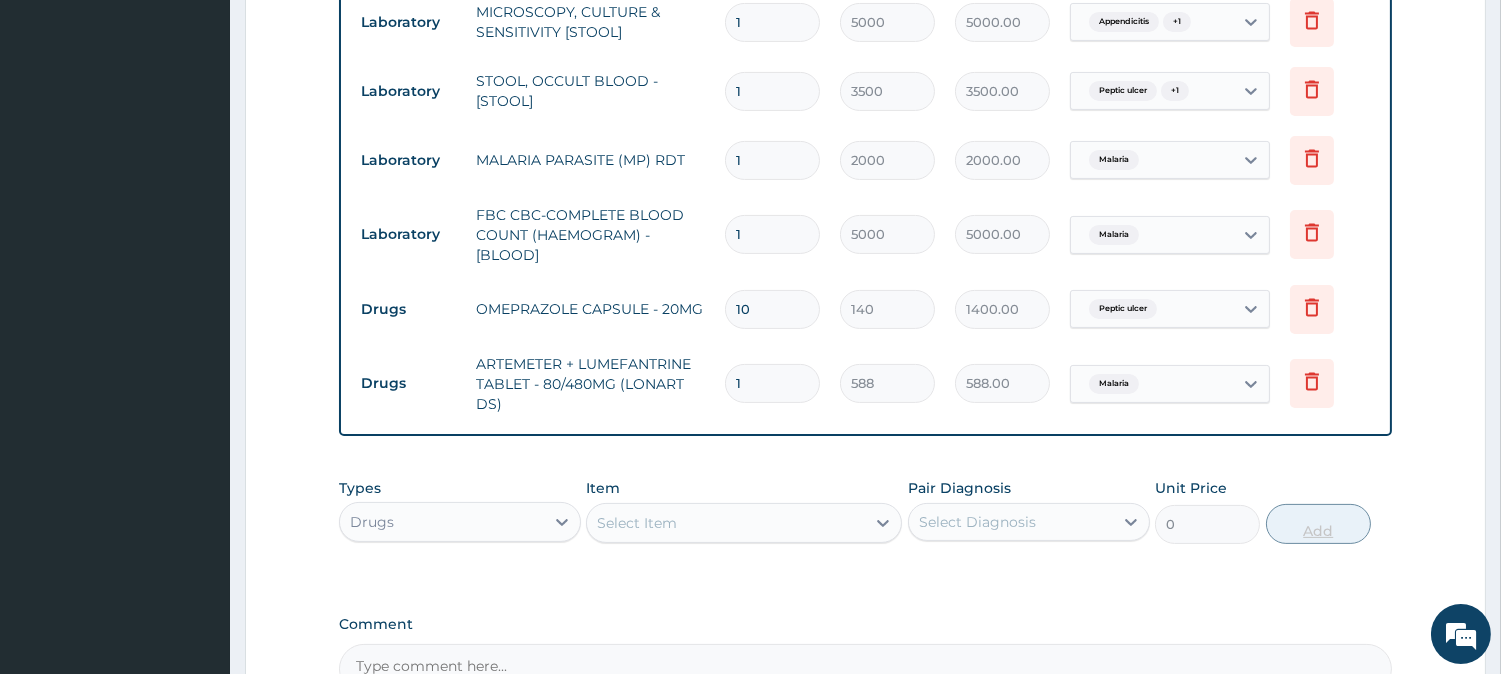 type on "0.00" 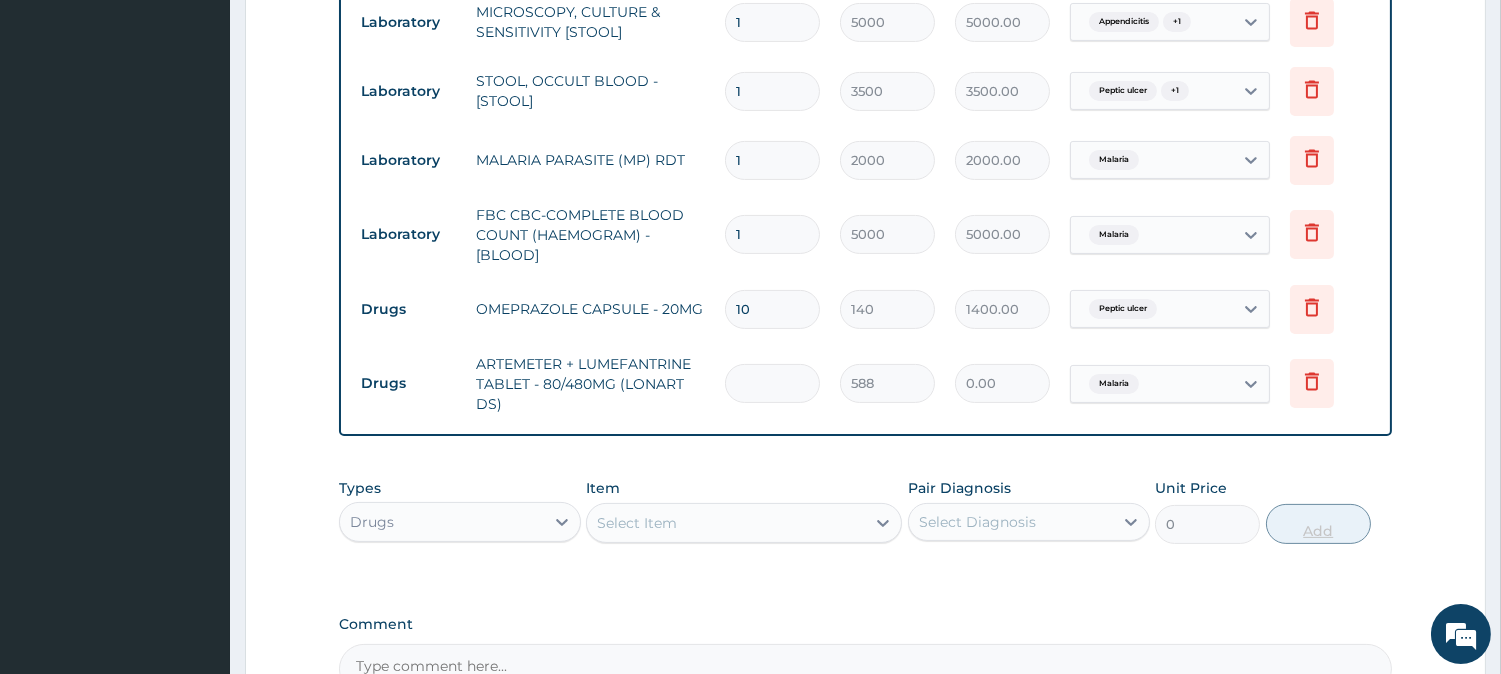 type on "6" 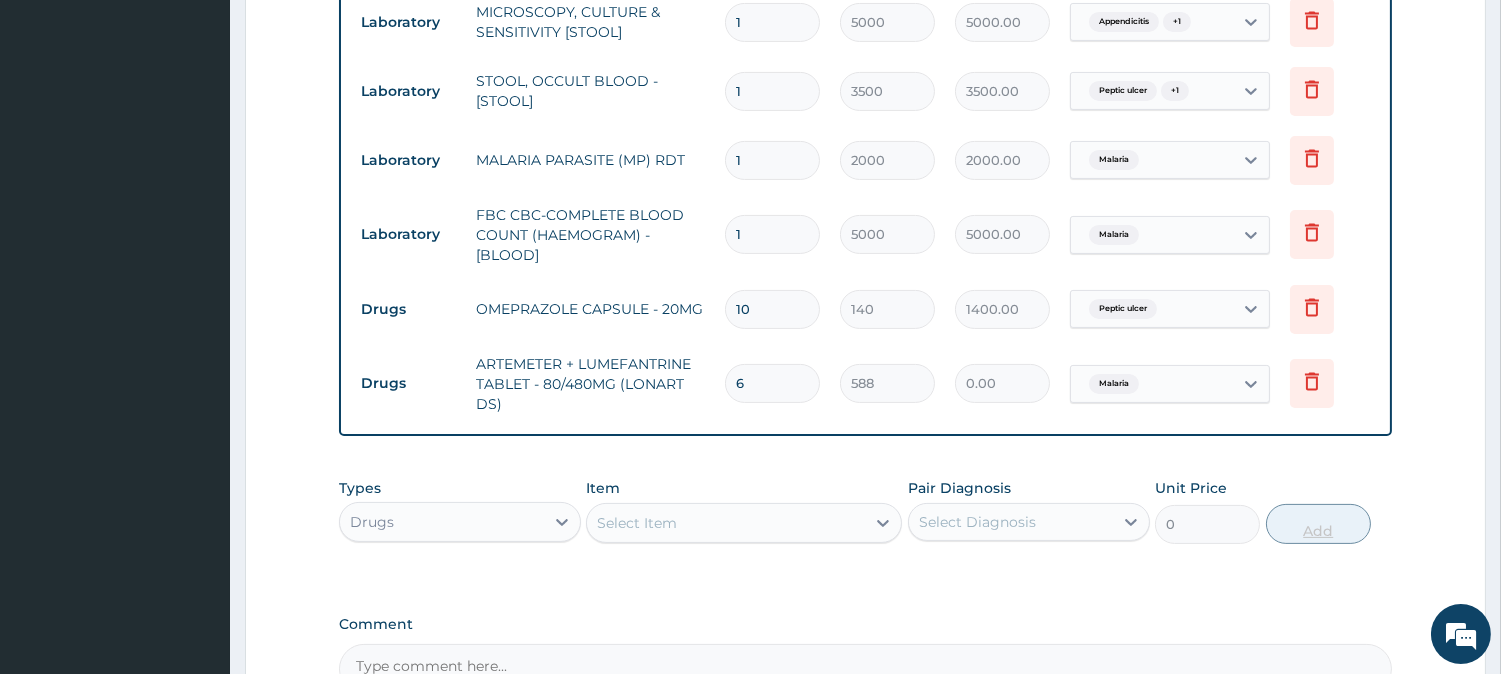 type on "3528.00" 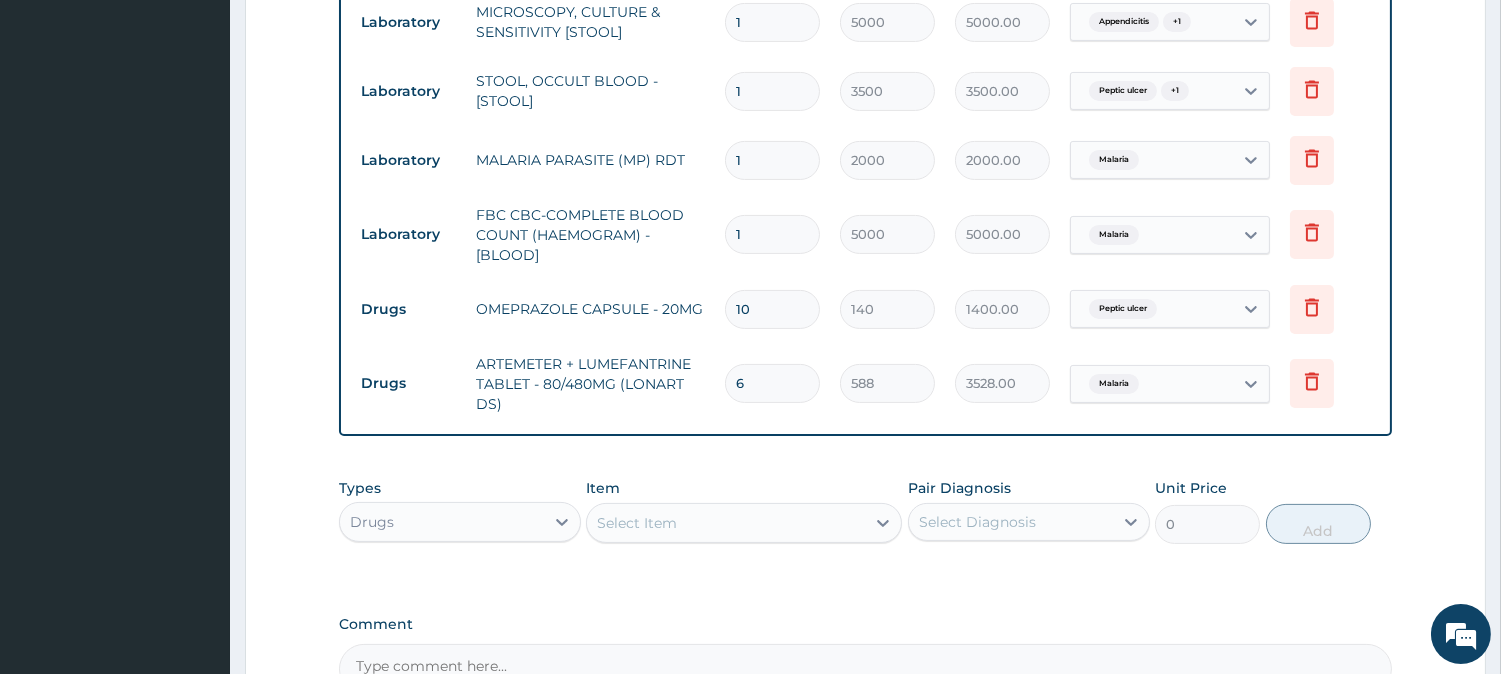 type on "6" 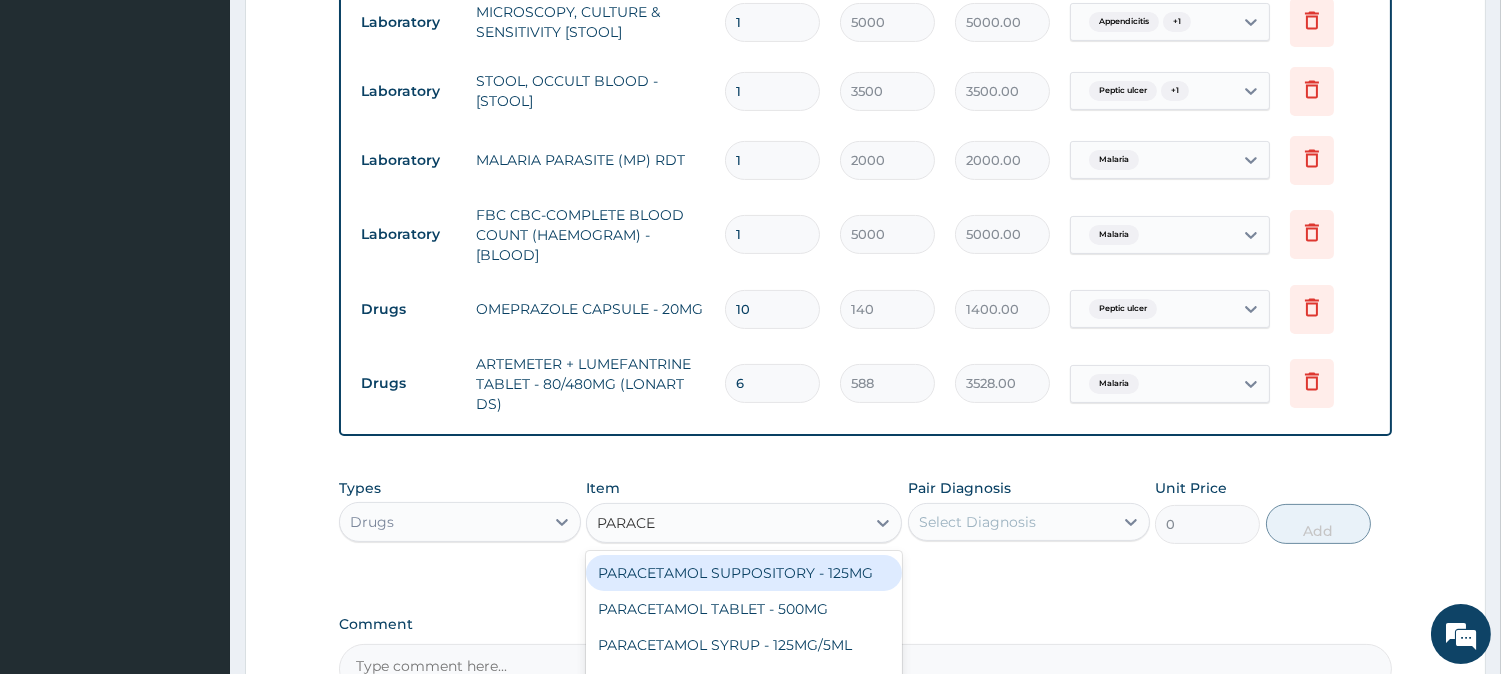 type on "PARACET" 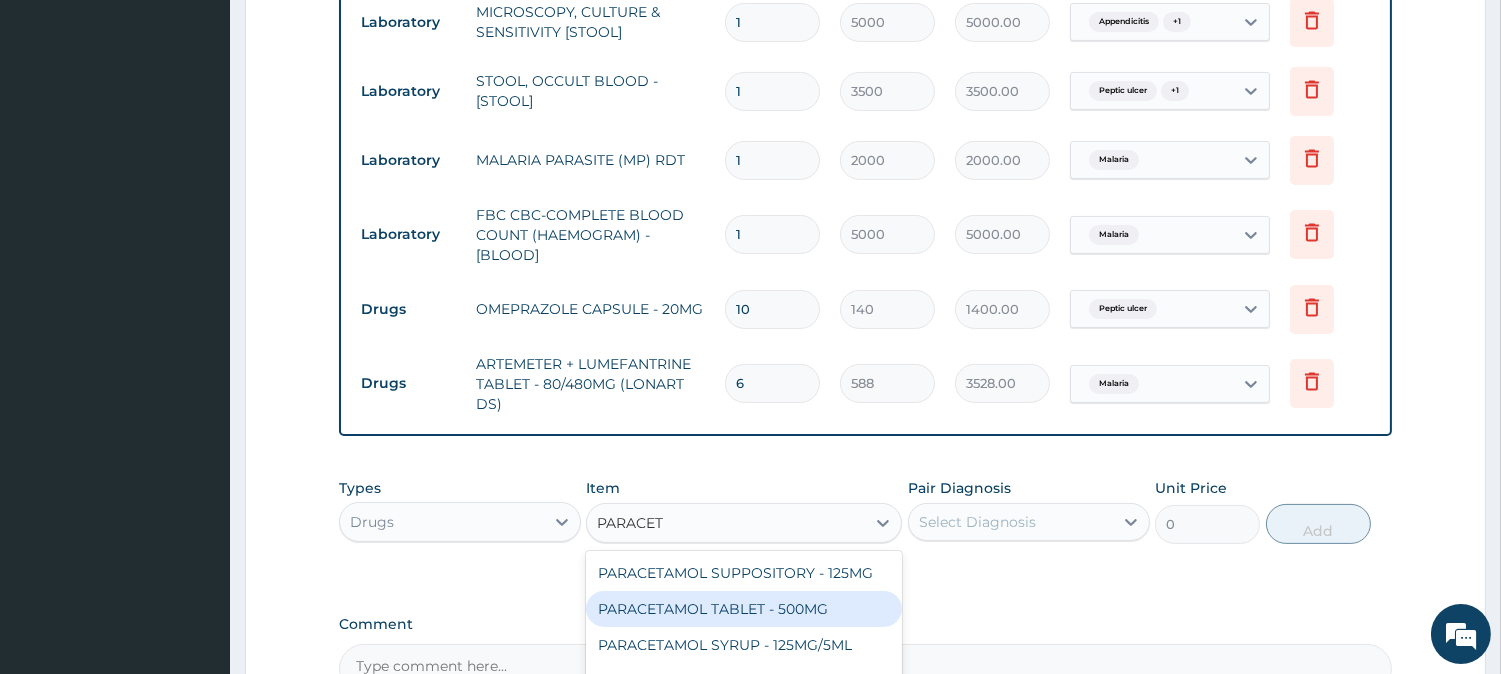 click on "PARACETAMOL TABLET - 500MG" at bounding box center (744, 609) 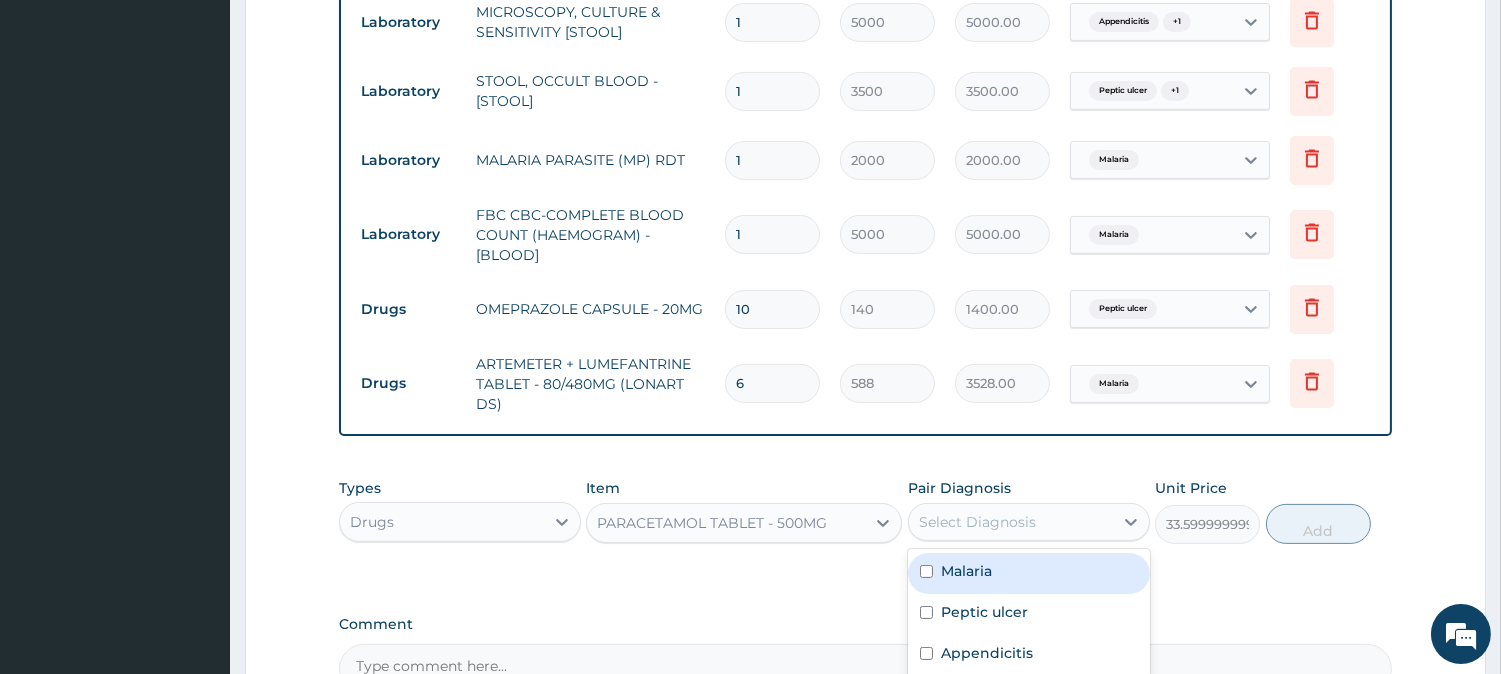 click on "Select Diagnosis" at bounding box center (1011, 522) 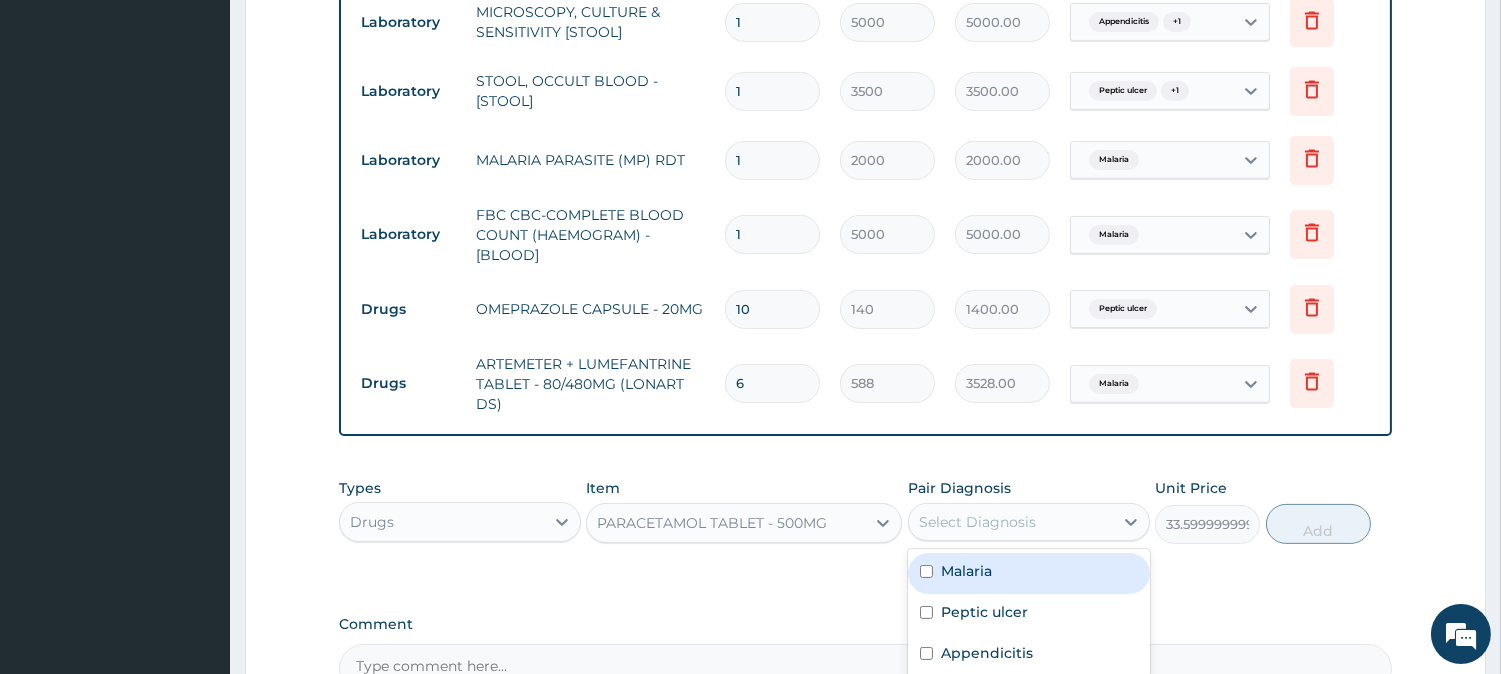 drag, startPoint x: 1052, startPoint y: 571, endPoint x: 1111, endPoint y: 560, distance: 60.016663 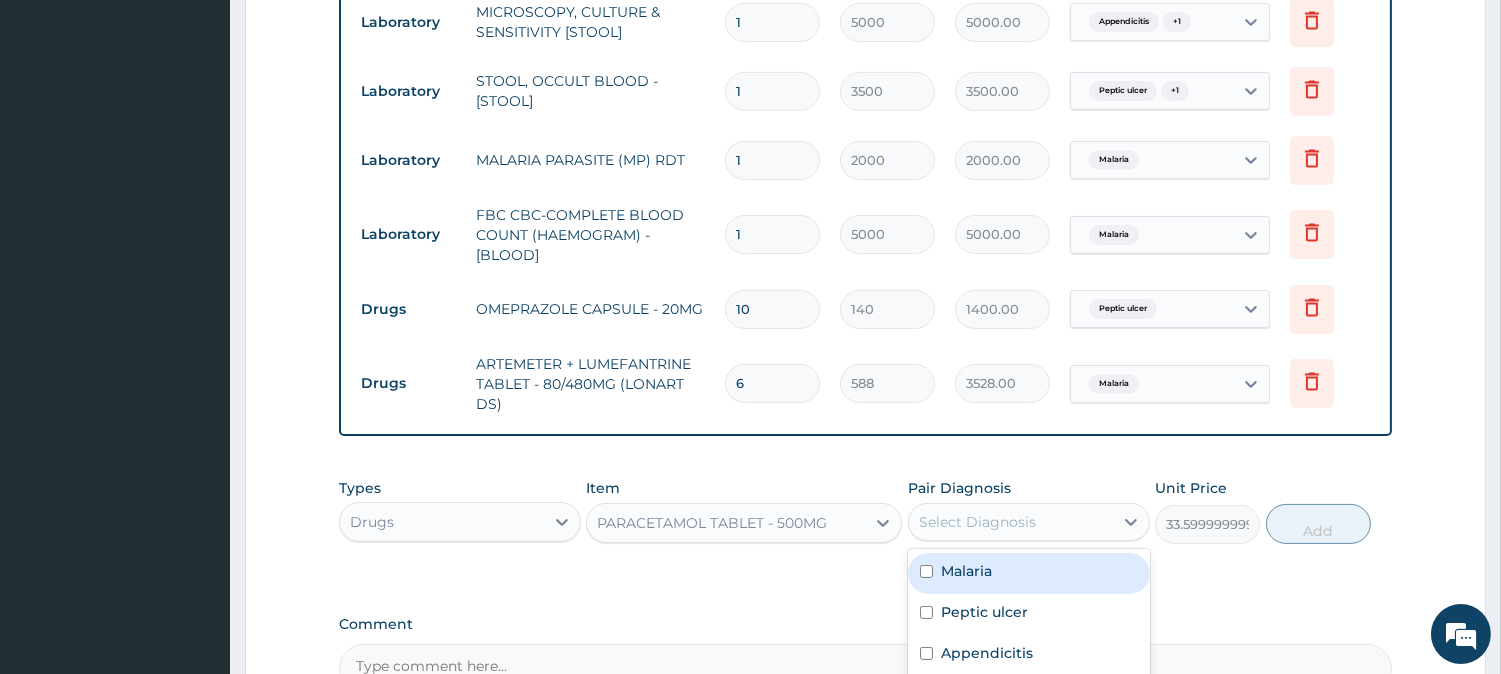 click on "Malaria" at bounding box center [1029, 573] 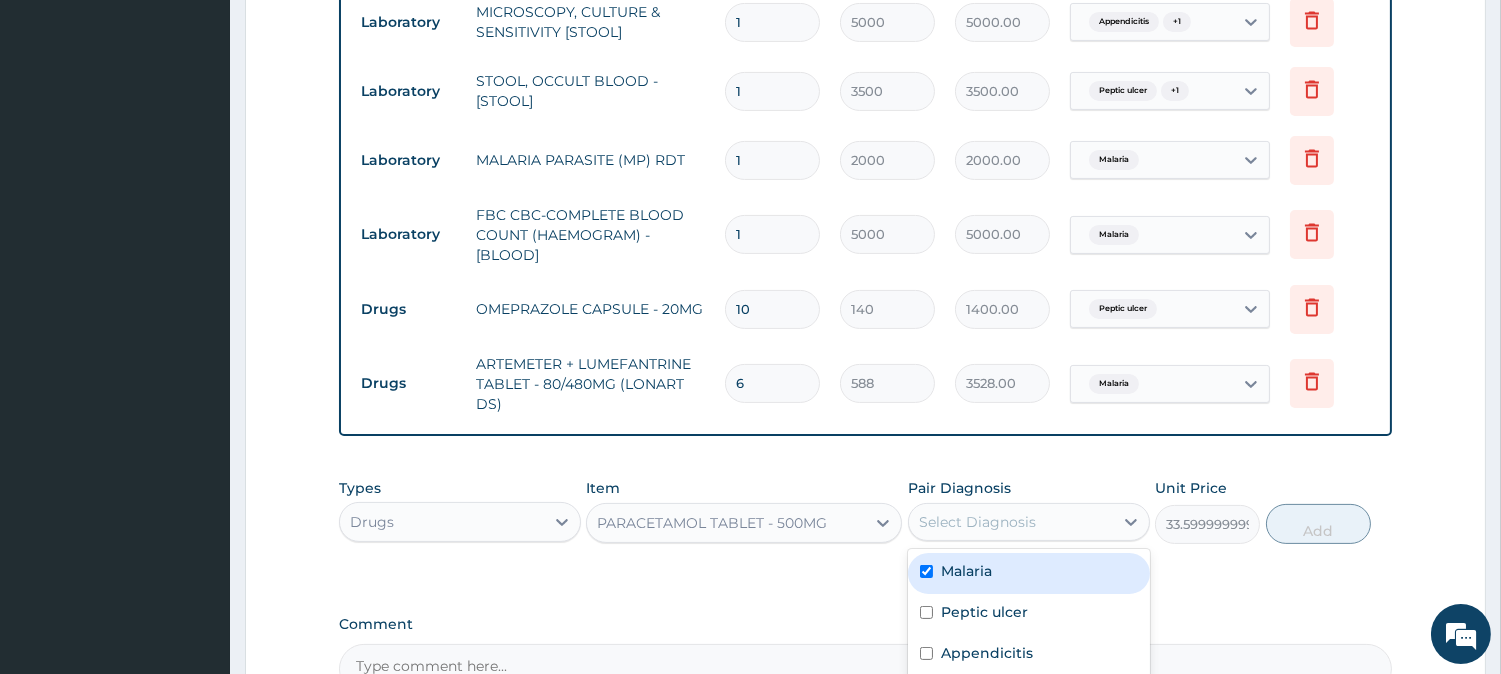 checkbox on "true" 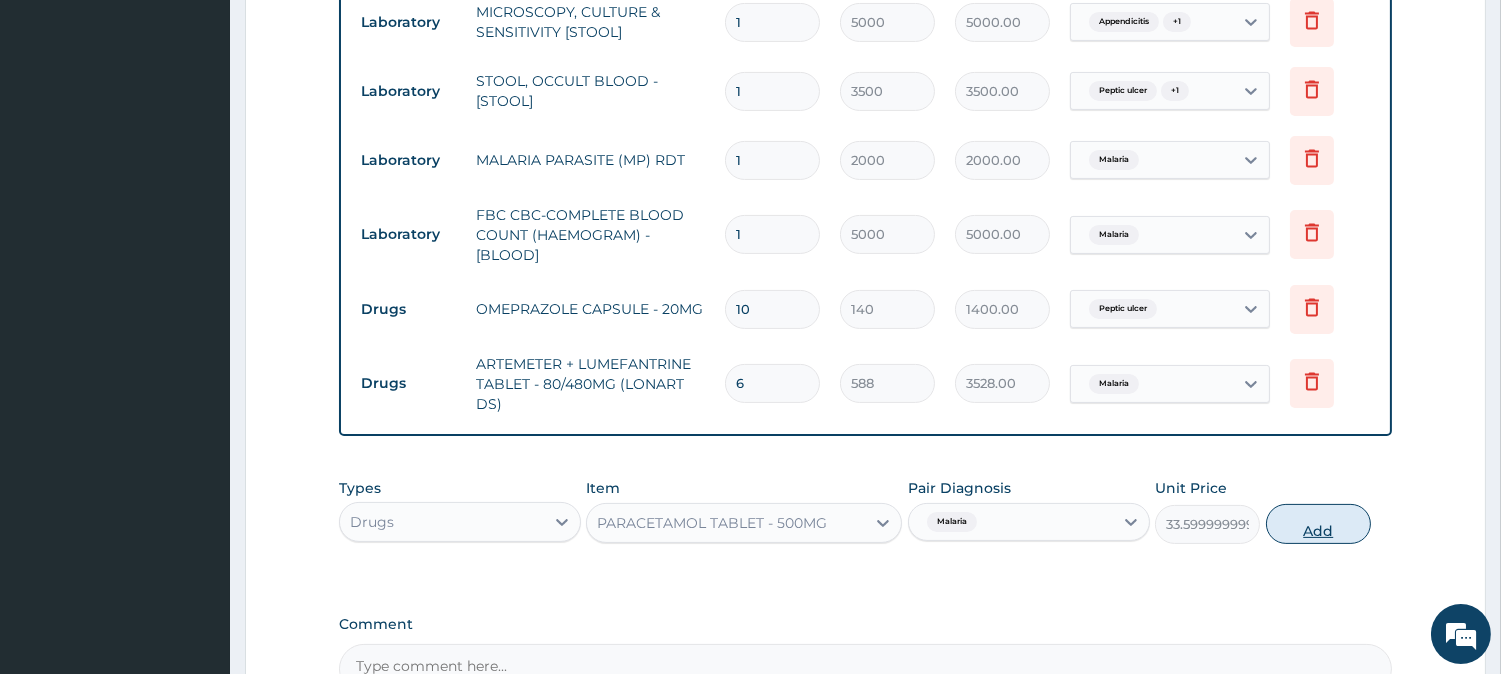 click on "Add" at bounding box center [1318, 524] 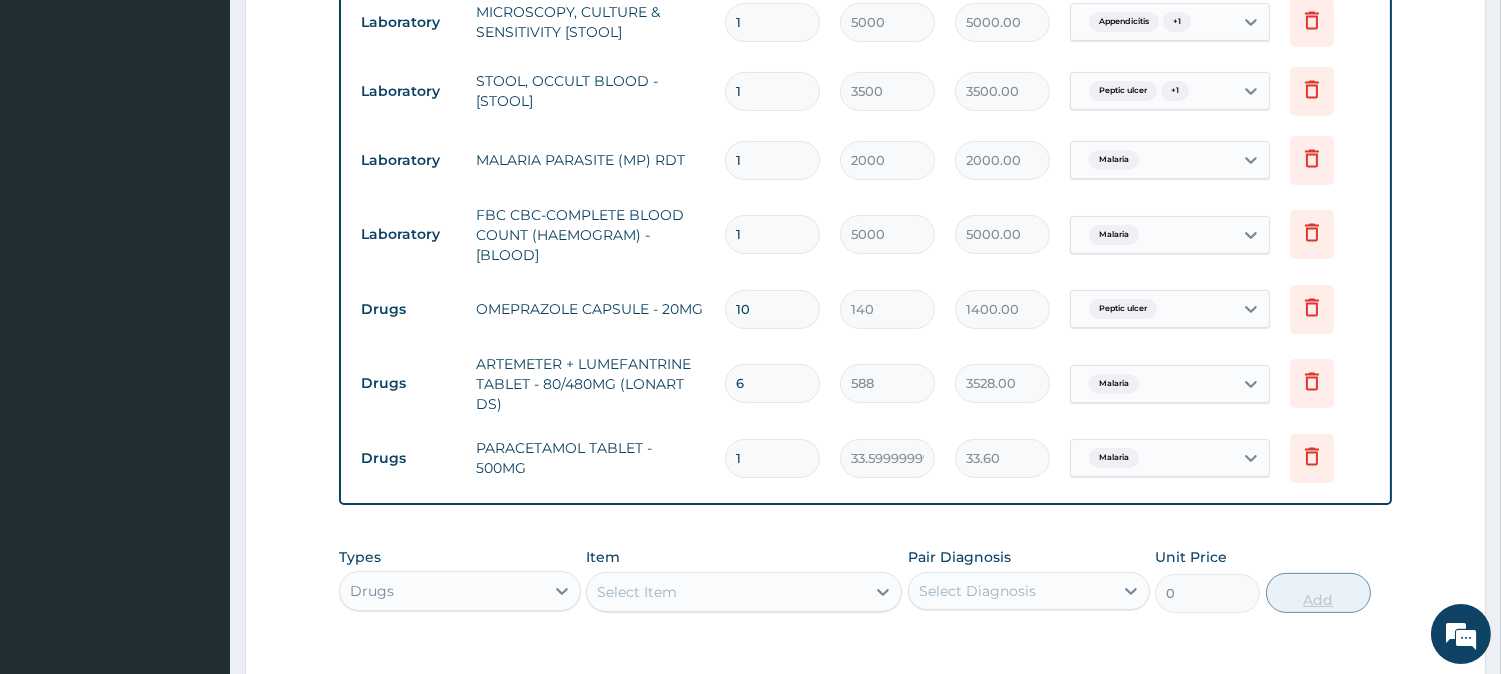 type on "18" 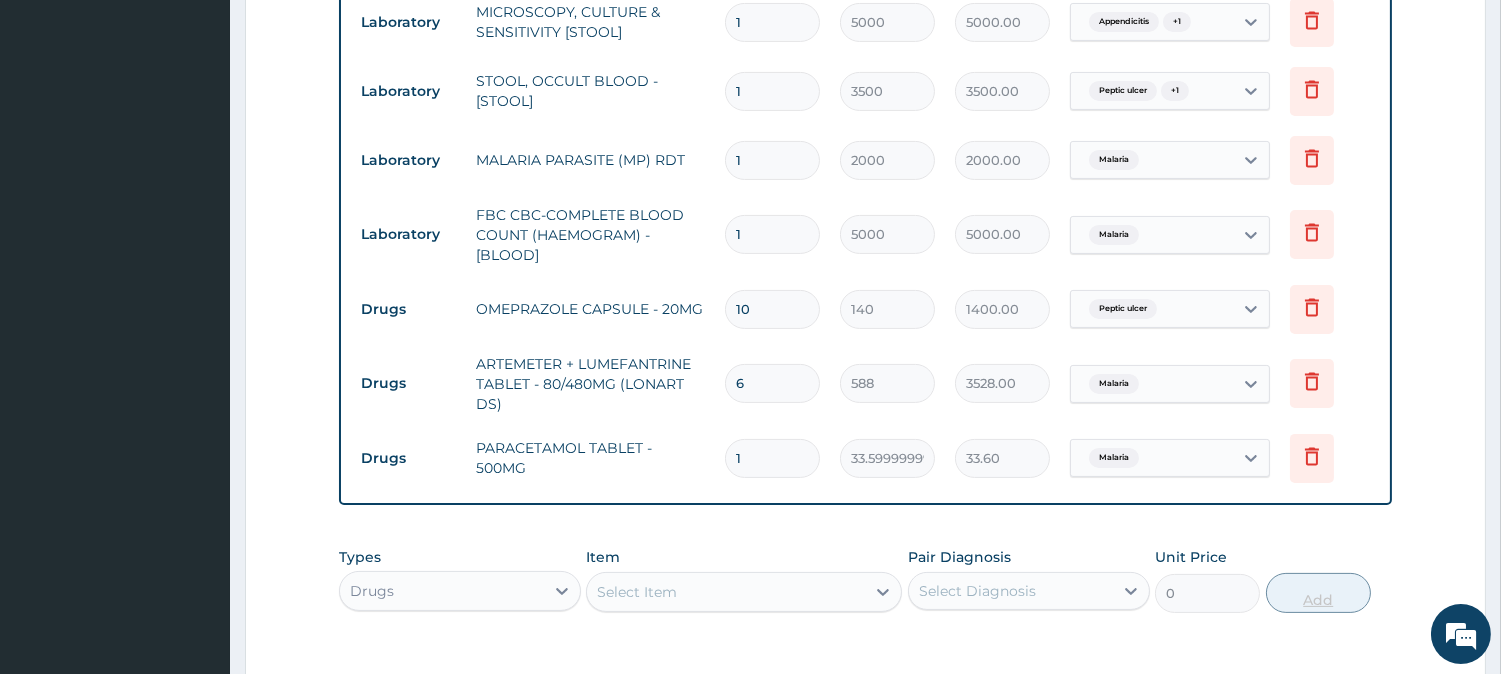 type on "604.80" 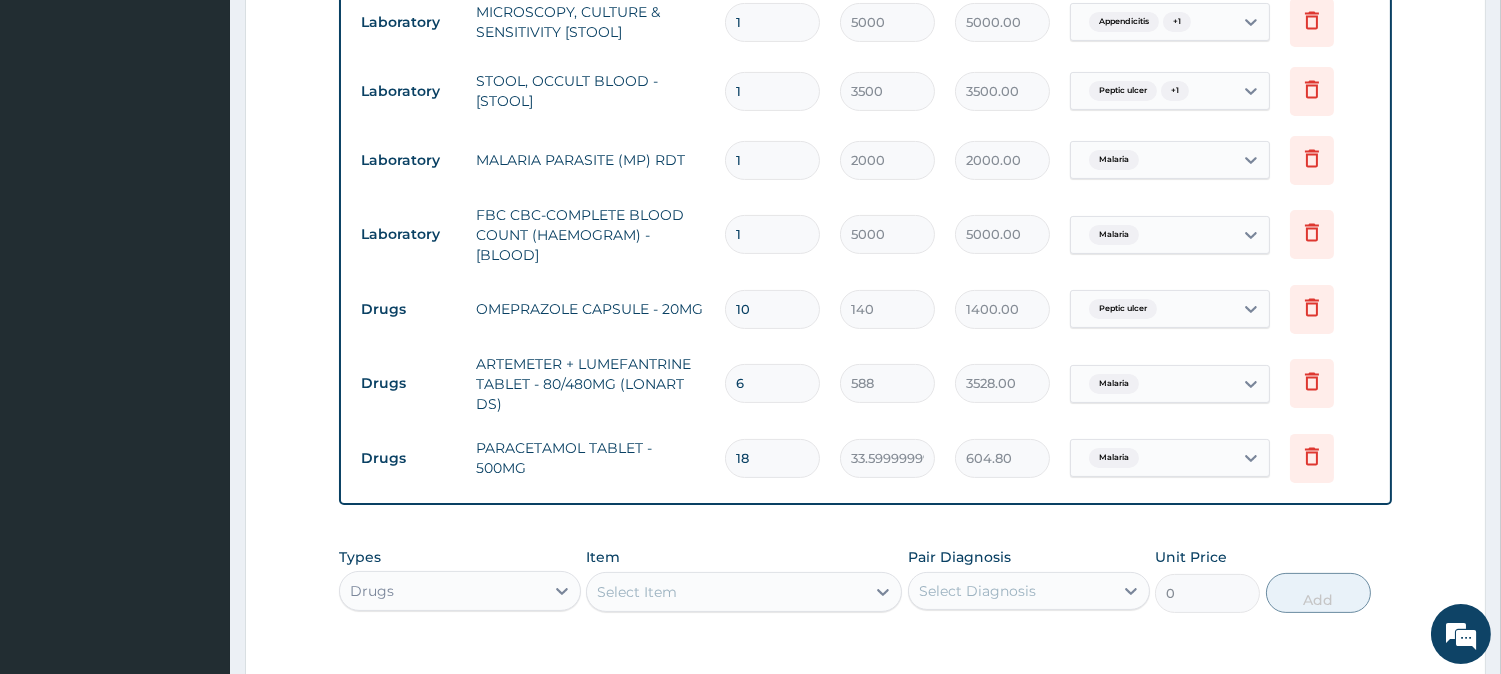 type on "18" 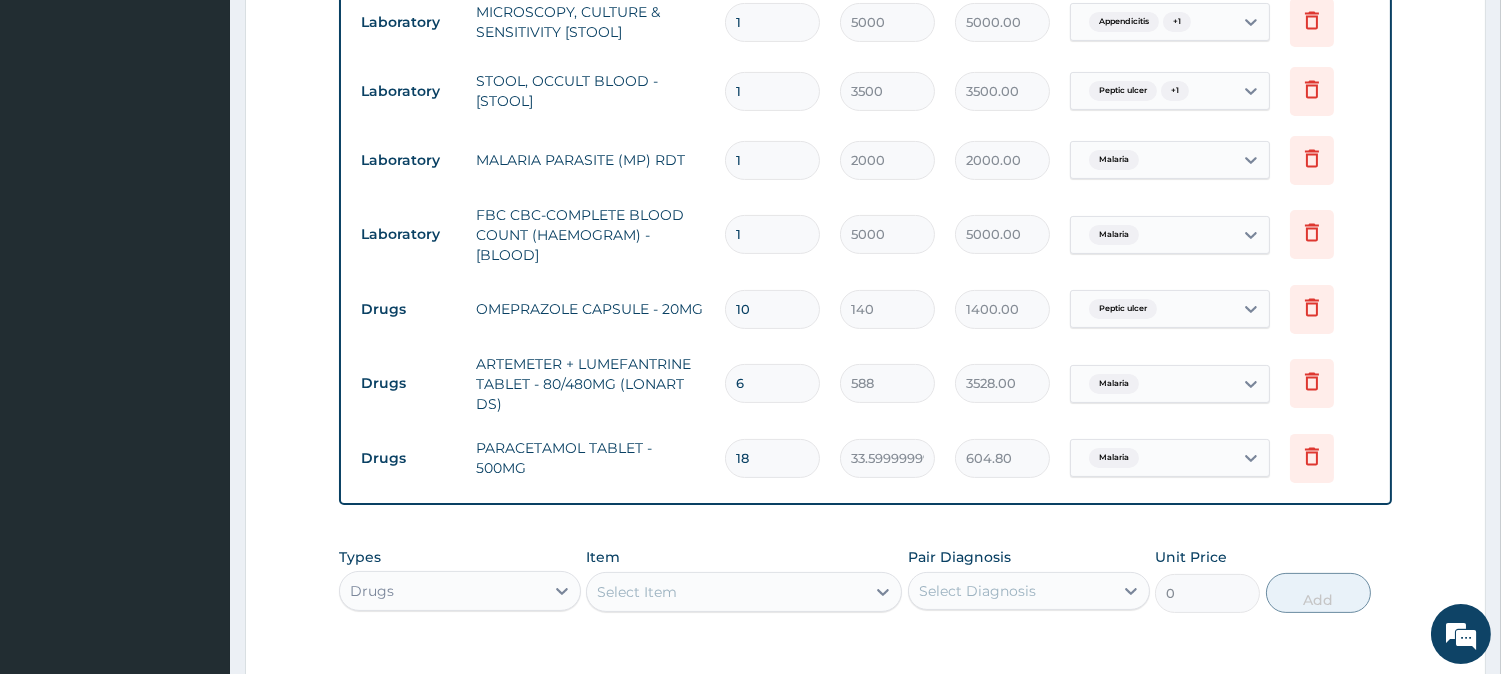 click on "Types Drugs Item Select Item Pair Diagnosis Select Diagnosis Unit Price 0 Add" at bounding box center (865, 580) 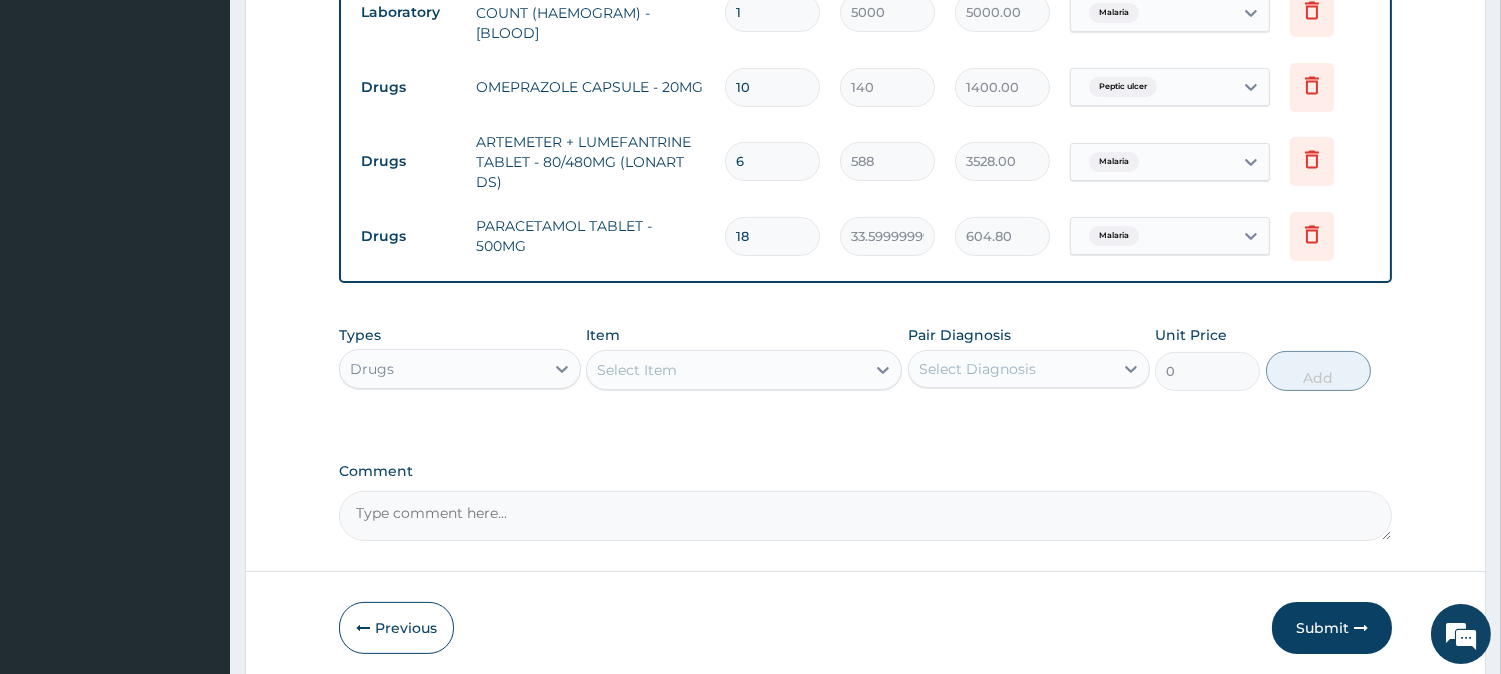 scroll, scrollTop: 1076, scrollLeft: 0, axis: vertical 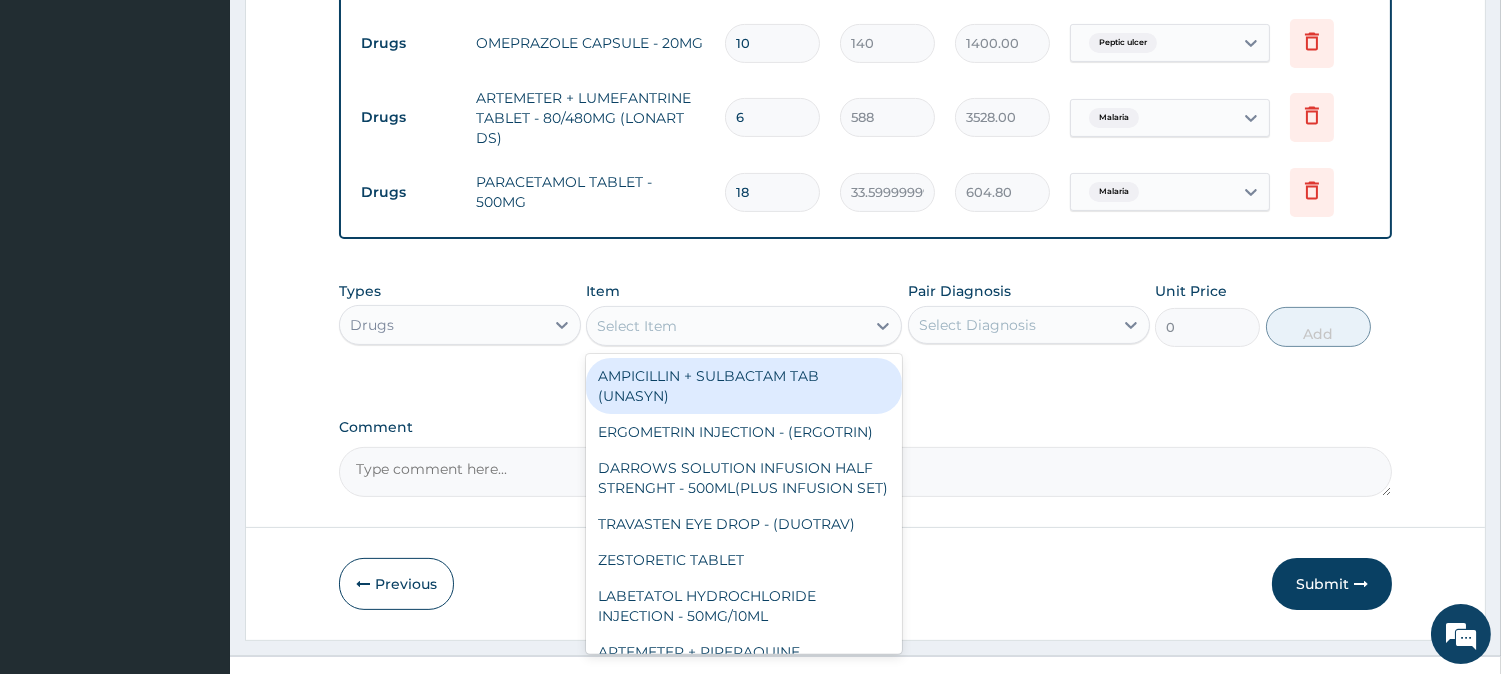 click on "Select Item" at bounding box center [726, 326] 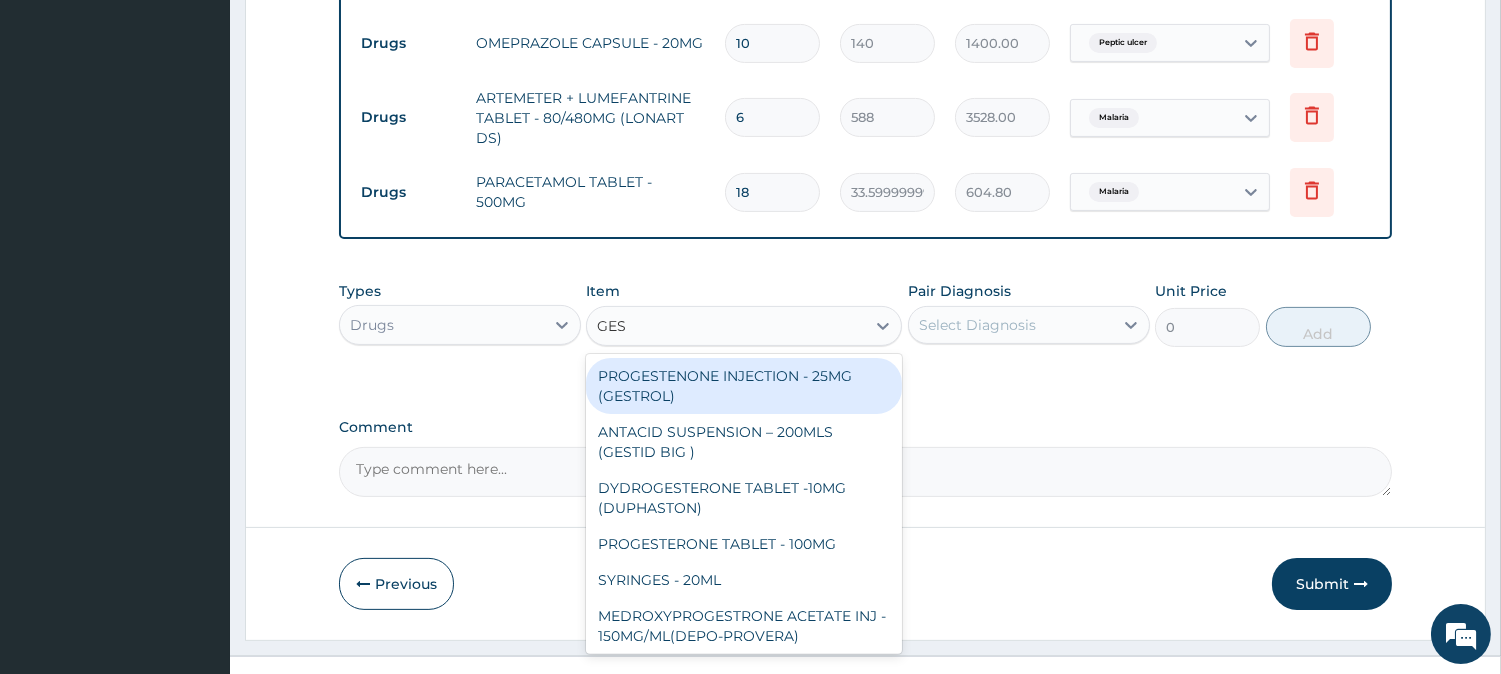 type on "GEST" 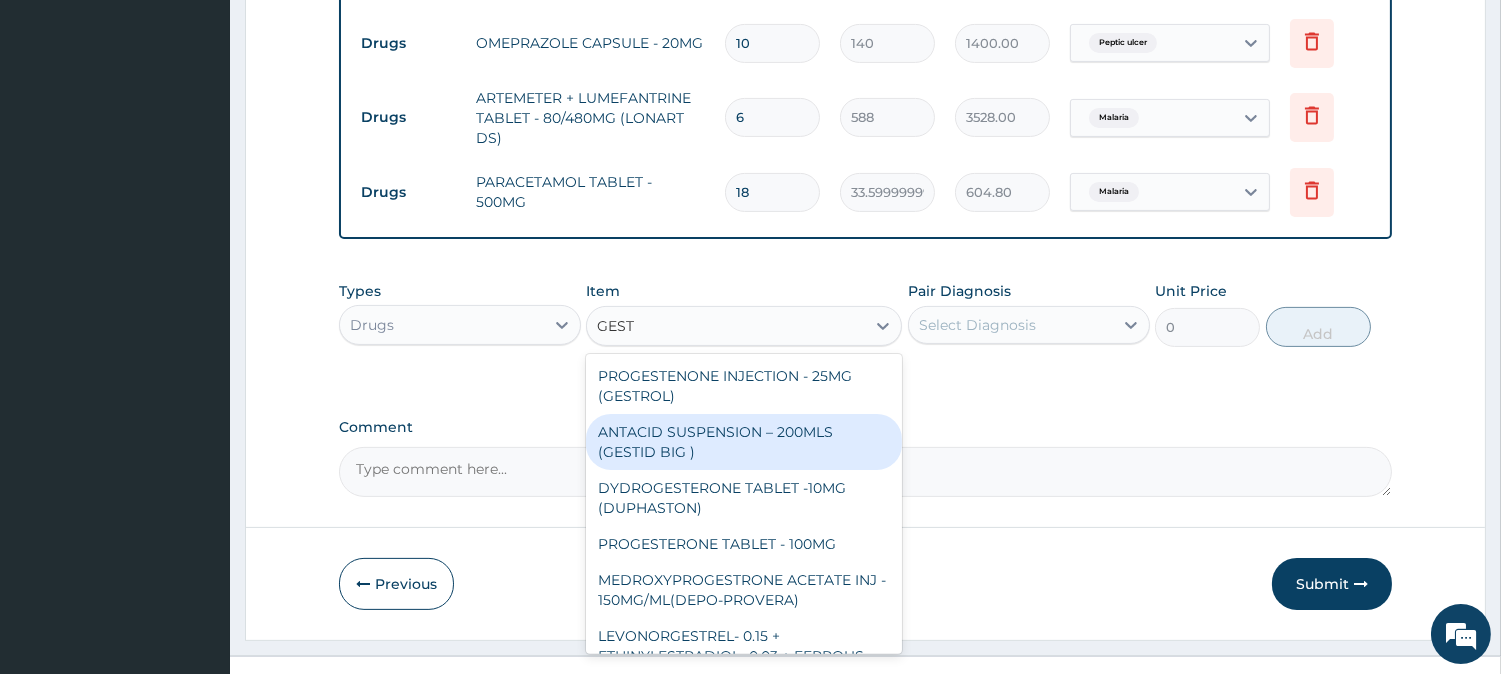 click on "ANTACID SUSPENSION – 200MLS (GESTID BIG )" at bounding box center [744, 442] 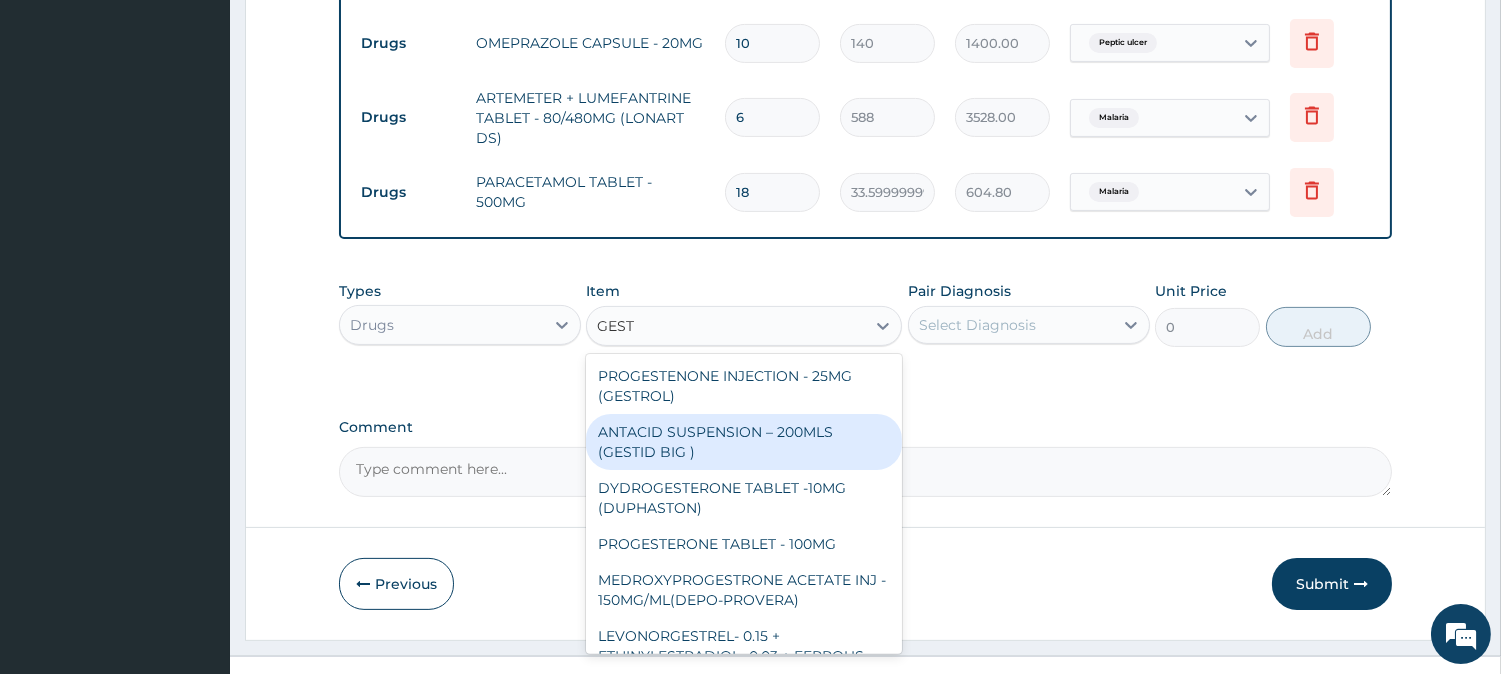 type 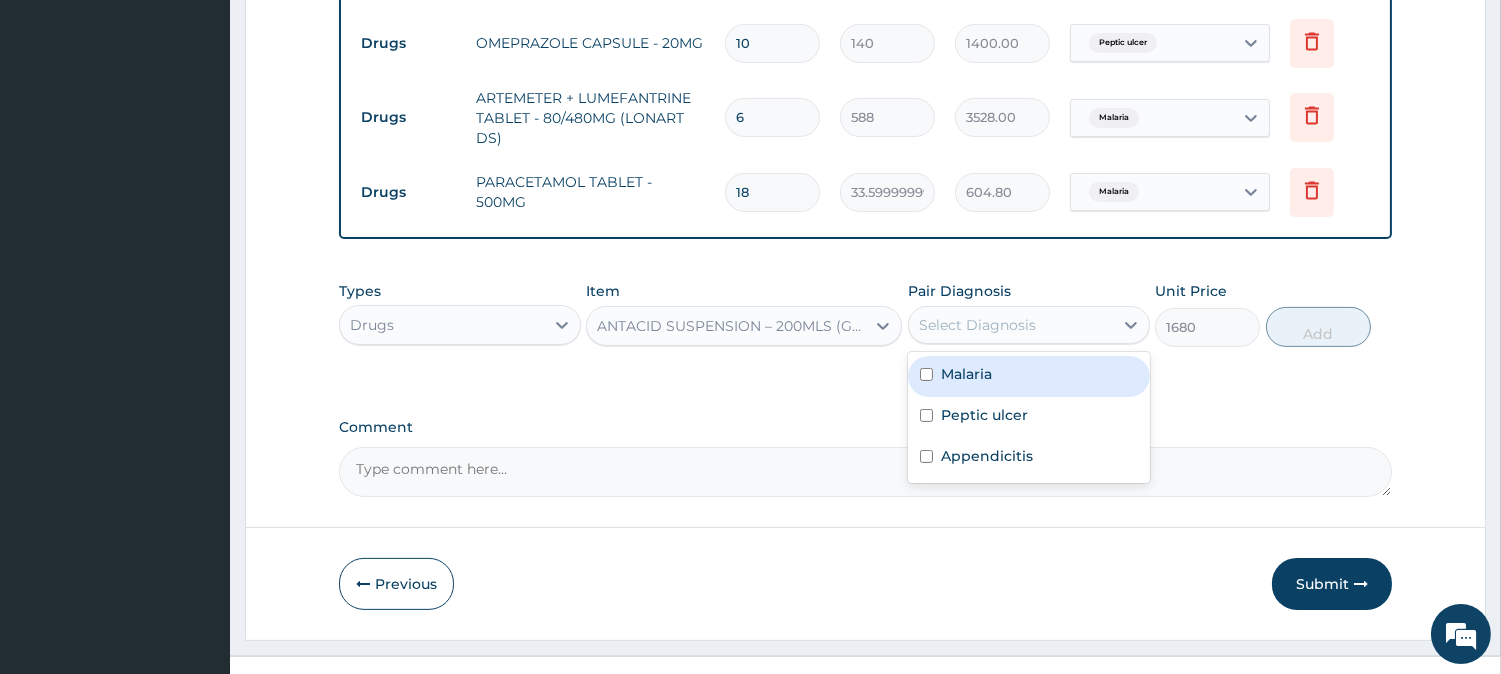 click on "Select Diagnosis" at bounding box center [1011, 325] 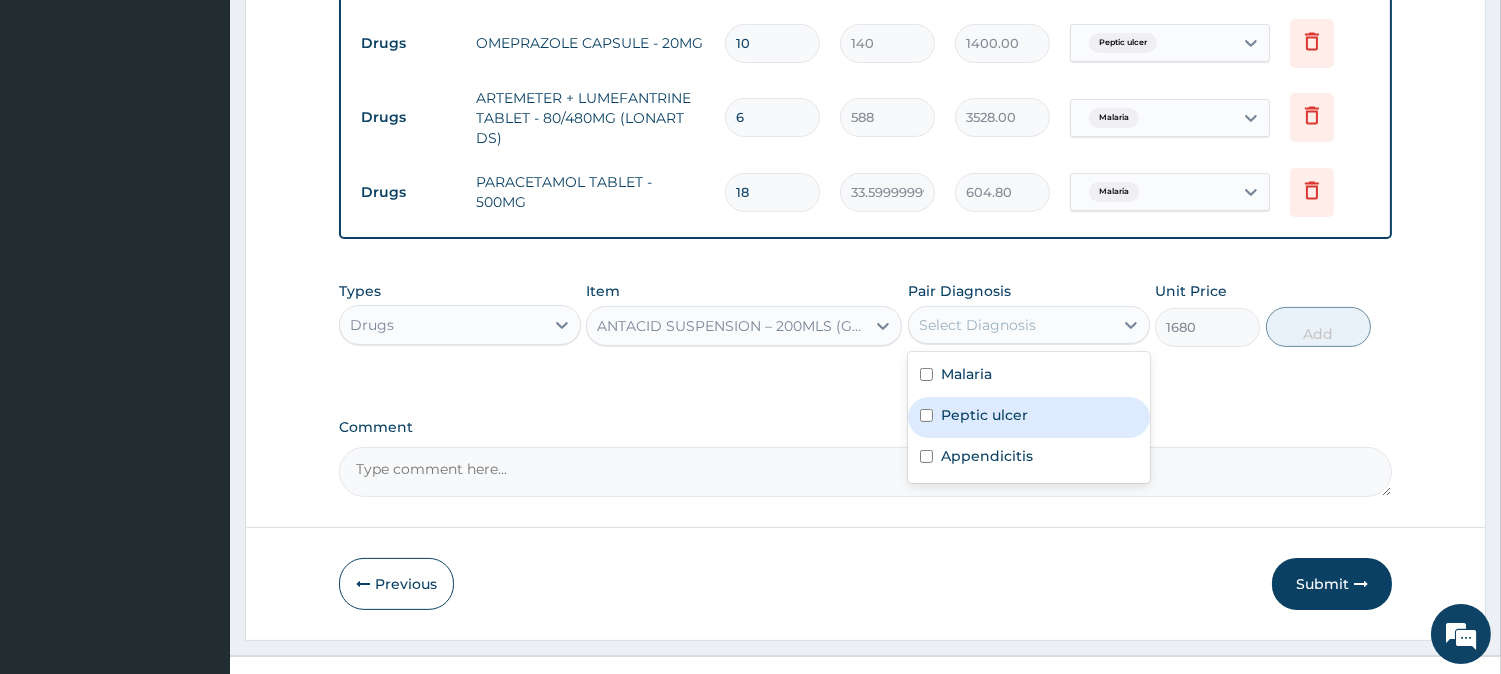 click on "Peptic ulcer" at bounding box center [1029, 417] 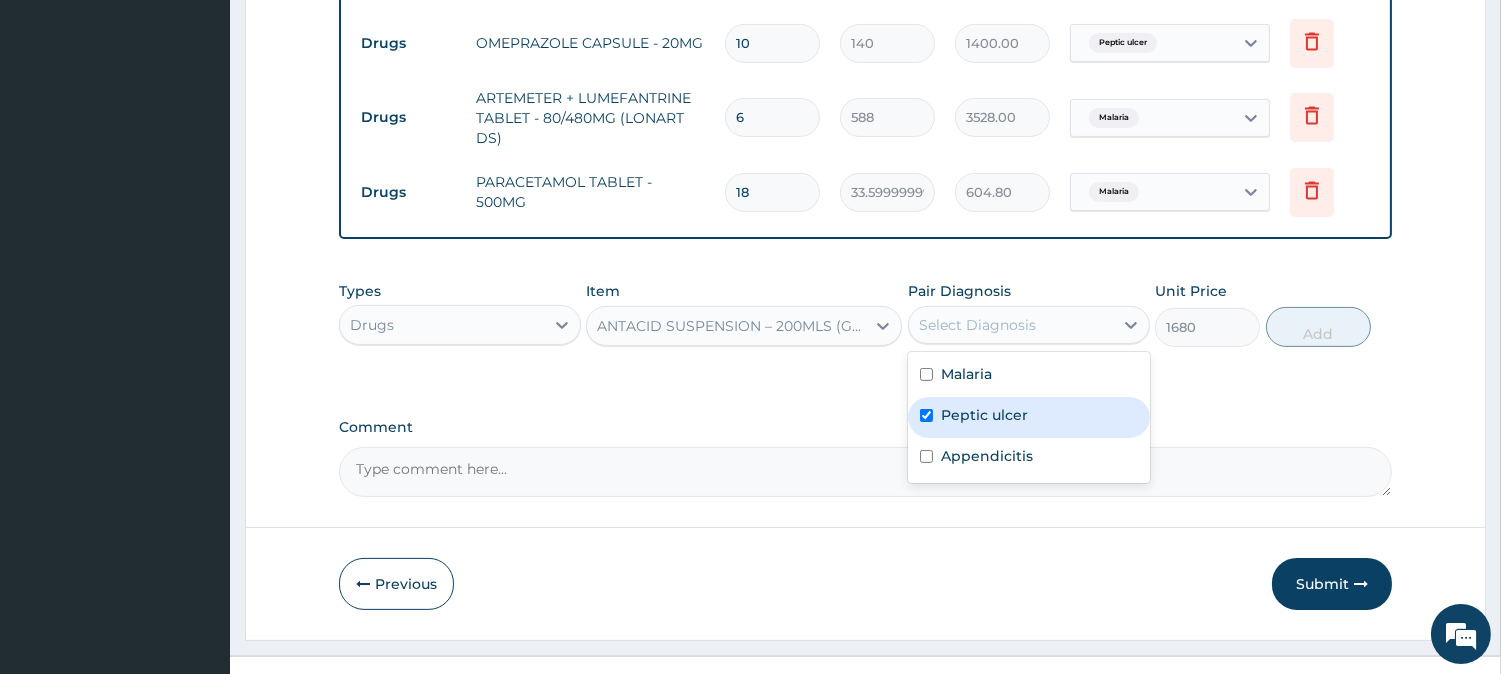 checkbox on "true" 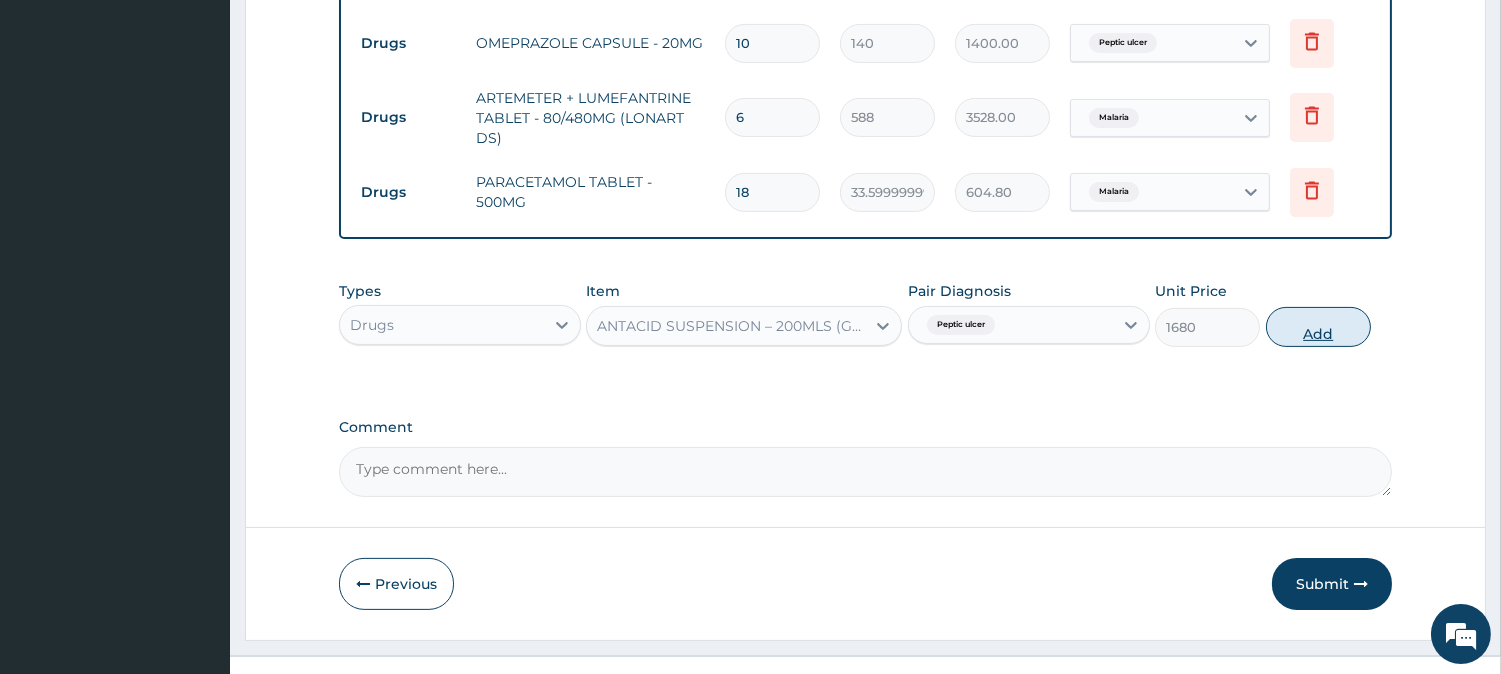 click on "Add" at bounding box center (1318, 327) 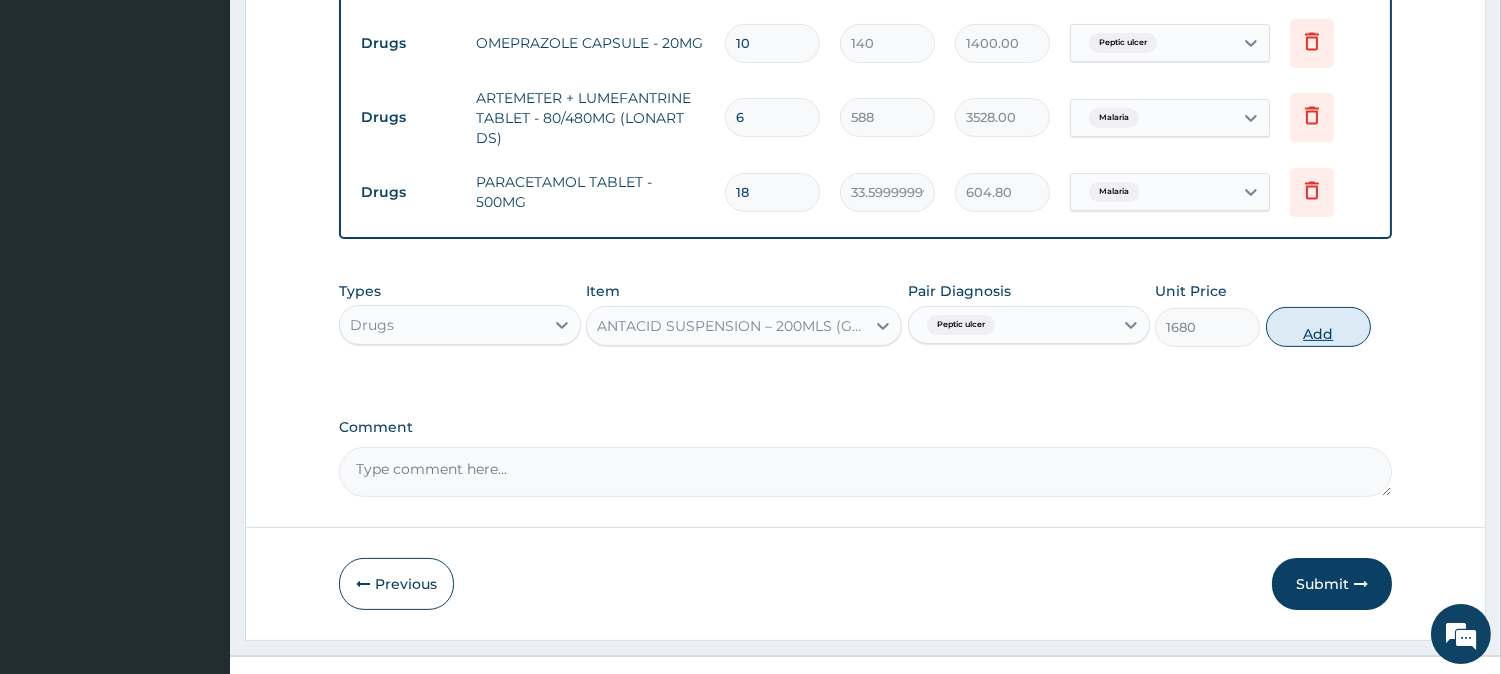 type on "0" 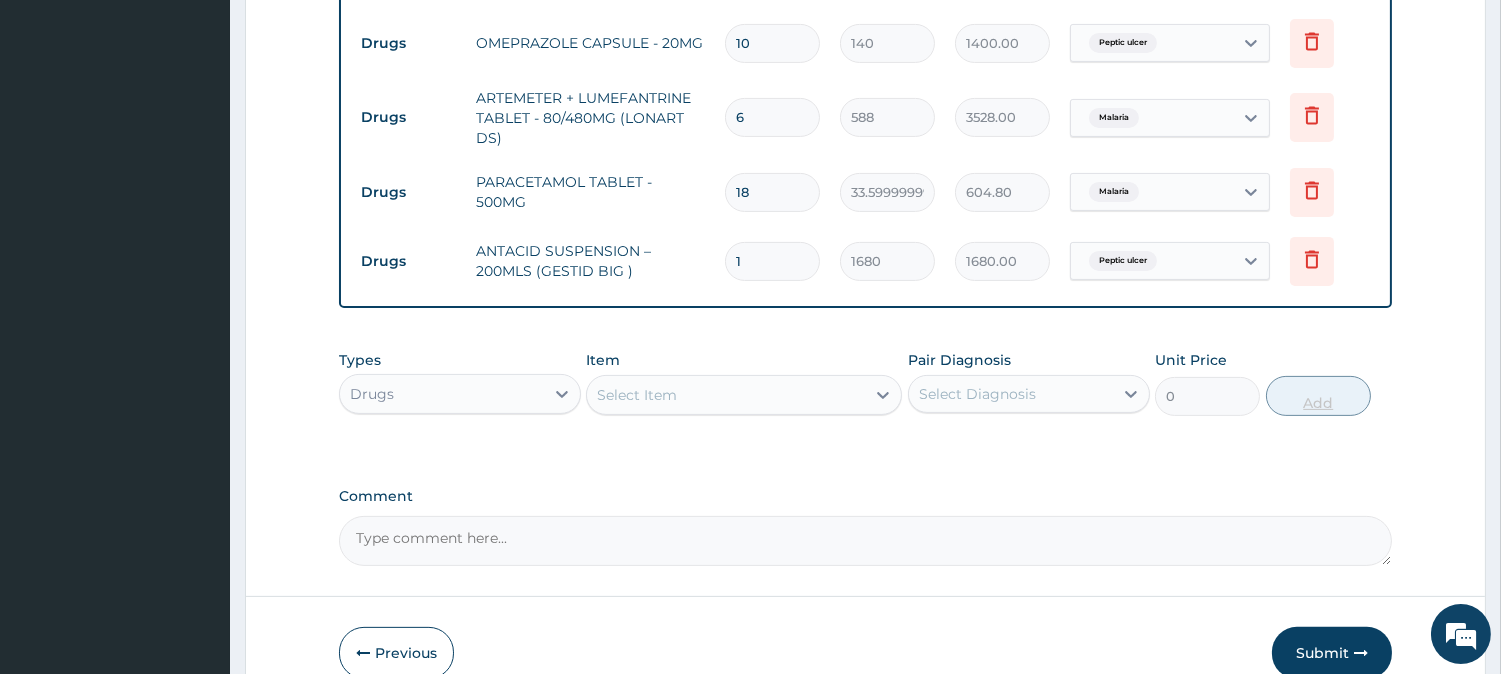 type 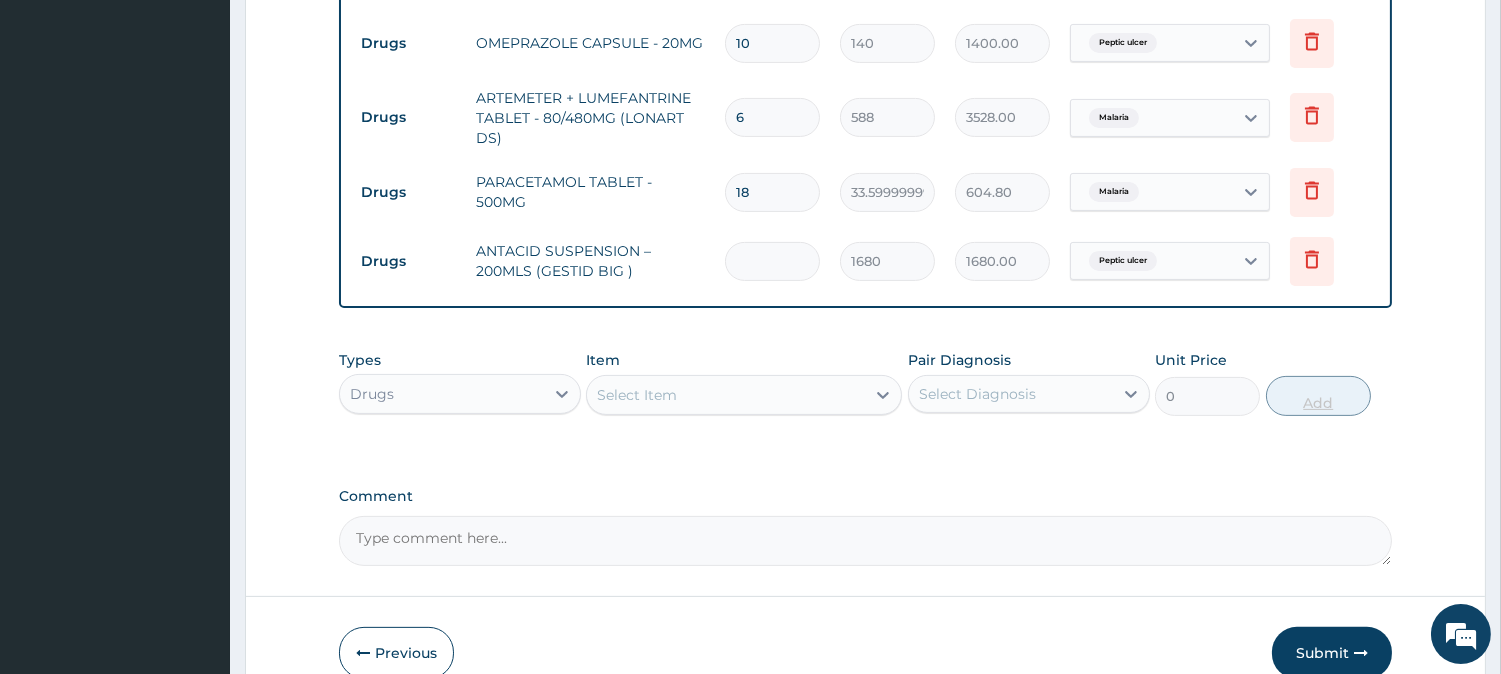 type on "0.00" 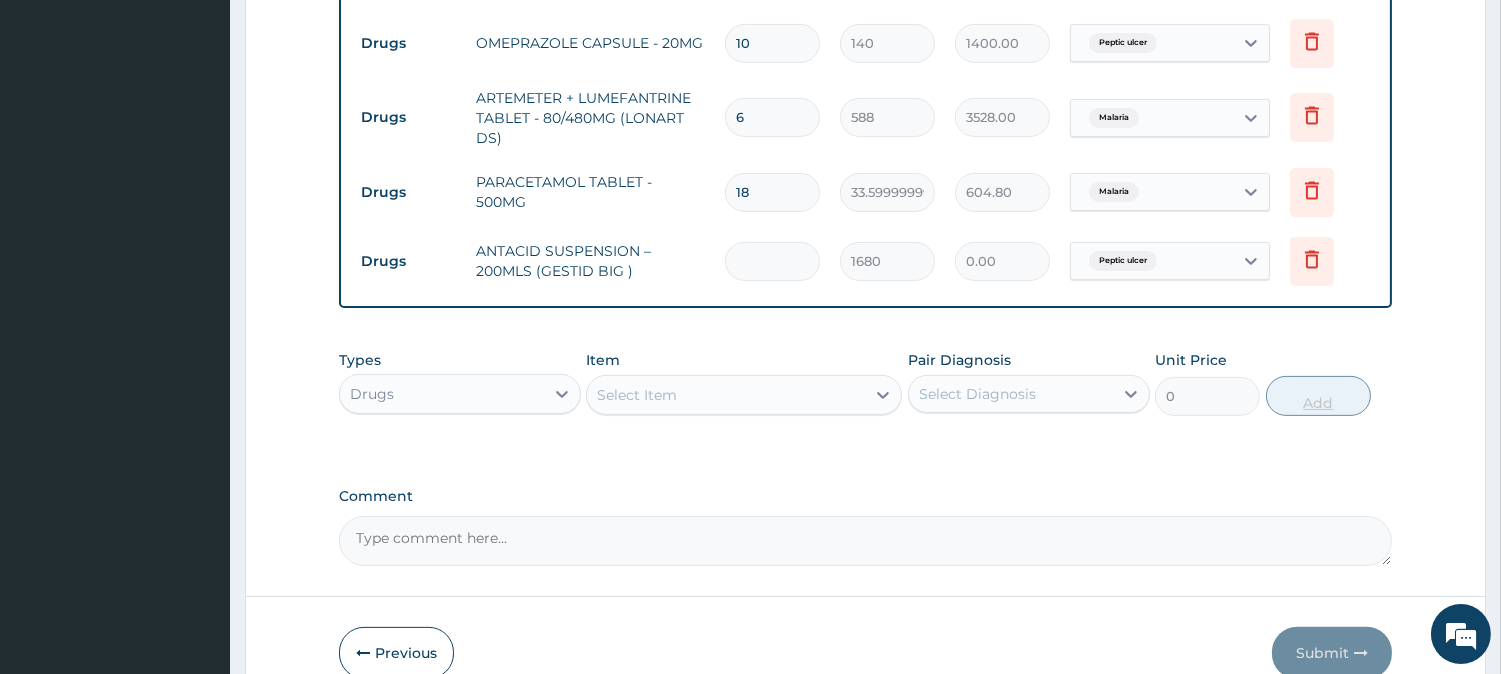 type on "2" 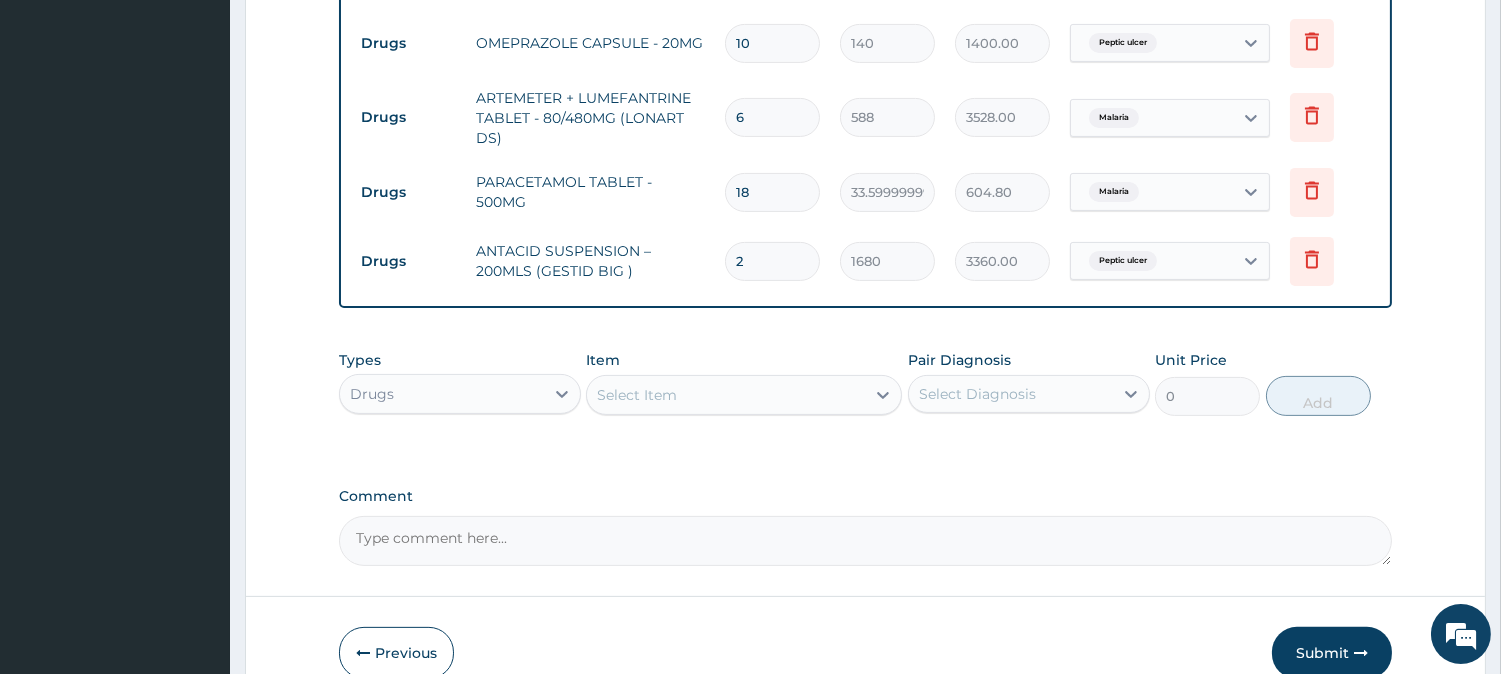 type on "2" 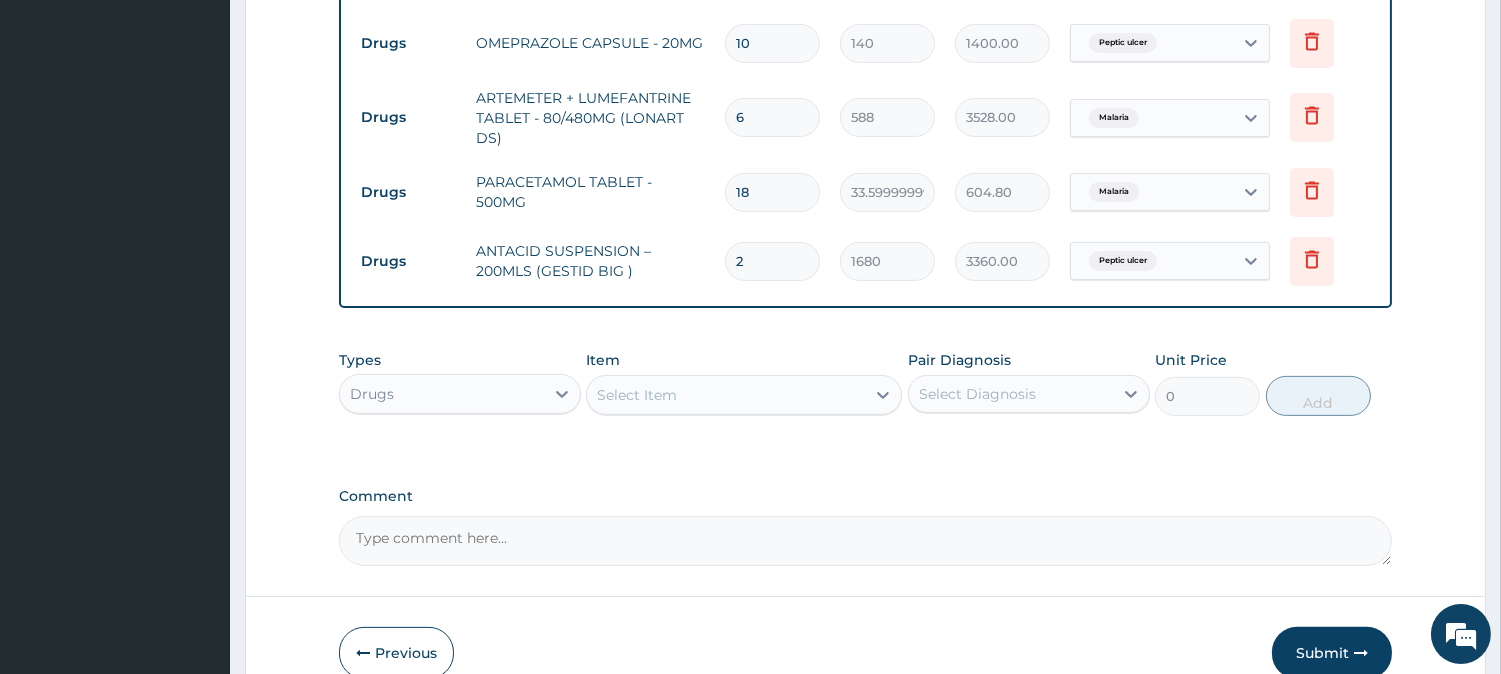 click on "Select Item" at bounding box center [726, 395] 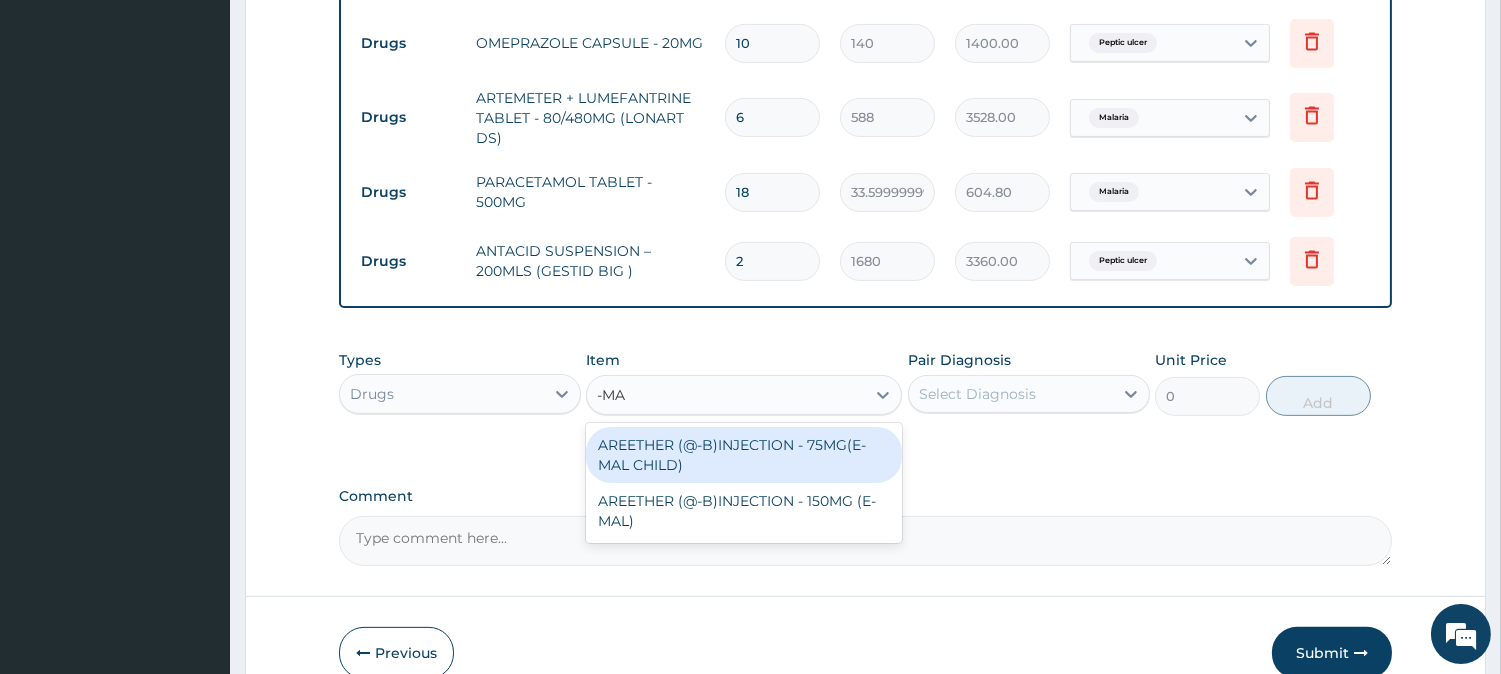 type on "-MAL" 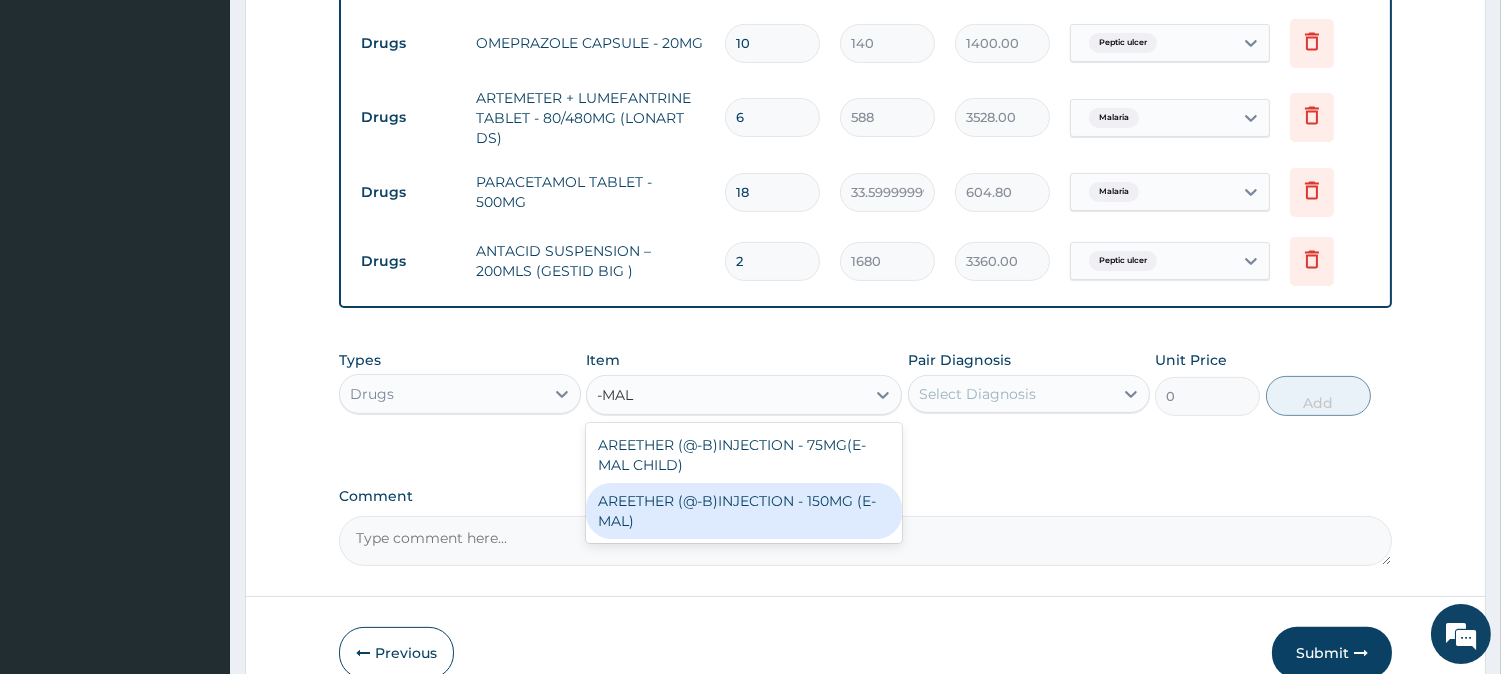 drag, startPoint x: 751, startPoint y: 501, endPoint x: 852, endPoint y: 505, distance: 101.07918 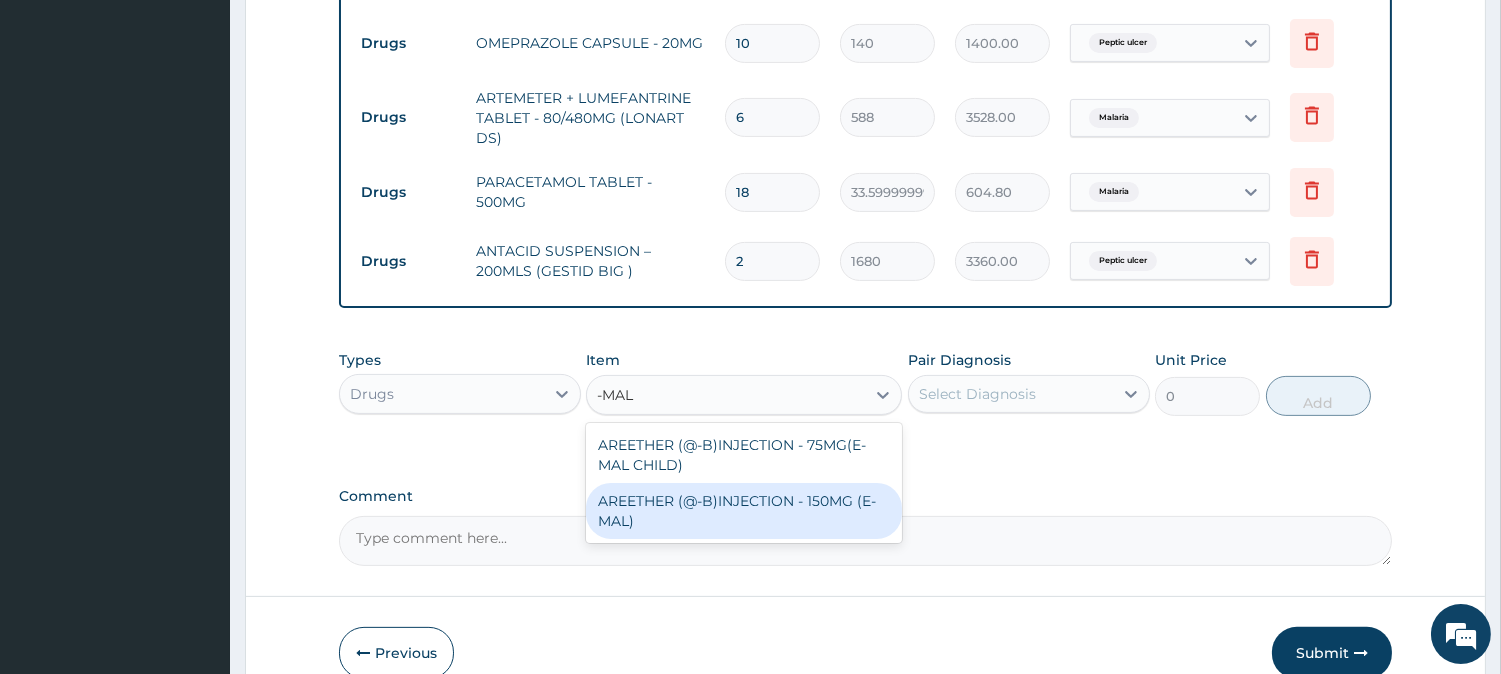click on "AREETHER (@-B)INJECTION - 150MG (E-MAL)" at bounding box center (744, 511) 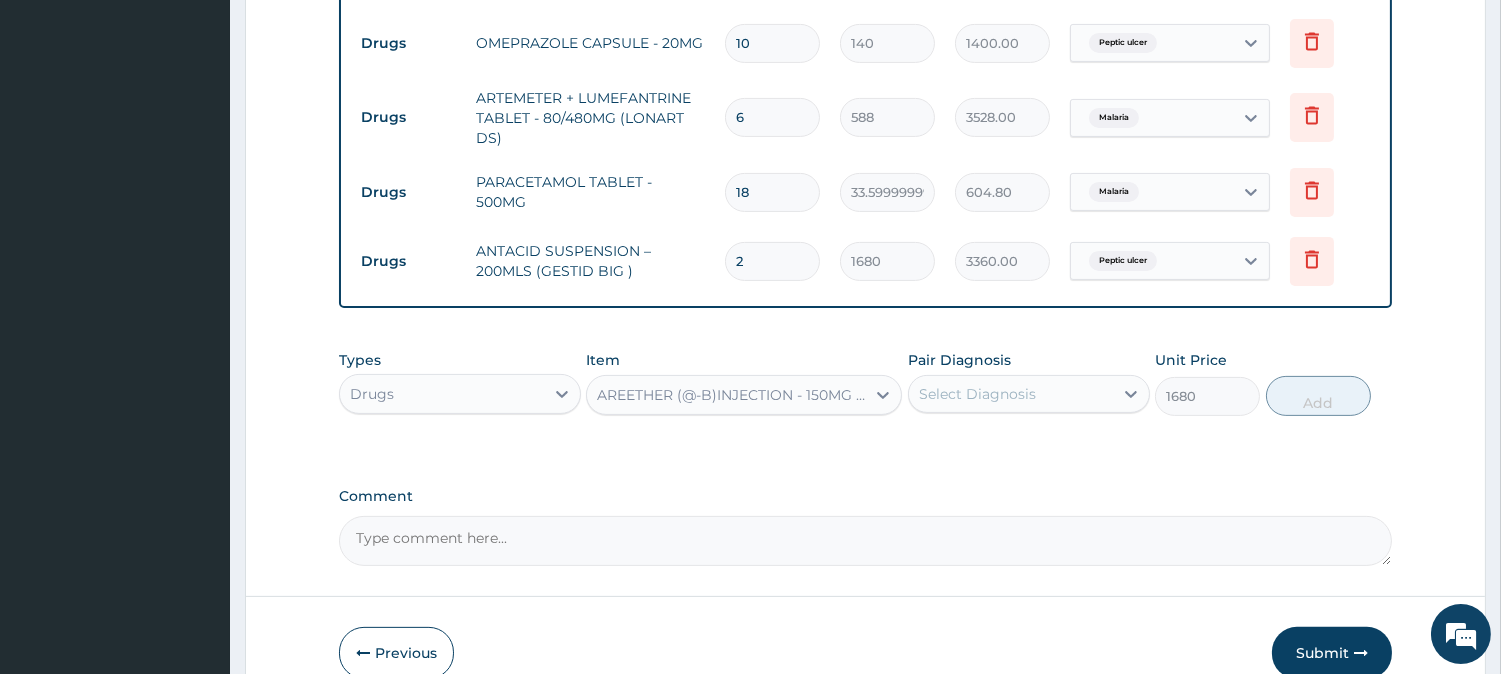 click on "Select Diagnosis" at bounding box center [977, 394] 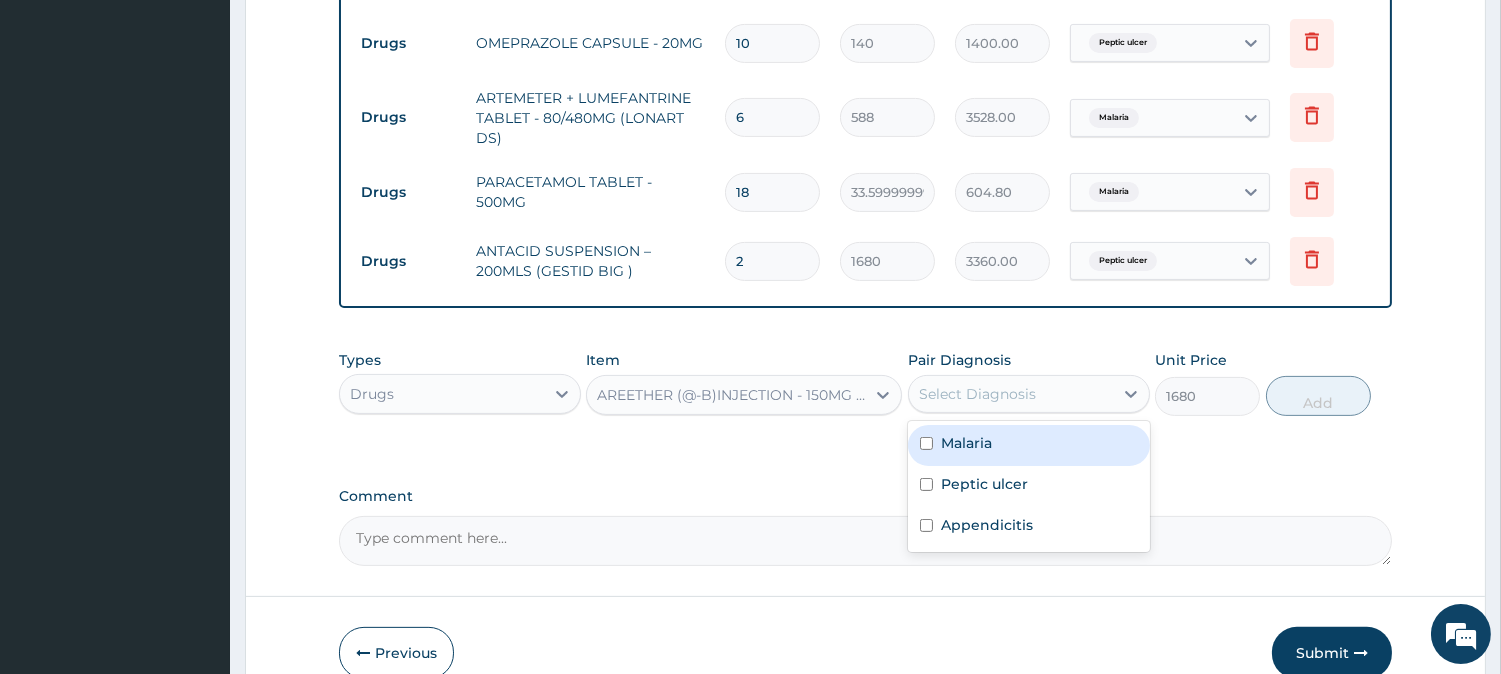 click on "Malaria" at bounding box center [966, 443] 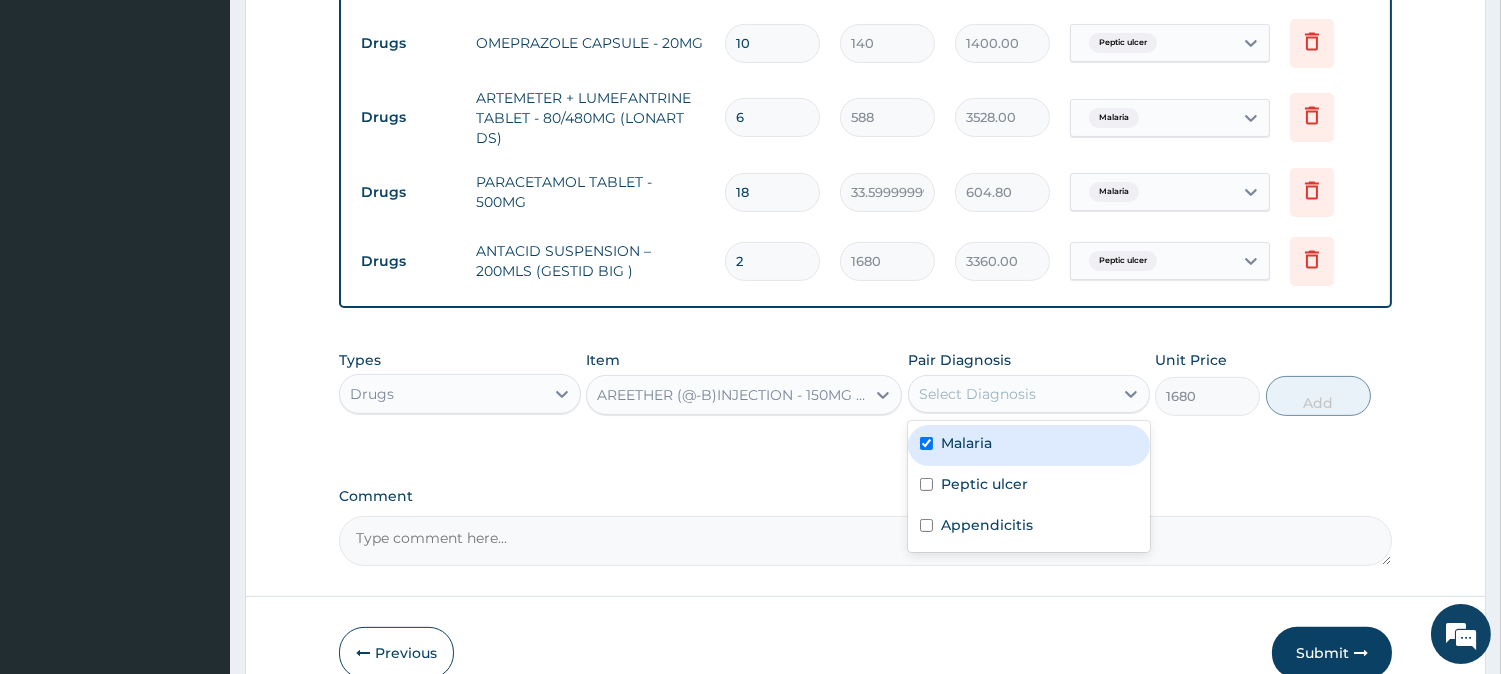 checkbox on "true" 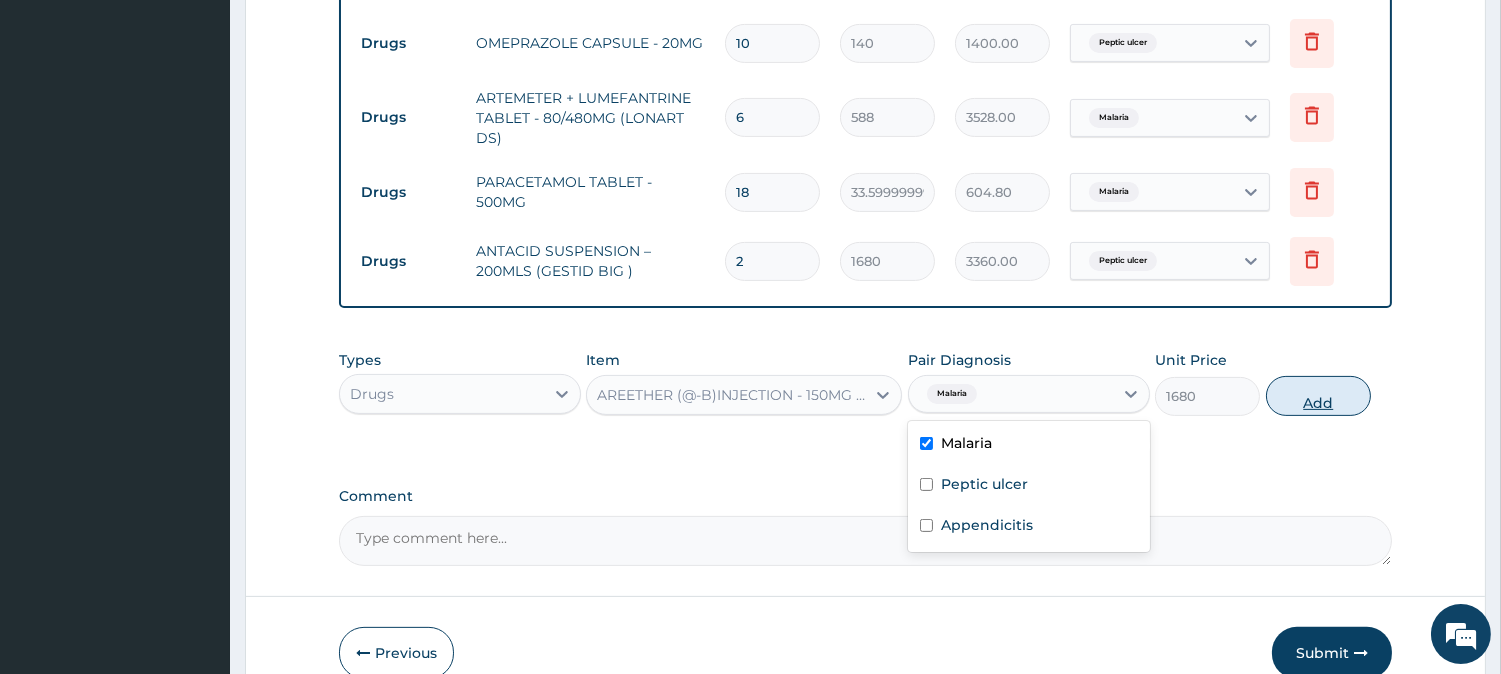 click on "Add" at bounding box center [1318, 396] 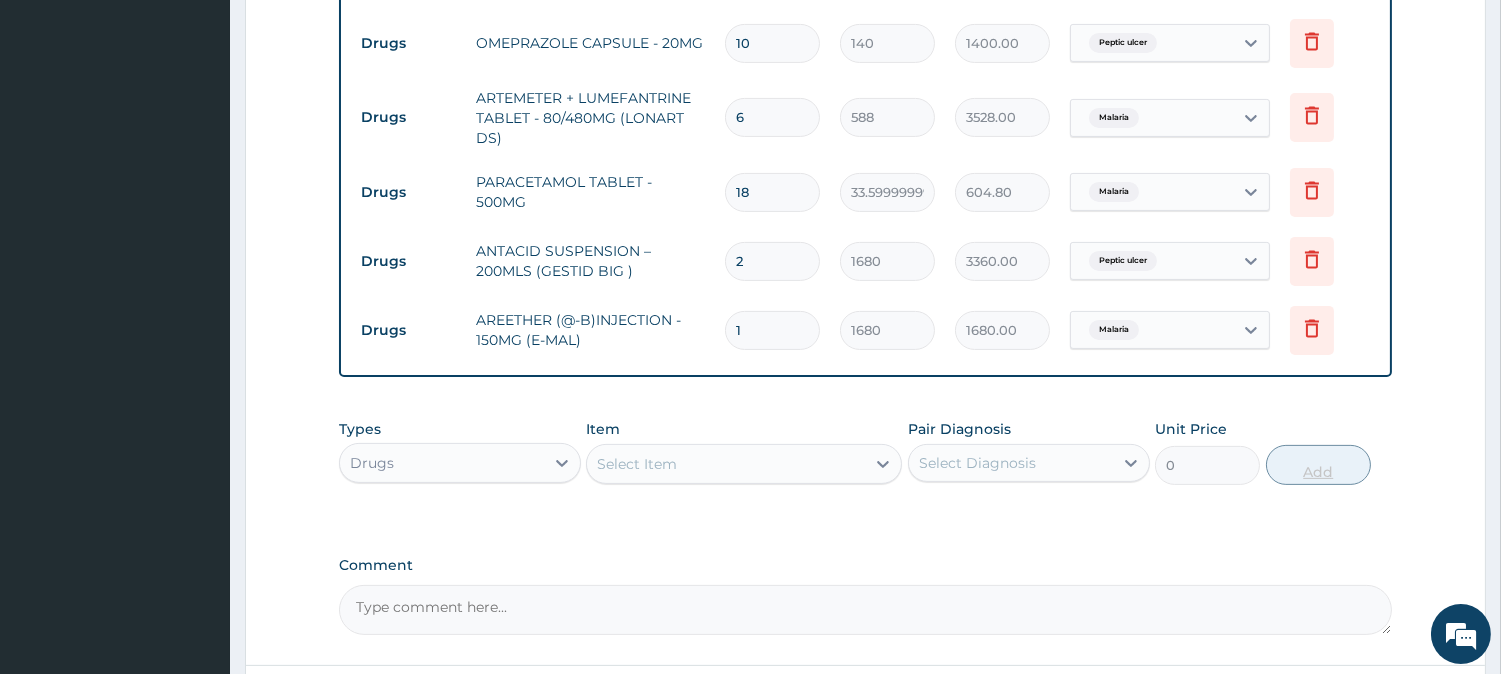type 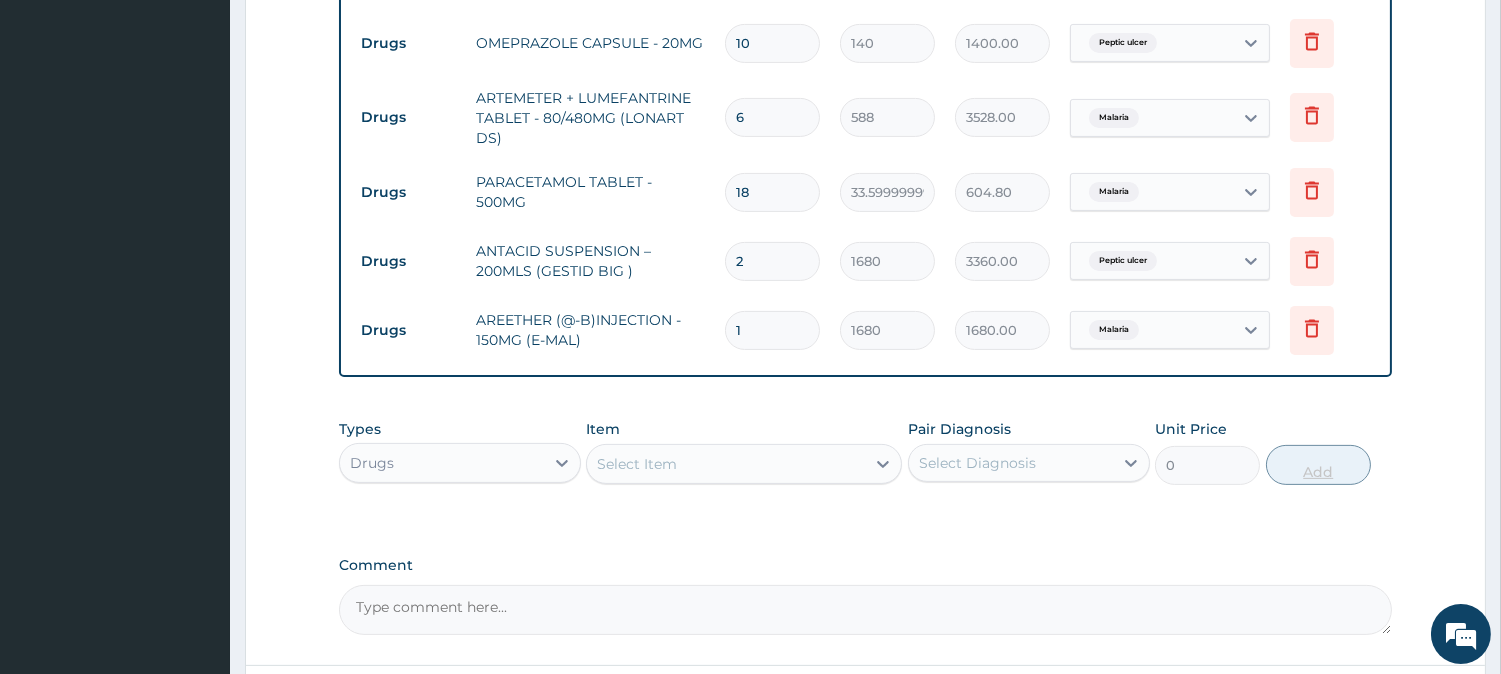 type on "0.00" 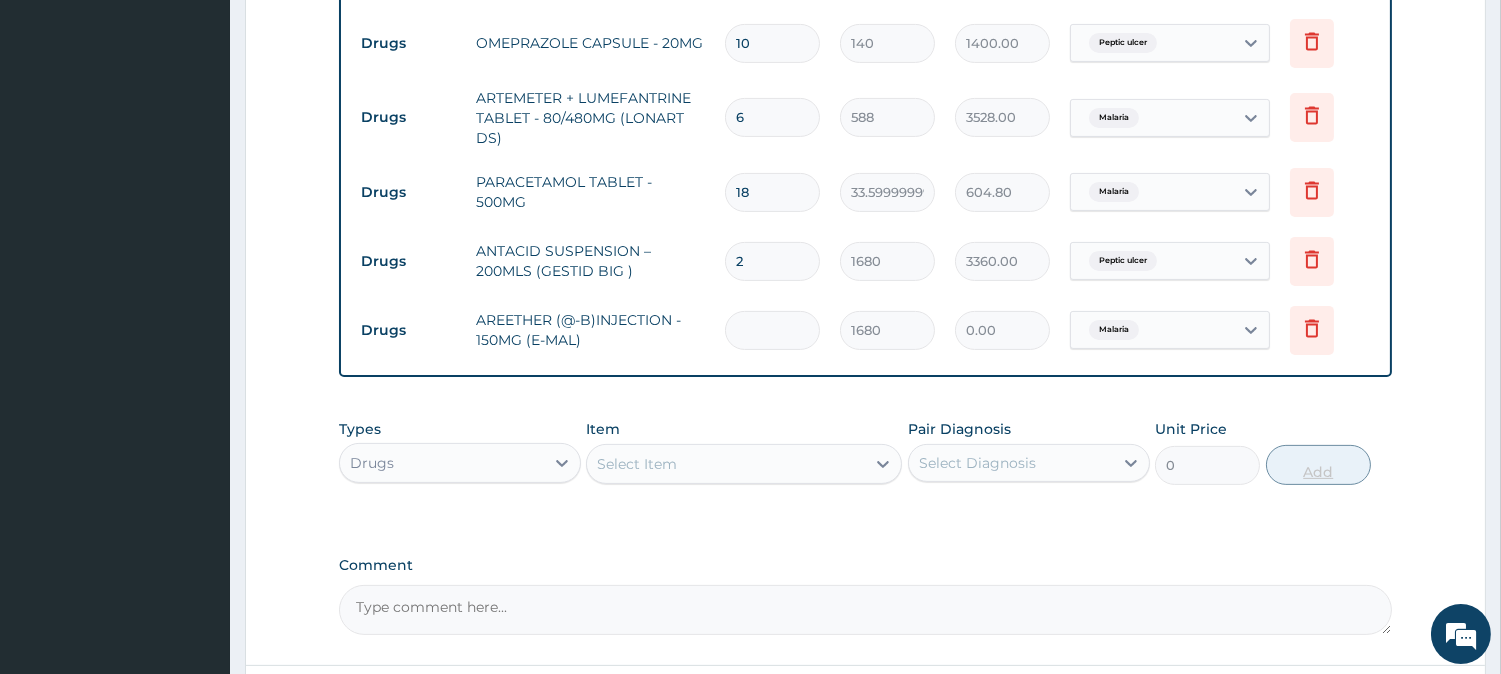 type on "3" 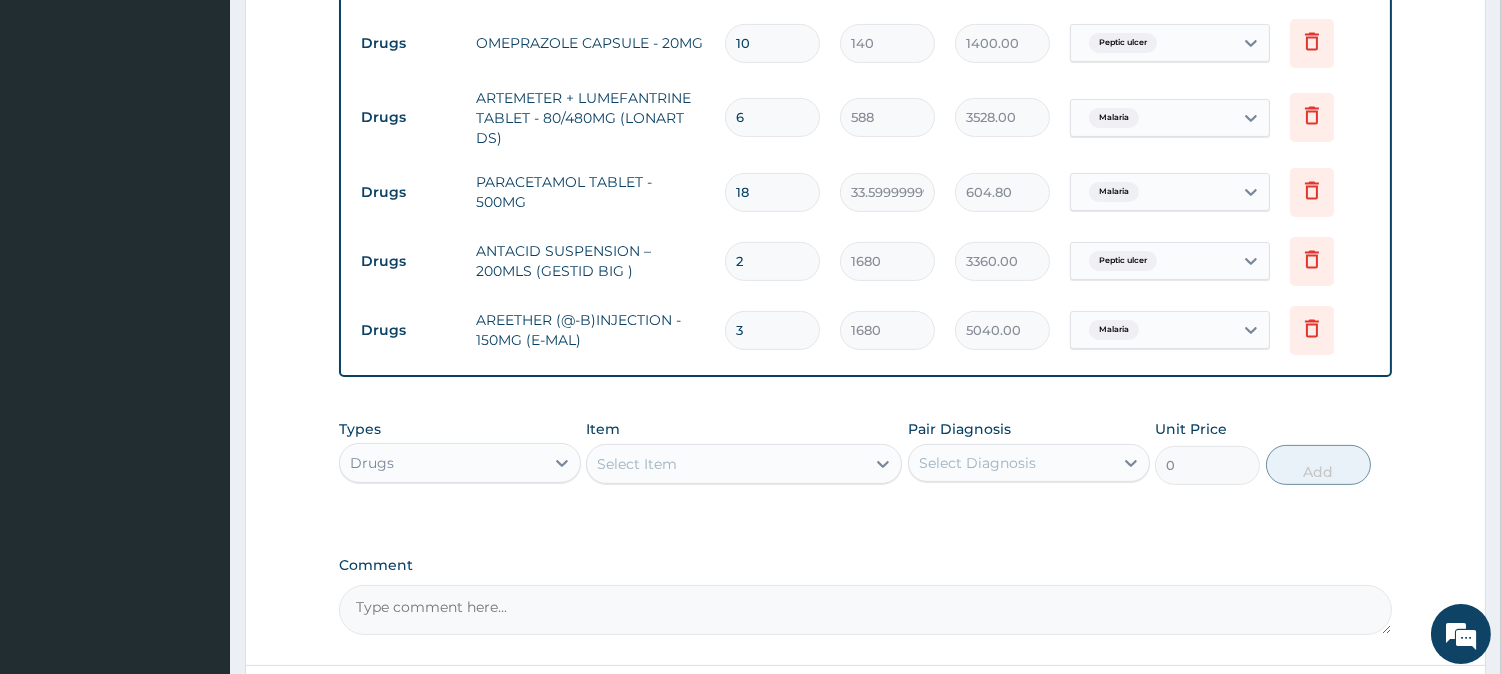 type on "3" 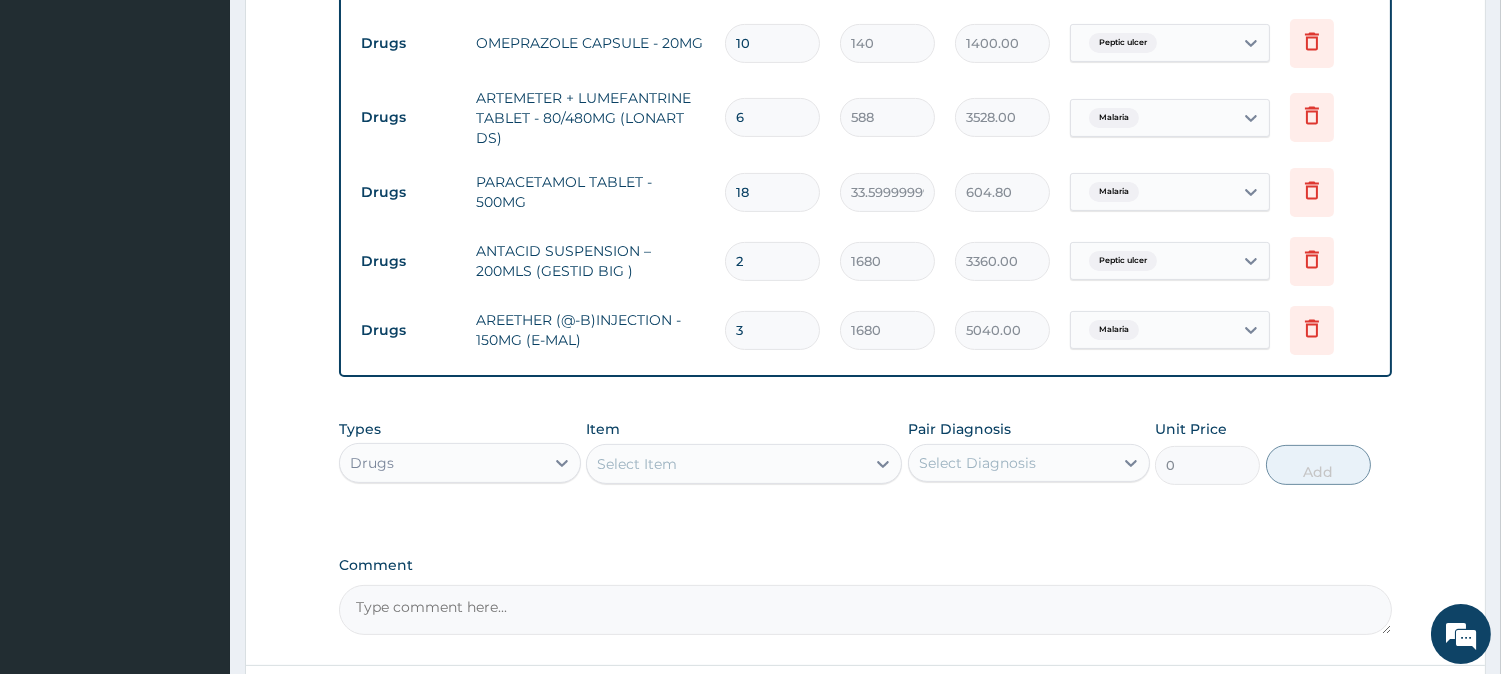 click on "Select Item" at bounding box center [637, 464] 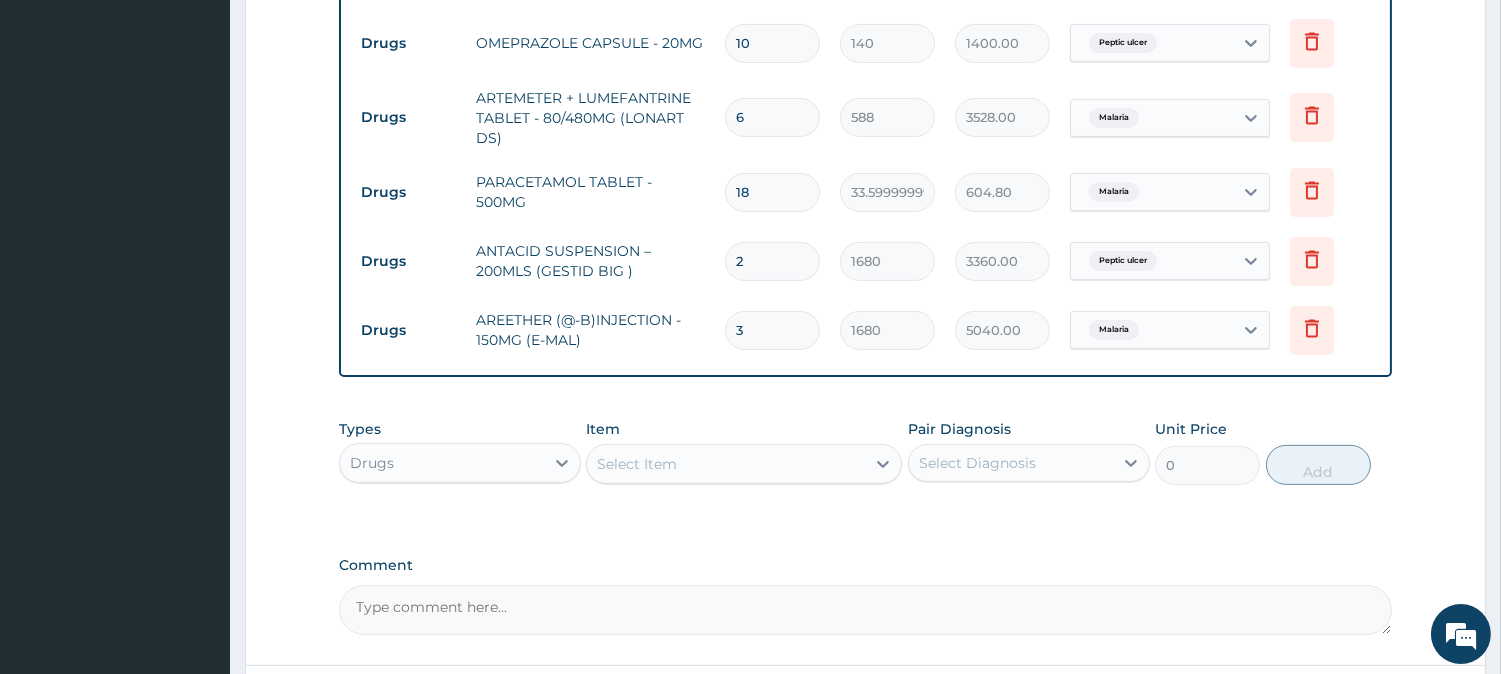 click on "PA Code / Prescription Code Enter Code(Secondary Care Only) Encounter Date DD-MM-YYYY Important Notice Please enter PA codes before entering items that are not attached to a PA code   All diagnoses entered must be linked to a claim item. Diagnosis & Claim Items that are visible but inactive cannot be edited because they were imported from an already approved PA code. Diagnosis Malaria Confirmed Peptic ulcer Confirmed Appendicitis Confirmed NB: All diagnosis must be linked to a claim item Claim Items Type Name Quantity Unit Price Total Price Pair Diagnosis Actions Laboratory MICROSCOPY, CULTURE & SENSITIVITY [STOOL] 1 5000 5000.00 Appendicitis  + 1 Delete Laboratory STOOL, OCCULT BLOOD - [STOOL] 1 3500 3500.00 Peptic ulcer  + 1 Delete Laboratory MALARIA PARASITE (MP) RDT 1 2000 2000.00 Malaria Delete Laboratory FBC CBC-COMPLETE BLOOD COUNT (HAEMOGRAM) - [BLOOD] 1 5000 5000.00 Malaria Delete Drugs OMEPRAZOLE CAPSULE - 20MG 10 140 1400.00 Peptic ulcer Delete Drugs 6 588 3528.00 Malaria Delete Drugs 18 604.80 2 3" at bounding box center [865, -125] 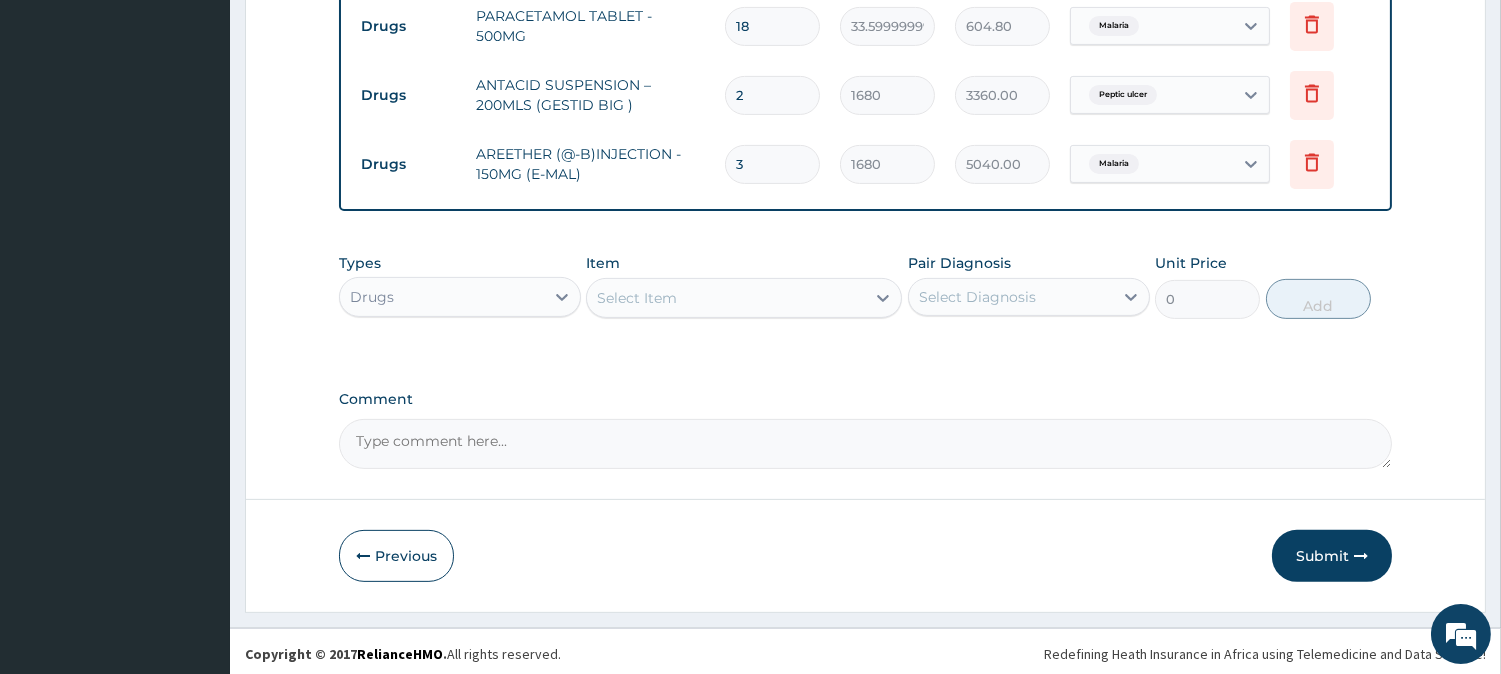 scroll, scrollTop: 1247, scrollLeft: 0, axis: vertical 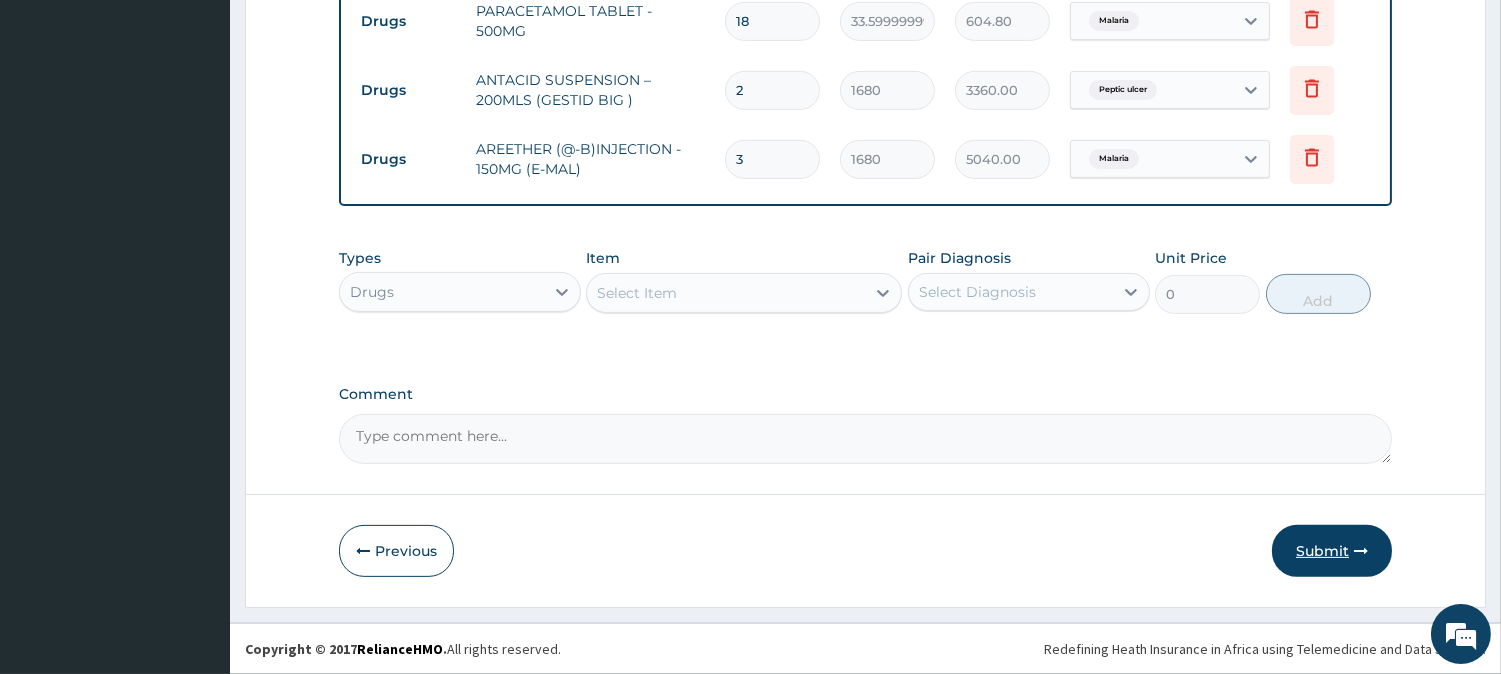 click on "Submit" at bounding box center [1332, 551] 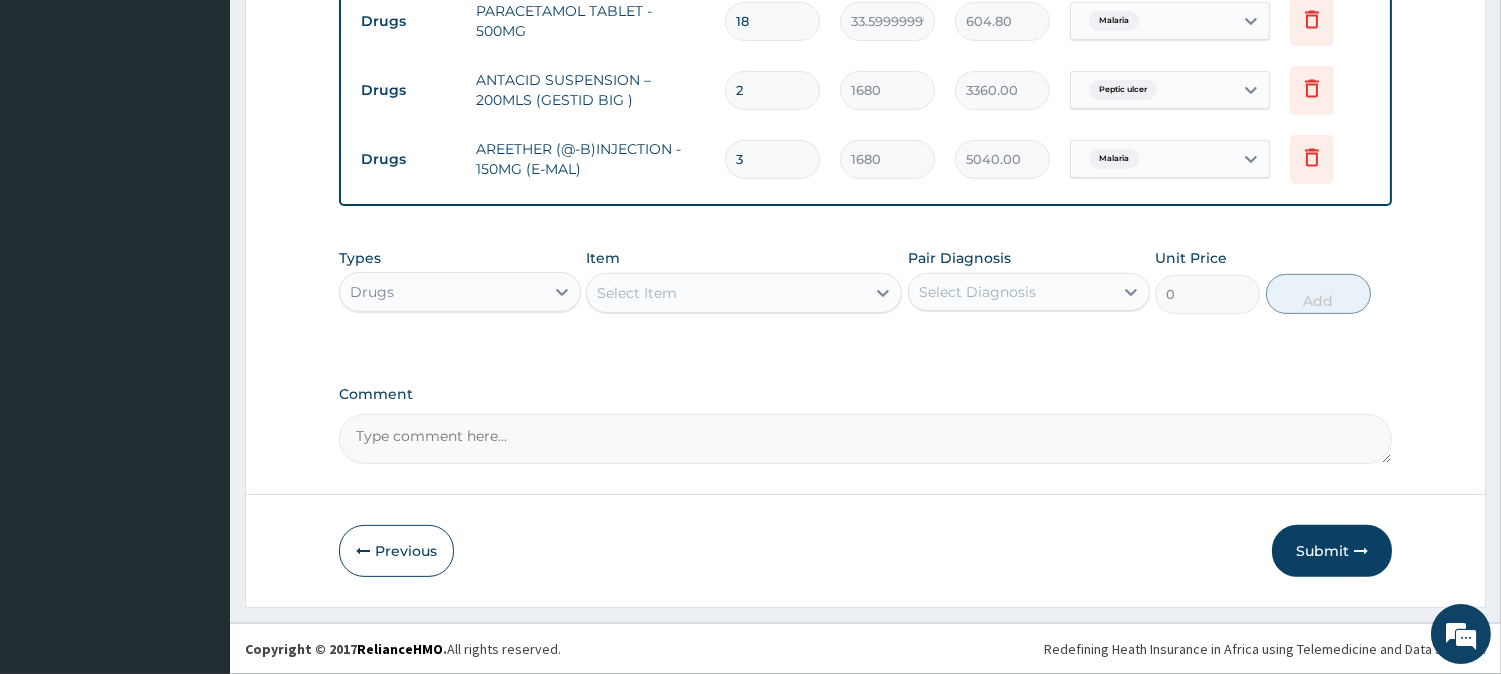 scroll, scrollTop: 657, scrollLeft: 0, axis: vertical 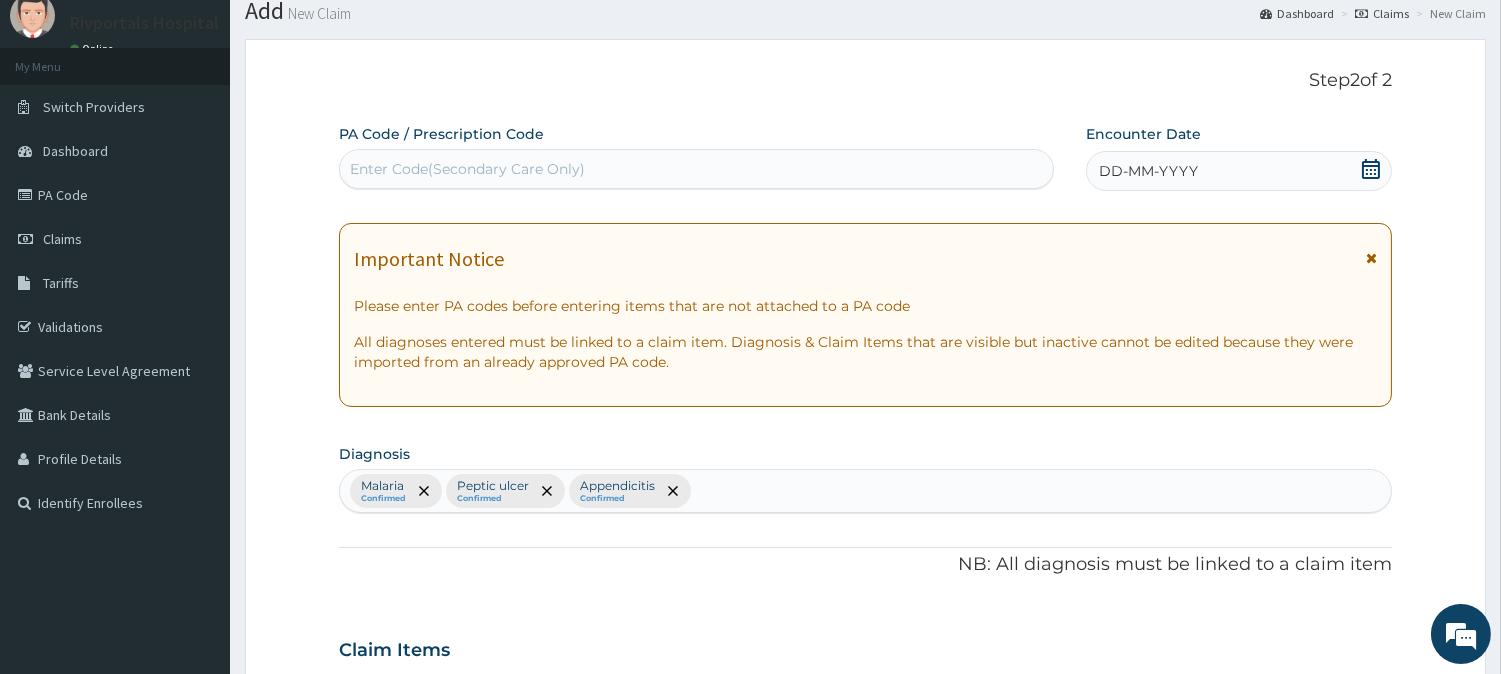 click on "DD-MM-YYYY" at bounding box center [1239, 171] 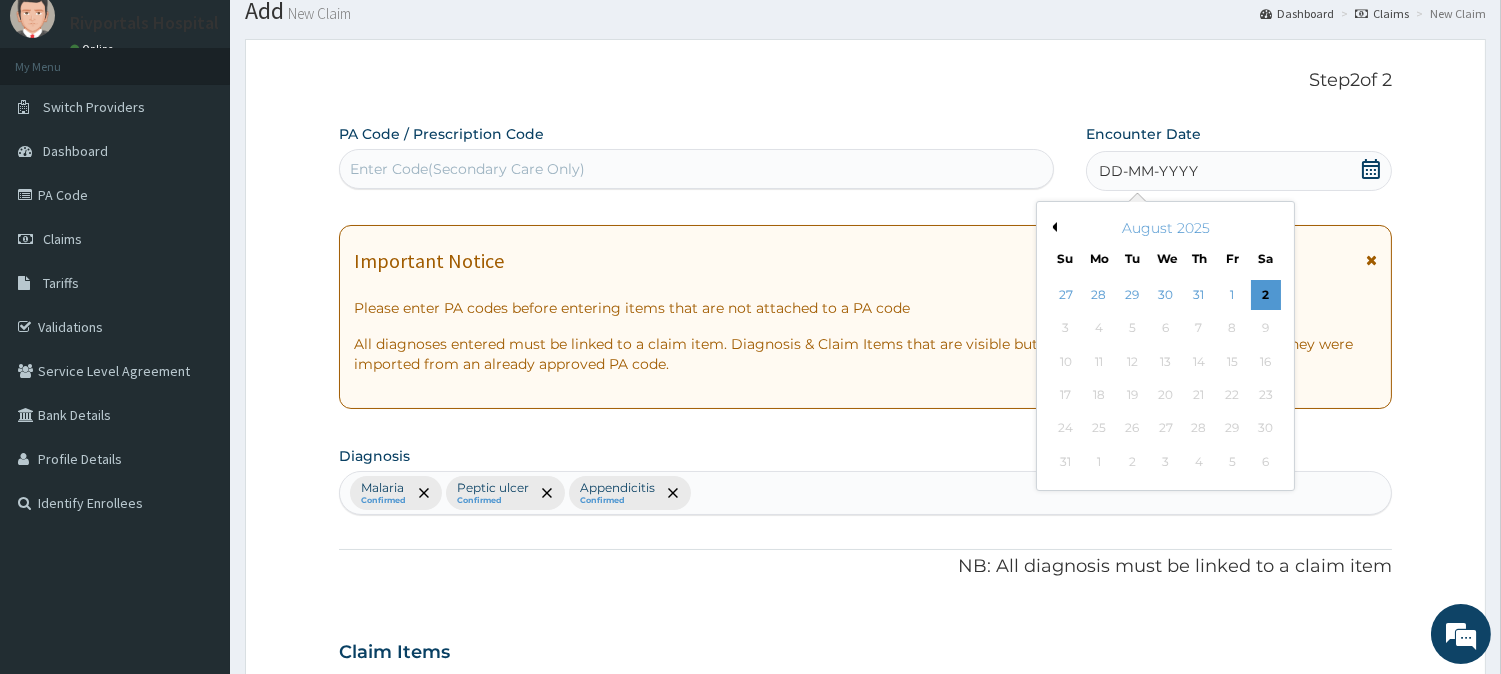 click on "August 2025 Su Mo Tu We Th Fr Sa" at bounding box center (1165, 239) 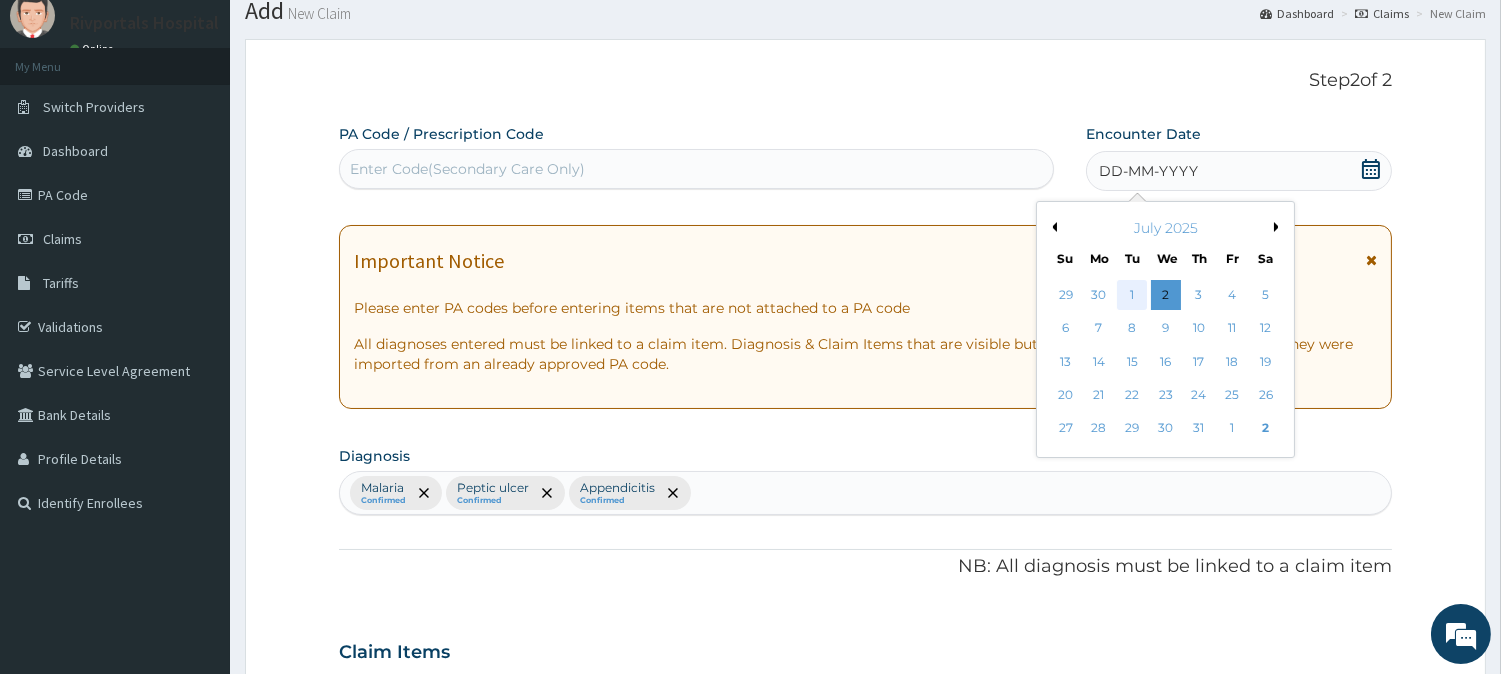 click on "1" at bounding box center [1132, 295] 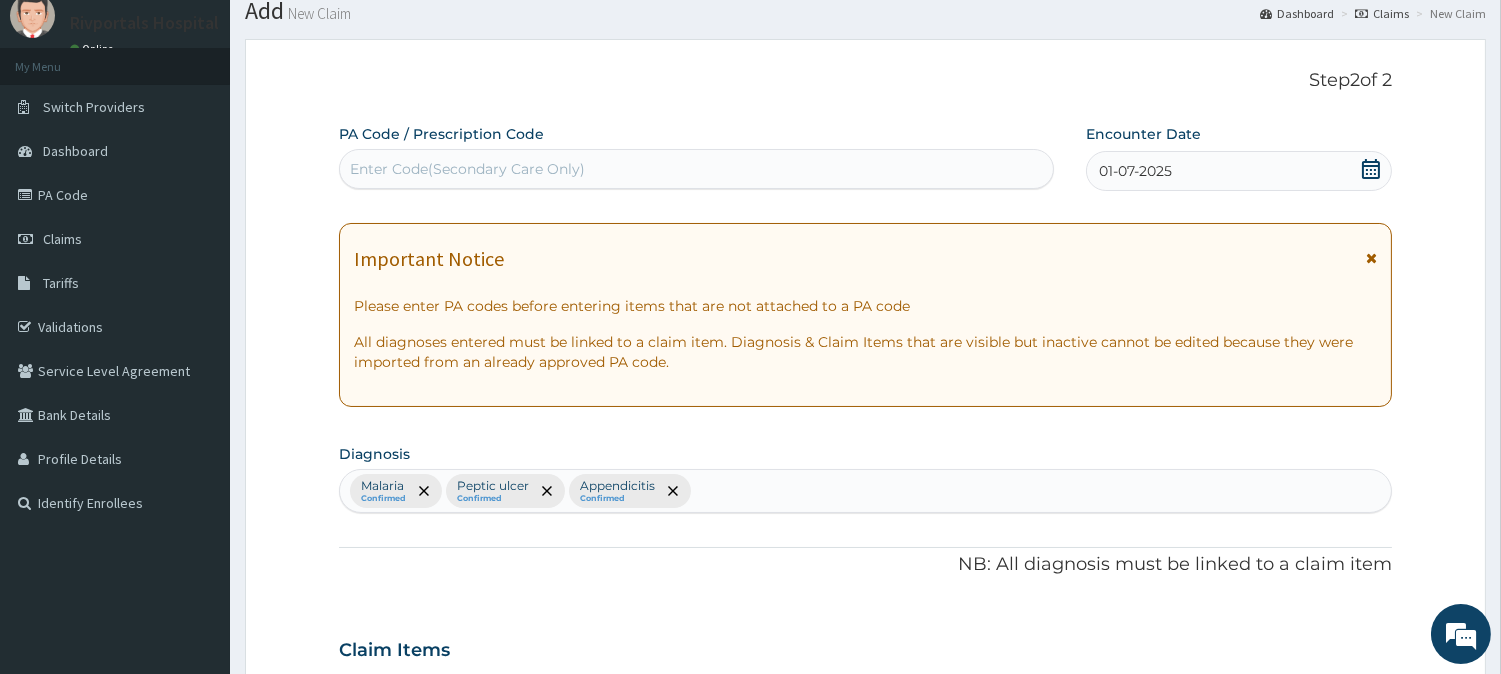 click on "Diagnosis Malaria Confirmed Peptic ulcer Confirmed Appendicitis Confirmed" at bounding box center (865, 476) 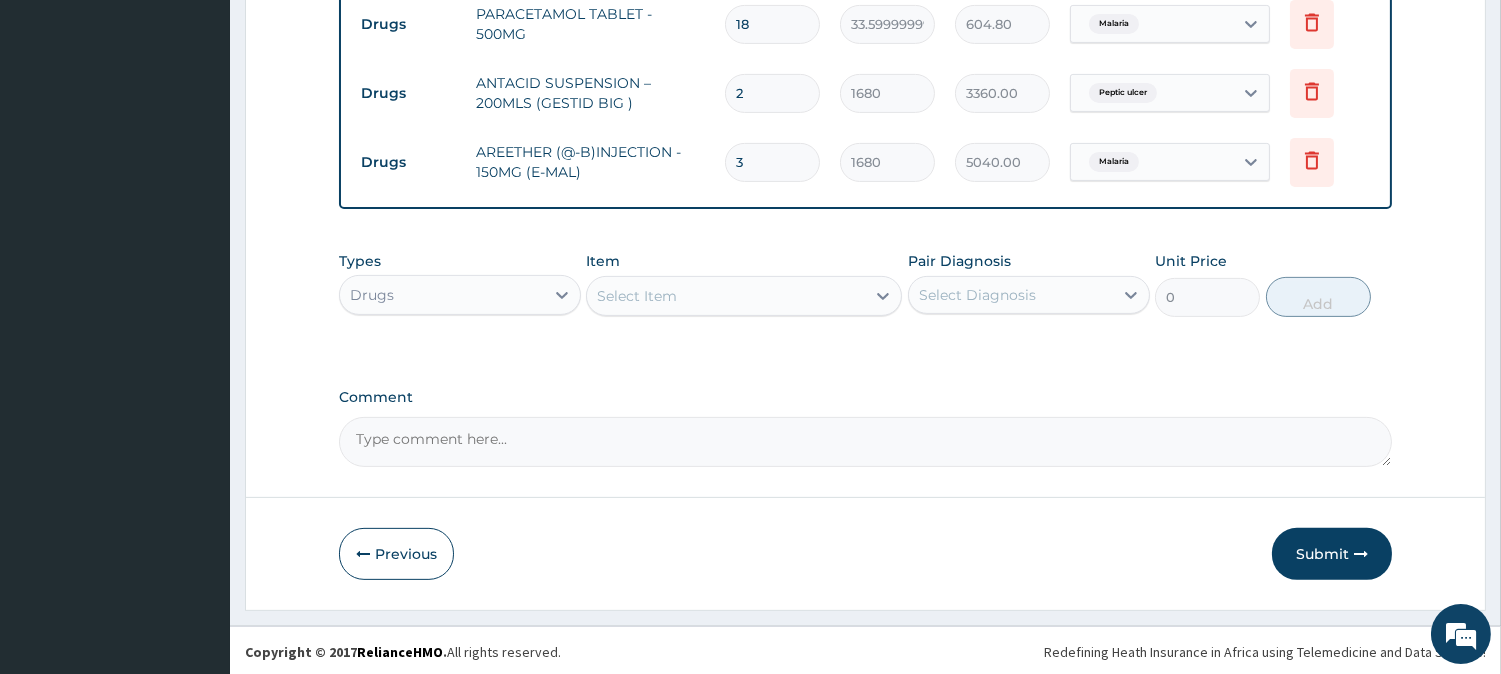 scroll, scrollTop: 1247, scrollLeft: 0, axis: vertical 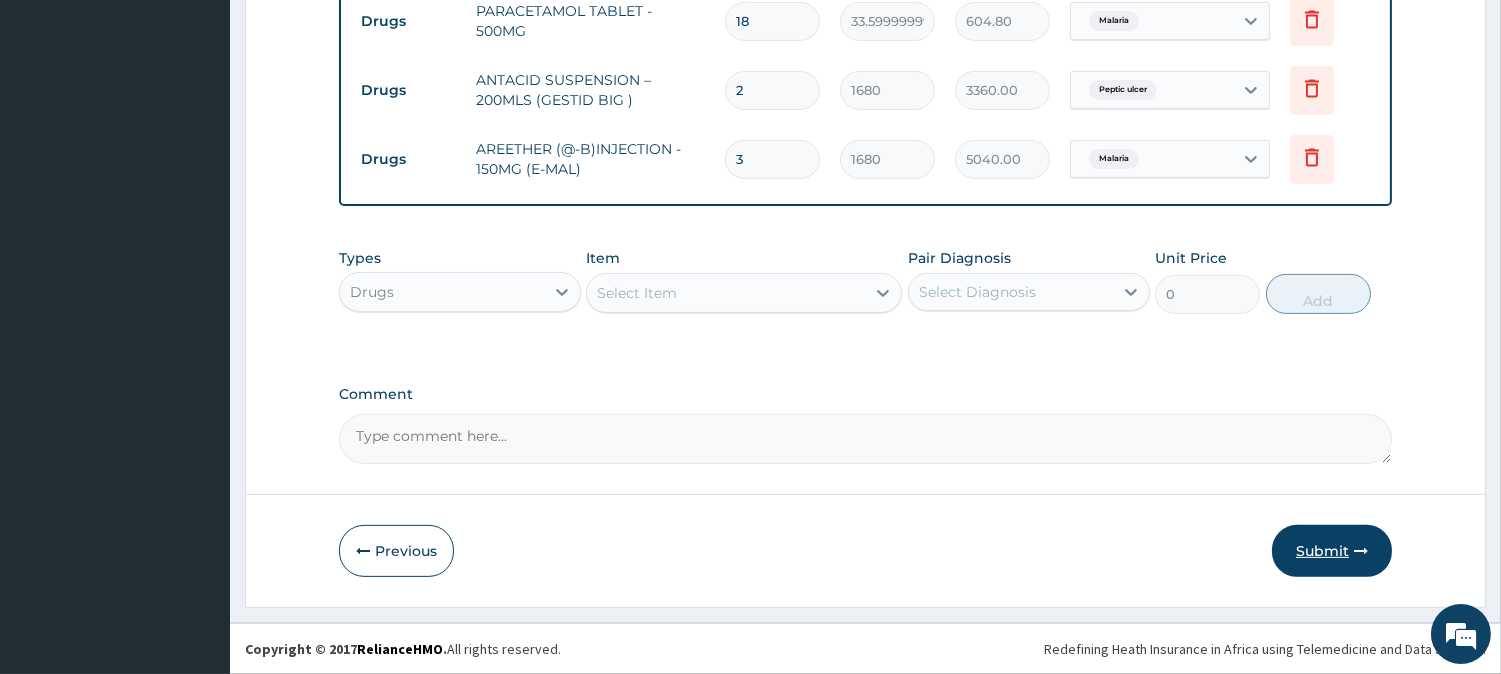 click at bounding box center [1361, 551] 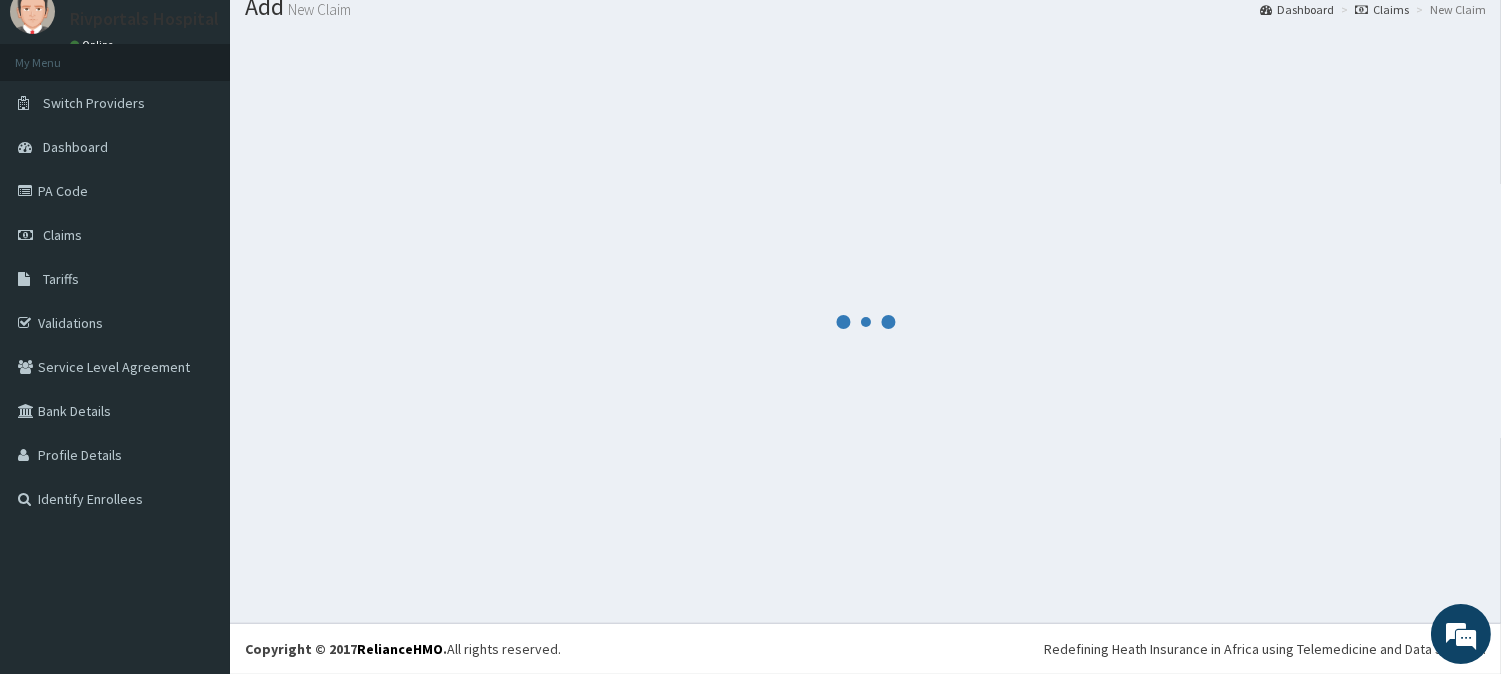 scroll, scrollTop: 1247, scrollLeft: 0, axis: vertical 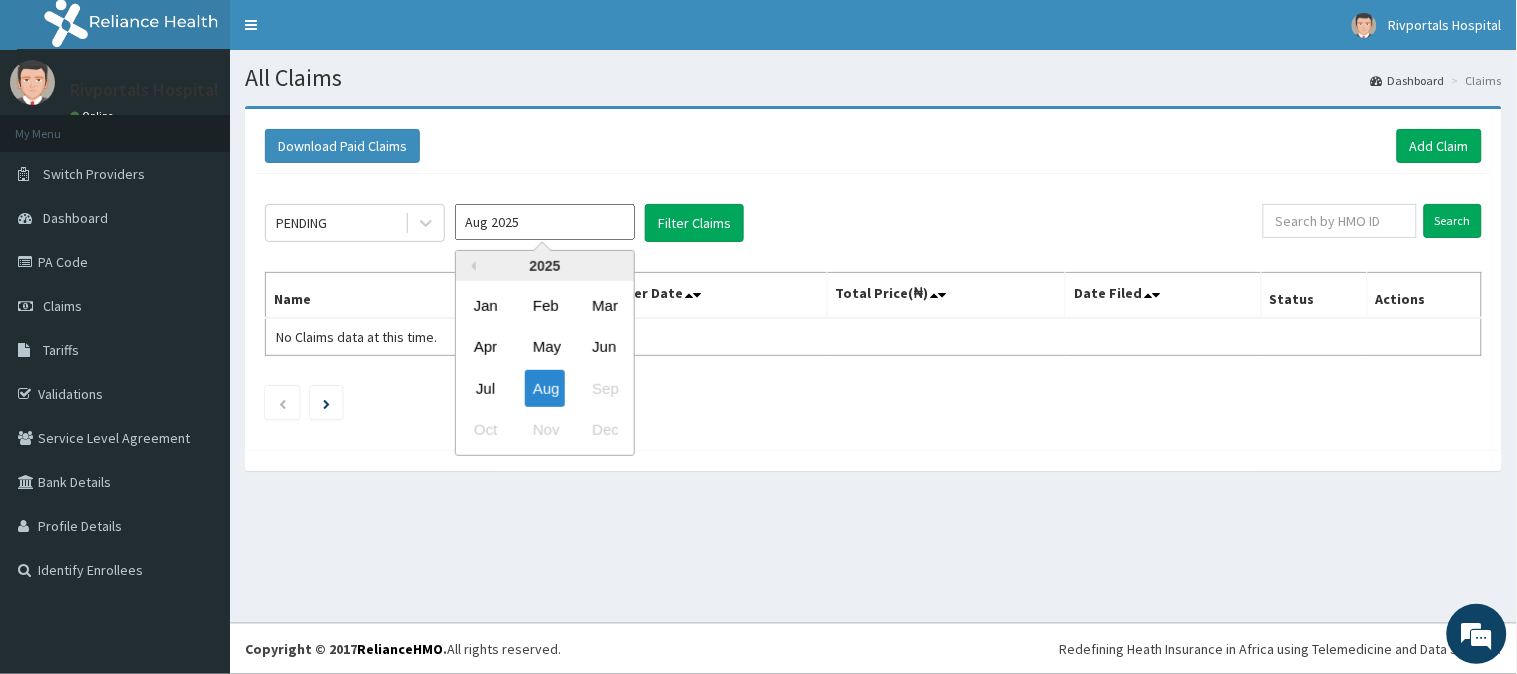 click on "Aug 2025" at bounding box center (545, 222) 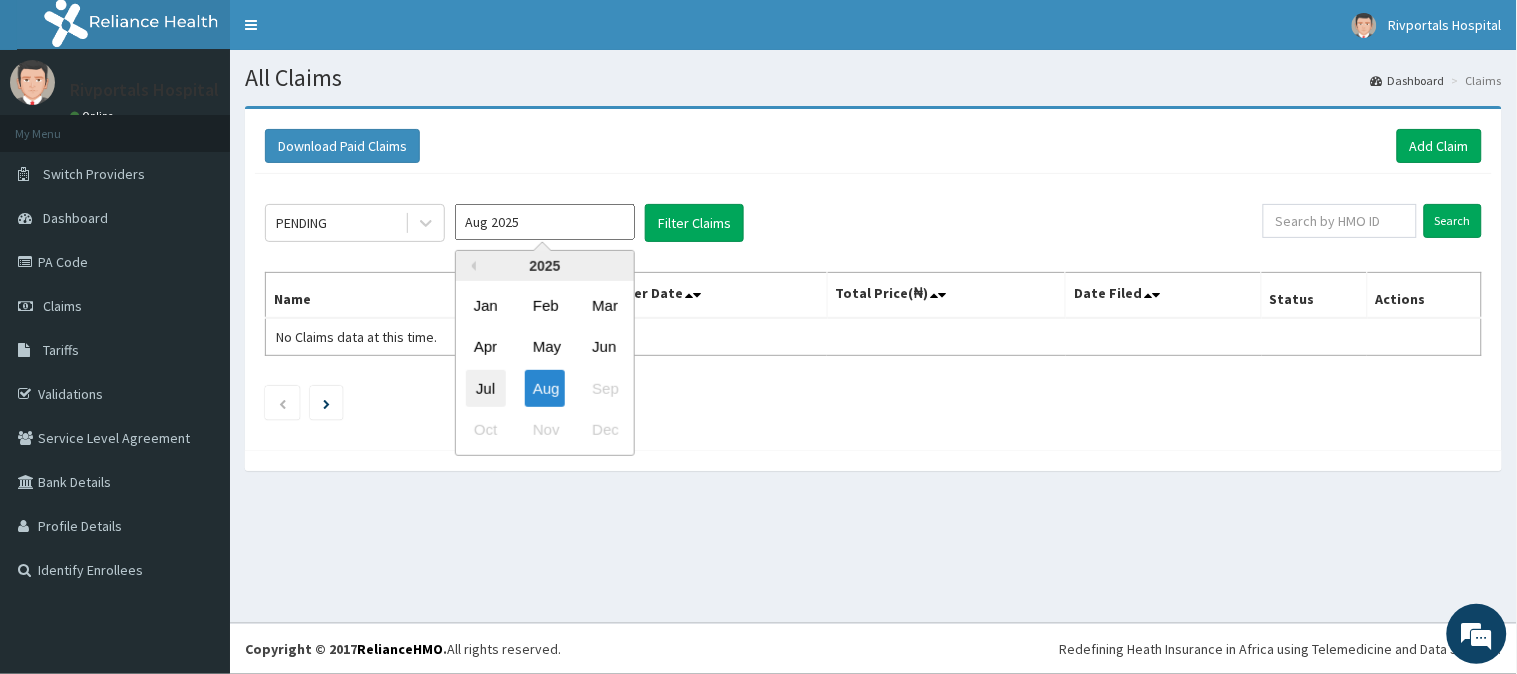 click on "Jul" at bounding box center [486, 388] 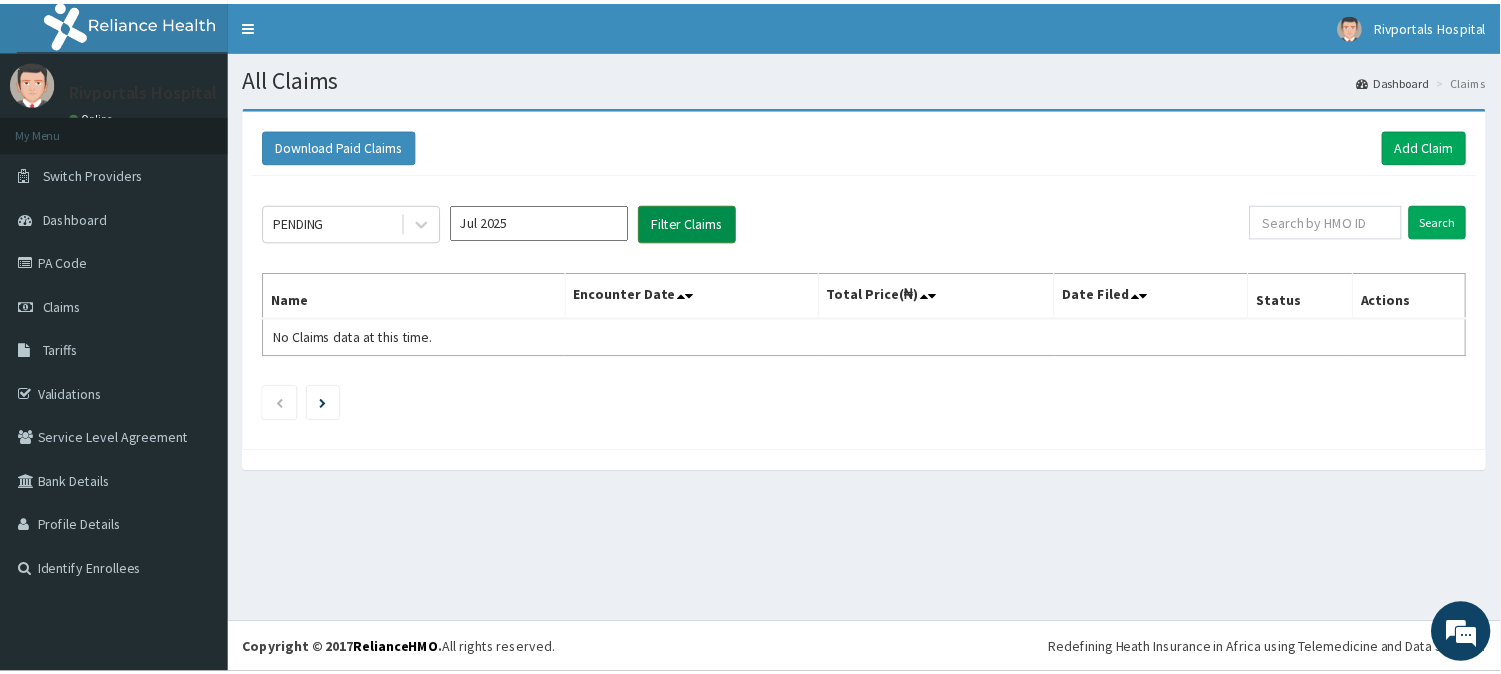 scroll, scrollTop: 0, scrollLeft: 0, axis: both 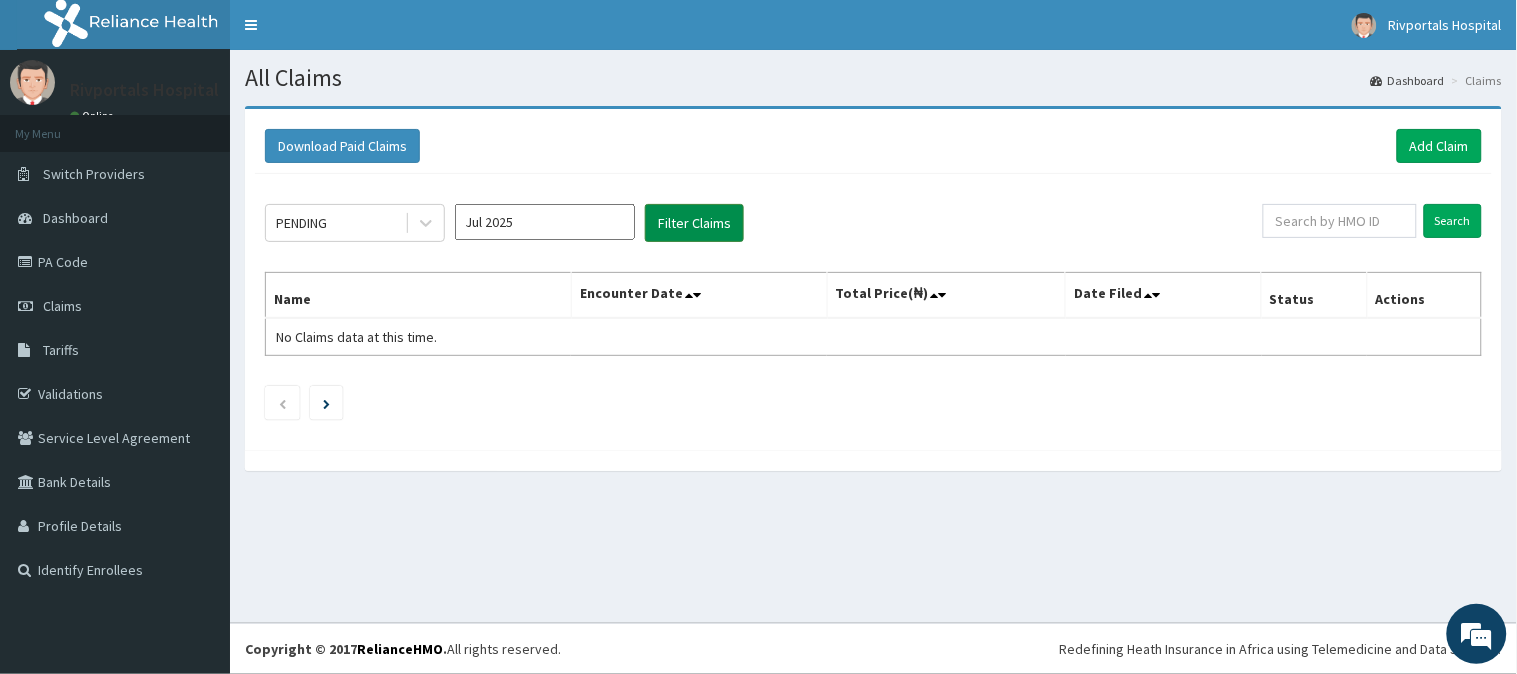 click on "Filter Claims" at bounding box center (694, 223) 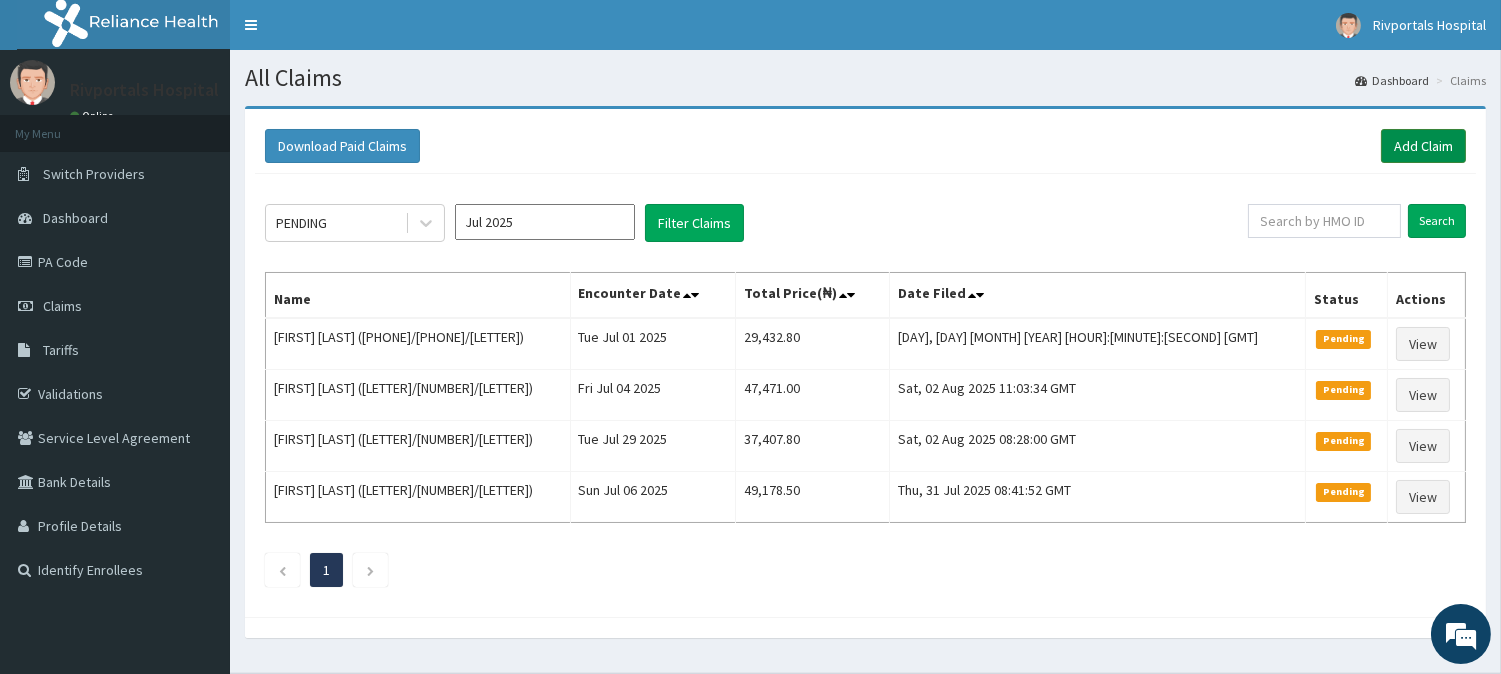click on "Add Claim" at bounding box center [1423, 146] 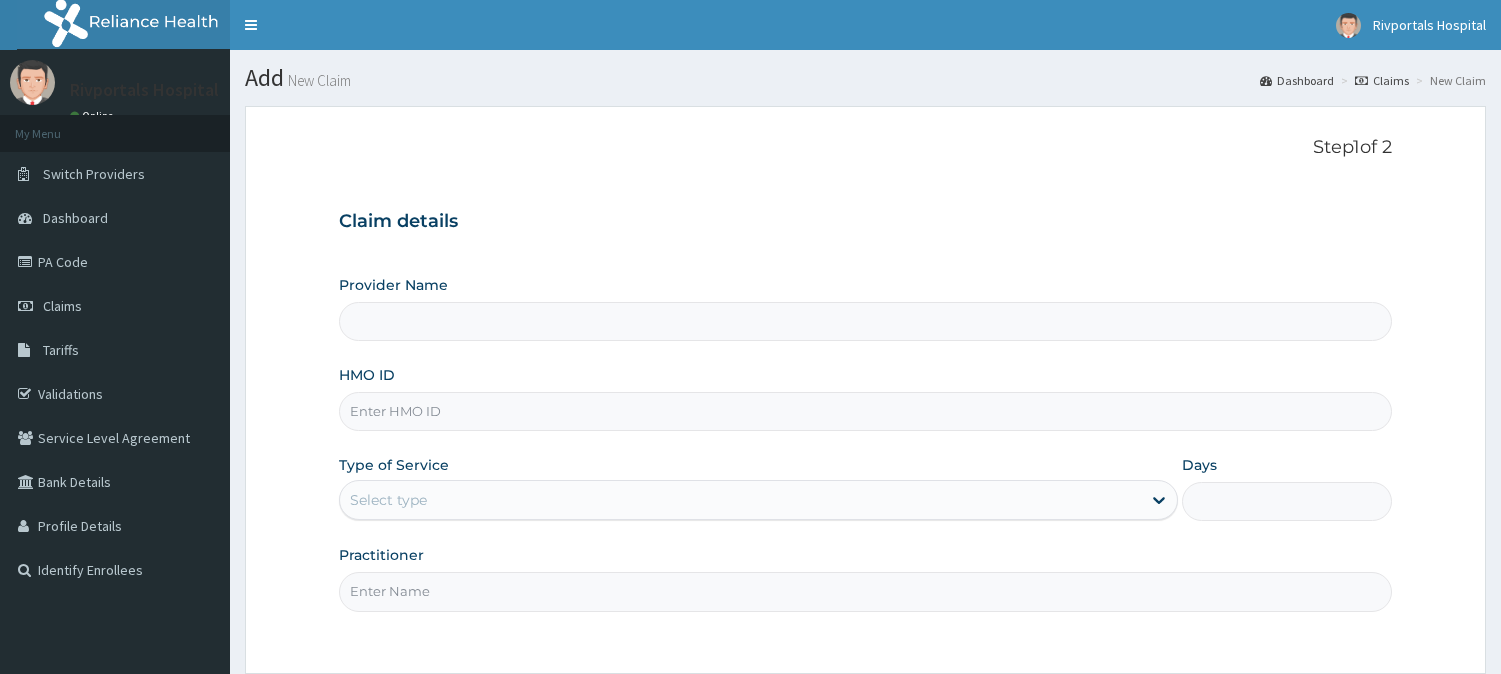 scroll, scrollTop: 0, scrollLeft: 0, axis: both 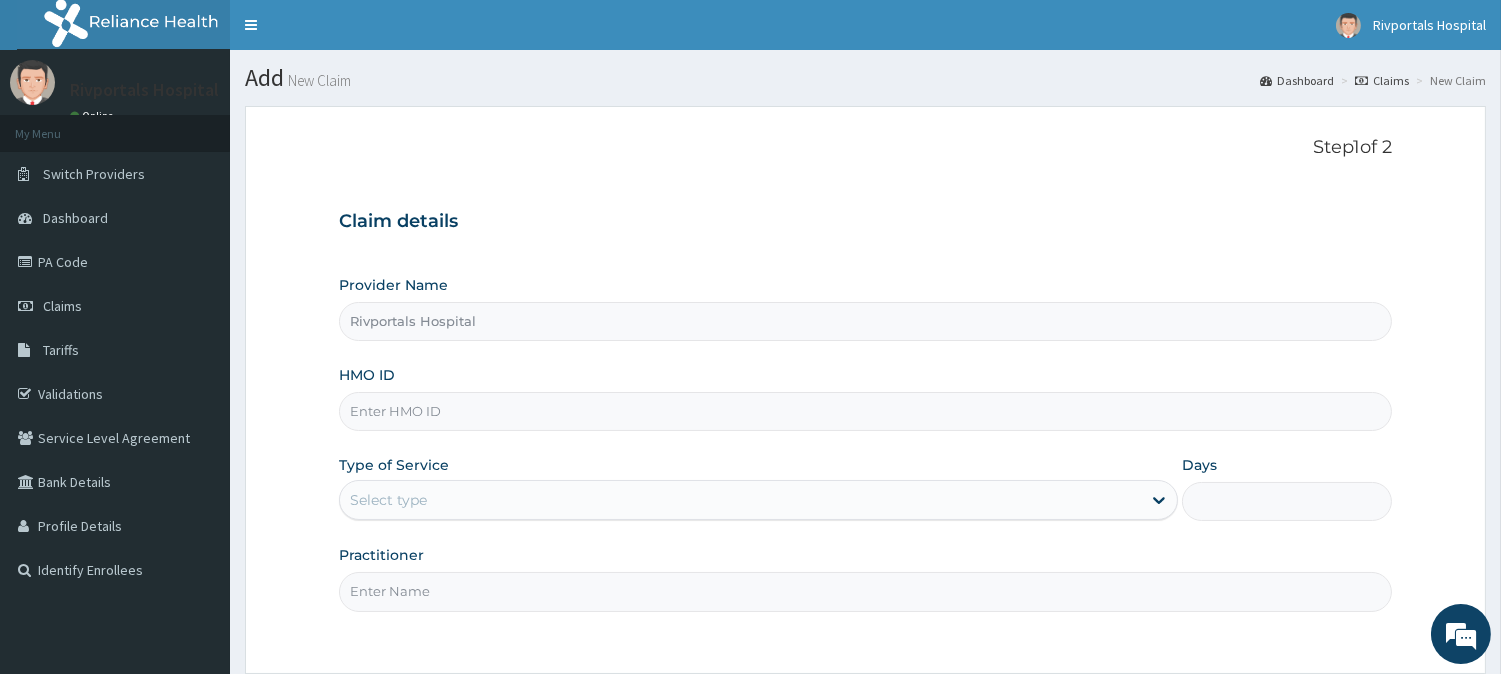 type on "Rivportals Hospital" 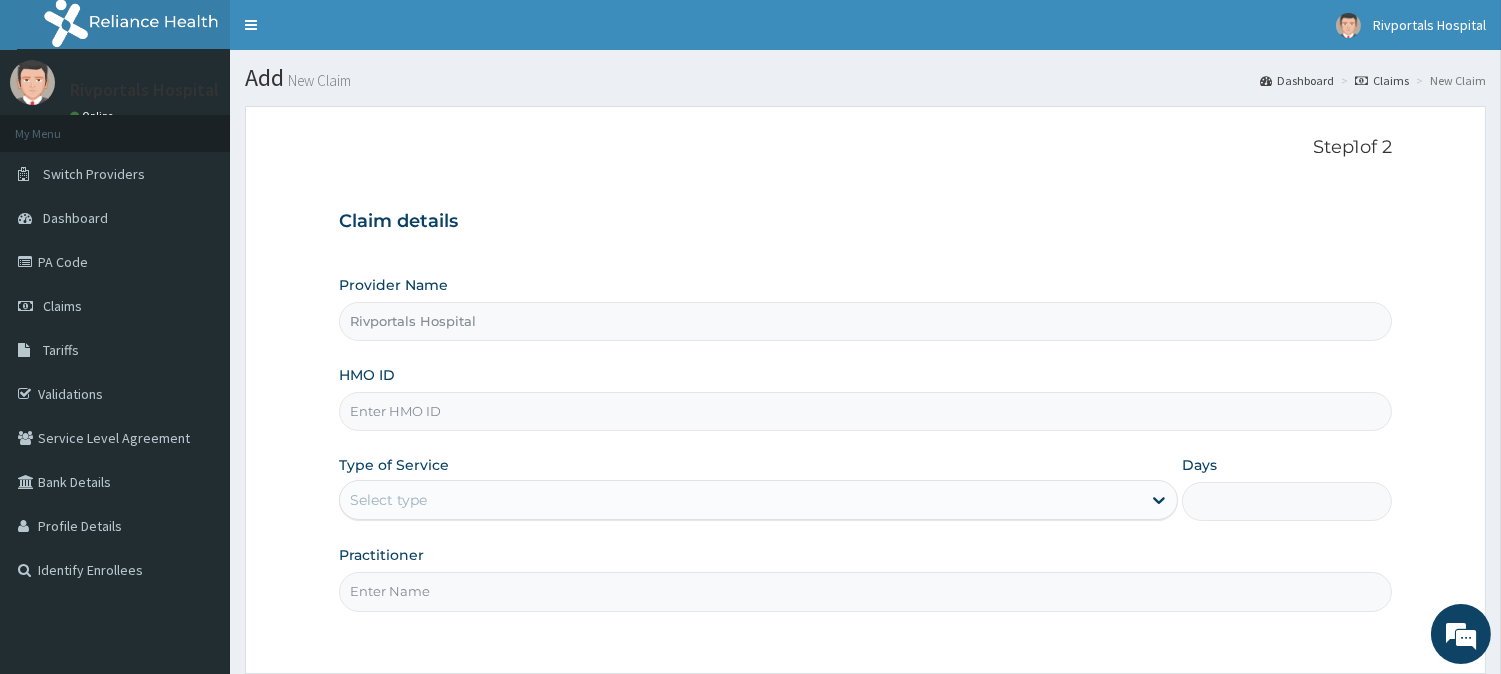scroll, scrollTop: 0, scrollLeft: 0, axis: both 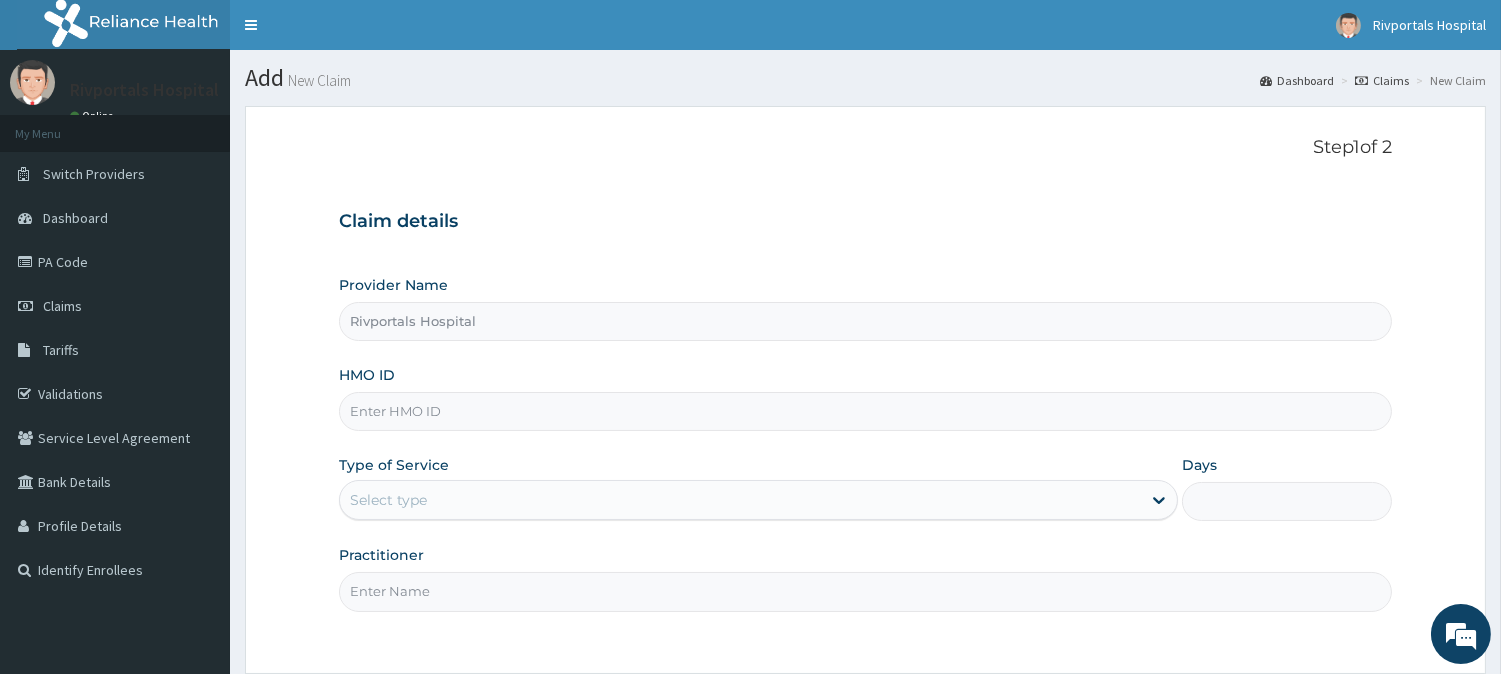 click on "HMO ID" at bounding box center [865, 411] 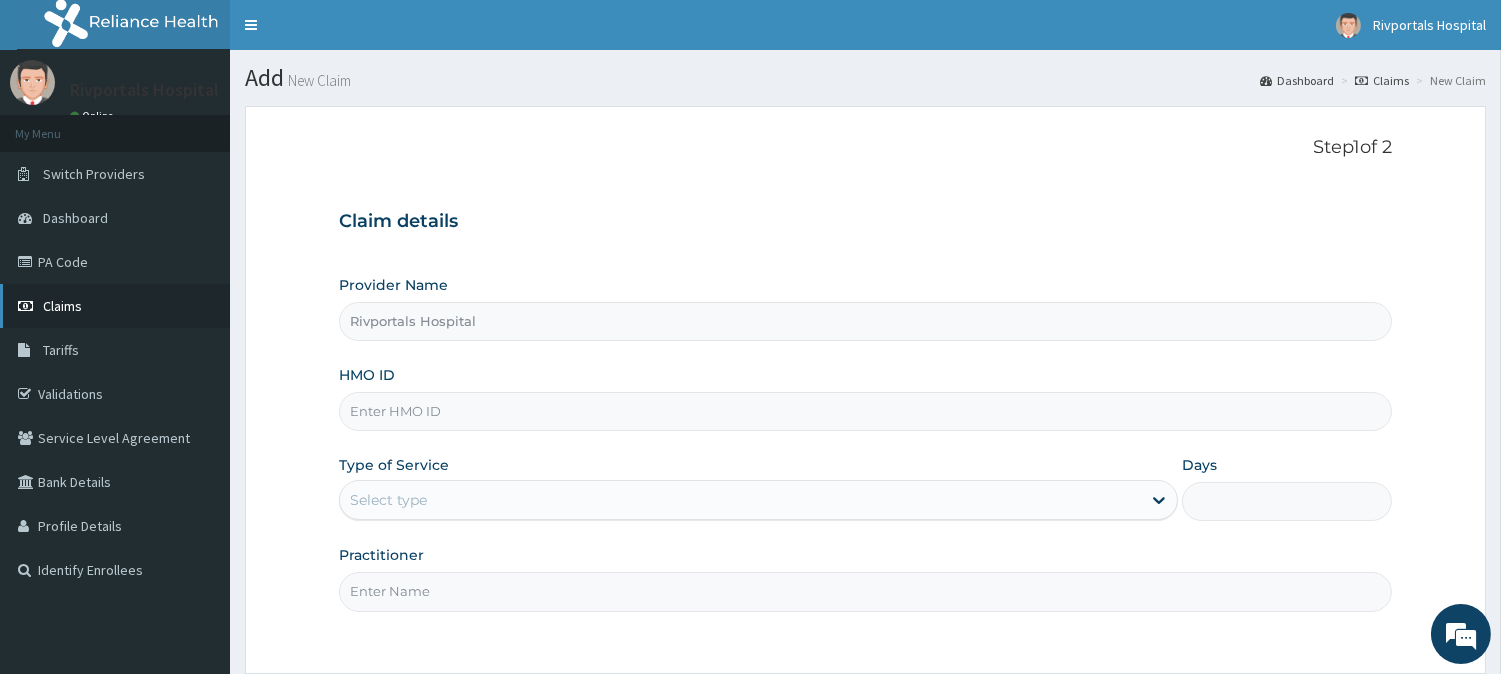 click on "Claims" at bounding box center [62, 306] 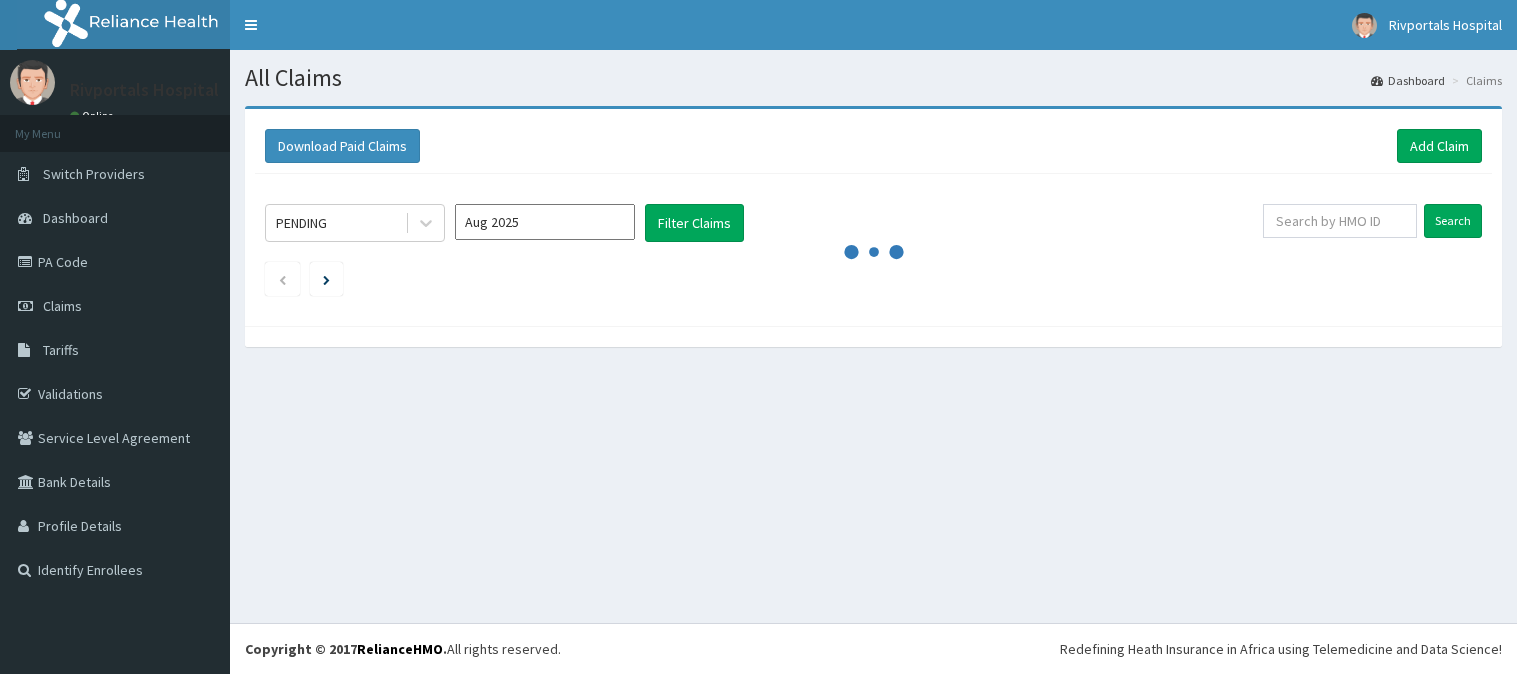 scroll, scrollTop: 0, scrollLeft: 0, axis: both 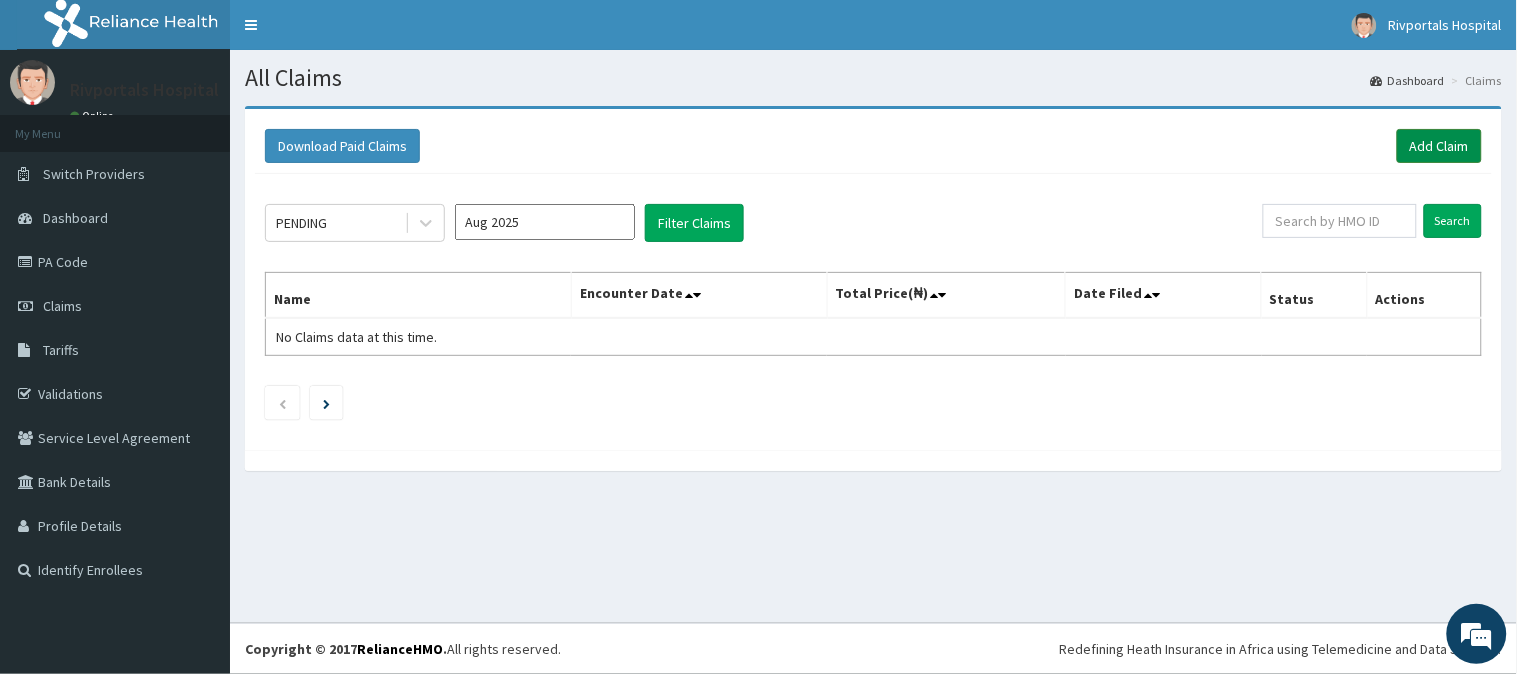 click on "Add Claim" at bounding box center (1439, 146) 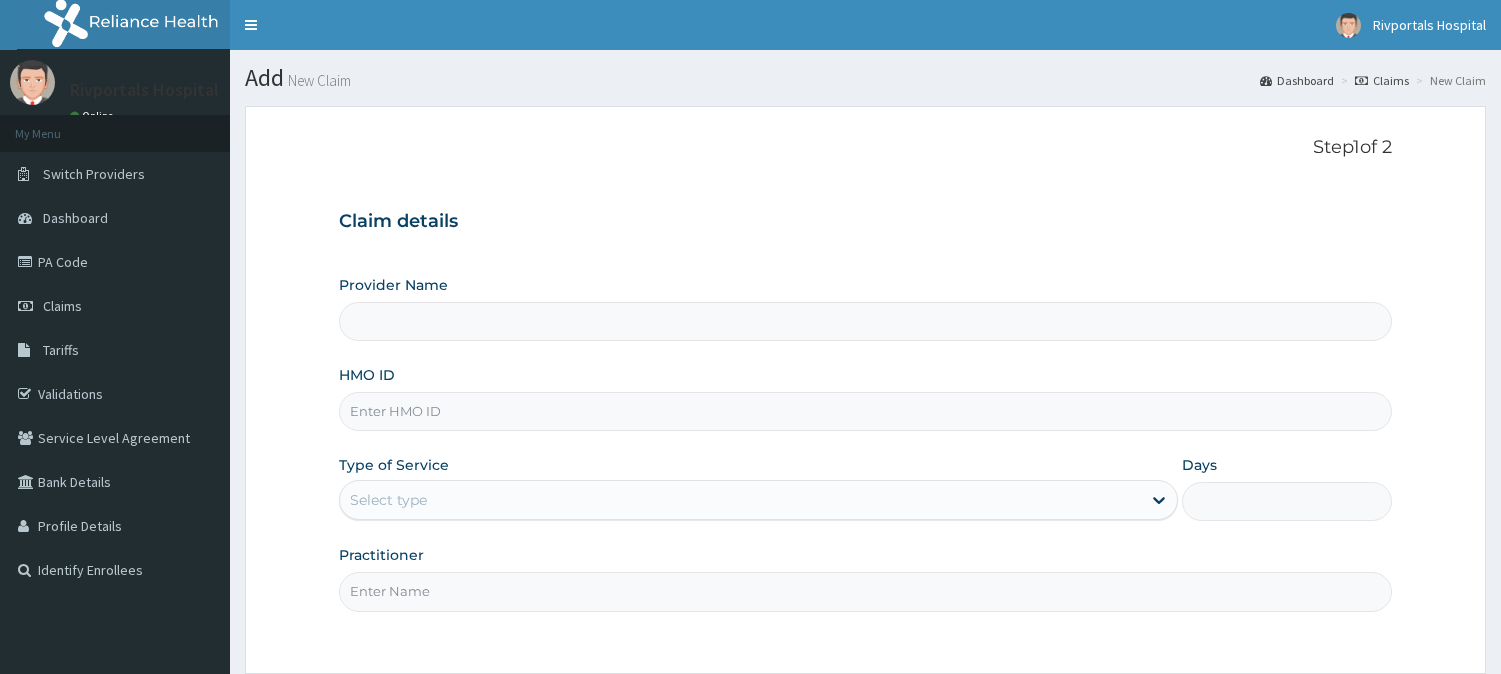 scroll, scrollTop: 0, scrollLeft: 0, axis: both 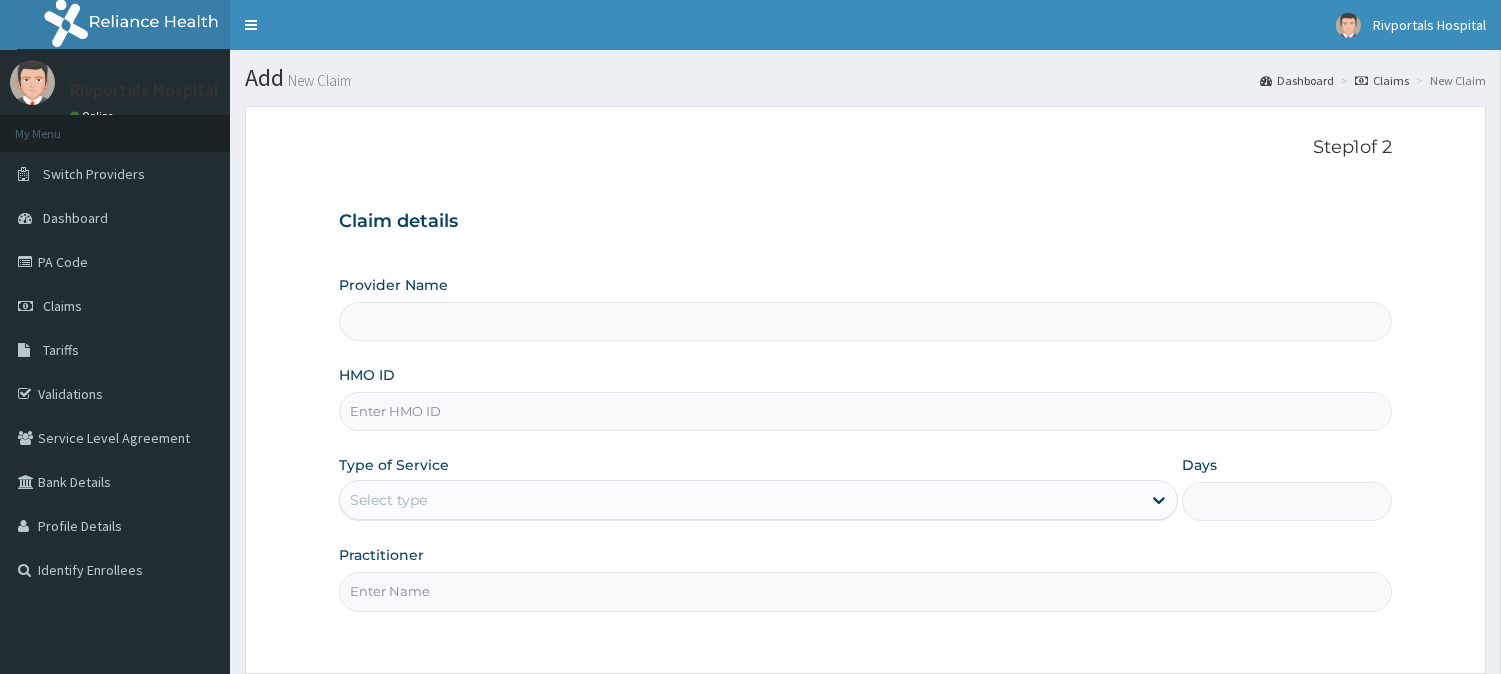 type on "Rivportals Hospital" 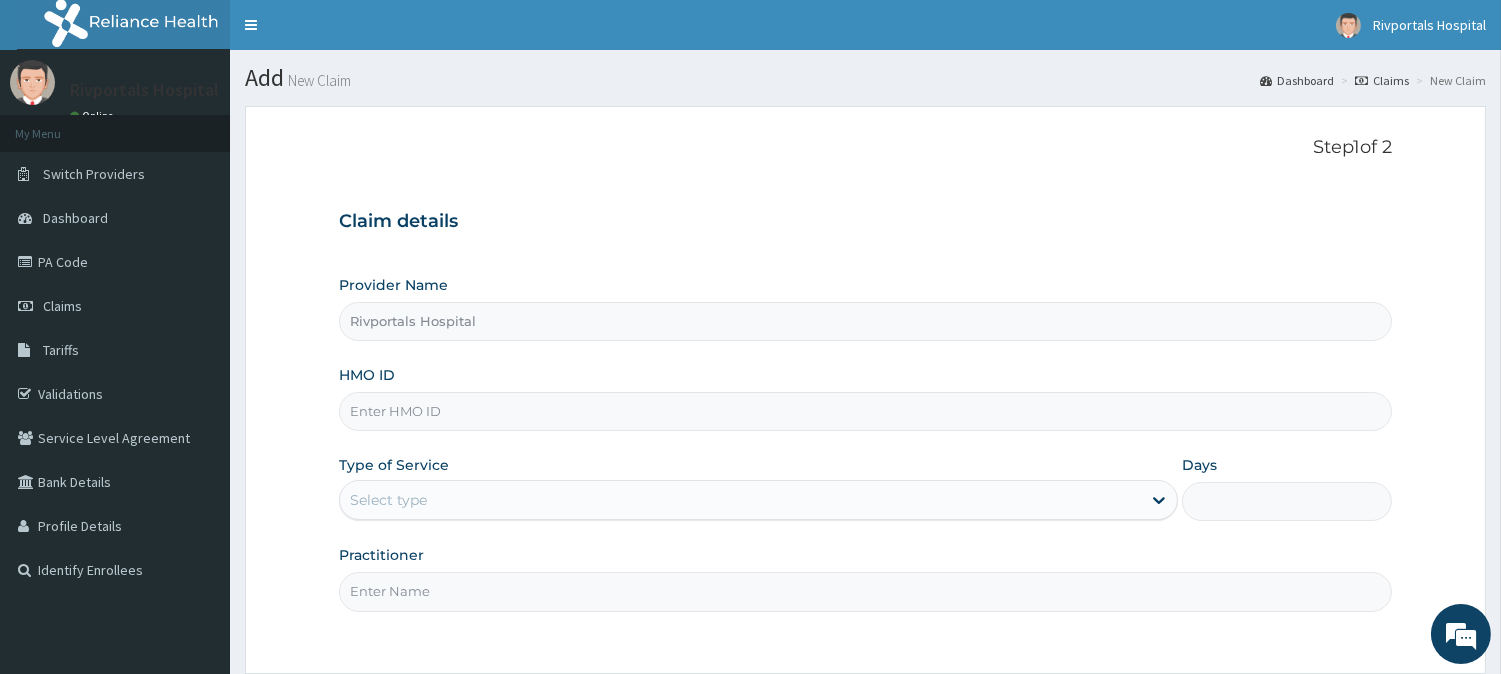 scroll, scrollTop: 0, scrollLeft: 0, axis: both 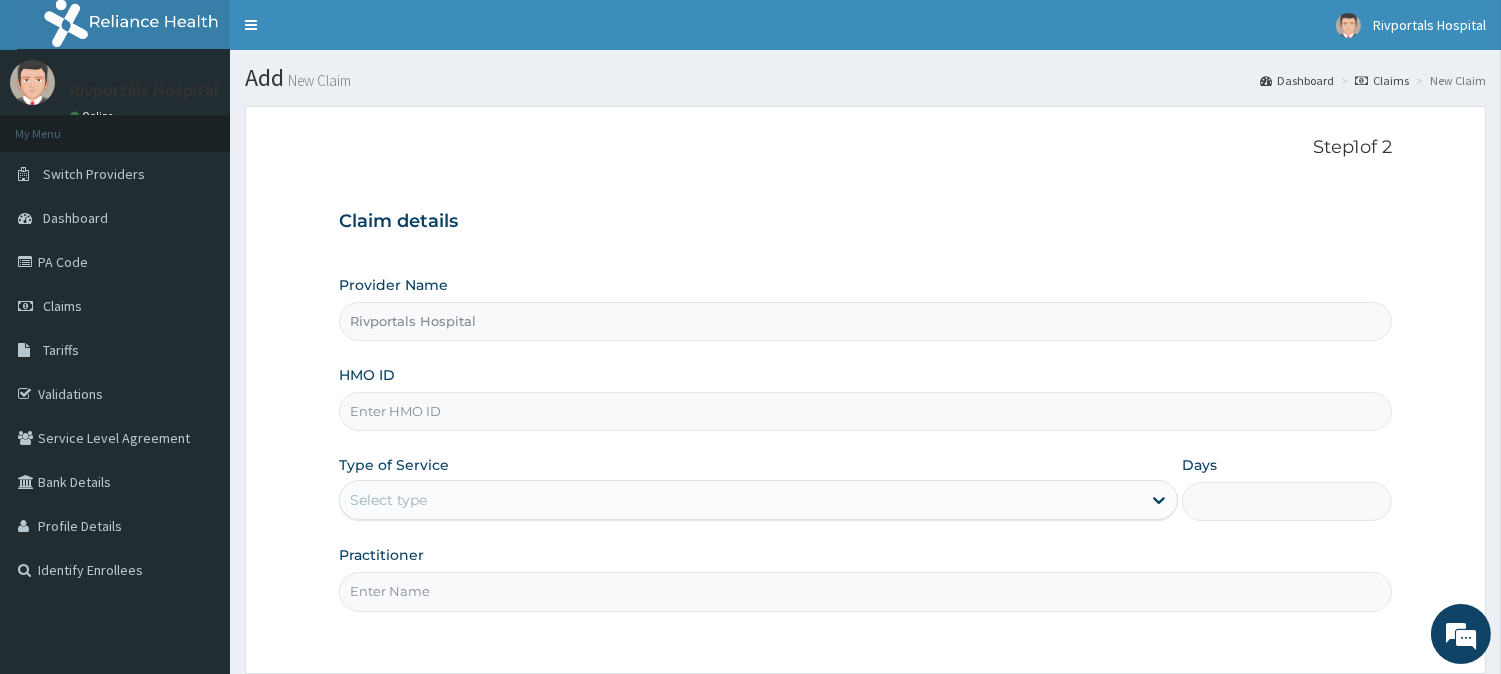 click on "HMO ID" at bounding box center (865, 411) 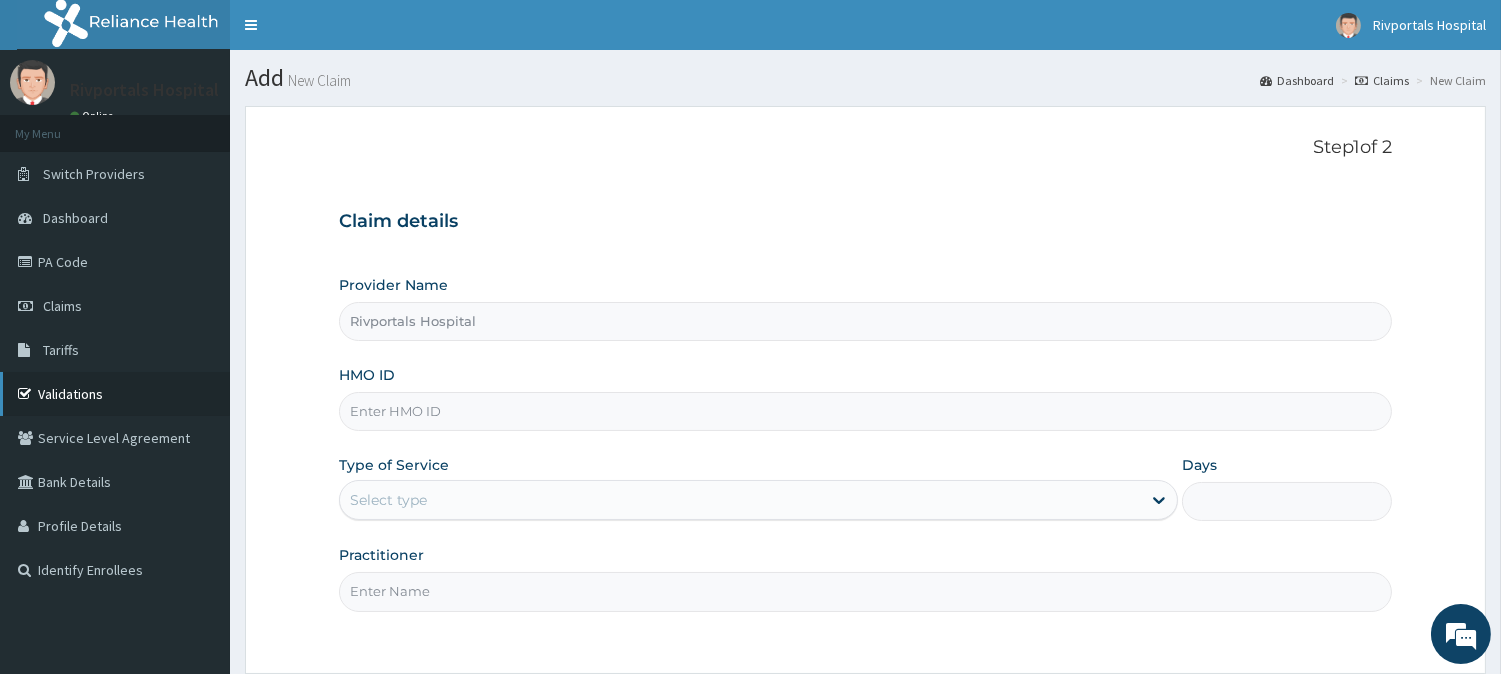 click on "Validations" at bounding box center (115, 394) 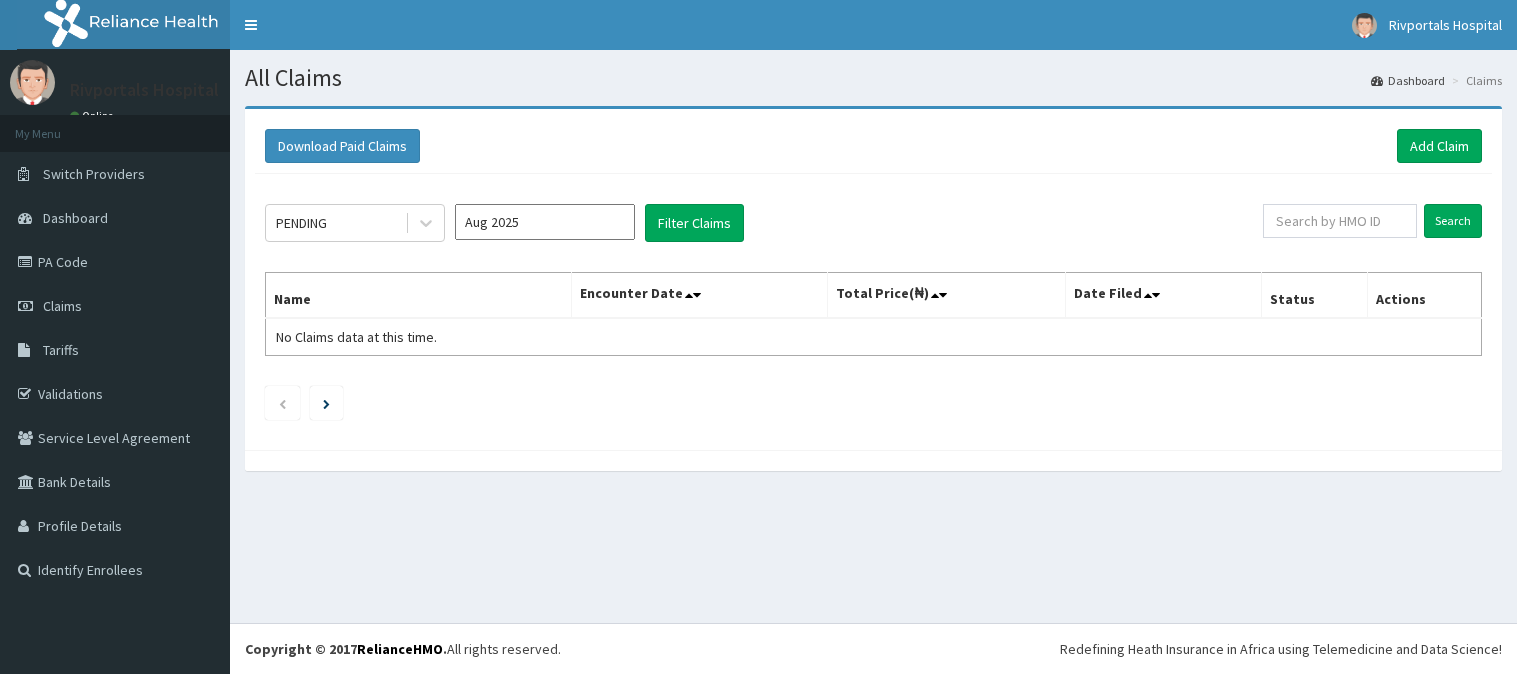 scroll, scrollTop: 0, scrollLeft: 0, axis: both 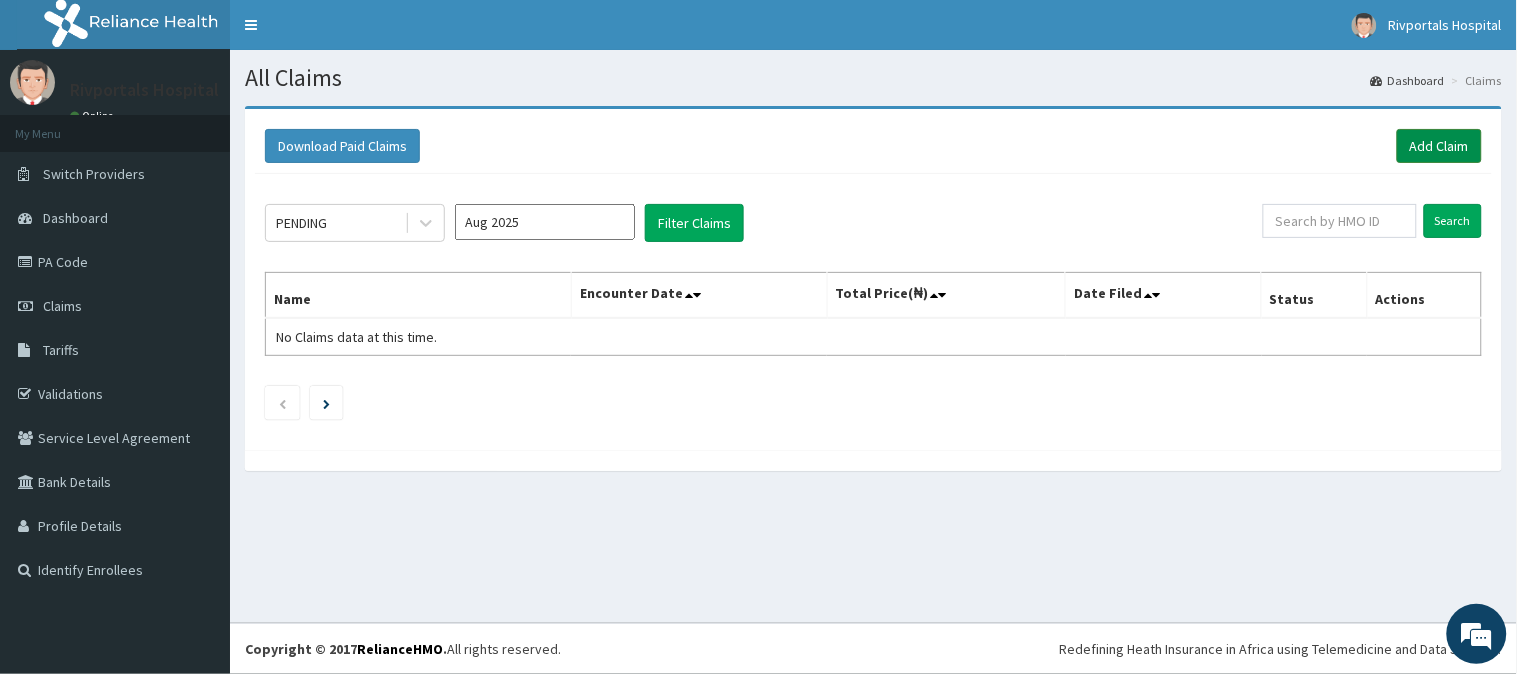click on "Add Claim" at bounding box center [1439, 146] 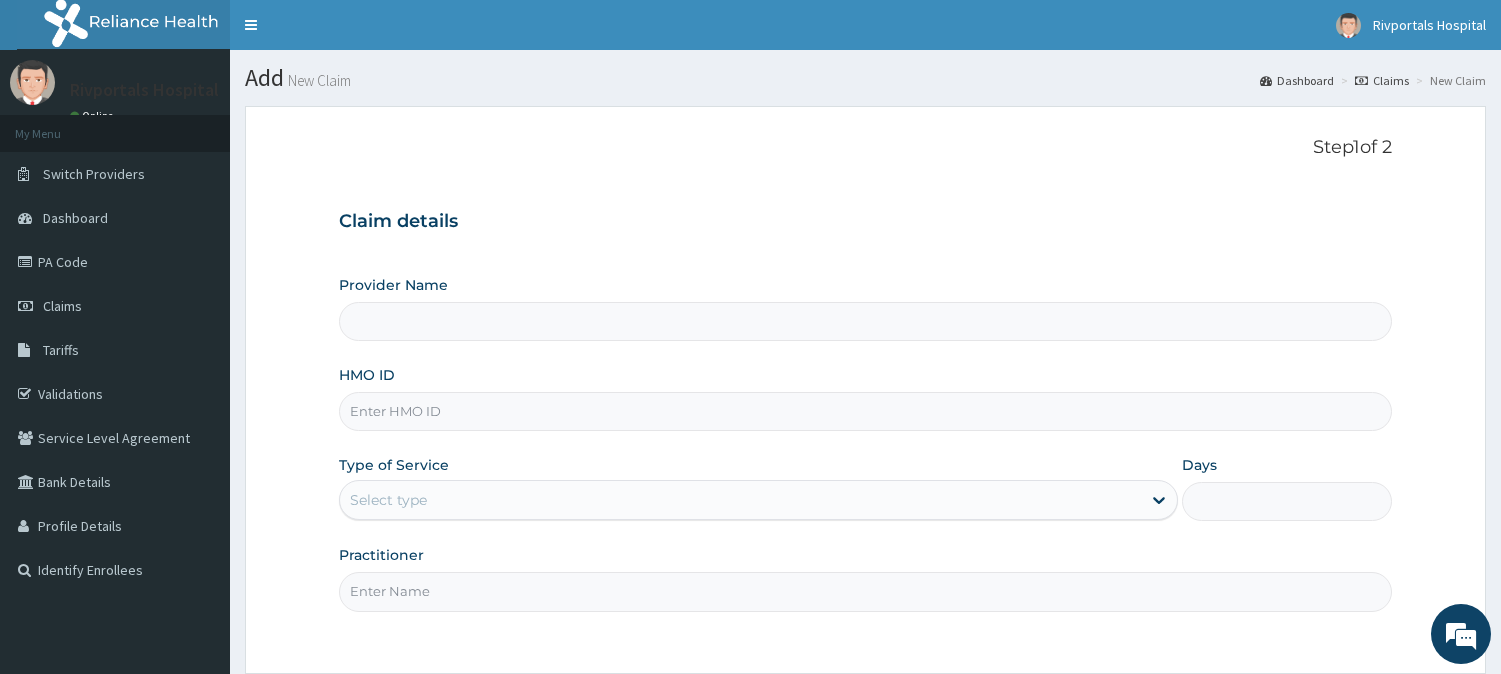 scroll, scrollTop: 0, scrollLeft: 0, axis: both 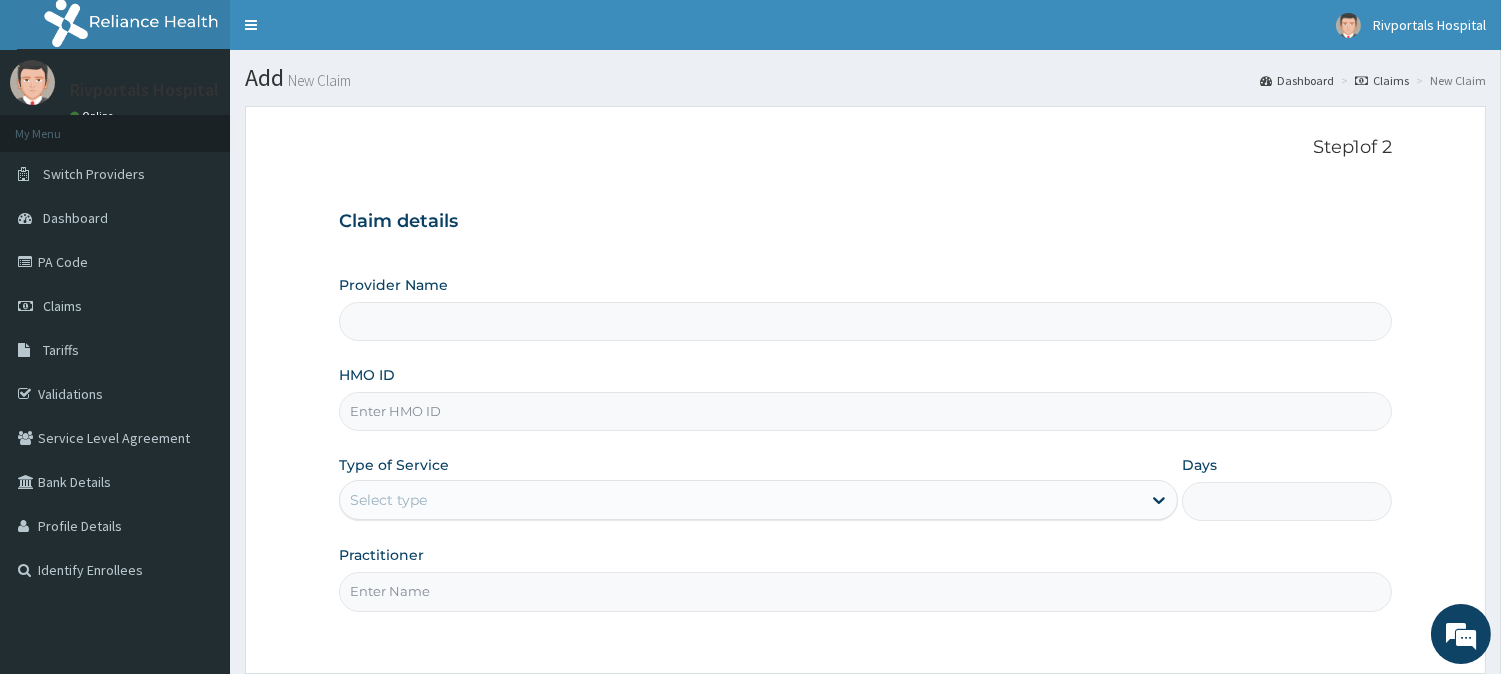 type on "Rivportals Hospital" 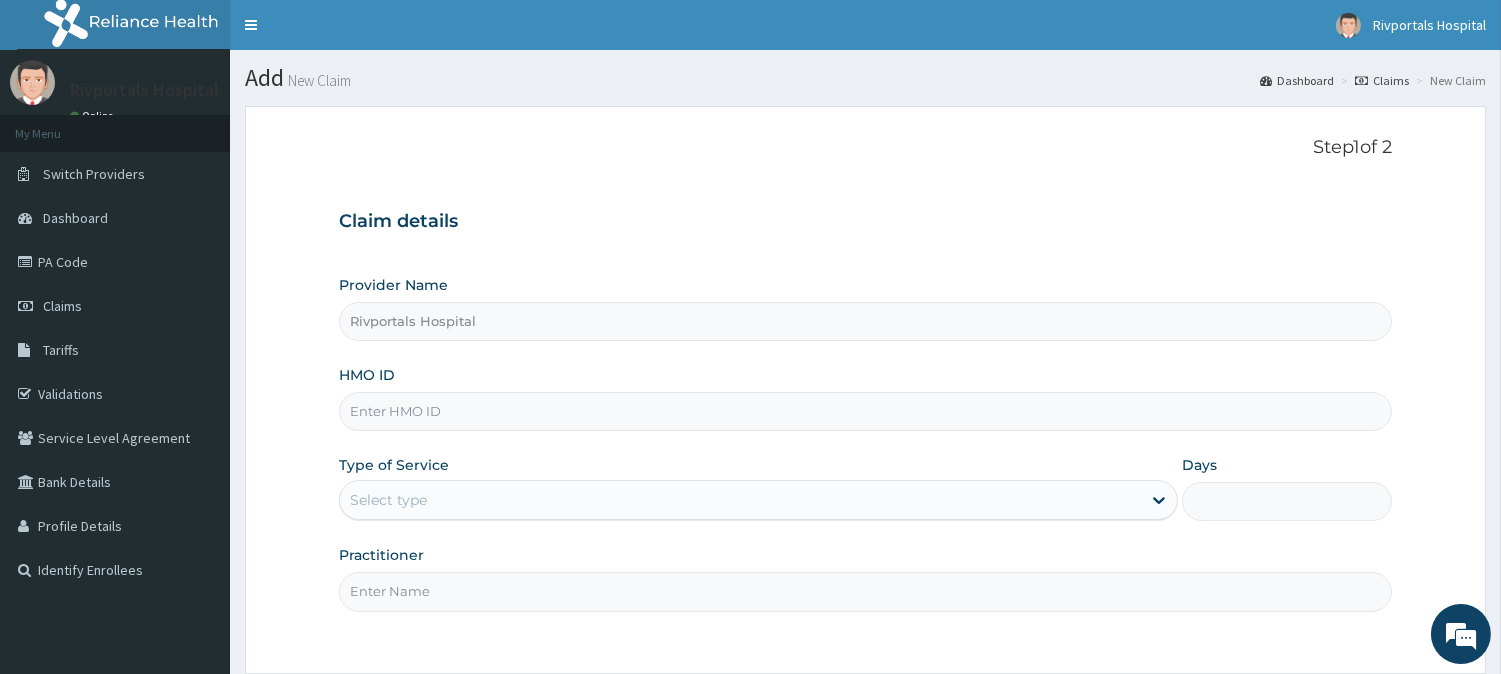 click on "HMO ID" at bounding box center [865, 411] 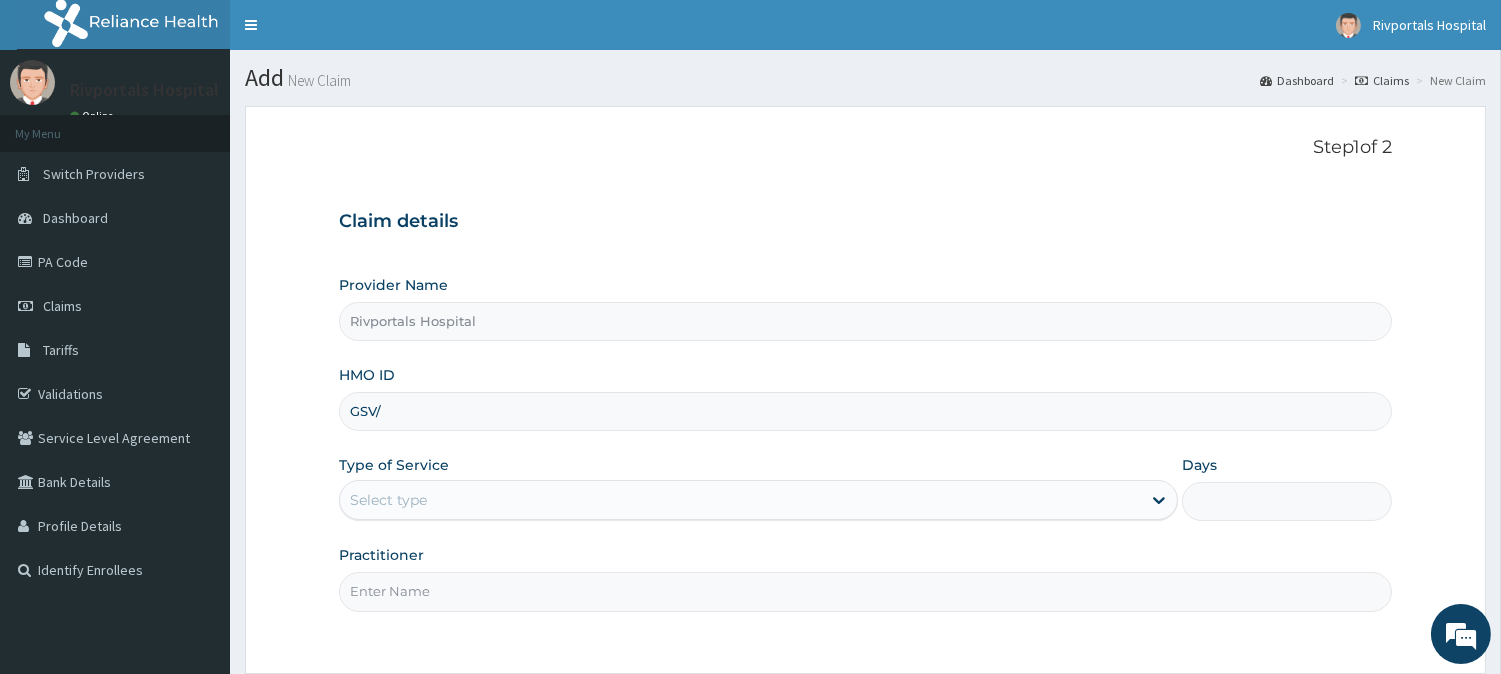scroll, scrollTop: 0, scrollLeft: 0, axis: both 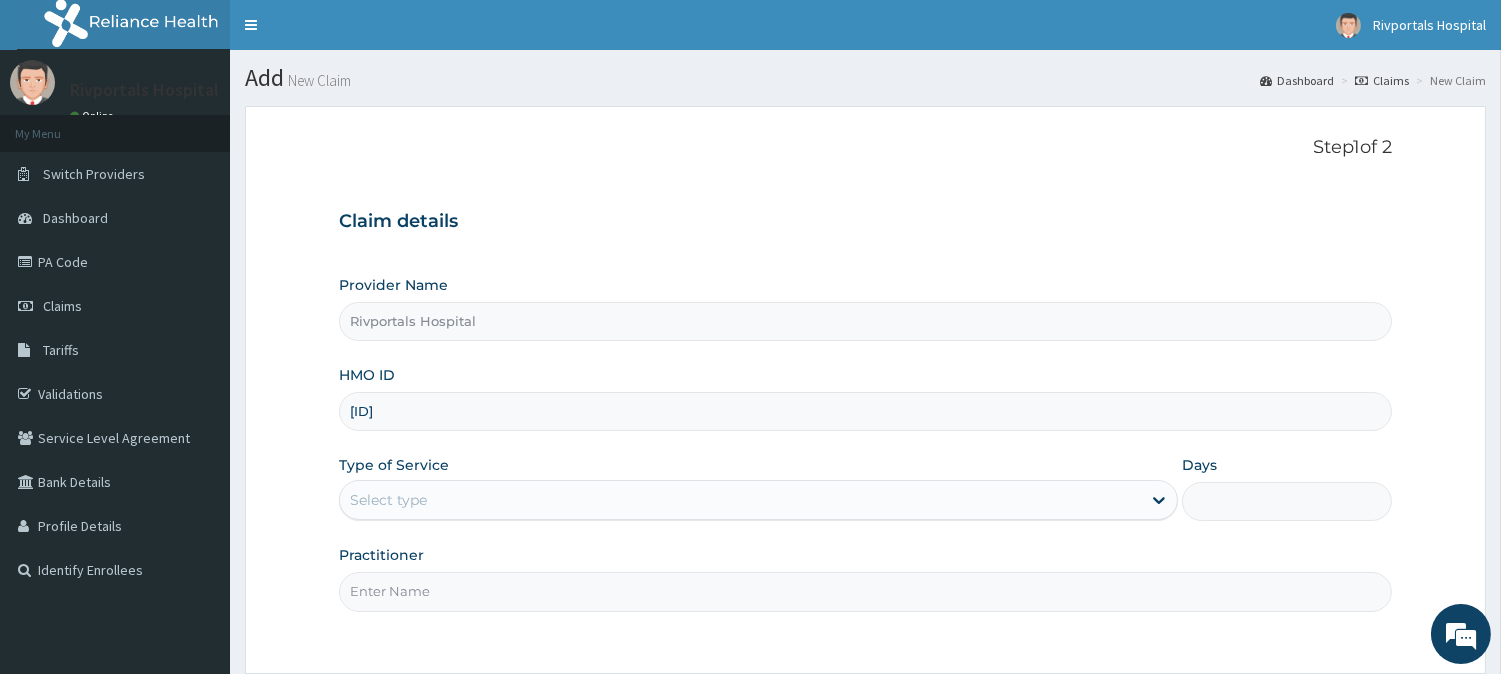 click on "[ID]" at bounding box center [865, 411] 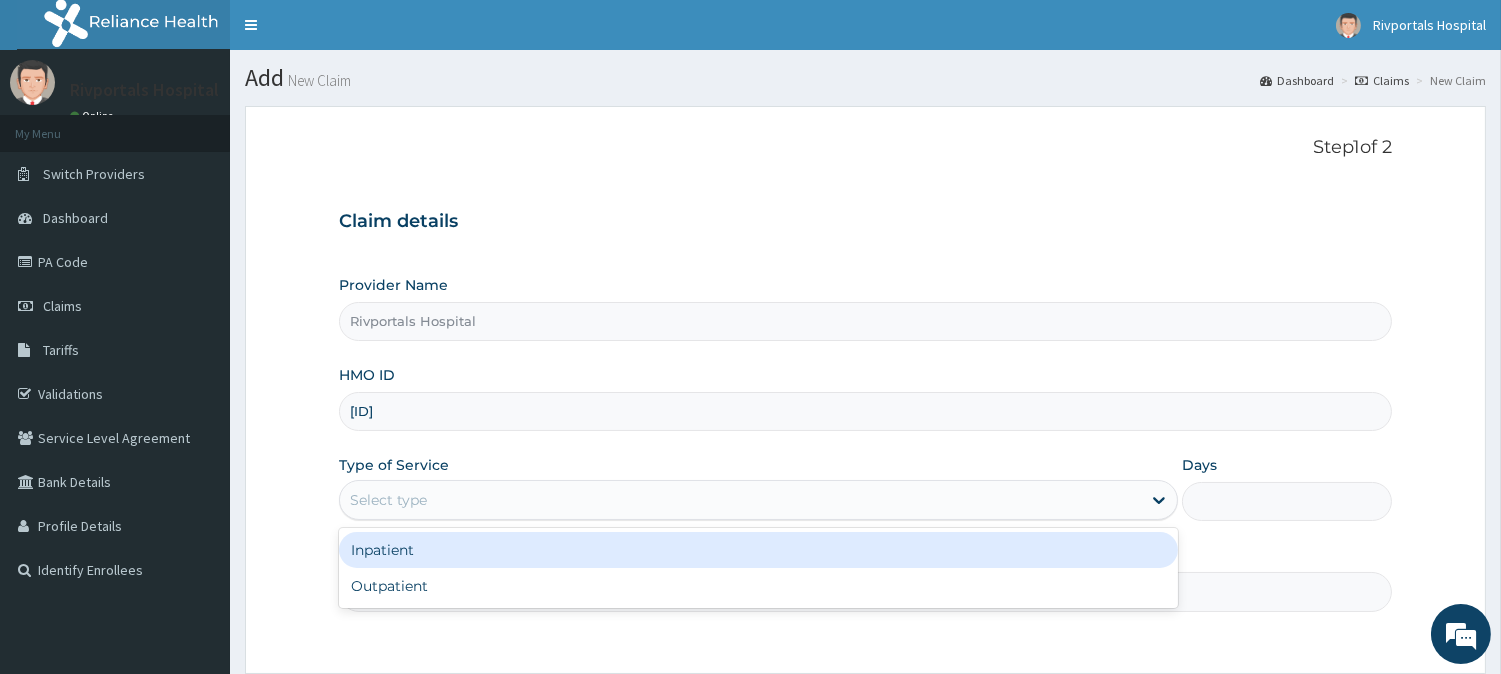 click on "Select type" at bounding box center [740, 500] 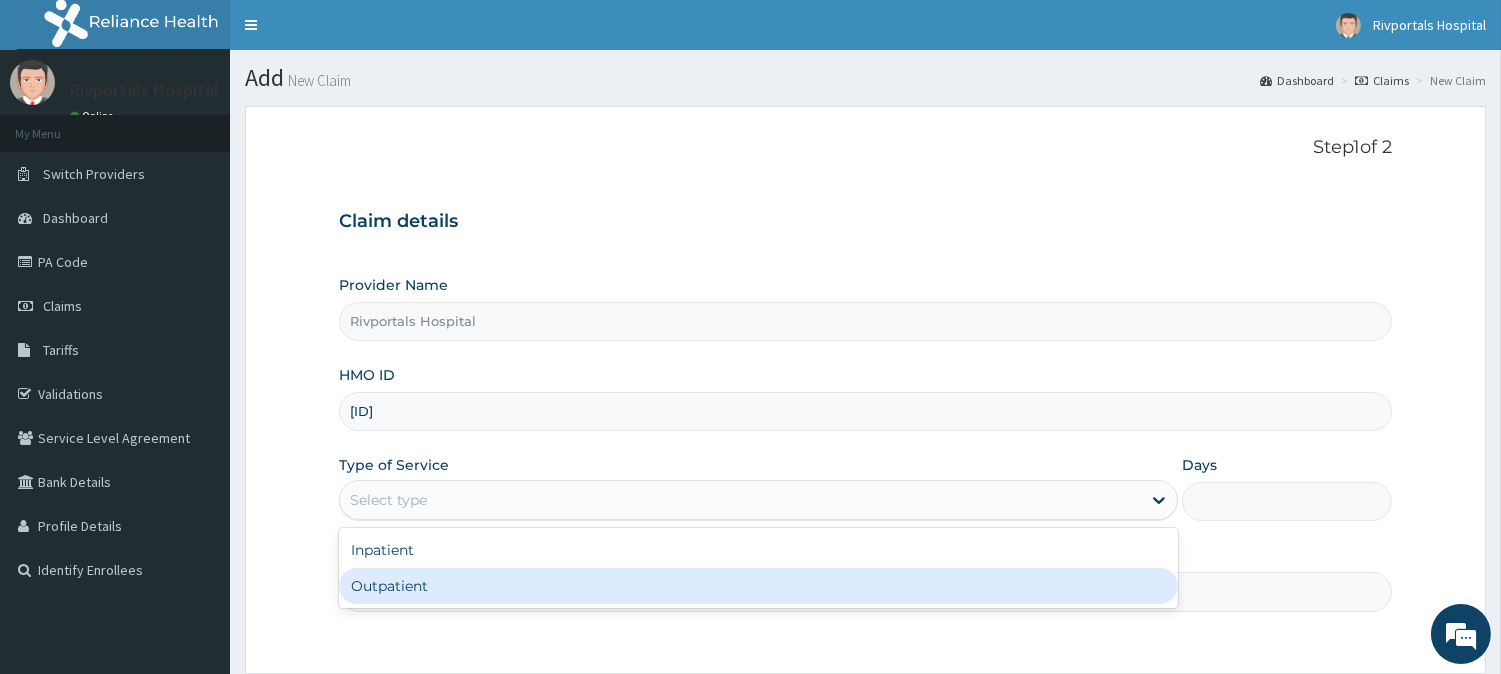 click on "Outpatient" at bounding box center [758, 586] 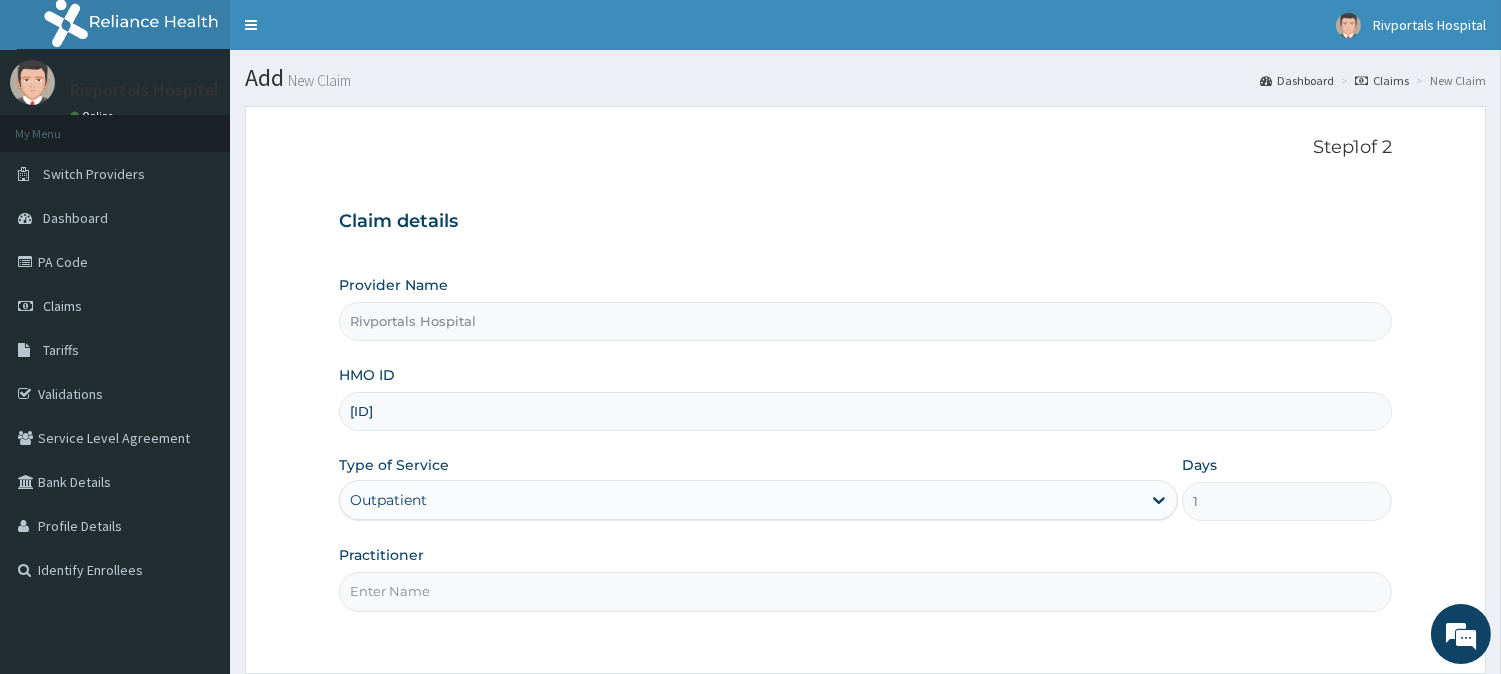 click on "Practitioner" at bounding box center [865, 591] 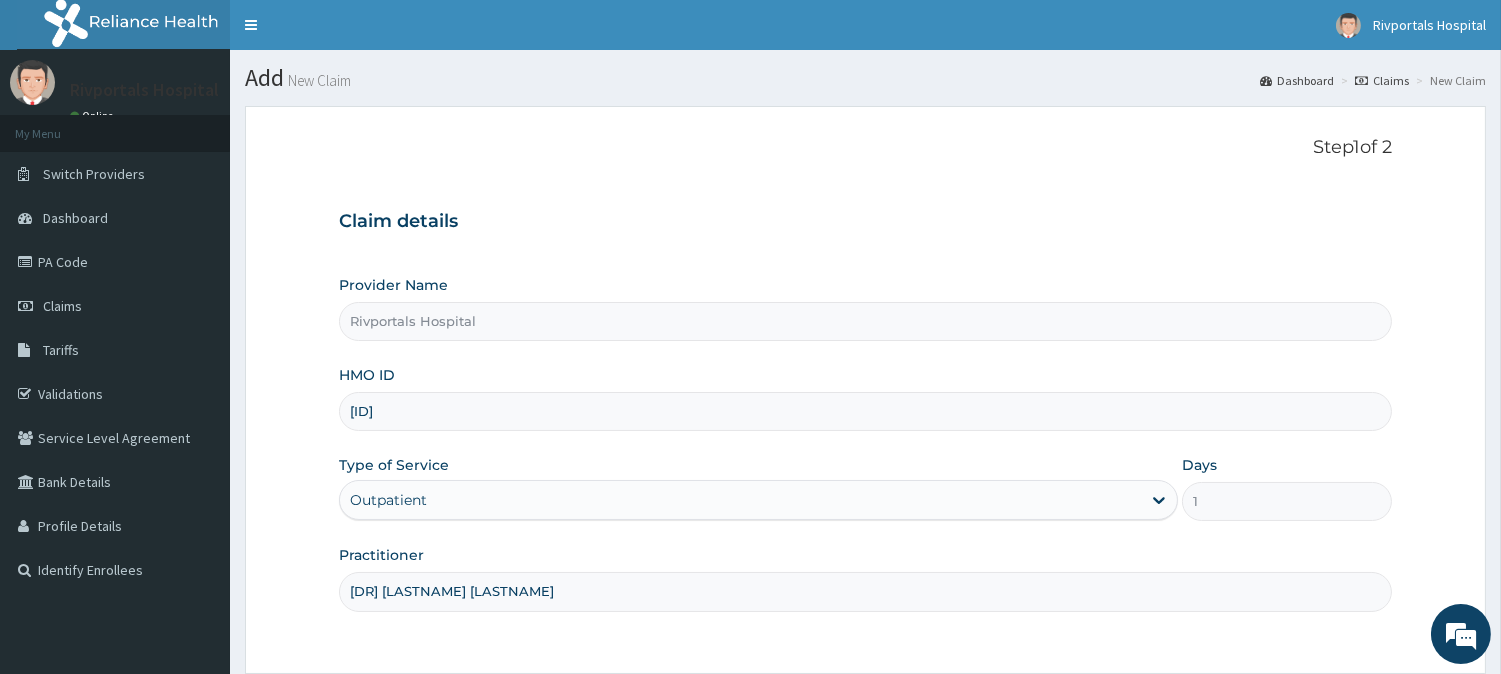 type on "[DR] [LASTNAME] [LASTNAME]" 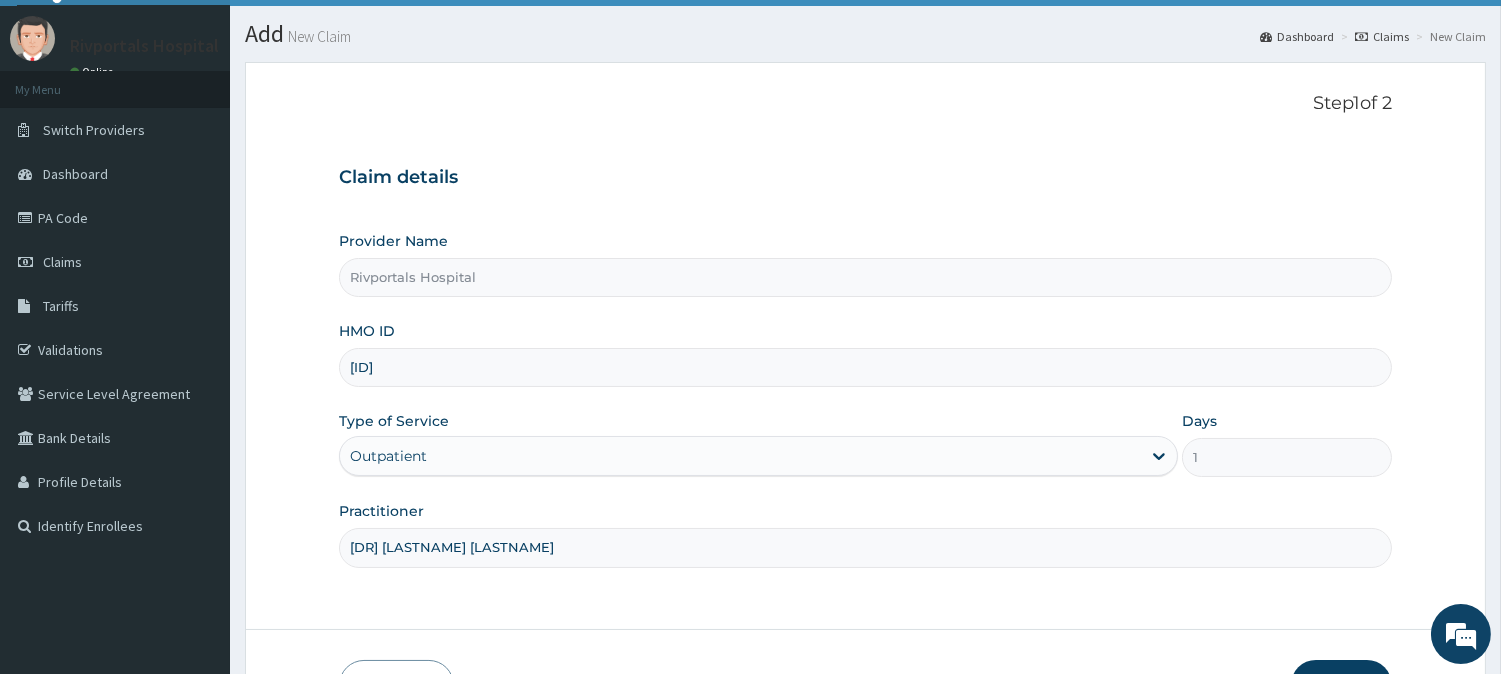 scroll, scrollTop: 178, scrollLeft: 0, axis: vertical 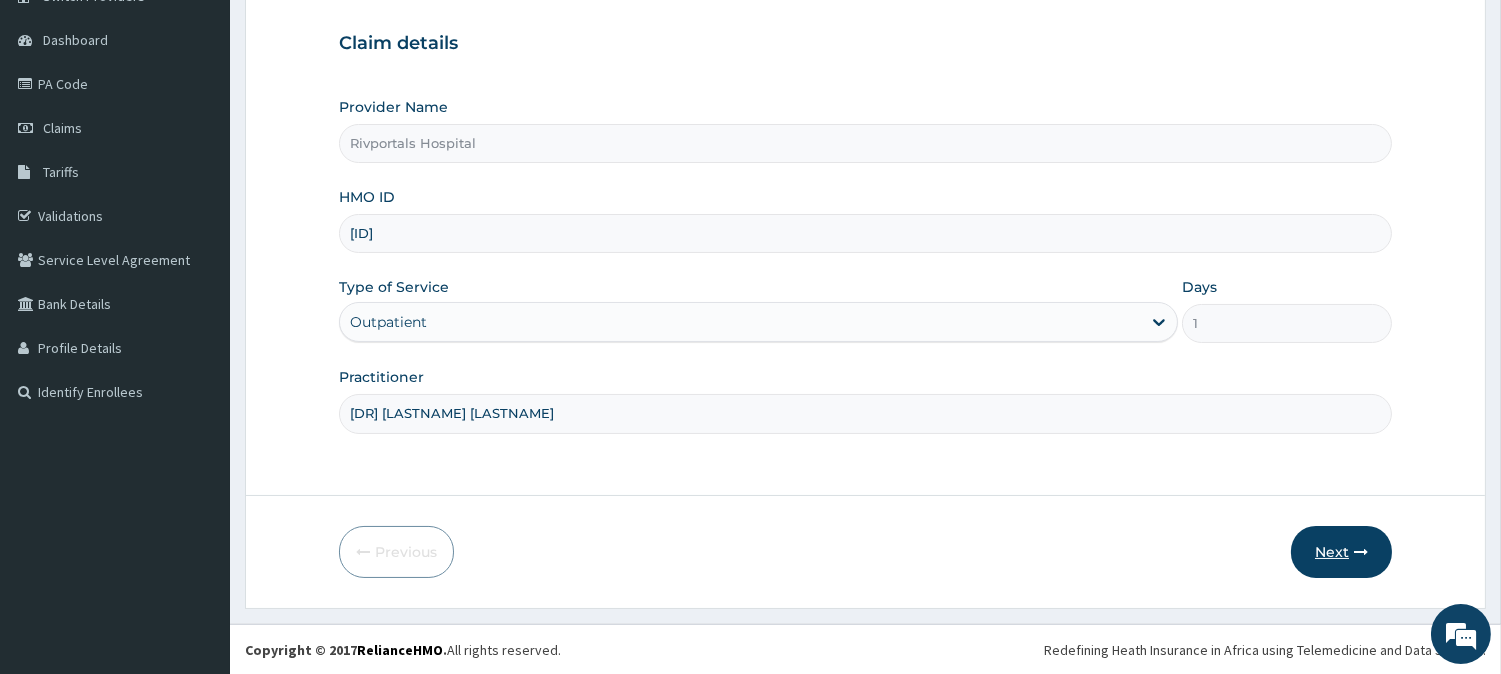 click on "Next" at bounding box center (1341, 552) 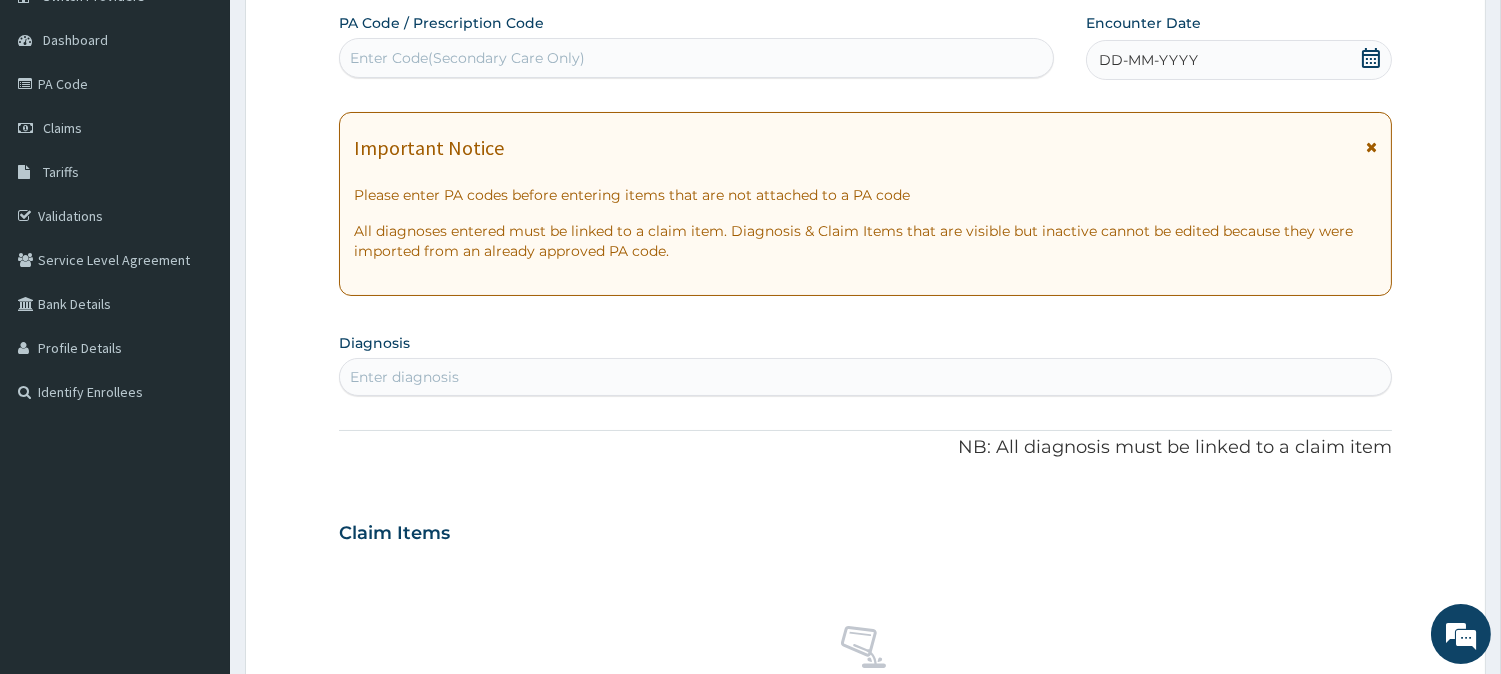 click on "DD-MM-YYYY" at bounding box center [1239, 60] 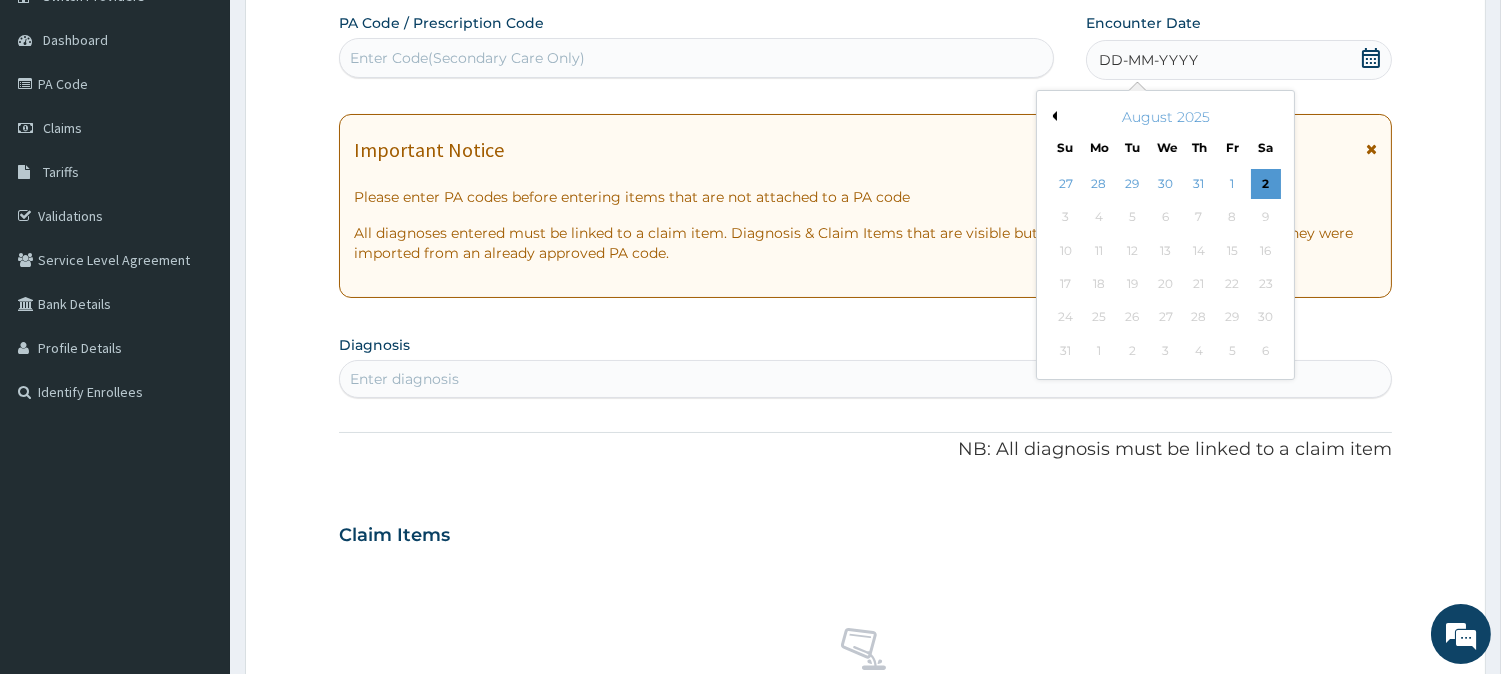 click on "Previous Month" at bounding box center [1052, 116] 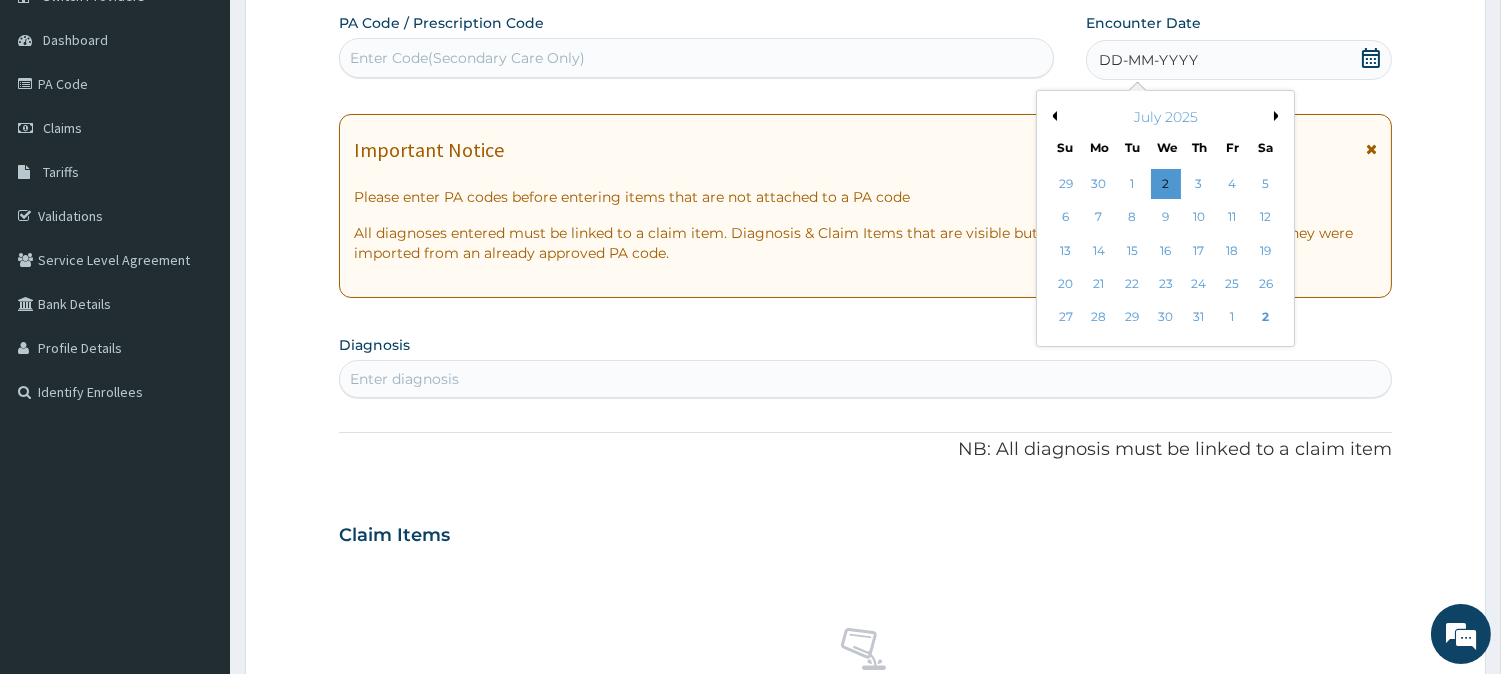 scroll, scrollTop: 175, scrollLeft: 0, axis: vertical 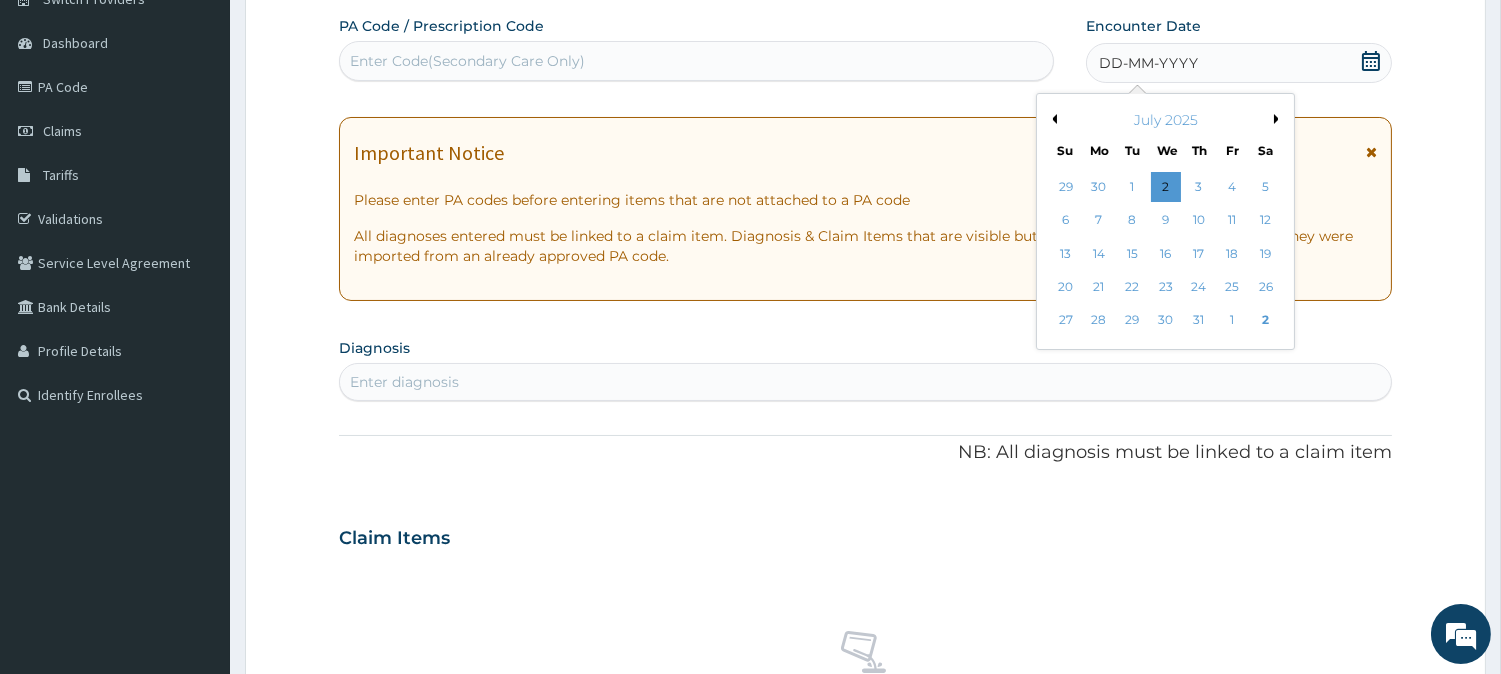 drag, startPoint x: 1053, startPoint y: 118, endPoint x: 1093, endPoint y: 302, distance: 188.29764 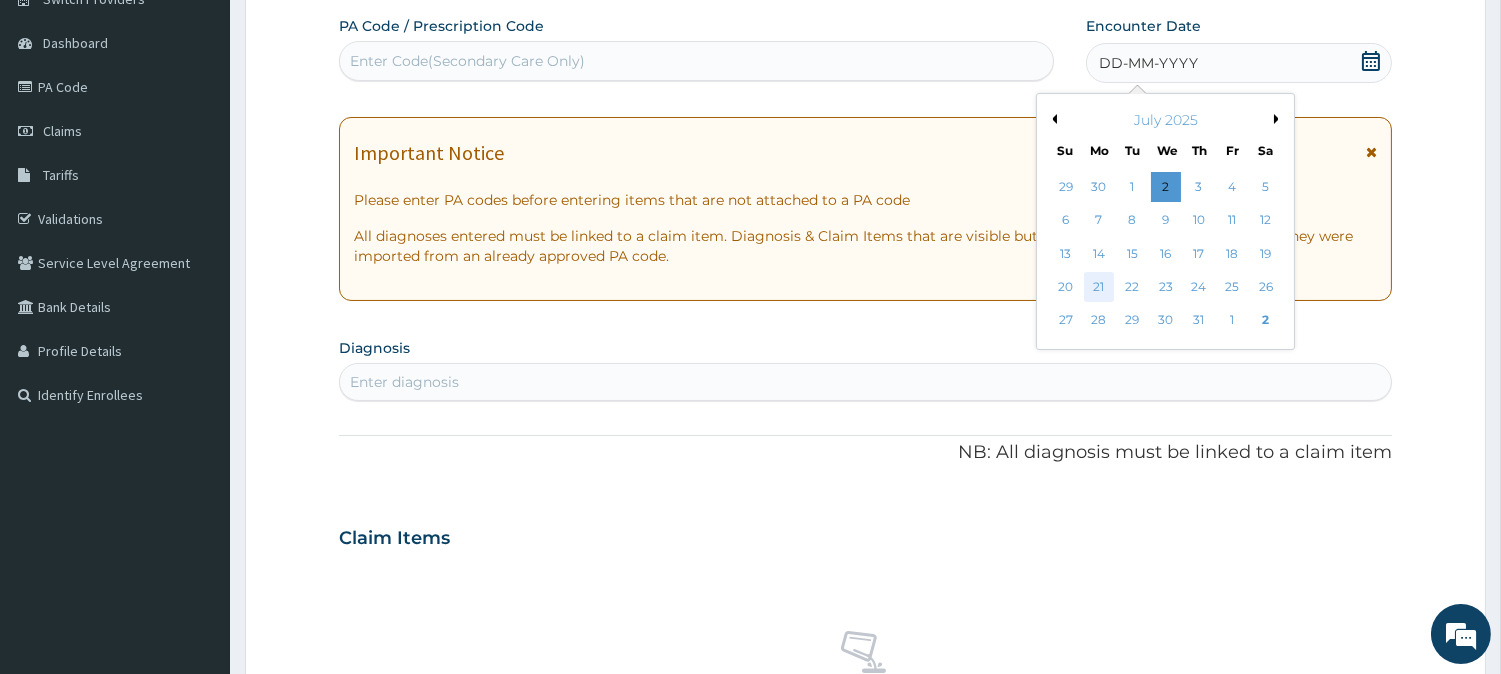 click on "21" at bounding box center (1099, 287) 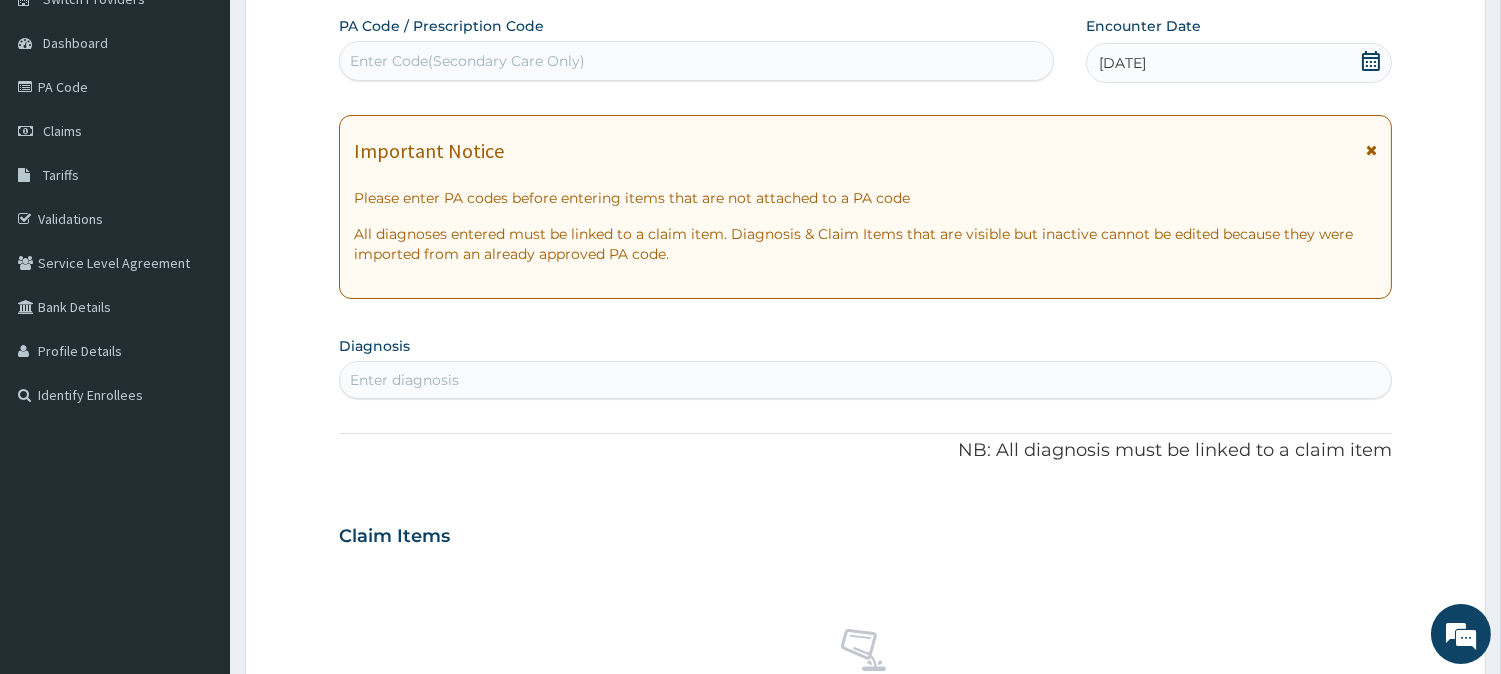 click on "Enter diagnosis" at bounding box center (865, 380) 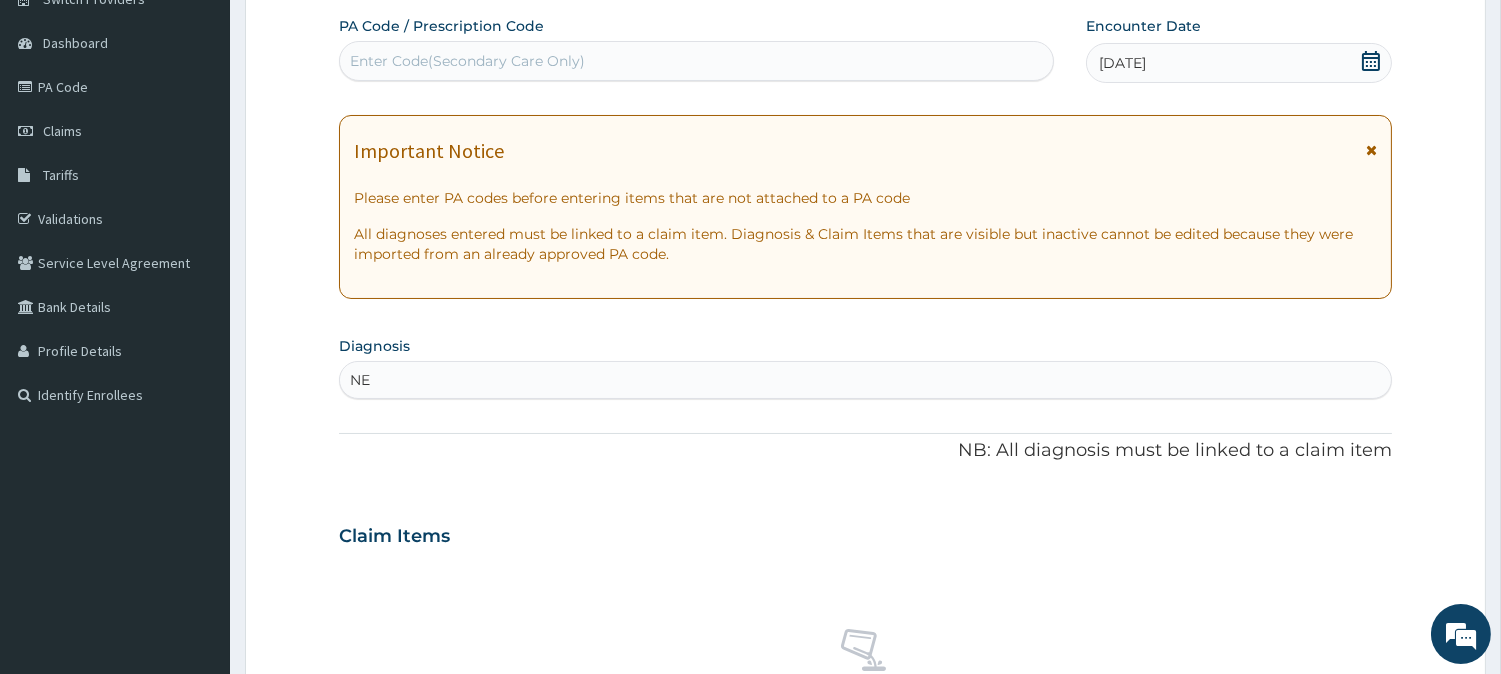 type on "NEP" 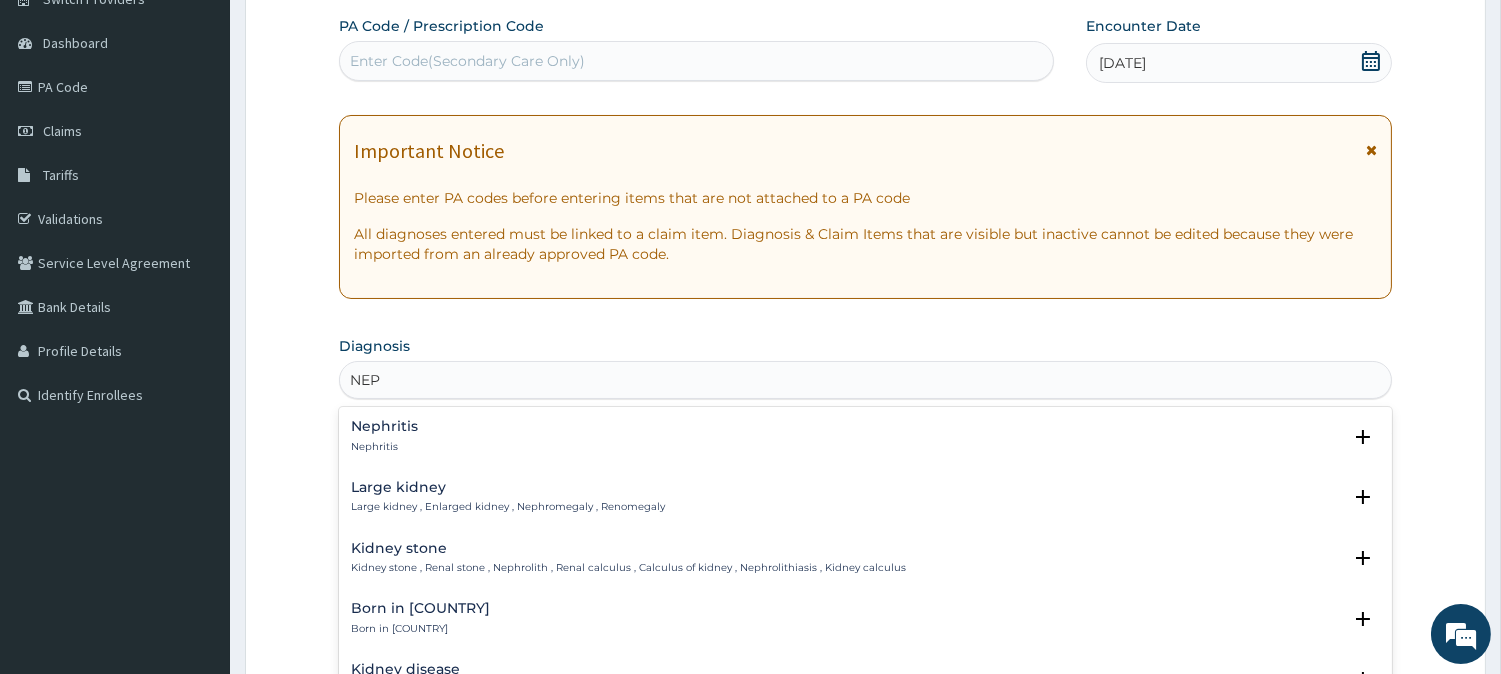 click on "Nephritis" at bounding box center [384, 426] 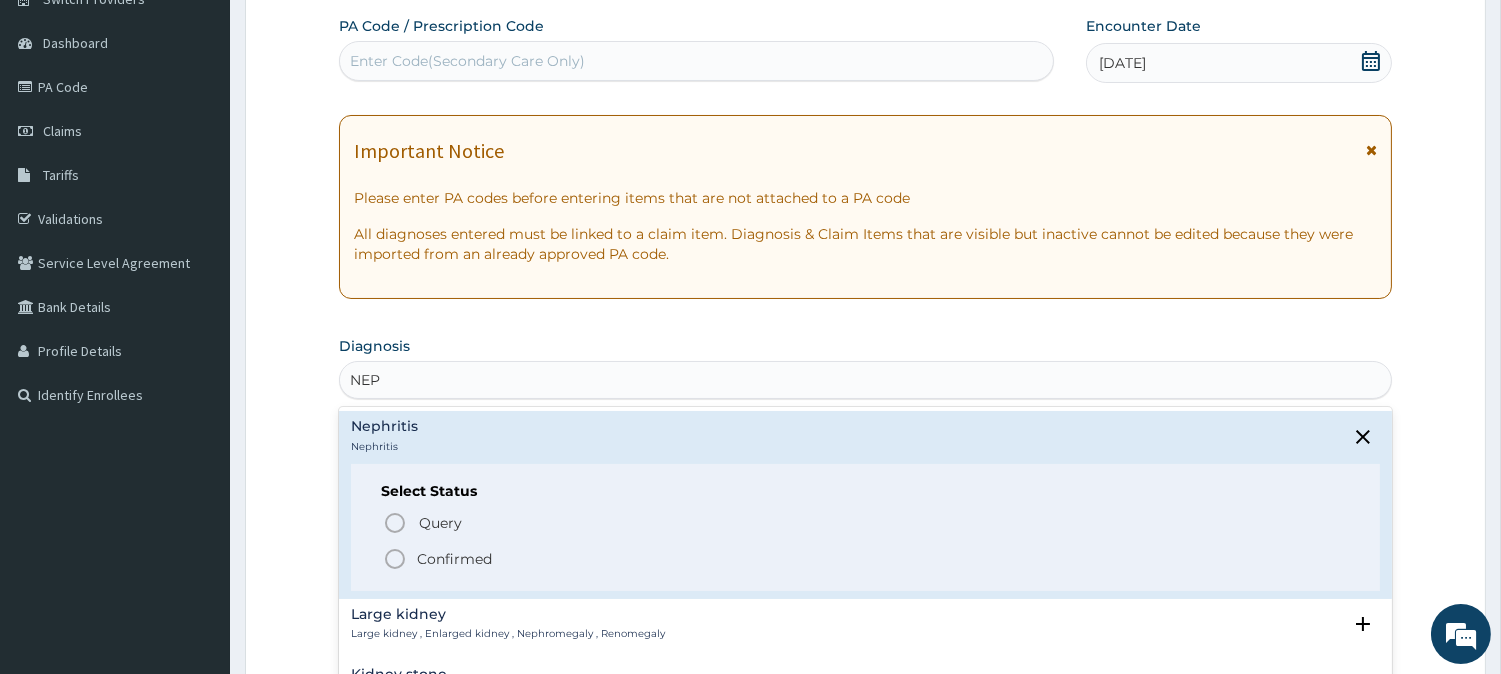 click on "Confirmed" at bounding box center (454, 559) 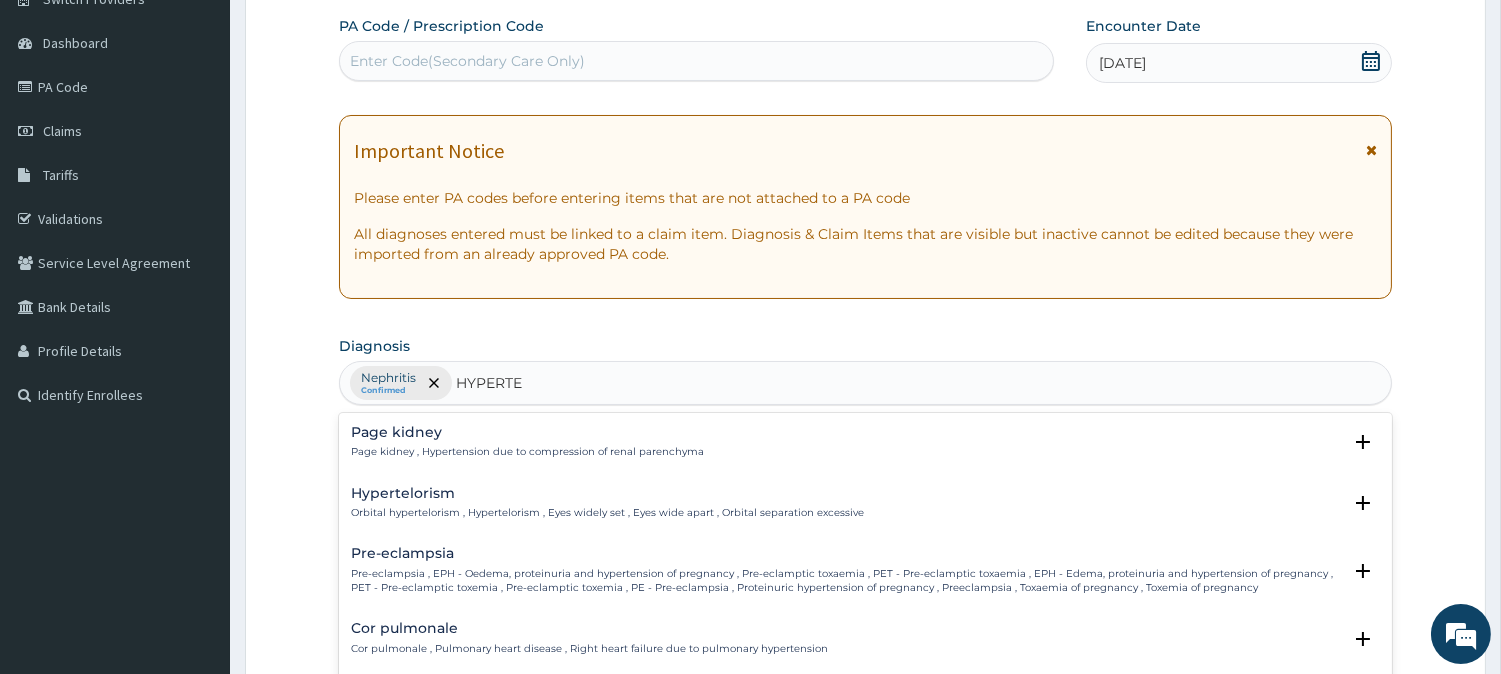 type on "HYPERTEN" 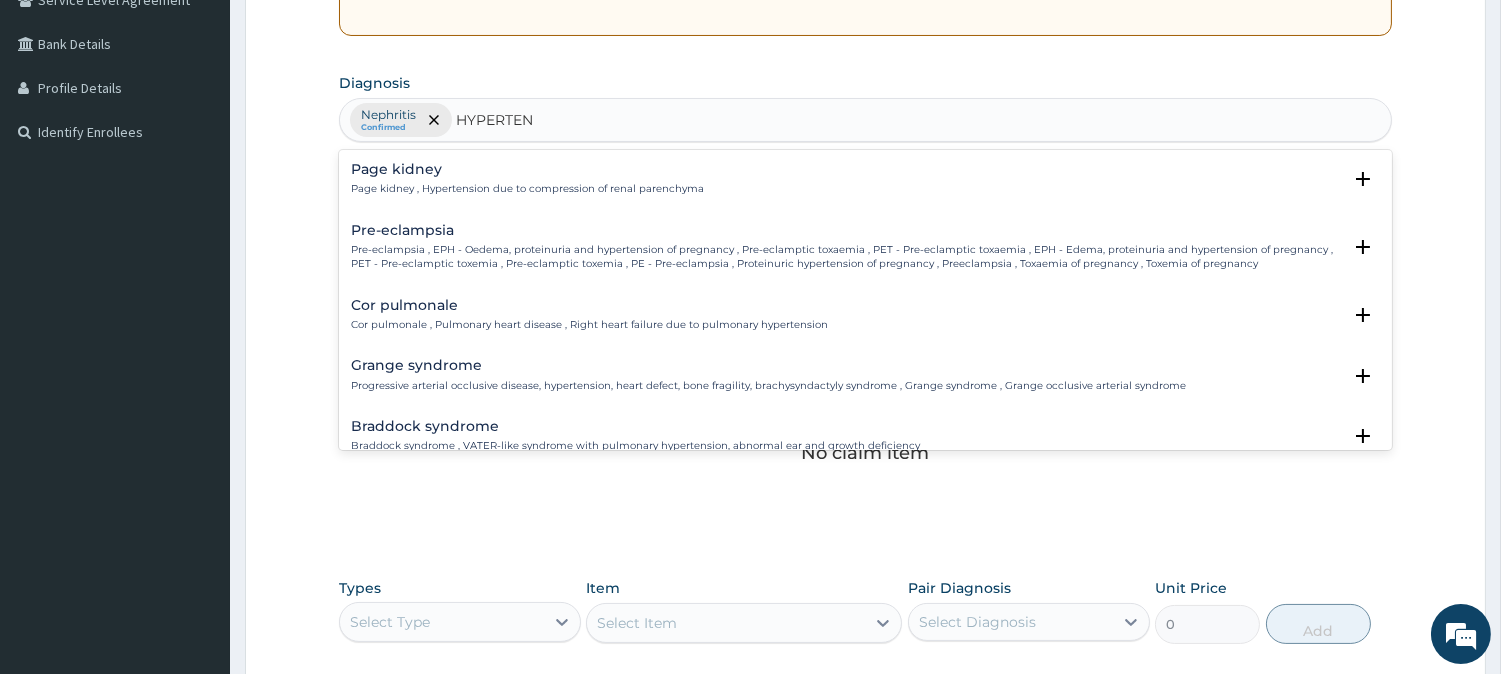 scroll, scrollTop: 442, scrollLeft: 0, axis: vertical 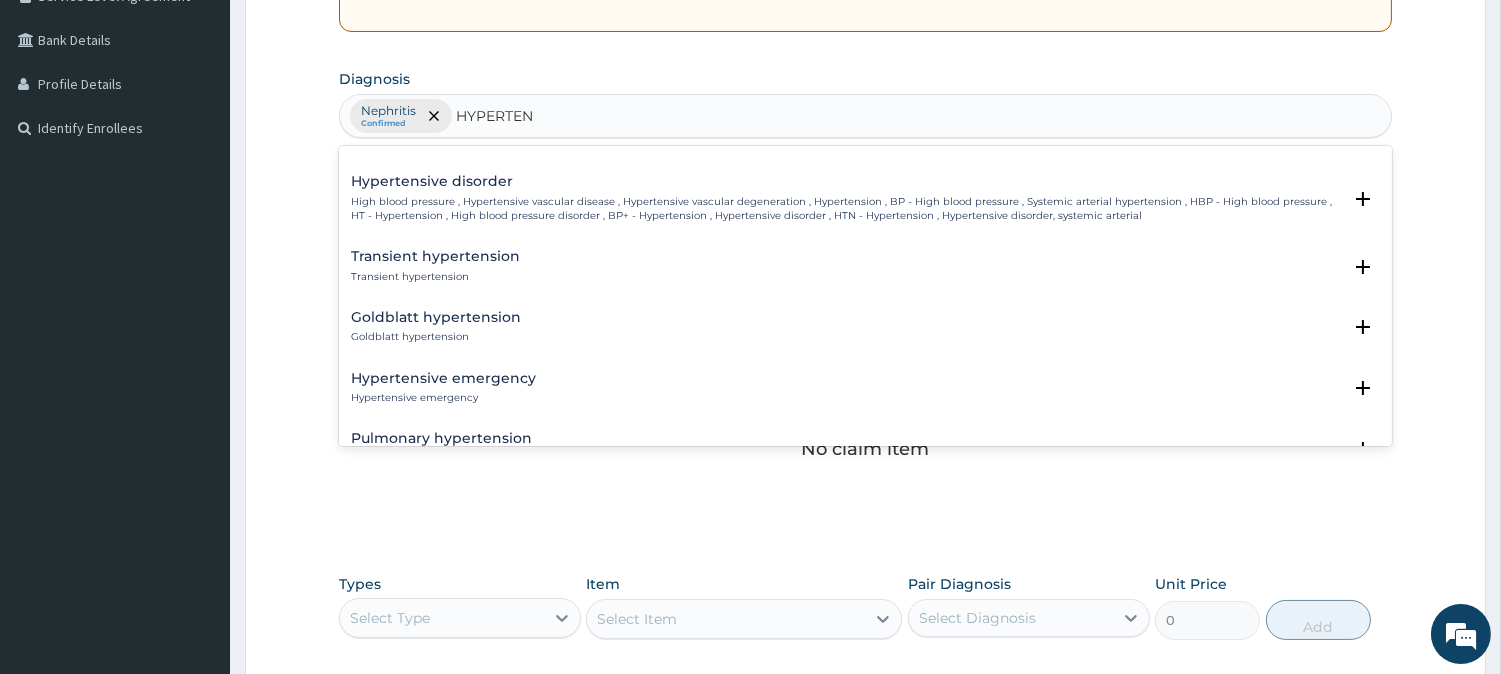 click on "Pulmonary hypertension Pulmonary hypertension , PHT - Pulmonary hypertension Select Status Query Query covers suspected (?), Keep in view (kiv), Ruled out (r/o) Confirmed" at bounding box center (865, 453) 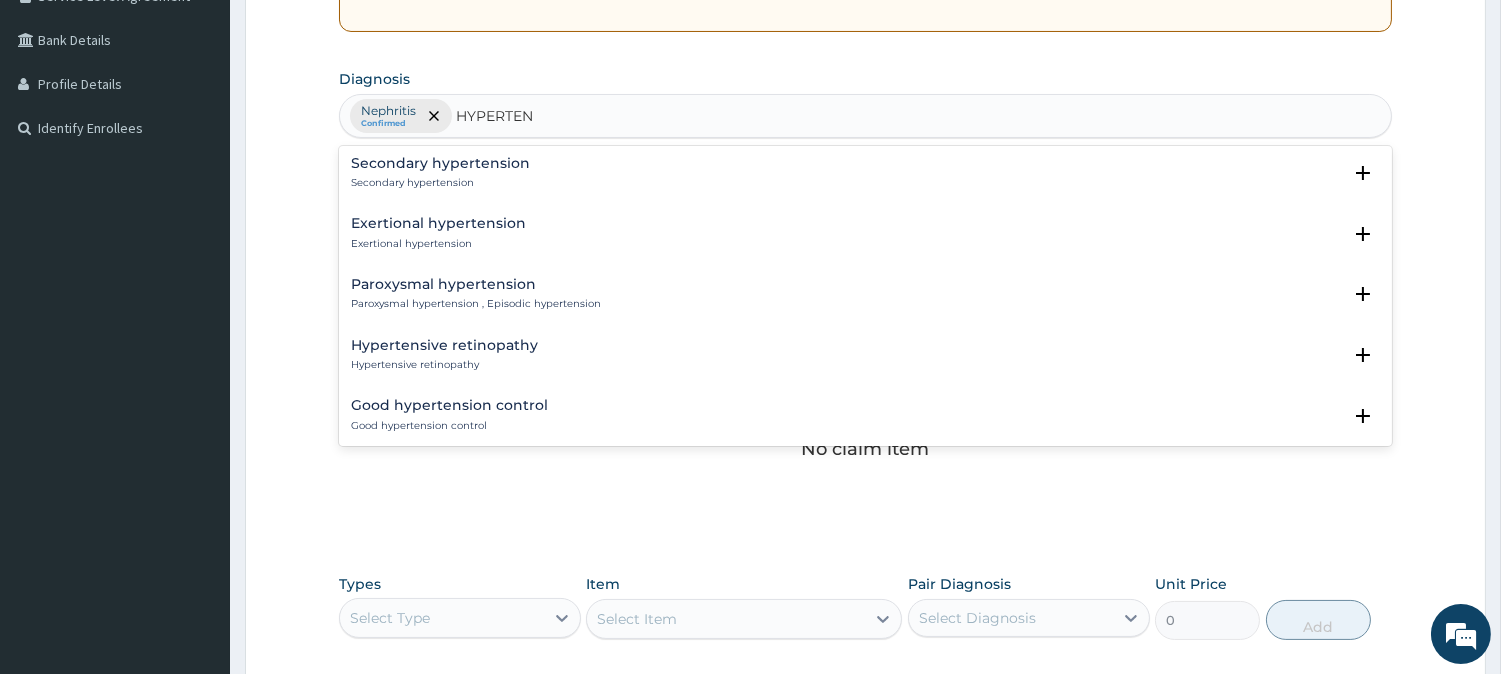 scroll, scrollTop: 2035, scrollLeft: 0, axis: vertical 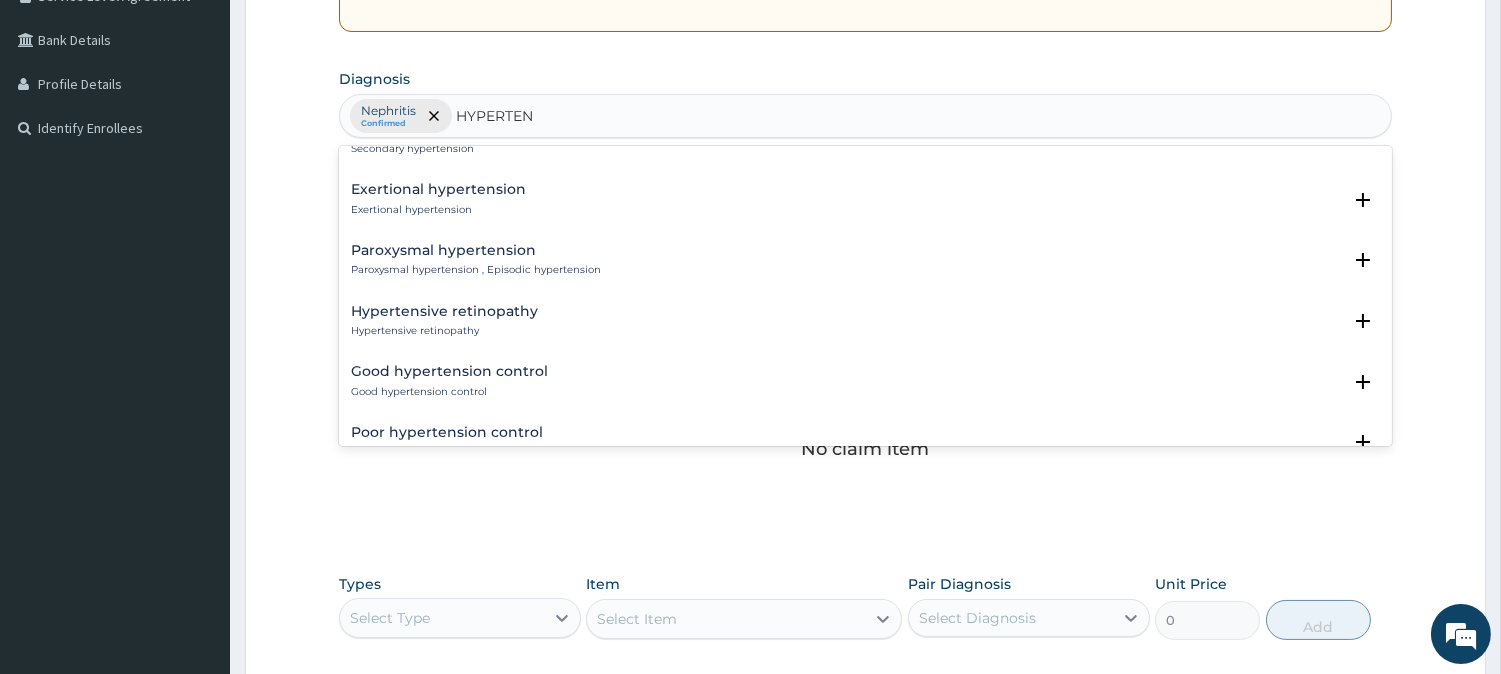 click on "Poor hypertension control Poor hypertension control Select Status Query Query covers suspected (?), Keep in view (kiv), Ruled out (r/o) Confirmed" at bounding box center (865, 447) 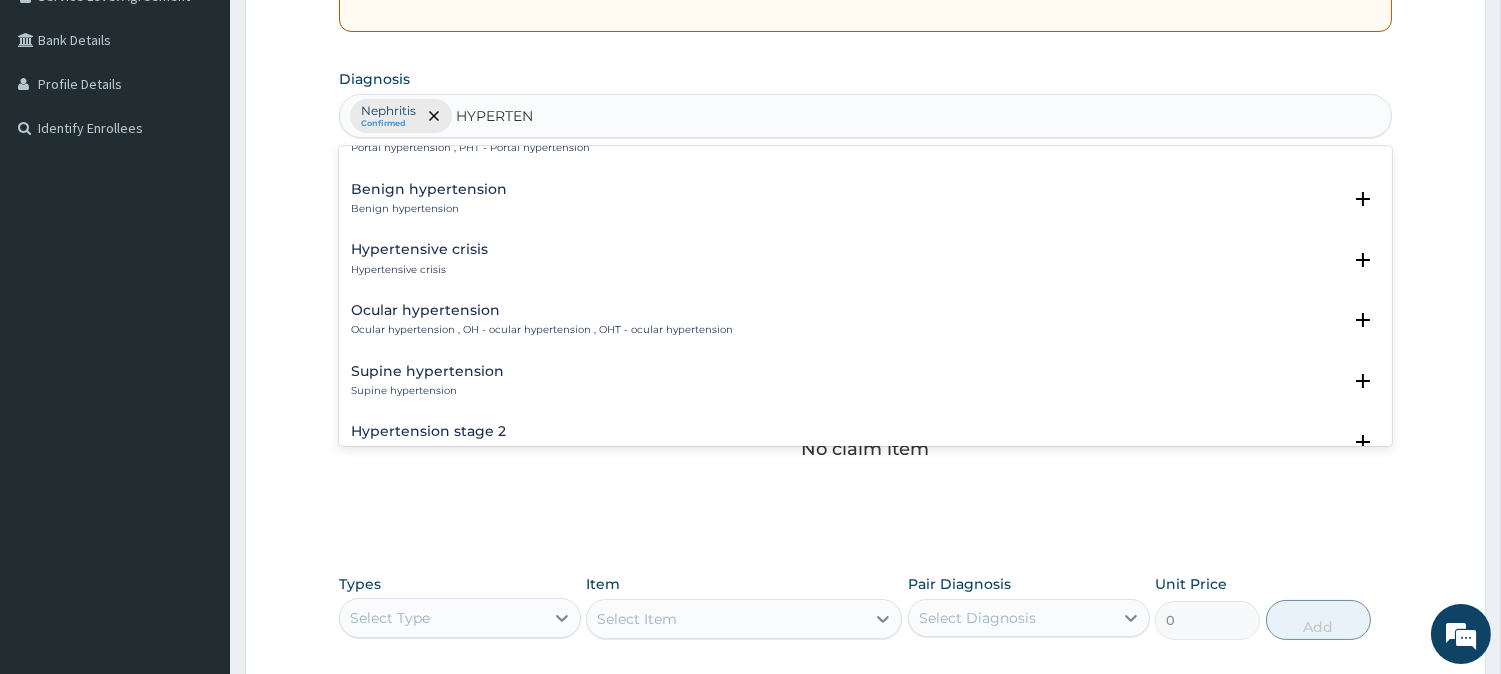 scroll, scrollTop: 595, scrollLeft: 0, axis: vertical 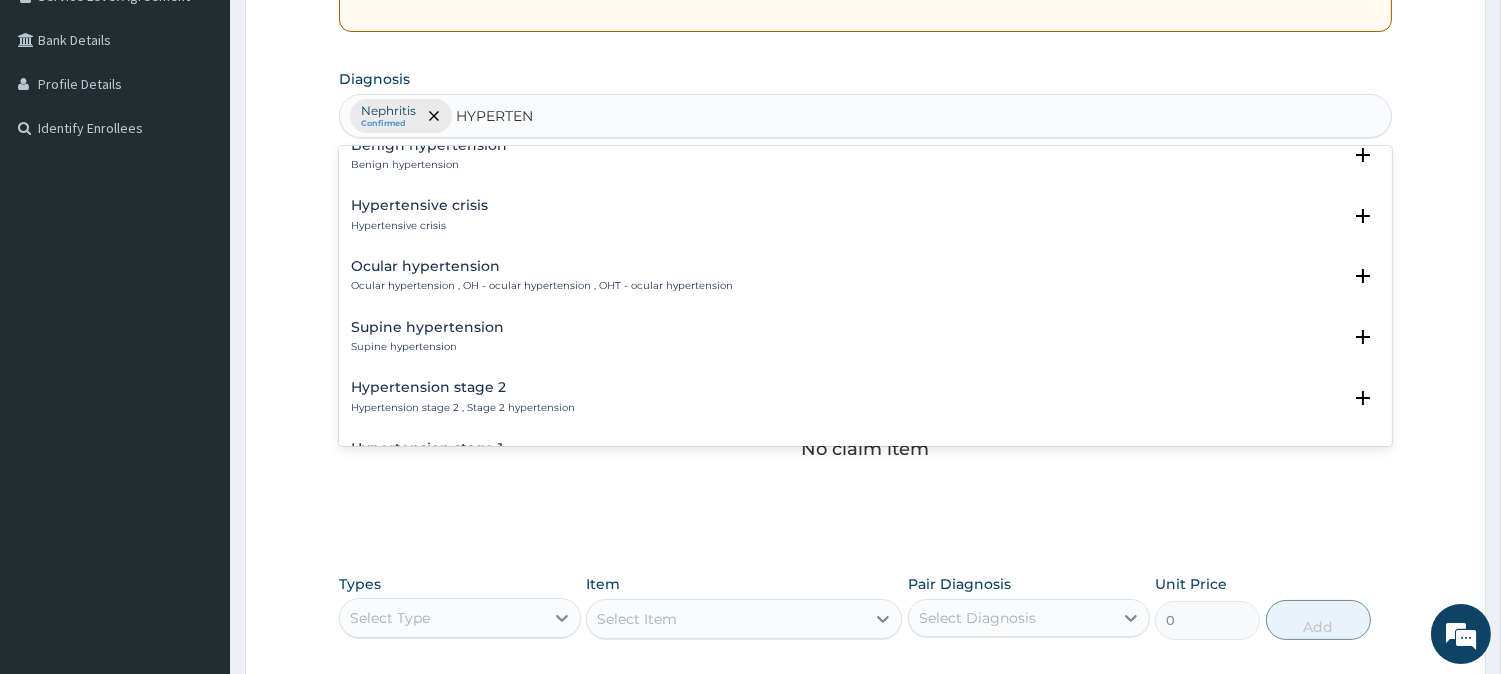 click on "Hypertension stage 1 Hypertension stage 1 , Stage 1 hypertension Select Status Query Query covers suspected (?), Keep in view (kiv), Ruled out (r/o) Confirmed" at bounding box center (865, 463) 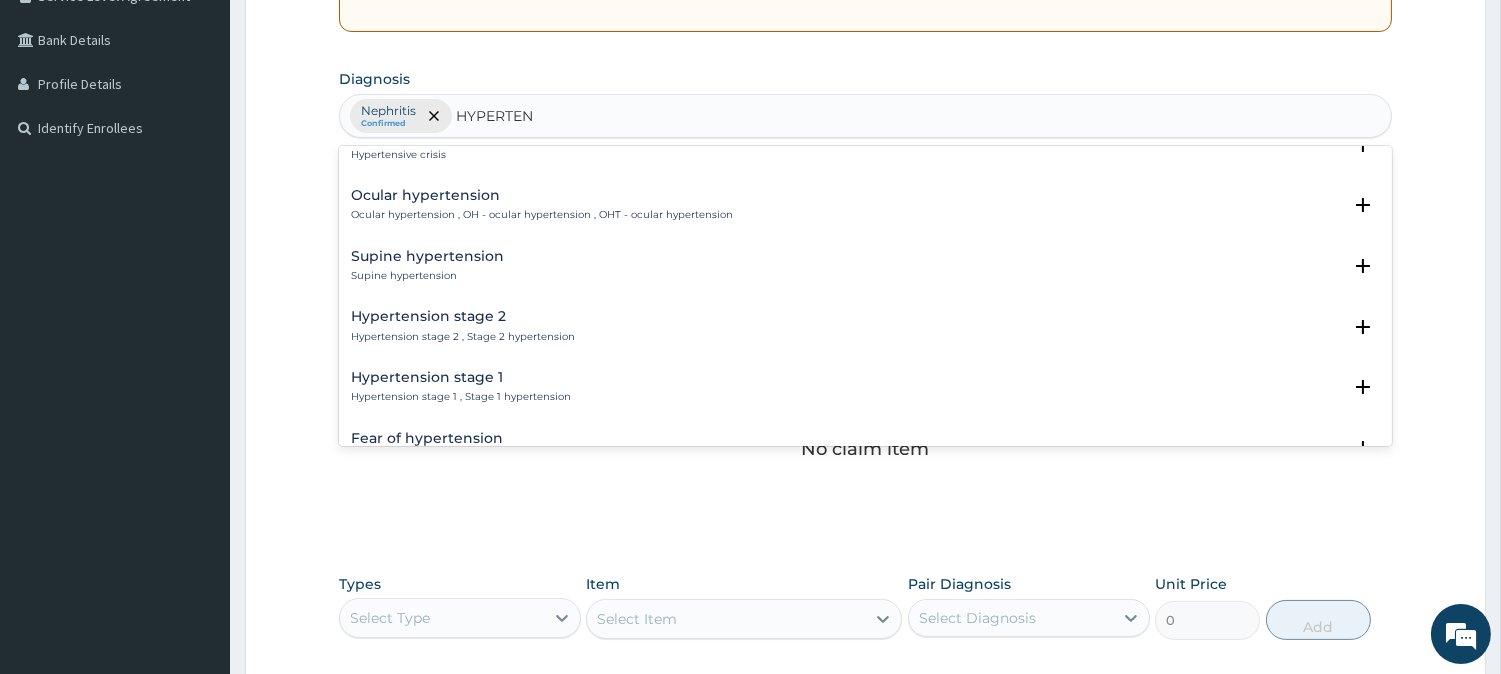 scroll, scrollTop: 684, scrollLeft: 0, axis: vertical 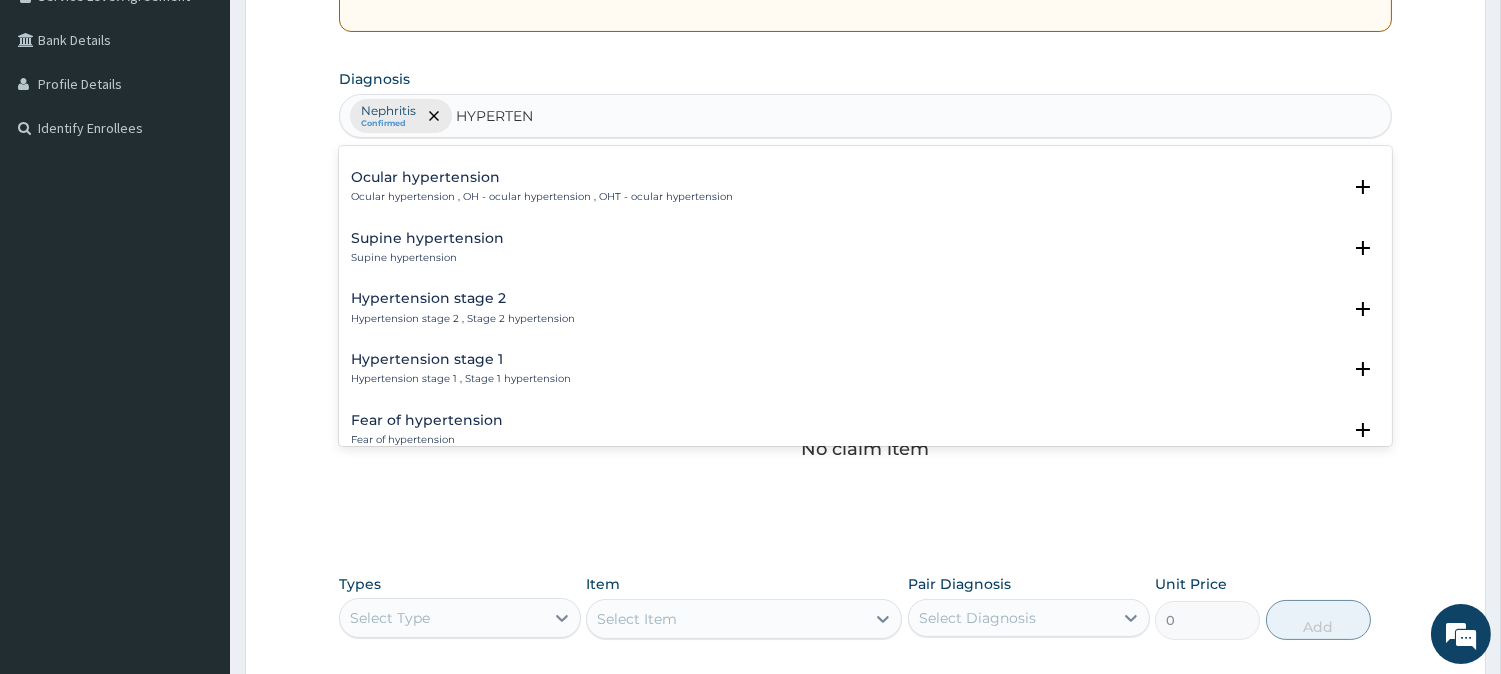 click on "Hypertension stage 1 Hypertension stage 1 , Stage 1 hypertension" at bounding box center (461, 369) 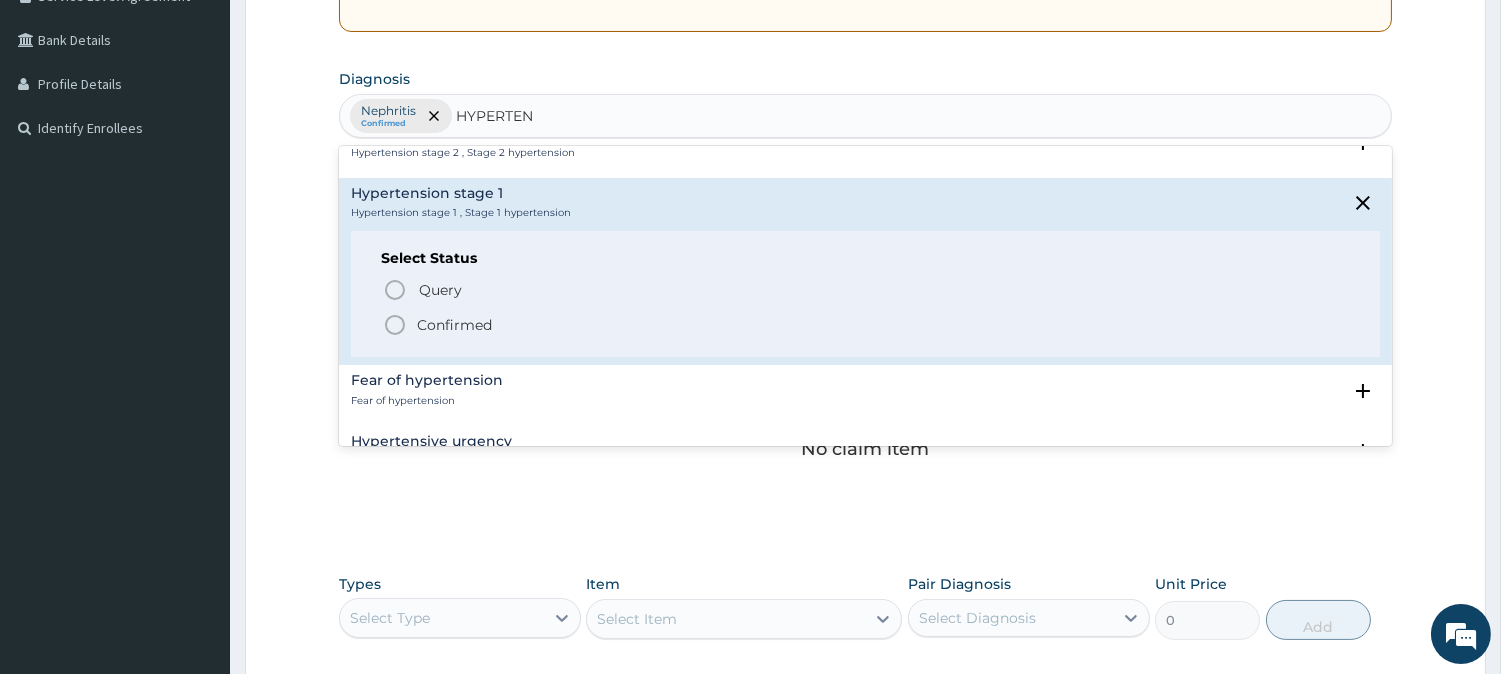 scroll, scrollTop: 862, scrollLeft: 0, axis: vertical 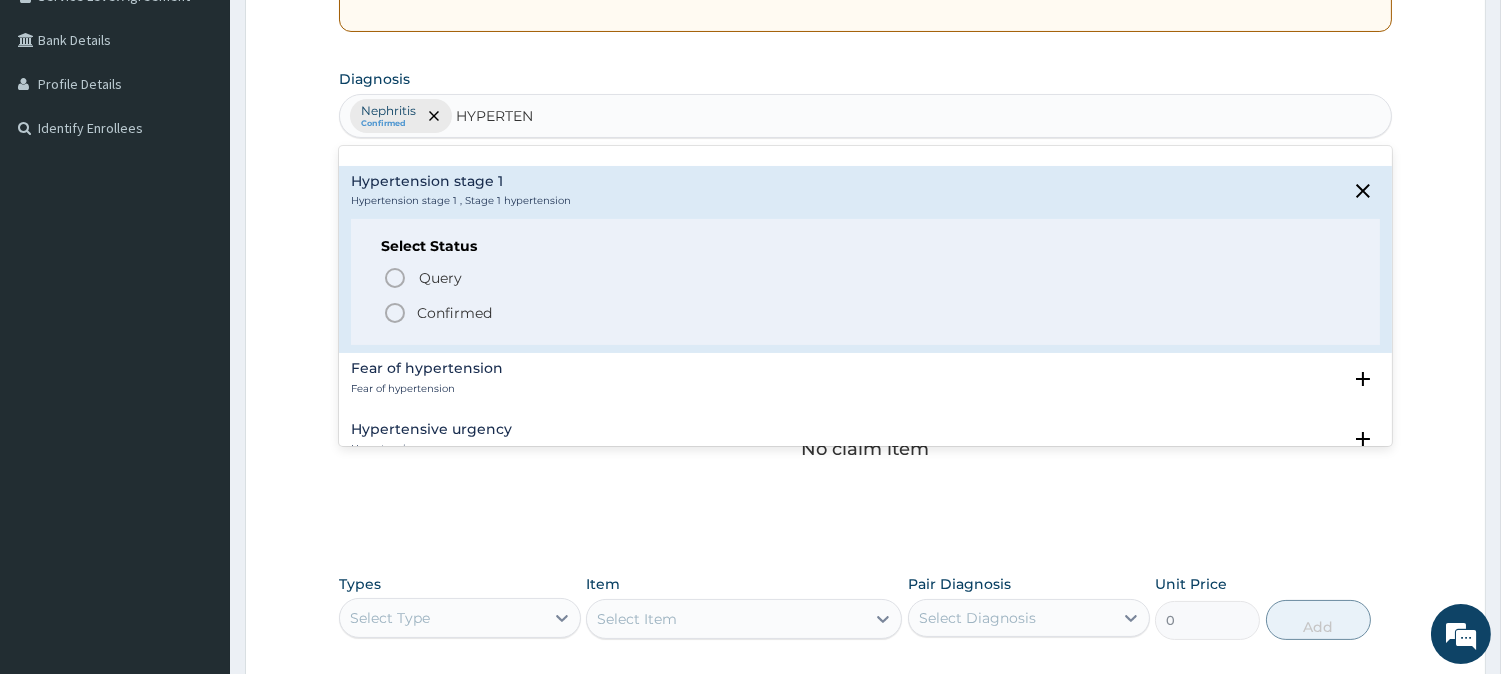 click on "Confirmed" at bounding box center (866, 313) 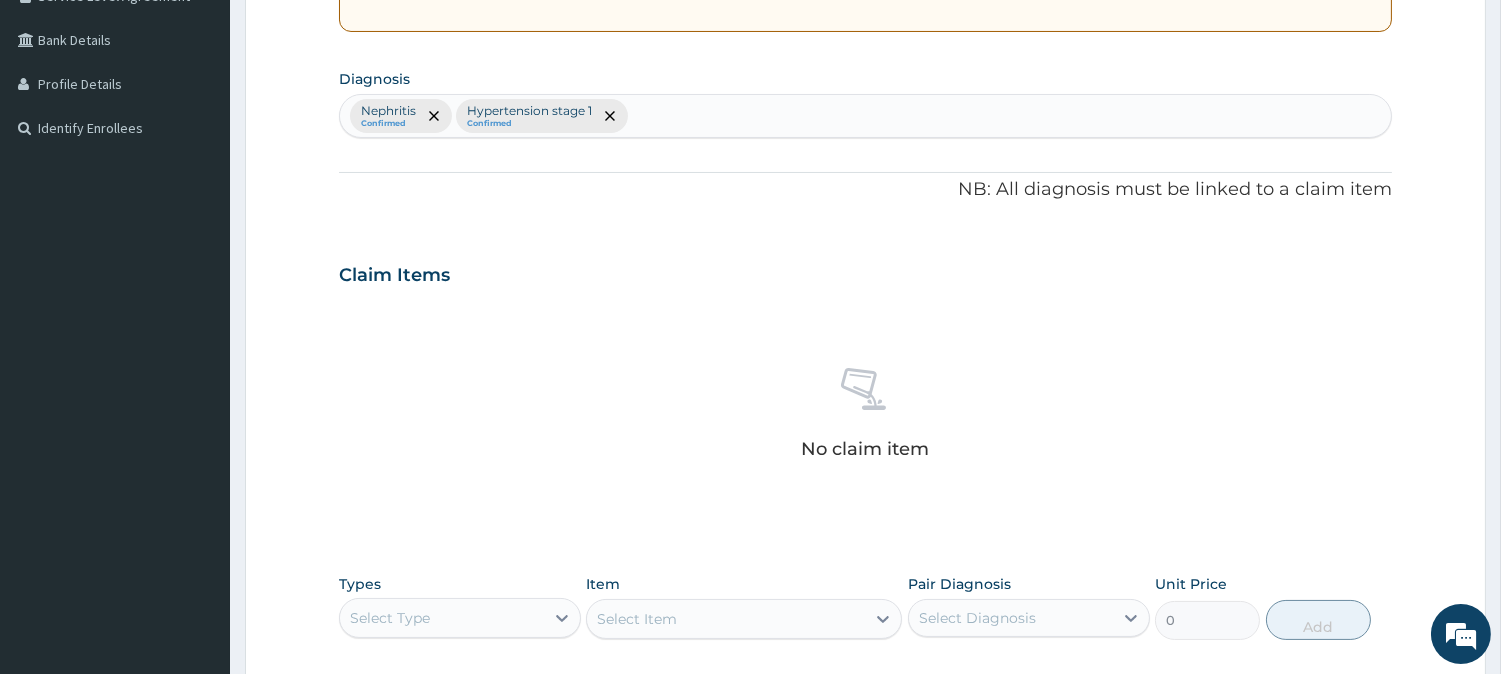 click on "No claim item" at bounding box center (865, 417) 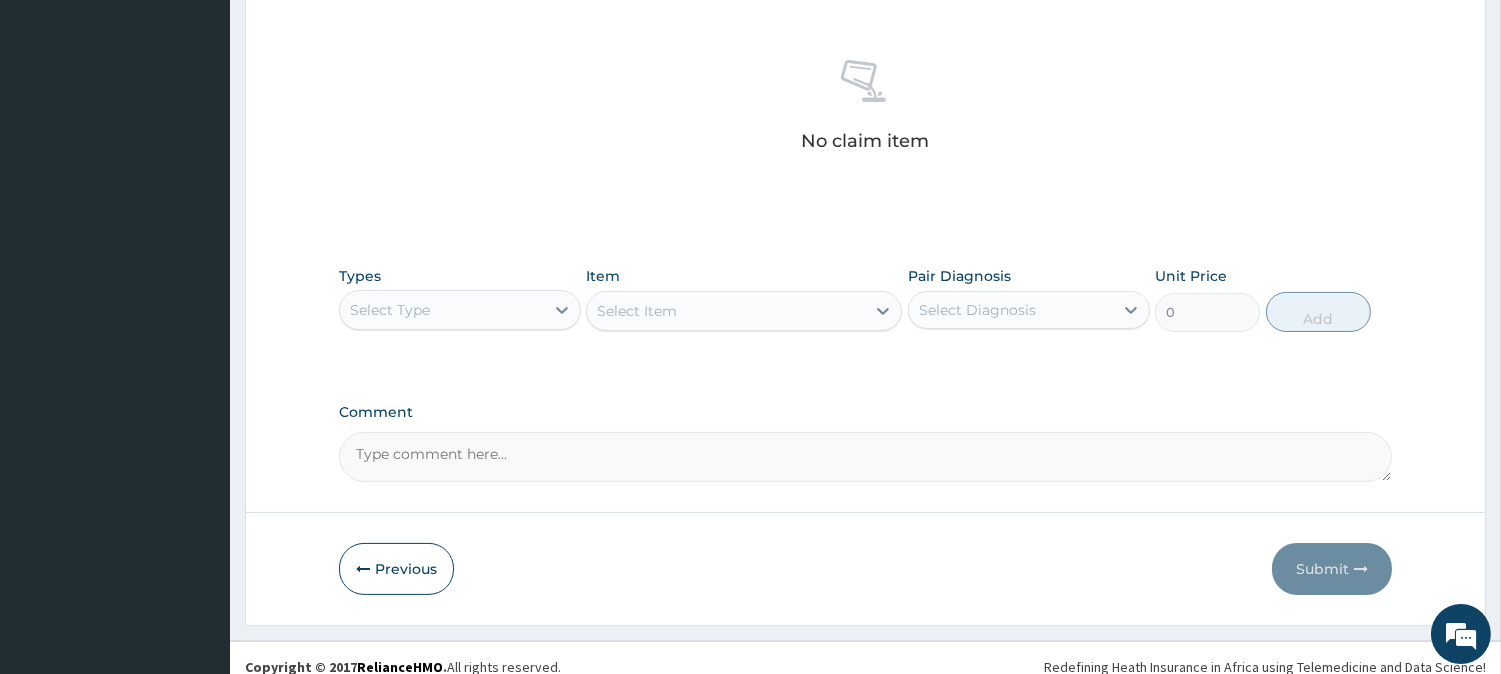 scroll, scrollTop: 767, scrollLeft: 0, axis: vertical 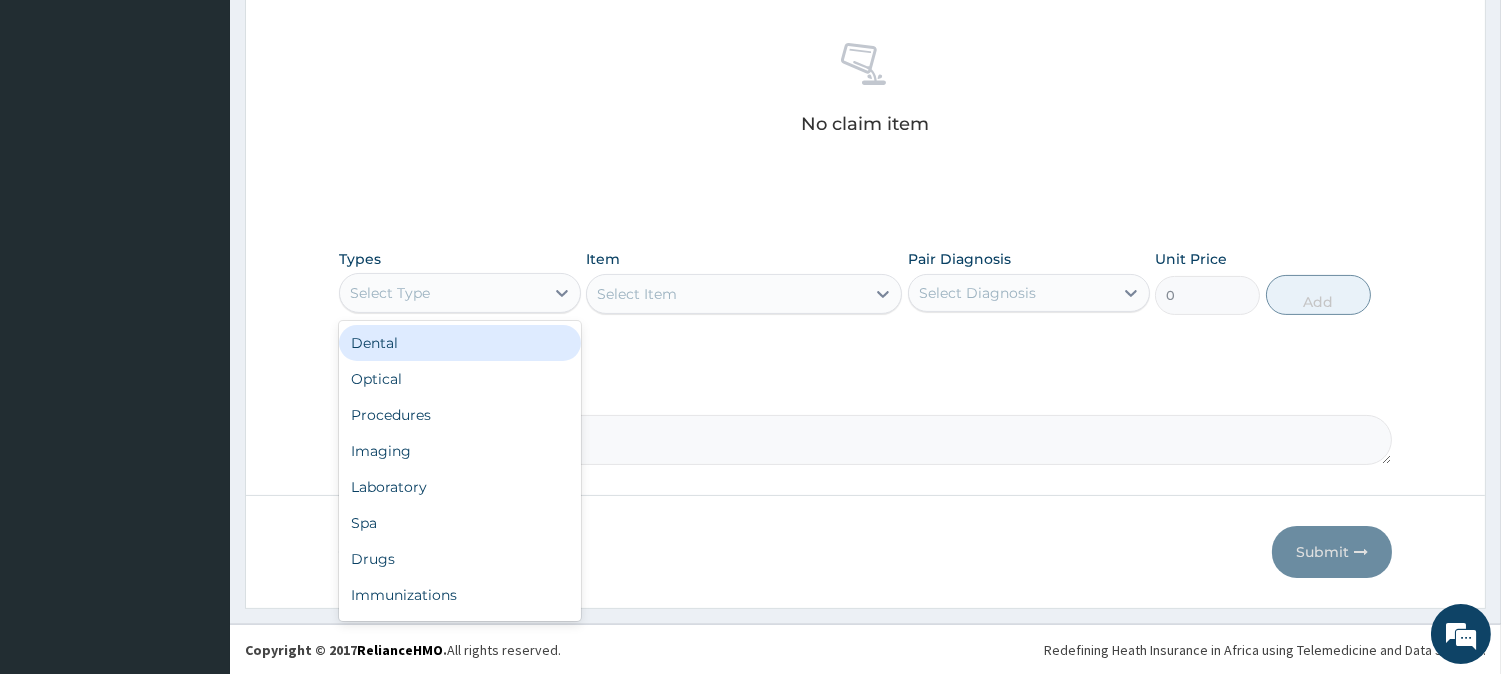 click on "Select Type" at bounding box center (390, 293) 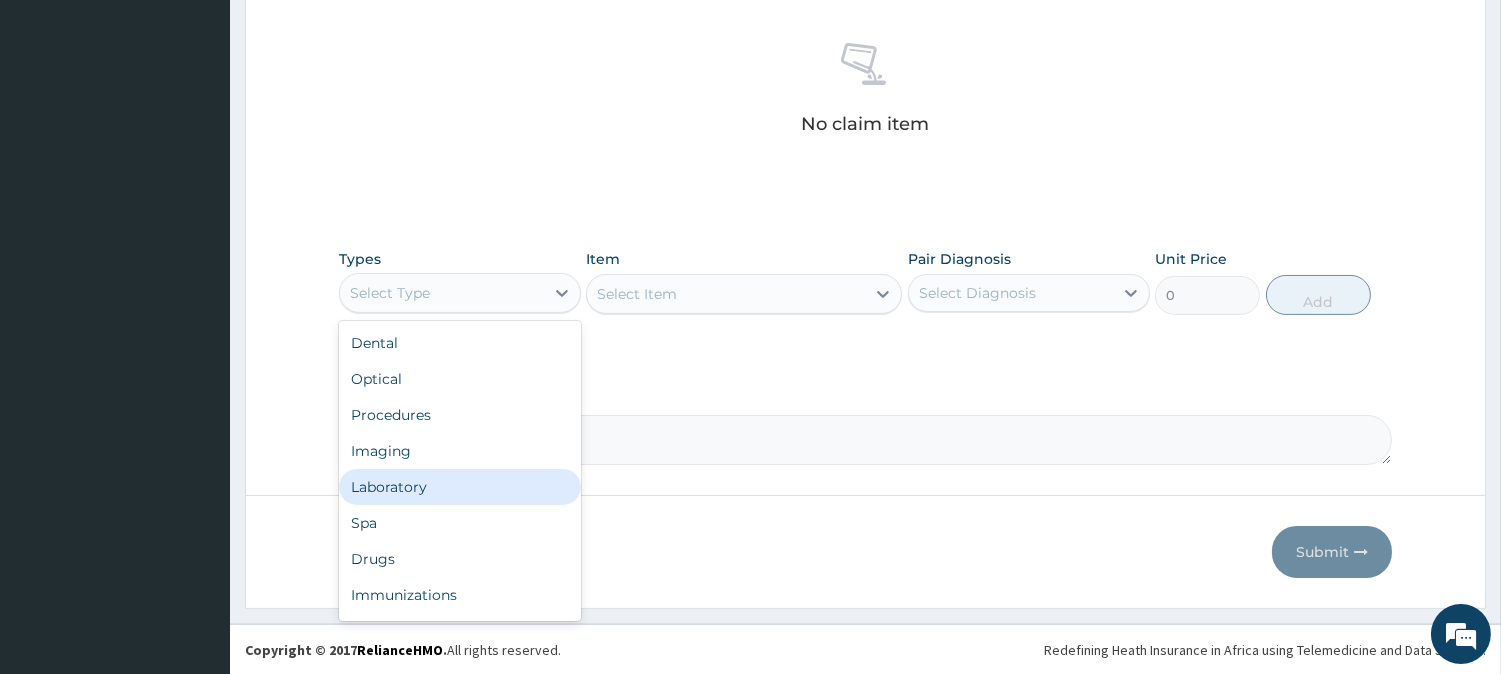 click on "Laboratory" at bounding box center [460, 487] 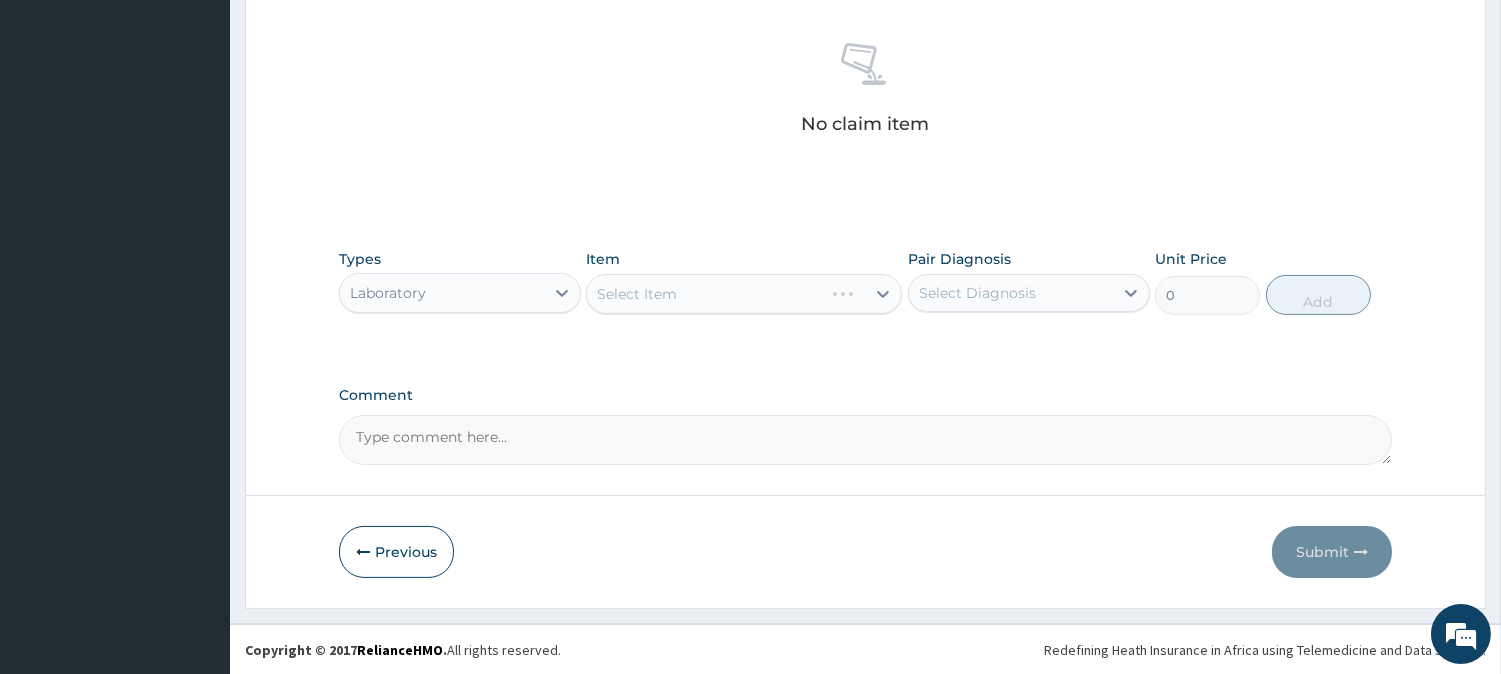 click on "Select Item" at bounding box center [744, 294] 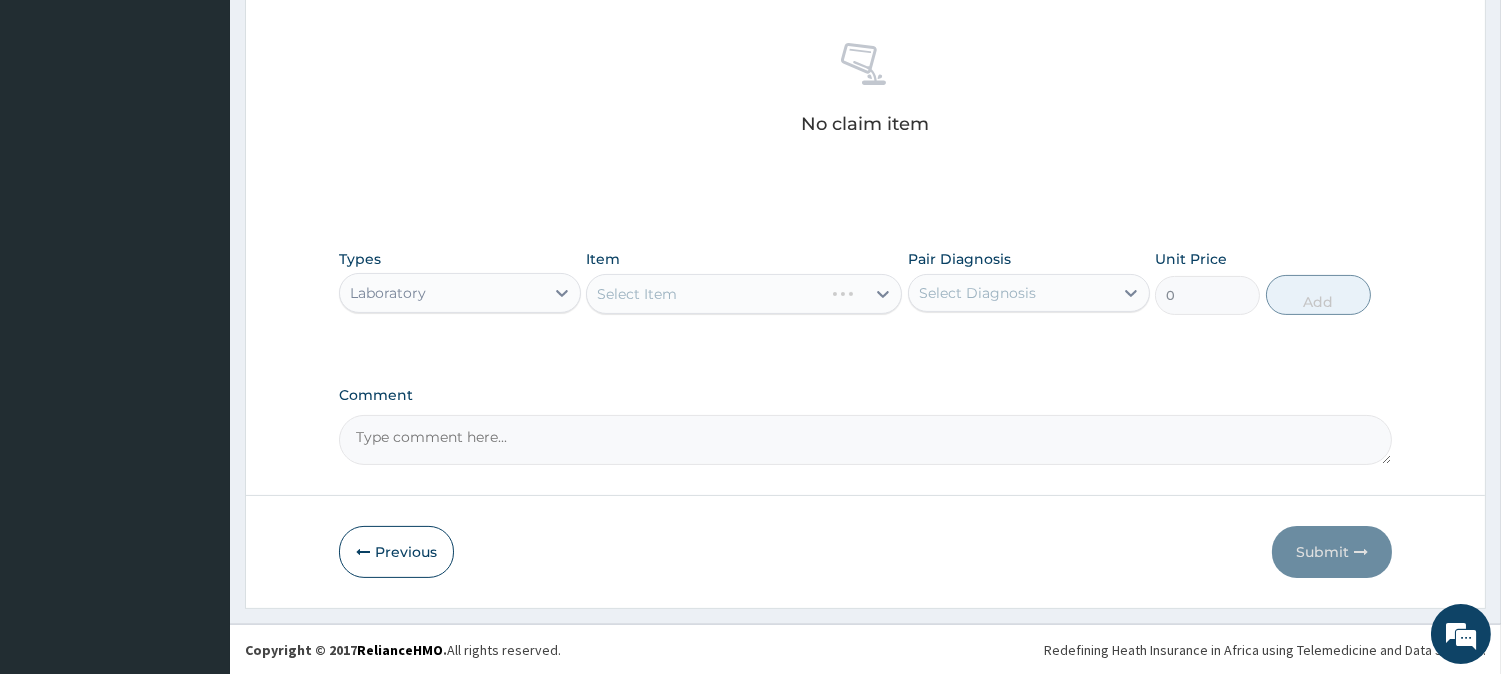 click on "Select Item" at bounding box center [744, 294] 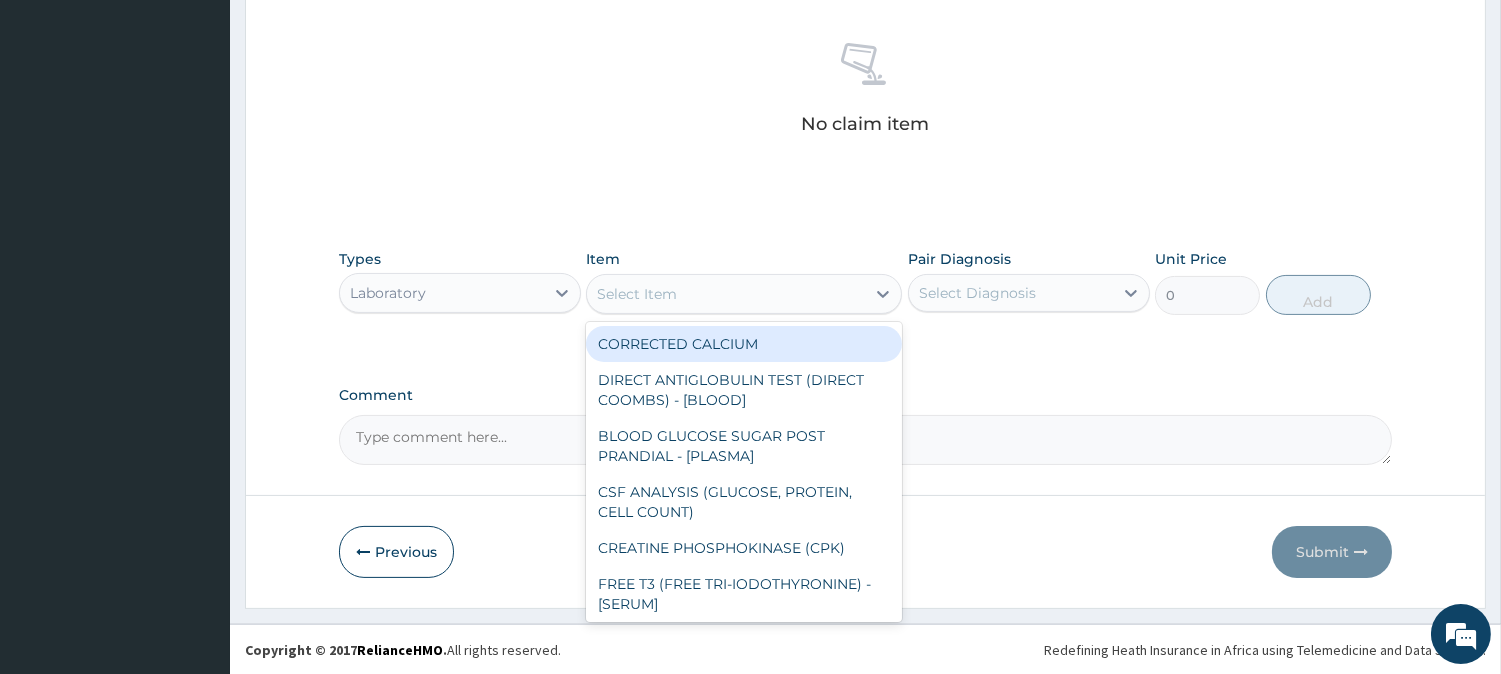 click on "Select Item" at bounding box center [726, 294] 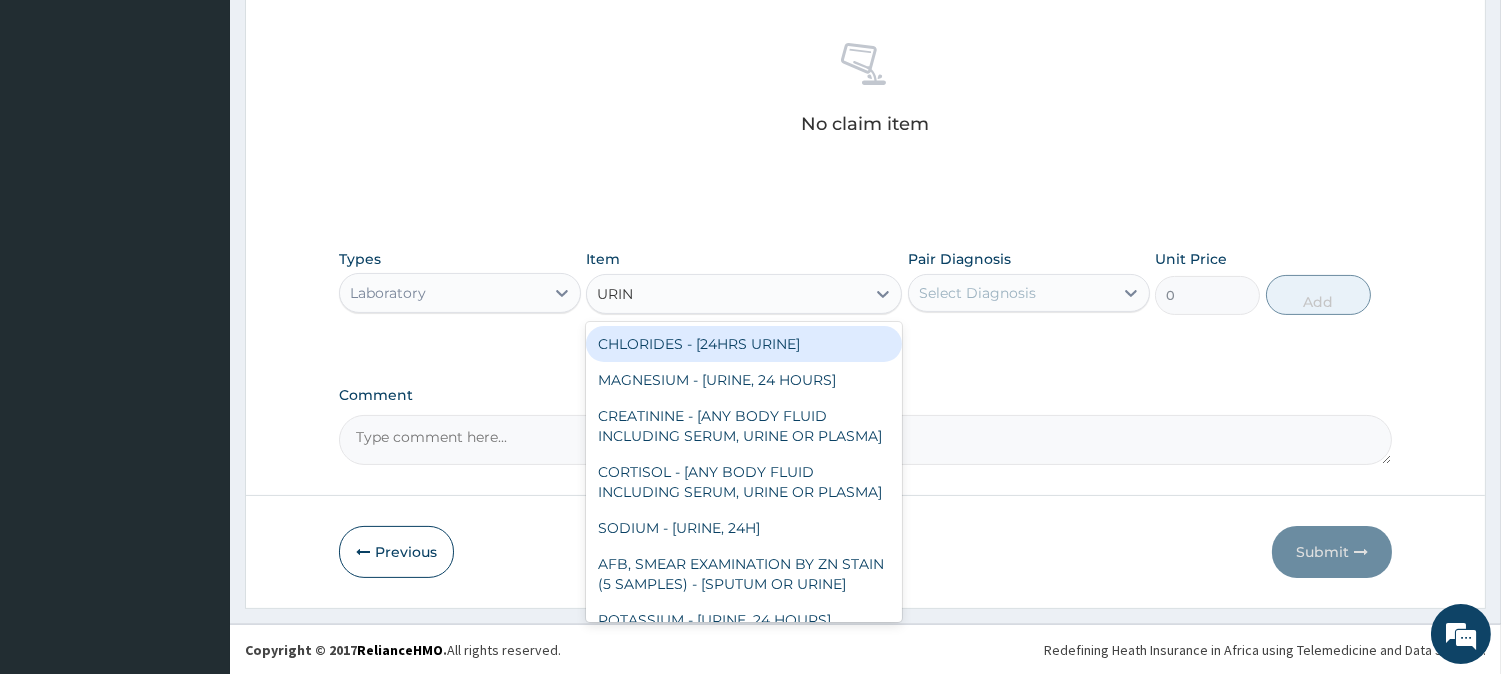 type on "URINA" 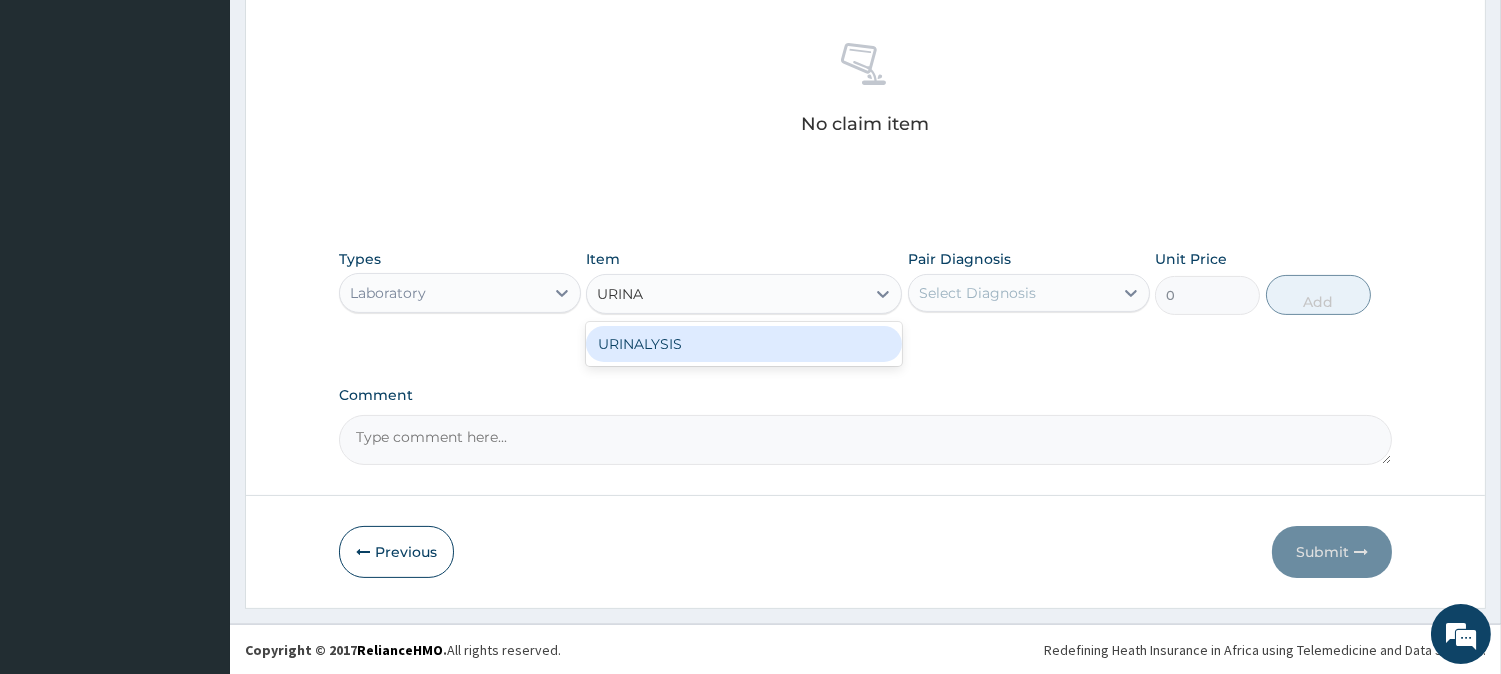 click on "URINALYSIS" at bounding box center [744, 344] 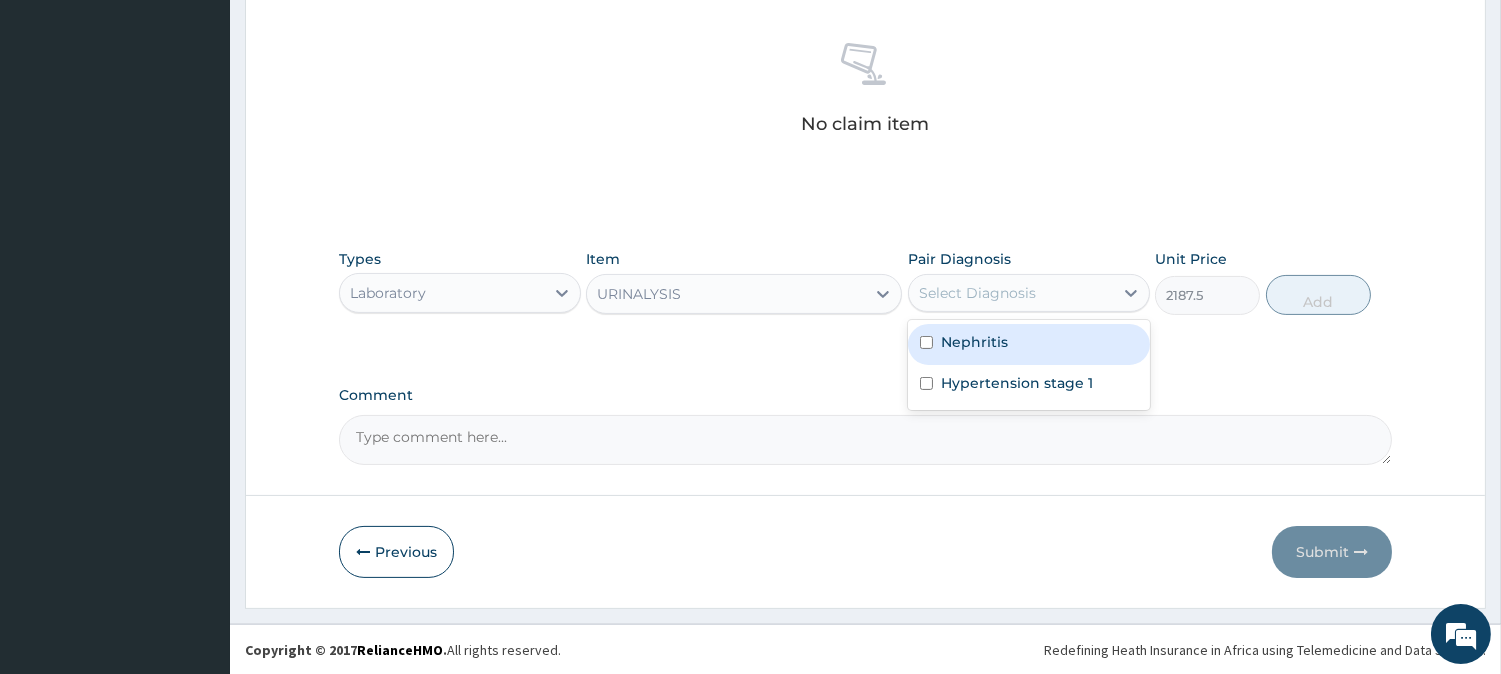click on "Select Diagnosis" at bounding box center (977, 293) 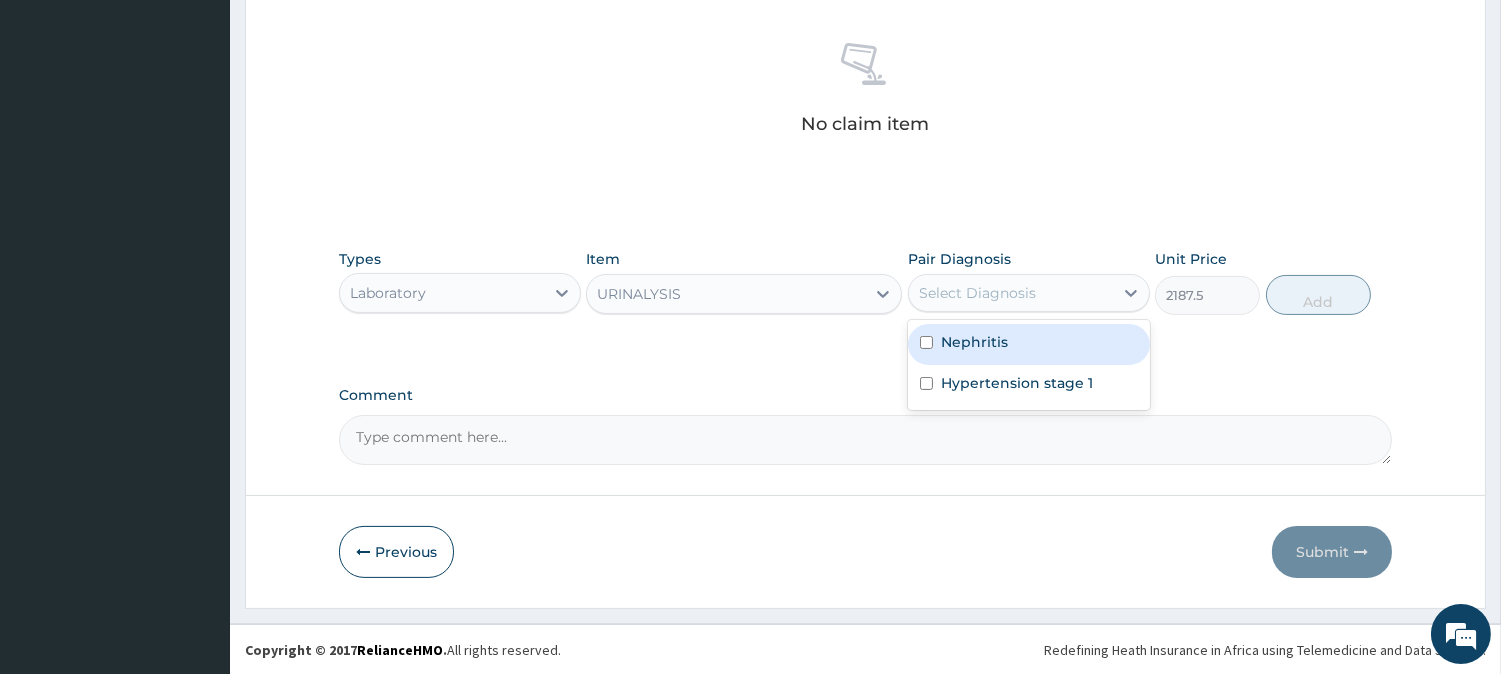 drag, startPoint x: 1016, startPoint y: 333, endPoint x: 1093, endPoint y: 357, distance: 80.65358 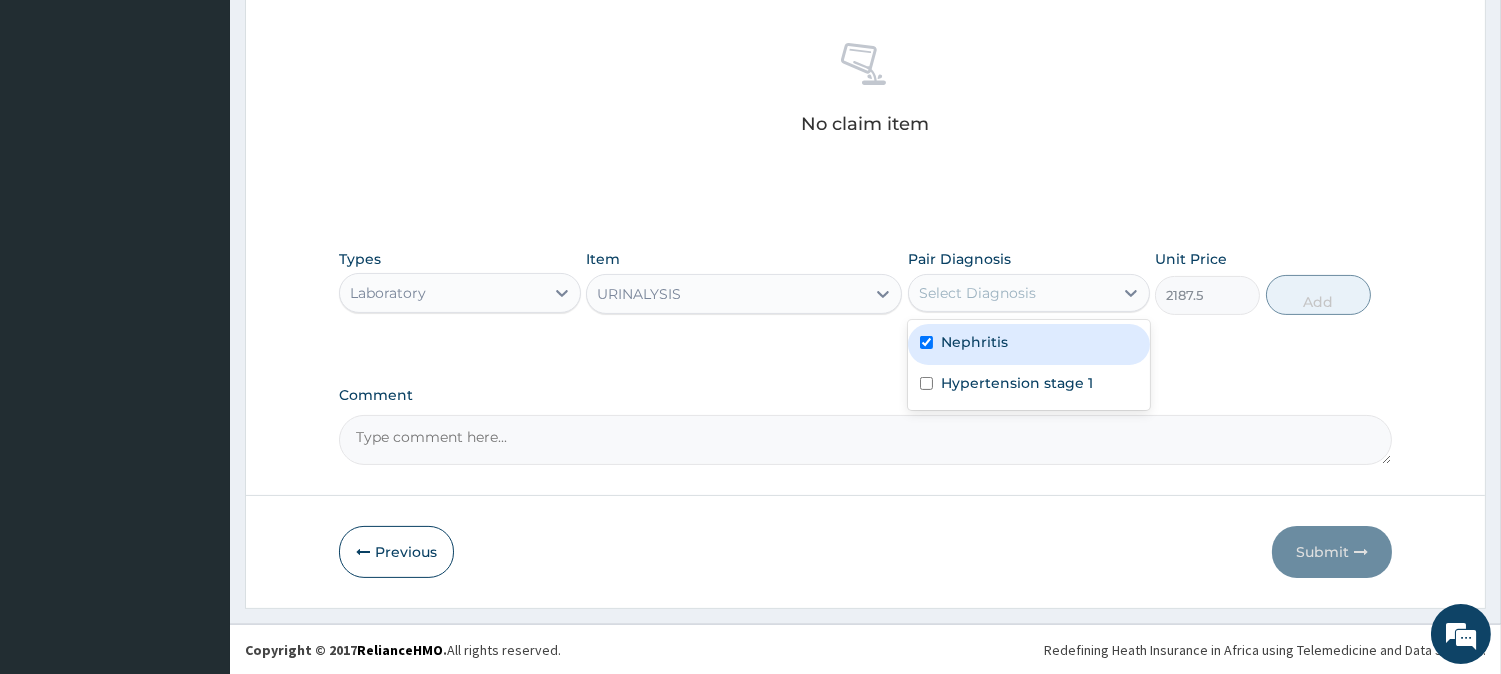 checkbox on "true" 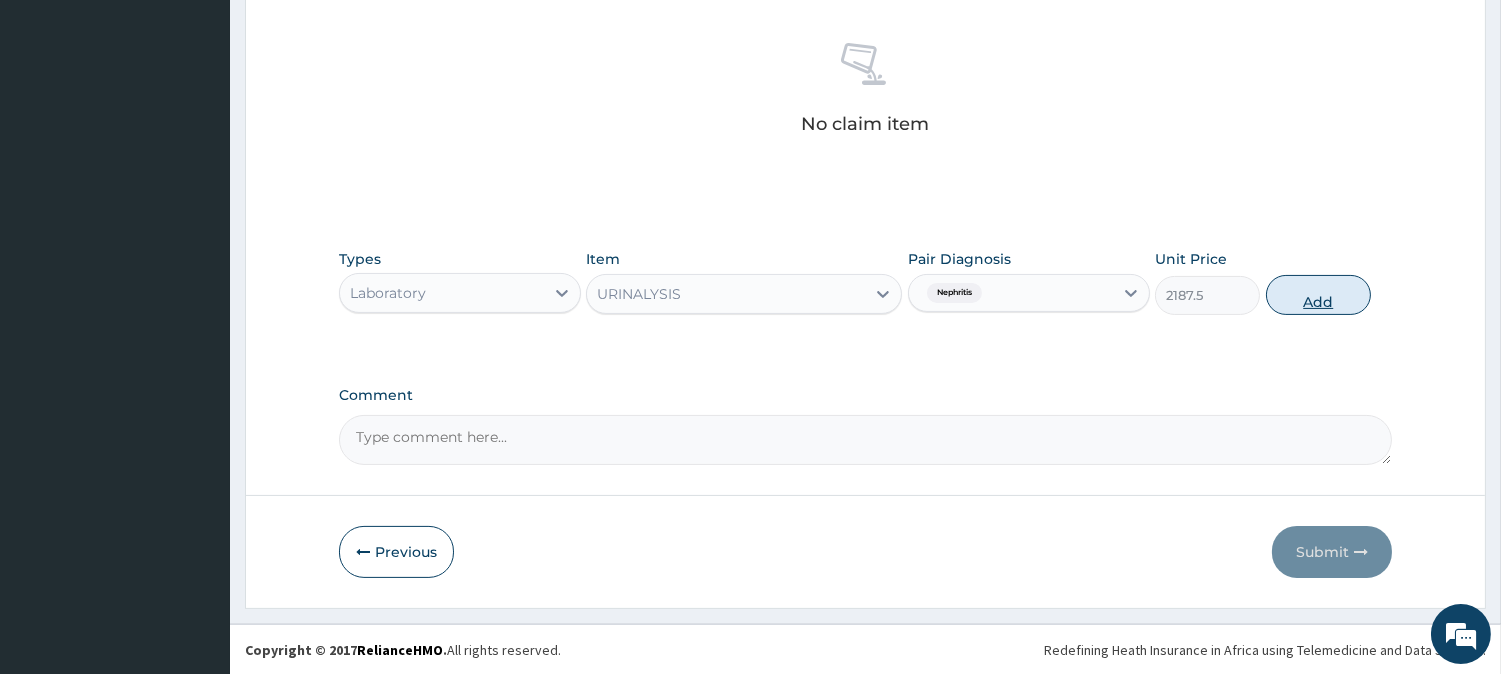 click on "Add" at bounding box center [1318, 295] 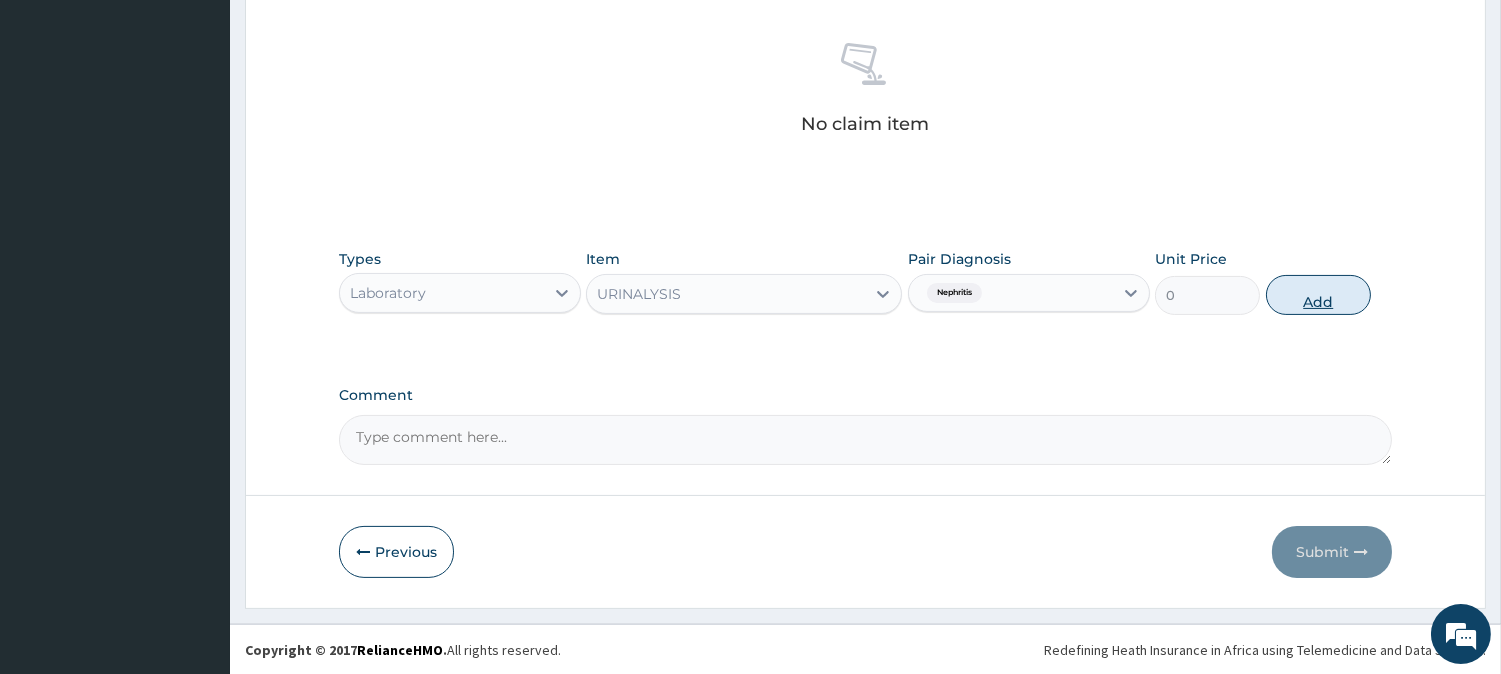 scroll, scrollTop: 671, scrollLeft: 0, axis: vertical 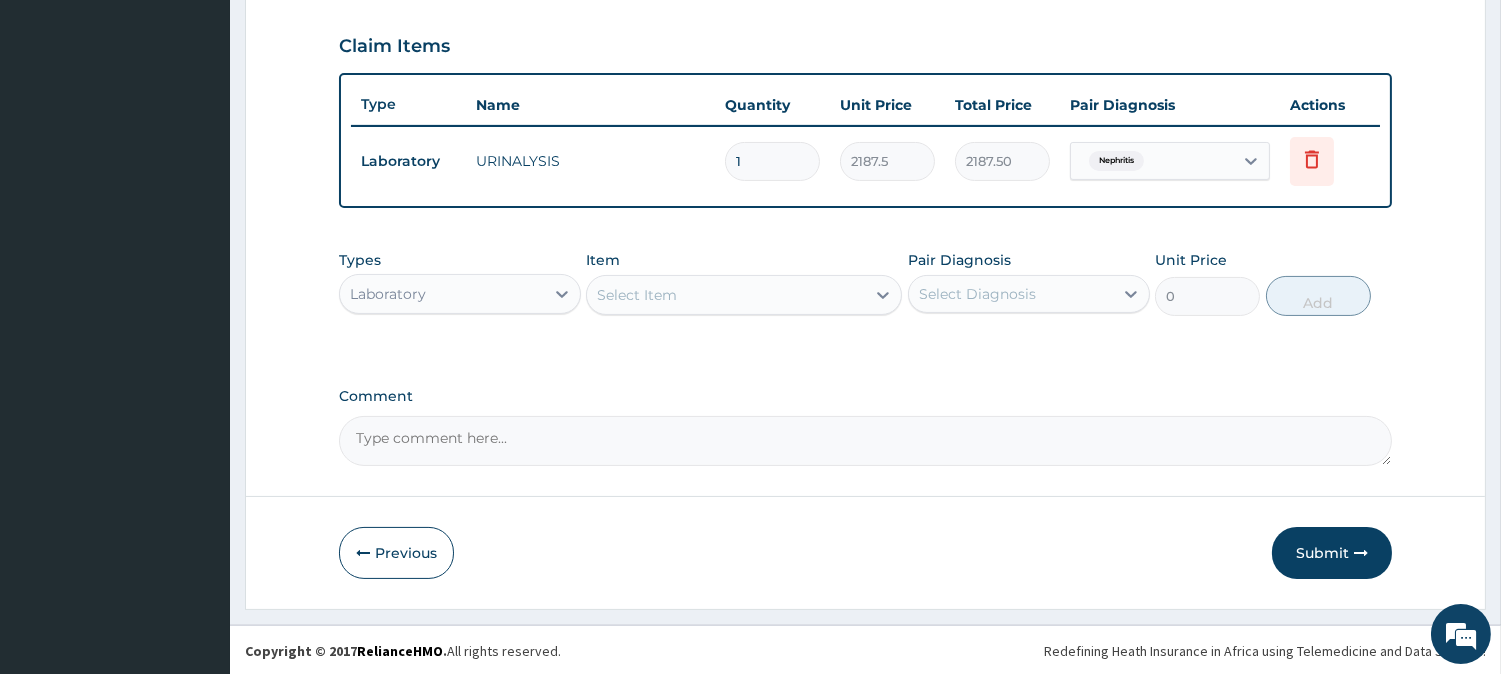 click on "Select Item" at bounding box center [637, 295] 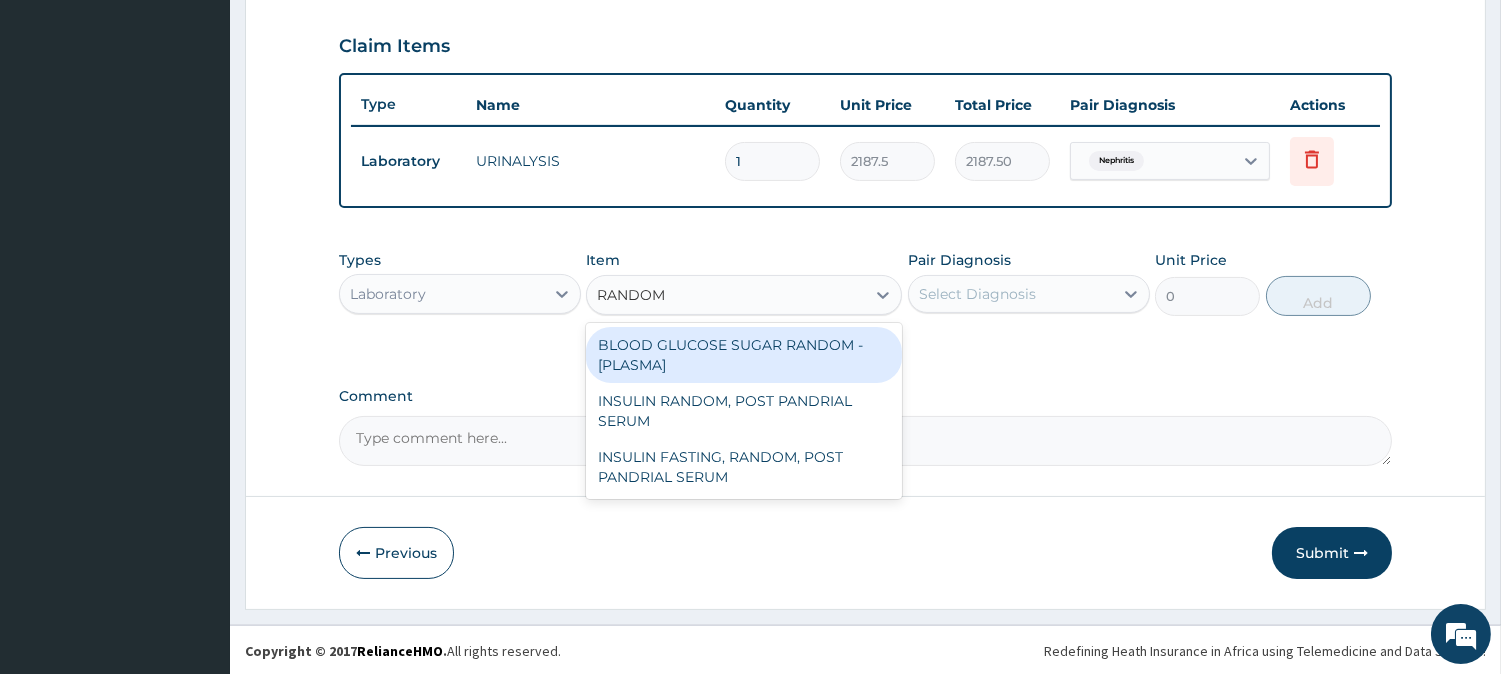 type on "RANDOM" 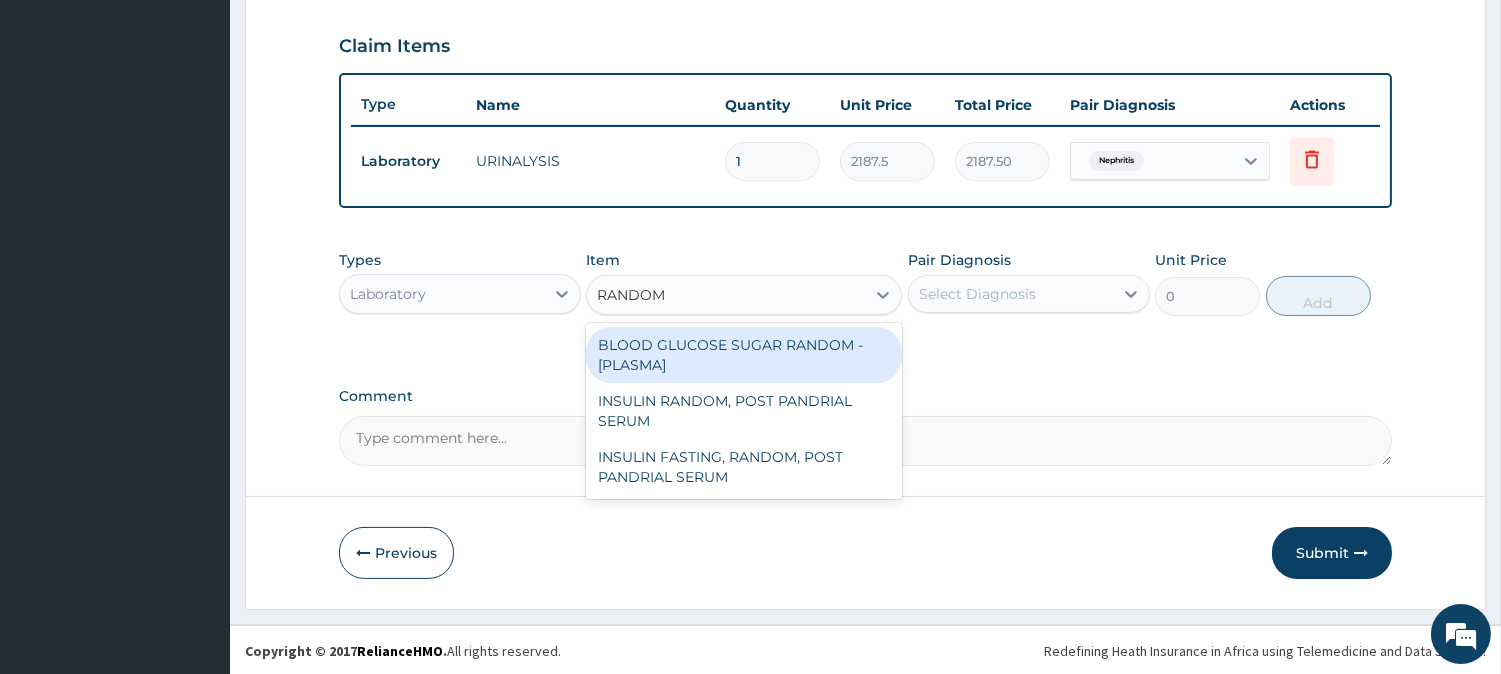 type 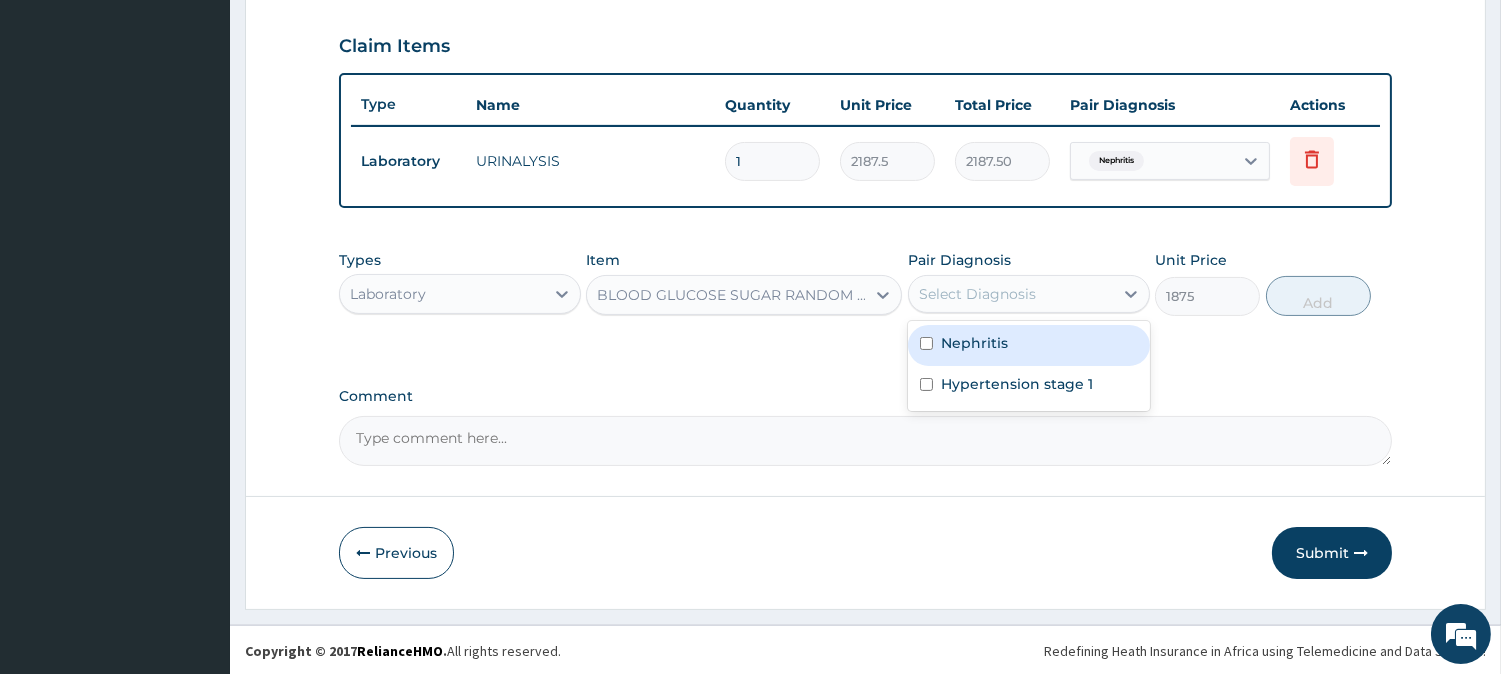 click on "Select Diagnosis" at bounding box center (1011, 294) 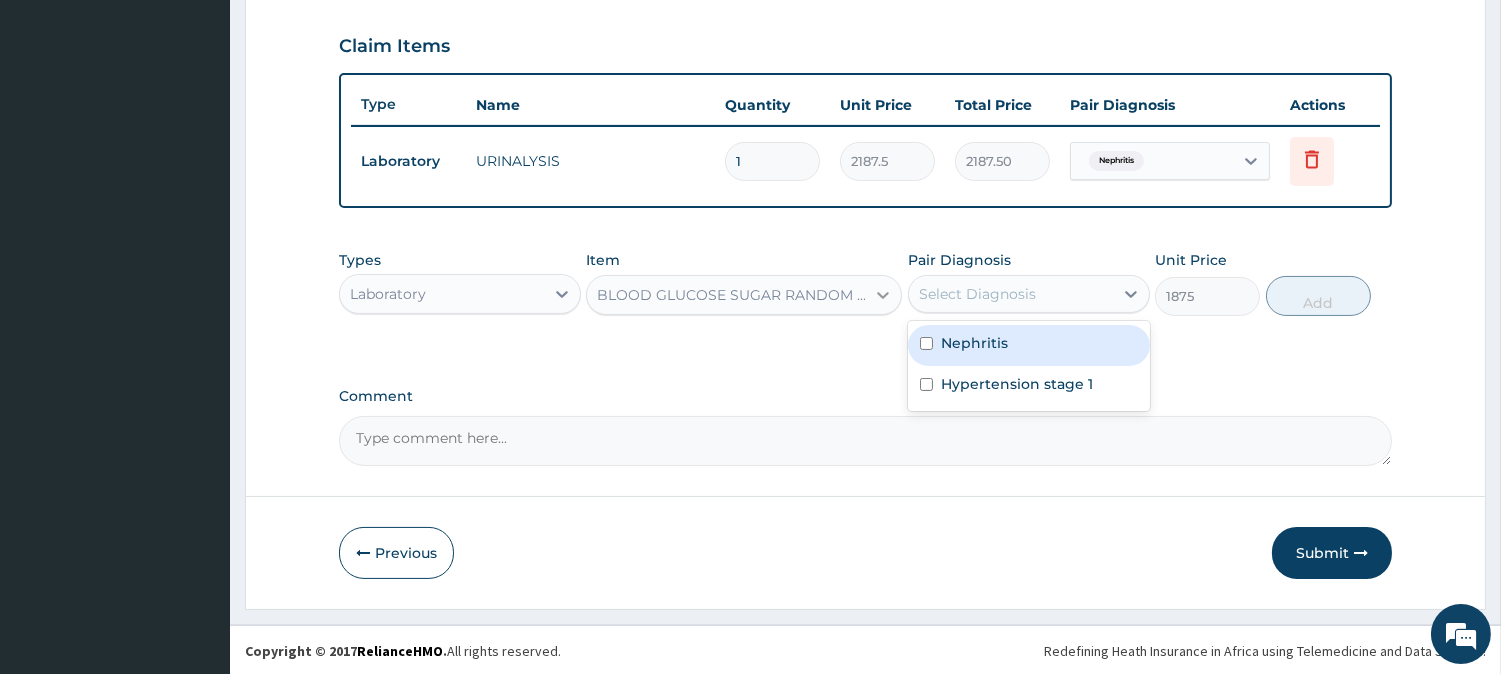 click 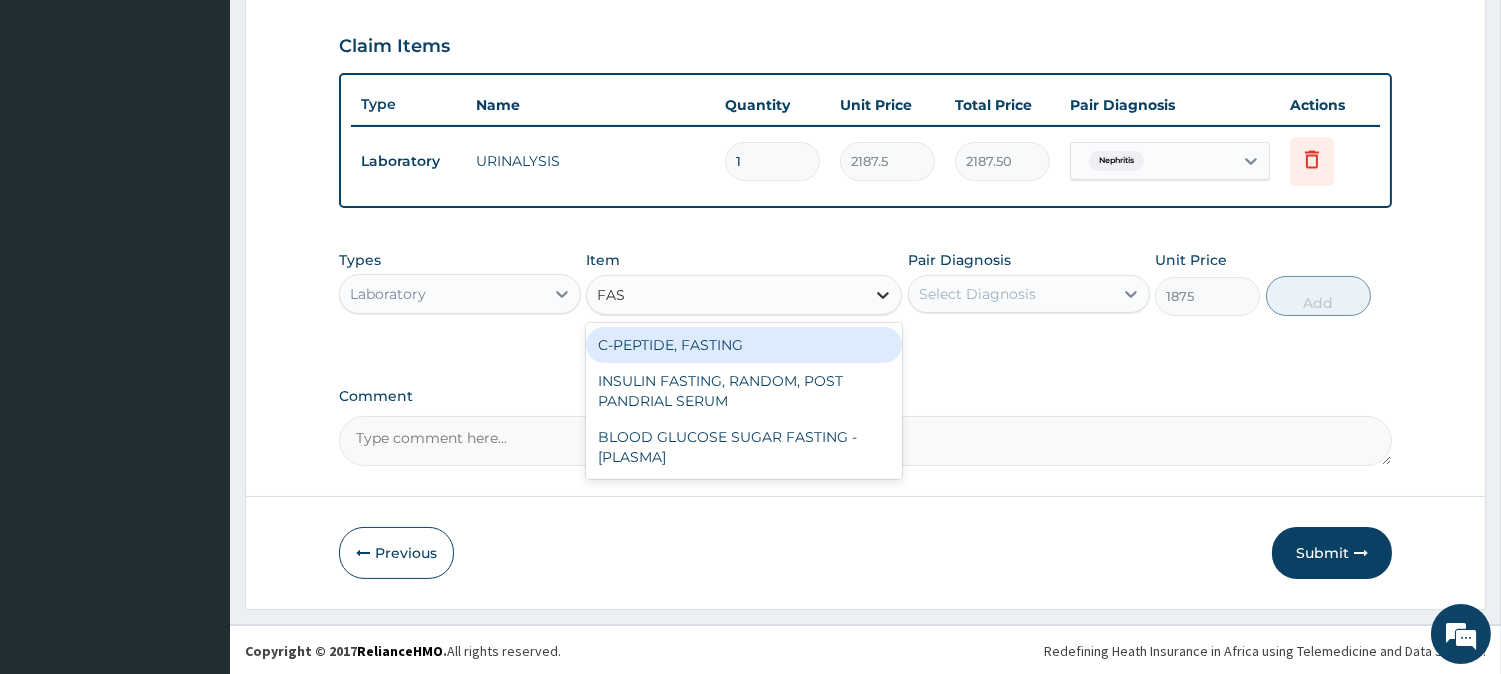 scroll, scrollTop: 0, scrollLeft: 0, axis: both 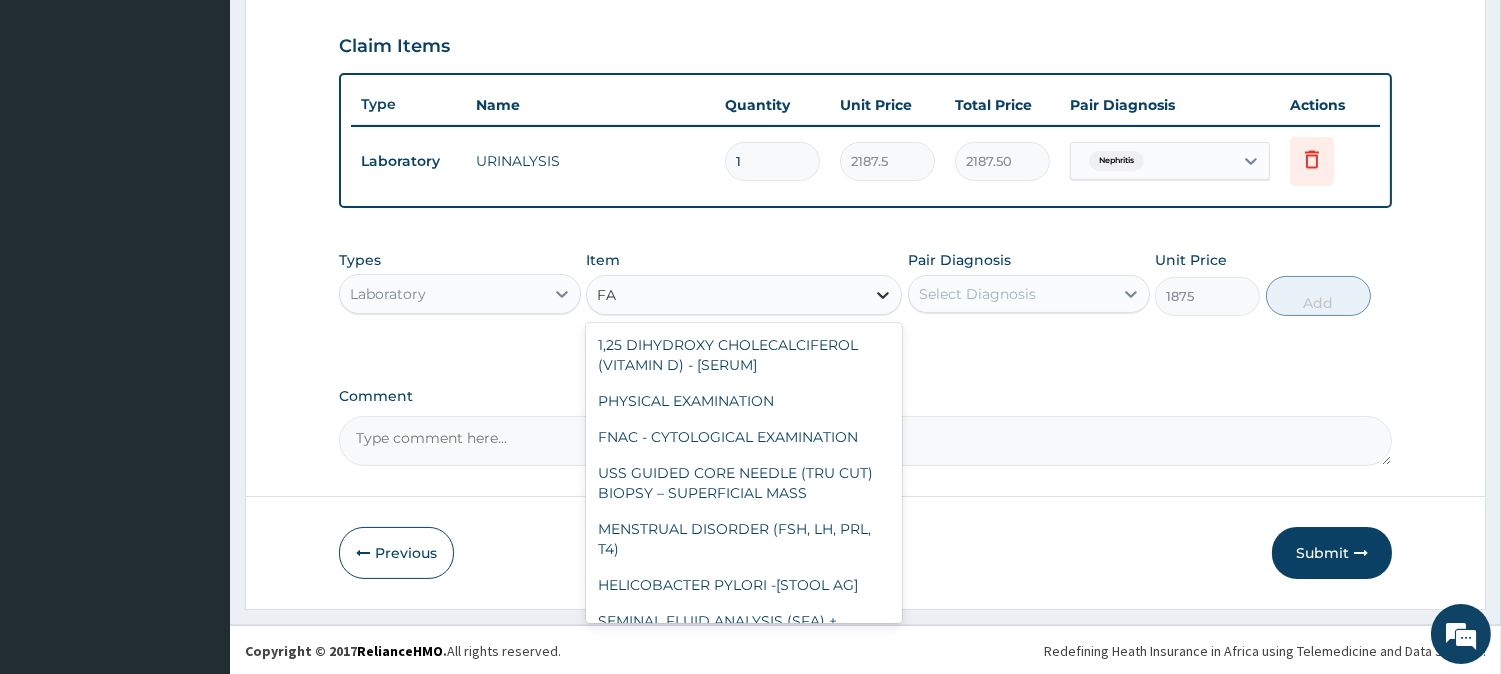 type on "F" 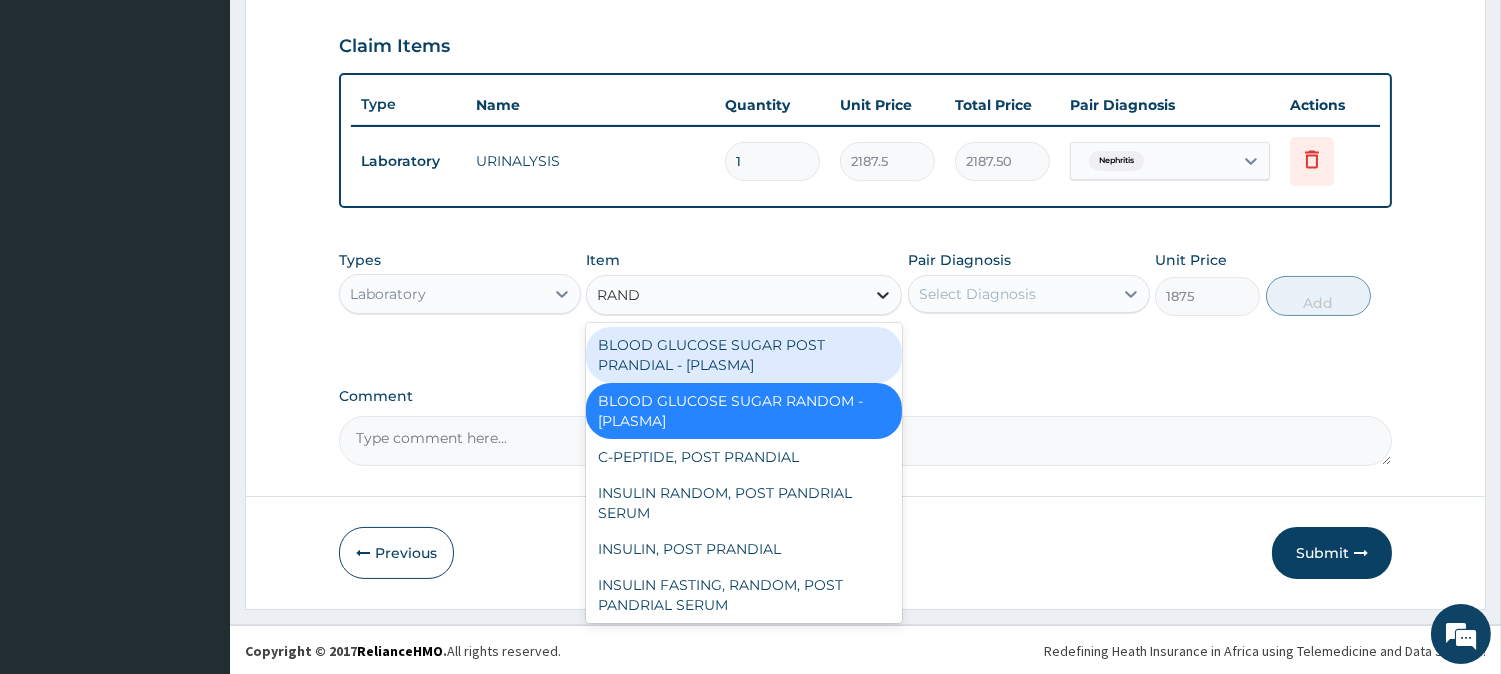 type on "RANDO" 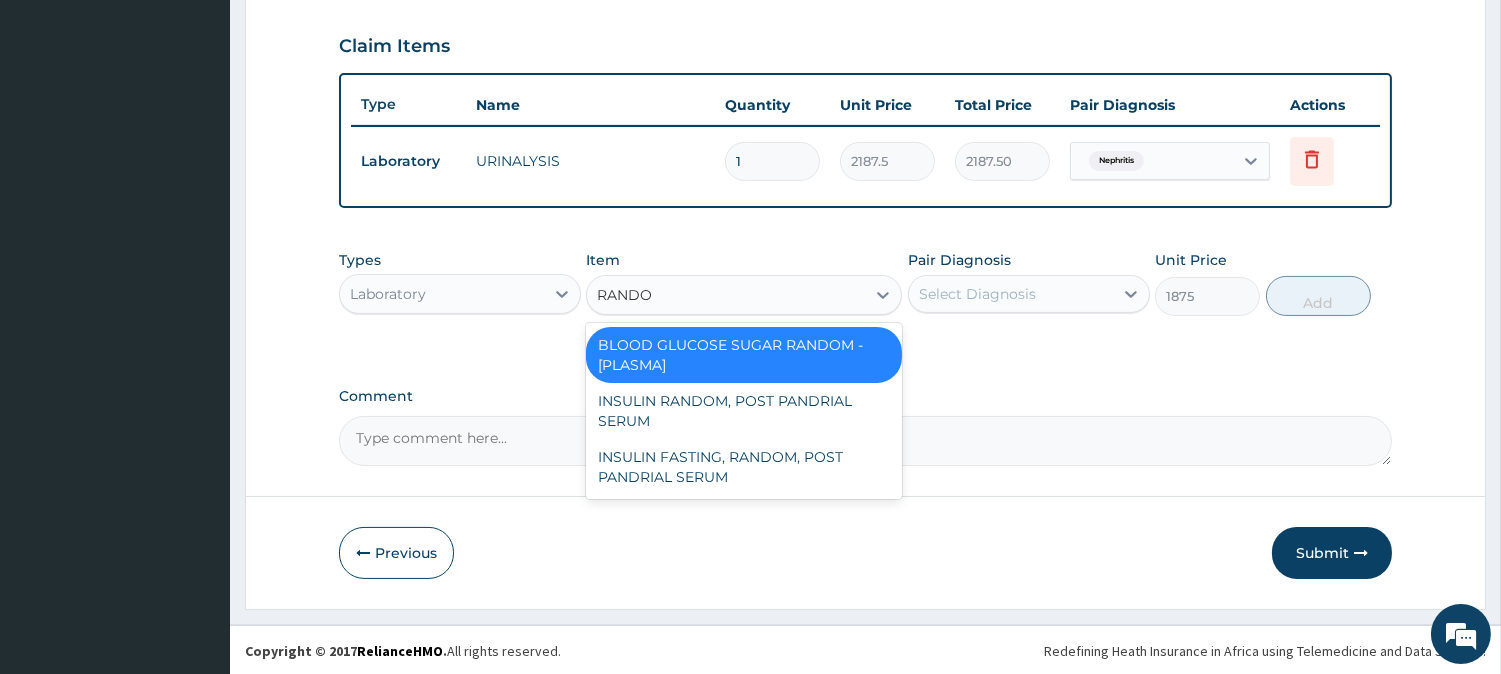 click on "BLOOD GLUCOSE SUGAR RANDOM - [PLASMA]" at bounding box center [744, 355] 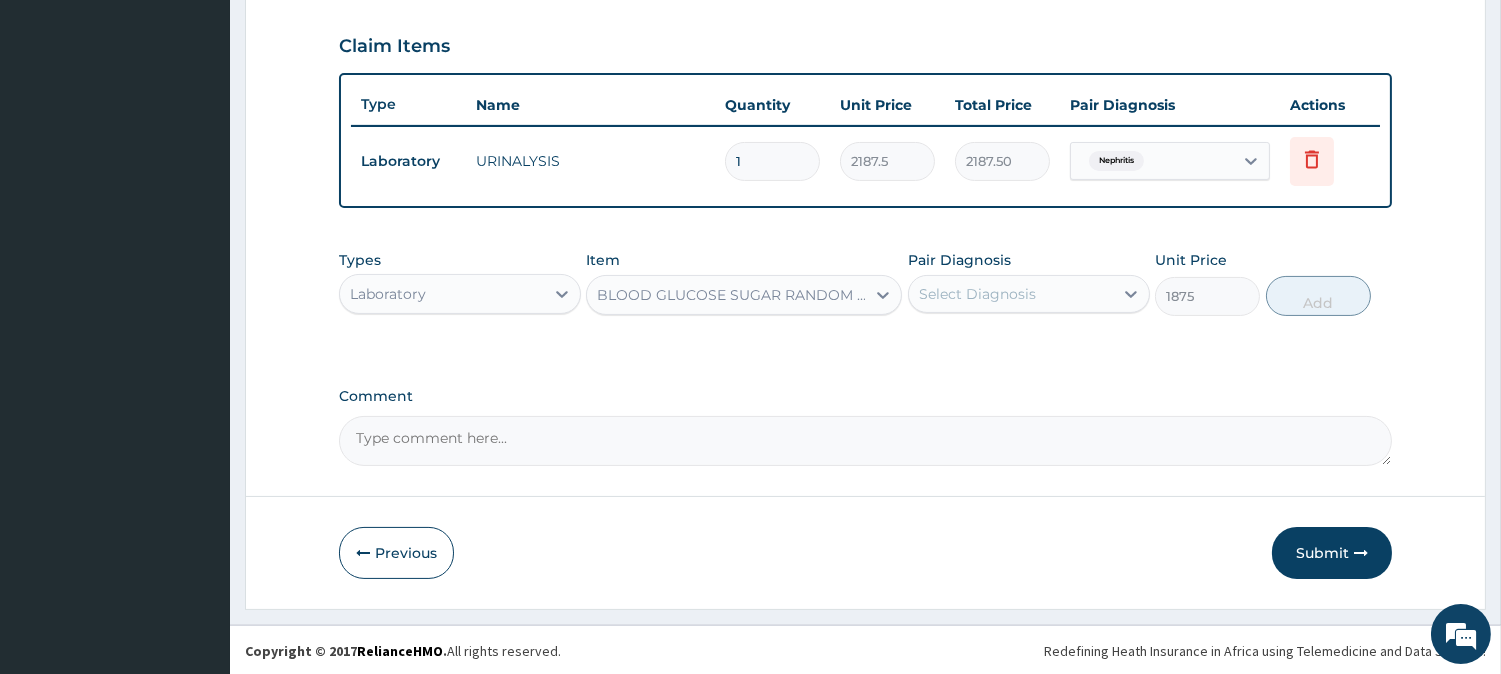click on "Select Diagnosis" at bounding box center [1011, 294] 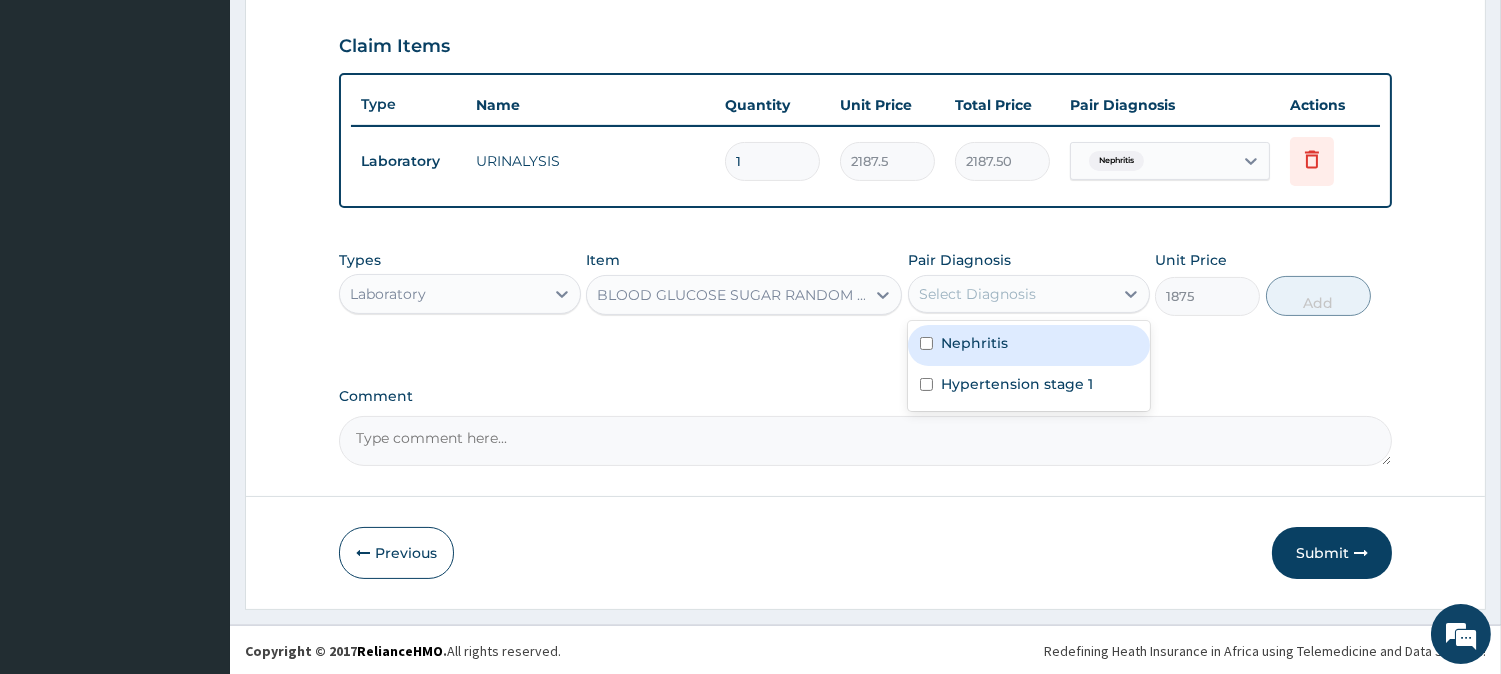 click on "Nephritis" at bounding box center (974, 343) 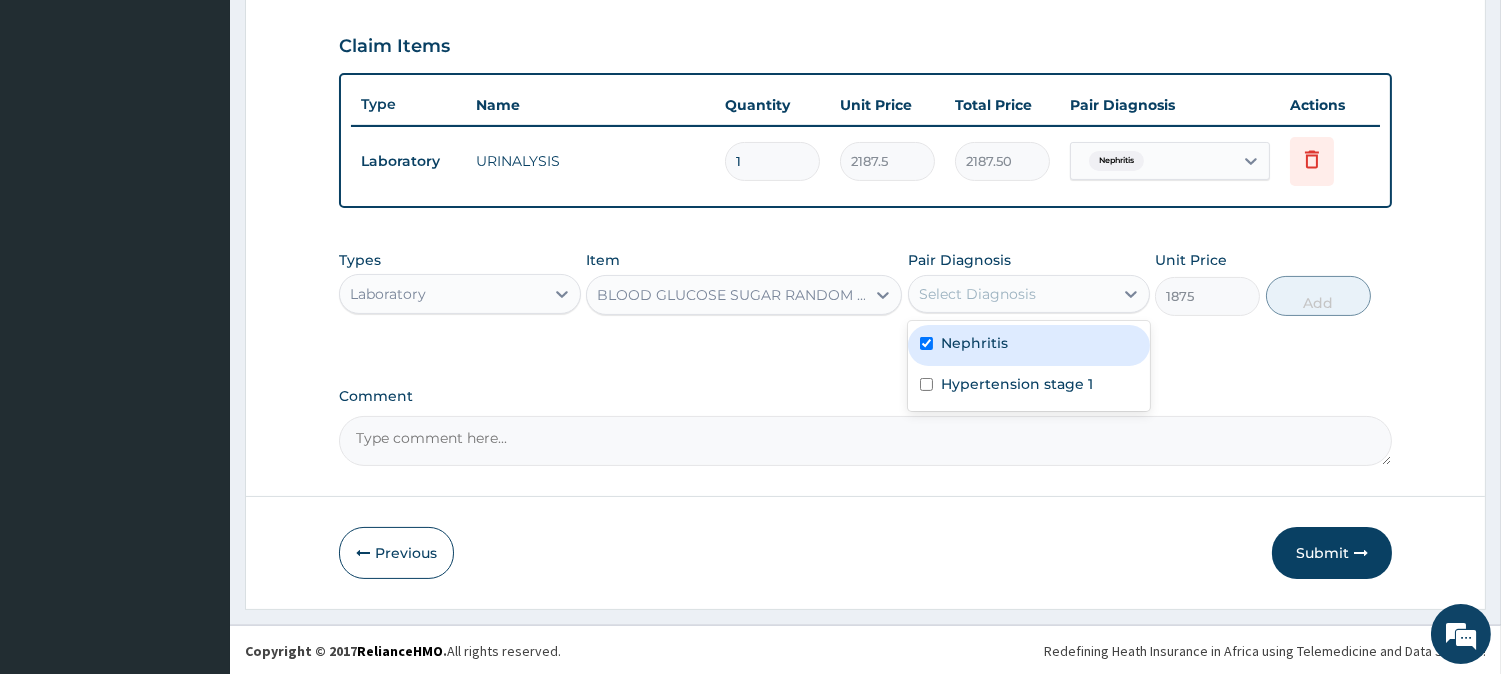 checkbox on "true" 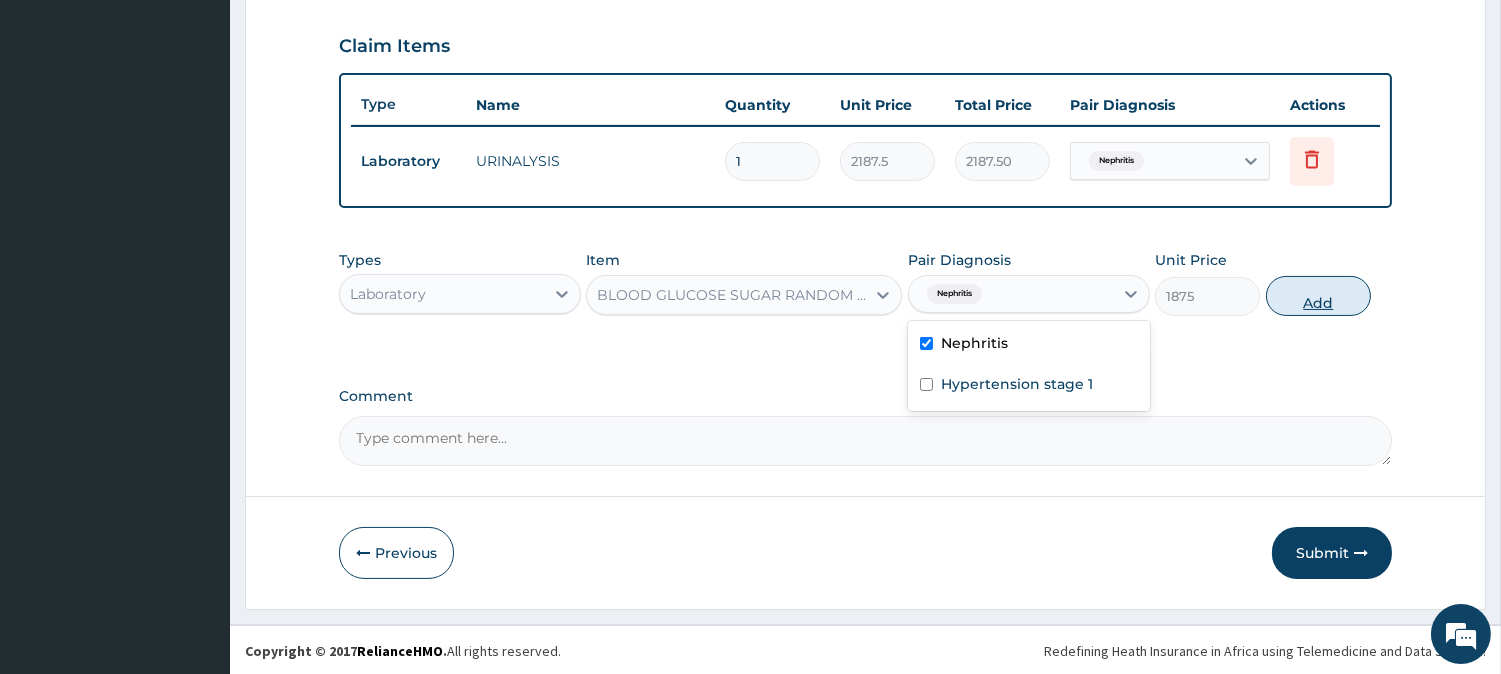 click on "Add" at bounding box center [1318, 296] 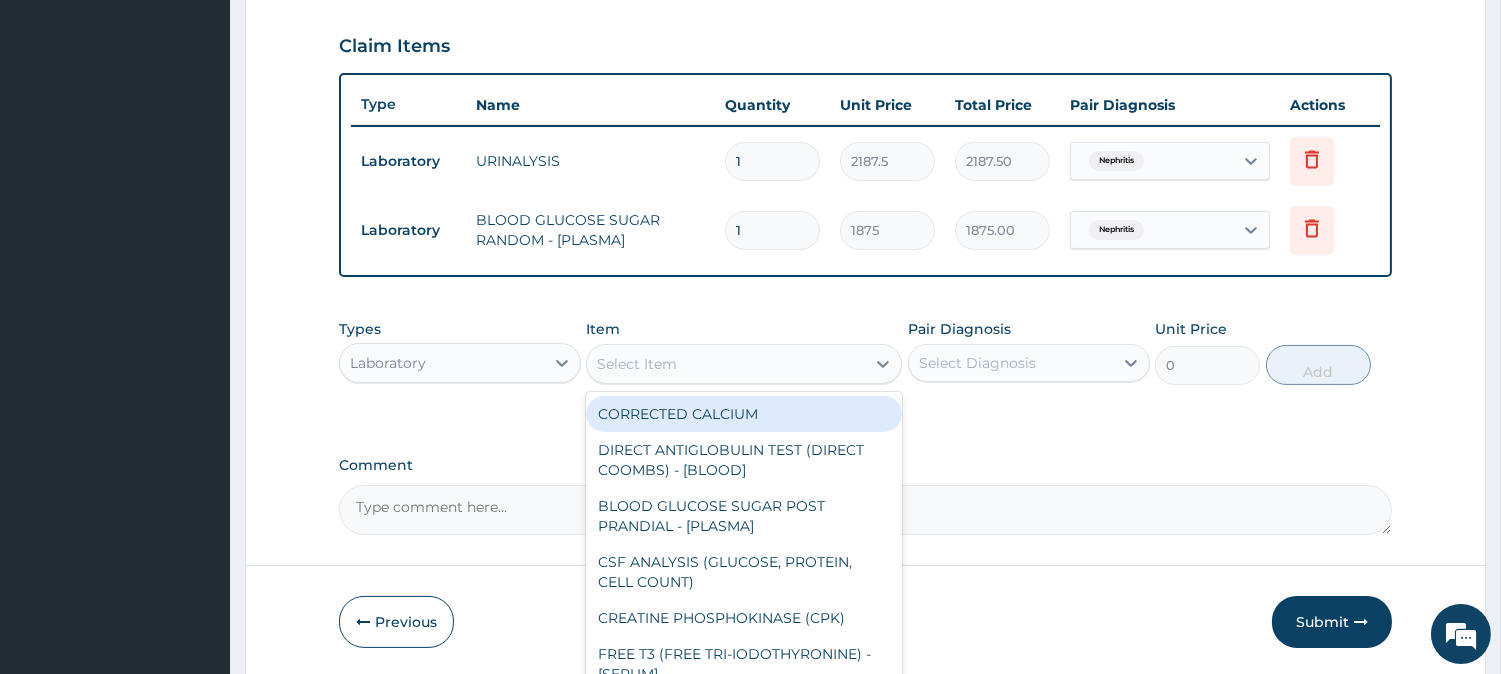 click on "Select Item" at bounding box center (637, 364) 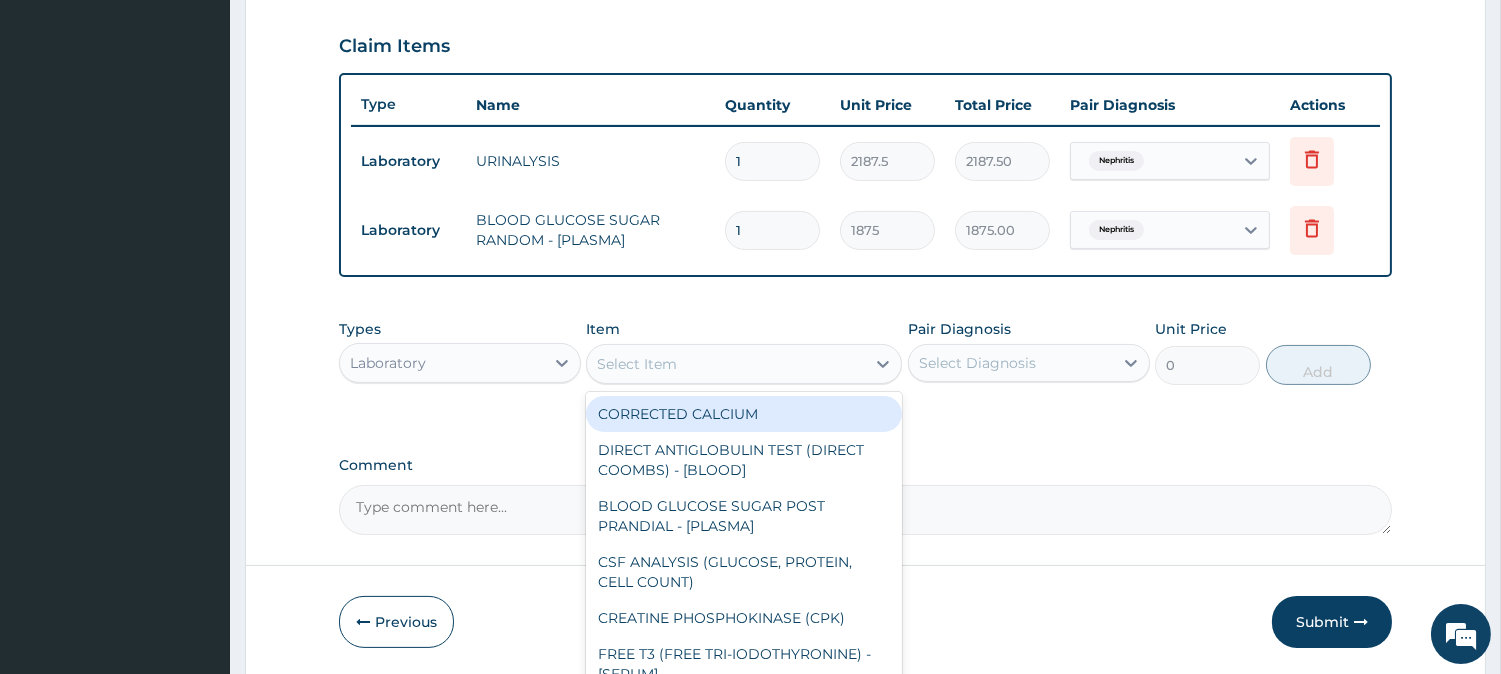 type on "A" 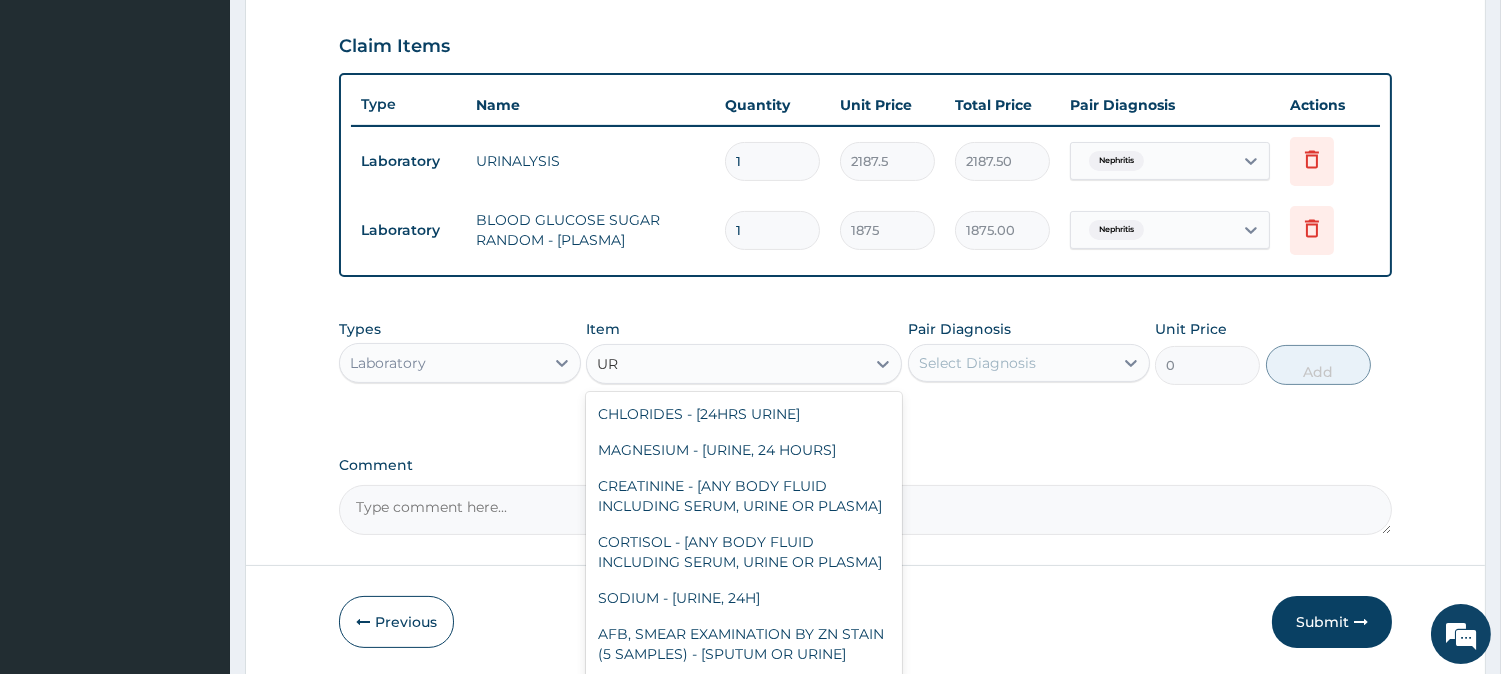 type on "U" 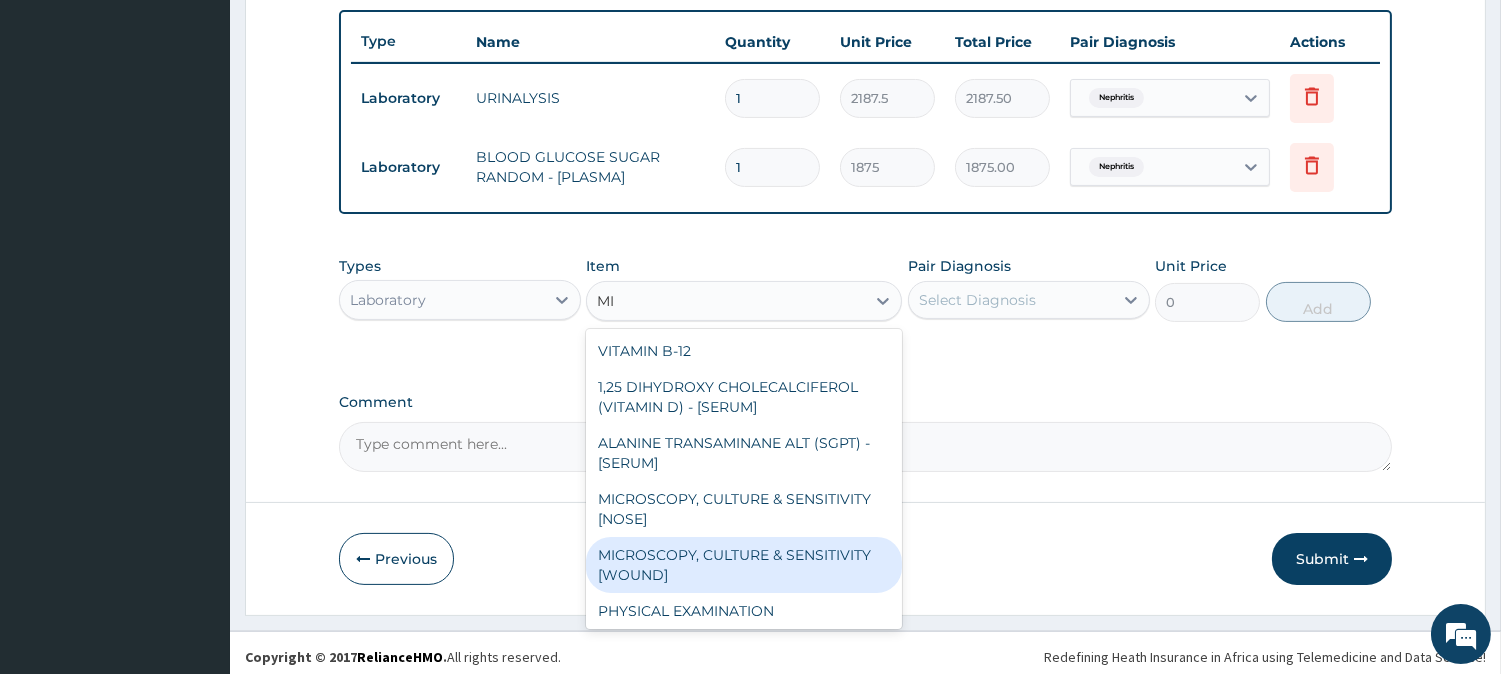 scroll, scrollTop: 740, scrollLeft: 0, axis: vertical 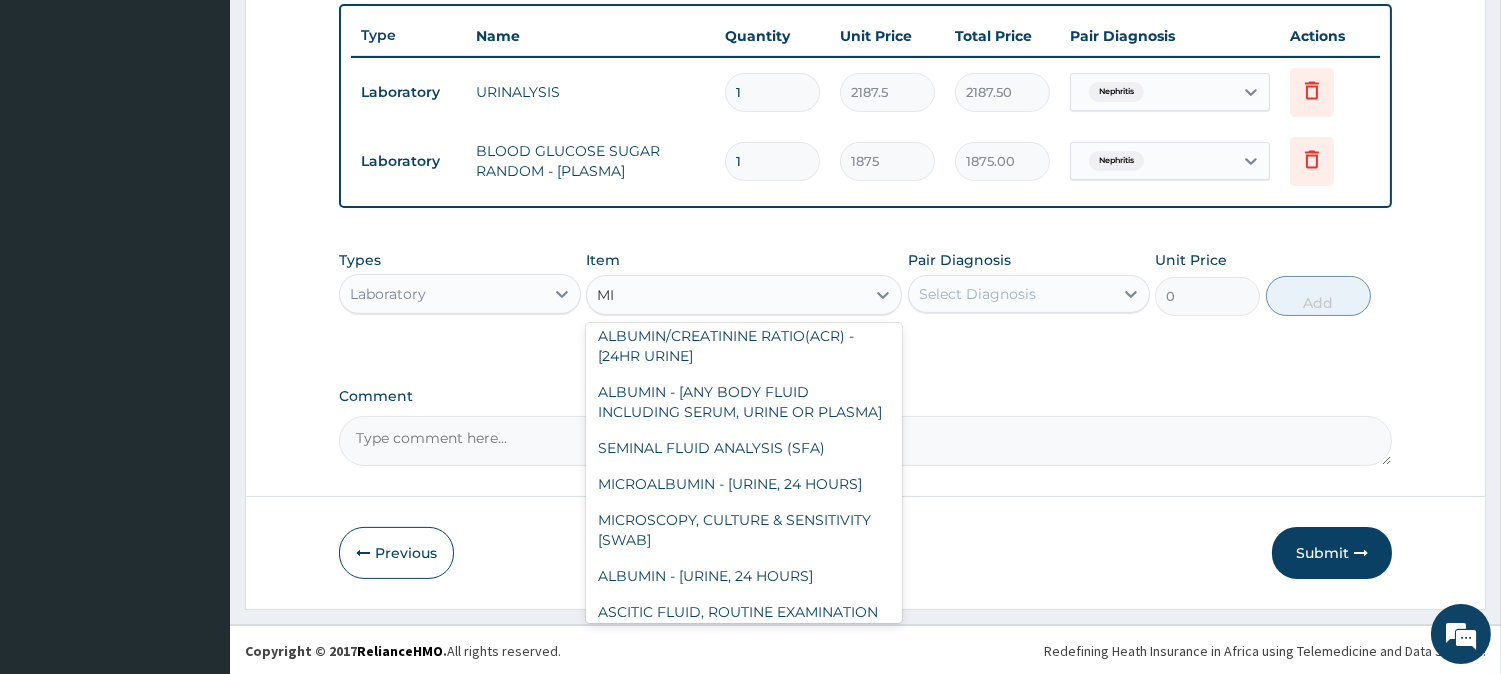 type on "M" 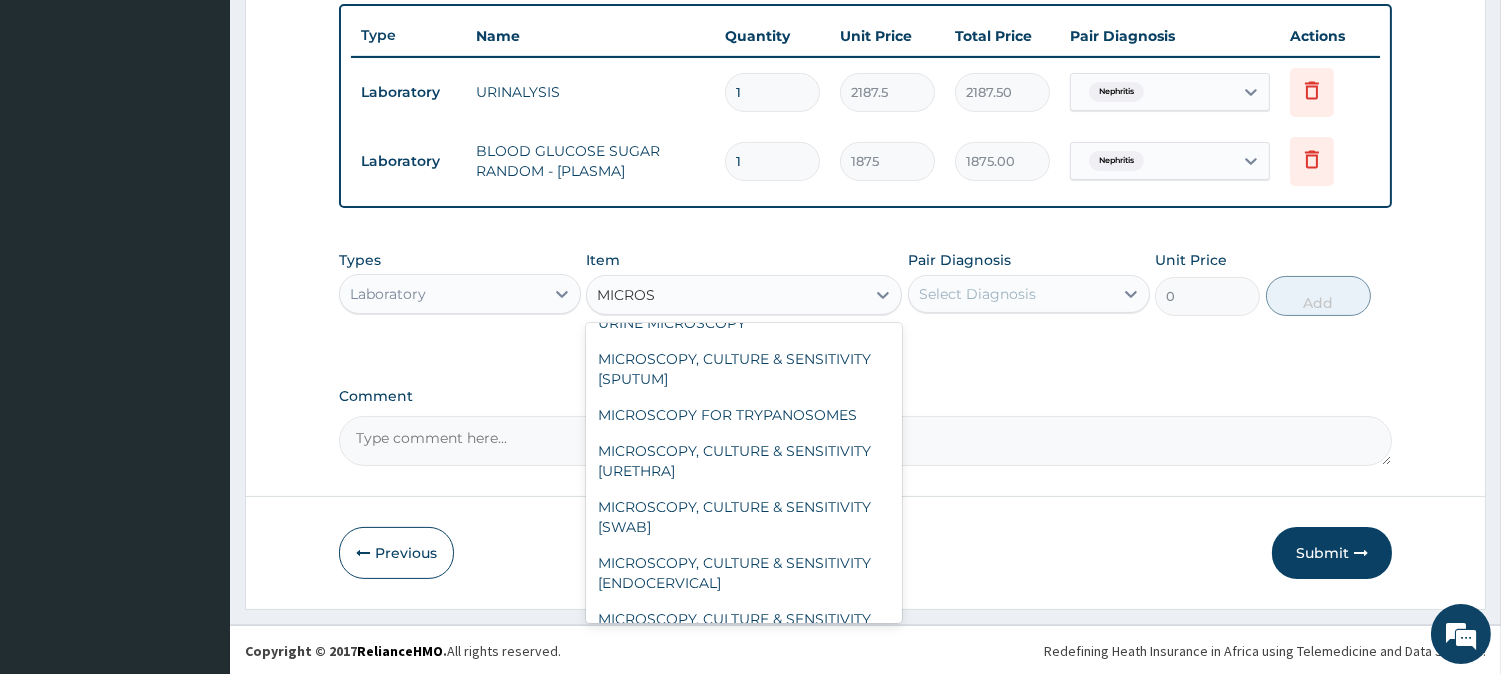scroll, scrollTop: 134, scrollLeft: 0, axis: vertical 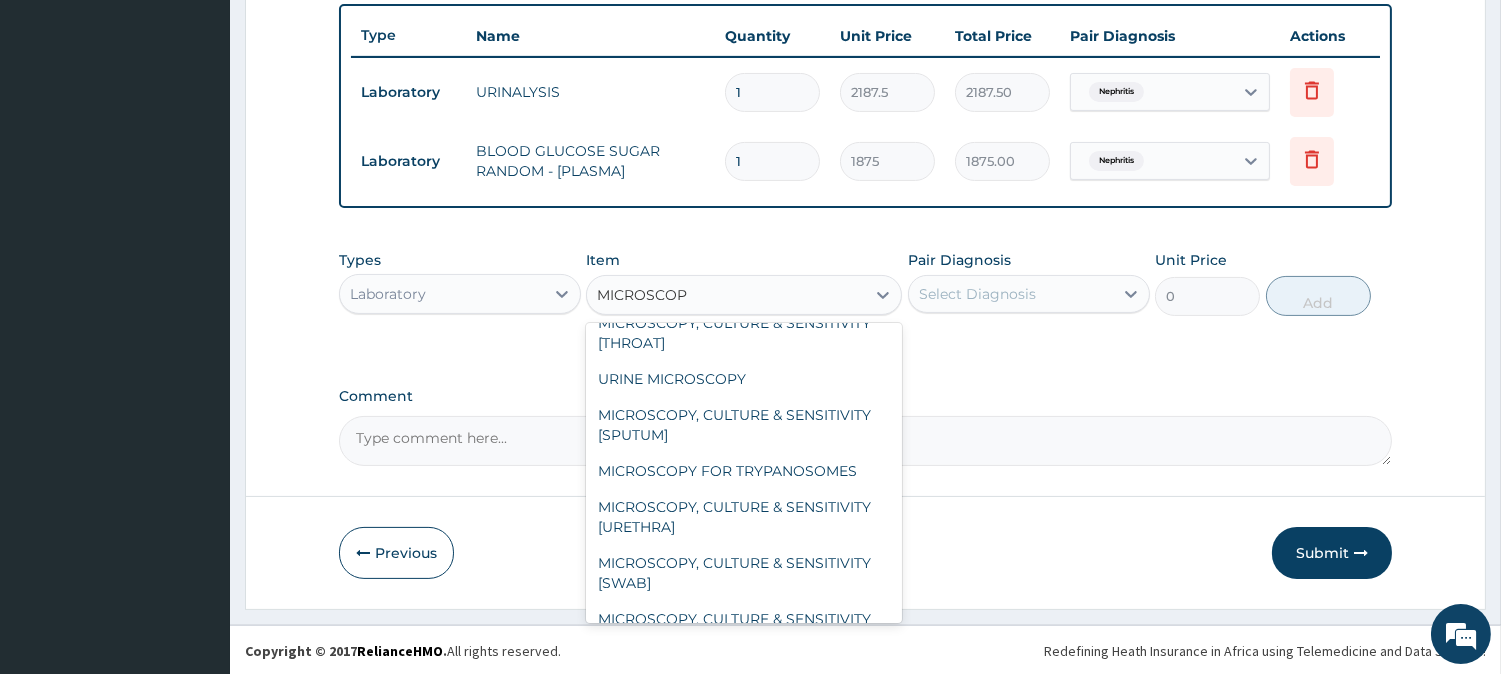 type on "MICROSCOPY" 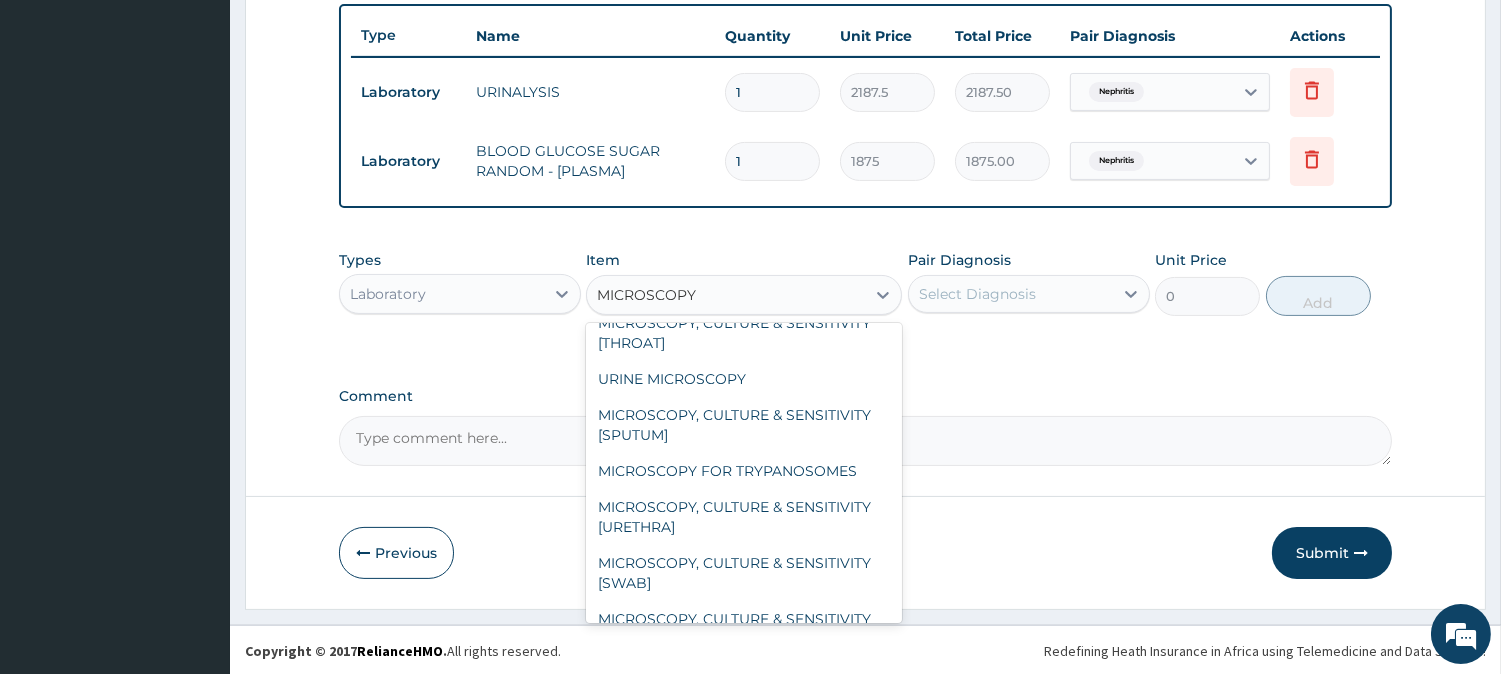 type 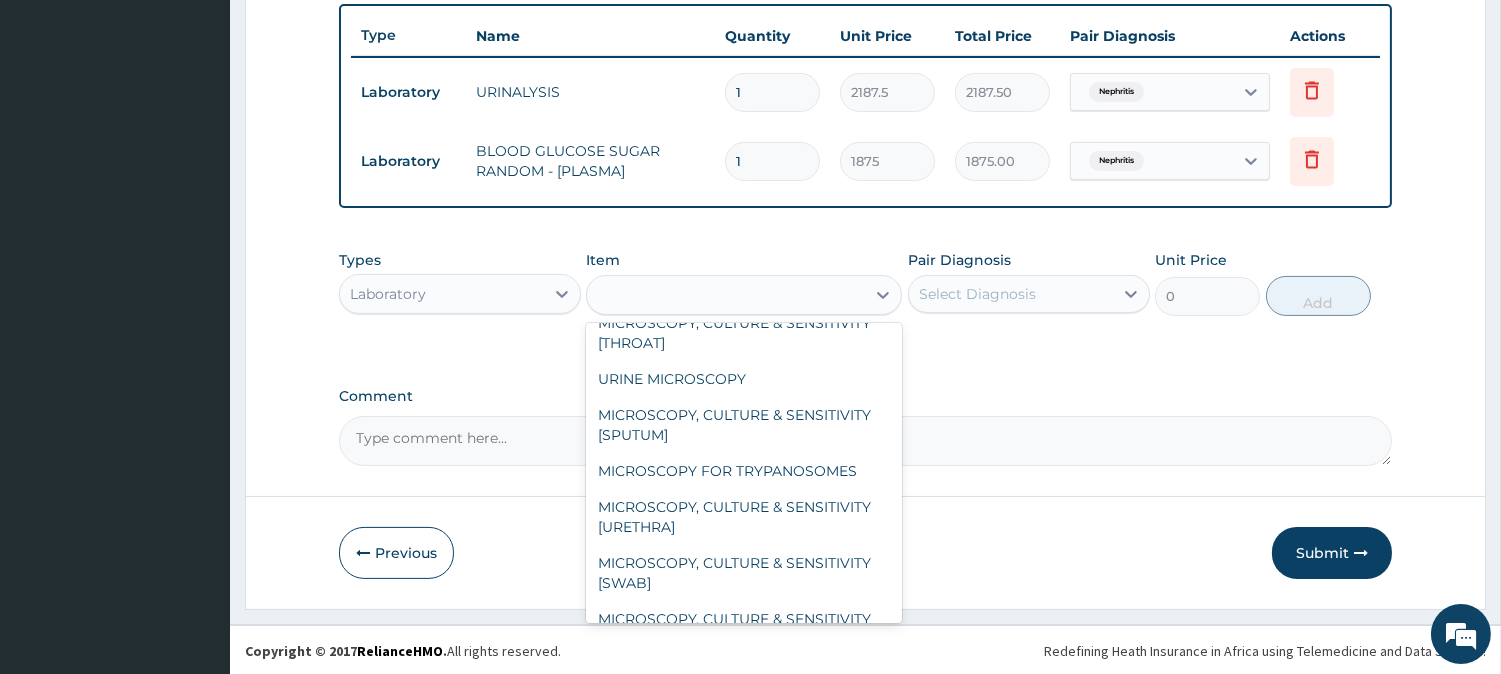 type on "5000" 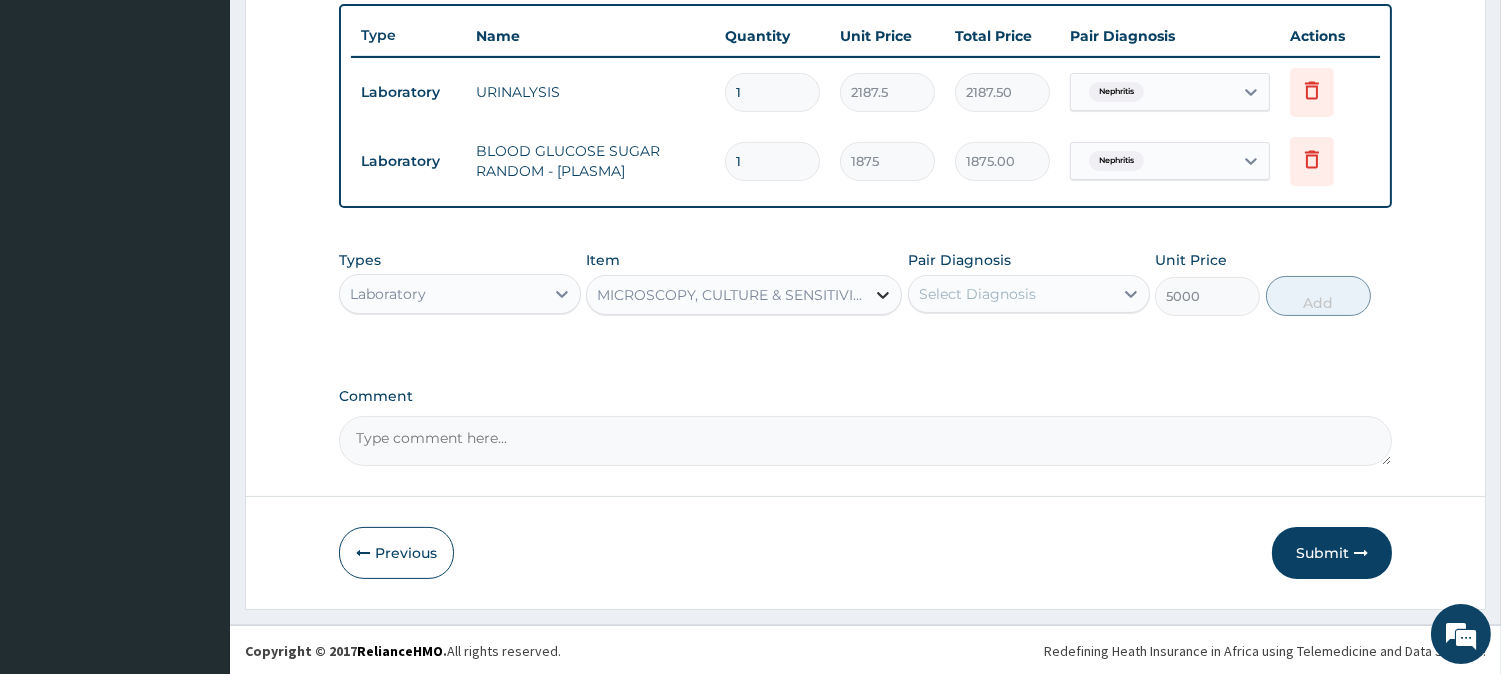 click at bounding box center (883, 295) 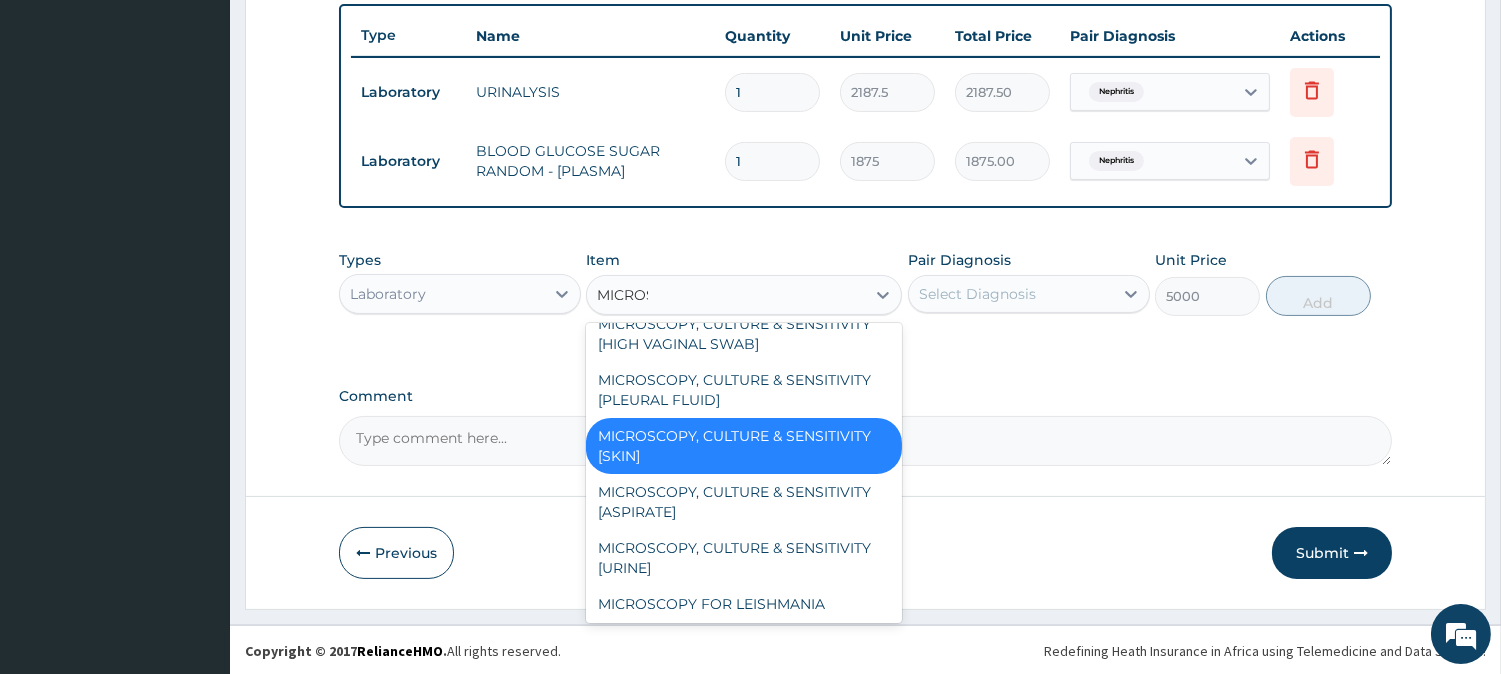 scroll, scrollTop: 521, scrollLeft: 0, axis: vertical 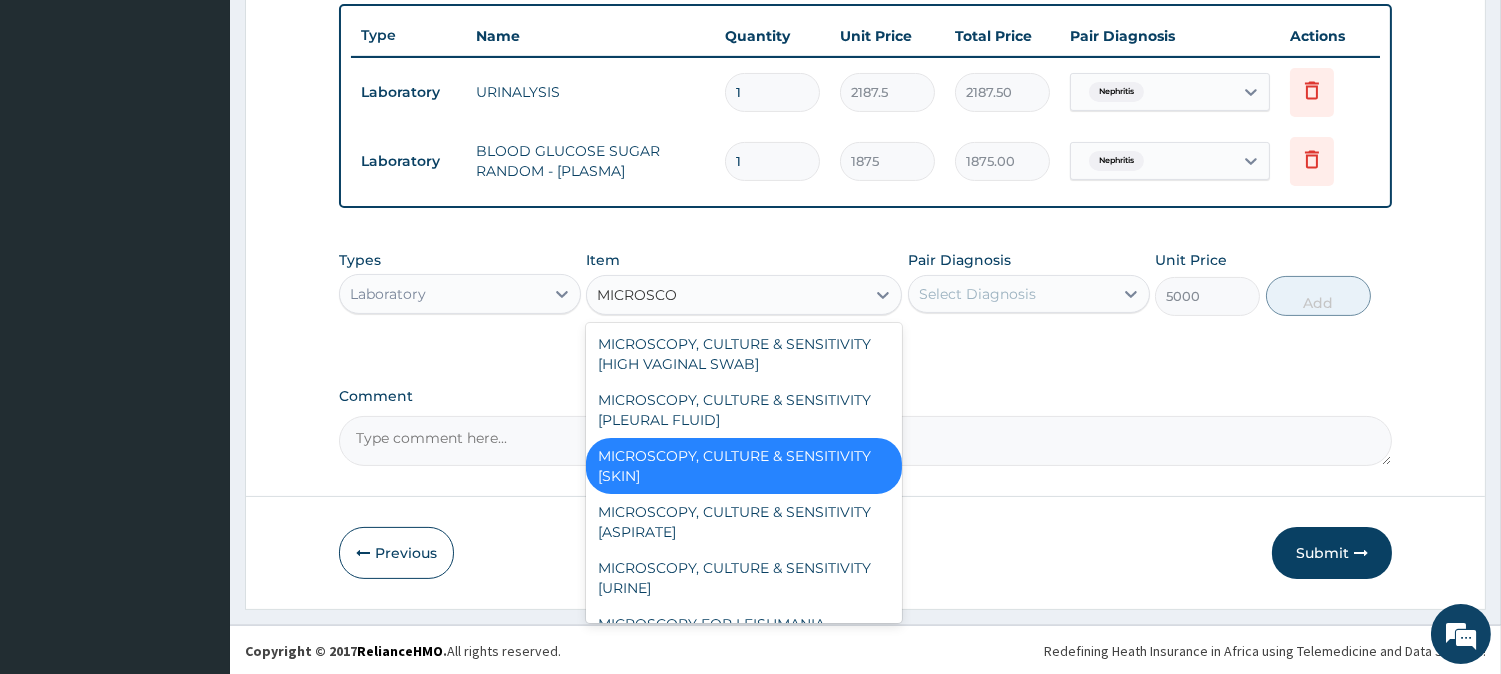 type on "MICROSCOP" 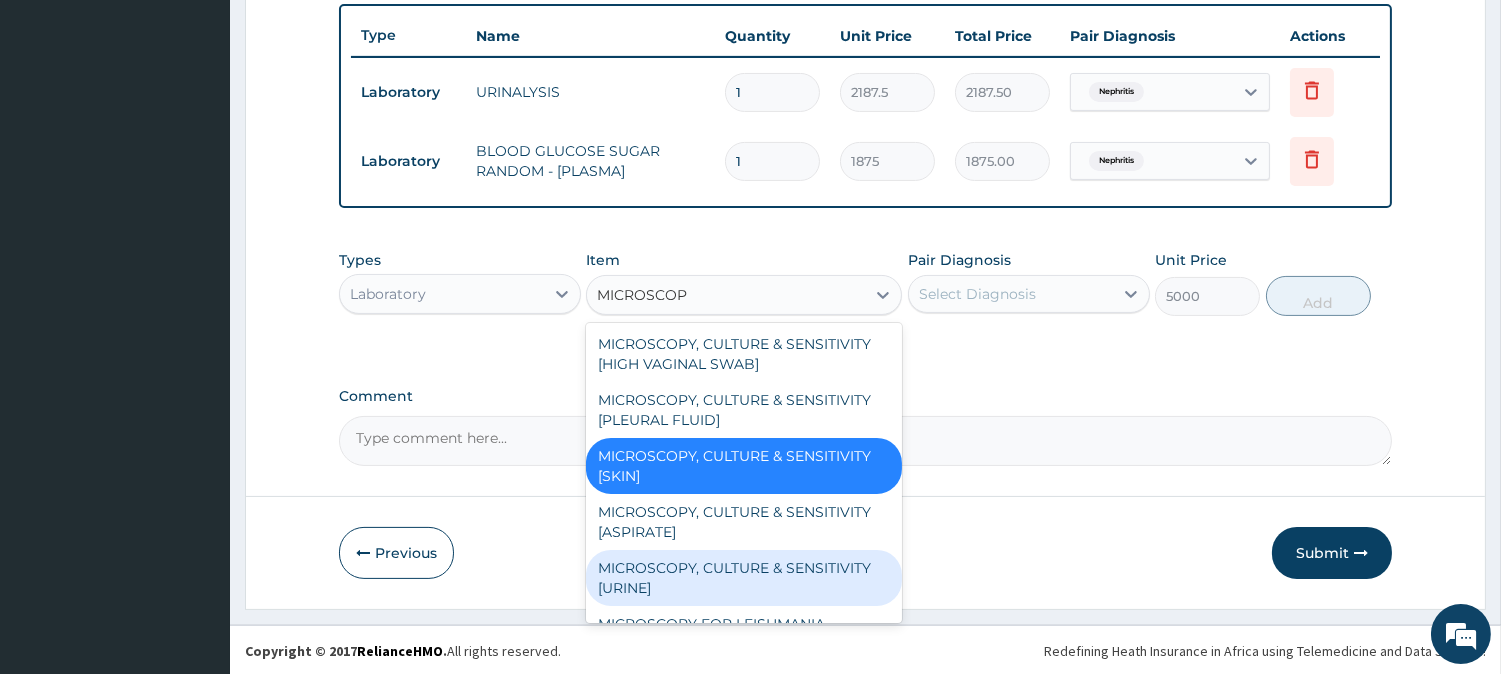click on "MICROSCOPY, CULTURE & SENSITIVITY [URINE]" at bounding box center [744, 578] 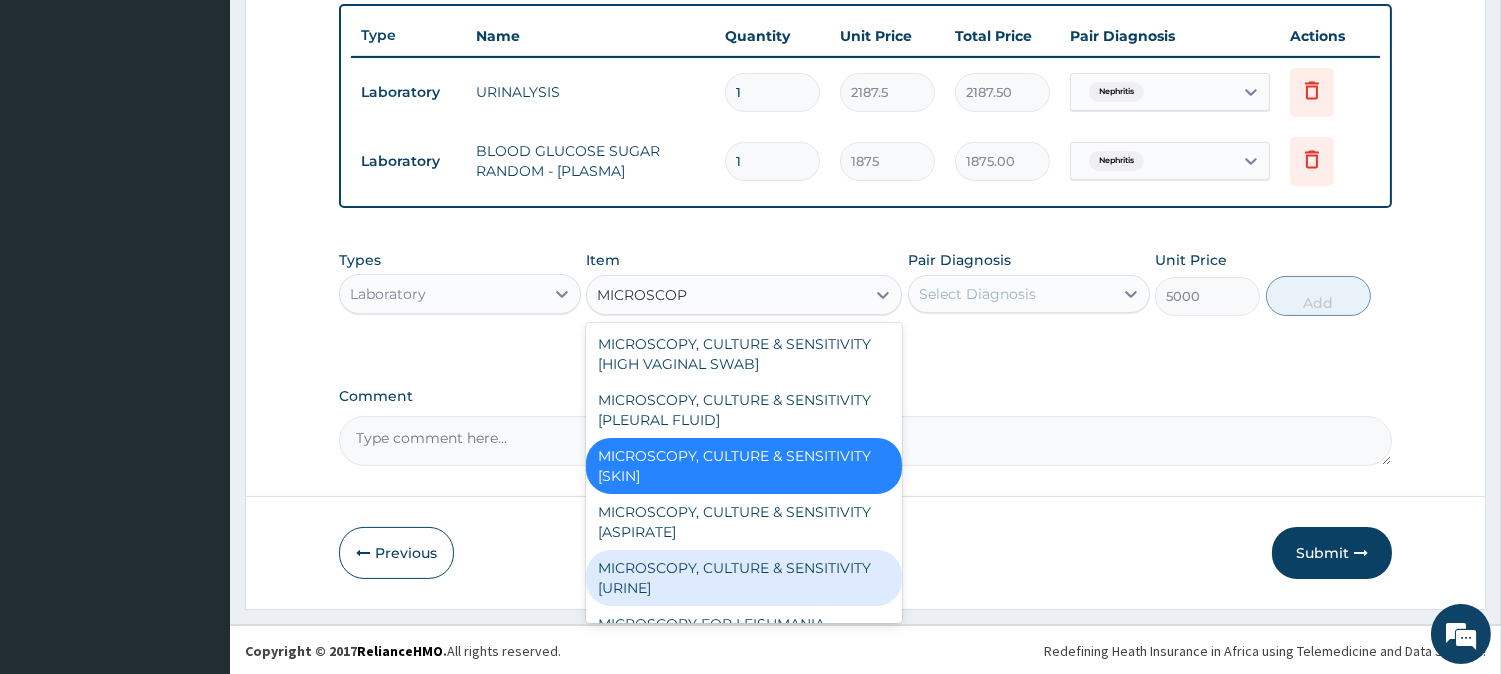 click on "Previous   Submit" at bounding box center (865, 553) 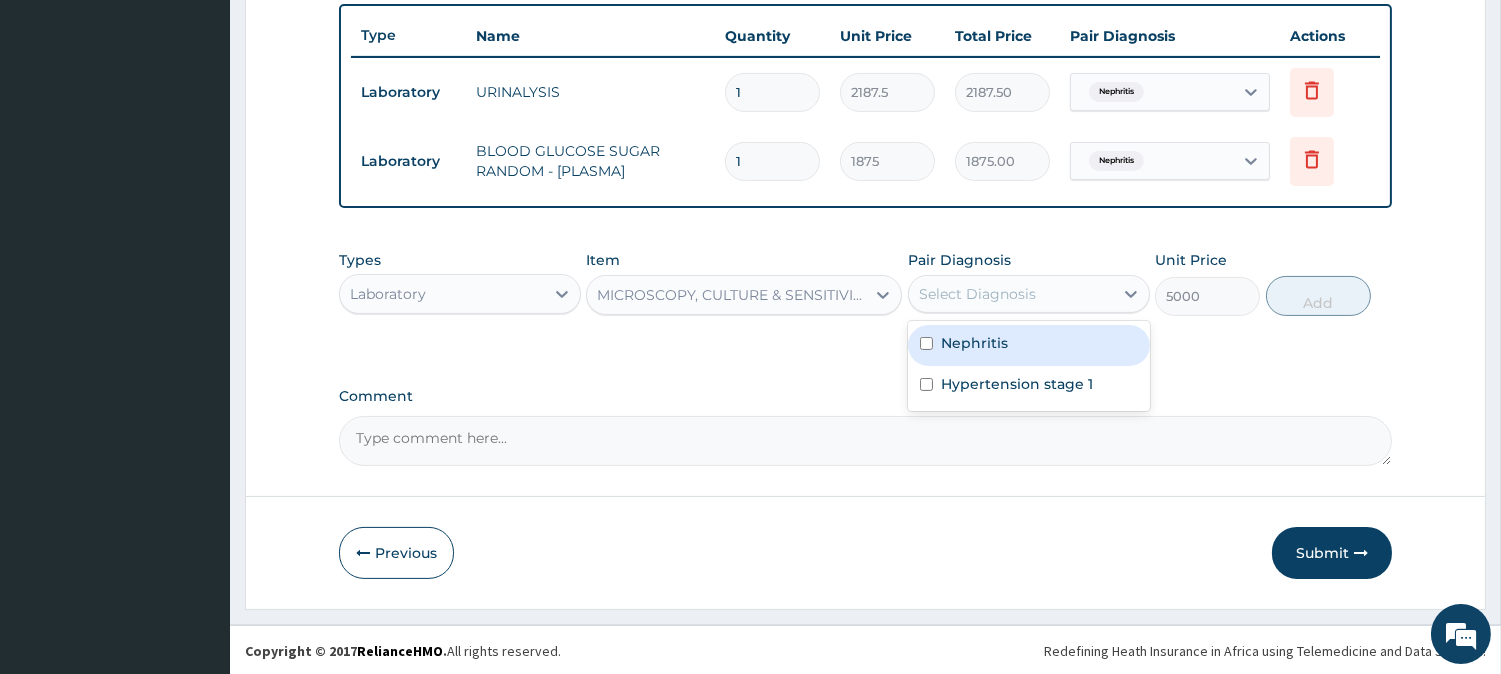 click on "Select Diagnosis" at bounding box center [1011, 294] 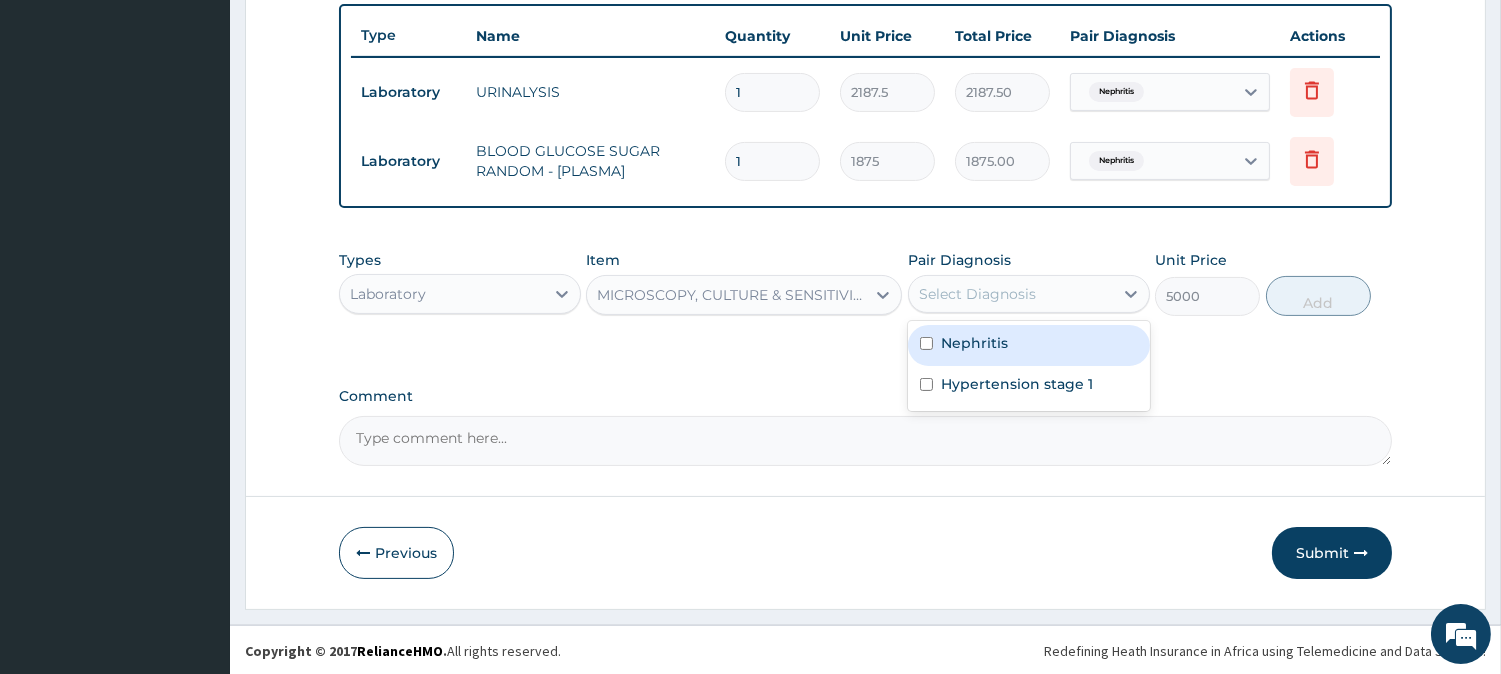 click on "Nephritis" at bounding box center (1029, 345) 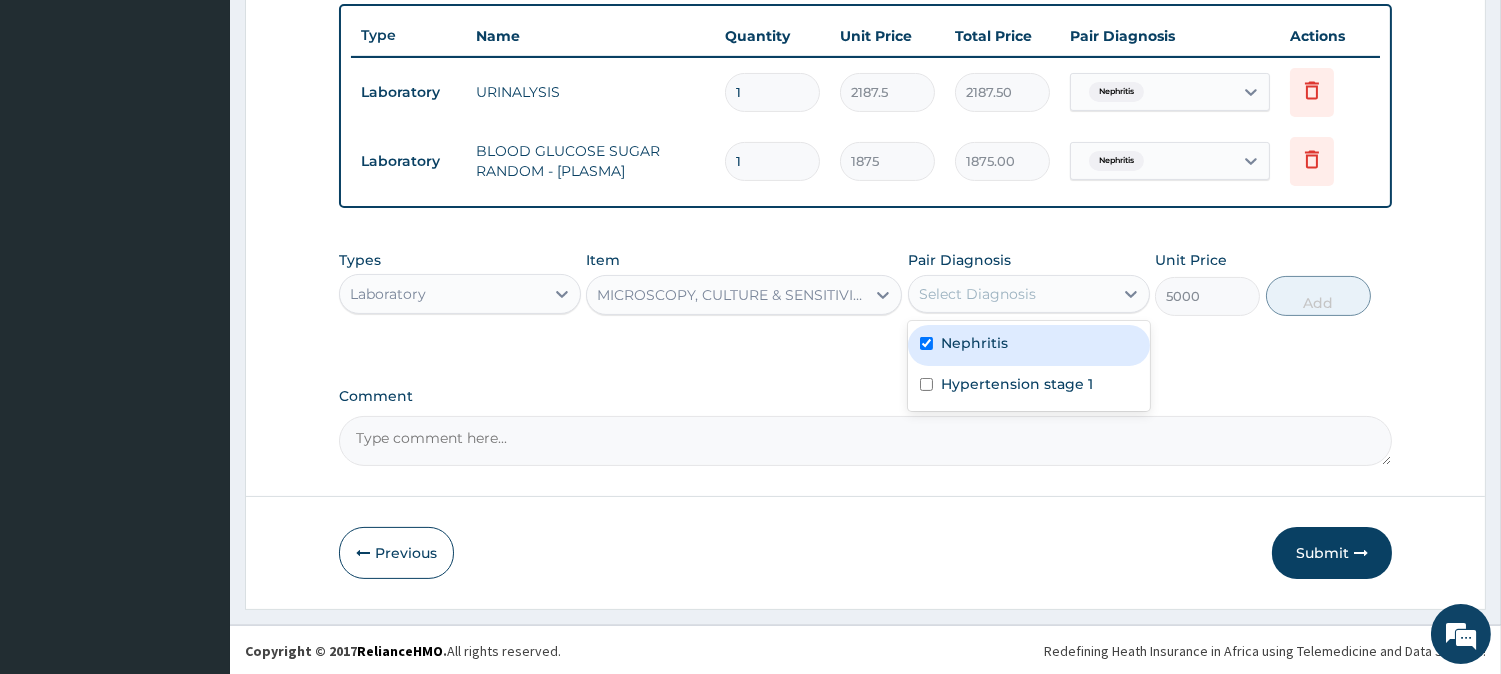 checkbox on "true" 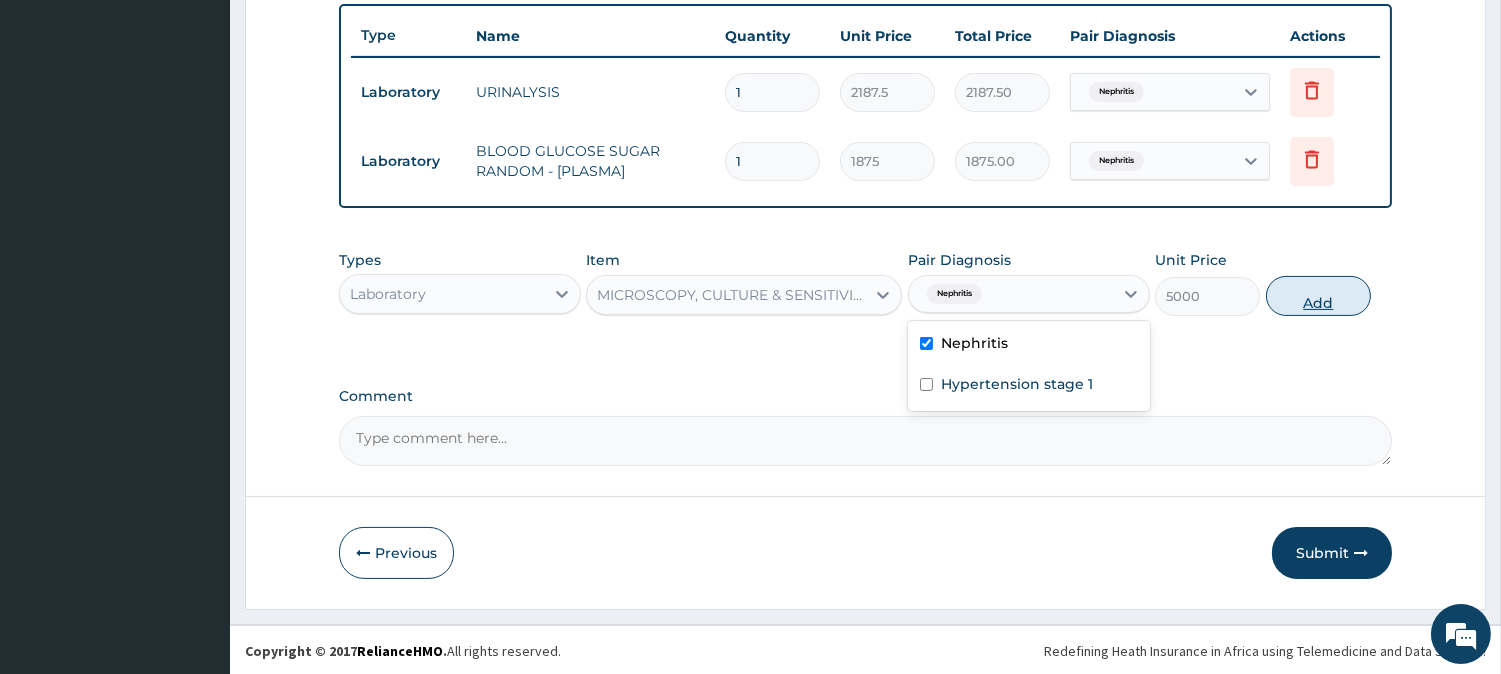 click on "Add" at bounding box center (1318, 296) 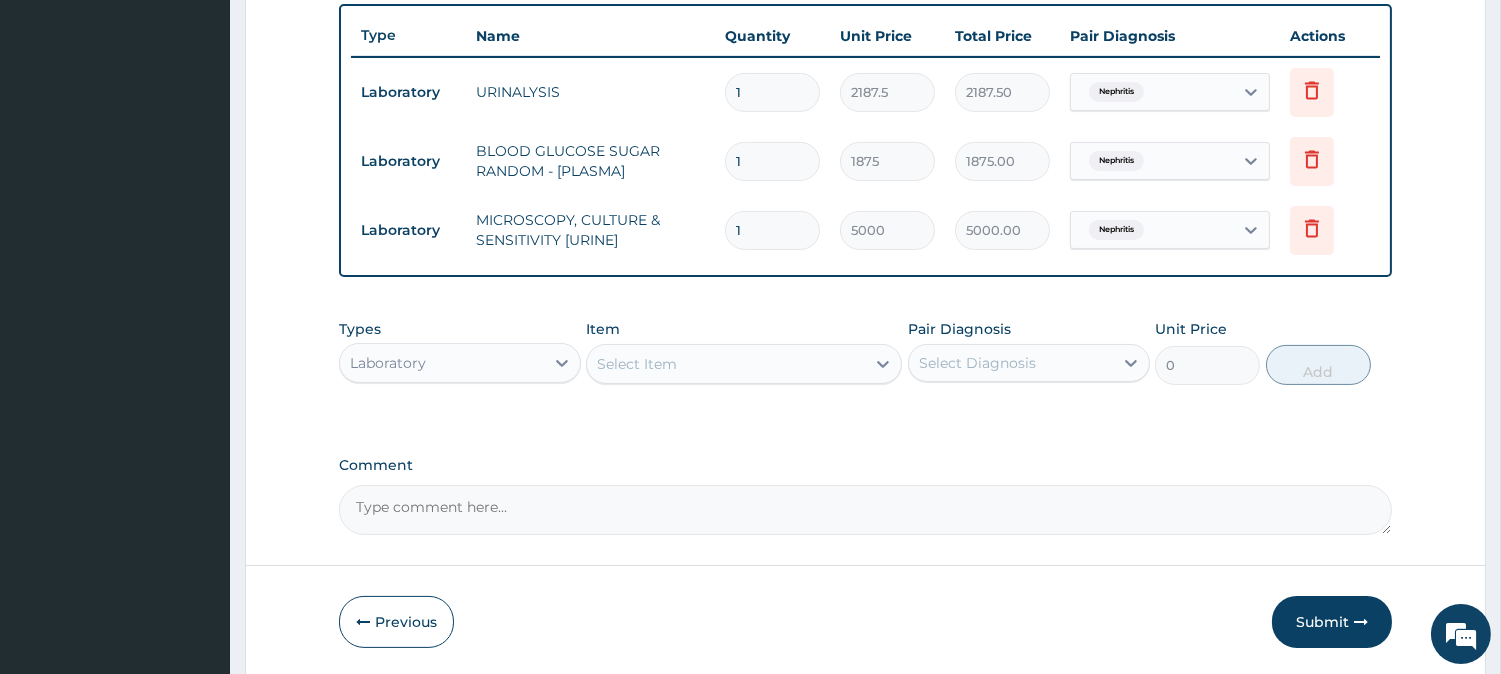 click on "Select Item" at bounding box center [637, 364] 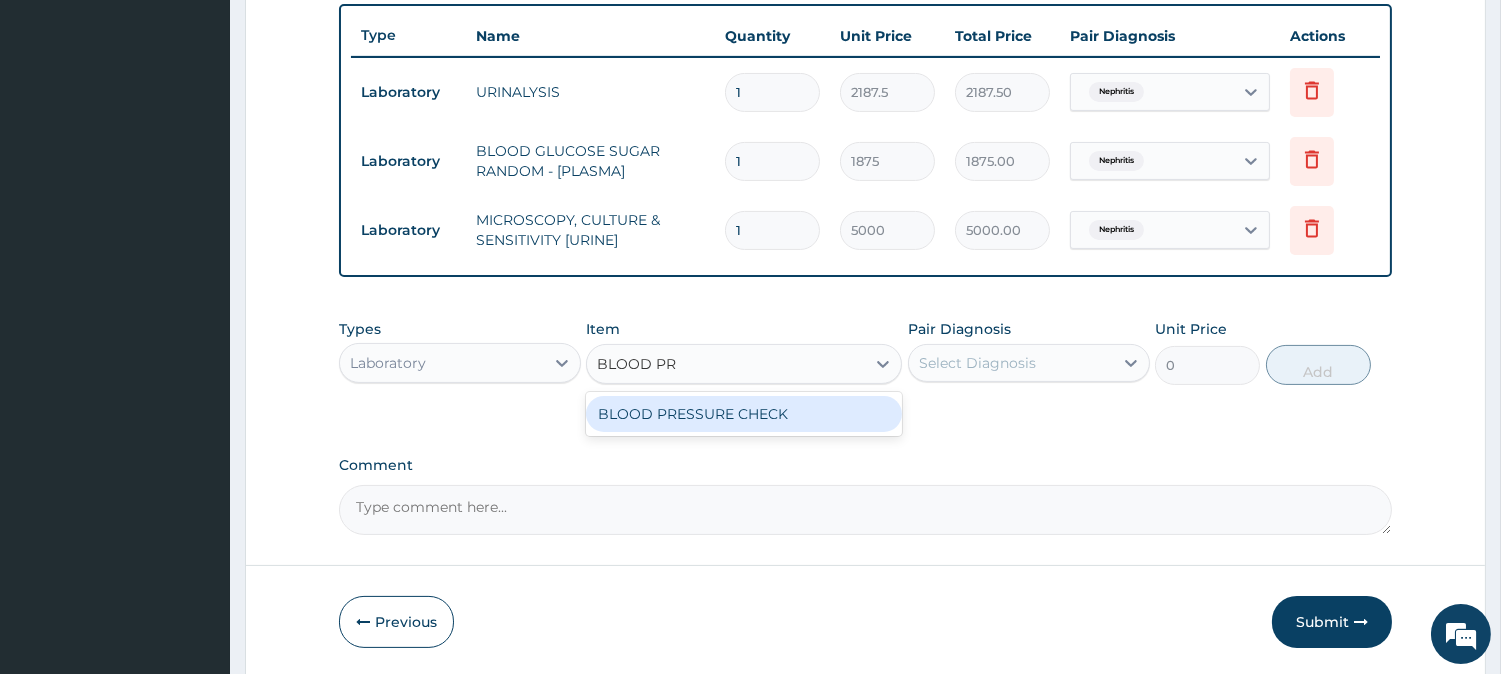 type on "BLOOD PRE" 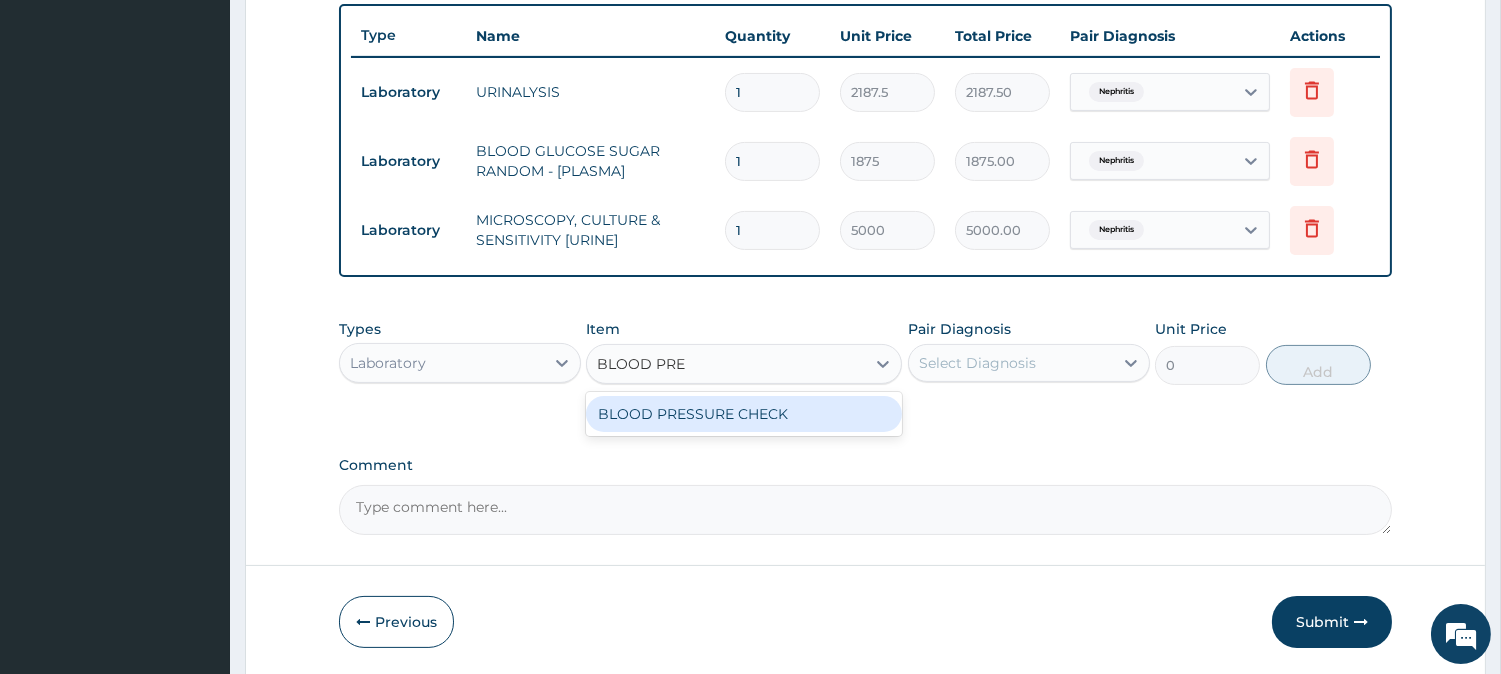 click on "BLOOD PRESSURE CHECK" at bounding box center (744, 414) 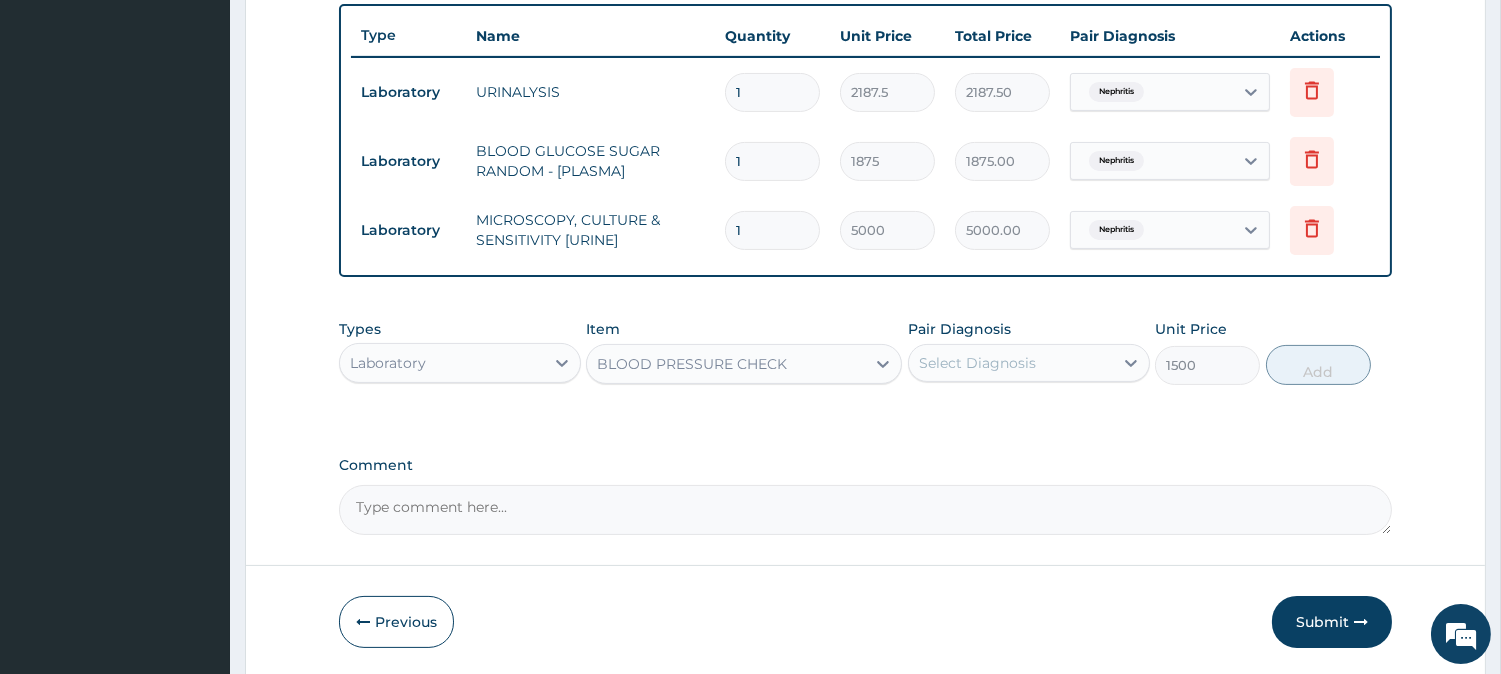 click on "Select Diagnosis" at bounding box center (1011, 363) 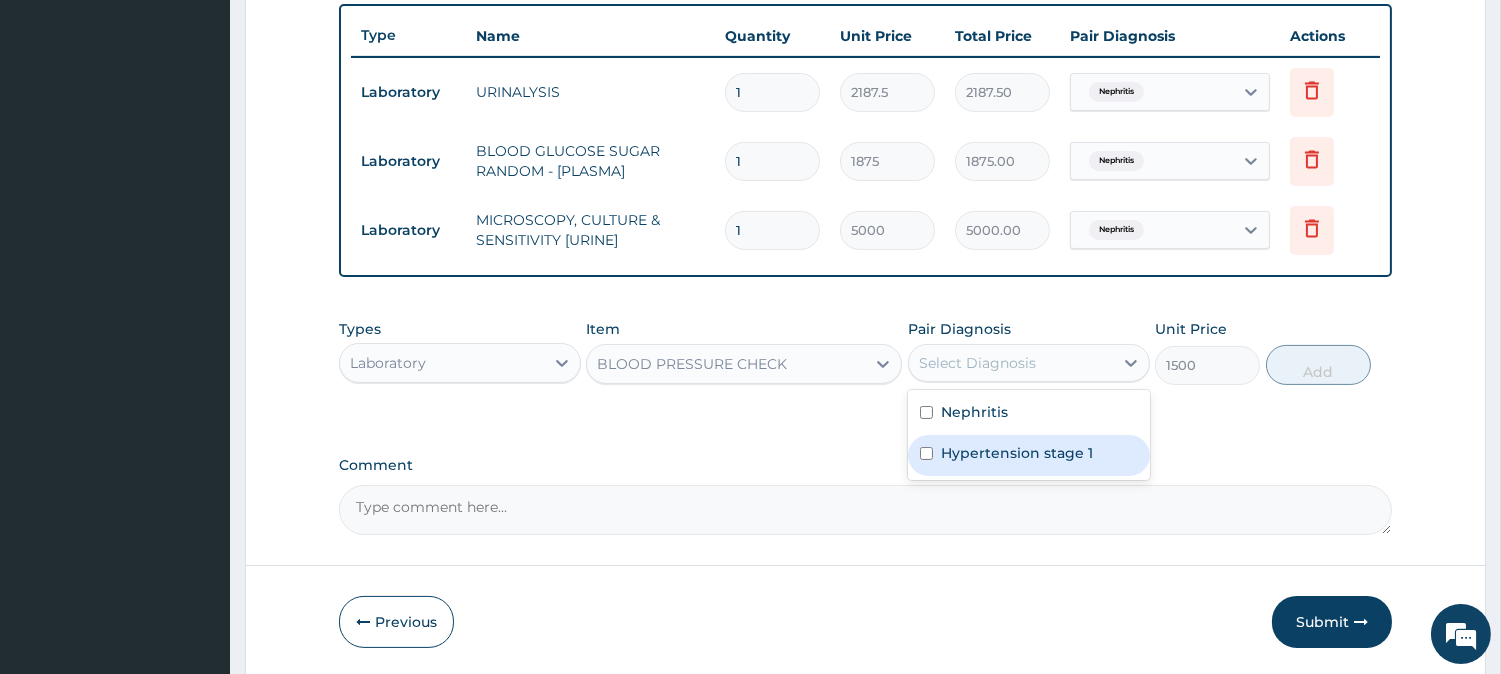 click on "Hypertension stage 1" at bounding box center (1017, 453) 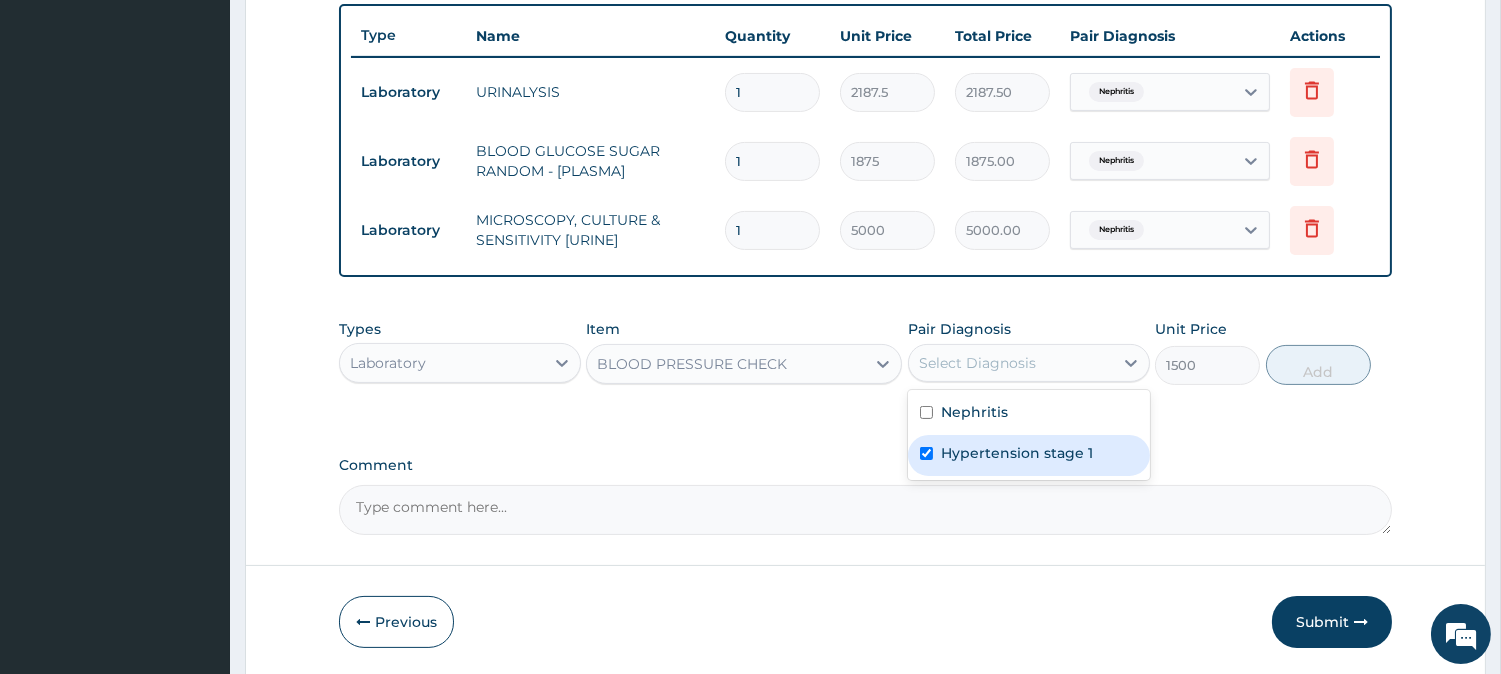 checkbox on "true" 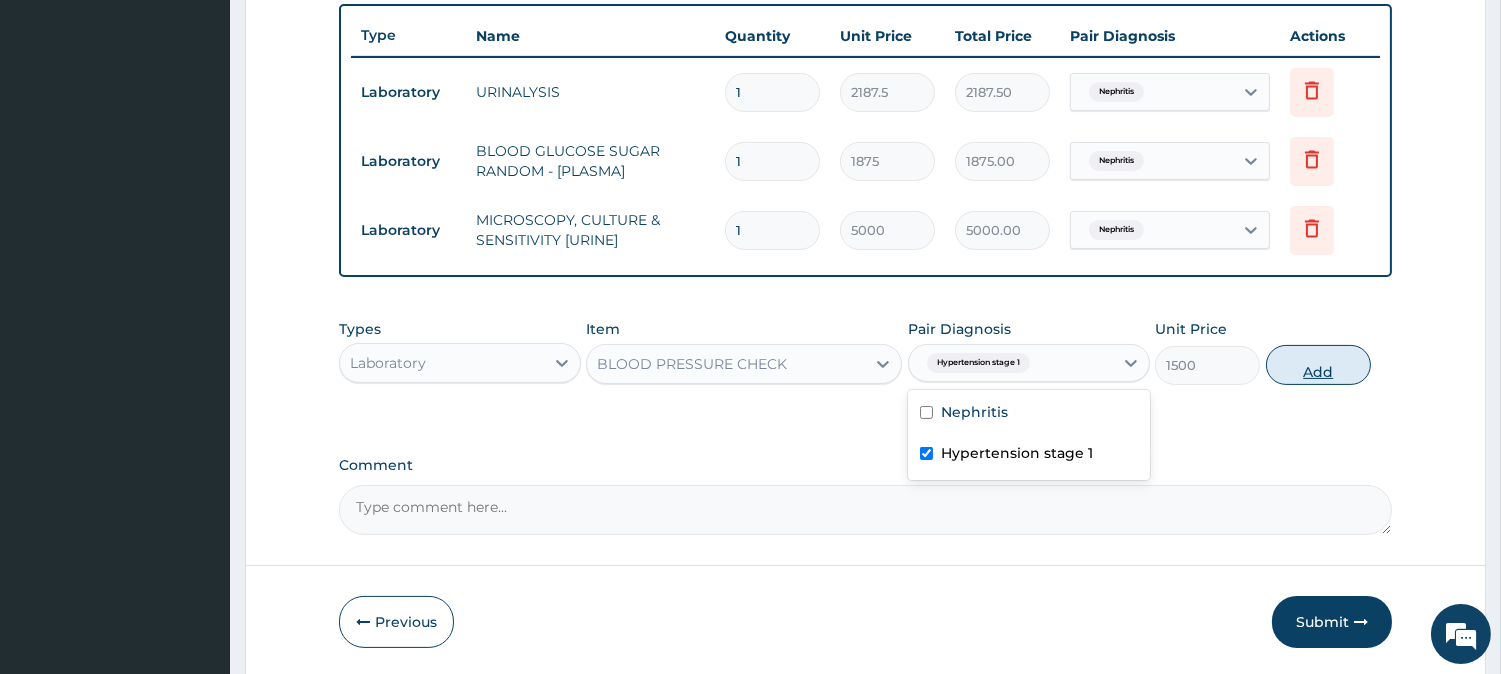 click on "Add" at bounding box center (1318, 365) 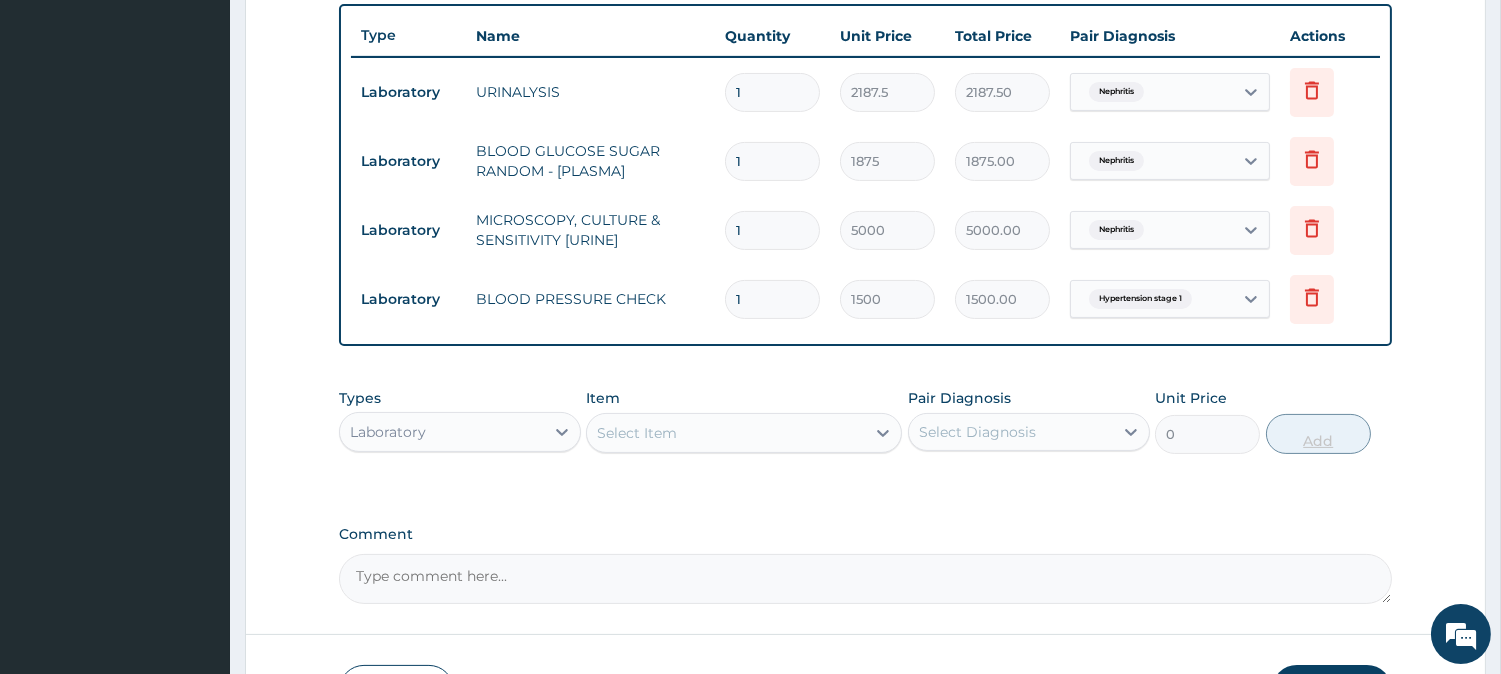 type 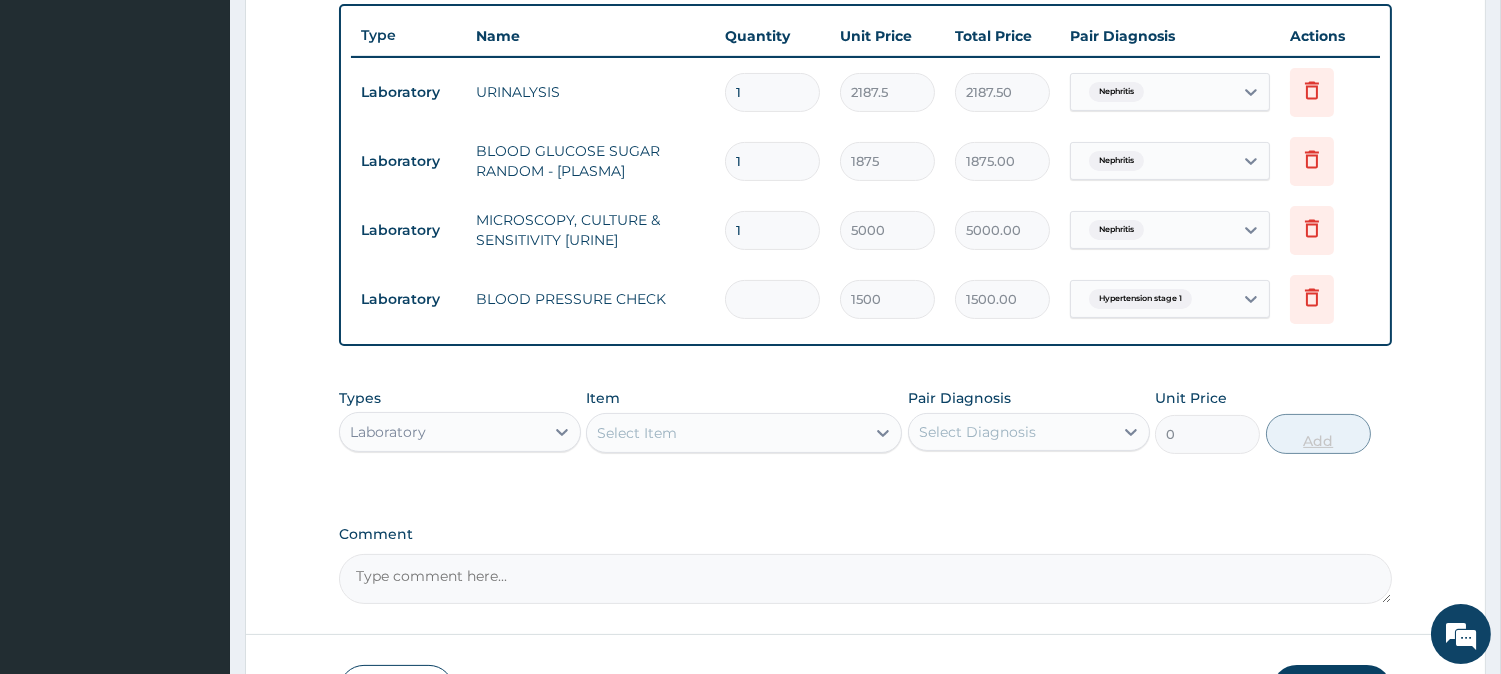 type on "0.00" 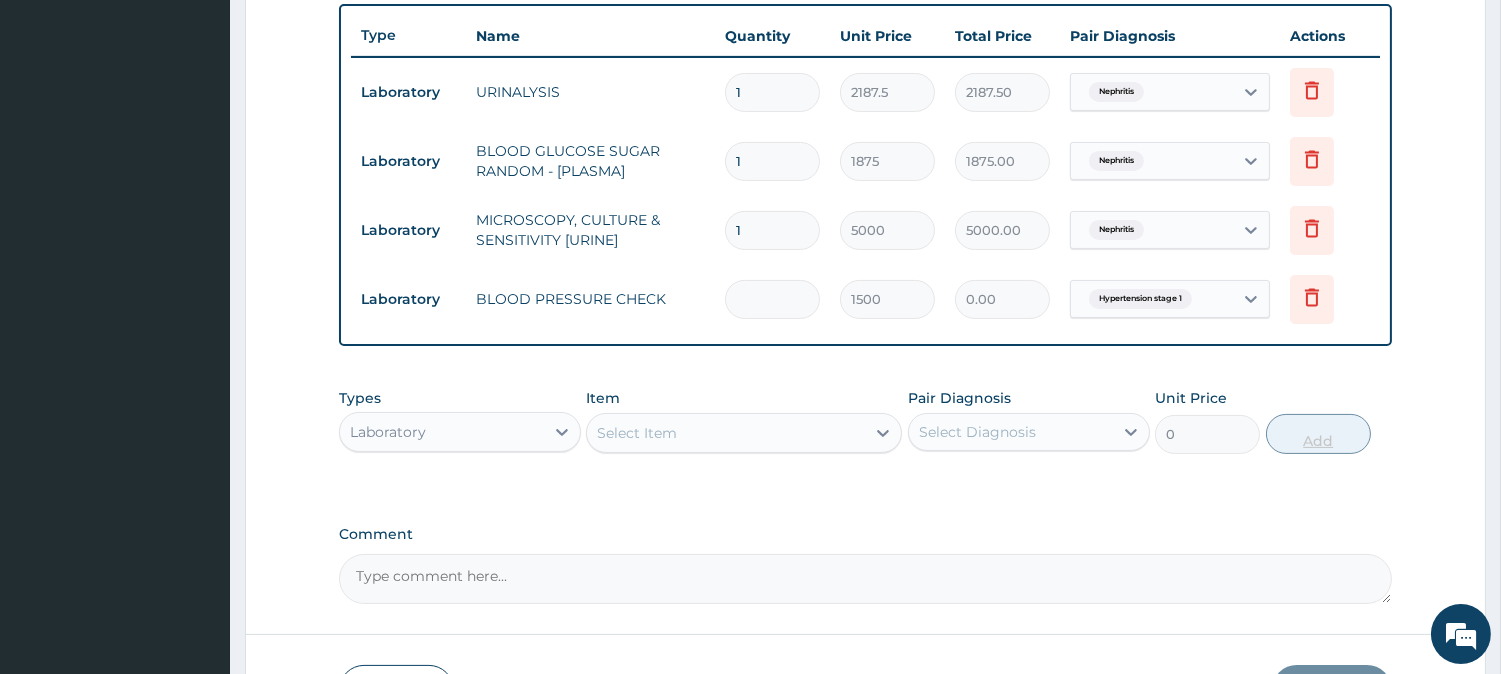 type on "2" 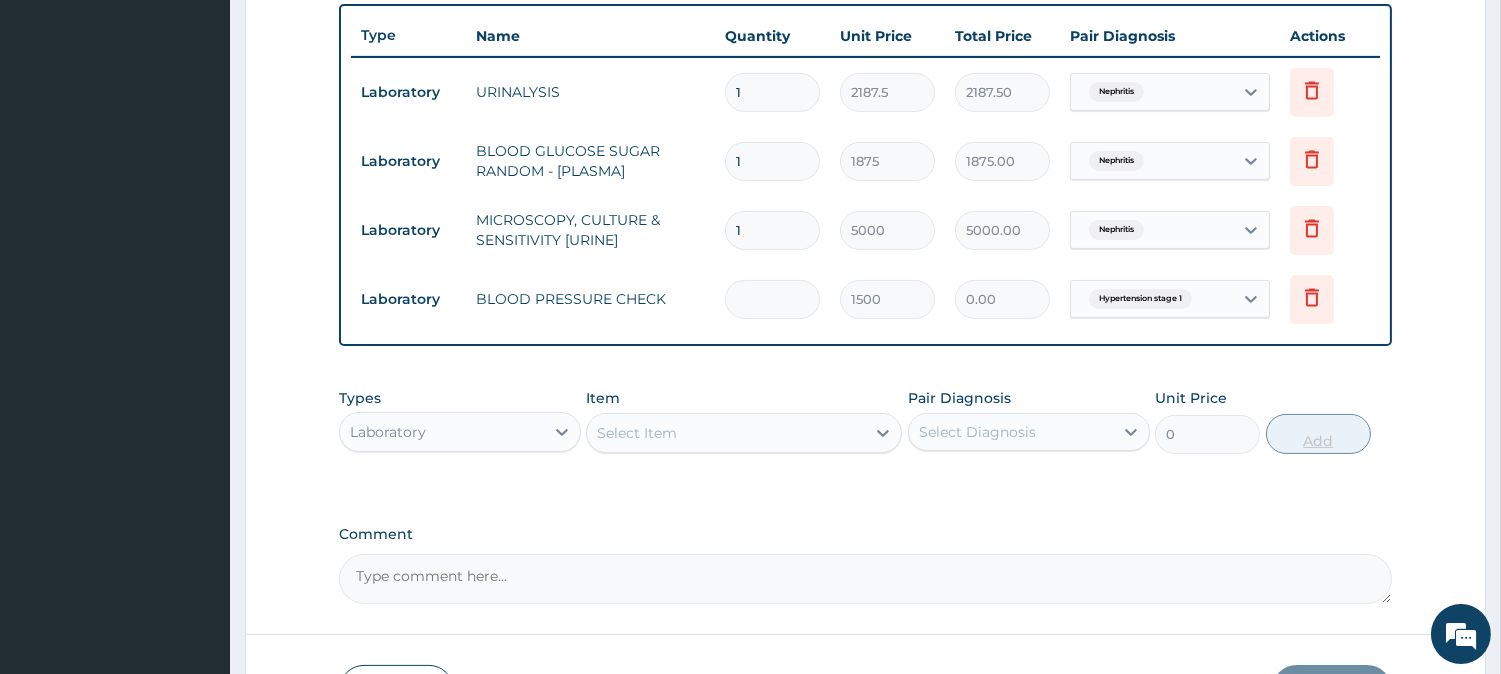 type on "3000.00" 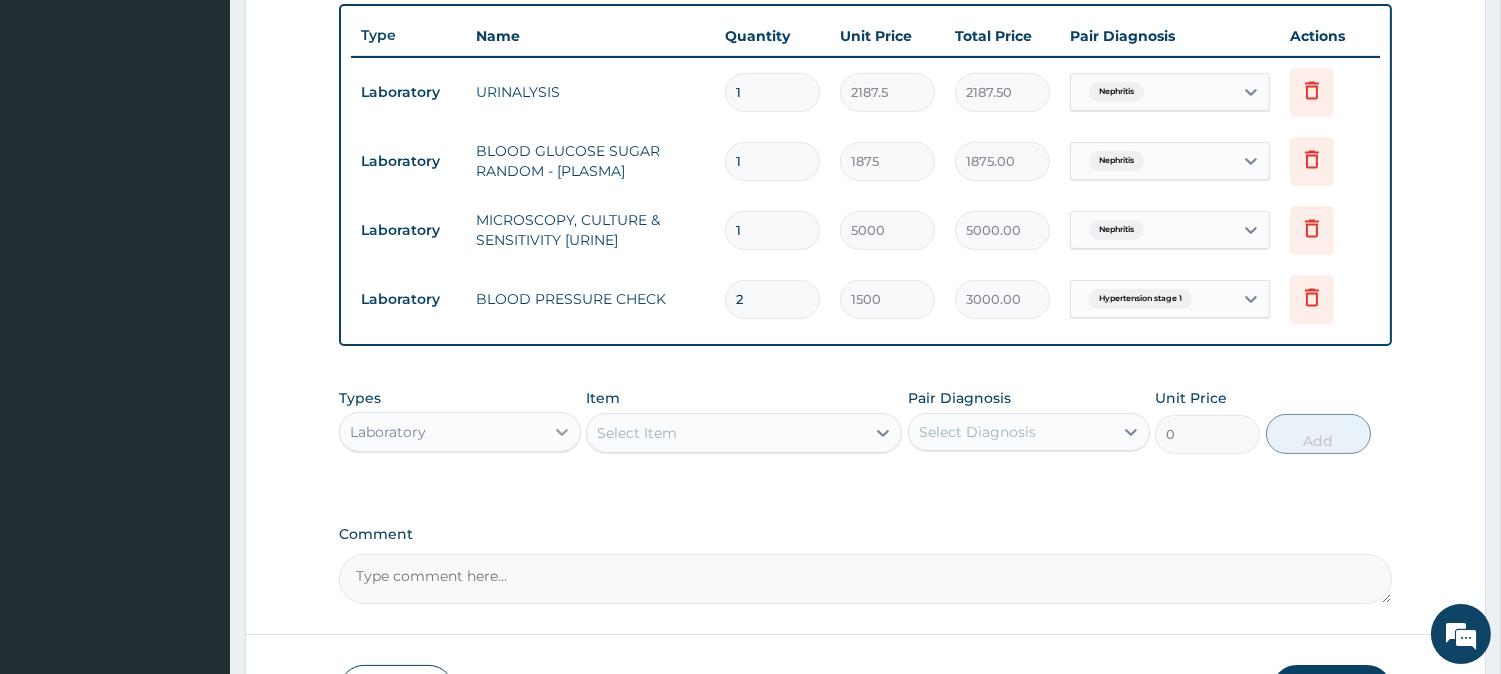 type on "2" 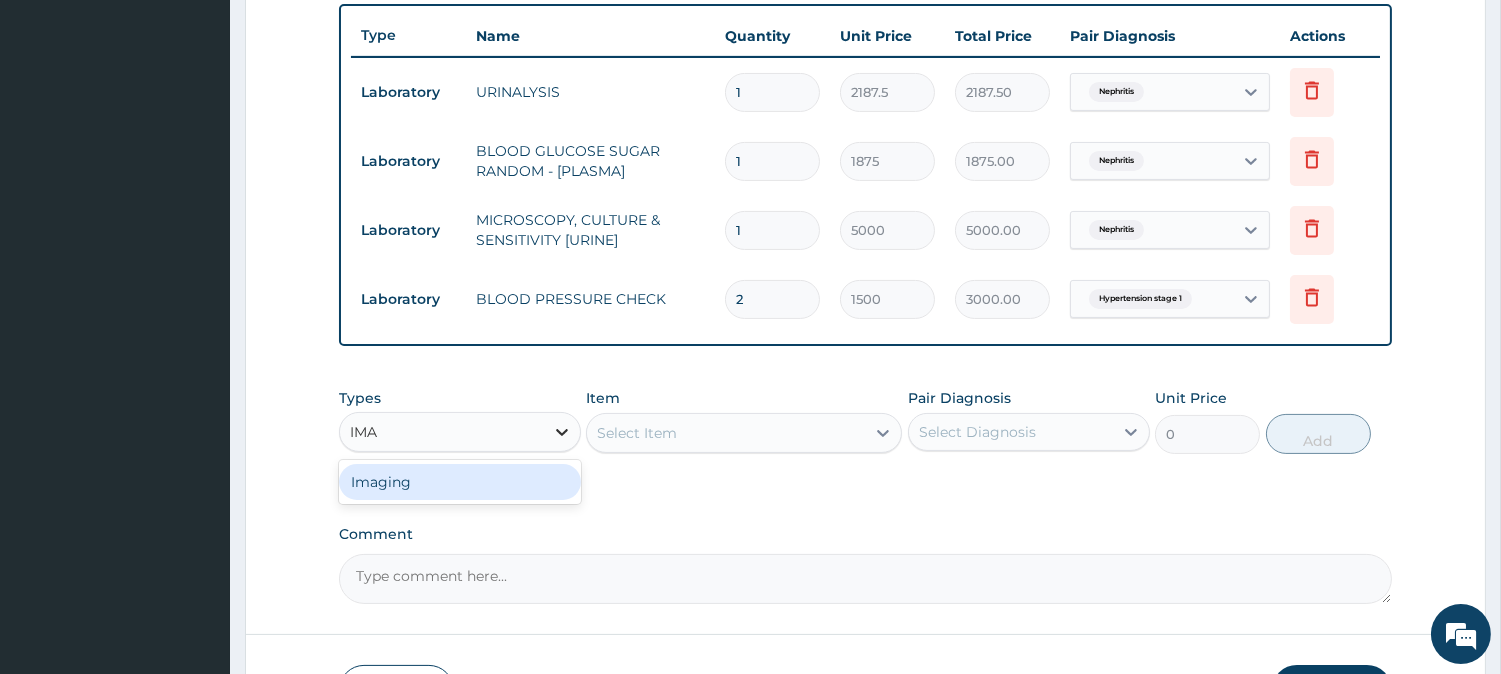 type on "IMAG" 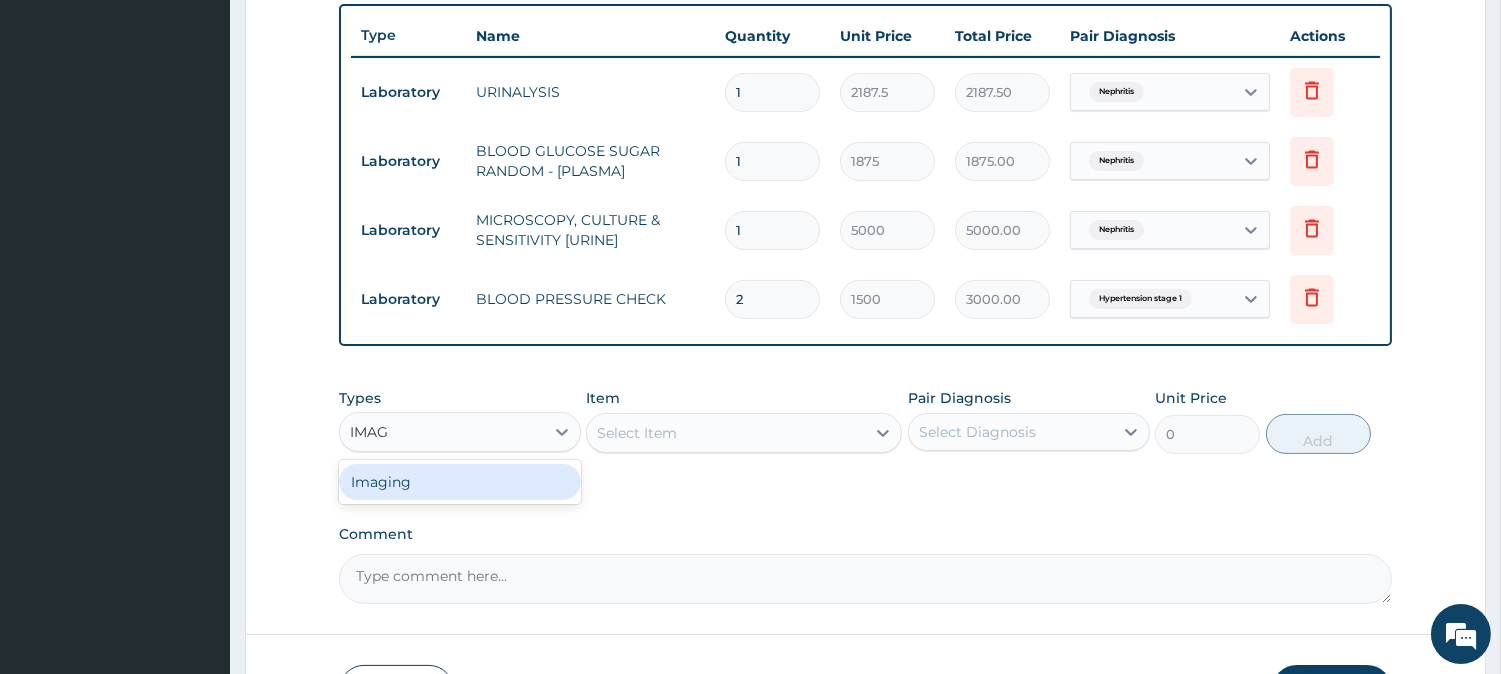 click on "Imaging" at bounding box center (460, 482) 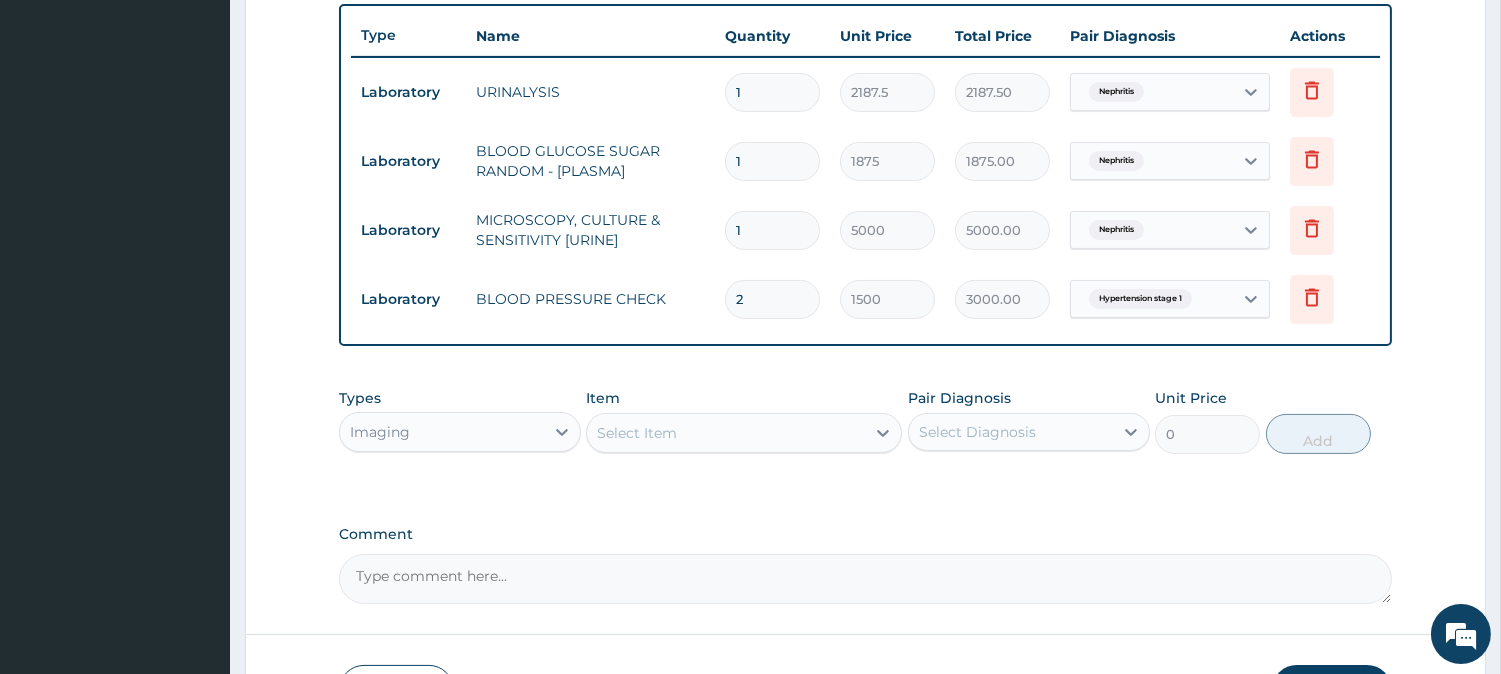click on "Select Item" at bounding box center [726, 433] 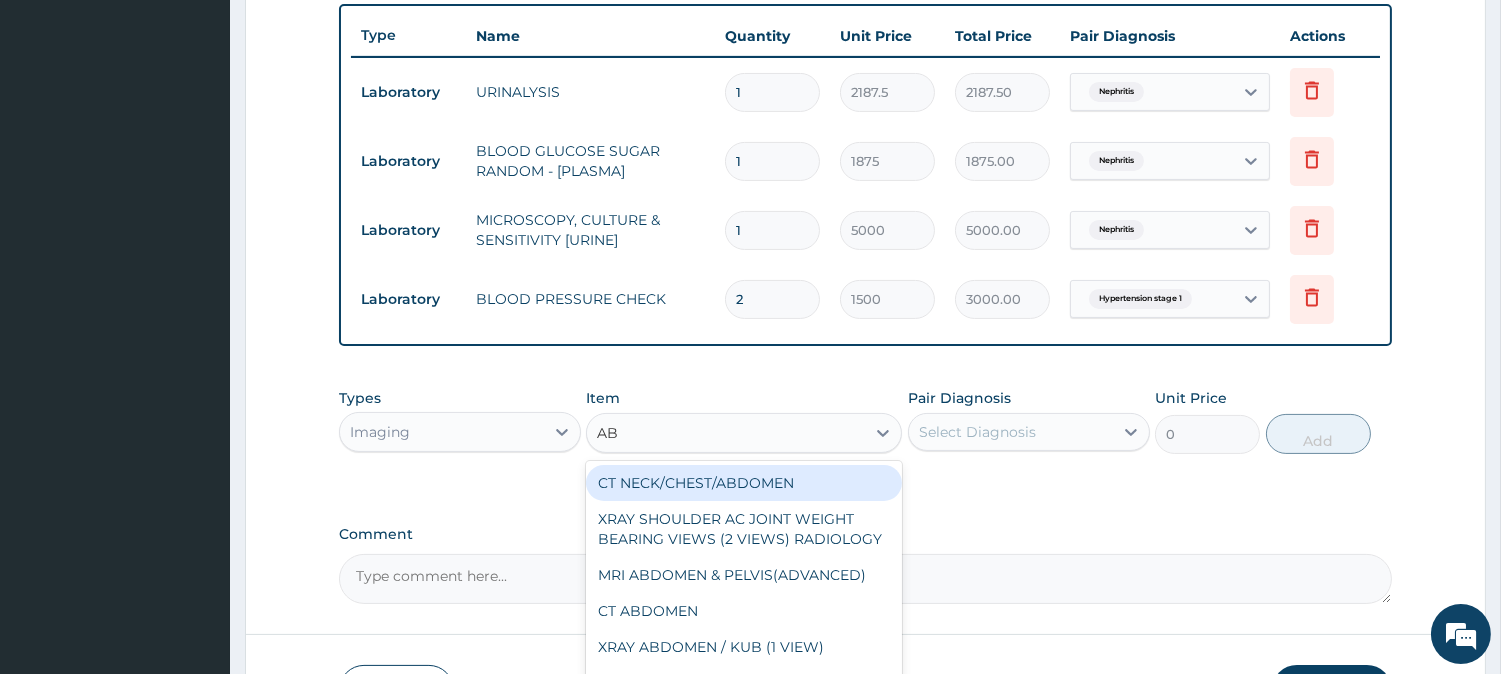 type on "ABD" 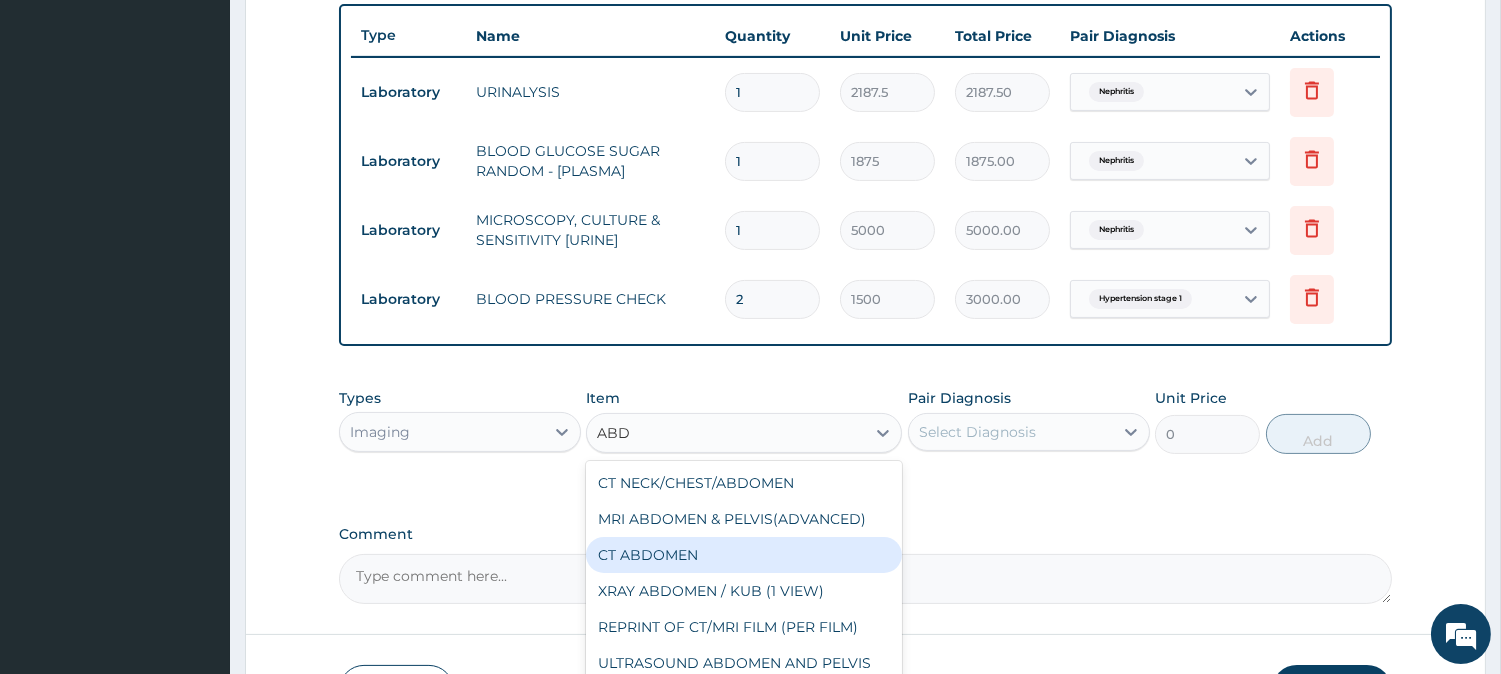 click on "CT ABDOMEN" at bounding box center [744, 555] 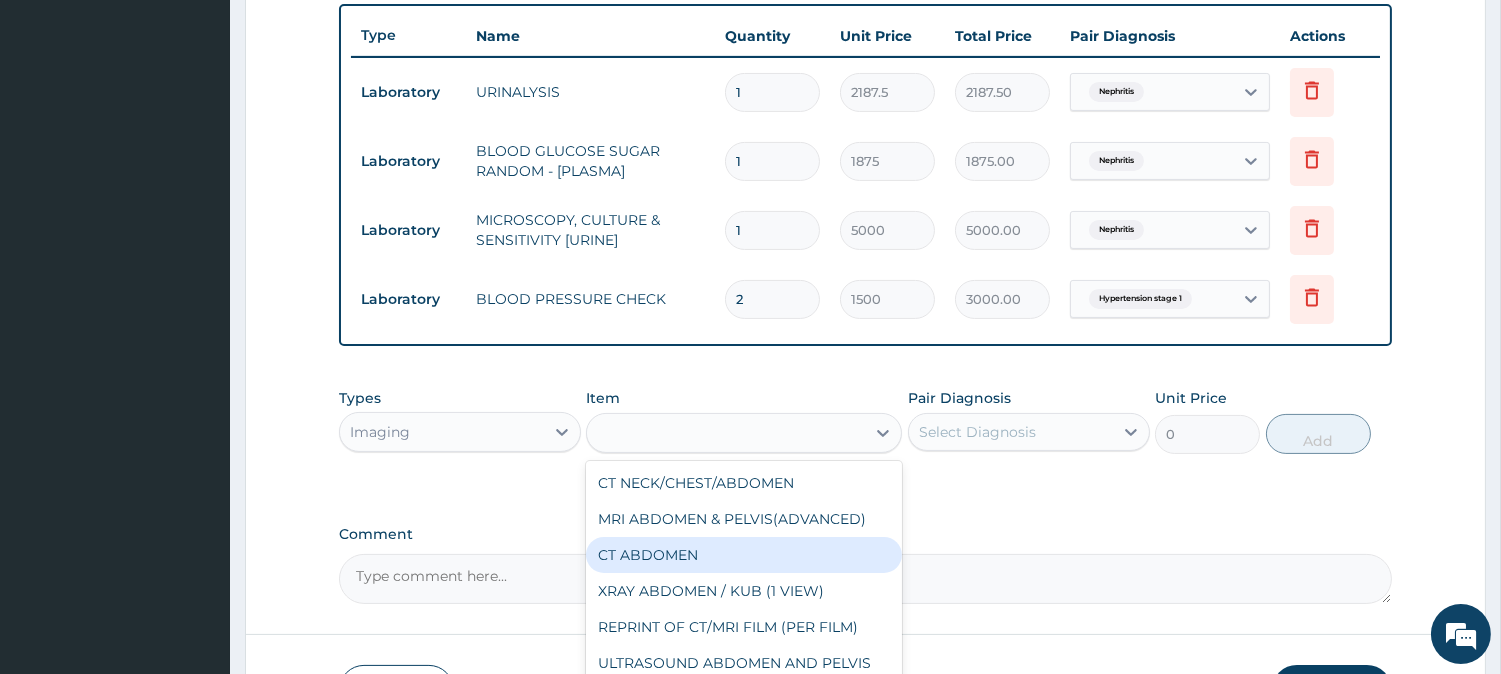type on "72500" 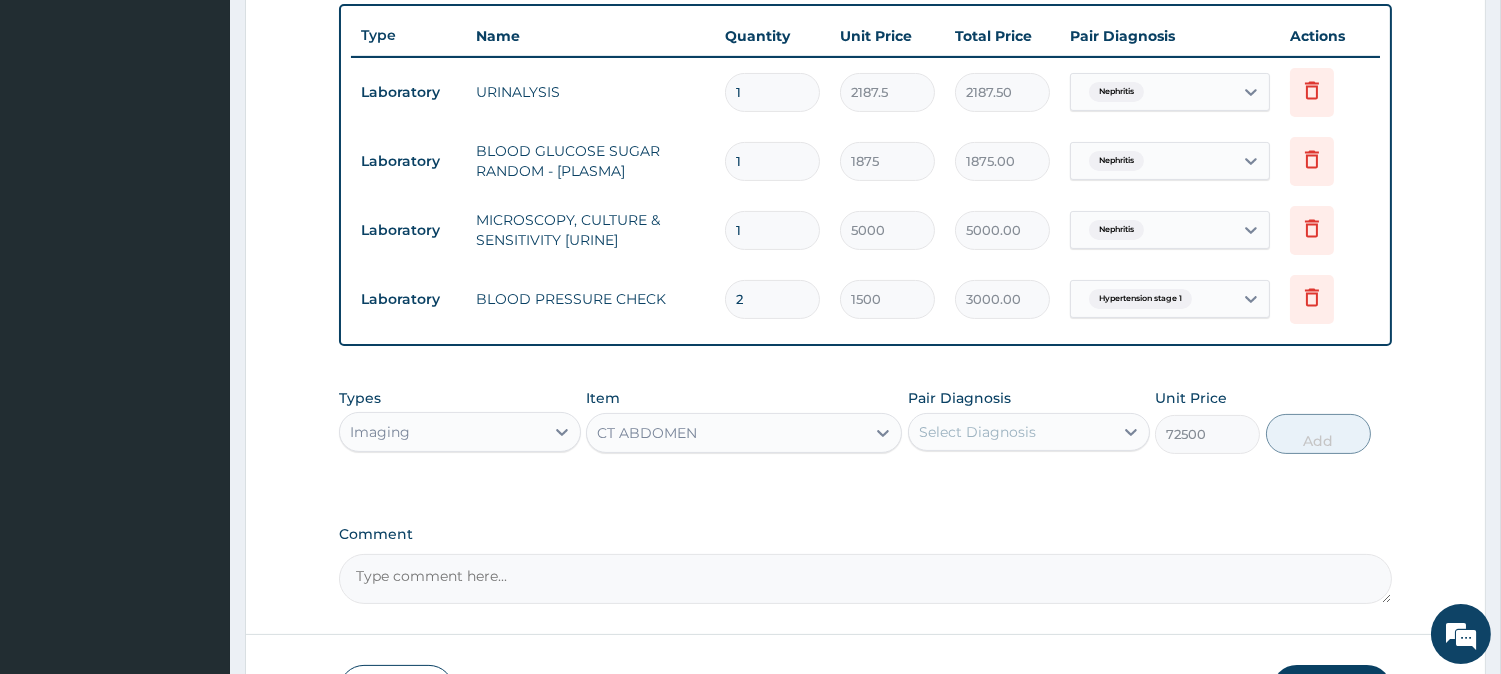 click on "CT ABDOMEN" at bounding box center (726, 433) 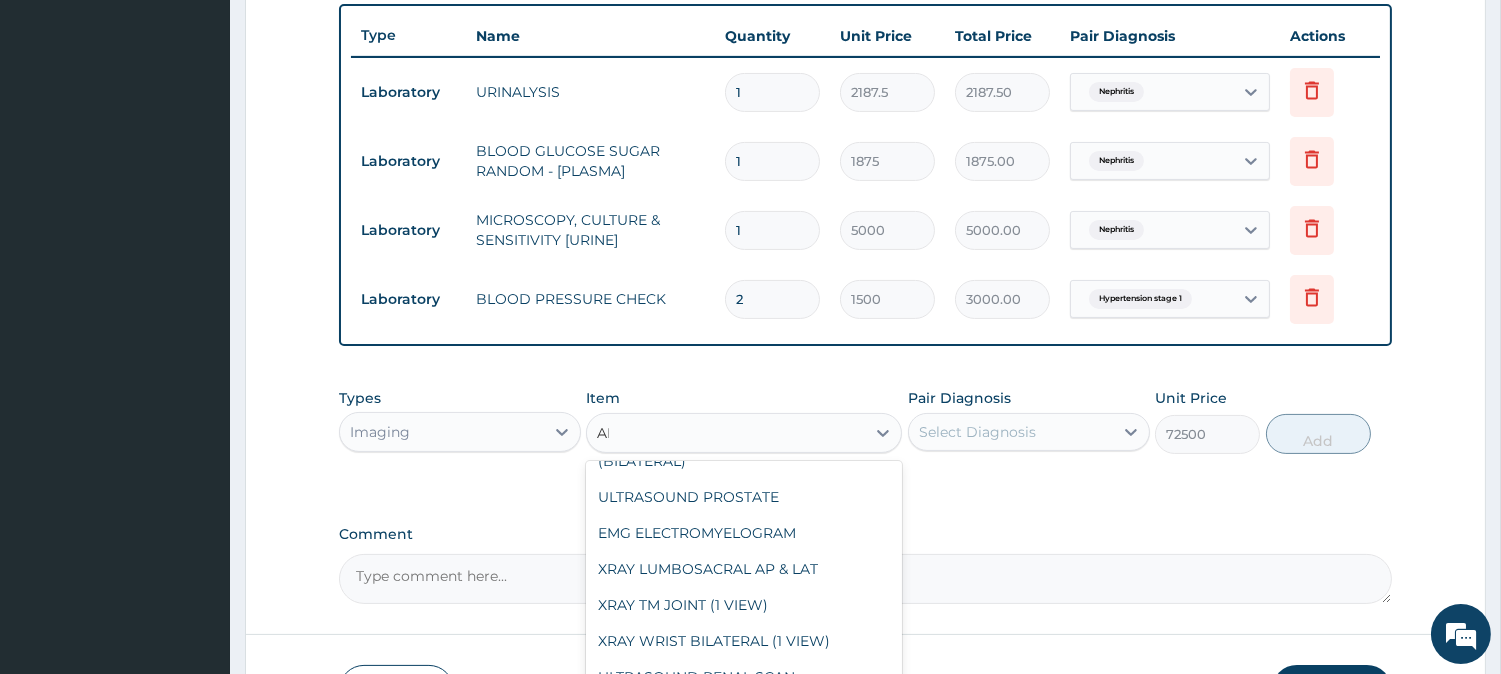 scroll, scrollTop: 0, scrollLeft: 0, axis: both 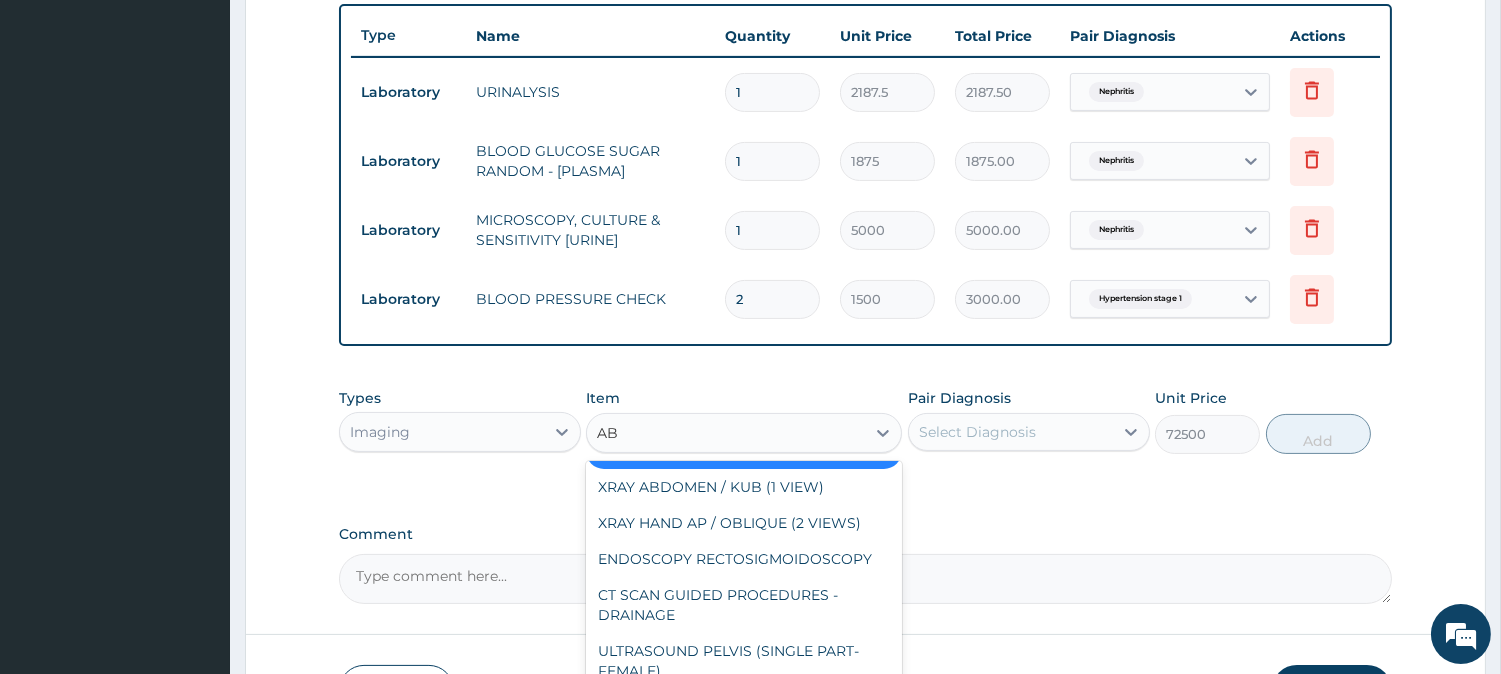 type on "A" 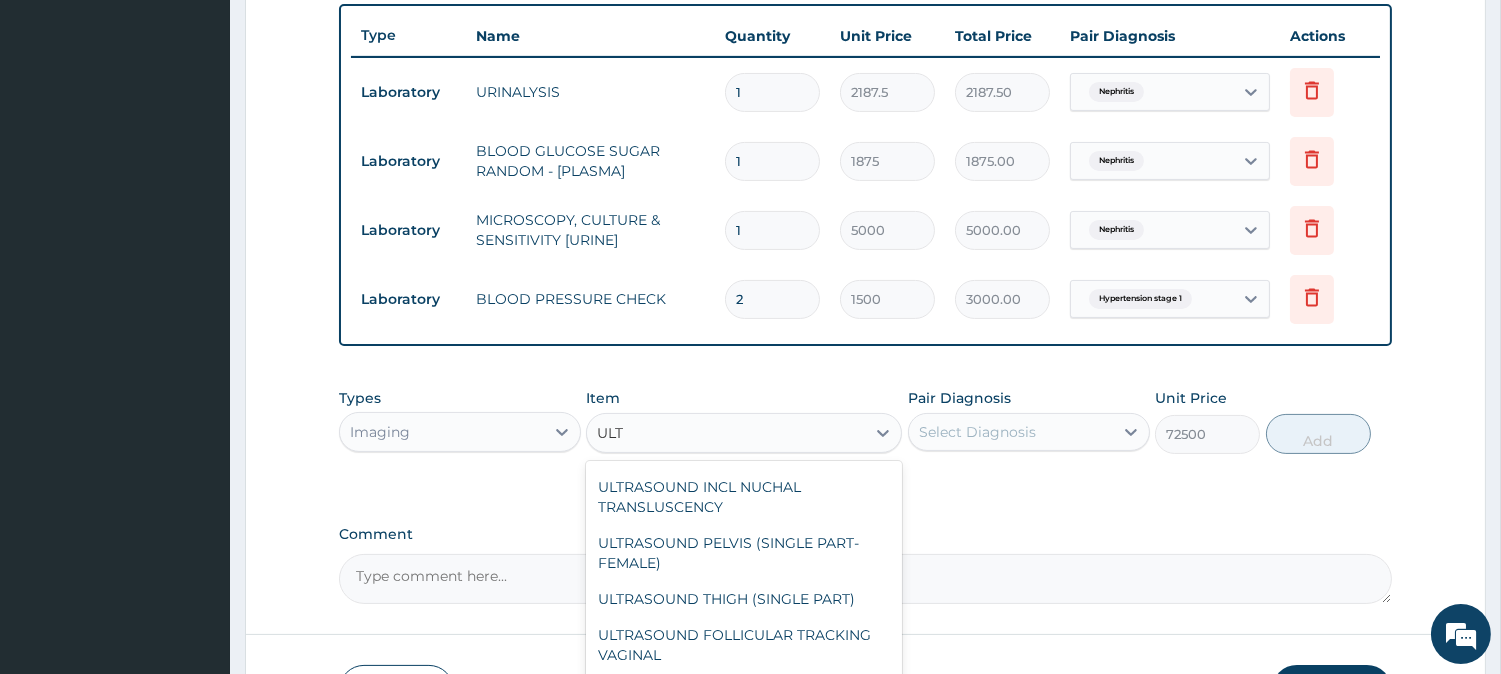 scroll, scrollTop: 140, scrollLeft: 0, axis: vertical 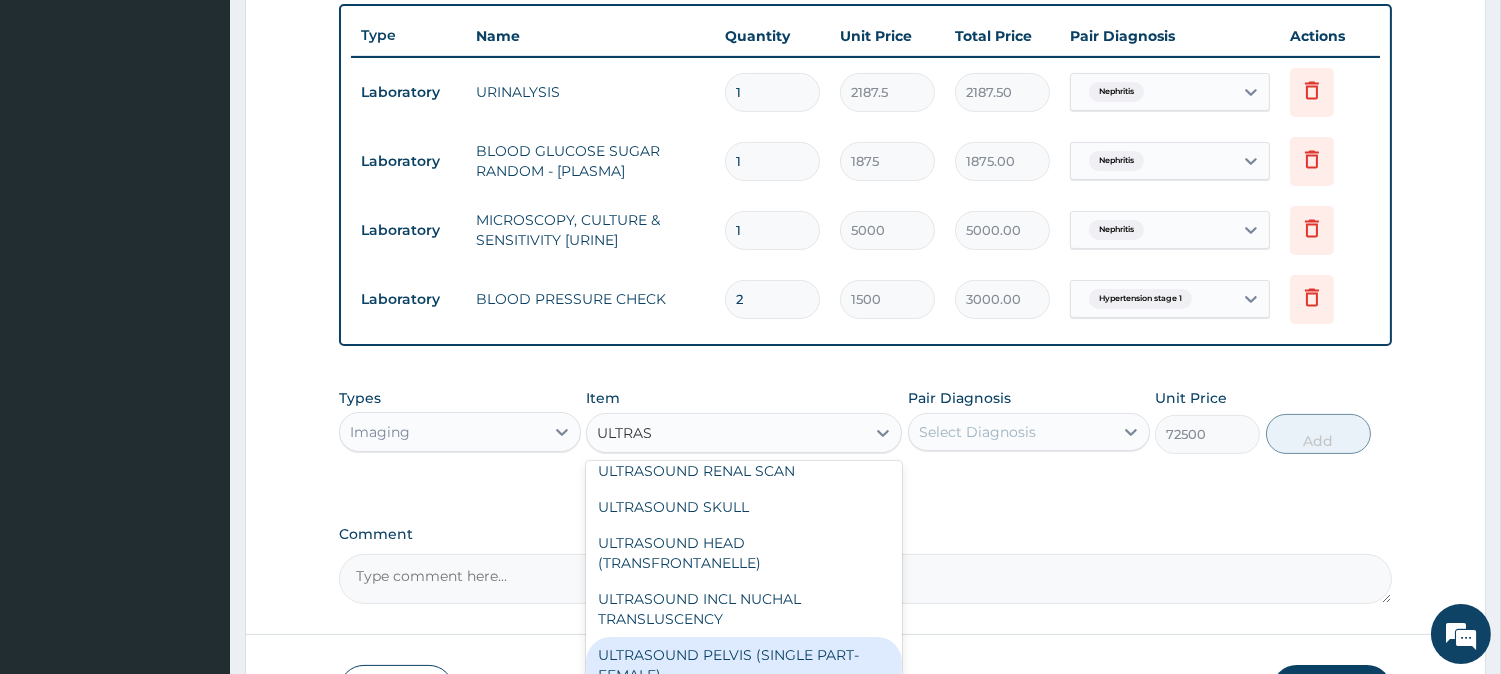 type on "ULTRAS" 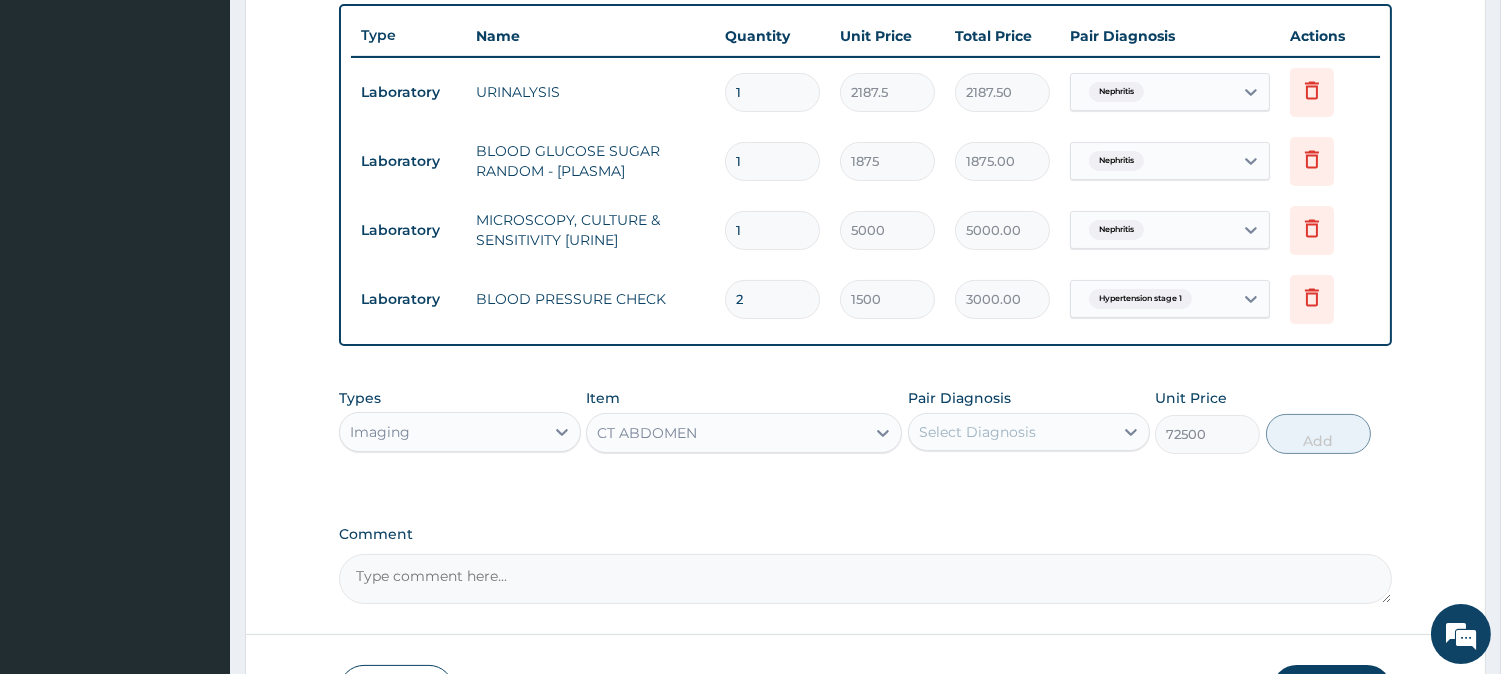 click on "Step  2  of 2 PA Code / Prescription Code Enter Code(Secondary Care Only) Encounter Date 21-07-2025 Important Notice Please enter PA codes before entering items that are not attached to a PA code   All diagnoses entered must be linked to a claim item. Diagnosis & Claim Items that are visible but inactive cannot be edited because they were imported from an already approved PA code. Diagnosis Nephritis Confirmed Hypertension stage 1 Confirmed NB: All diagnosis must be linked to a claim item Claim Items Type Name Quantity Unit Price Total Price Pair Diagnosis Actions Laboratory URINALYSIS 1 2187.5 2187.50 Nephritis Delete Laboratory BLOOD GLUCOSE SUGAR RANDOM - [PLASMA] 1 1875 1875.00 Nephritis Delete Laboratory MICROSCOPY, CULTURE & SENSITIVITY [URINE] 1 5000 5000.00 Nephritis Delete Laboratory BLOOD PRESSURE CHECK 2 1500 3000.00 Hypertension stage 1 Delete Types Imaging Item CT ABDOMEN Pair Diagnosis Select Diagnosis Unit Price 72500 Add Comment     Previous   Submit" at bounding box center (865, 56) 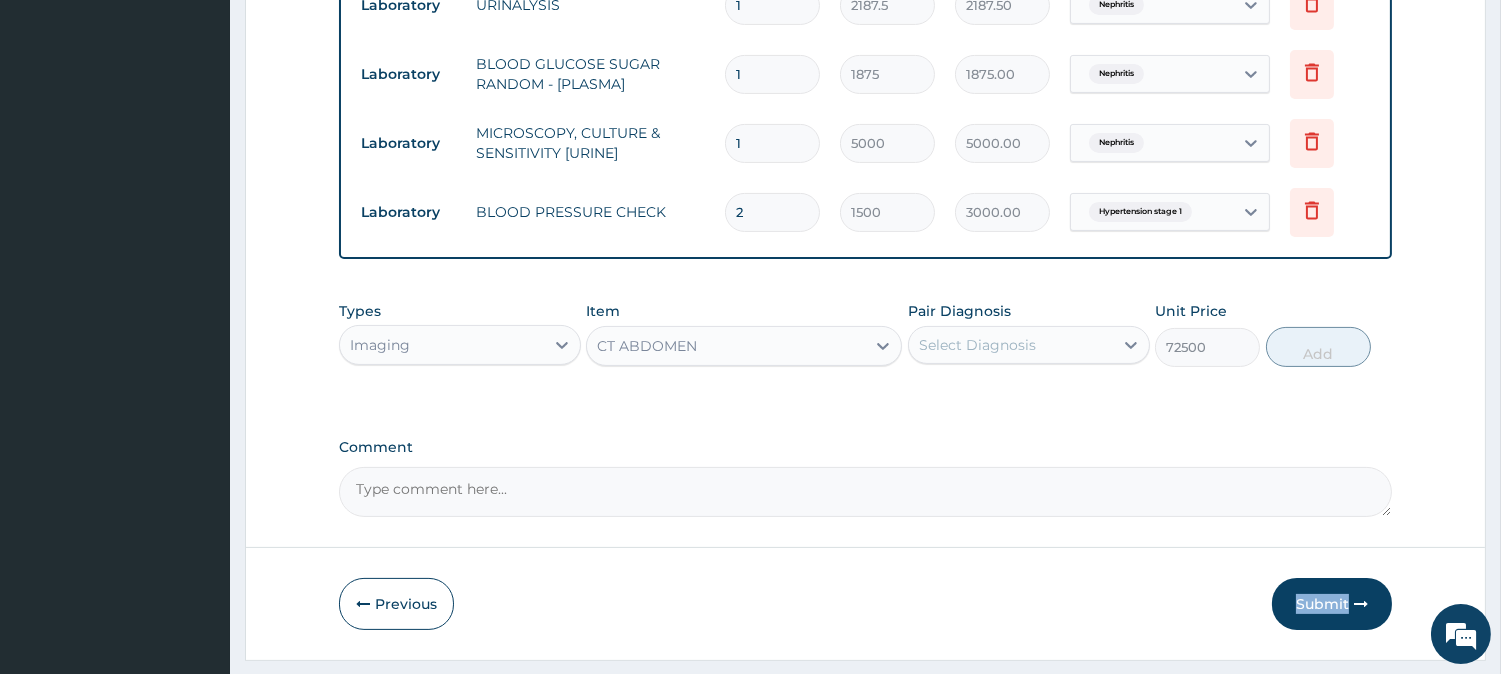 scroll, scrollTop: 873, scrollLeft: 0, axis: vertical 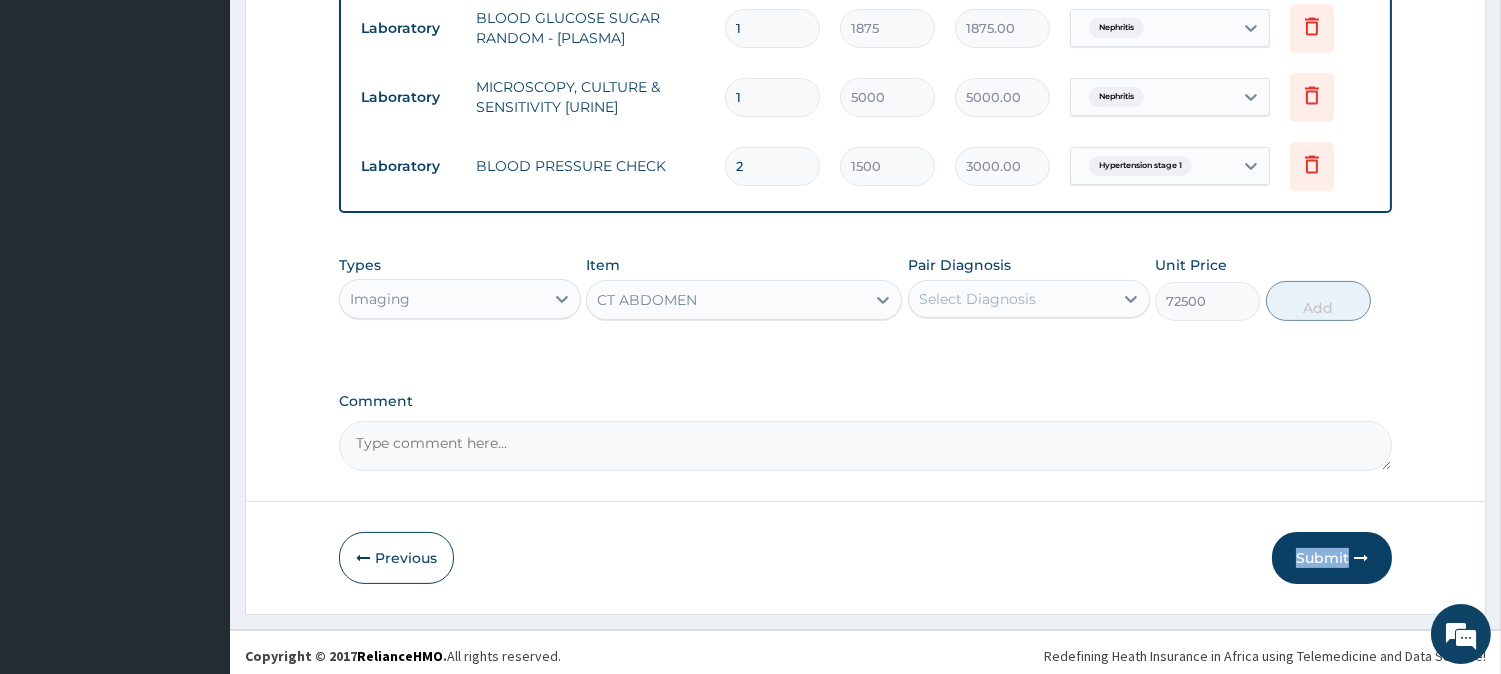 click on "CT ABDOMEN" at bounding box center (726, 300) 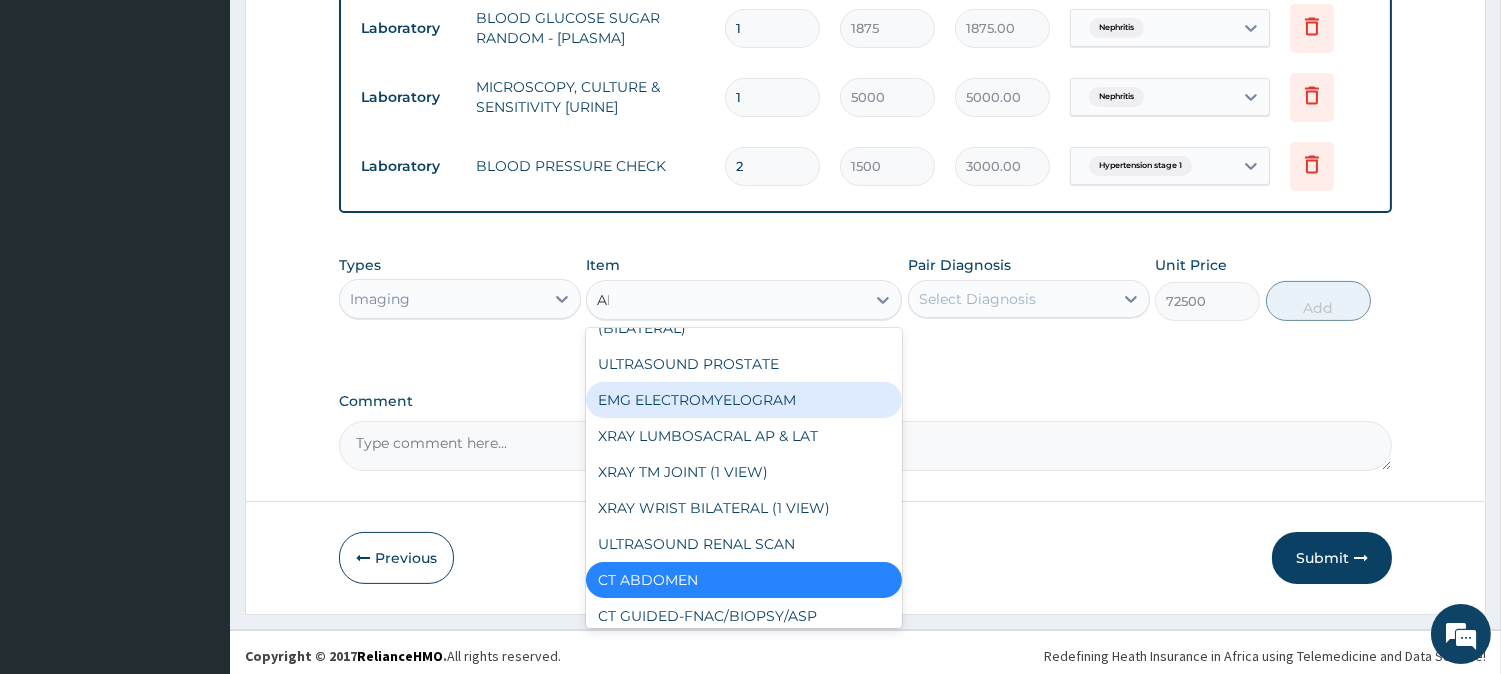 scroll, scrollTop: 0, scrollLeft: 0, axis: both 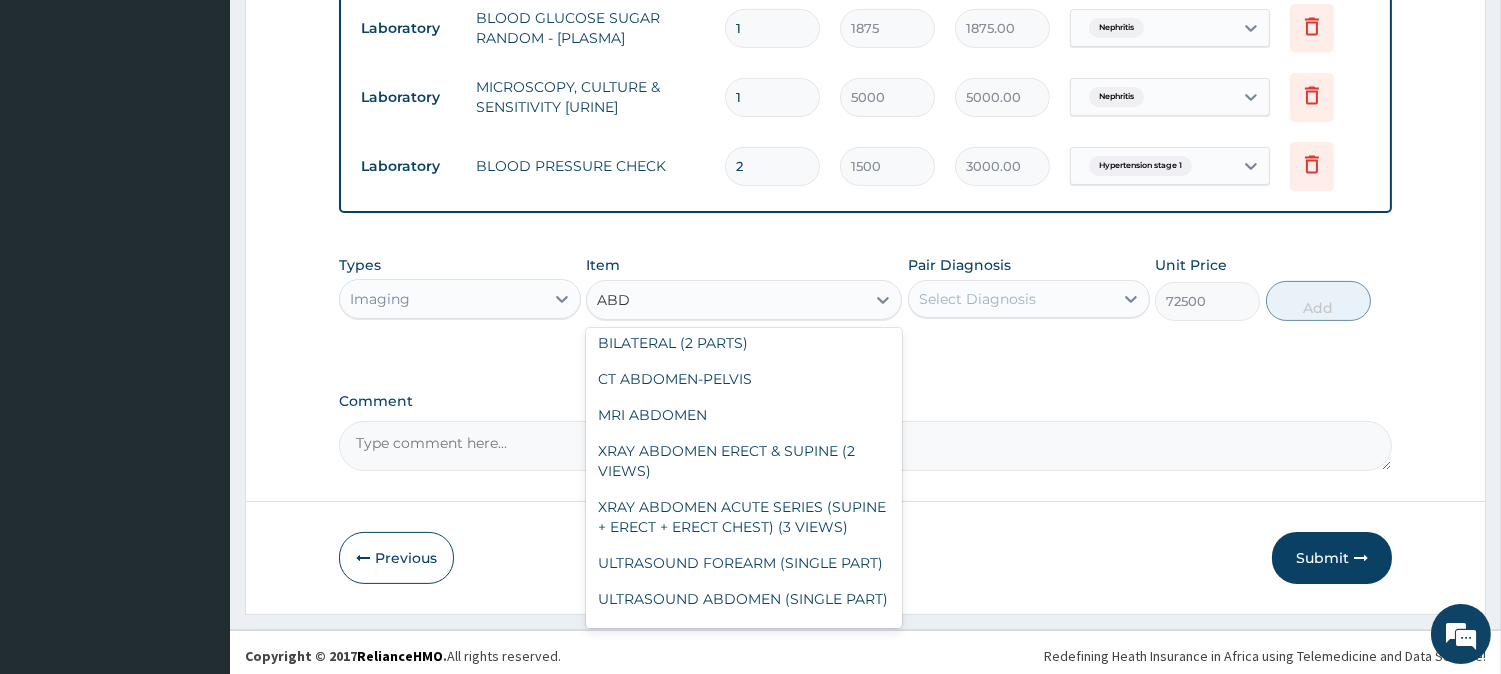 type on "ABD" 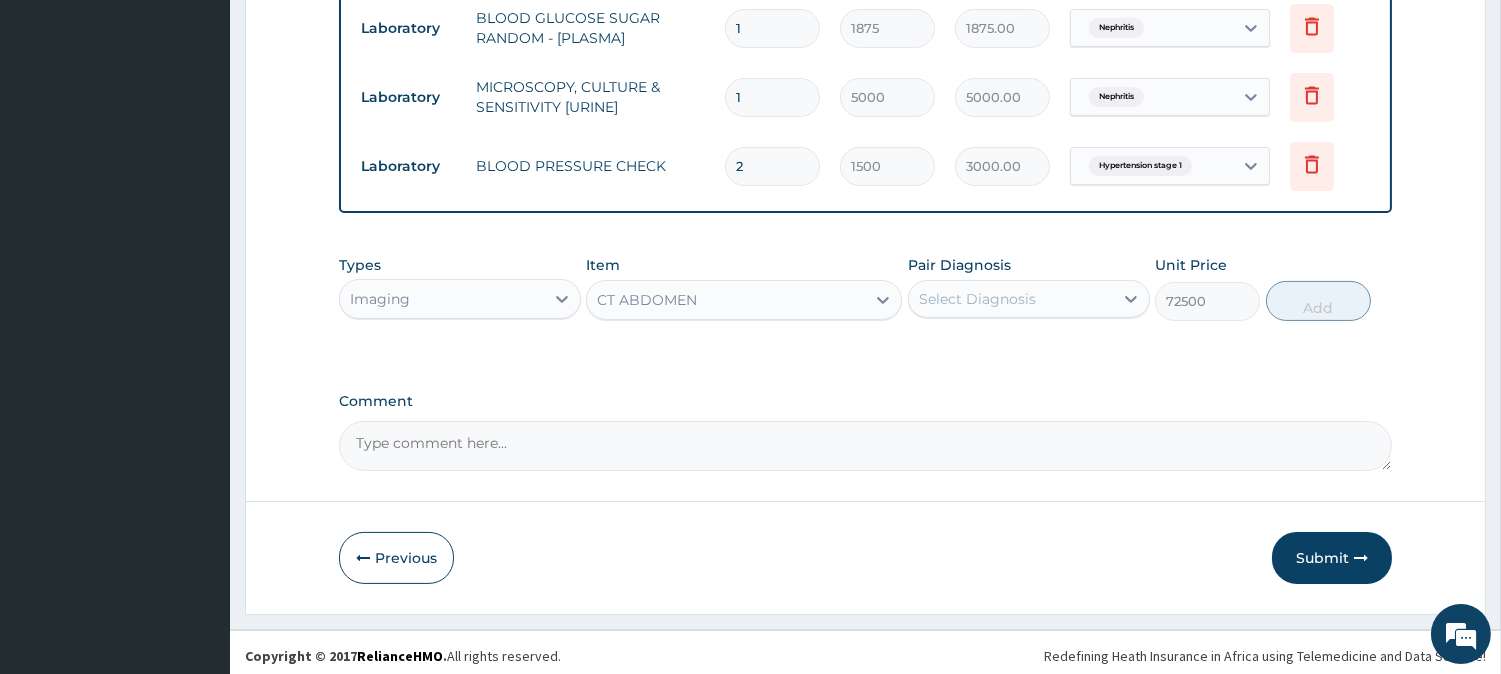 click on "Step  2  of 2 PA Code / Prescription Code Enter Code(Secondary Care Only) Encounter Date 21-07-2025 Important Notice Please enter PA codes before entering items that are not attached to a PA code   All diagnoses entered must be linked to a claim item. Diagnosis & Claim Items that are visible but inactive cannot be edited because they were imported from an already approved PA code. Diagnosis Nephritis Confirmed Hypertension stage 1 Confirmed NB: All diagnosis must be linked to a claim item Claim Items Type Name Quantity Unit Price Total Price Pair Diagnosis Actions Laboratory URINALYSIS 1 2187.5 2187.50 Nephritis Delete Laboratory BLOOD GLUCOSE SUGAR RANDOM - [PLASMA] 1 1875 1875.00 Nephritis Delete Laboratory MICROSCOPY, CULTURE & SENSITIVITY [URINE] 1 5000 5000.00 Nephritis Delete Laboratory BLOOD PRESSURE CHECK 2 1500 3000.00 Hypertension stage 1 Delete Types Imaging Item CT ABDOMEN Pair Diagnosis Select Diagnosis Unit Price 72500 Add Comment     Previous   Submit" at bounding box center [865, -77] 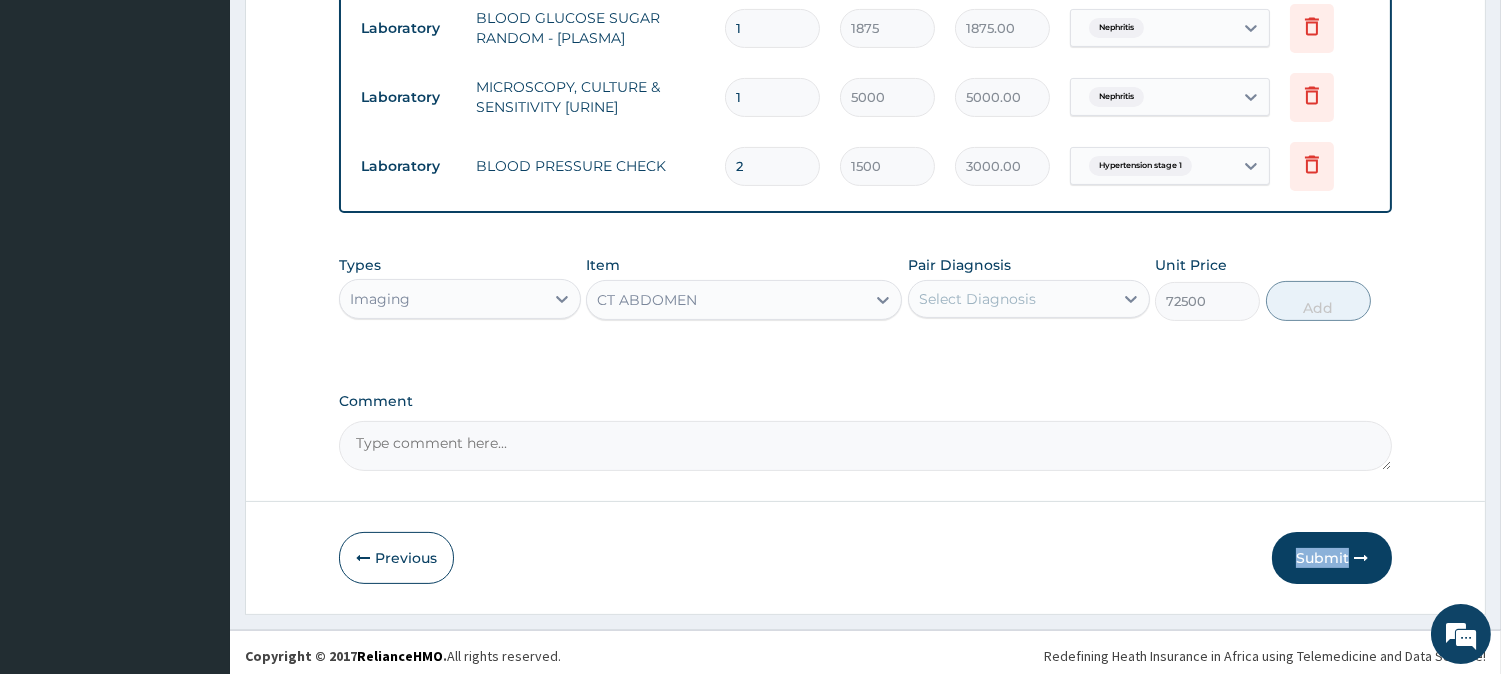 click on "Step  2  of 2 PA Code / Prescription Code Enter Code(Secondary Care Only) Encounter Date 21-07-2025 Important Notice Please enter PA codes before entering items that are not attached to a PA code   All diagnoses entered must be linked to a claim item. Diagnosis & Claim Items that are visible but inactive cannot be edited because they were imported from an already approved PA code. Diagnosis Nephritis Confirmed Hypertension stage 1 Confirmed NB: All diagnosis must be linked to a claim item Claim Items Type Name Quantity Unit Price Total Price Pair Diagnosis Actions Laboratory URINALYSIS 1 2187.5 2187.50 Nephritis Delete Laboratory BLOOD GLUCOSE SUGAR RANDOM - [PLASMA] 1 1875 1875.00 Nephritis Delete Laboratory MICROSCOPY, CULTURE & SENSITIVITY [URINE] 1 5000 5000.00 Nephritis Delete Laboratory BLOOD PRESSURE CHECK 2 1500 3000.00 Hypertension stage 1 Delete Types Imaging Item CT ABDOMEN Pair Diagnosis Select Diagnosis Unit Price 72500 Add Comment     Previous   Submit" at bounding box center (865, -77) 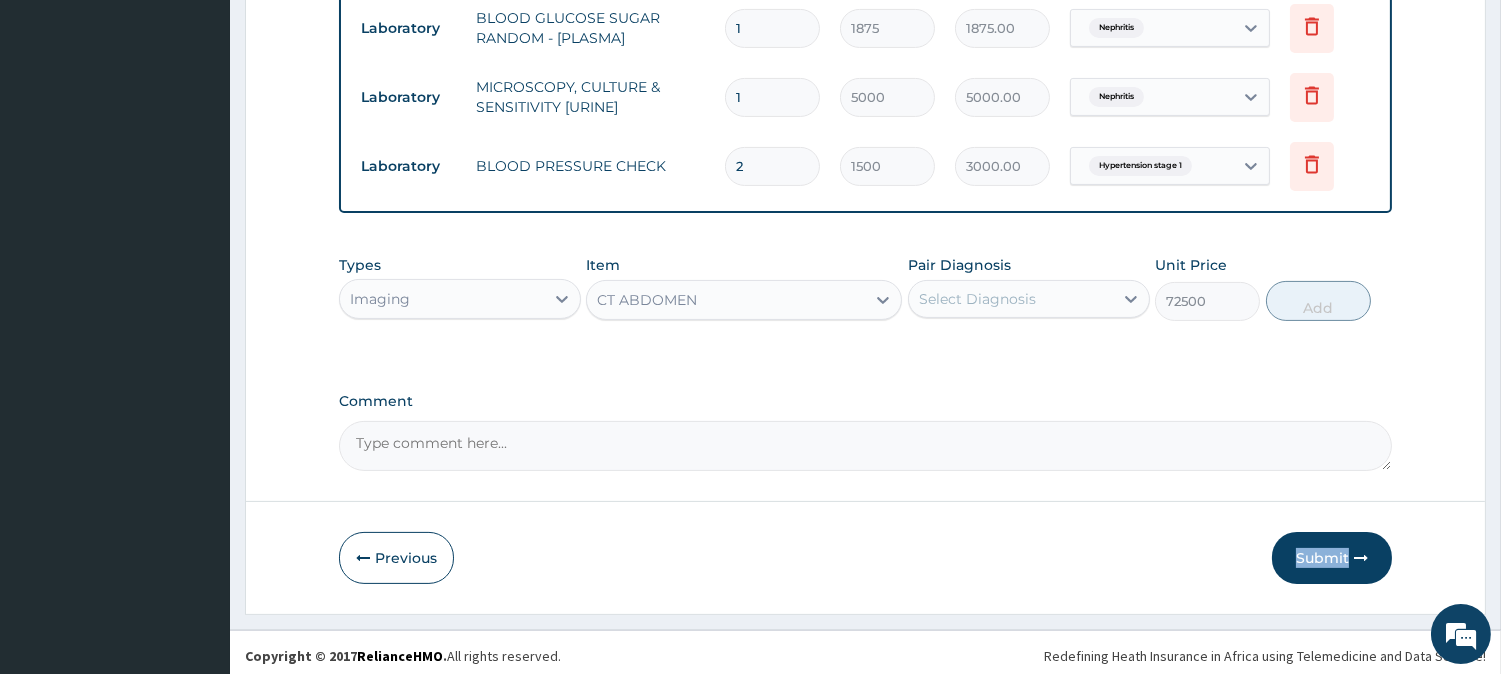 click on "CT ABDOMEN" at bounding box center [726, 300] 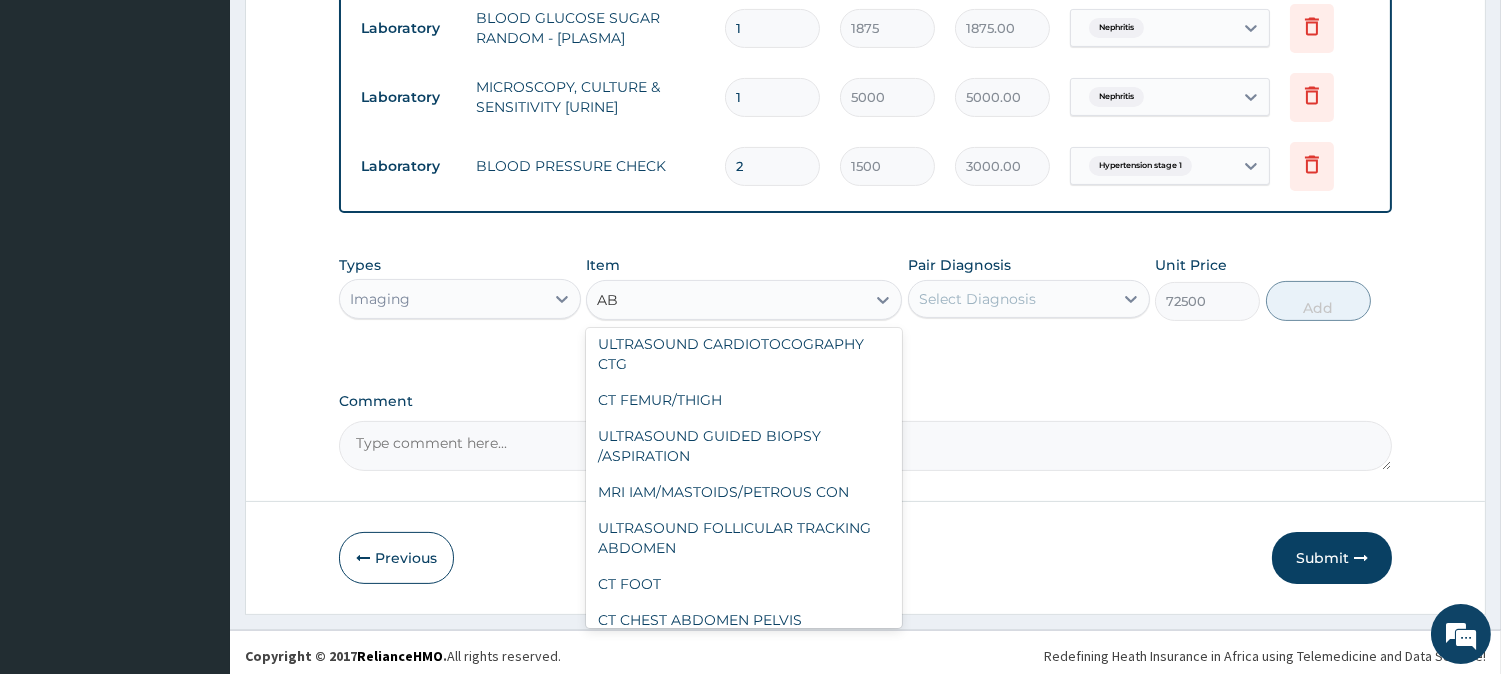 scroll, scrollTop: 0, scrollLeft: 0, axis: both 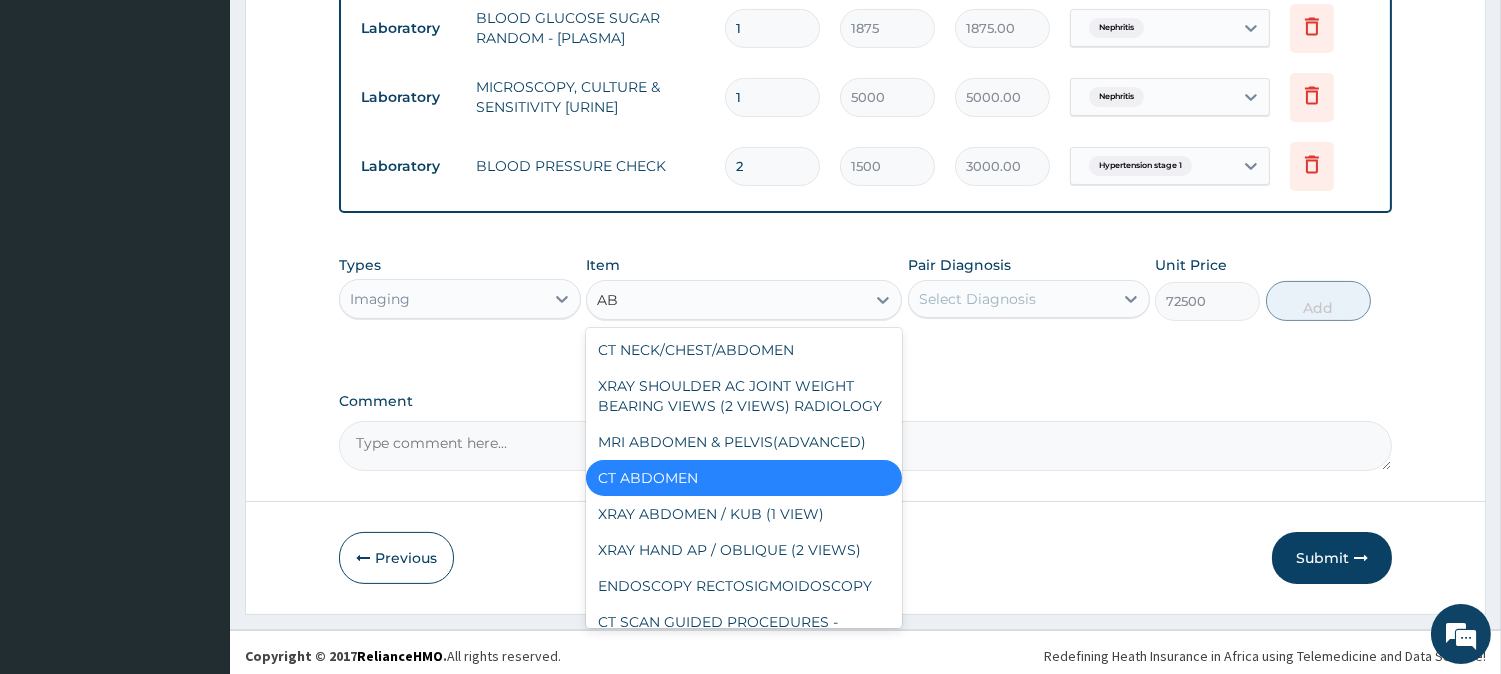 type on "ABD" 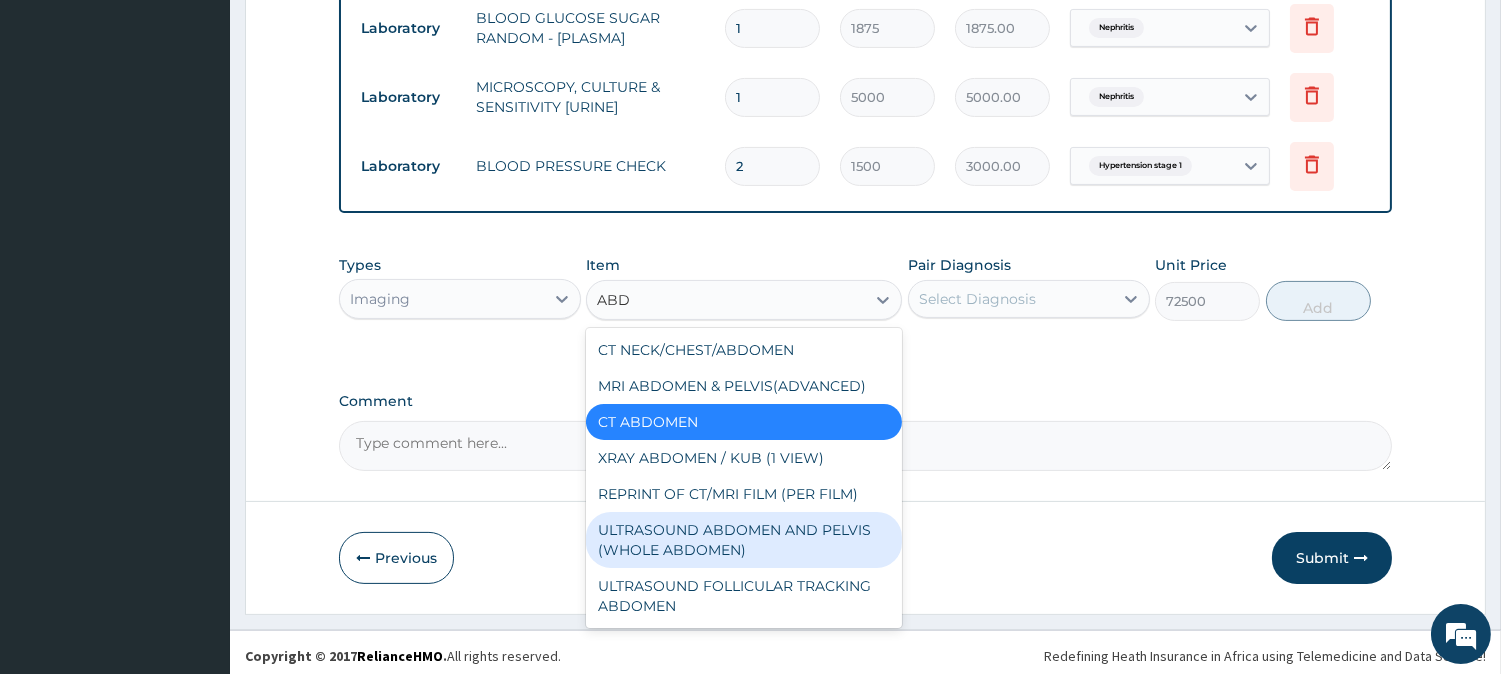 click on "ULTRASOUND ABDOMEN AND PELVIS (WHOLE ABDOMEN)" at bounding box center [744, 540] 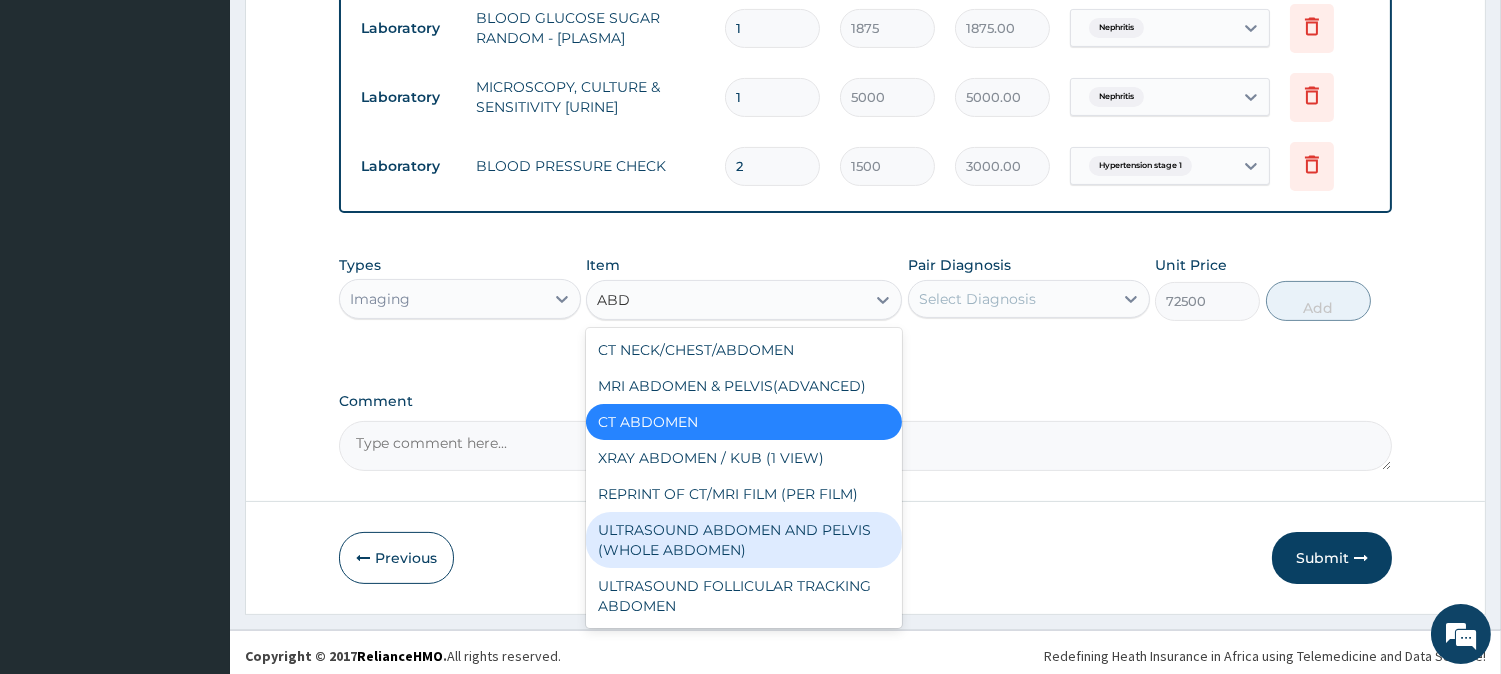 type 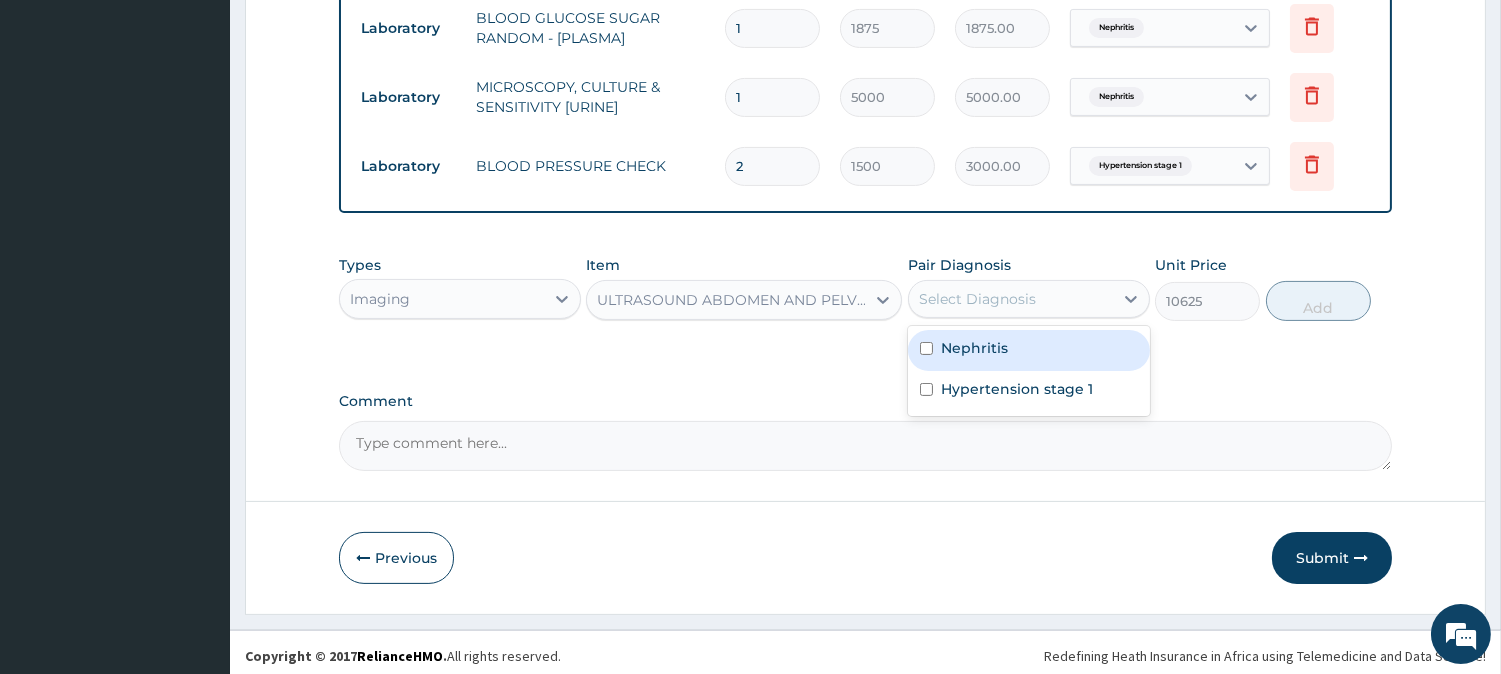 click on "Select Diagnosis" at bounding box center (977, 299) 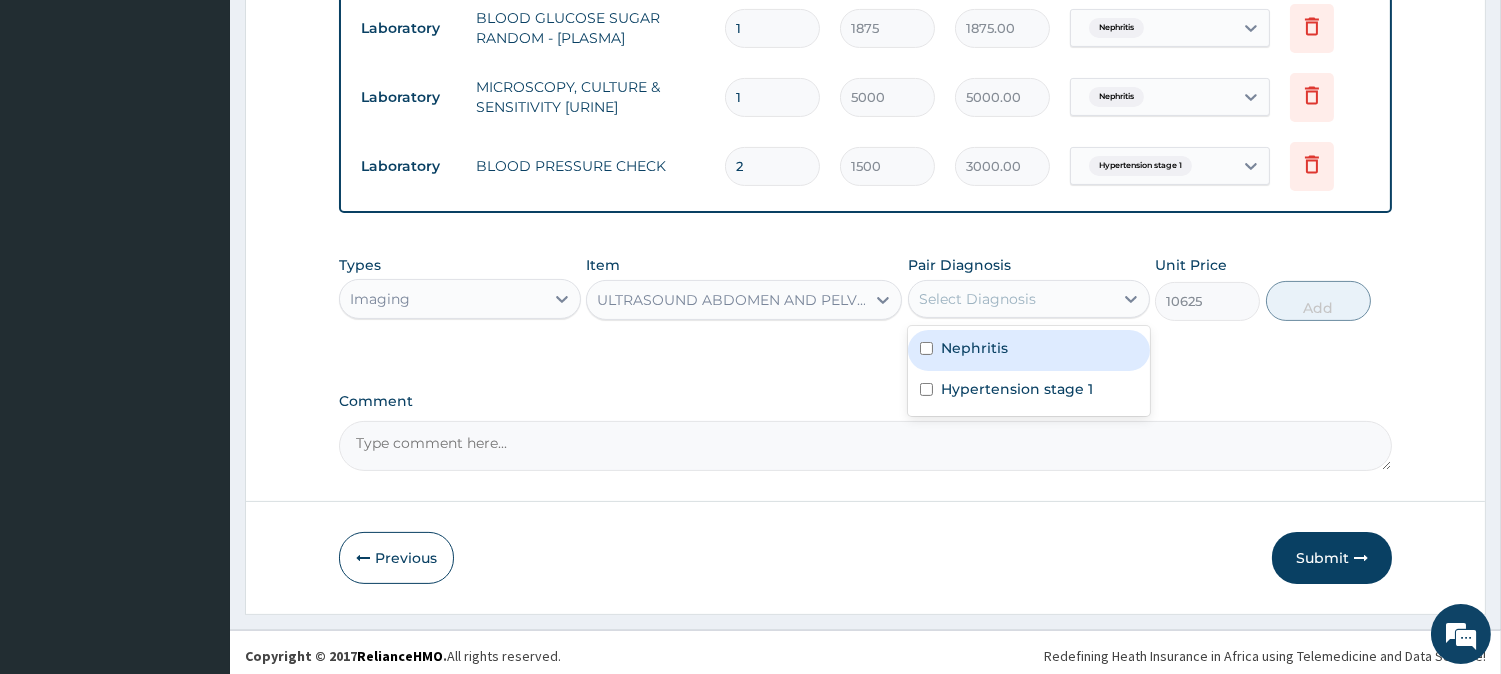 click on "Nephritis" at bounding box center (1029, 350) 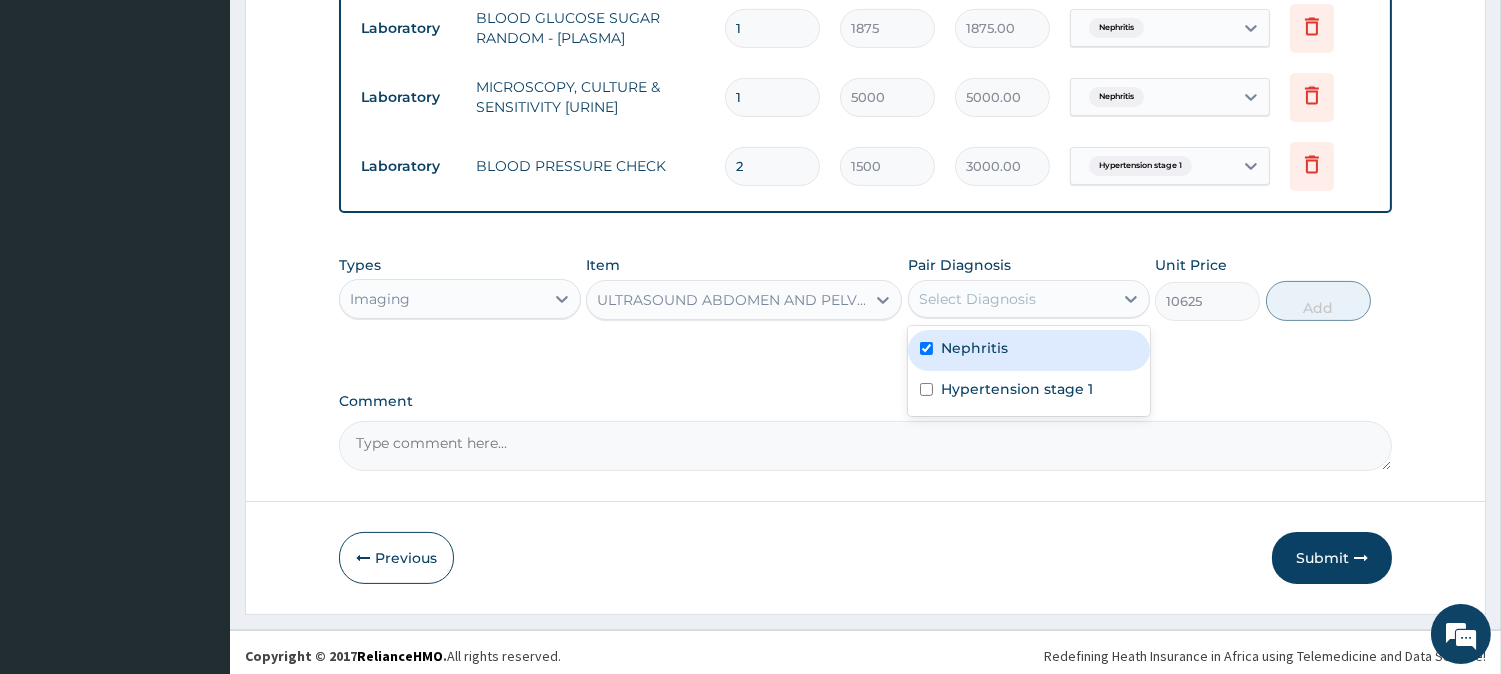 checkbox on "true" 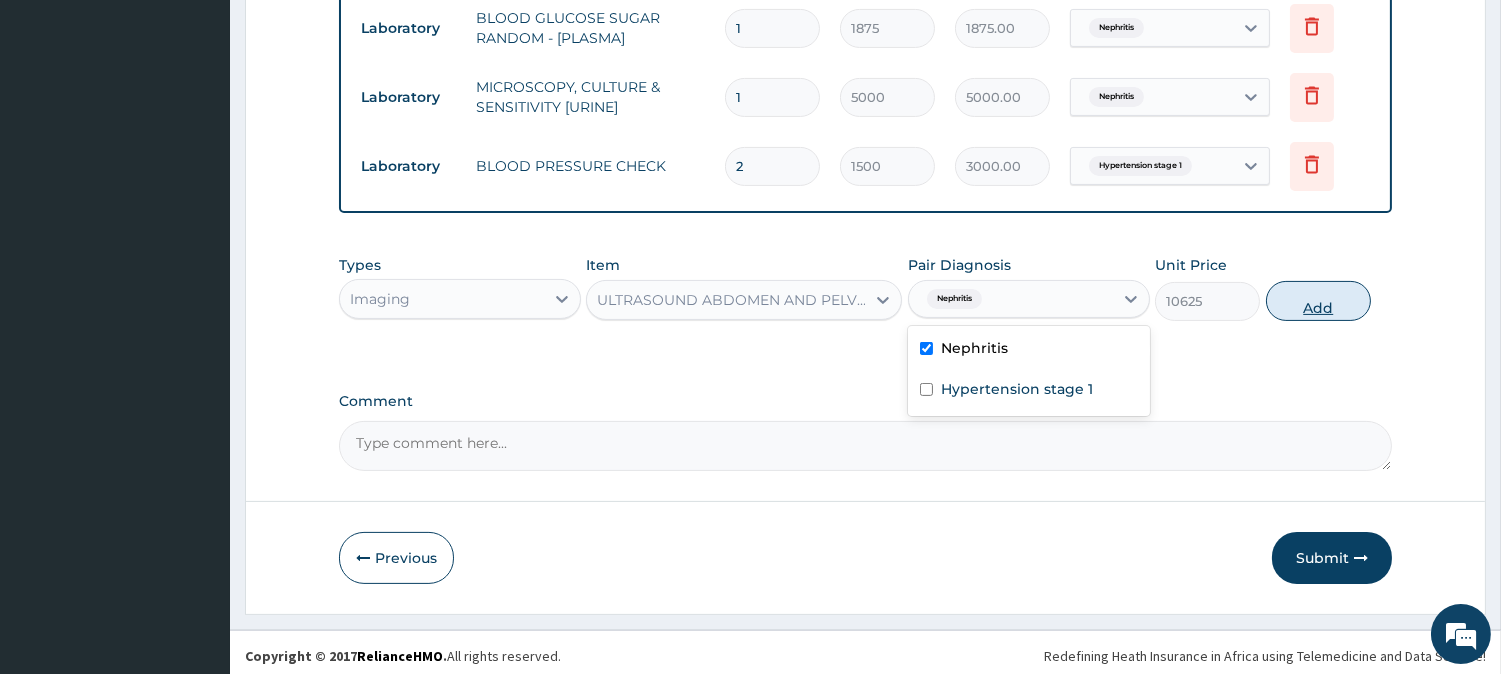 click on "Add" at bounding box center [1318, 301] 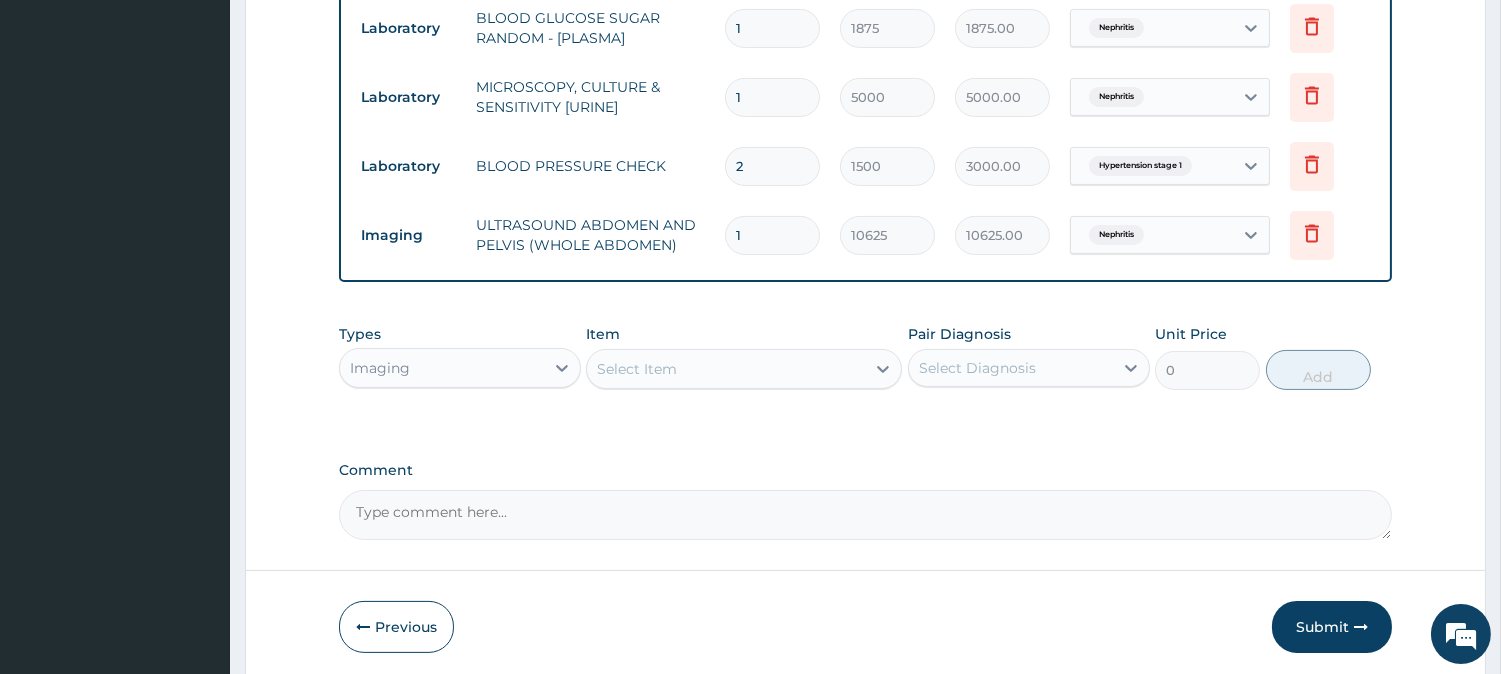 click on "Imaging" at bounding box center [380, 368] 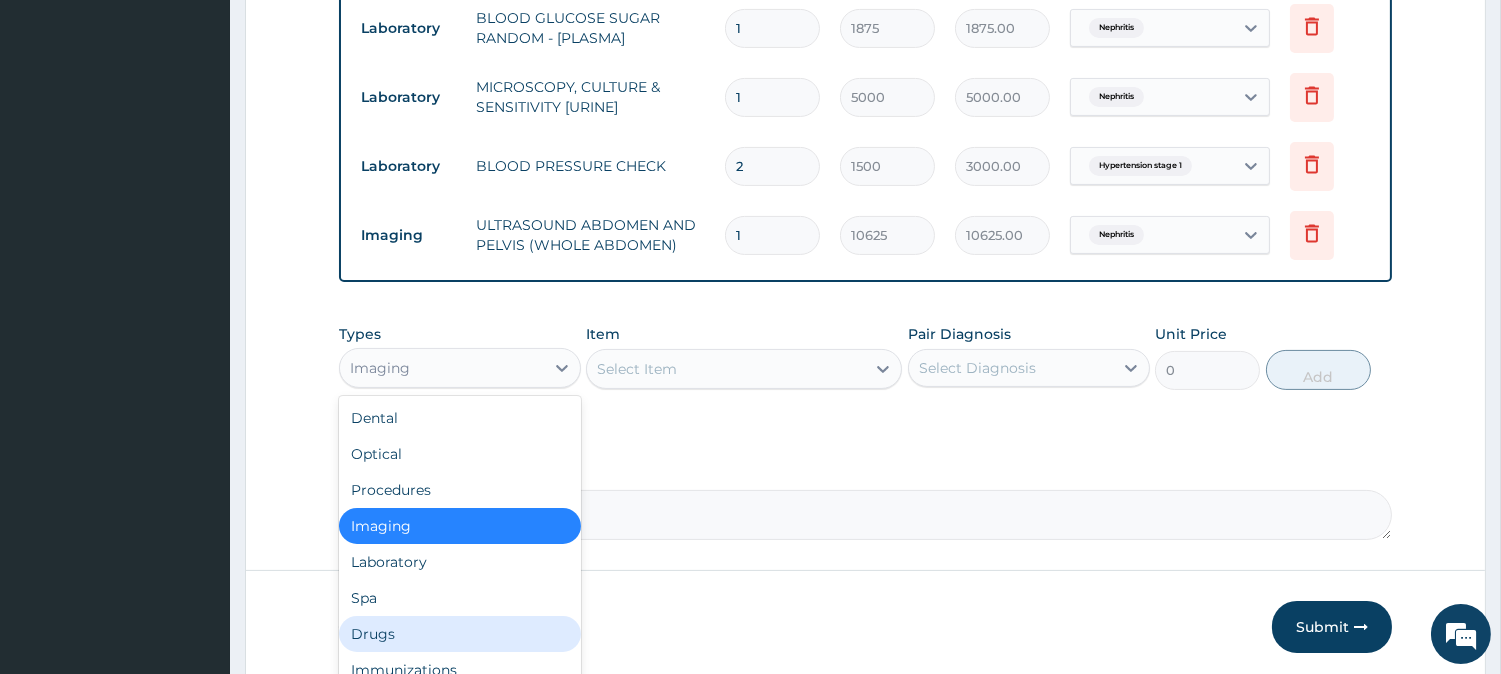 click on "Drugs" at bounding box center (460, 634) 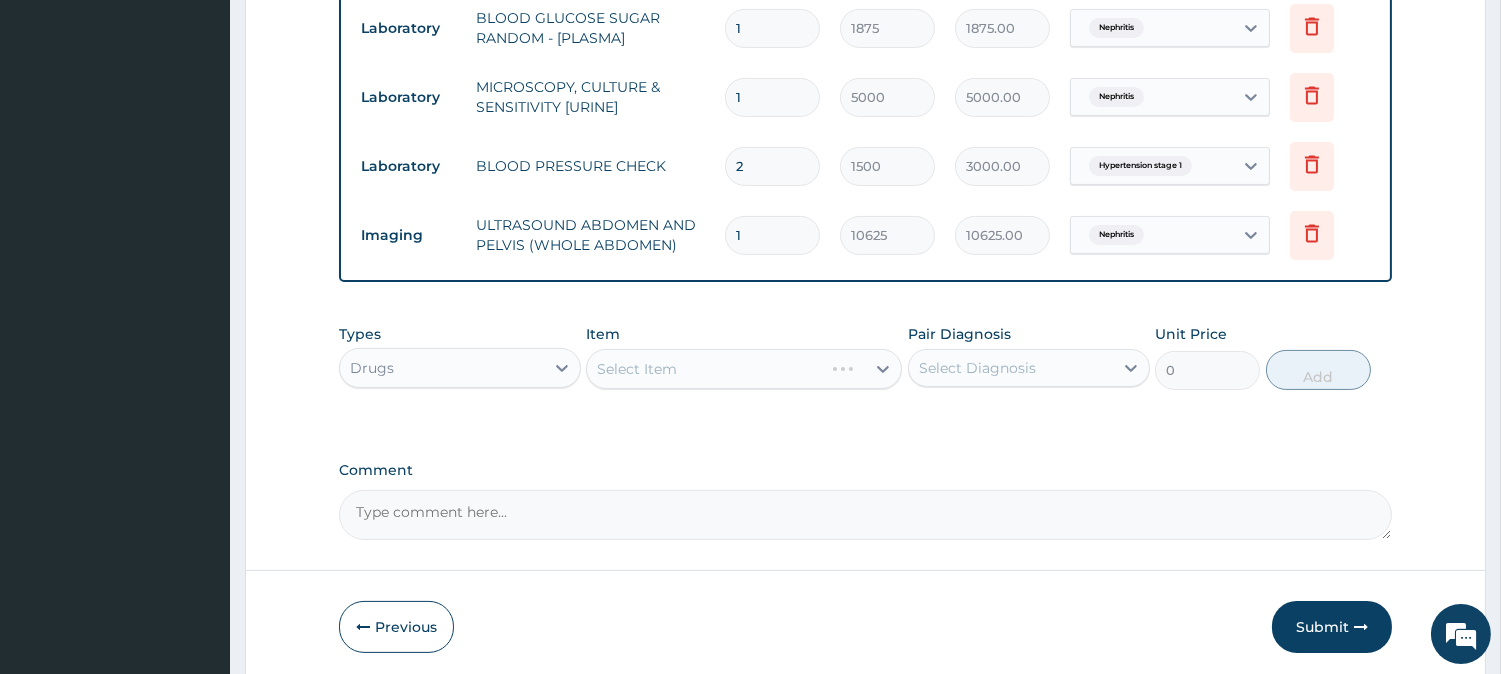 click on "Select Diagnosis" at bounding box center (977, 368) 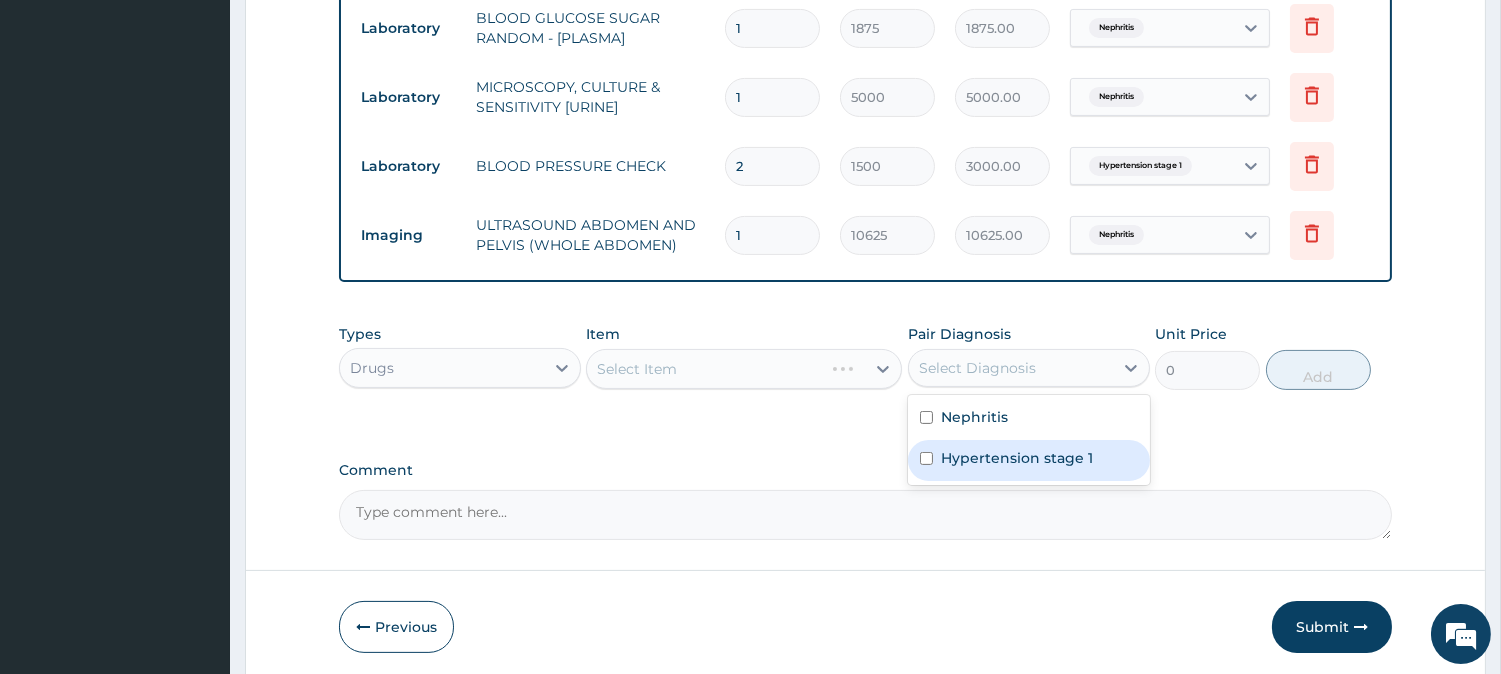 click on "Hypertension stage 1" at bounding box center (1017, 458) 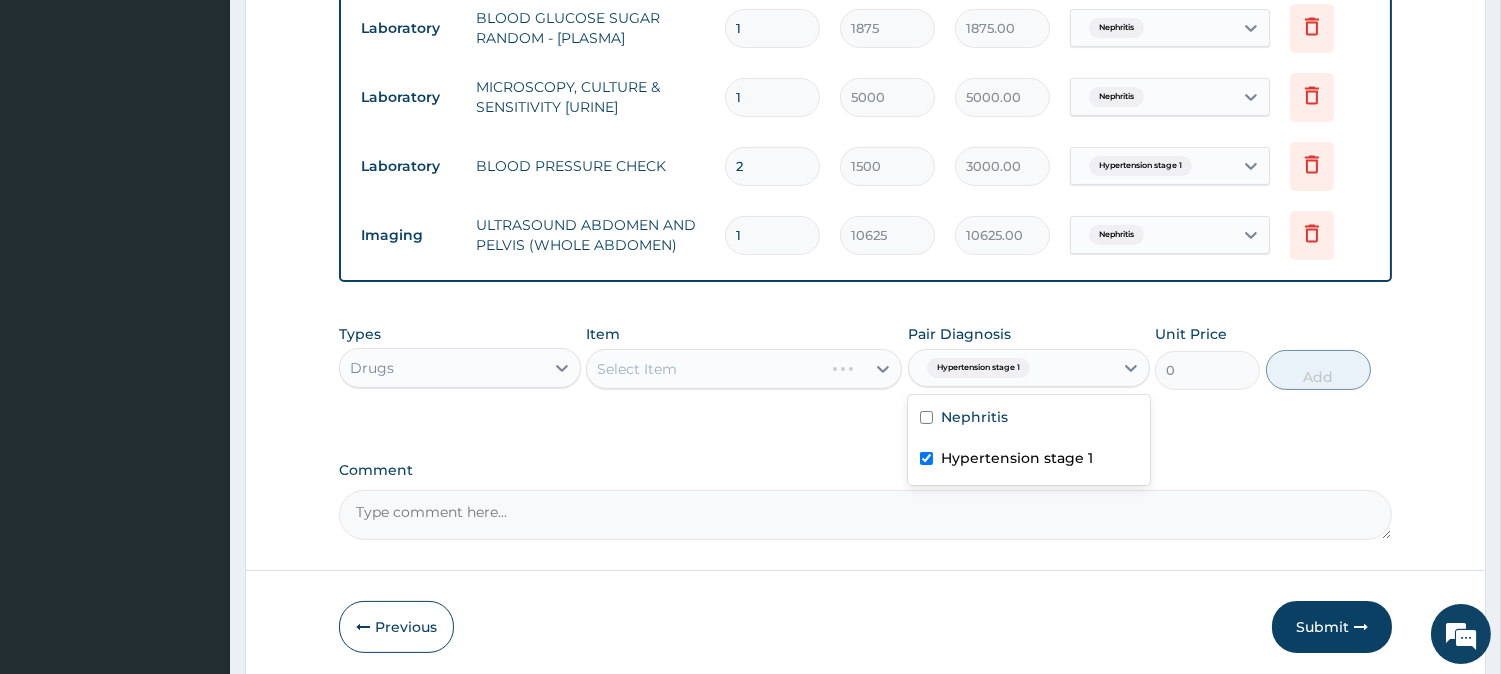 checkbox on "true" 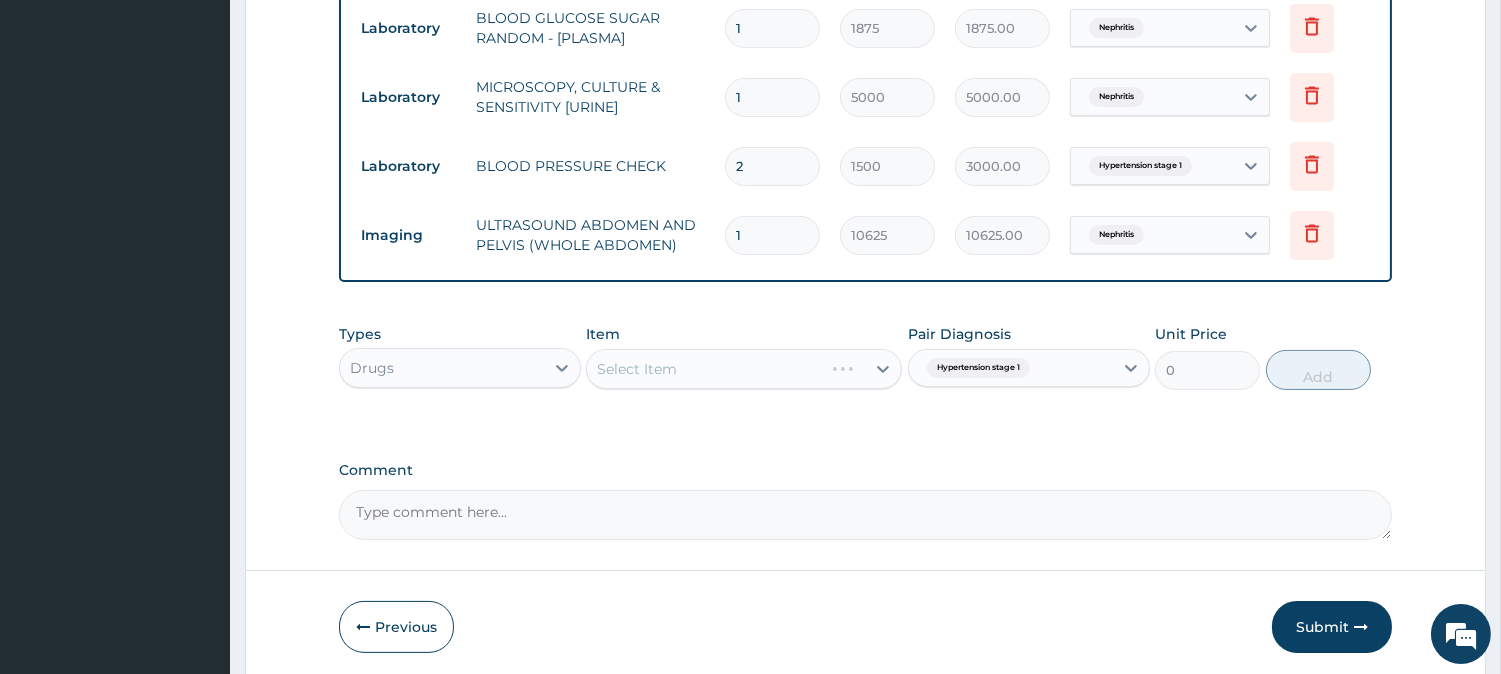 click on "Select Item" at bounding box center [744, 369] 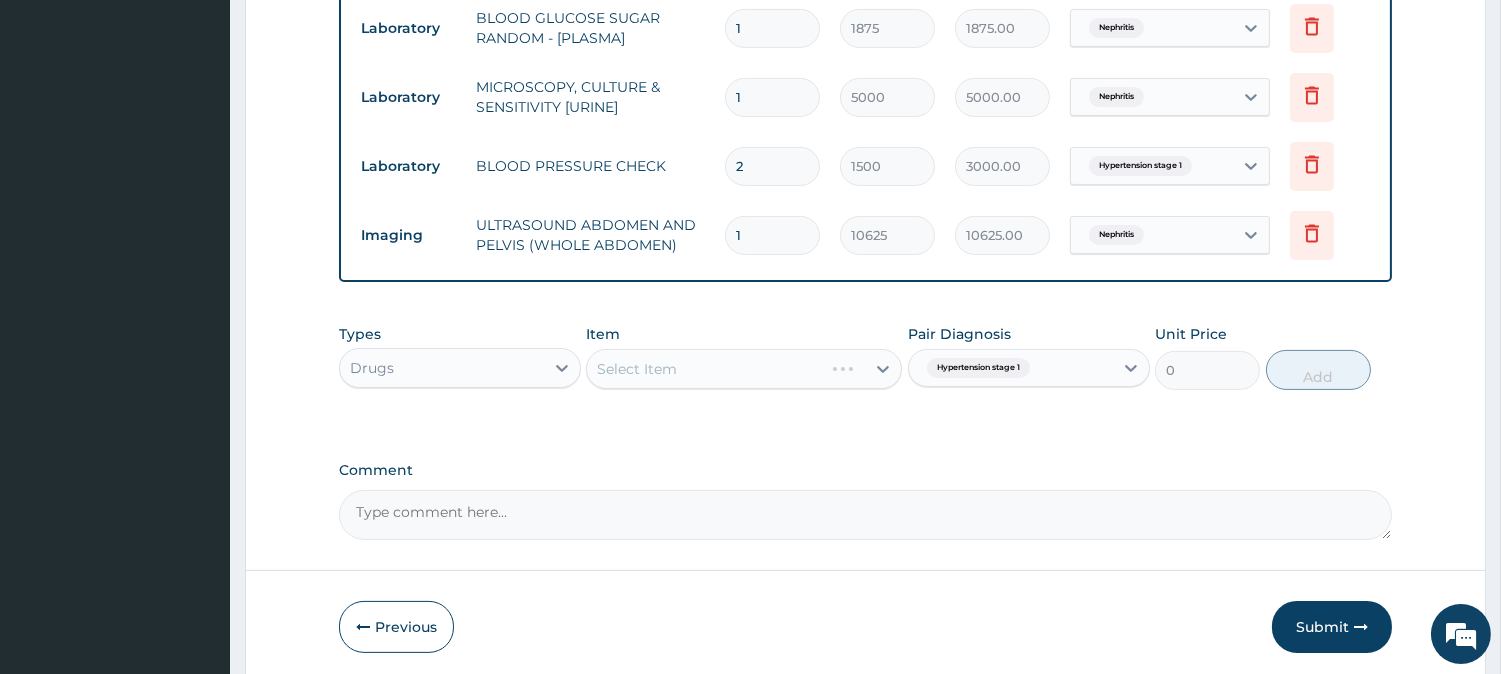 click on "Select Item" at bounding box center (744, 369) 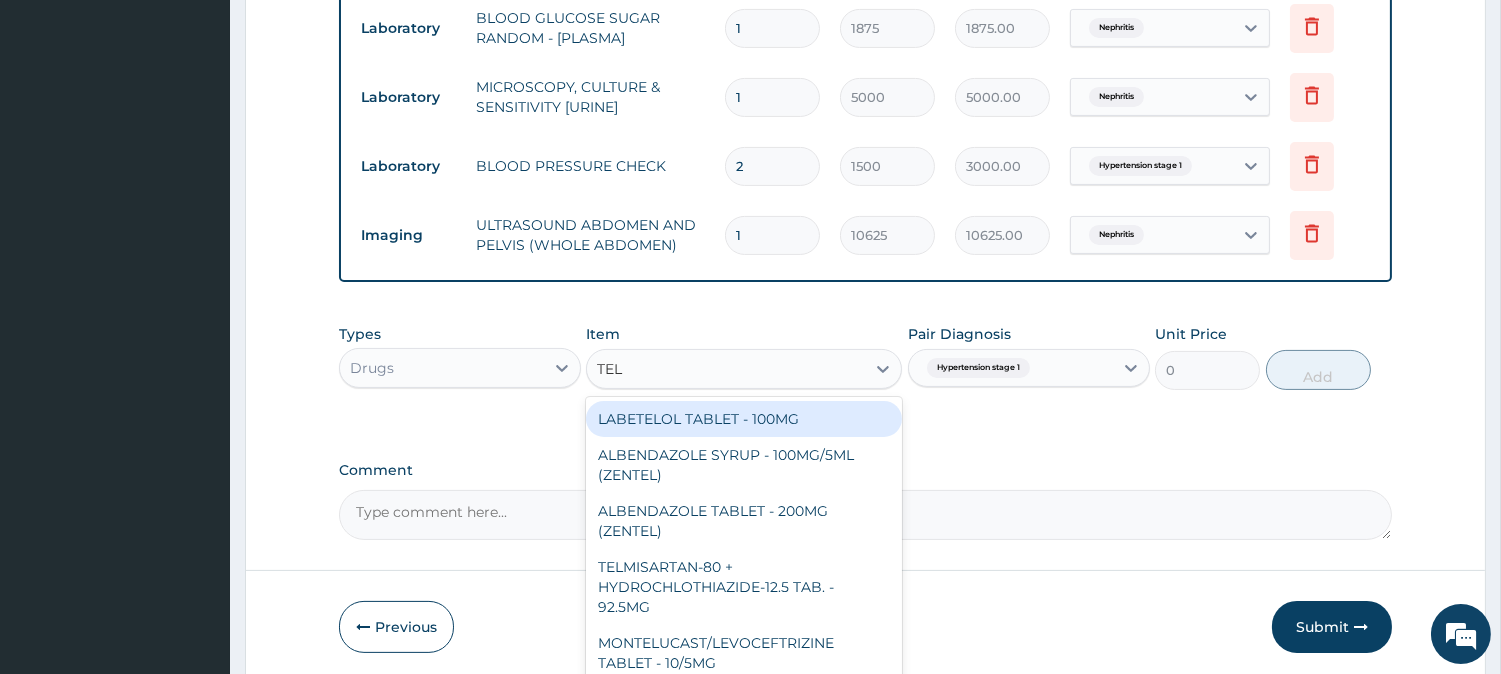 type on "TELM" 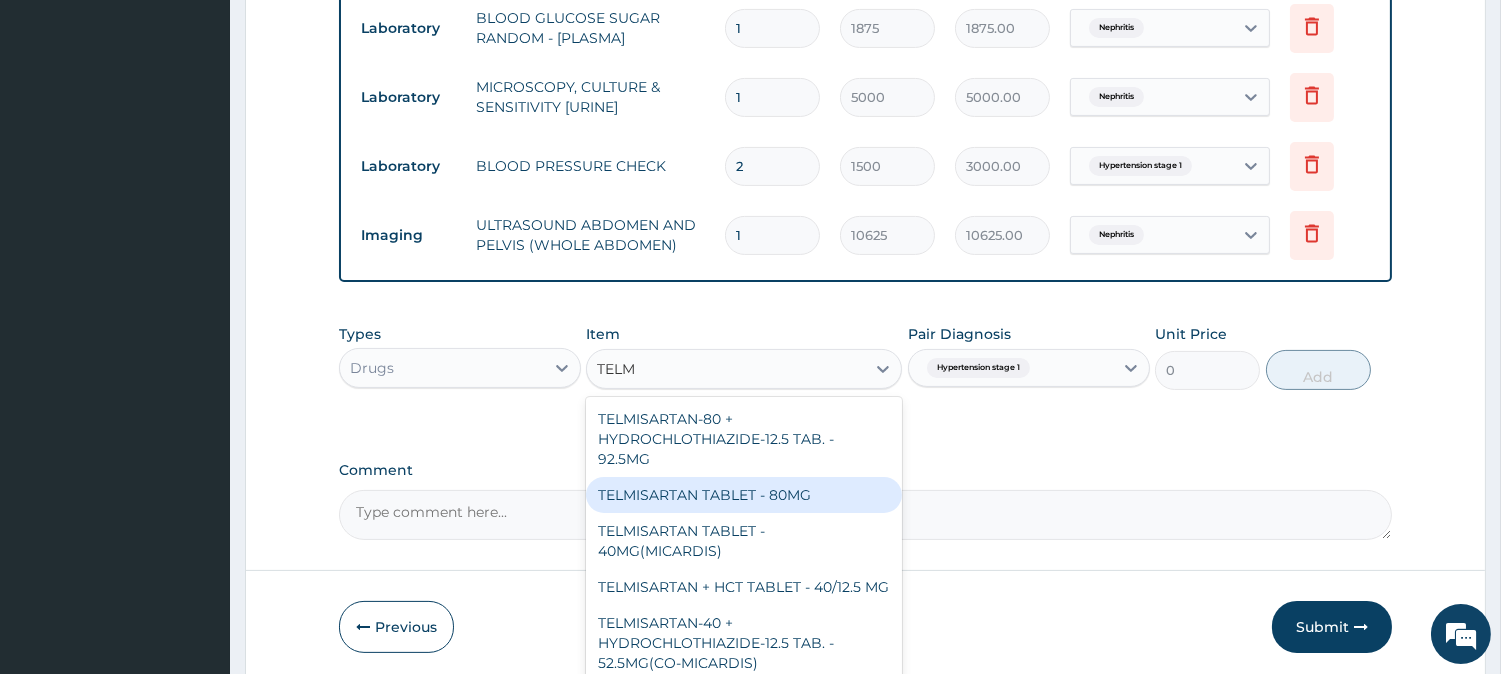 click on "TELMISARTAN TABLET - 80MG" at bounding box center [744, 495] 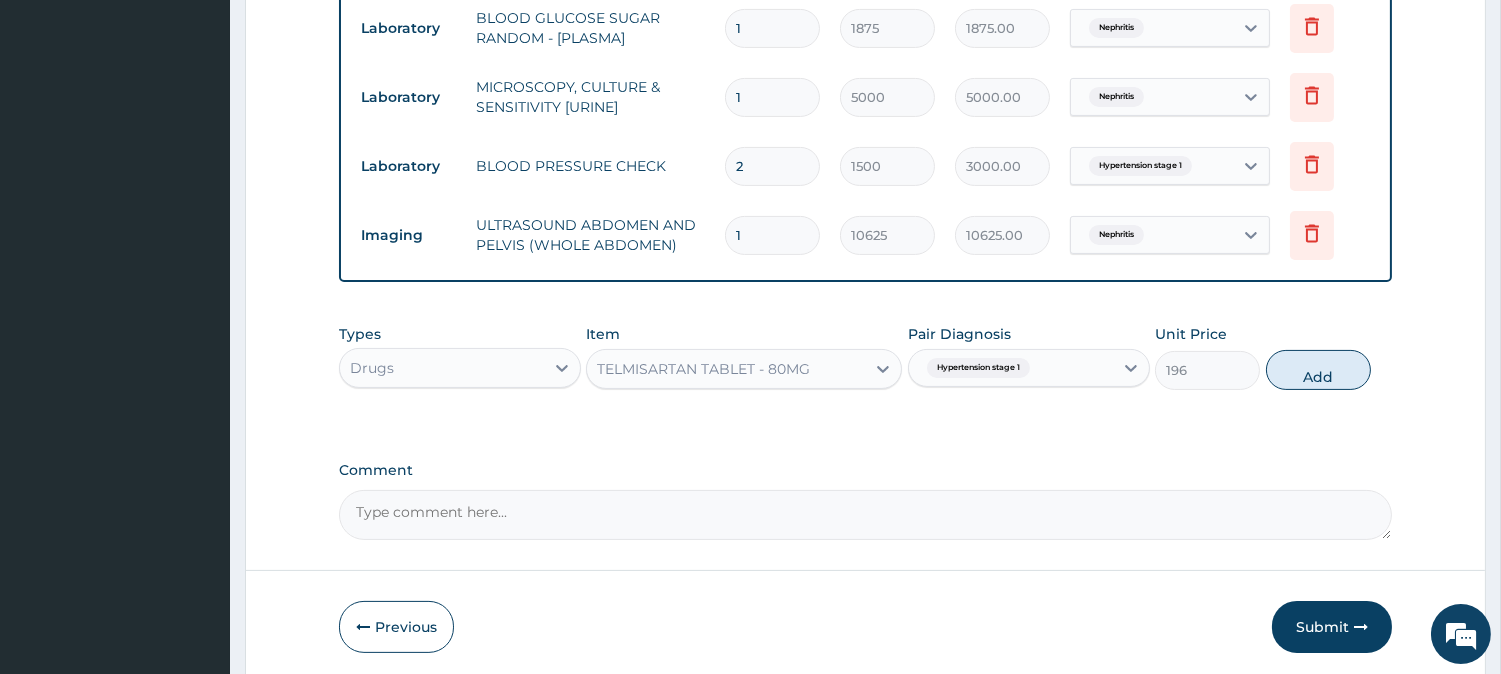 click on "TELMISARTAN TABLET - 80MG" at bounding box center (726, 369) 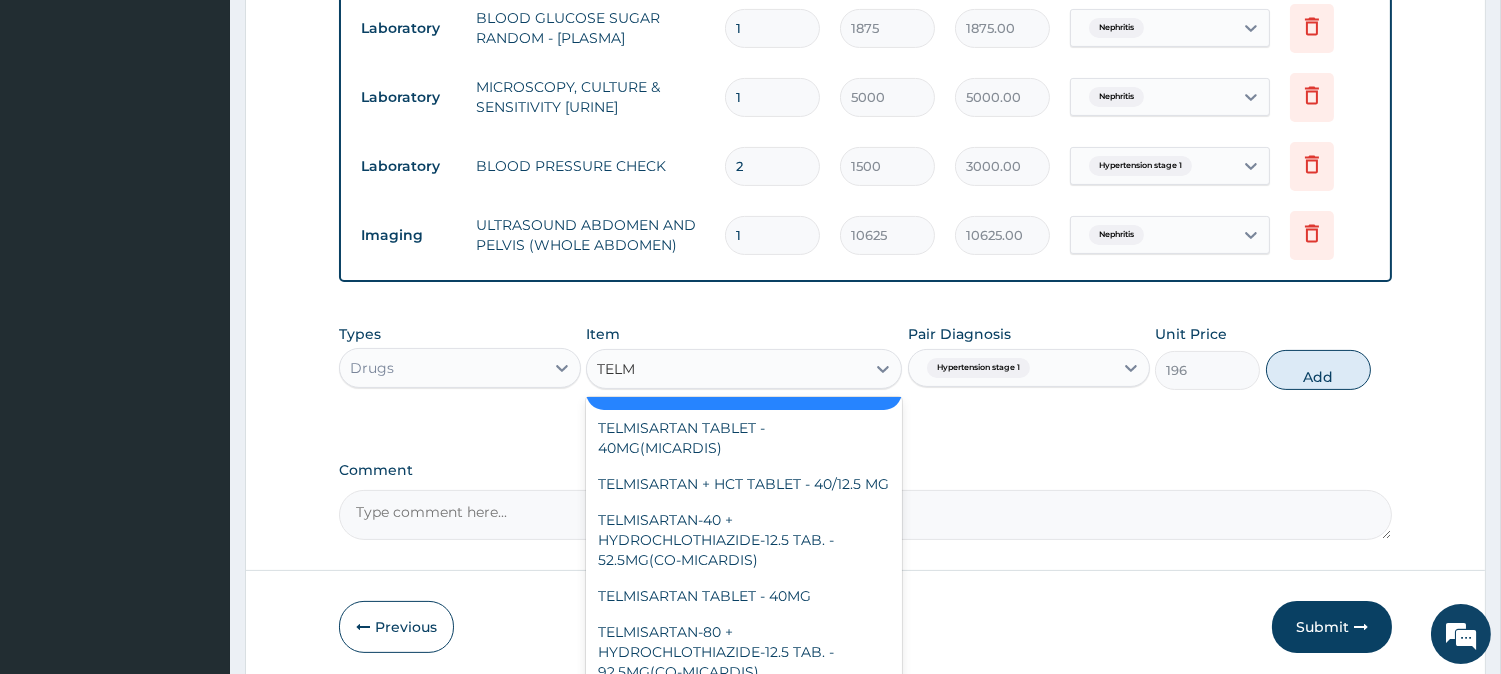 scroll, scrollTop: 0, scrollLeft: 0, axis: both 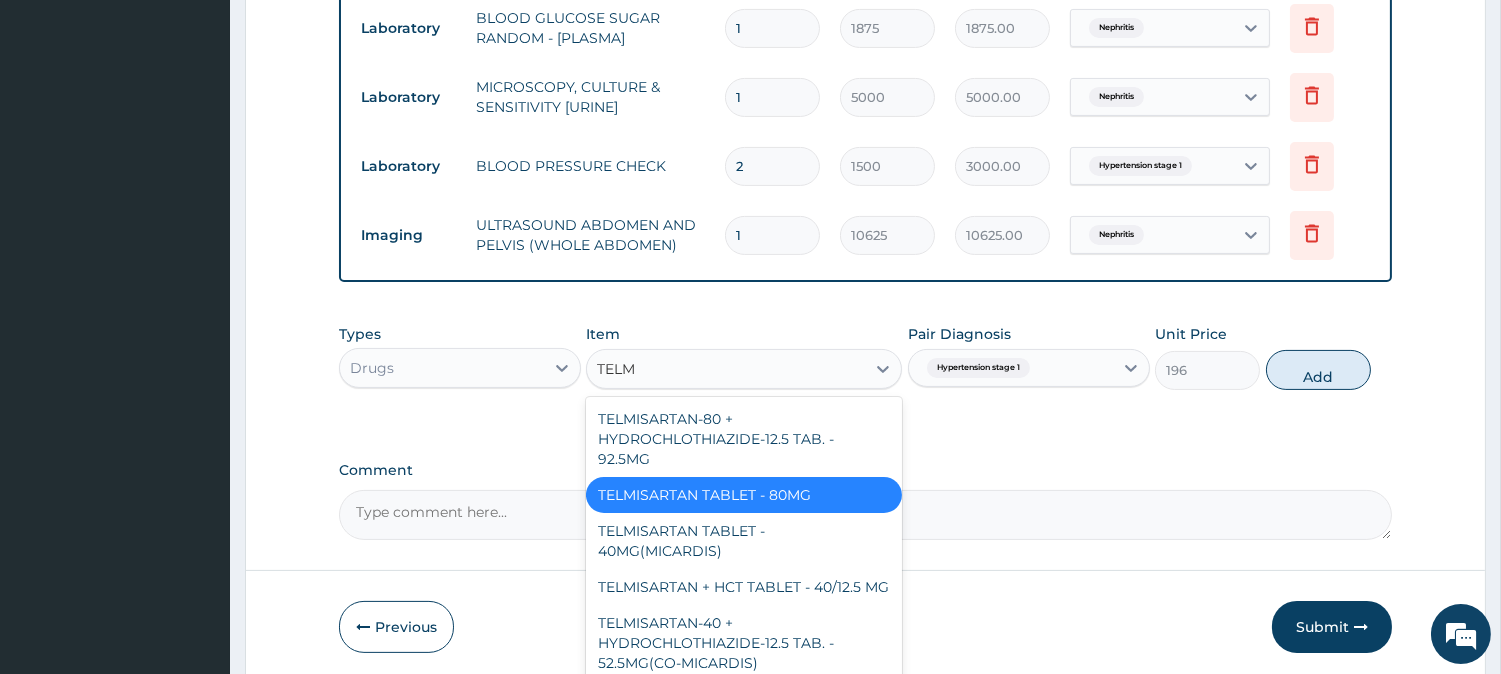 type on "TELMI" 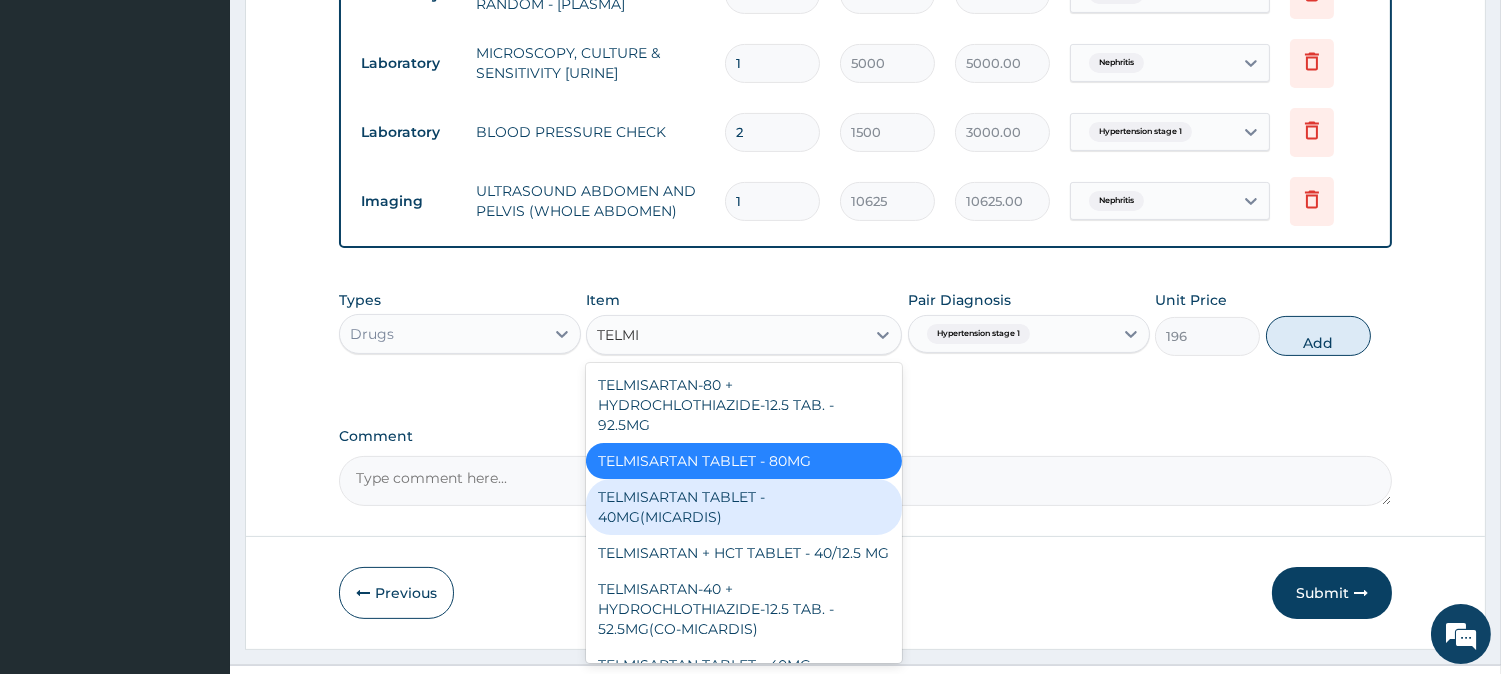 scroll, scrollTop: 948, scrollLeft: 0, axis: vertical 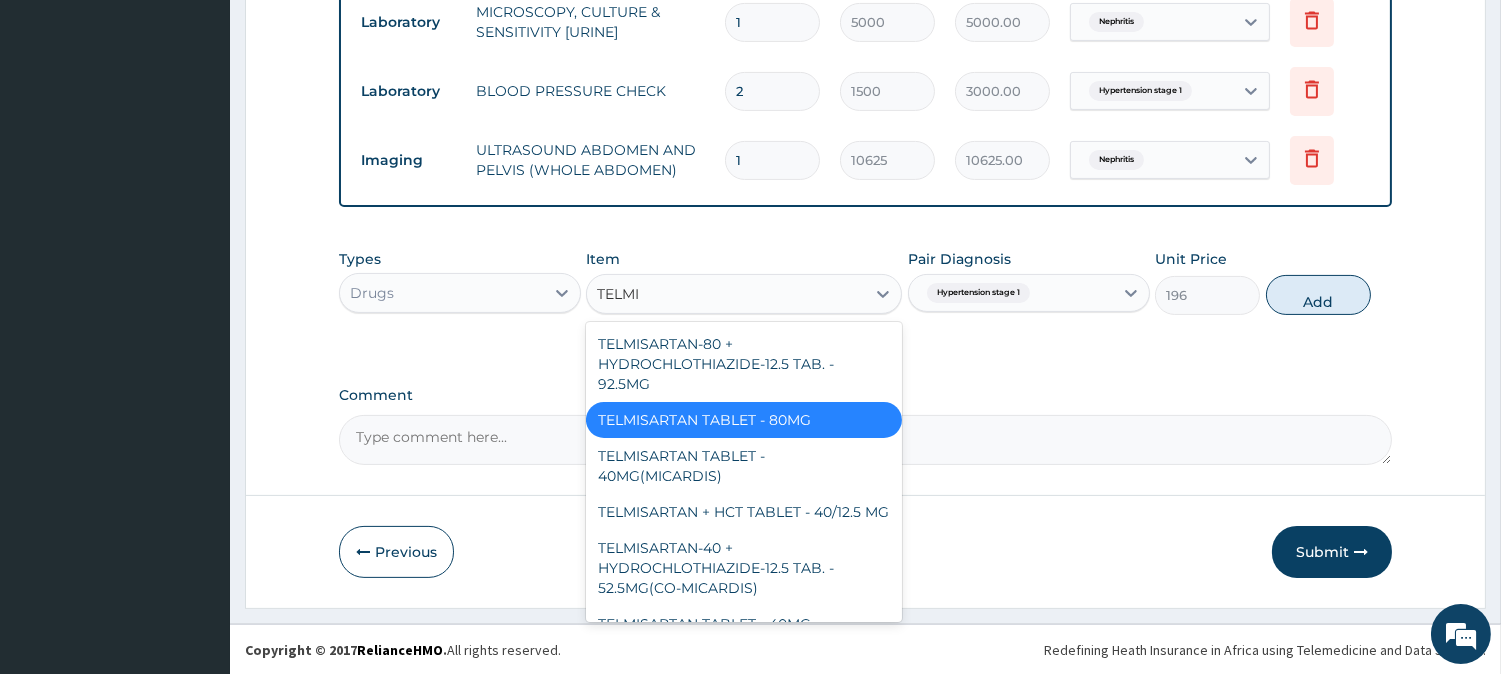 click on "TELMISARTAN TABLET - 80MG" at bounding box center [744, 420] 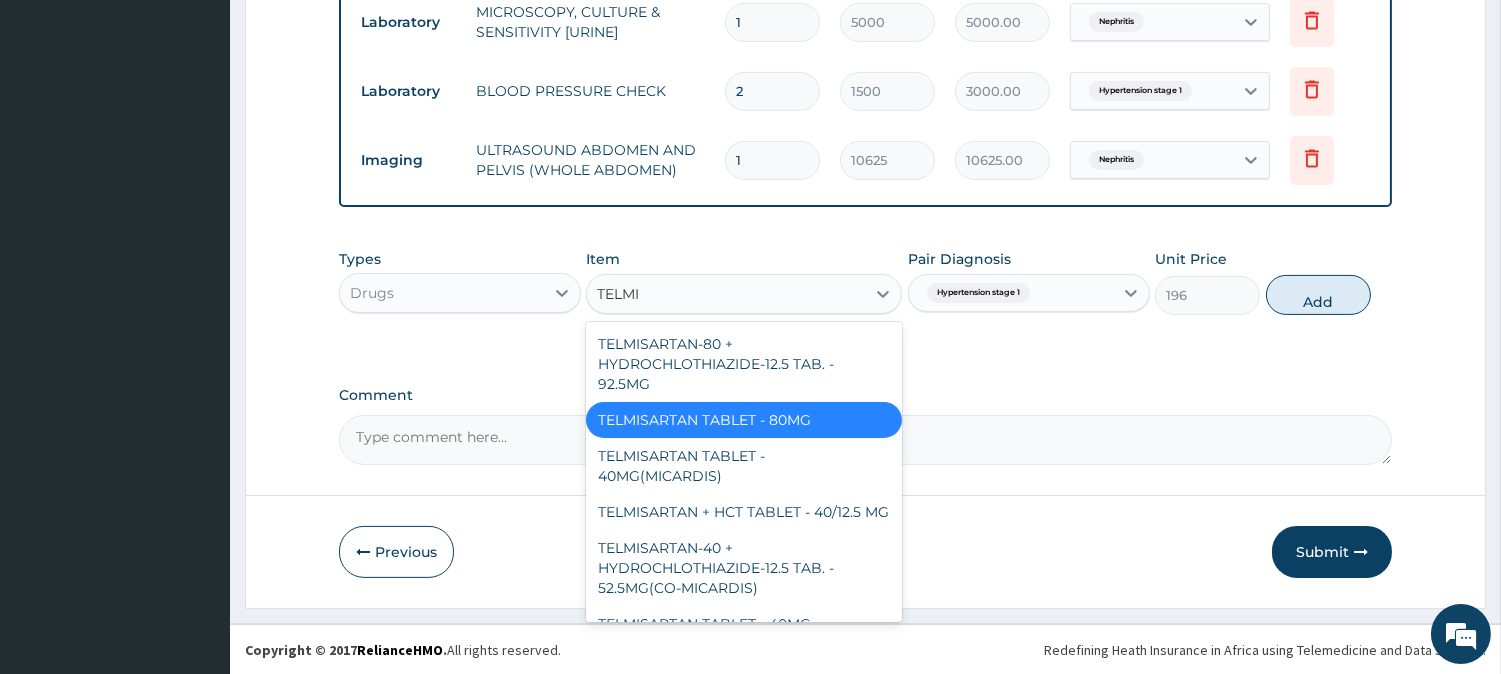type 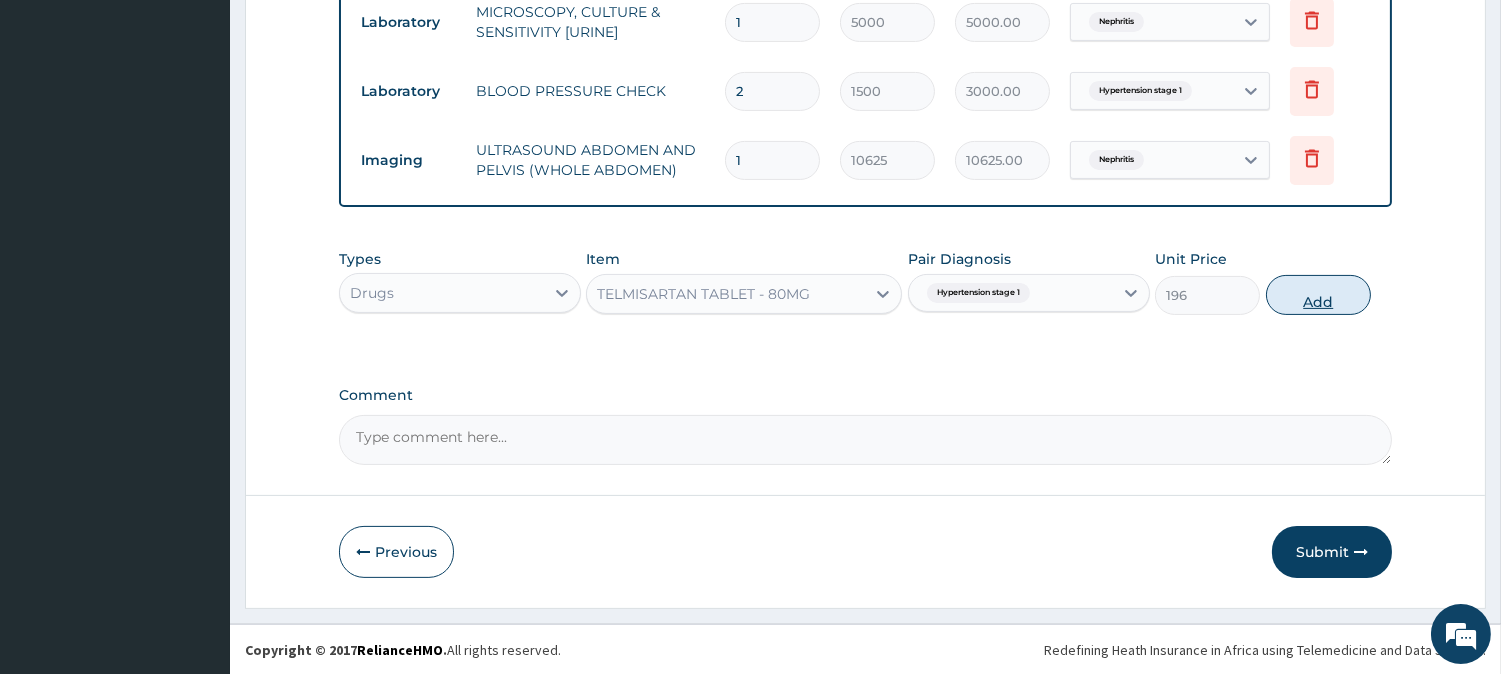 click on "Add" at bounding box center [1318, 295] 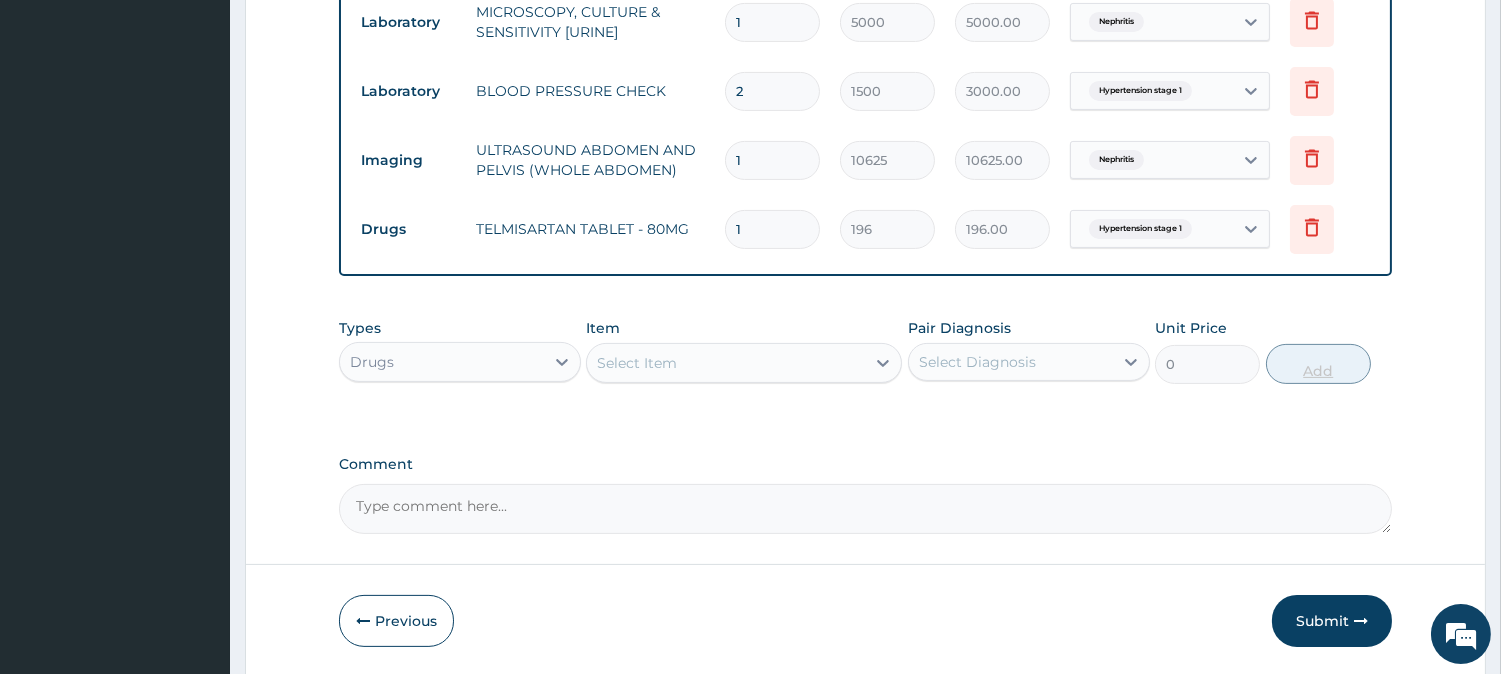 type on "10" 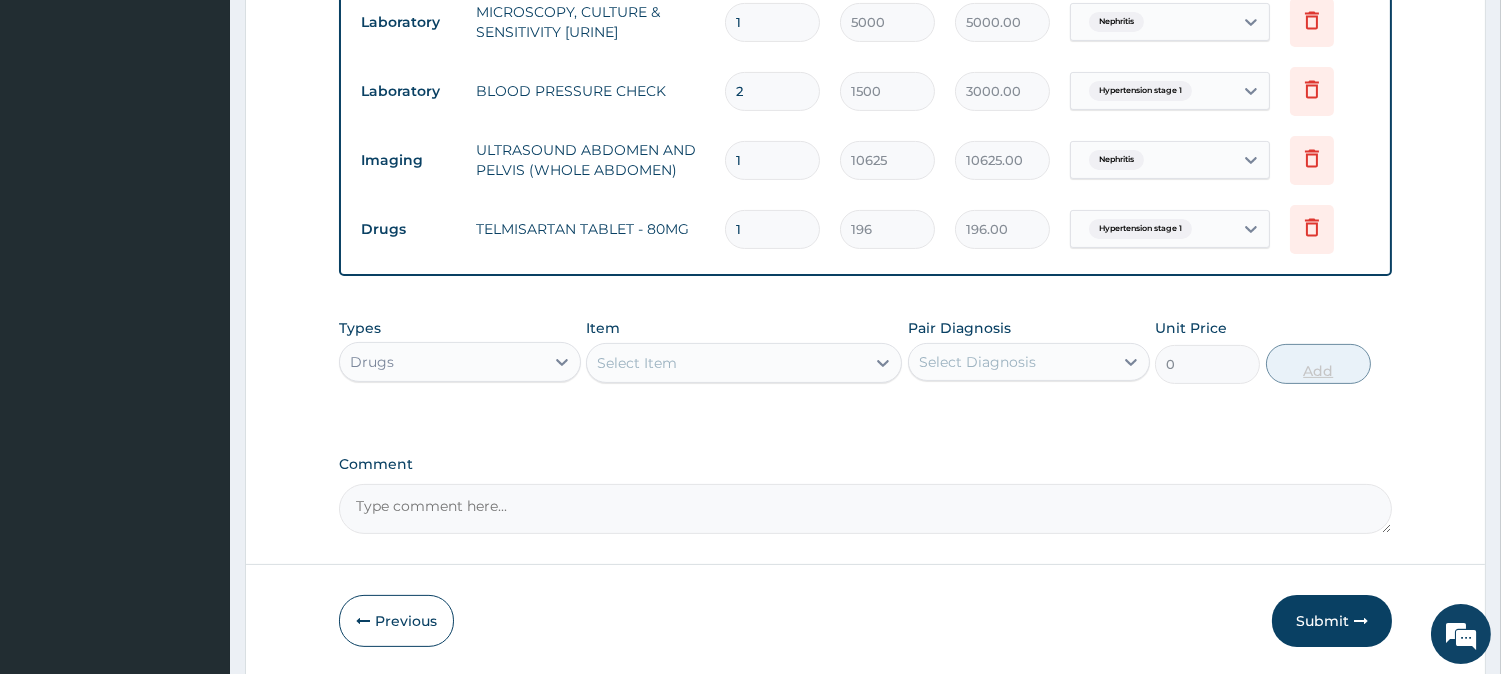 type on "1960.00" 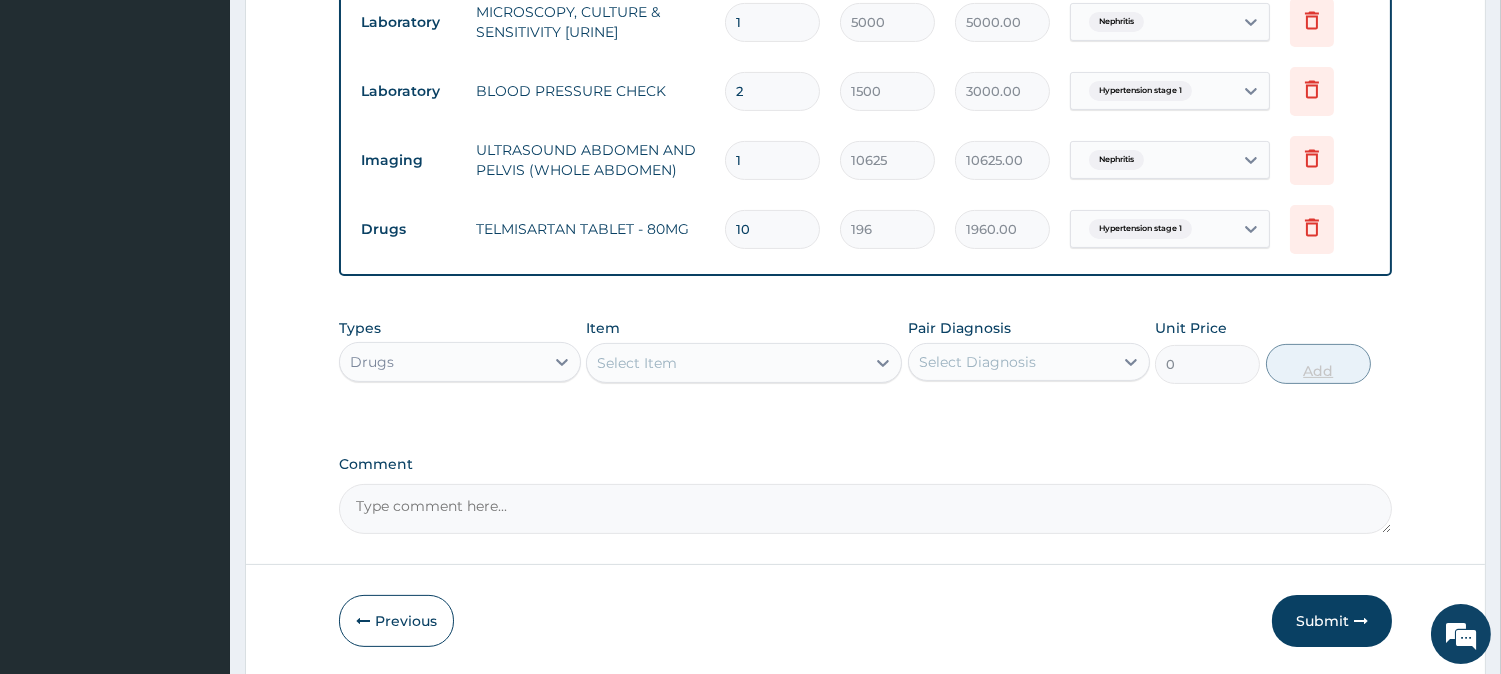 type on "1" 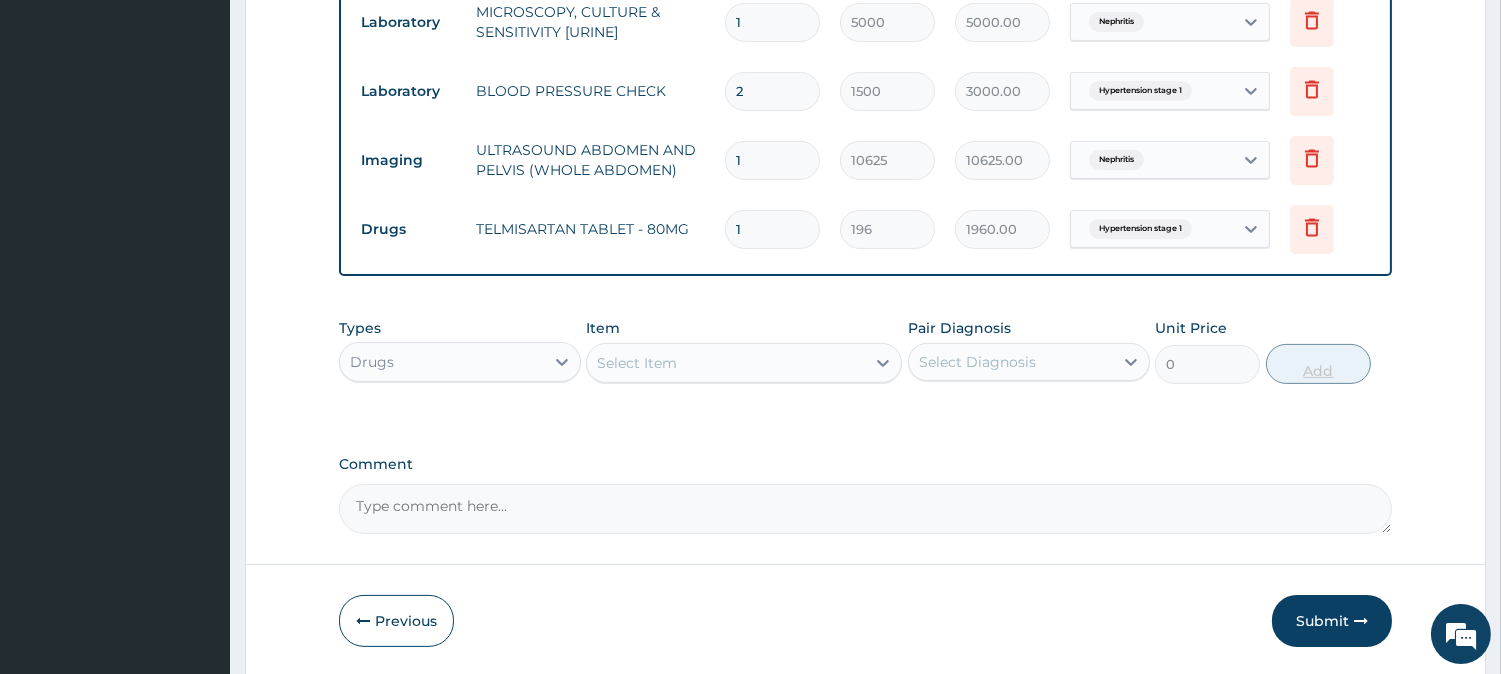 type on "196.00" 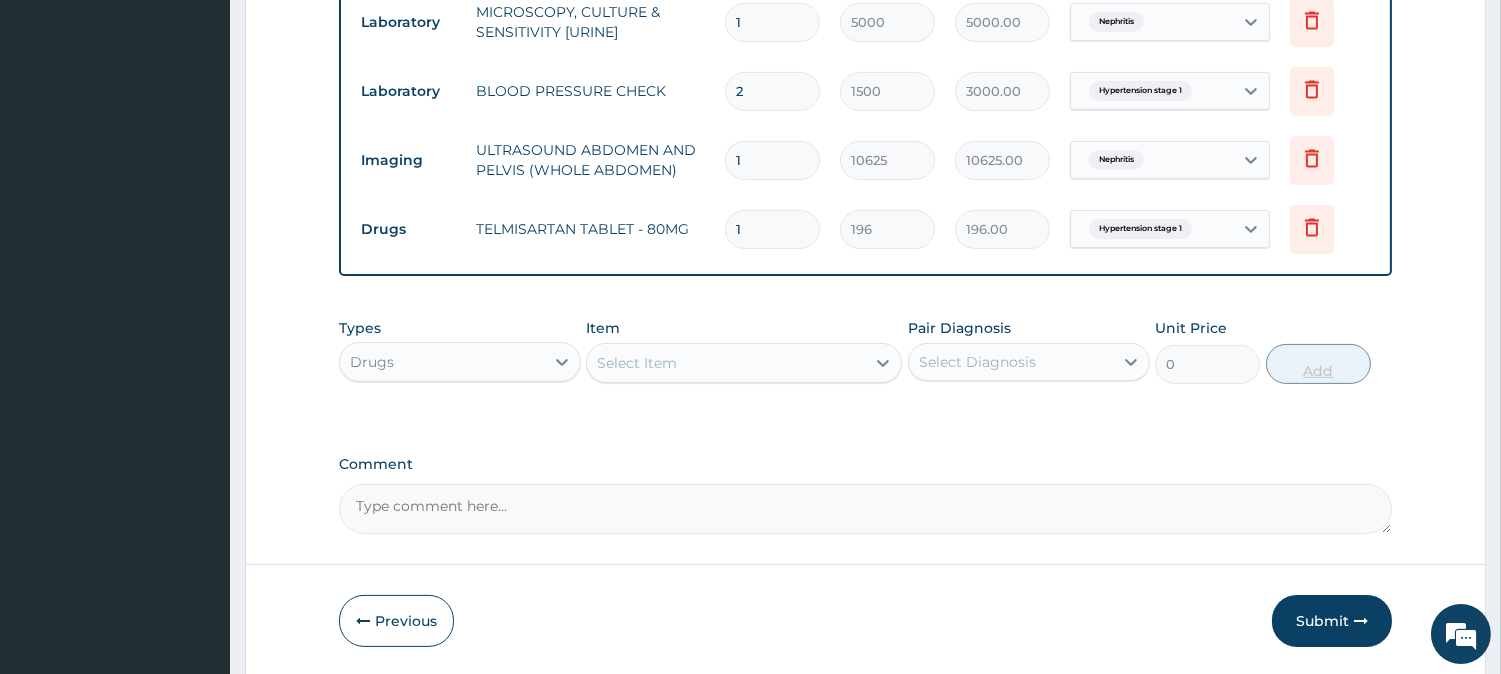 type on "14" 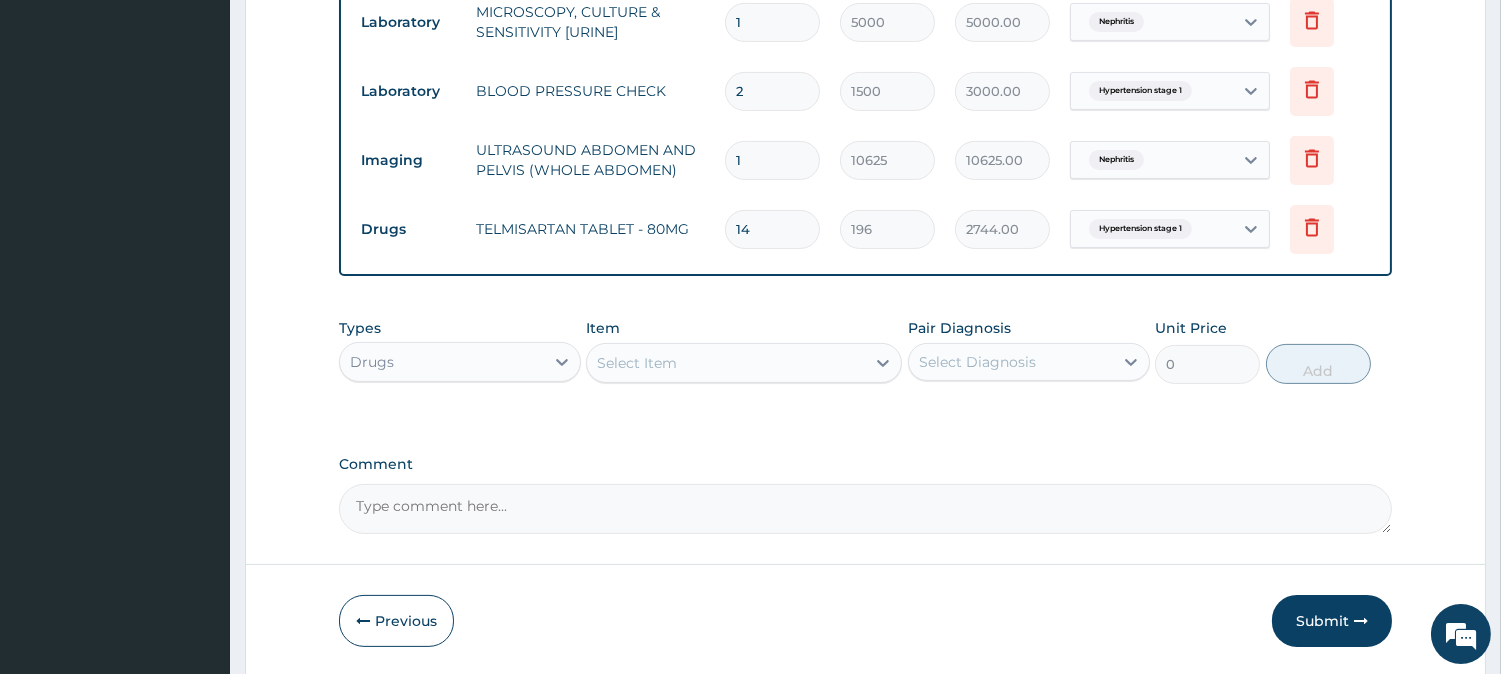 type on "14" 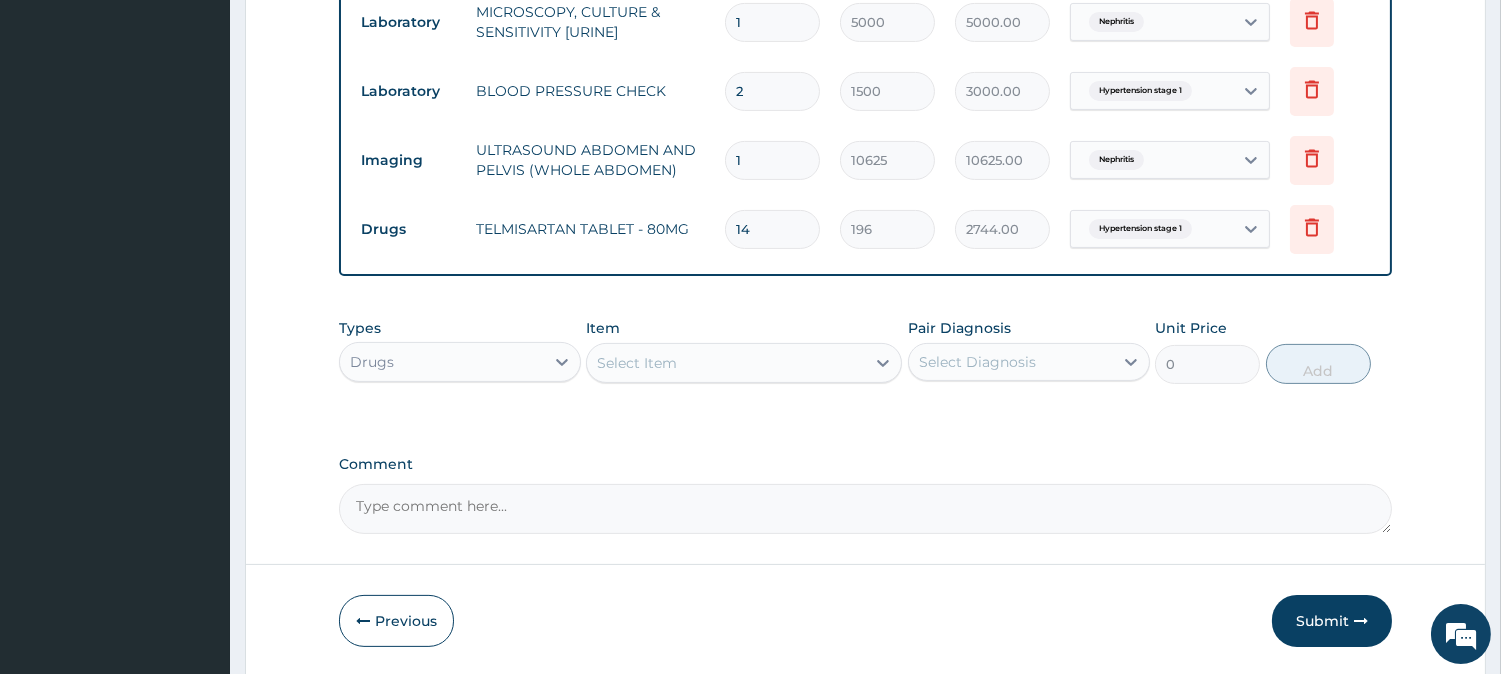 click on "Select Item" at bounding box center [726, 363] 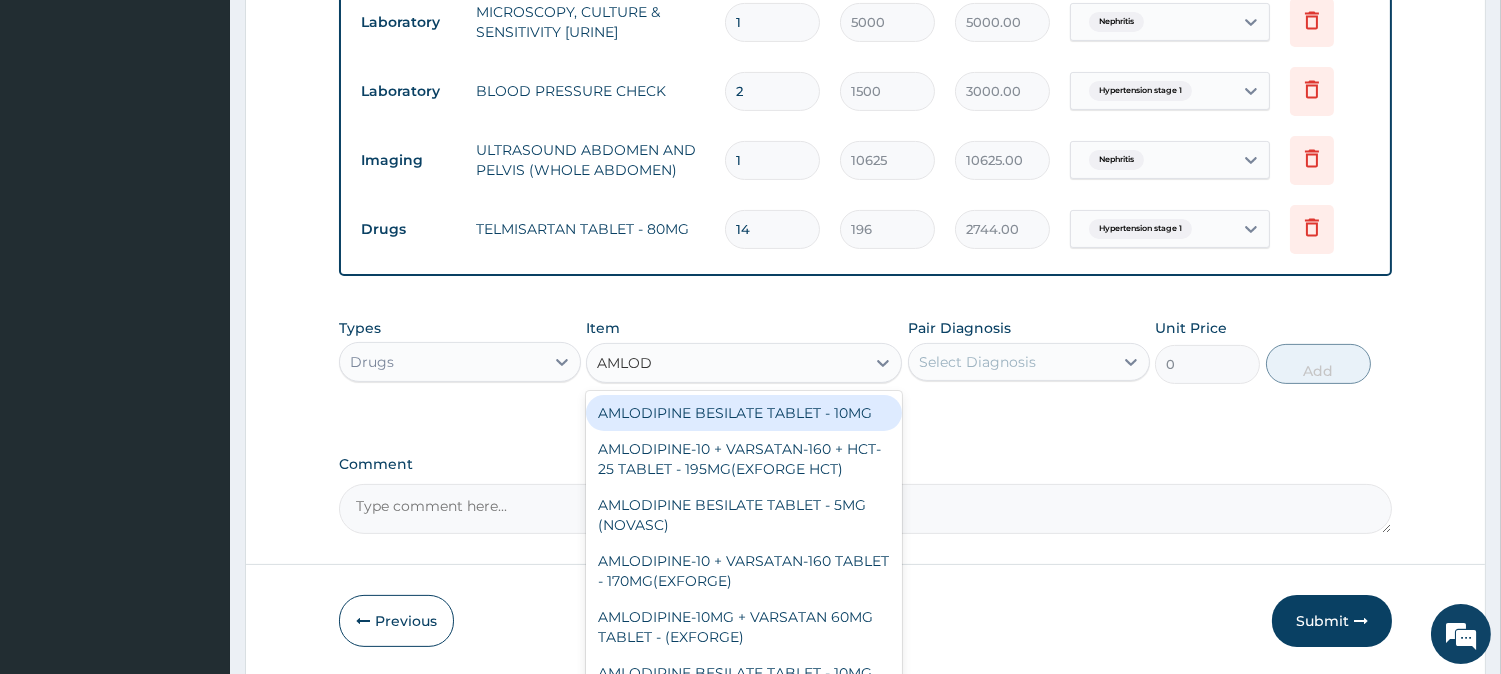 type on "AMLODI" 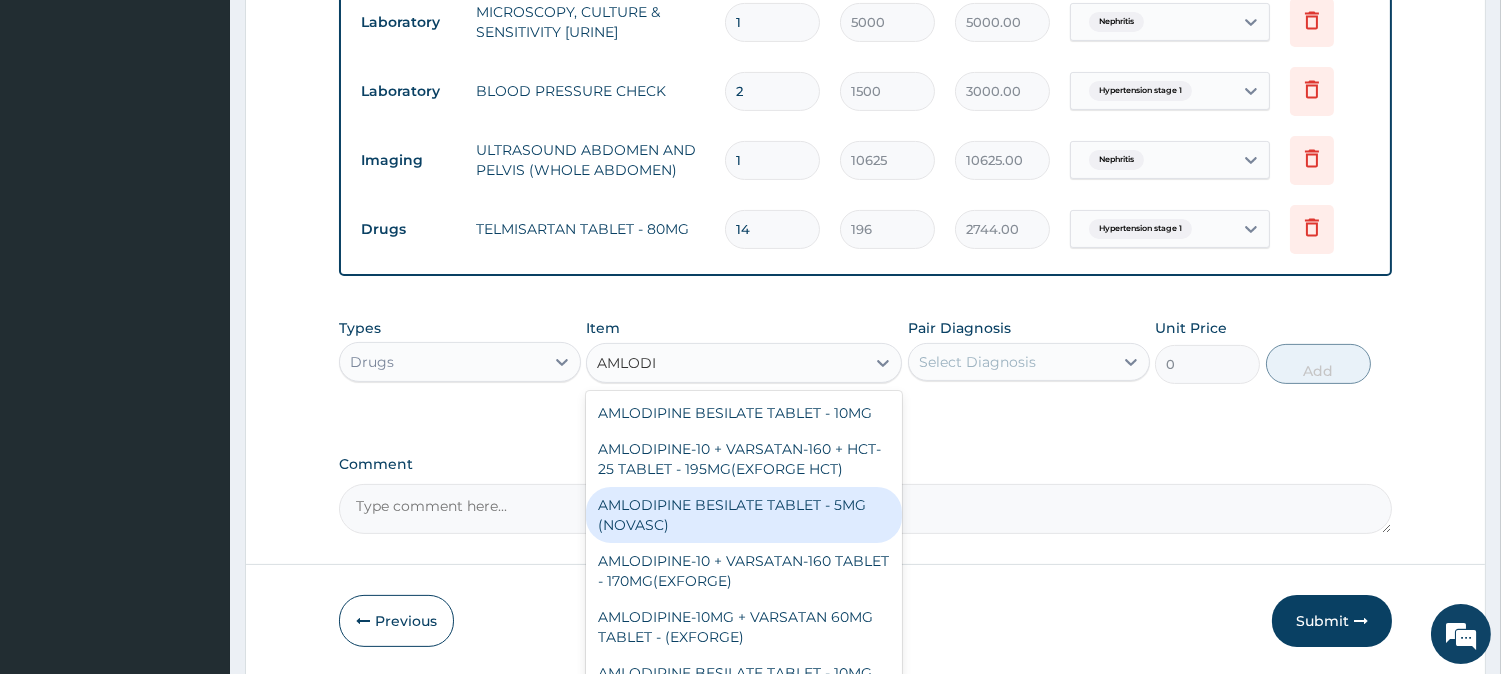 click on "AMLODIPINE BESILATE TABLET - 5MG (NOVASC)" at bounding box center [744, 515] 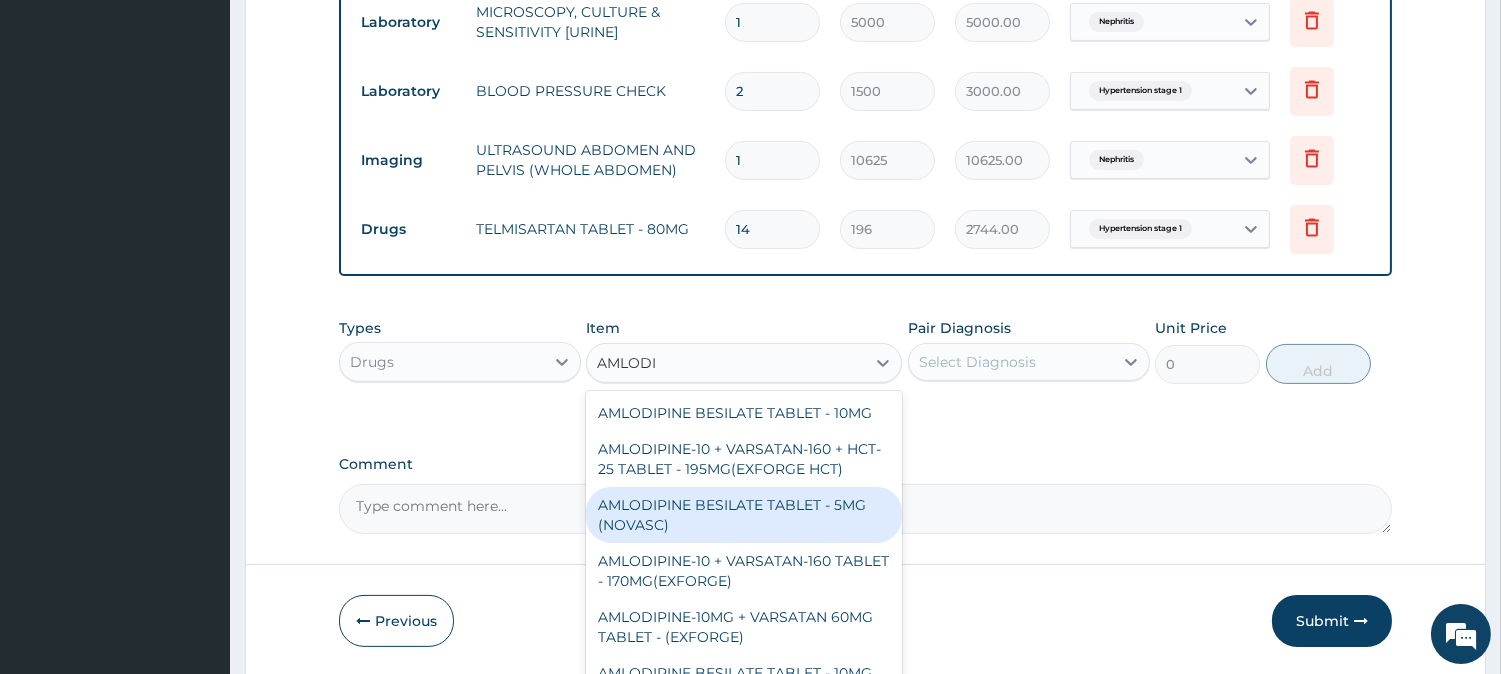 type 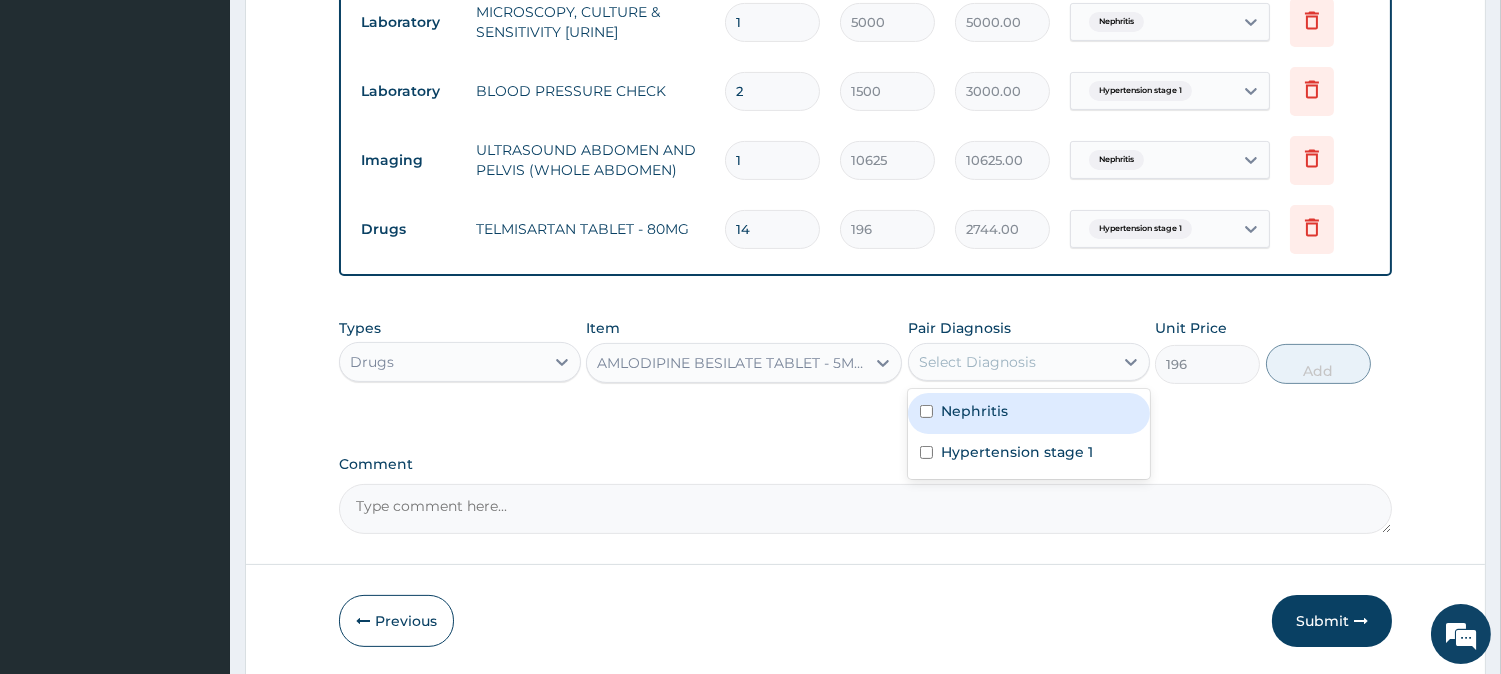 click on "Select Diagnosis" at bounding box center (977, 362) 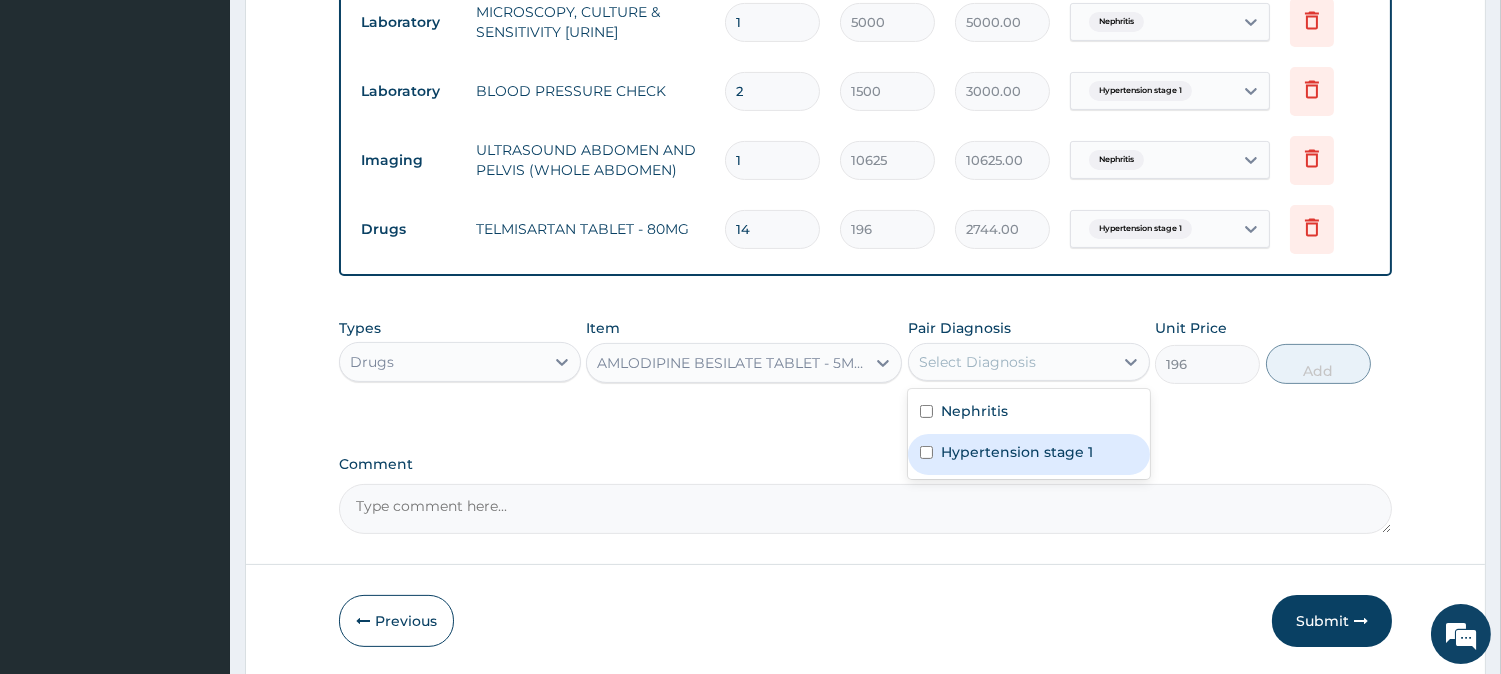 click on "Hypertension stage 1" at bounding box center (1017, 452) 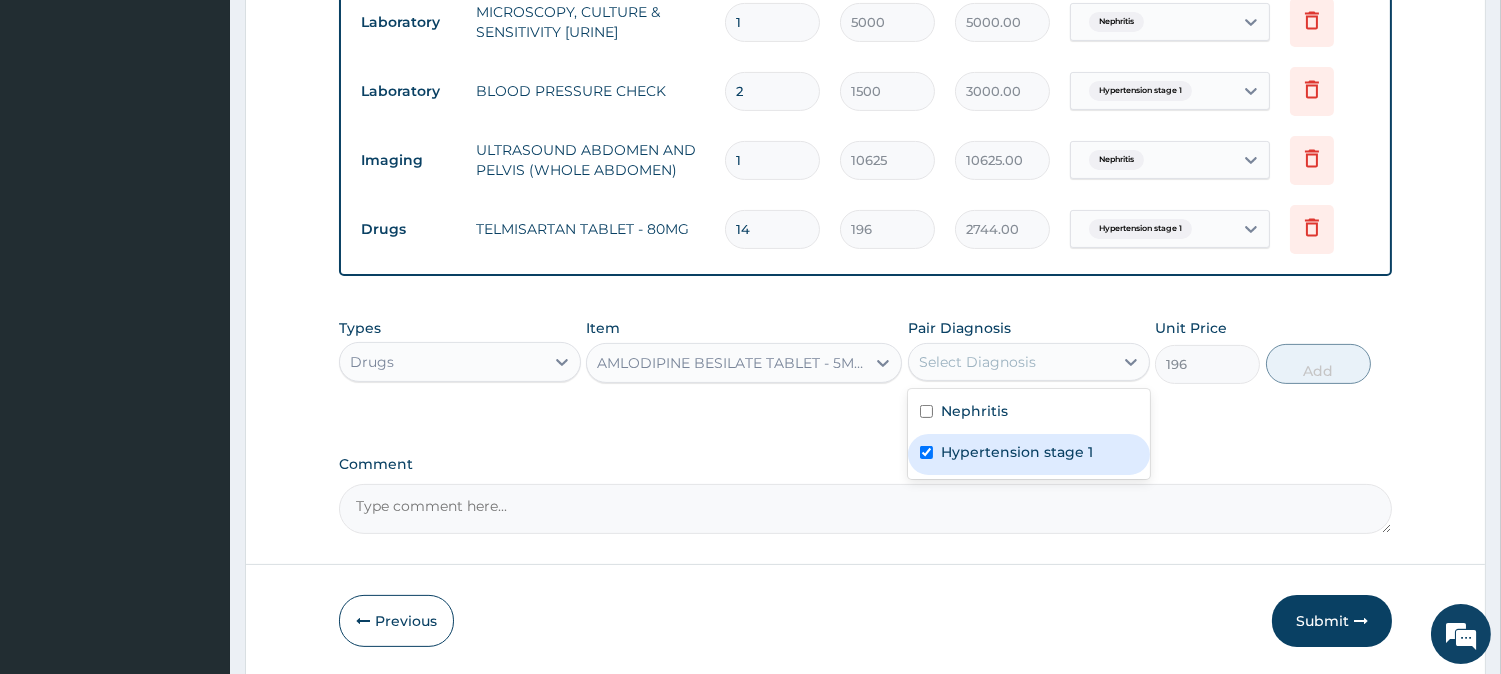 checkbox on "true" 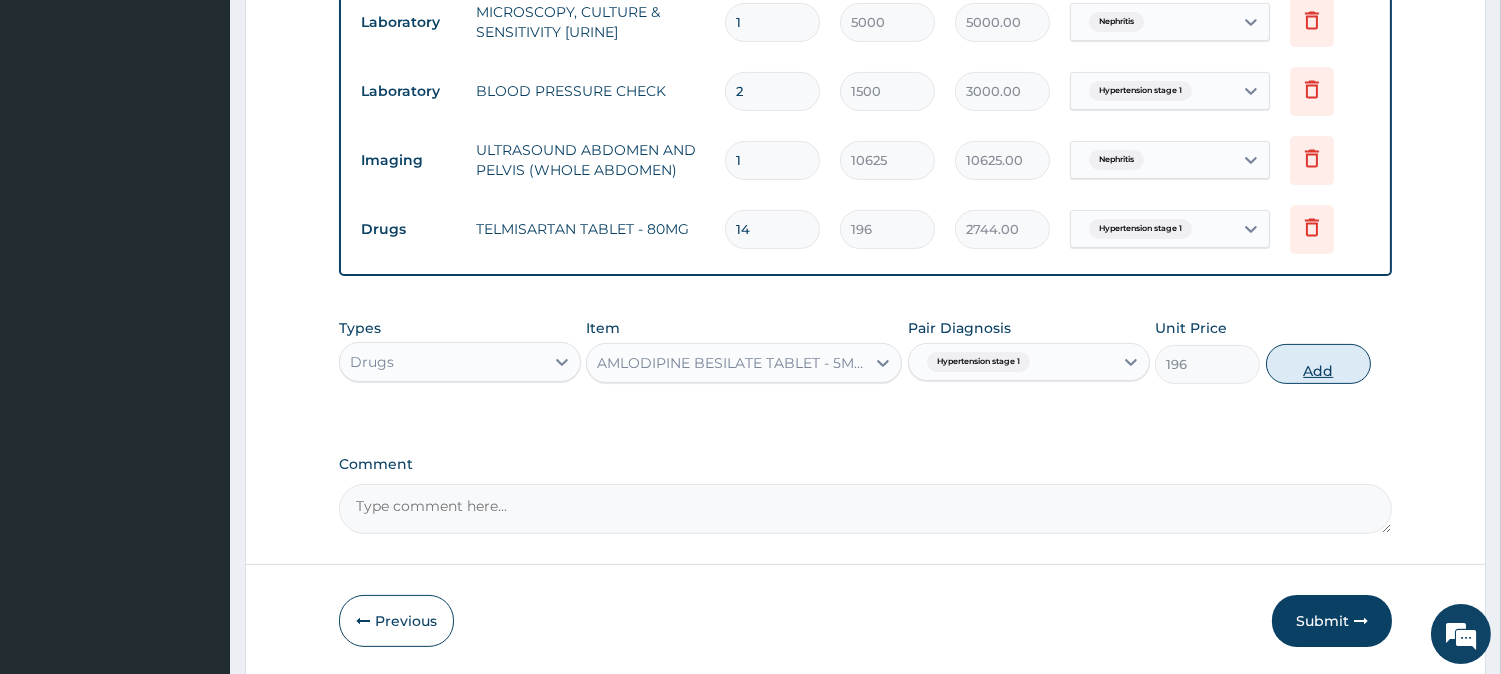 click on "Add" at bounding box center [1318, 364] 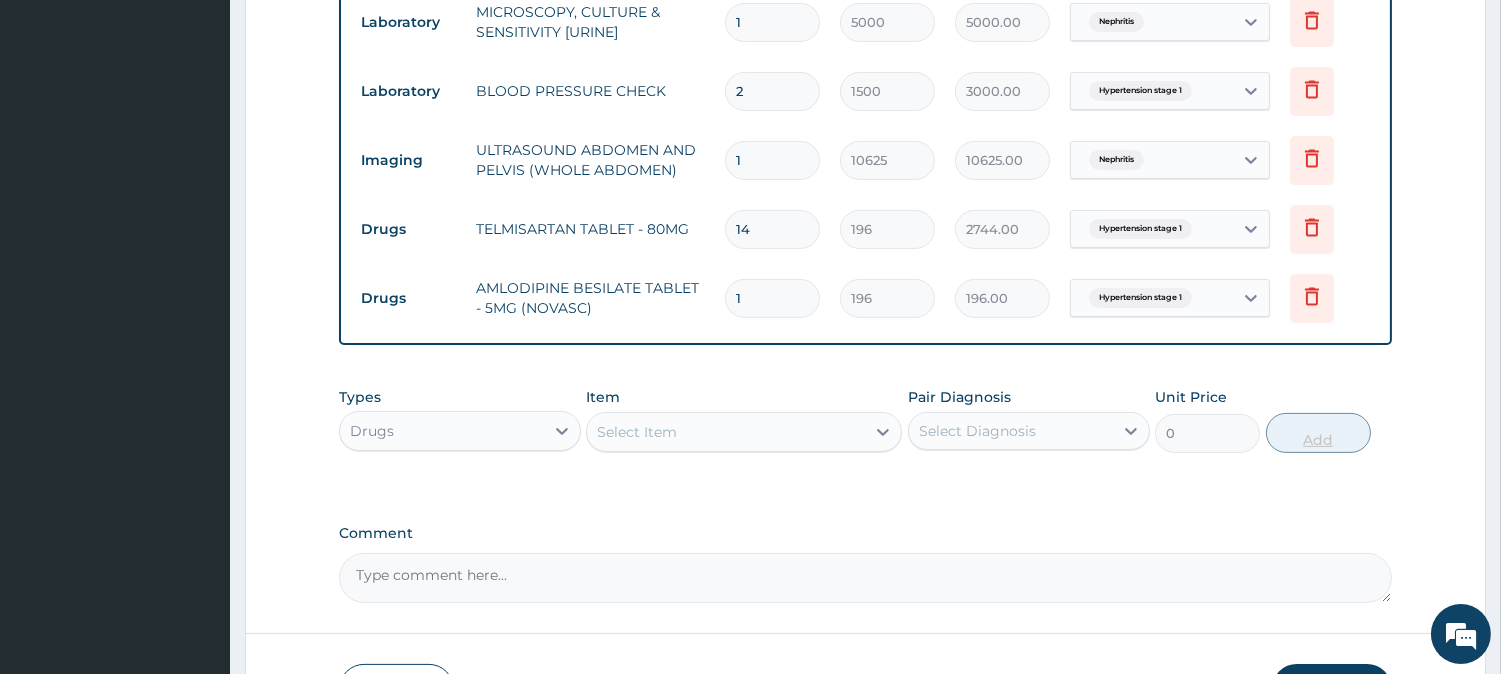 type on "14" 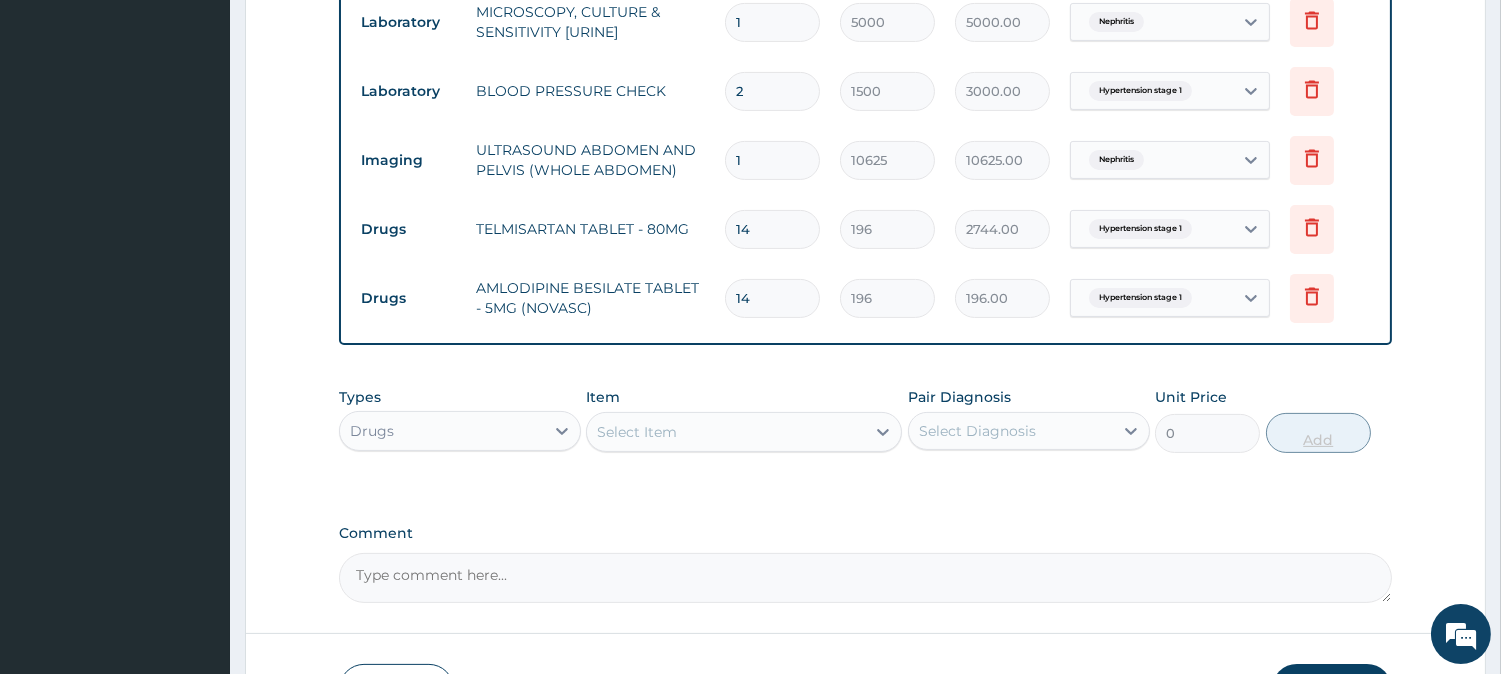 type on "2744.00" 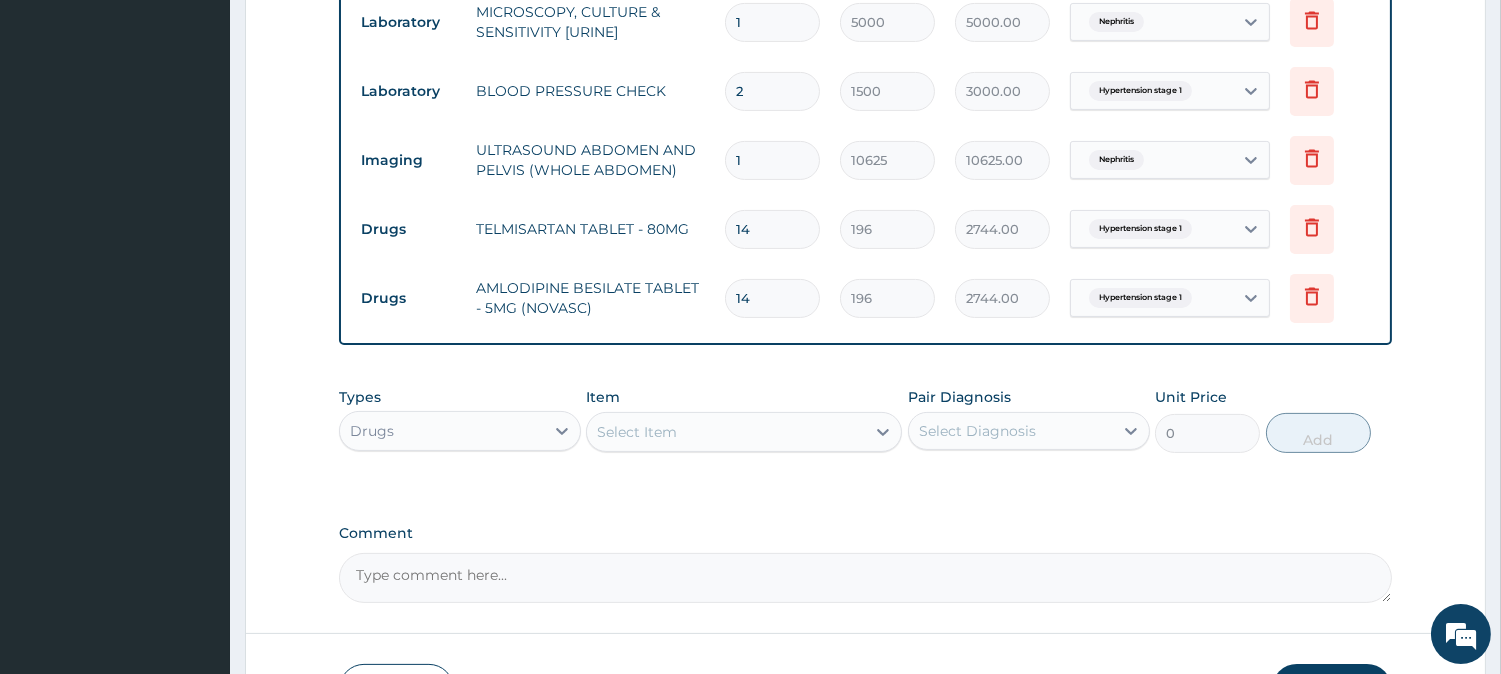 type on "14" 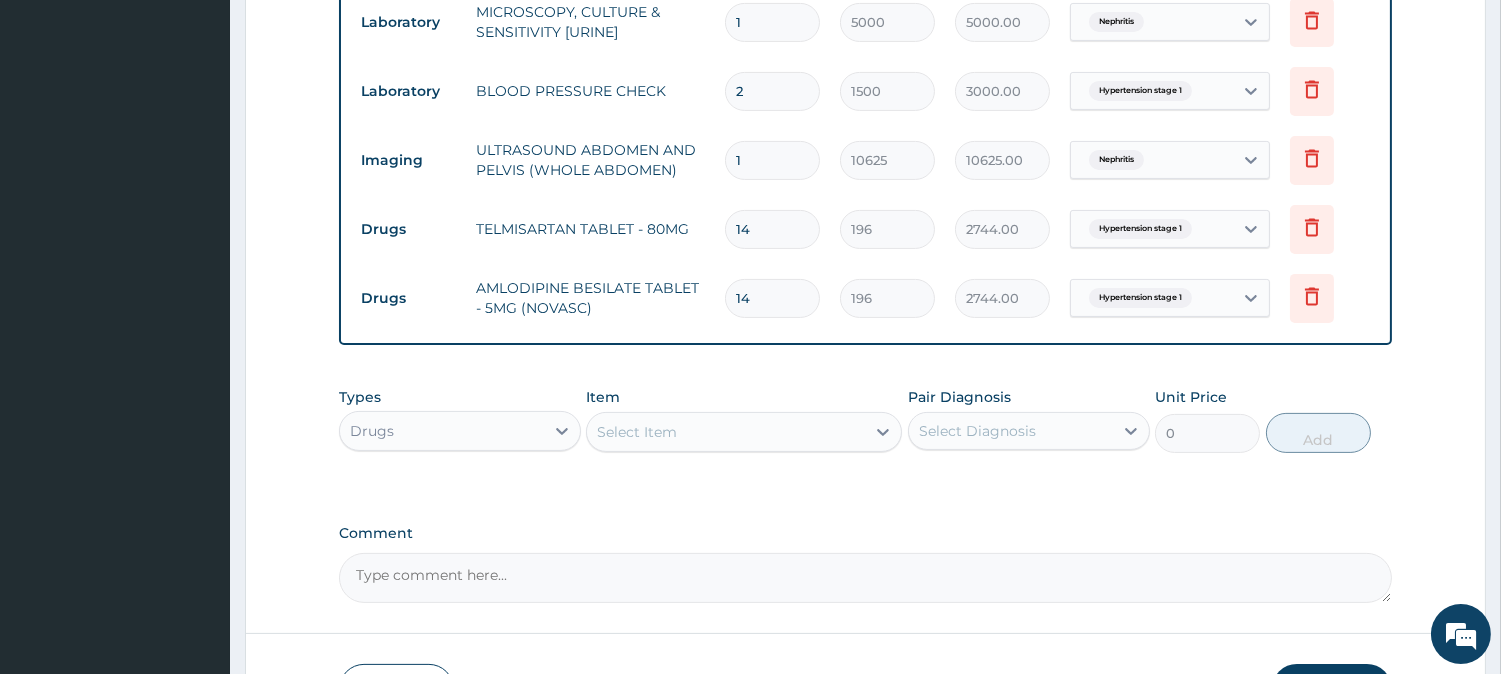 click on "Select Item" at bounding box center [726, 432] 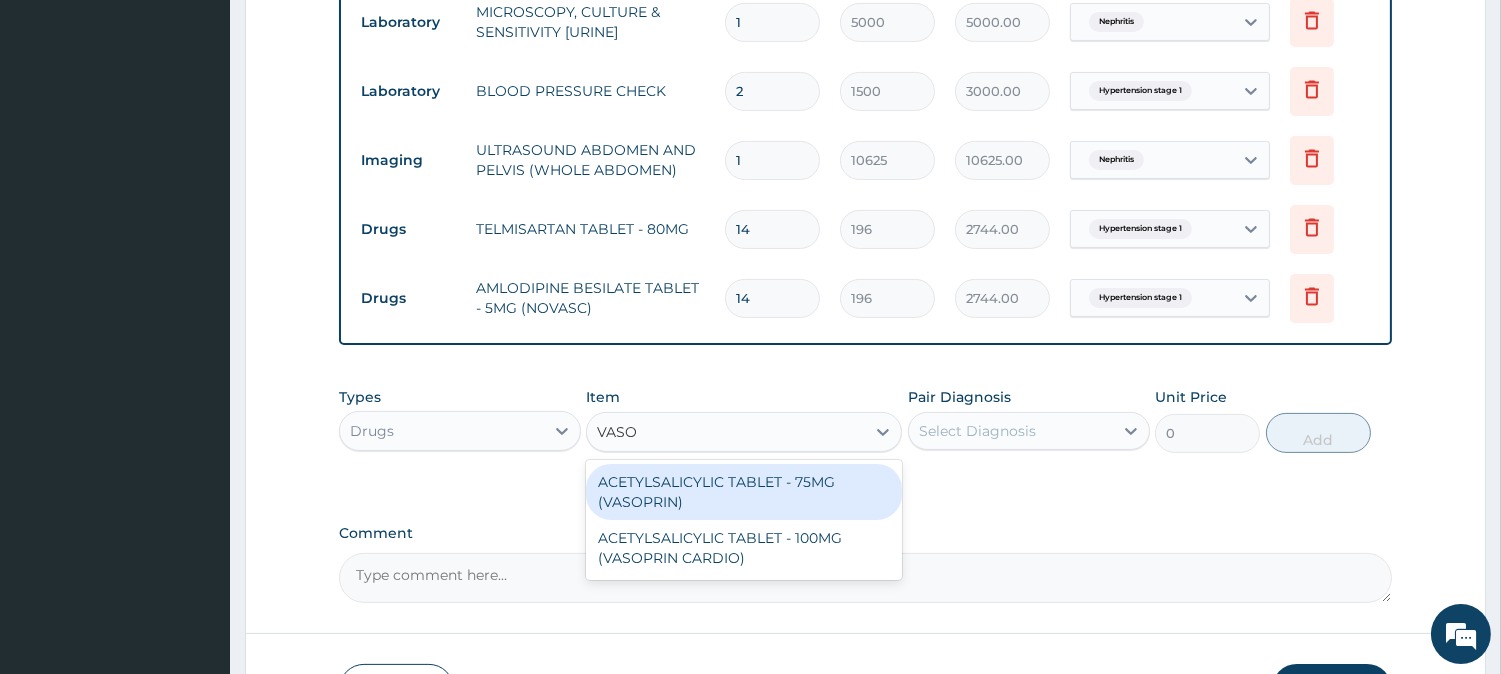 type on "VASOP" 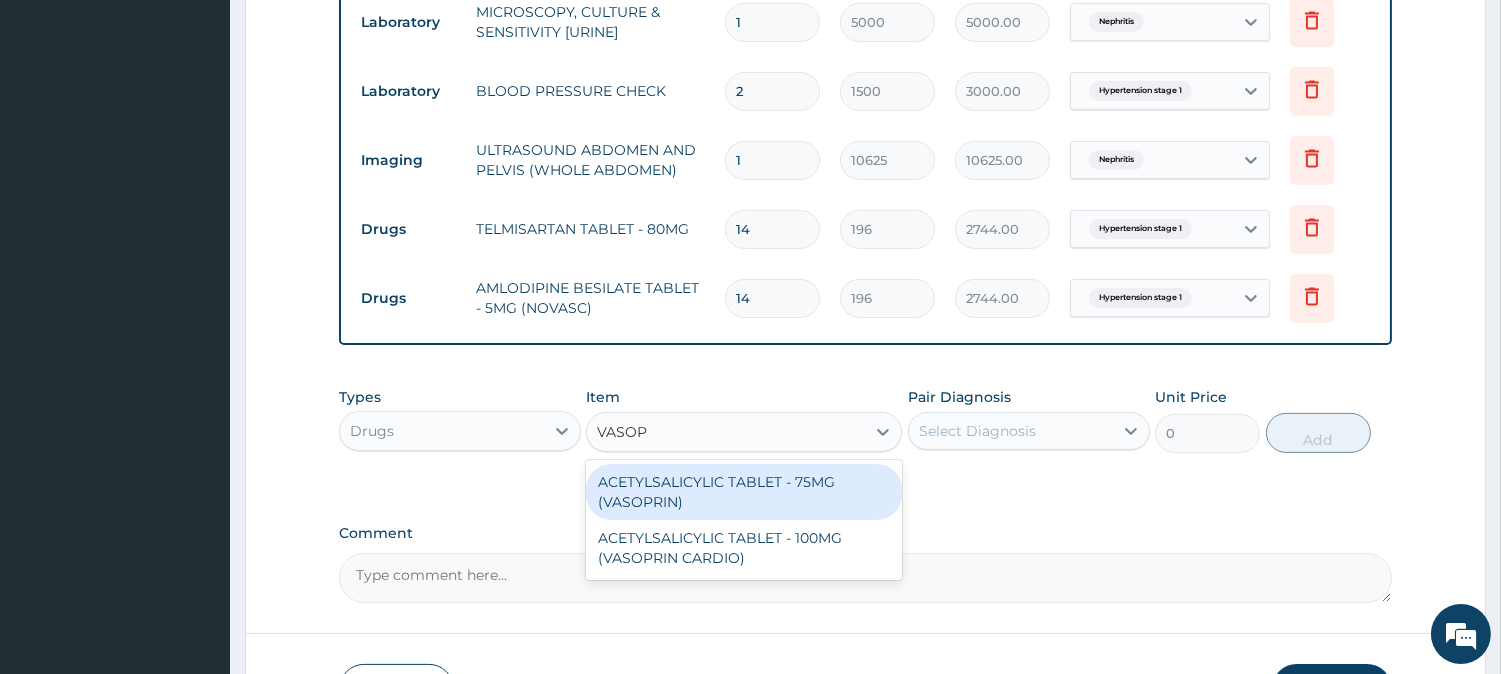 click on "ACETYLSALICYLIC  TABLET - 75MG (VASOPRIN)" at bounding box center [744, 492] 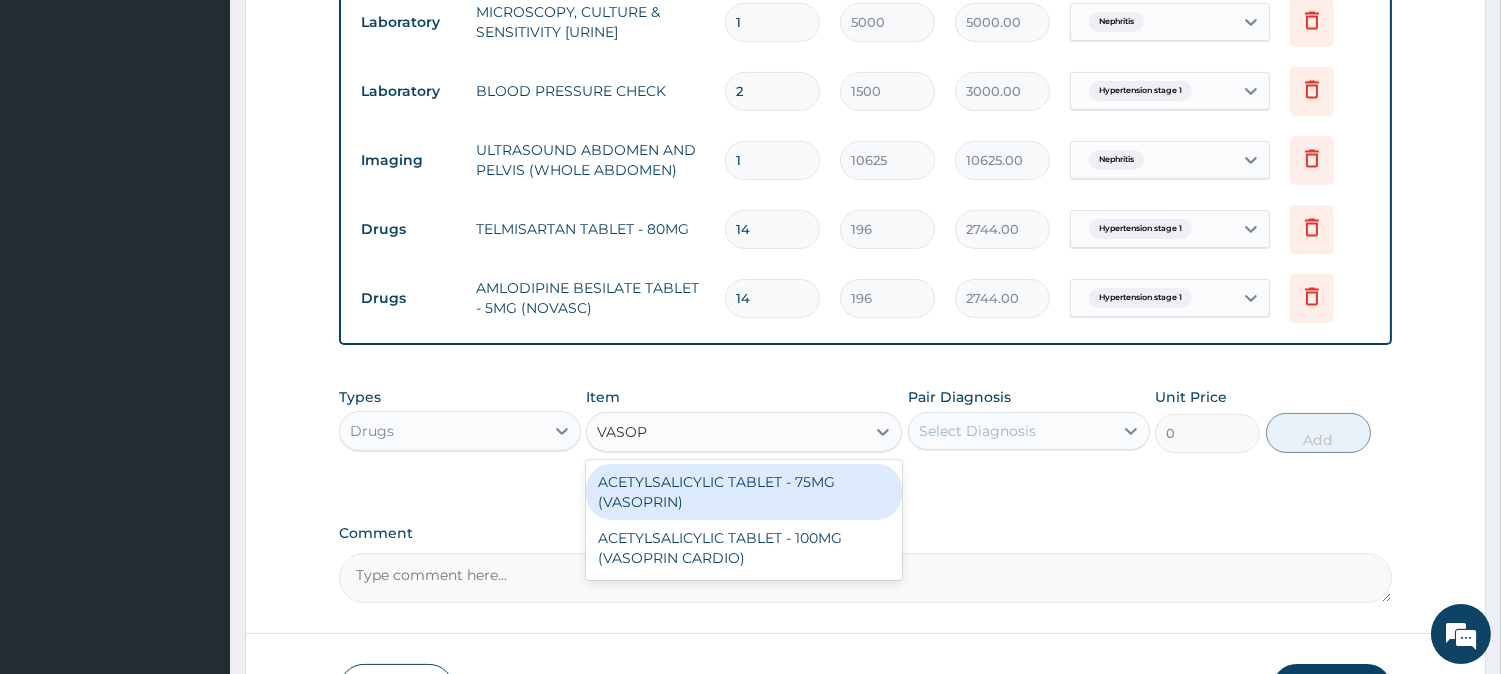 type 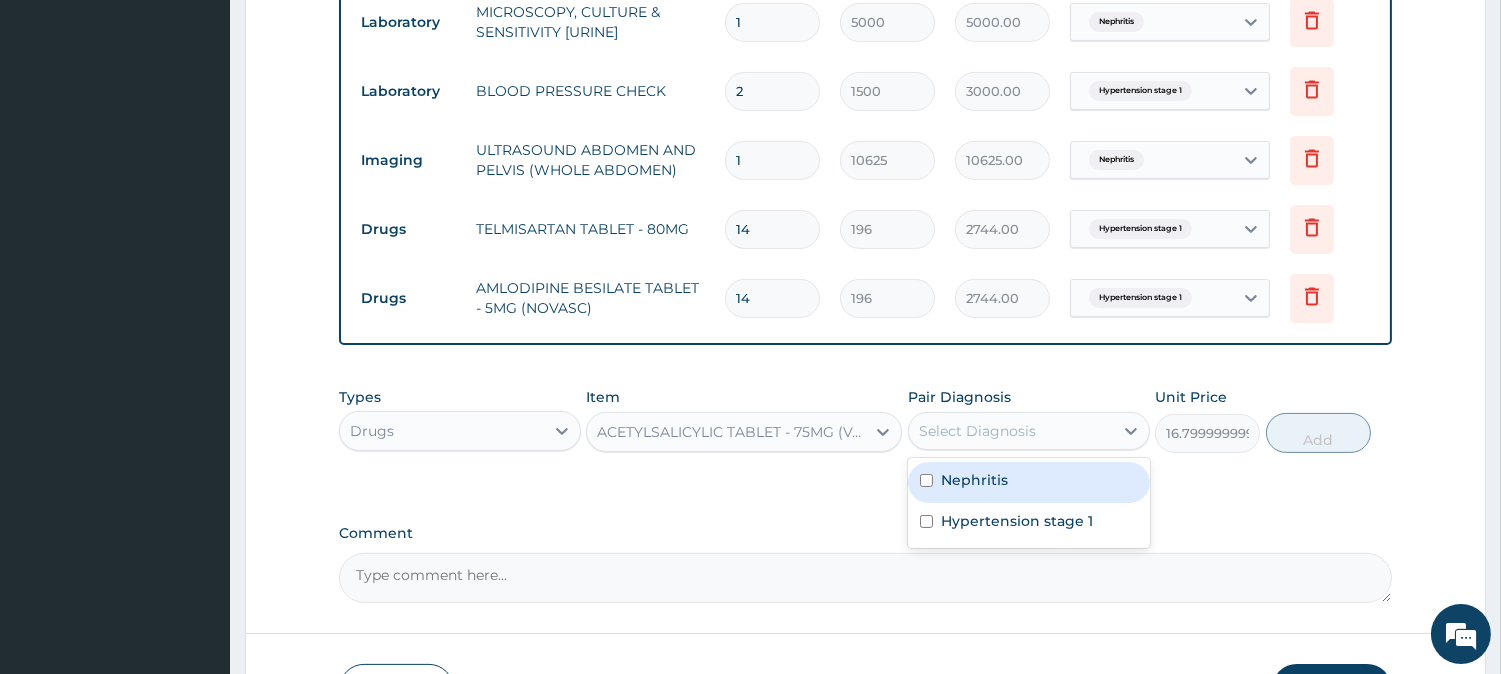 click on "Select Diagnosis" at bounding box center (1011, 431) 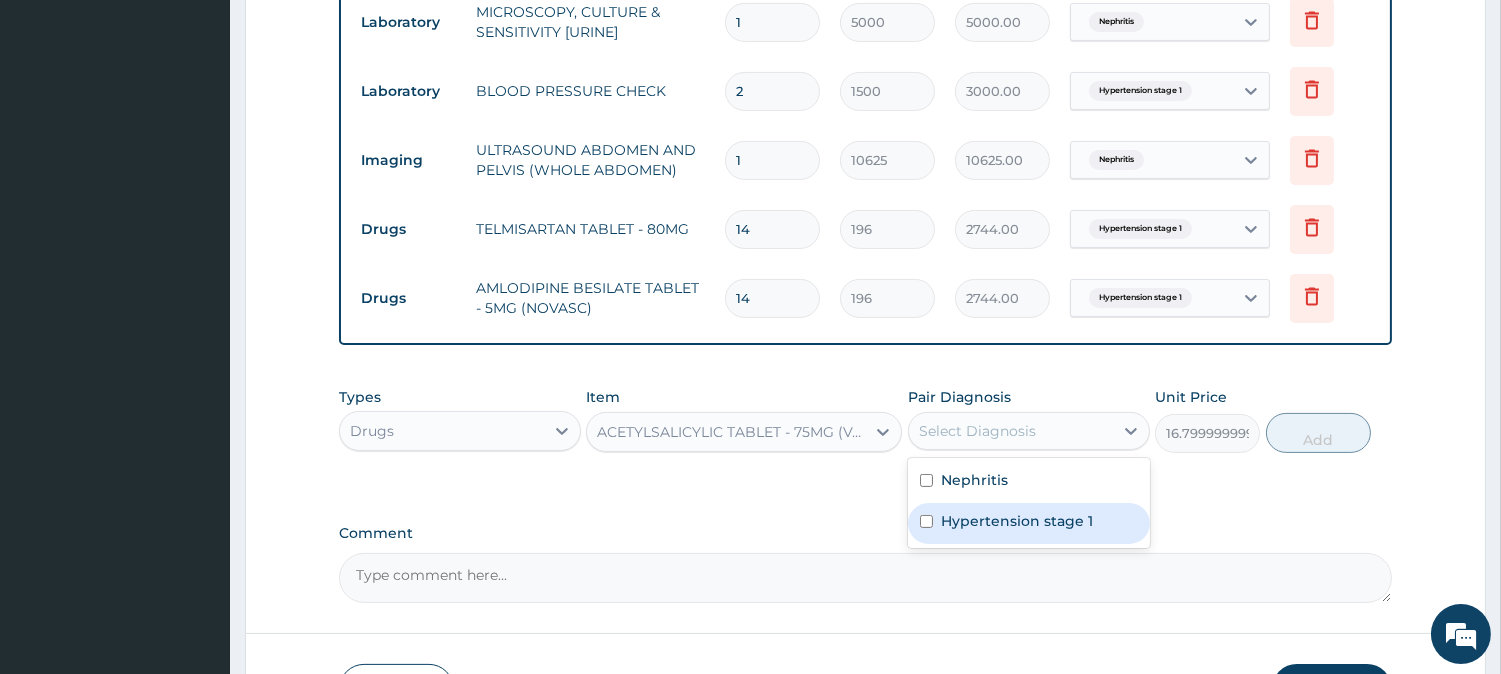 click on "Nephritis Hypertension stage 1" at bounding box center (1029, 503) 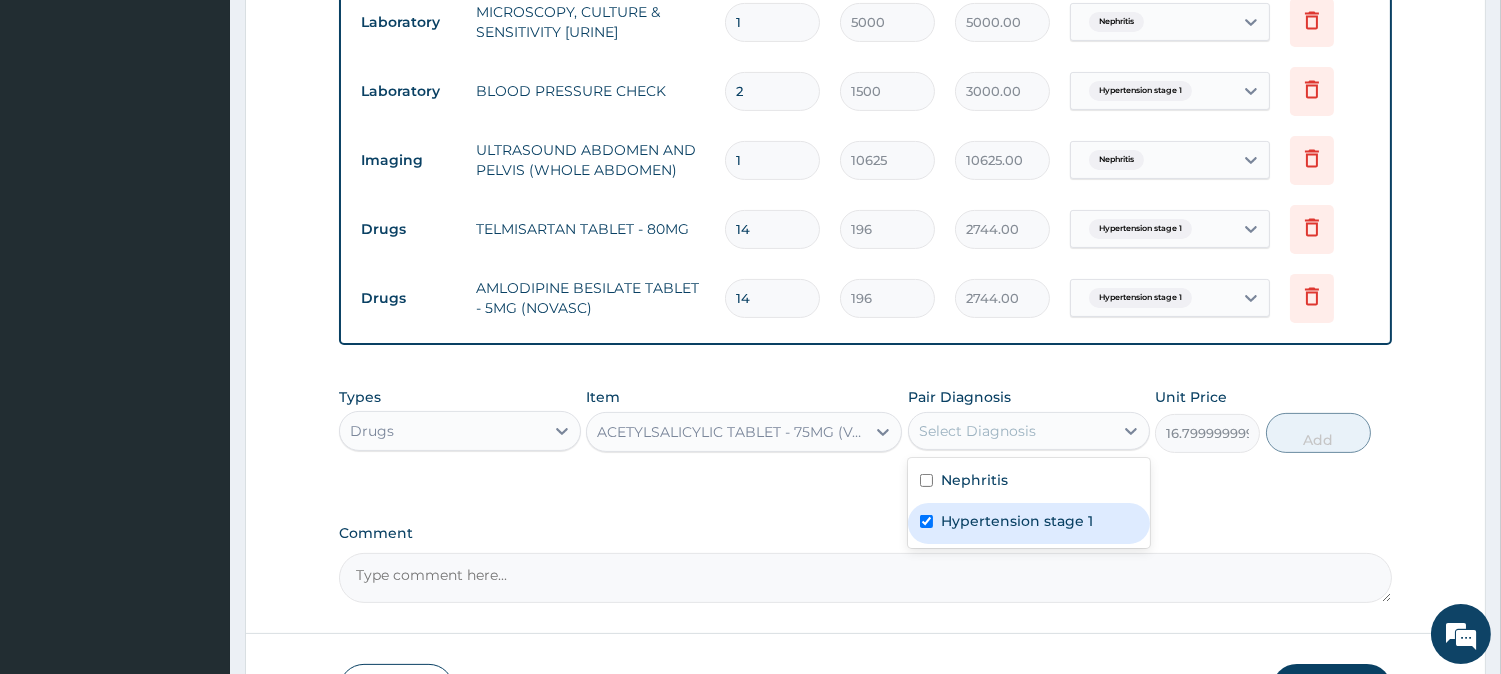 checkbox on "true" 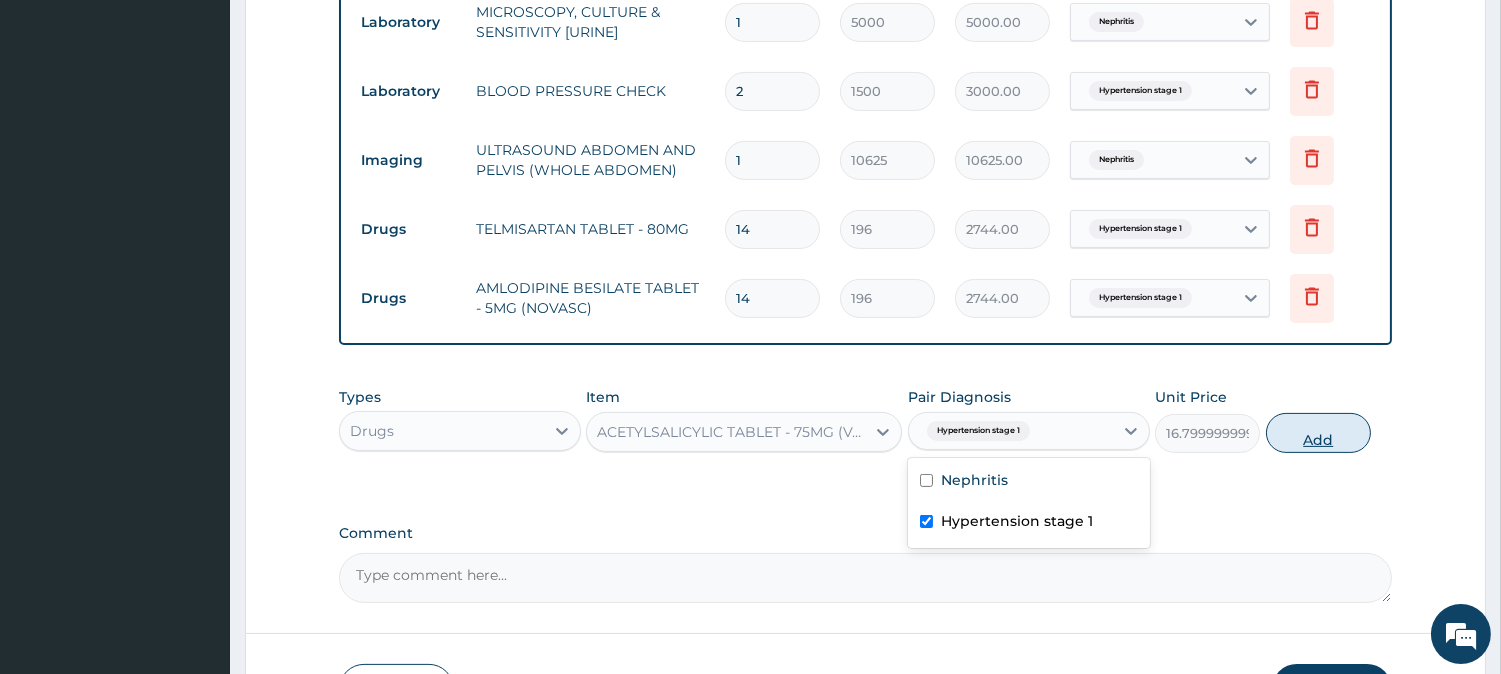 click on "Add" at bounding box center [1318, 433] 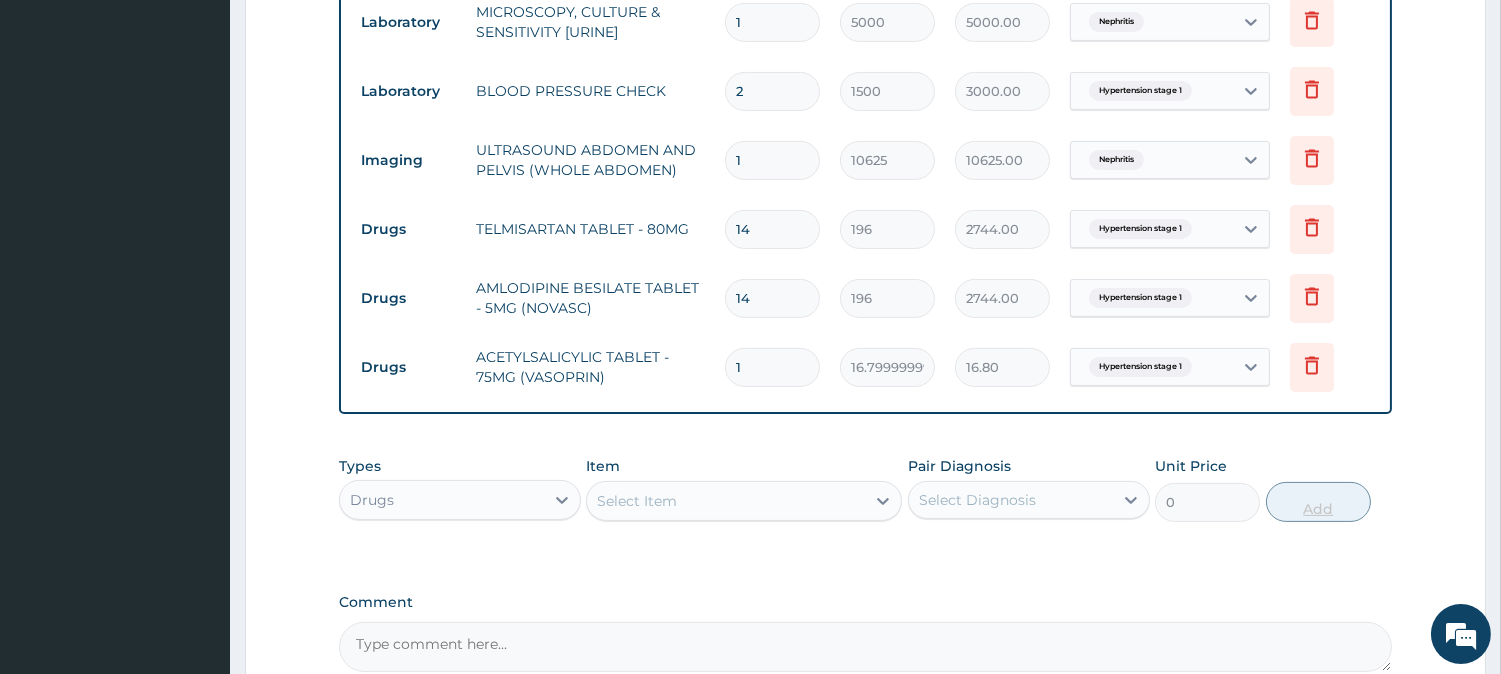 type on "10" 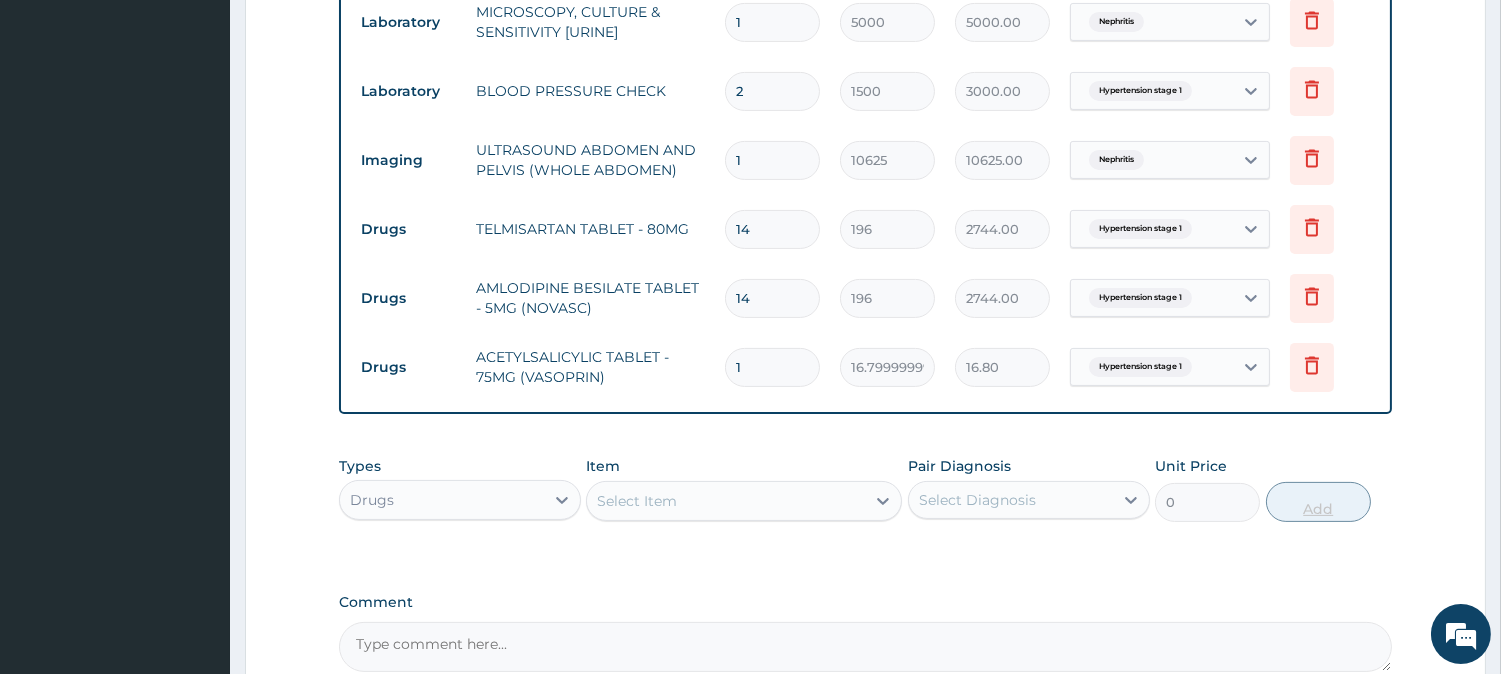 type on "168.00" 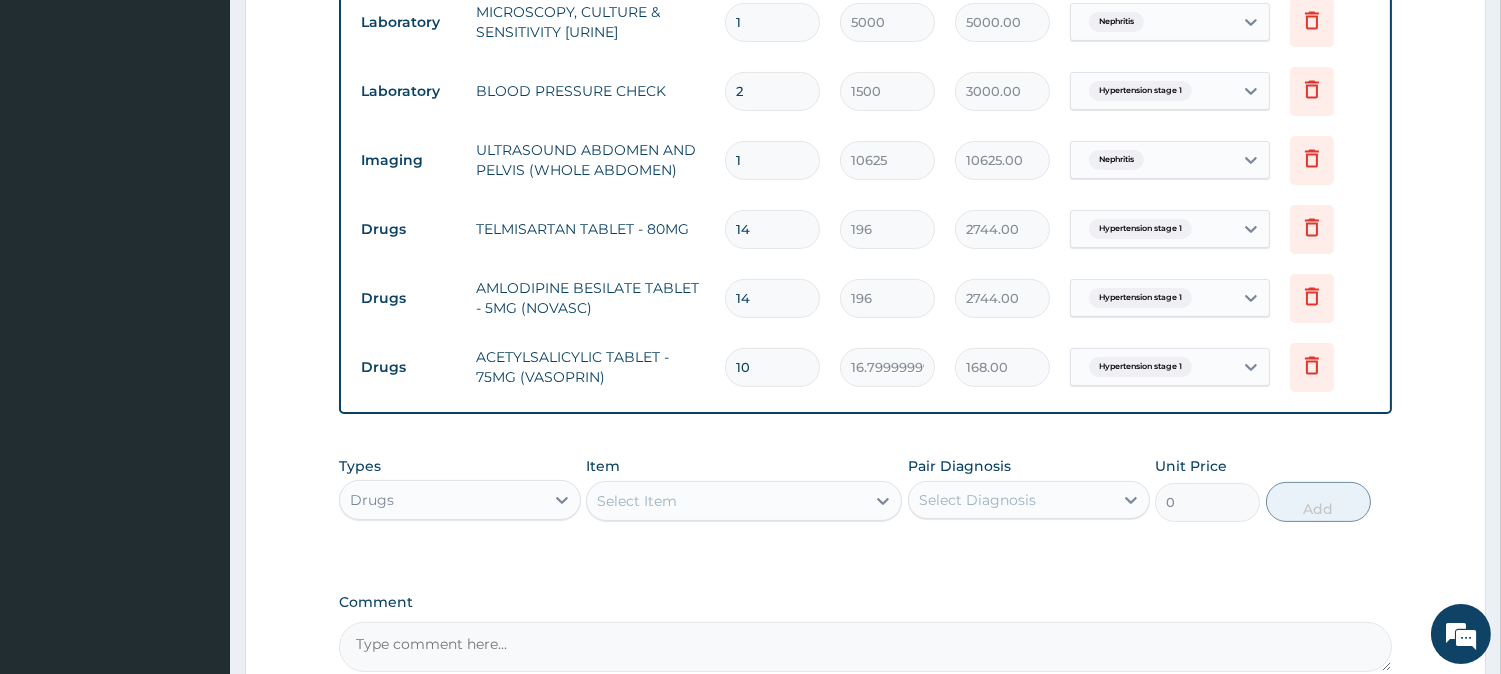 type on "10" 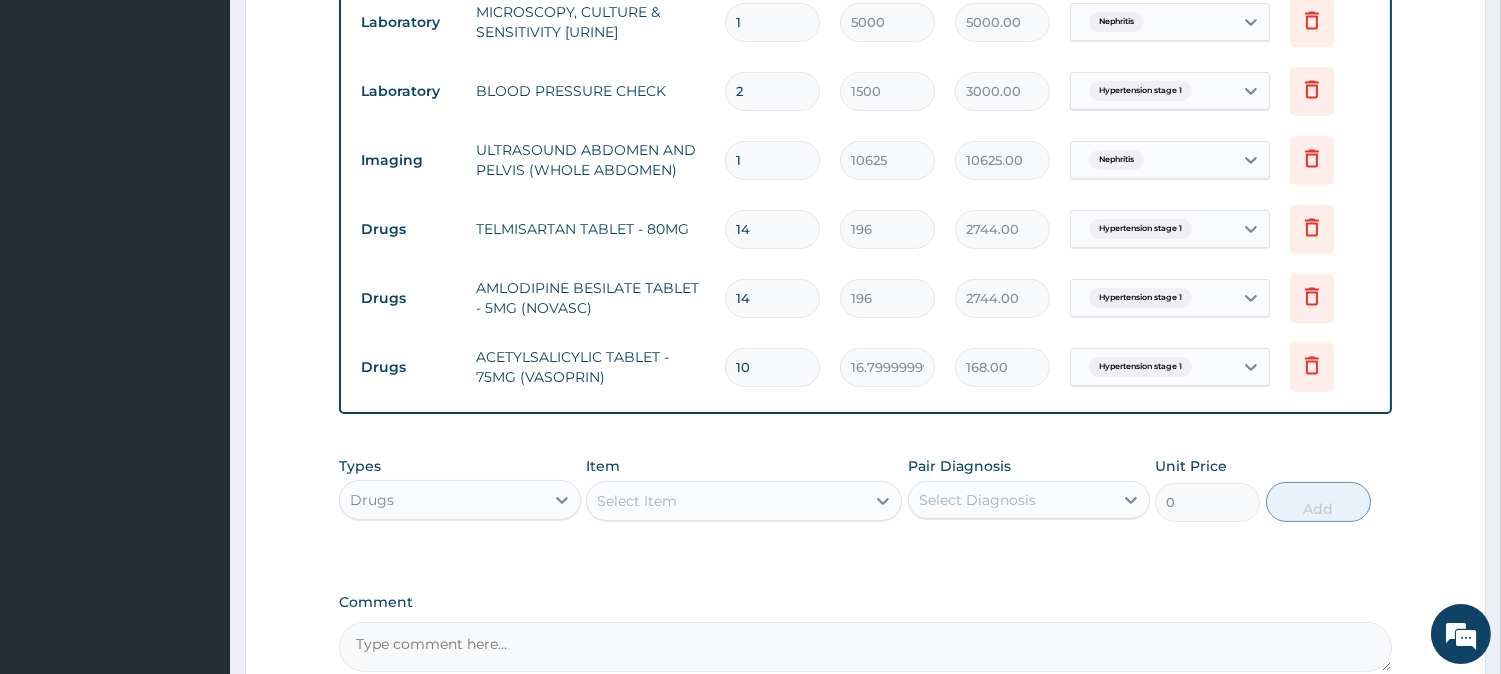 click on "Select Item" at bounding box center [637, 501] 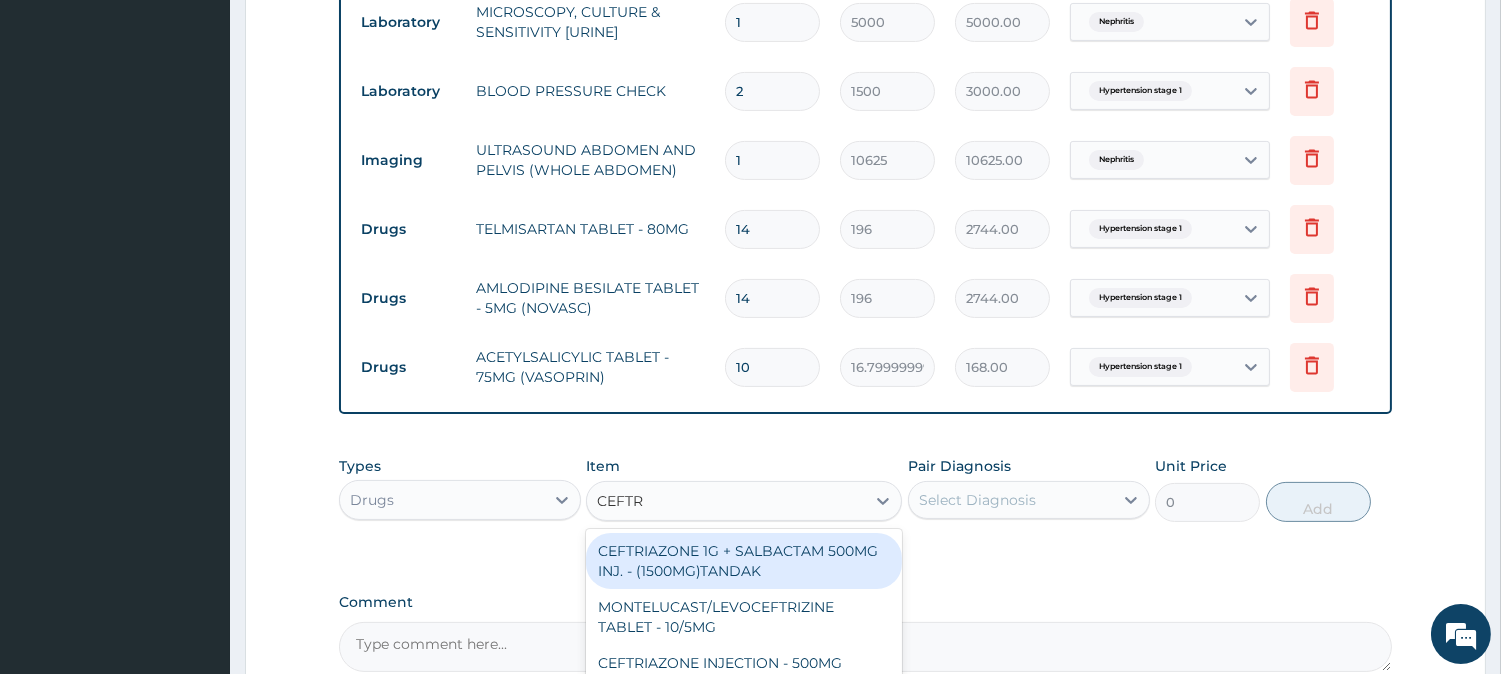 type on "CEFTRI" 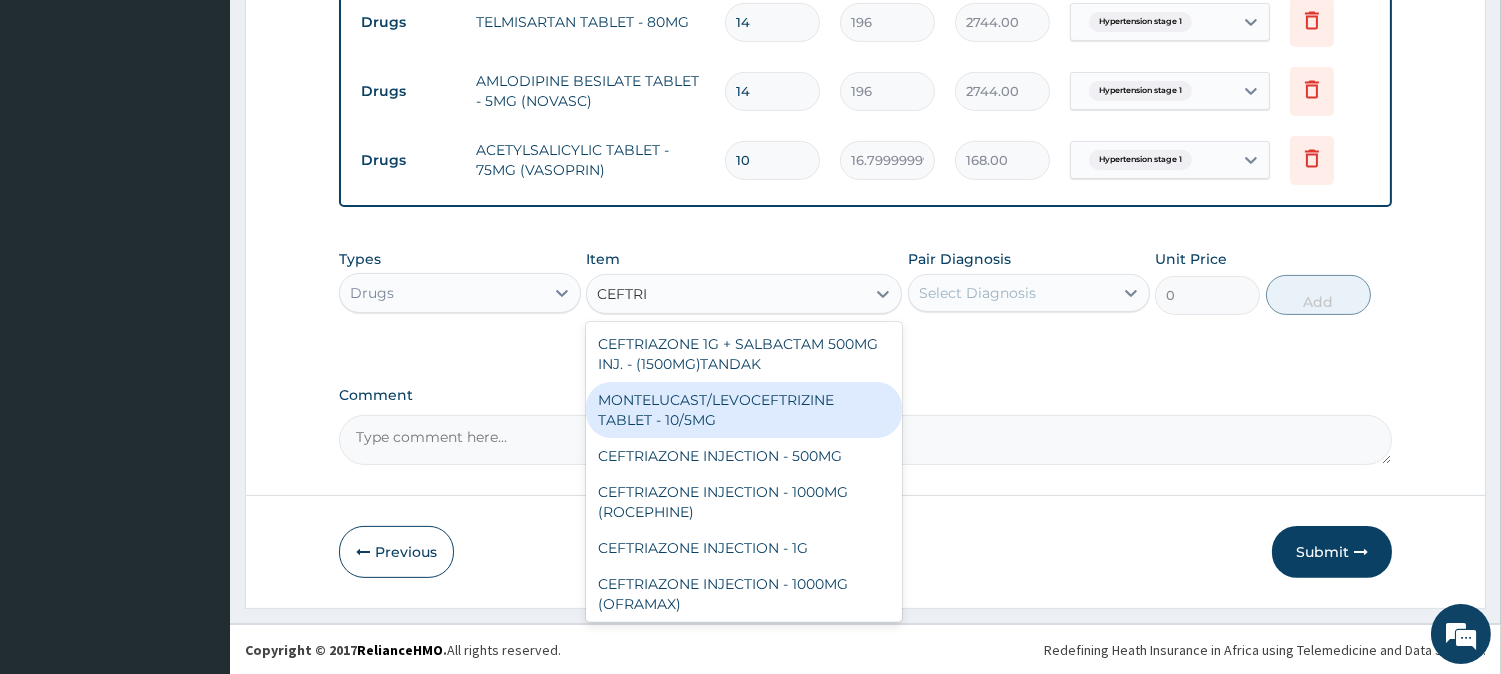 scroll, scrollTop: 1157, scrollLeft: 0, axis: vertical 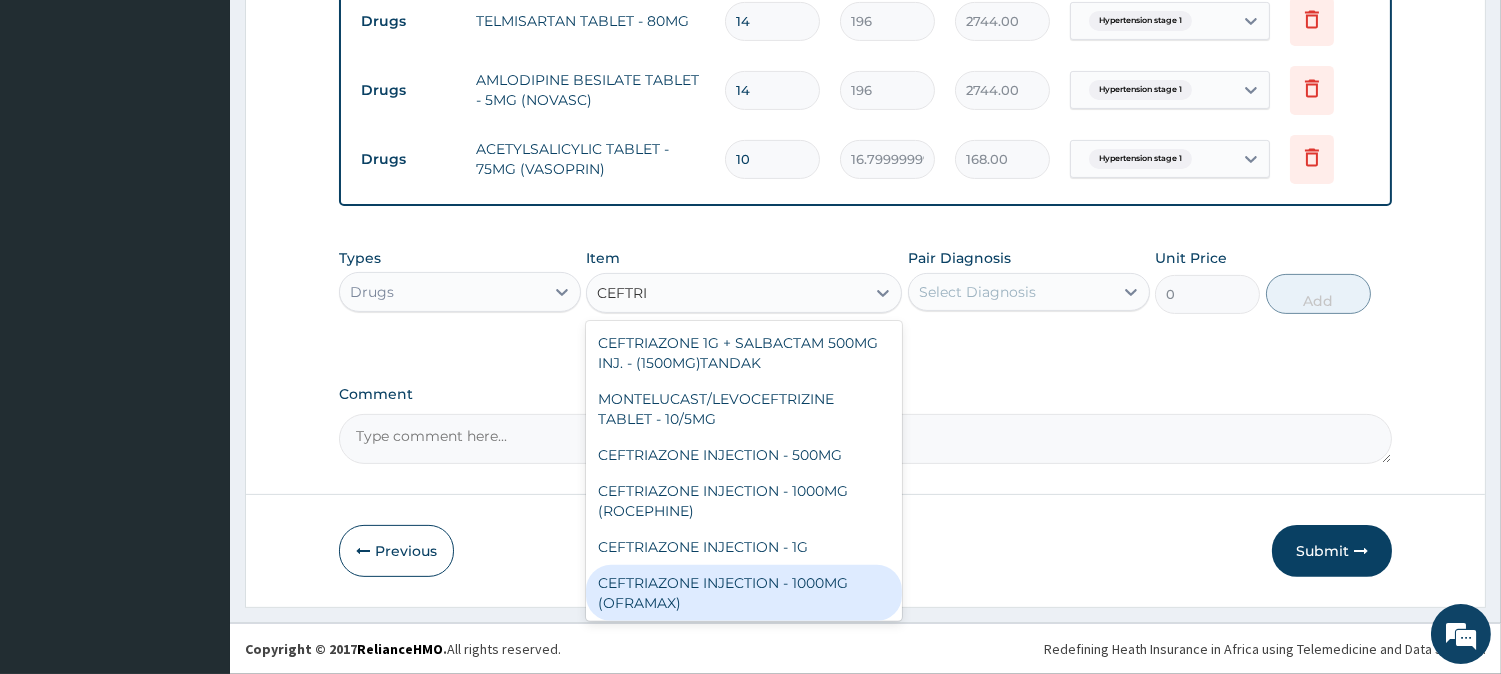 click on "CEFTRIAZONE INJECTION - 1000MG (OFRAMAX)" at bounding box center (744, 593) 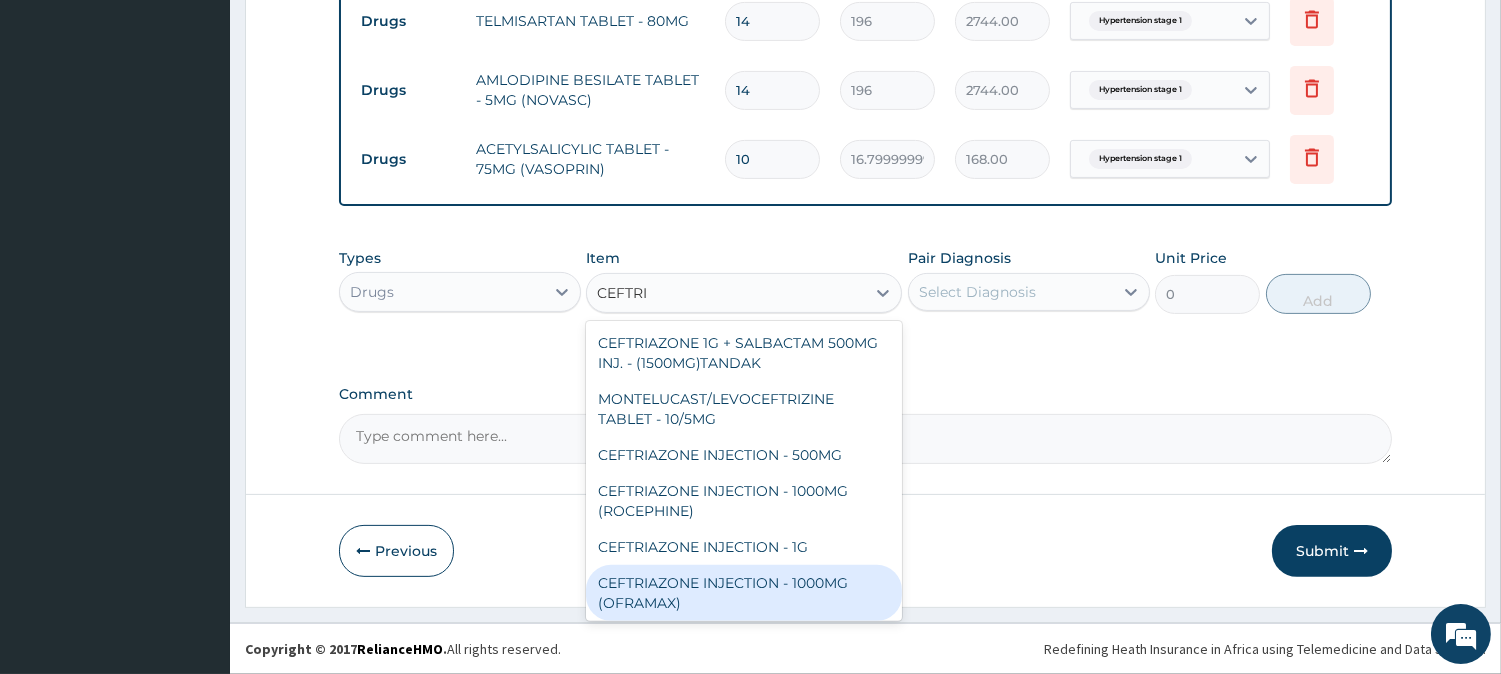 type 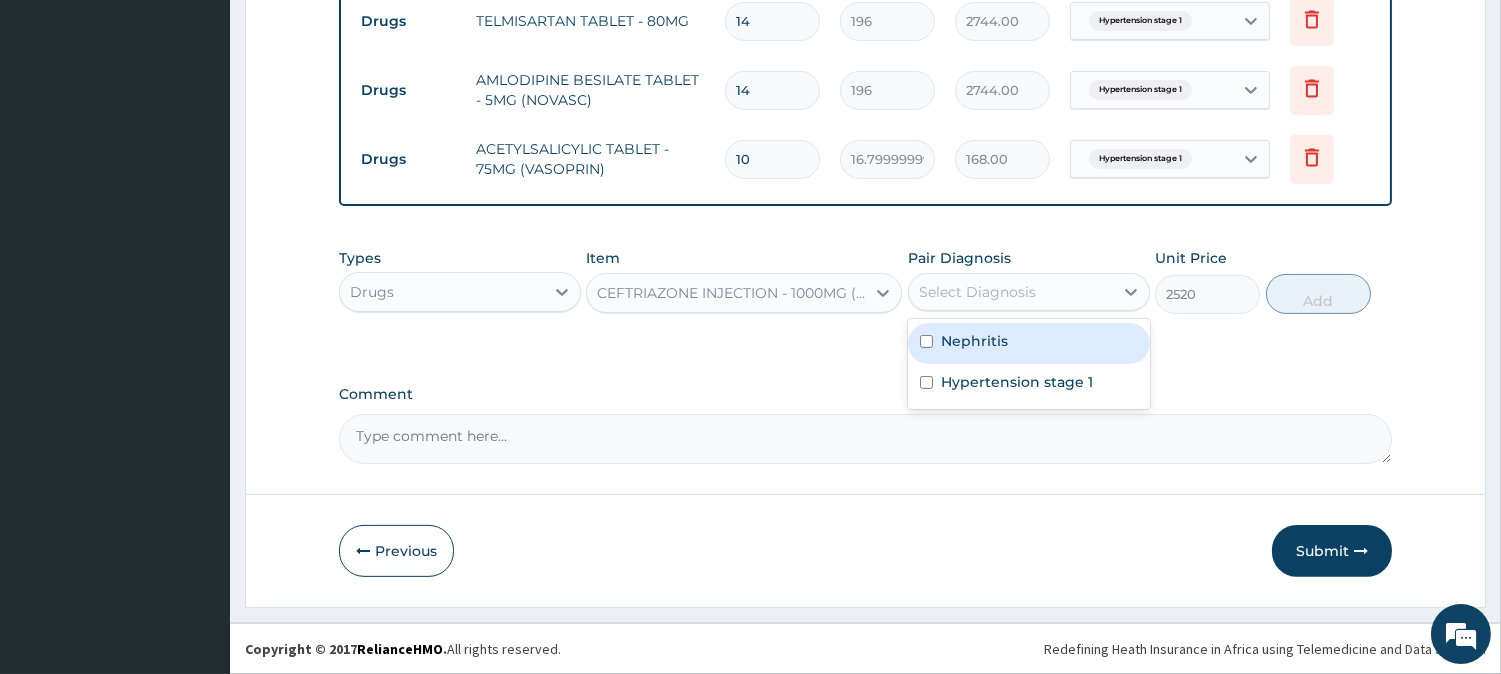 click on "Select Diagnosis" at bounding box center [977, 292] 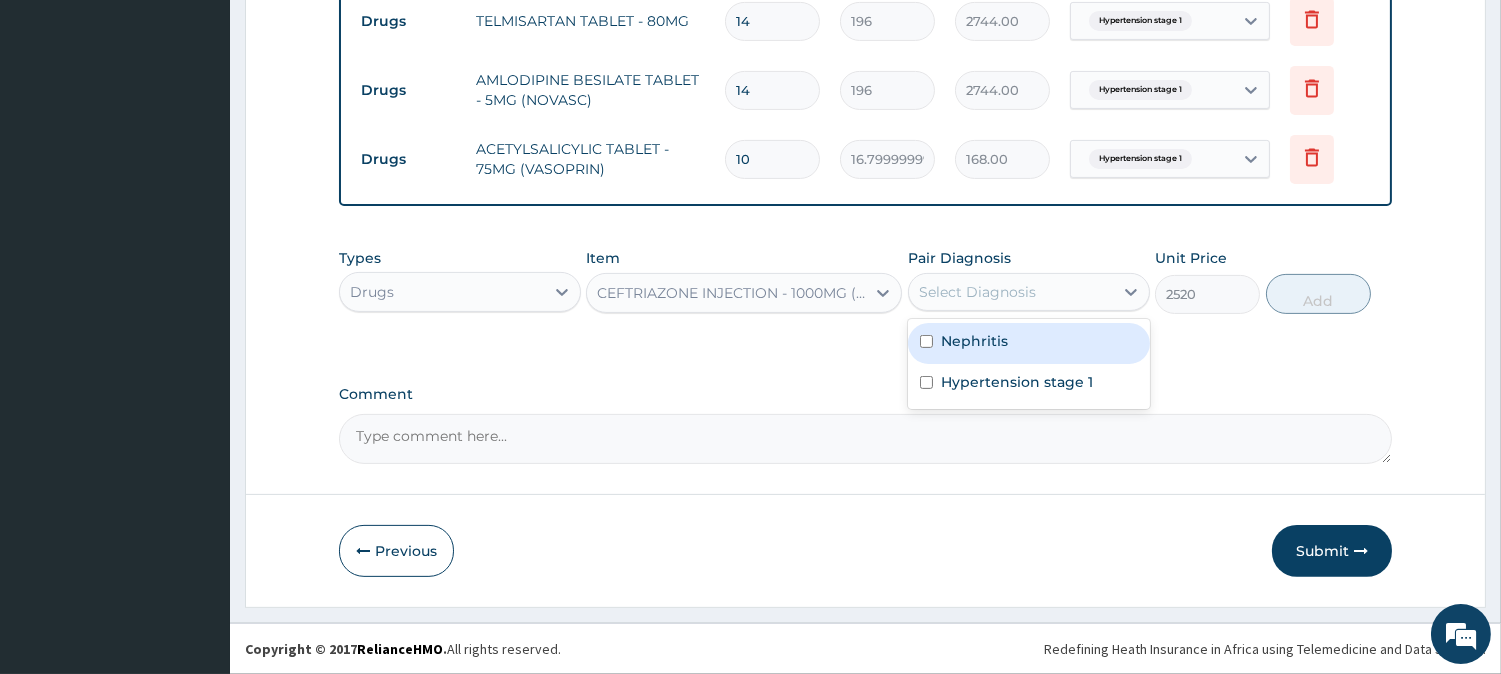 click on "Nephritis" at bounding box center (974, 341) 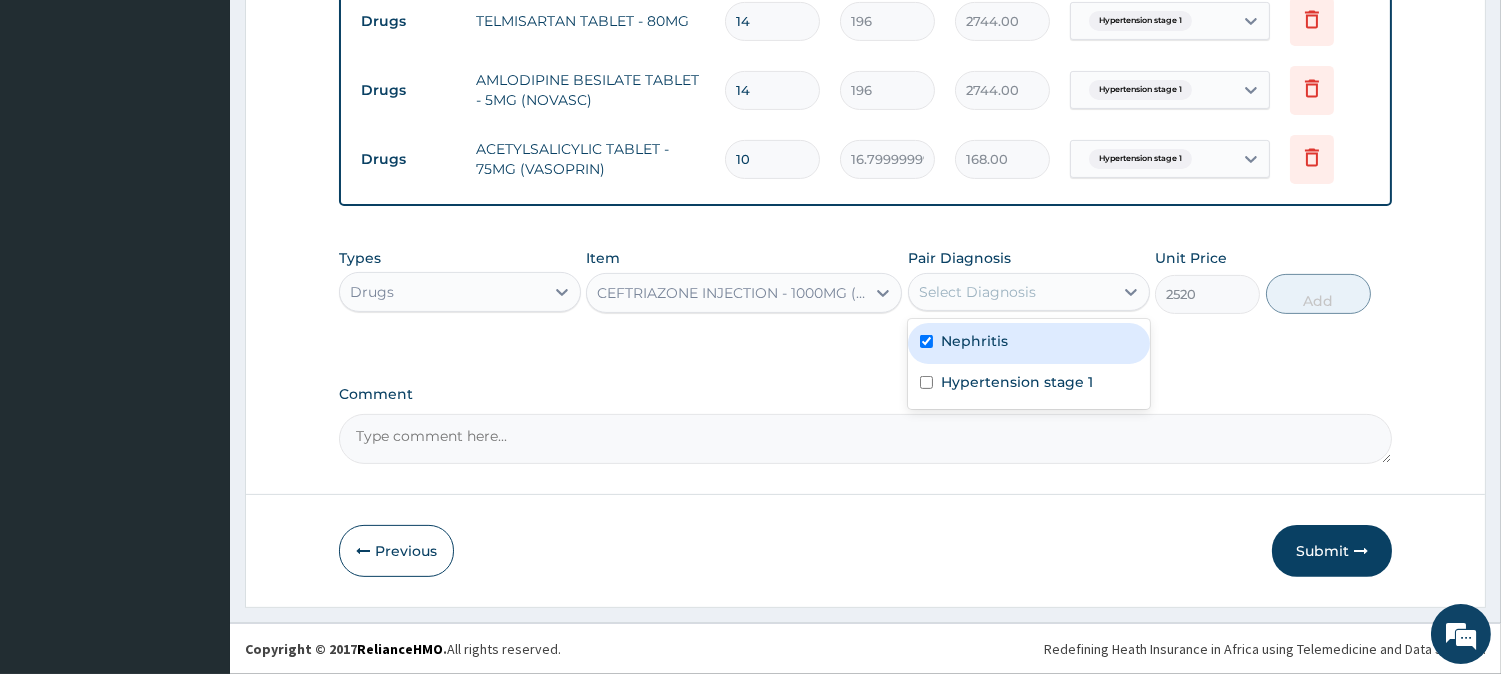 checkbox on "true" 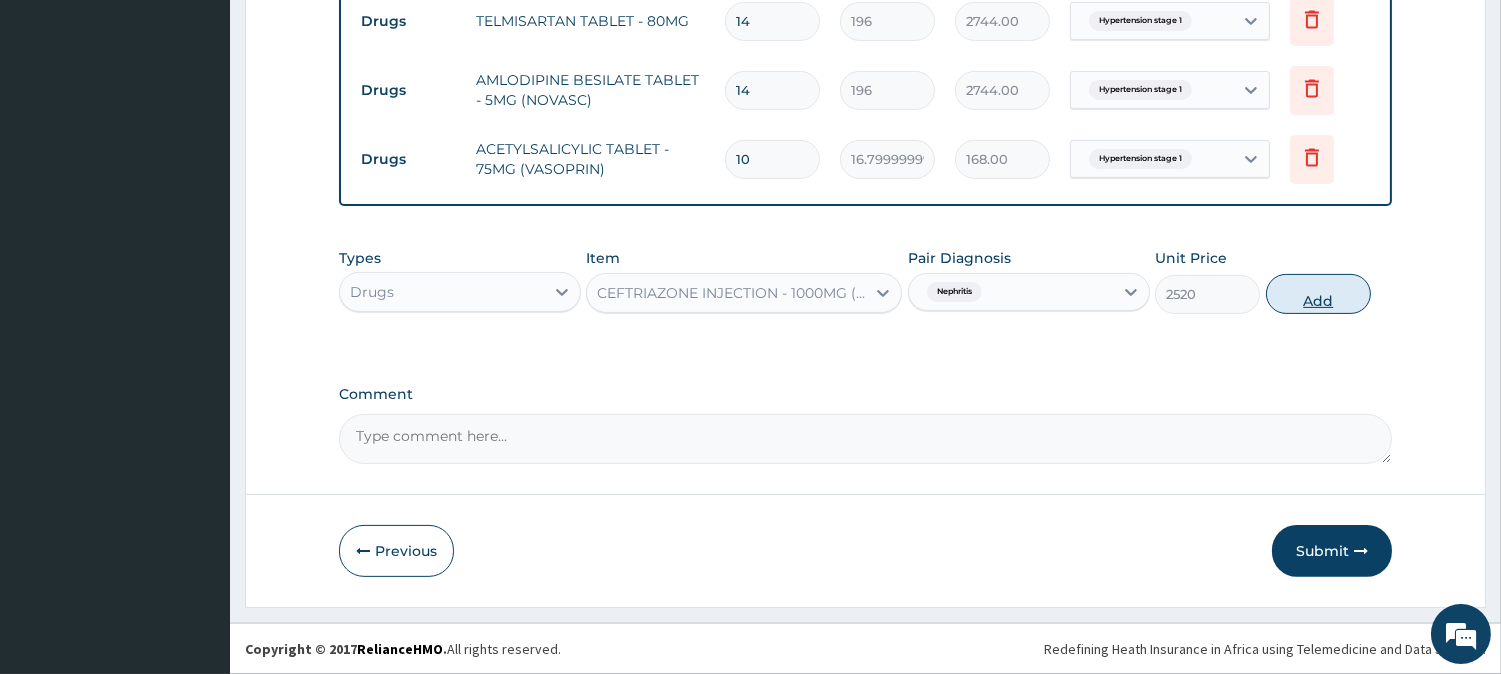 click on "Add" at bounding box center [1318, 294] 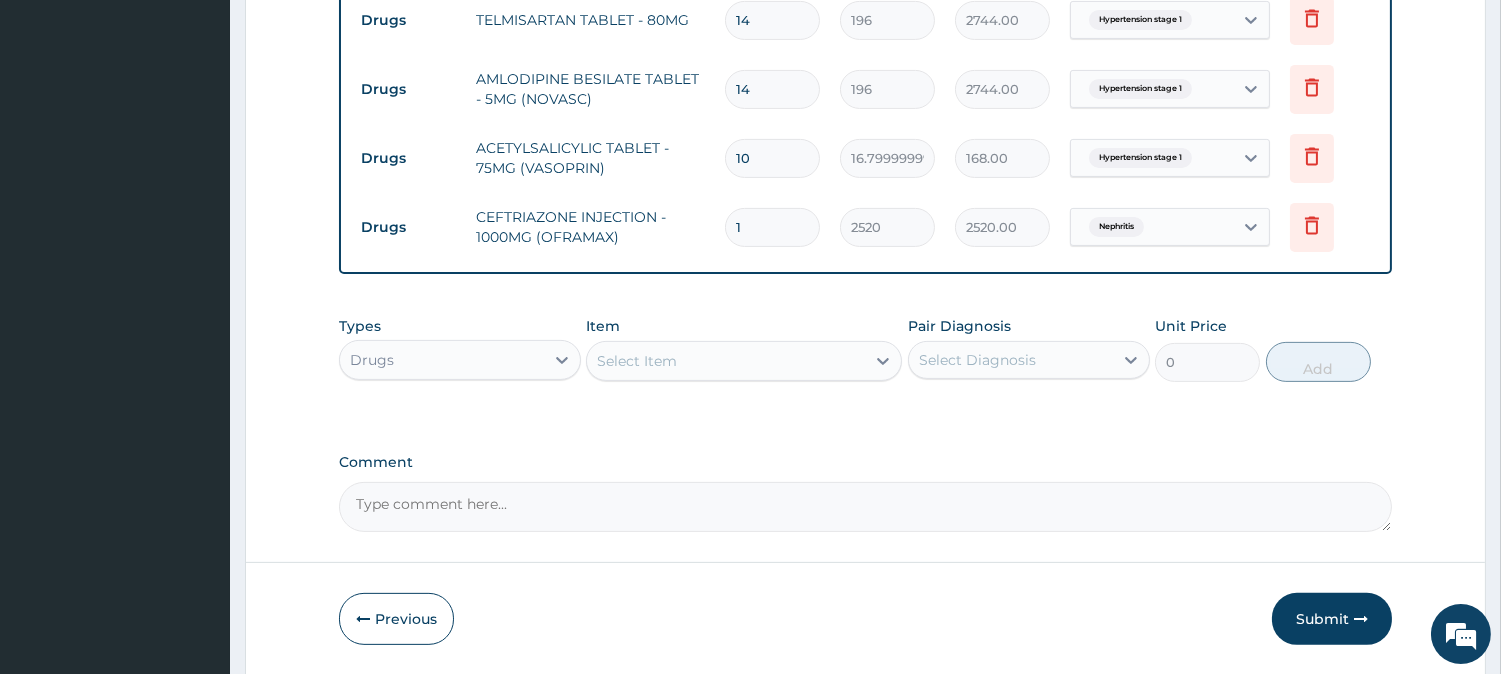 type 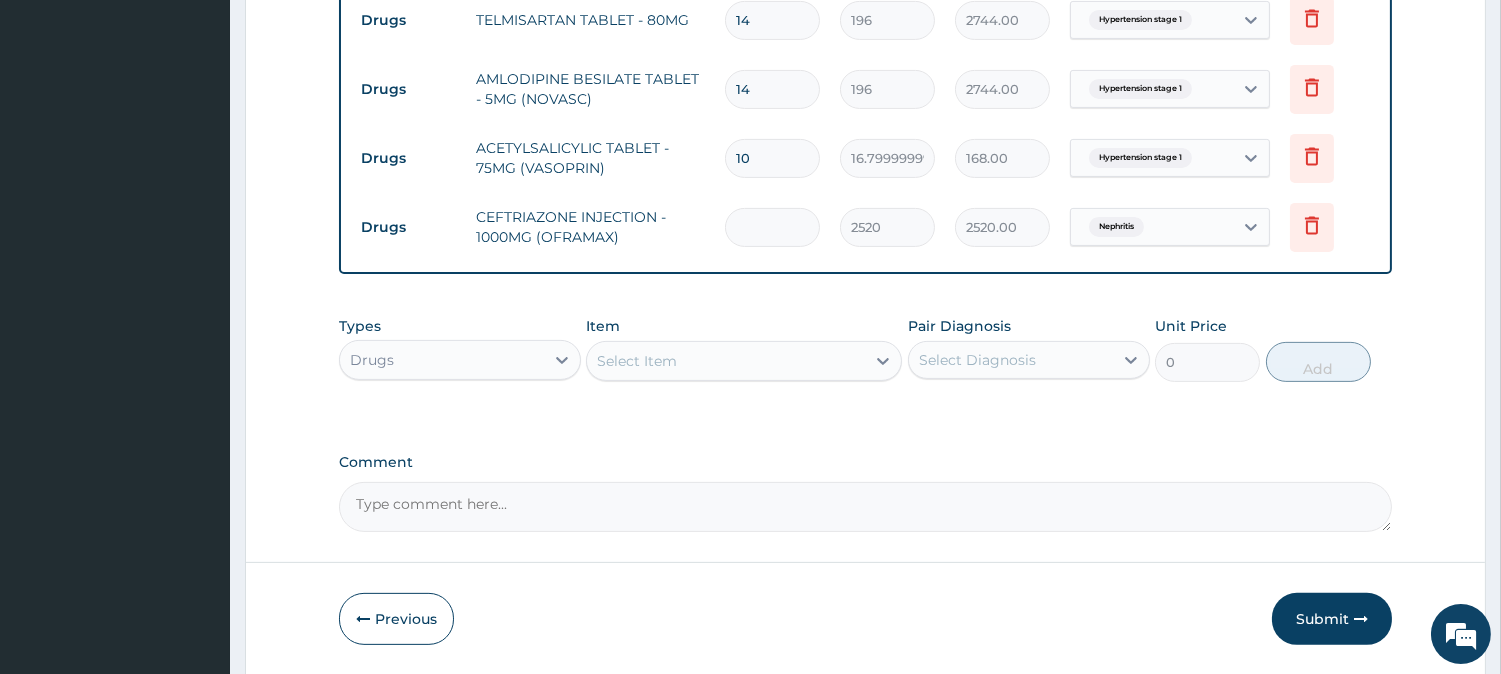 type on "0.00" 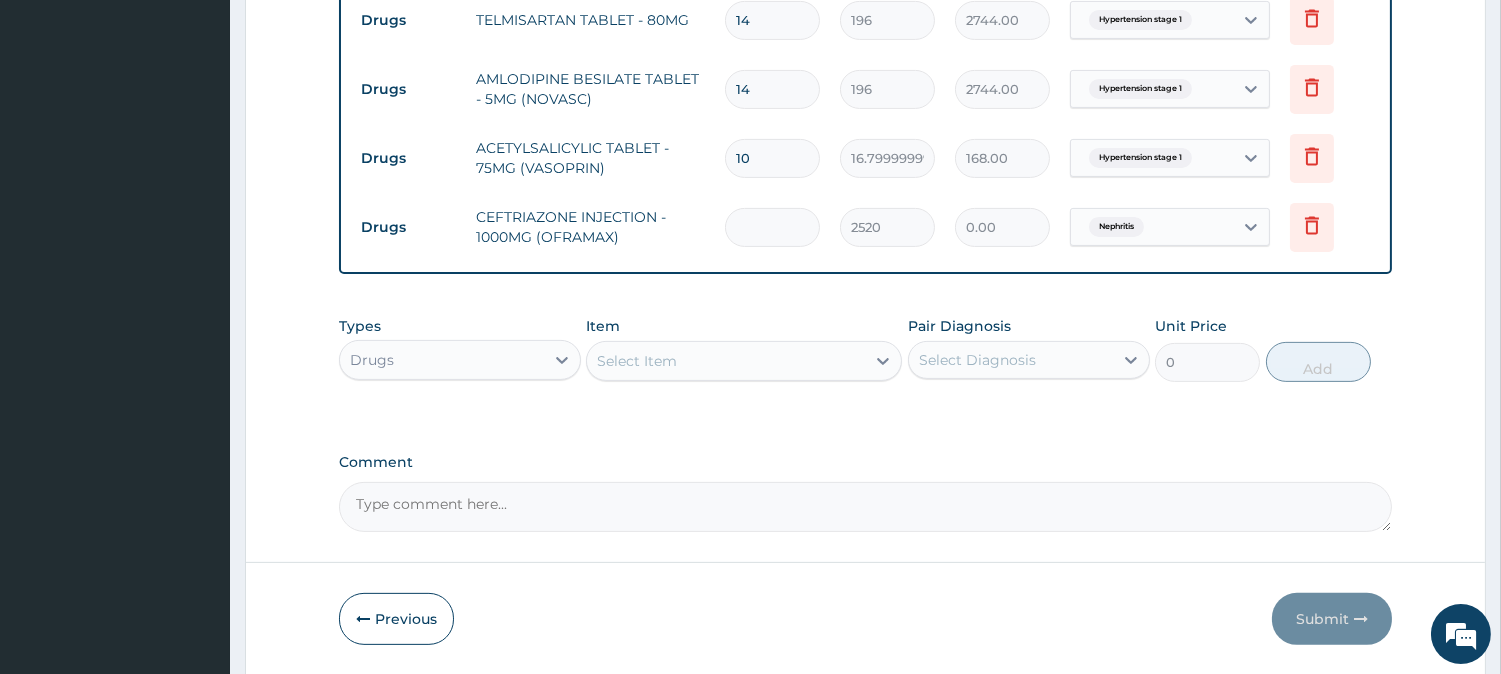 type on "6" 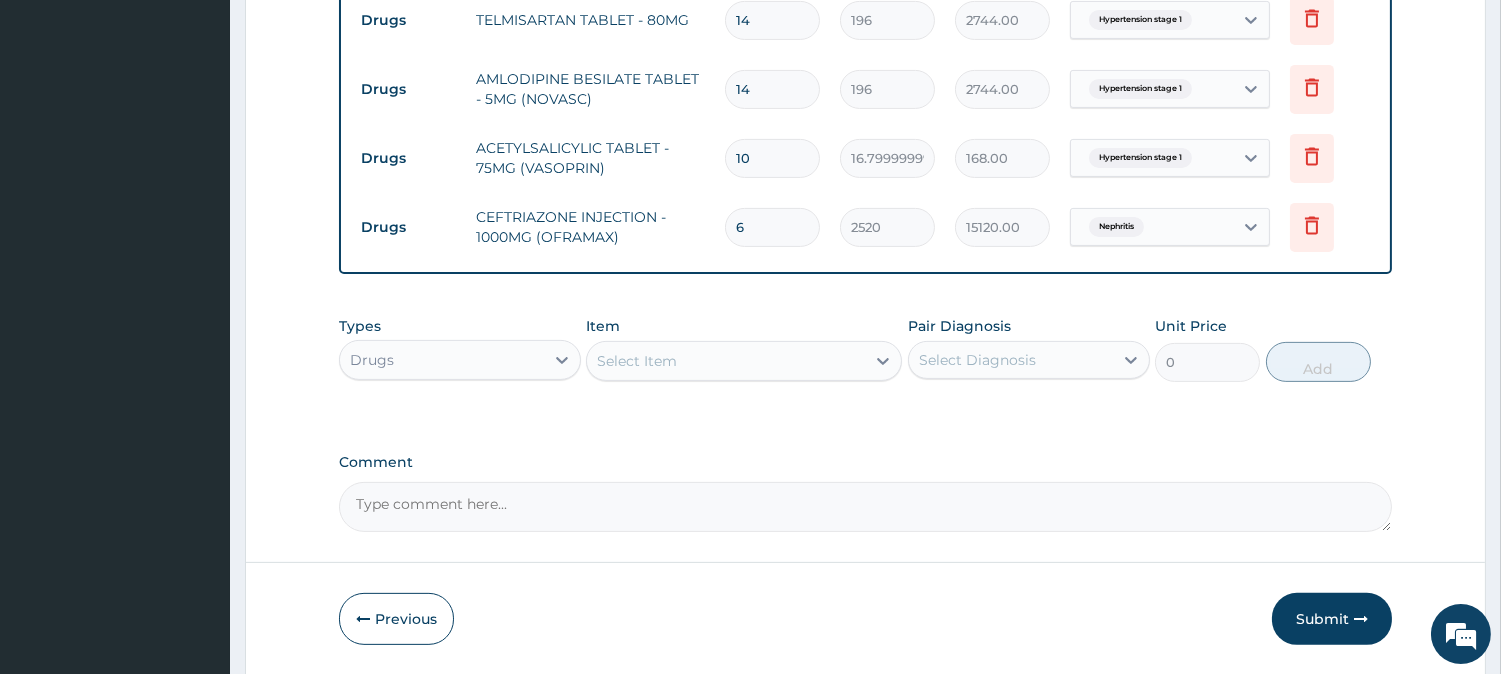 type on "6" 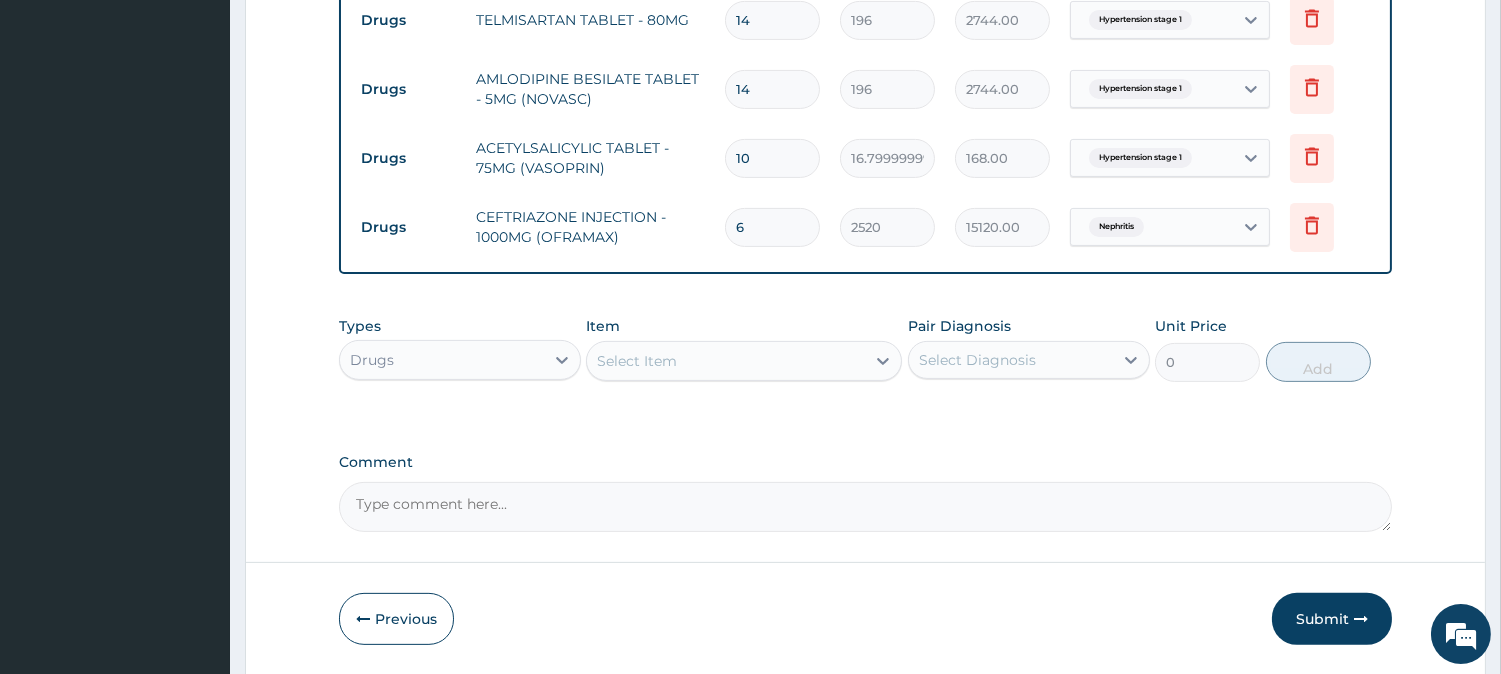 click on "Select Item" at bounding box center [637, 361] 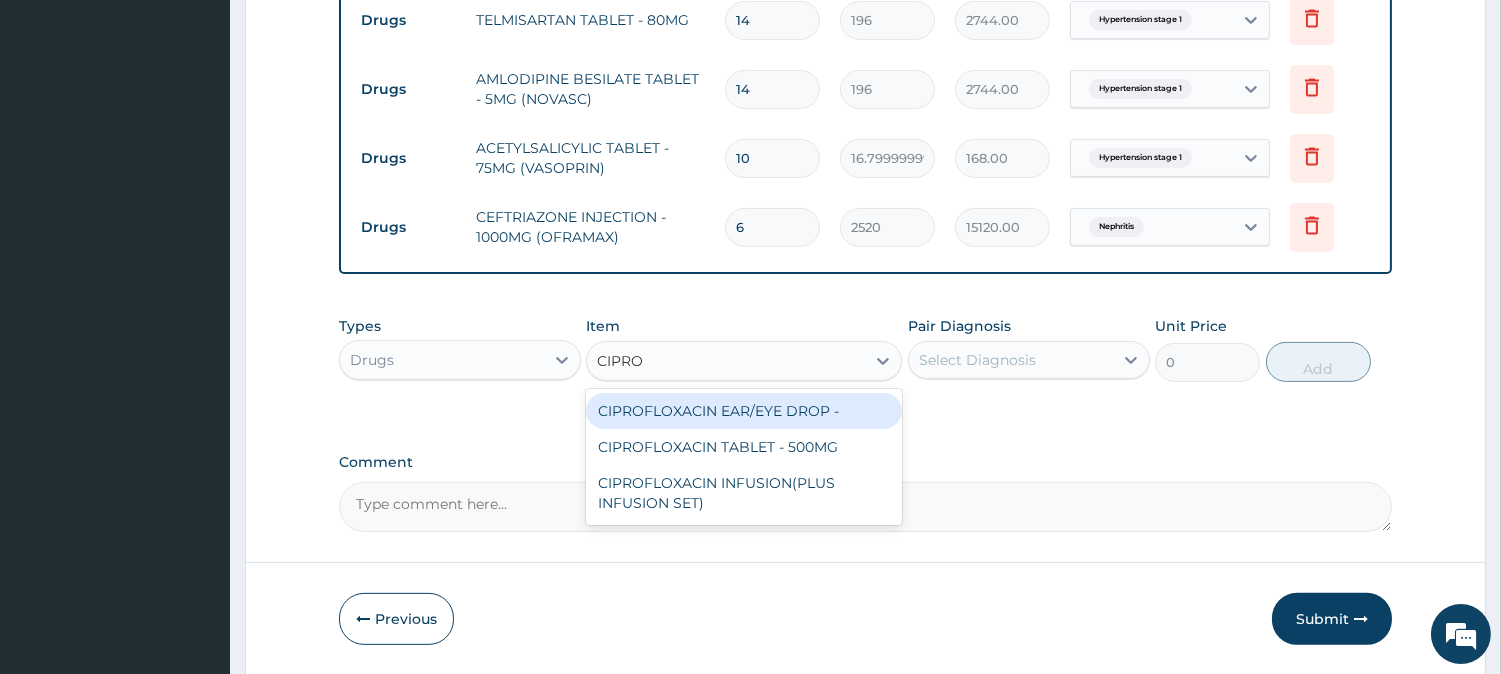 type on "CIPROF" 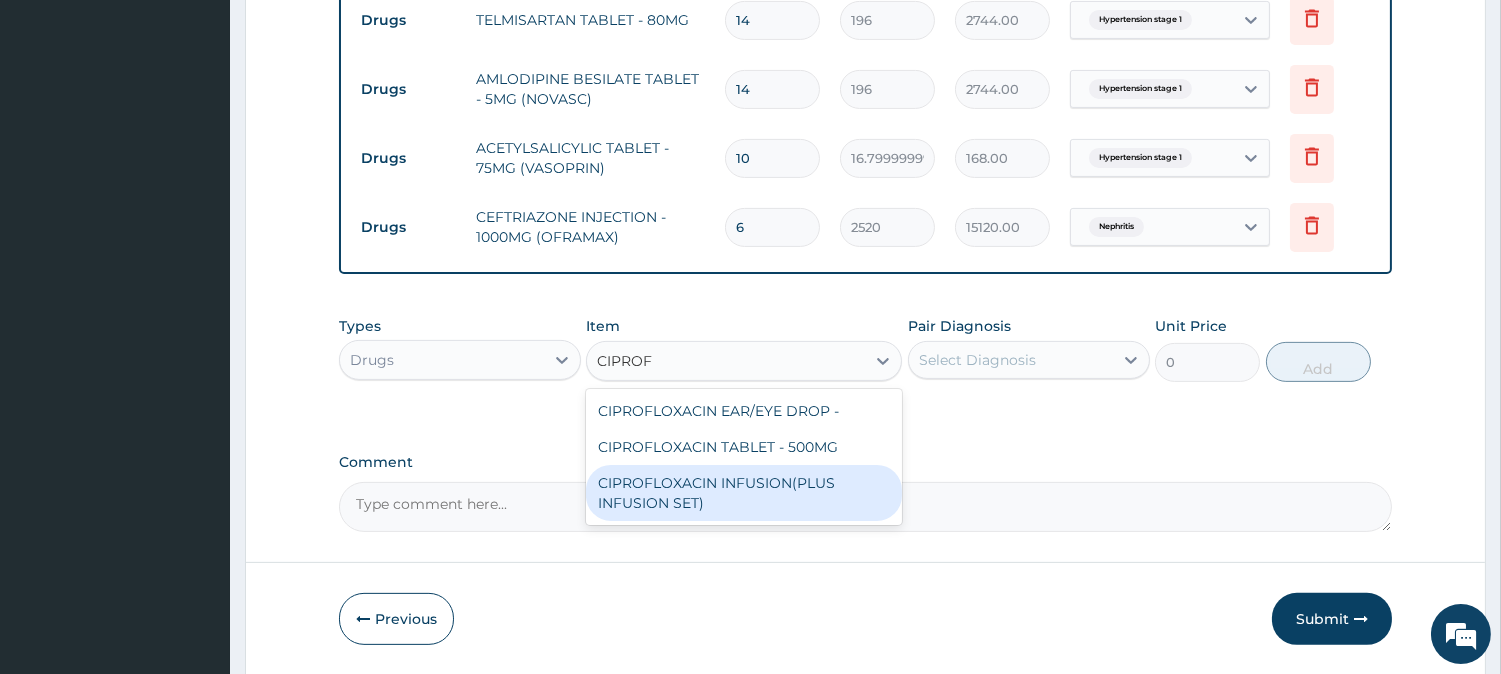 click on "CIPROFLOXACIN INFUSION(PLUS INFUSION SET)" at bounding box center [744, 493] 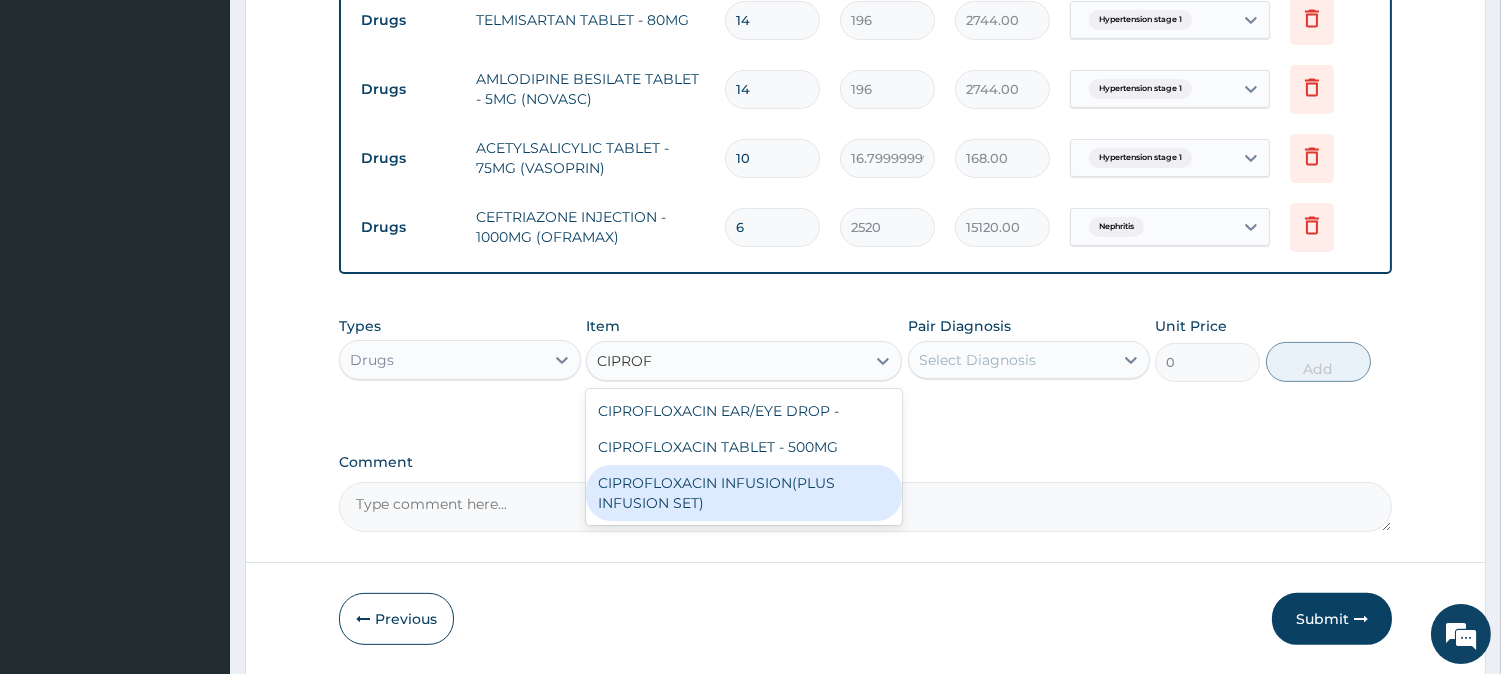 type 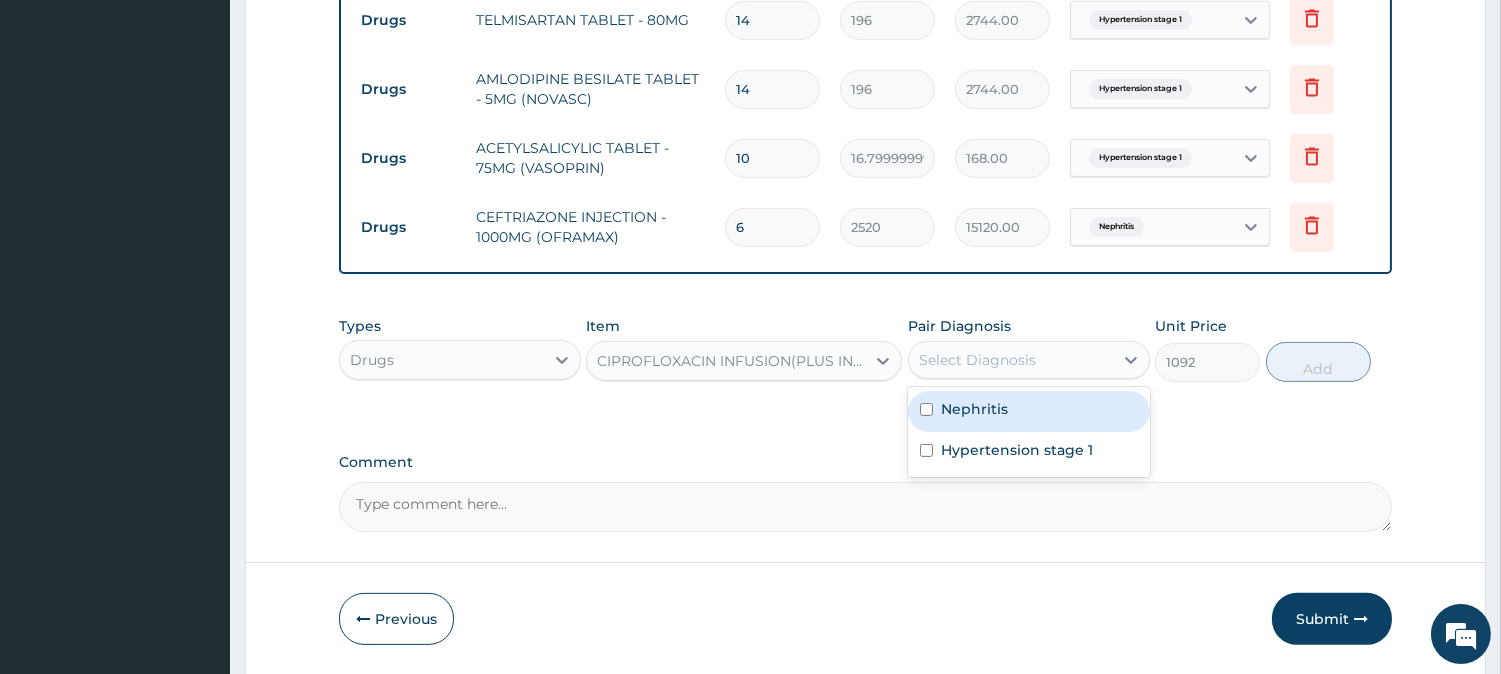 click on "Select Diagnosis" at bounding box center [1011, 360] 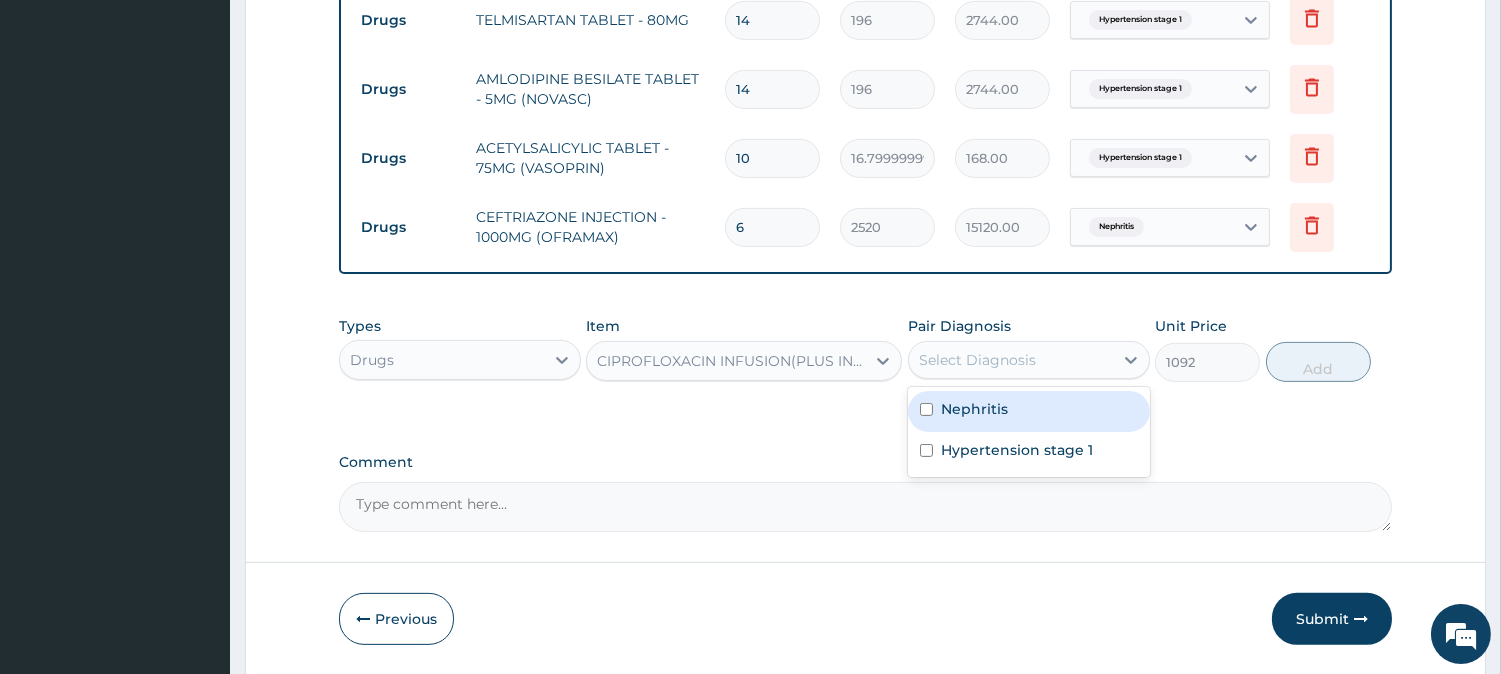 click on "Nephritis" at bounding box center (1029, 411) 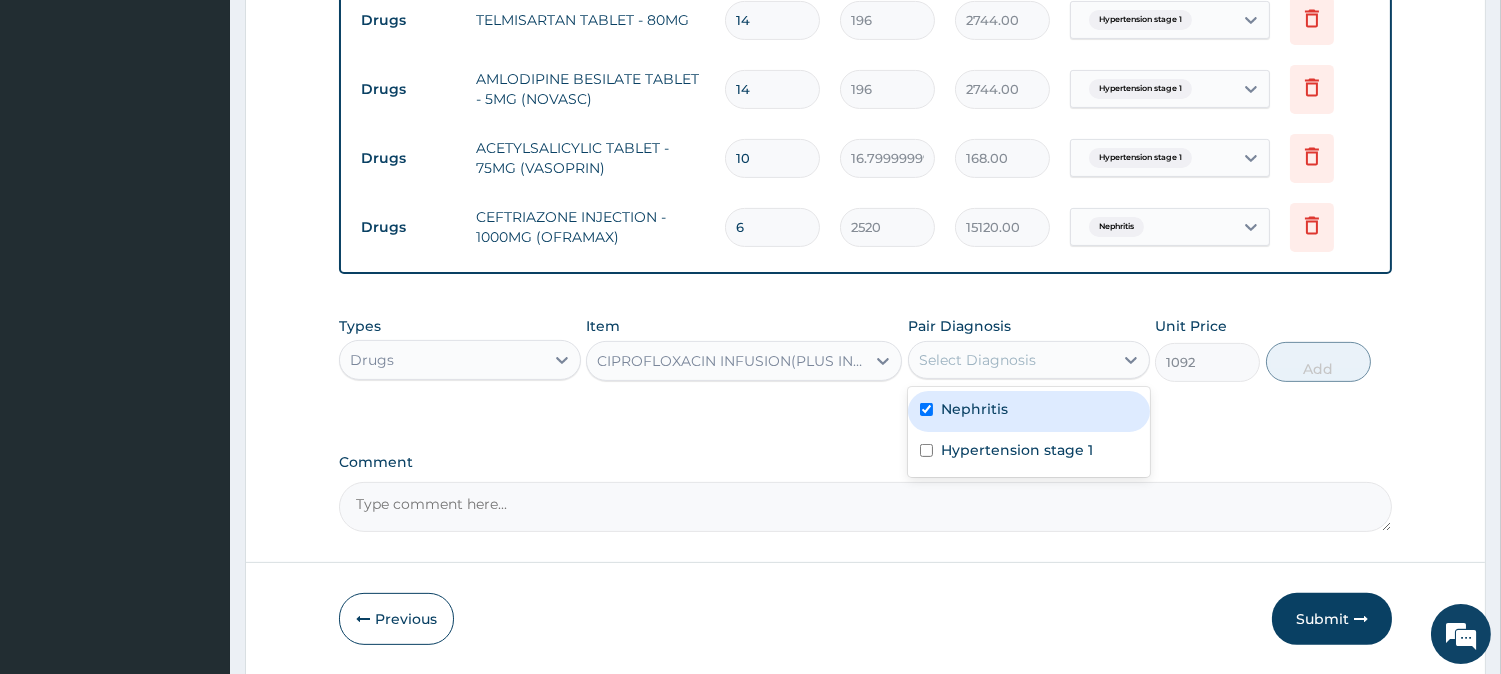 checkbox on "true" 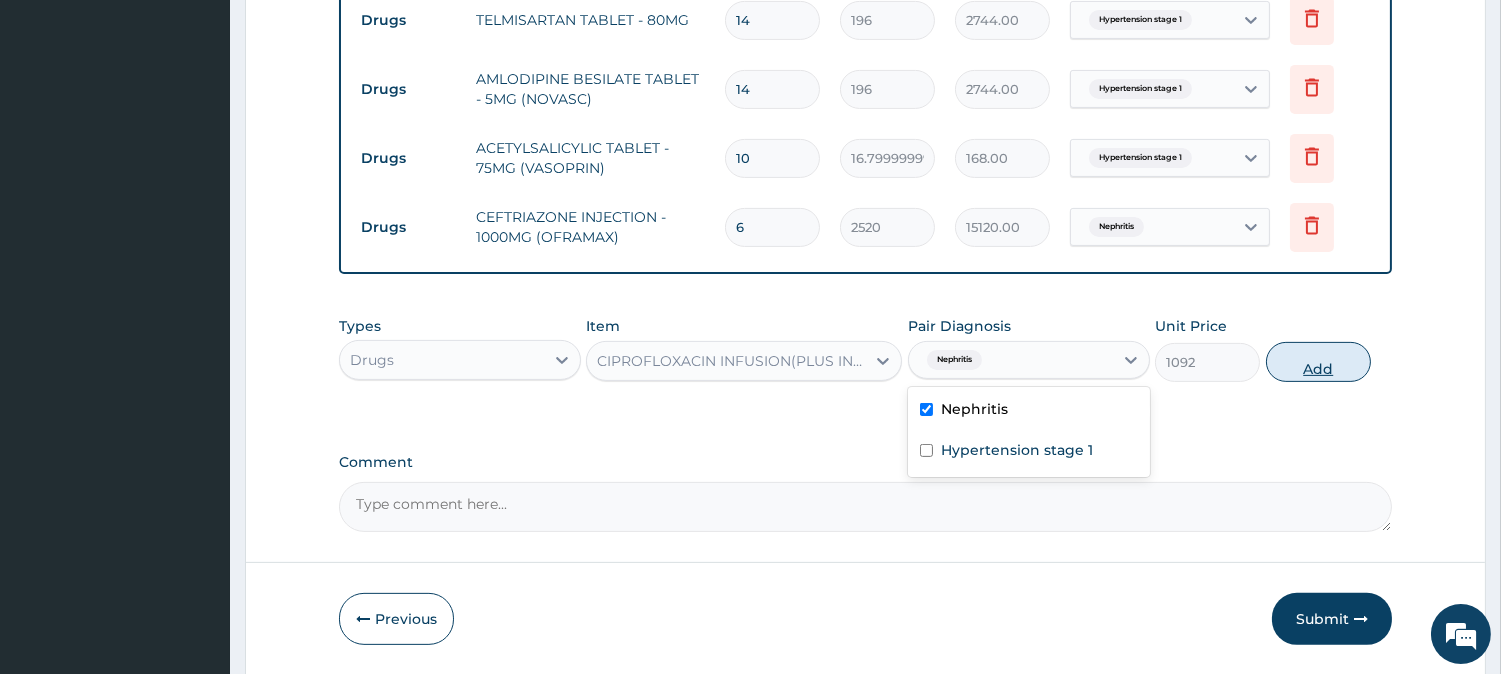 click on "Add" at bounding box center [1318, 362] 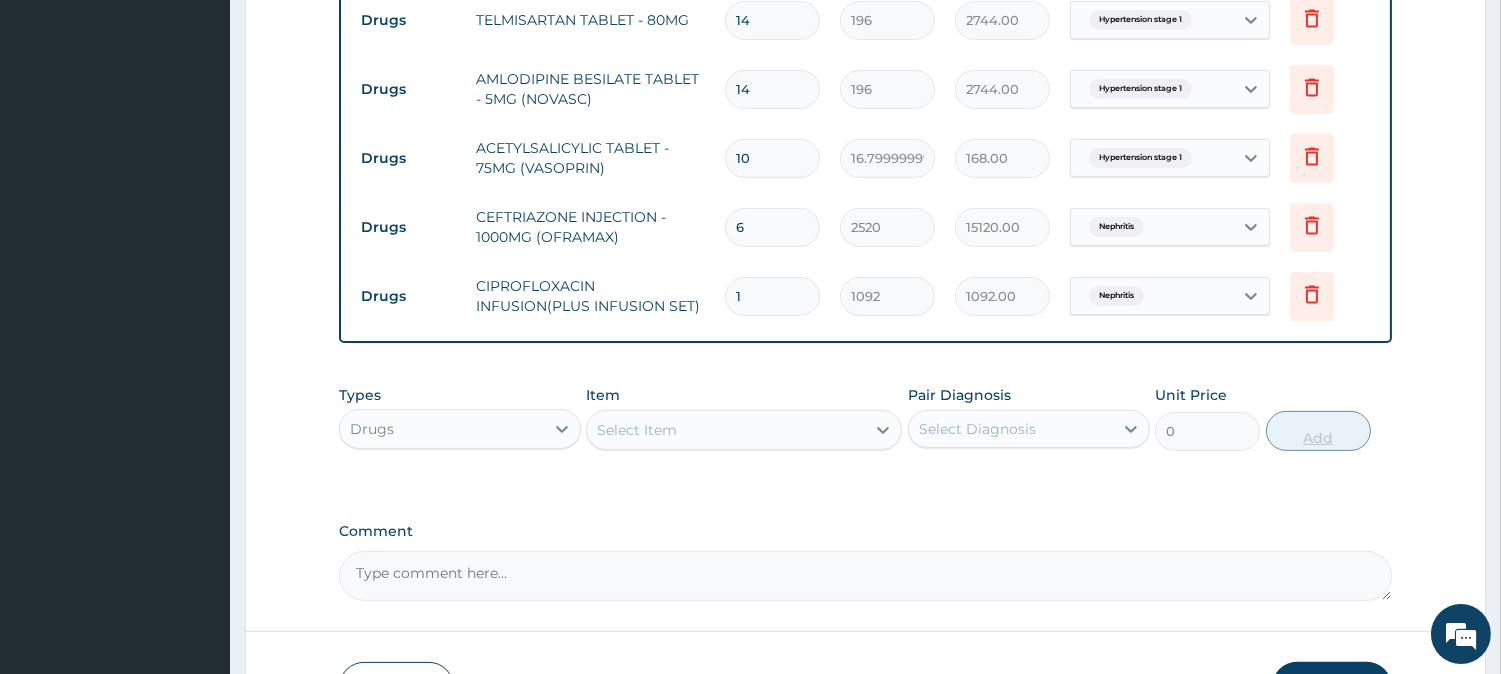 type 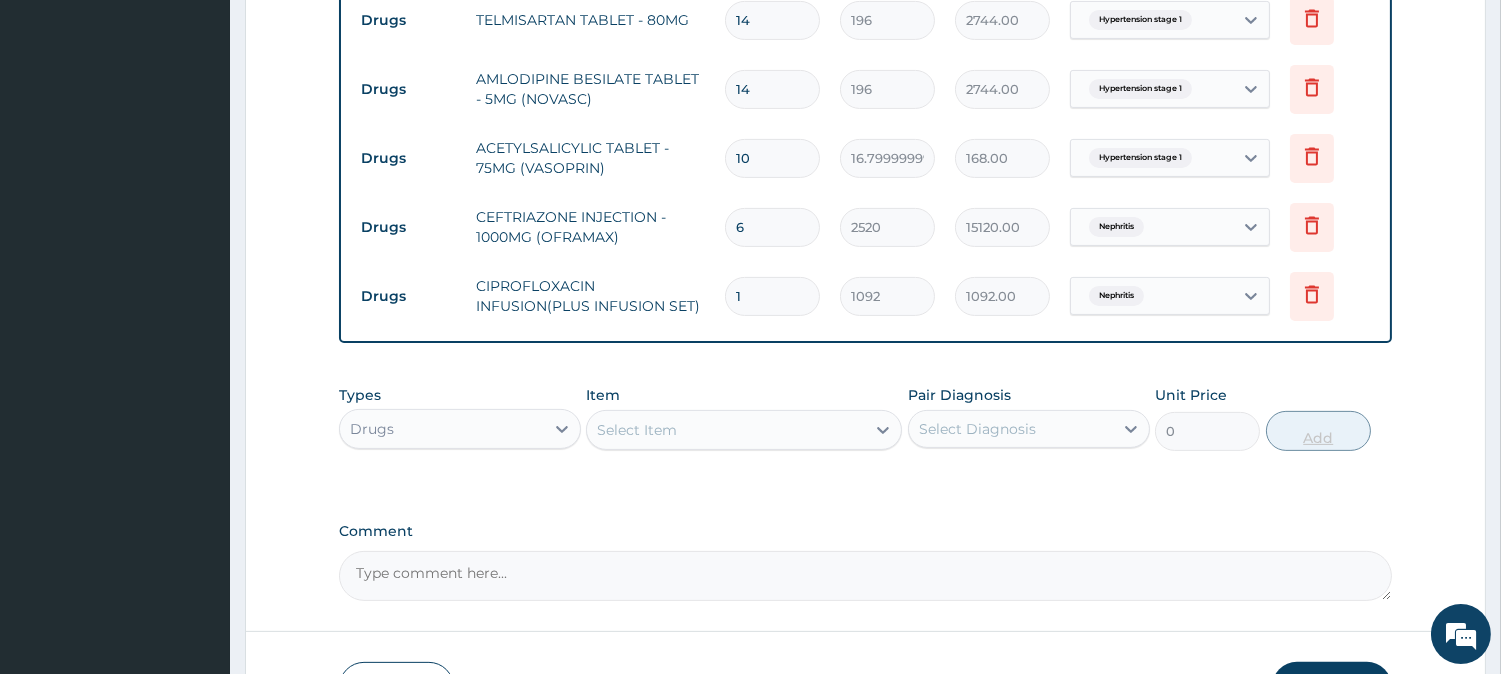 type on "0.00" 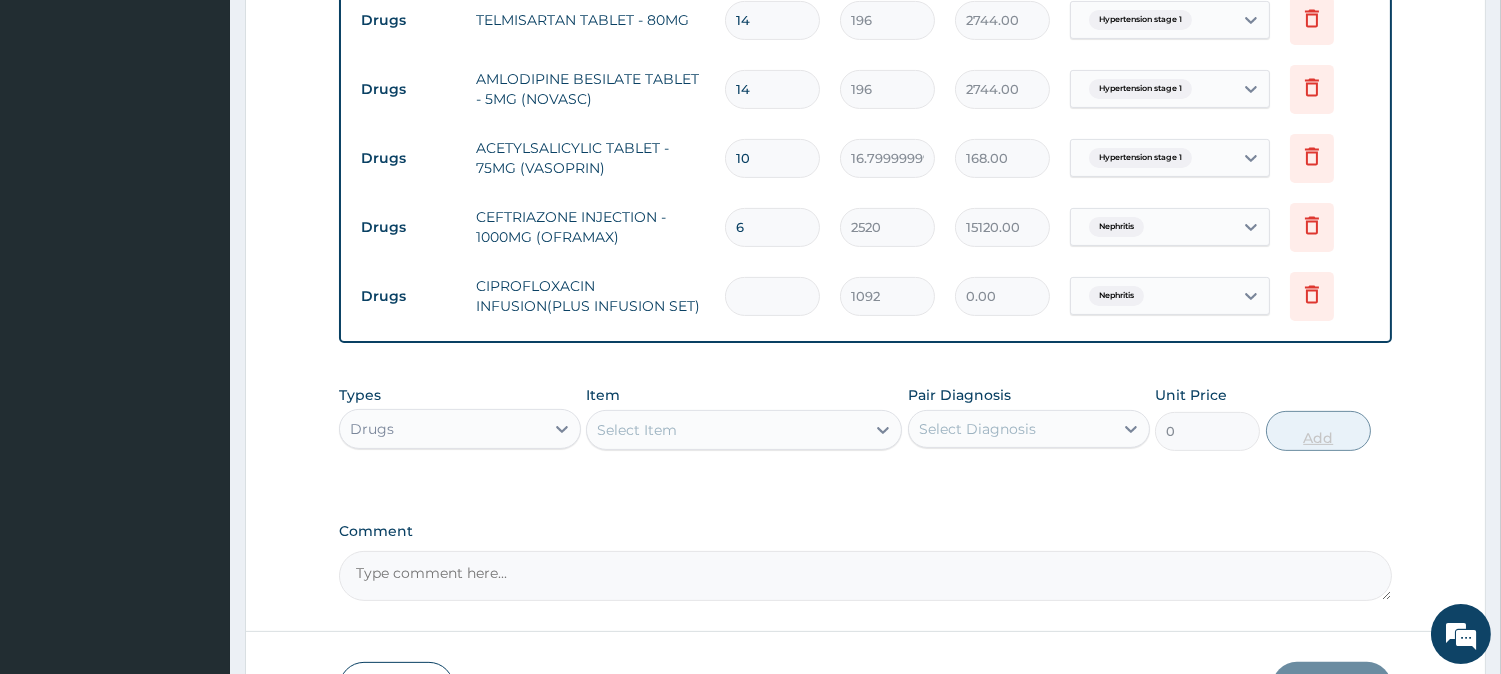 type on "4" 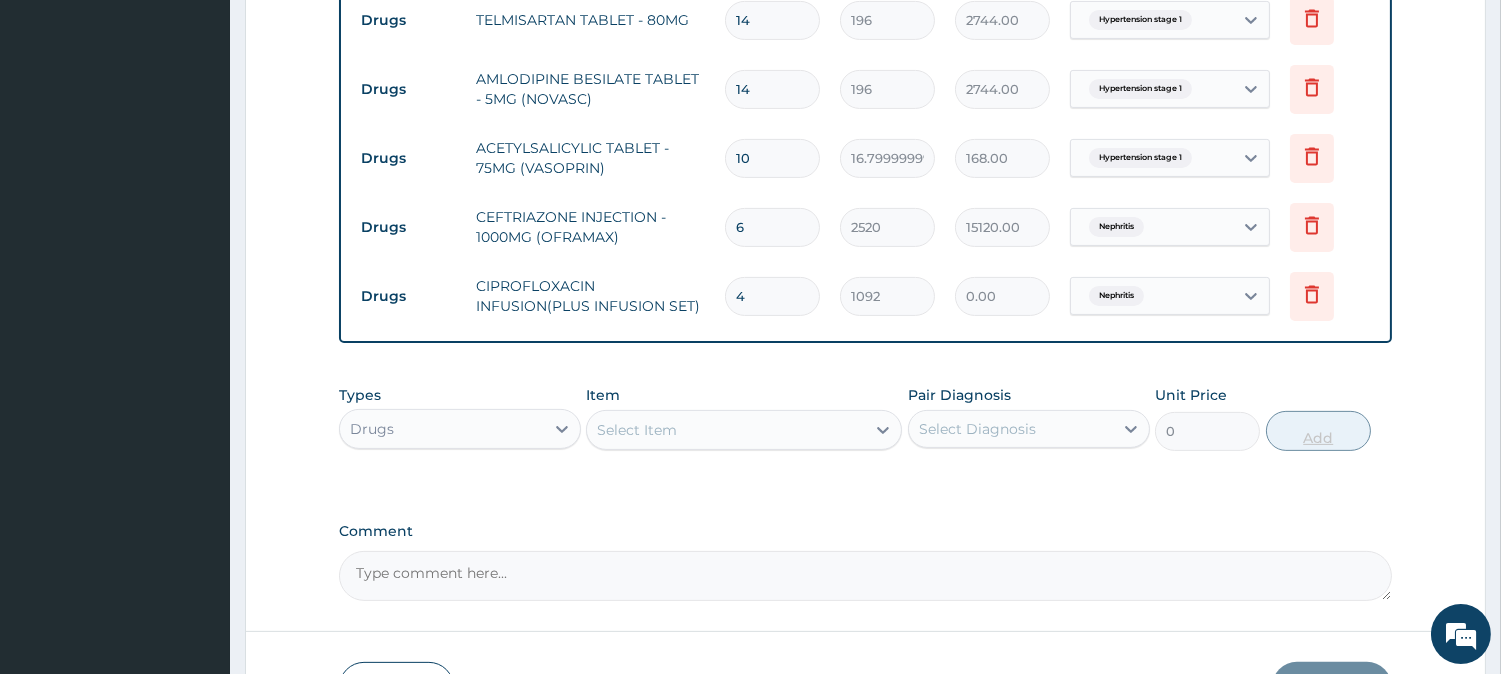 type on "4368.00" 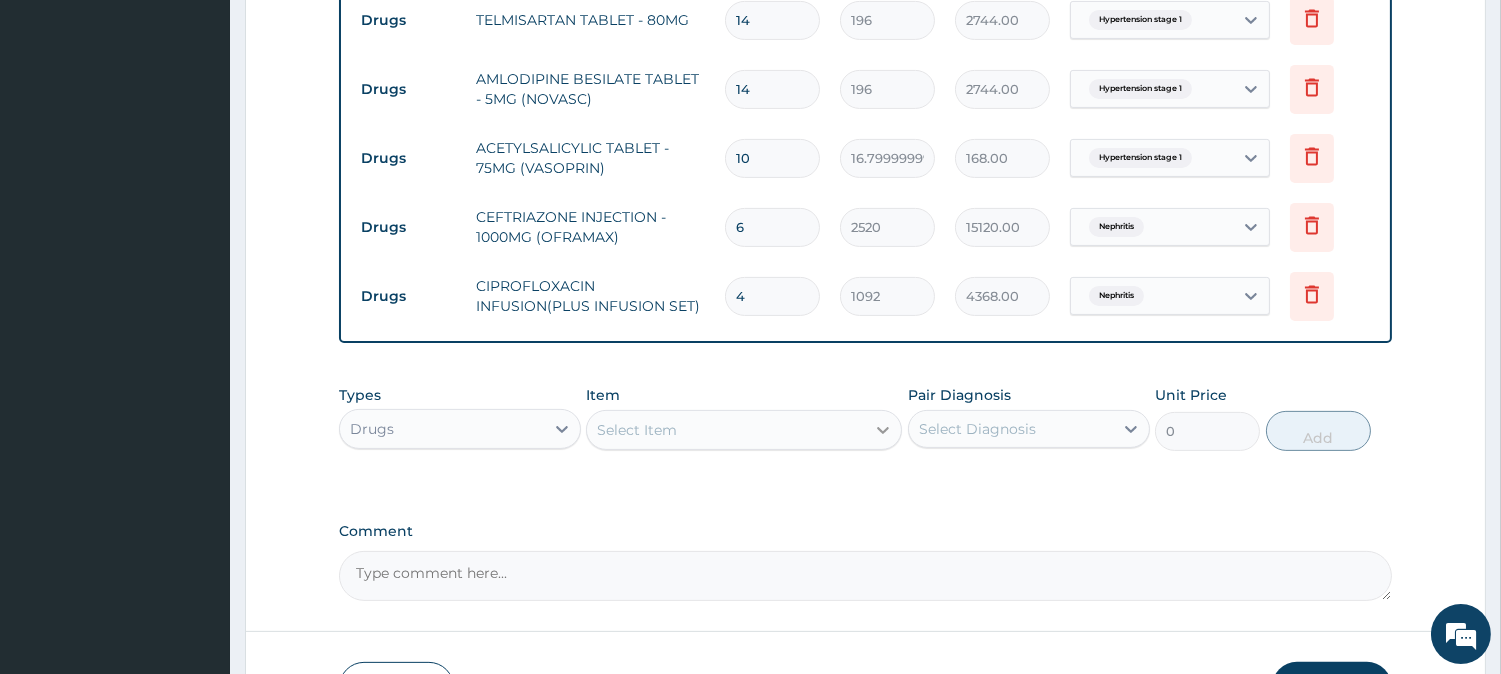 type on "4" 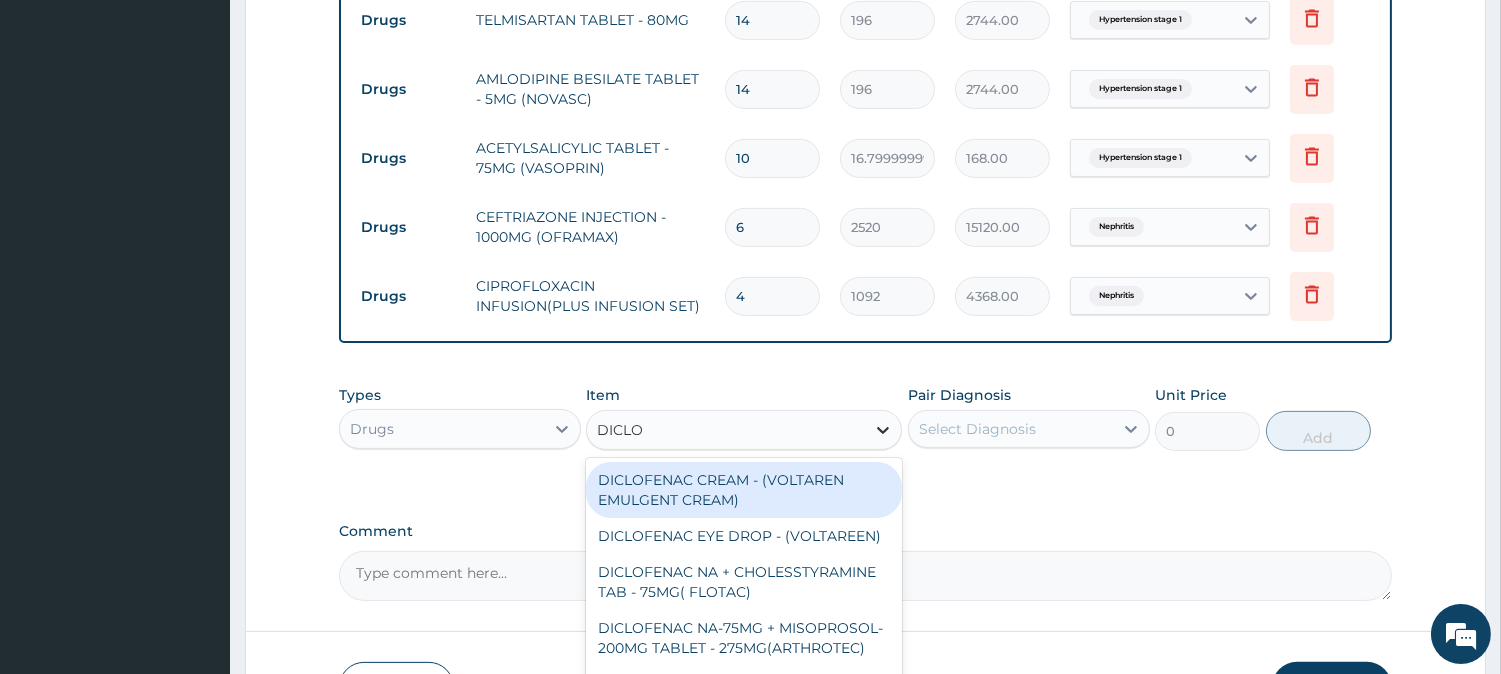 type on "DICLOF" 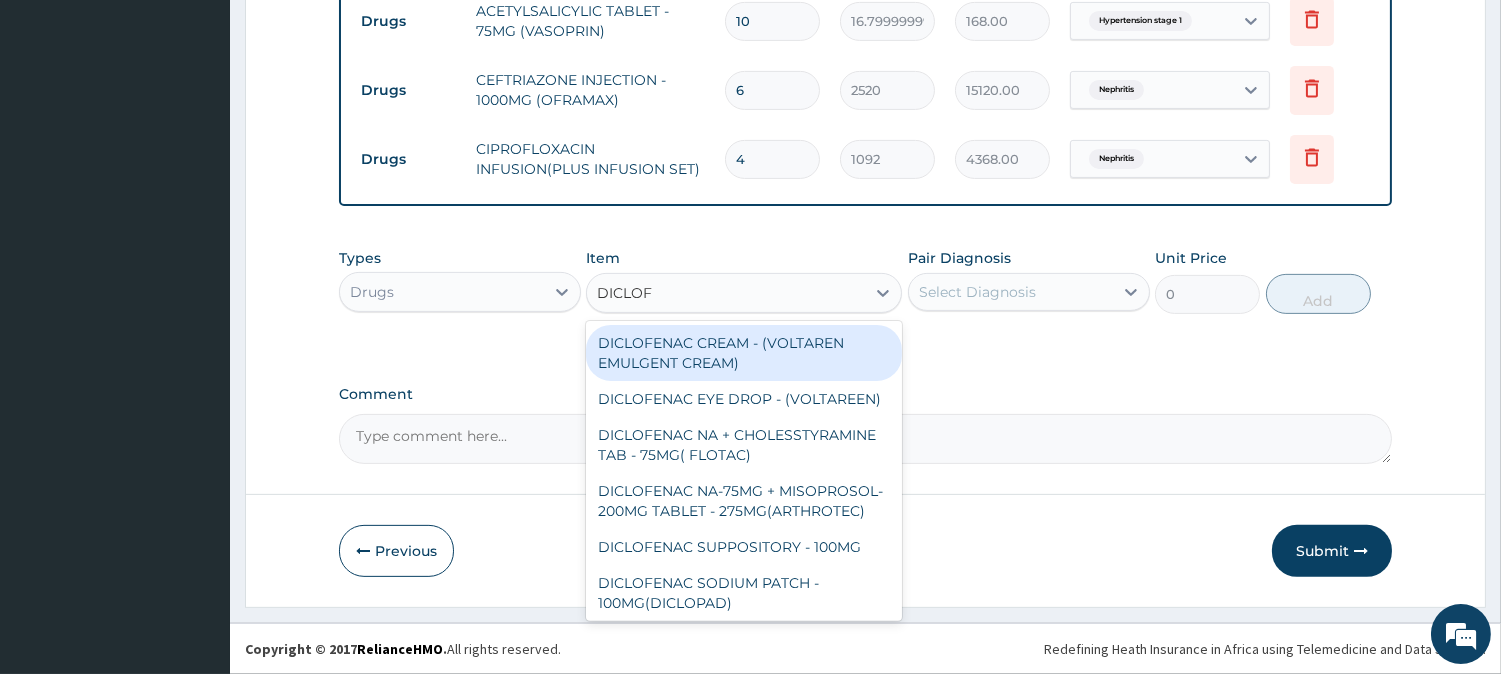 scroll, scrollTop: 1296, scrollLeft: 0, axis: vertical 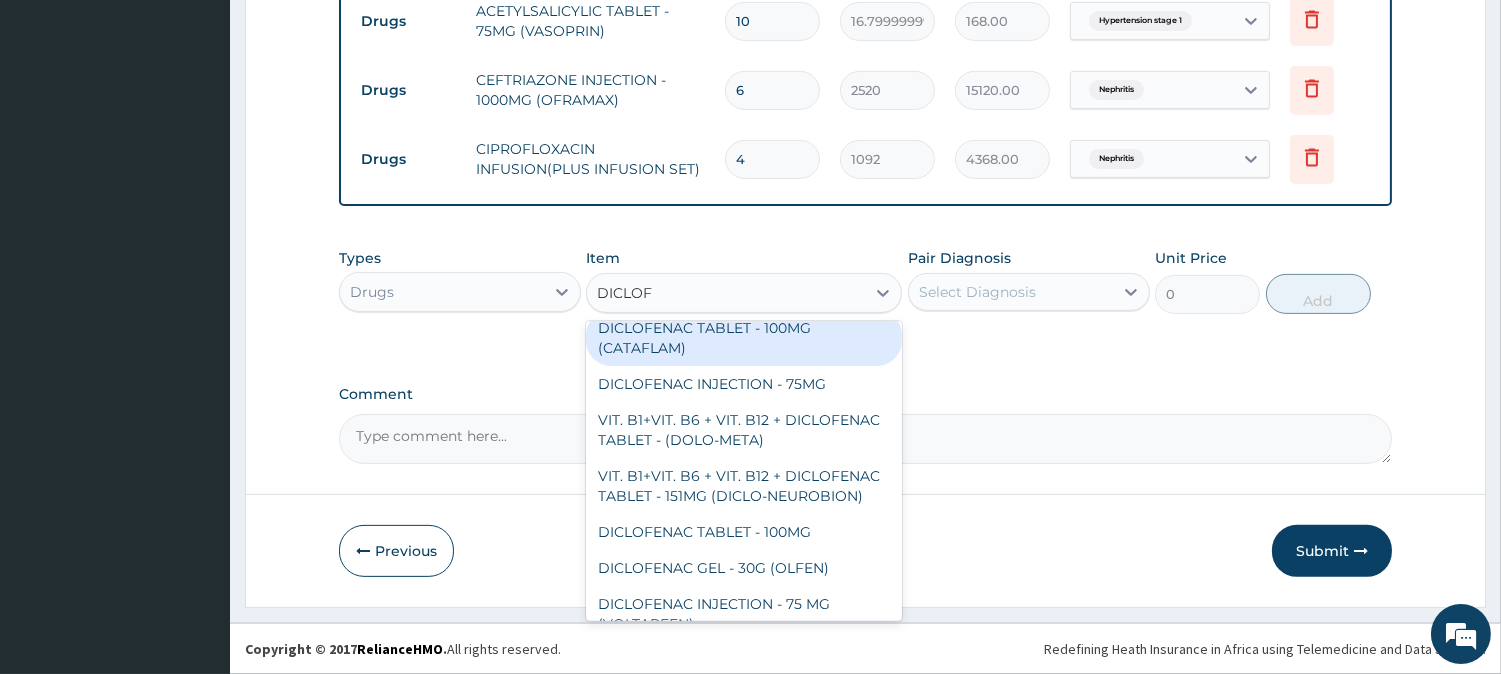 click on "DICLOFENAC TABLET - 100MG (CATAFLAM)" at bounding box center (744, 338) 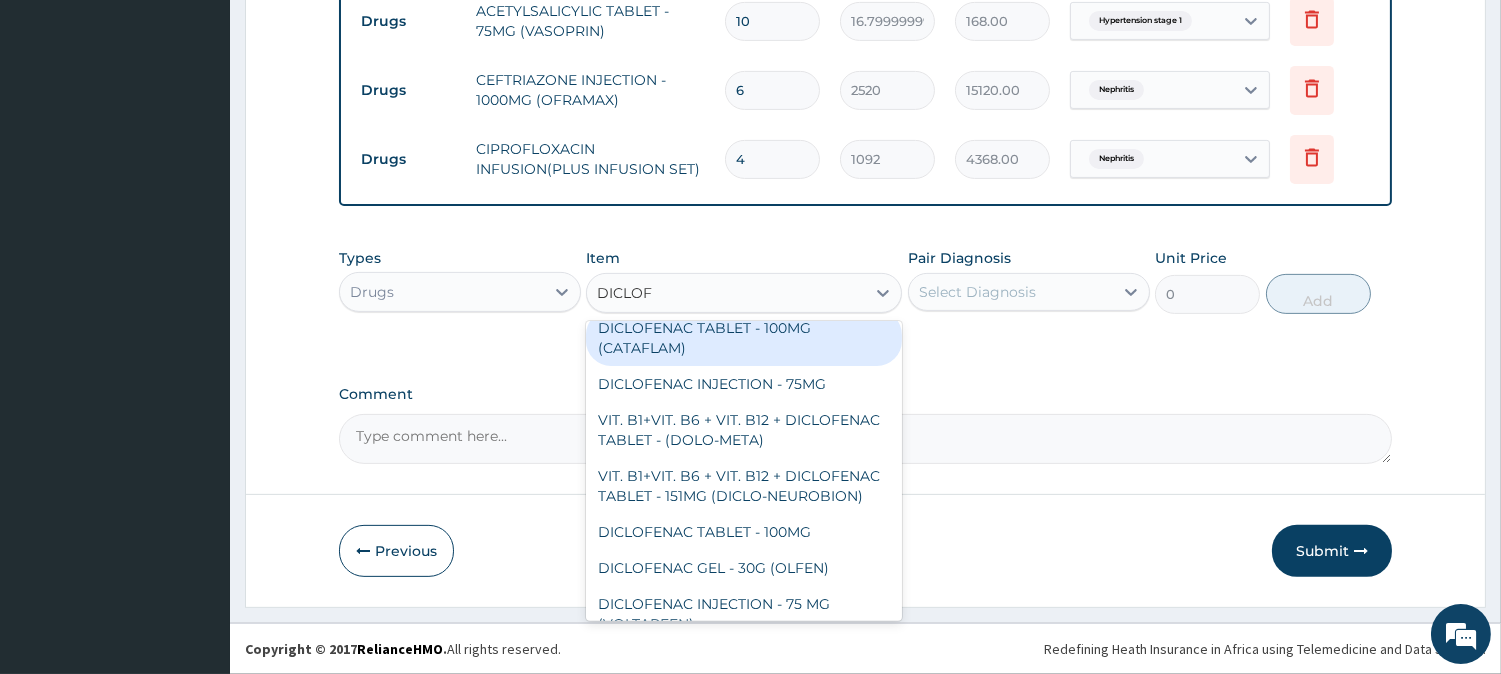 type 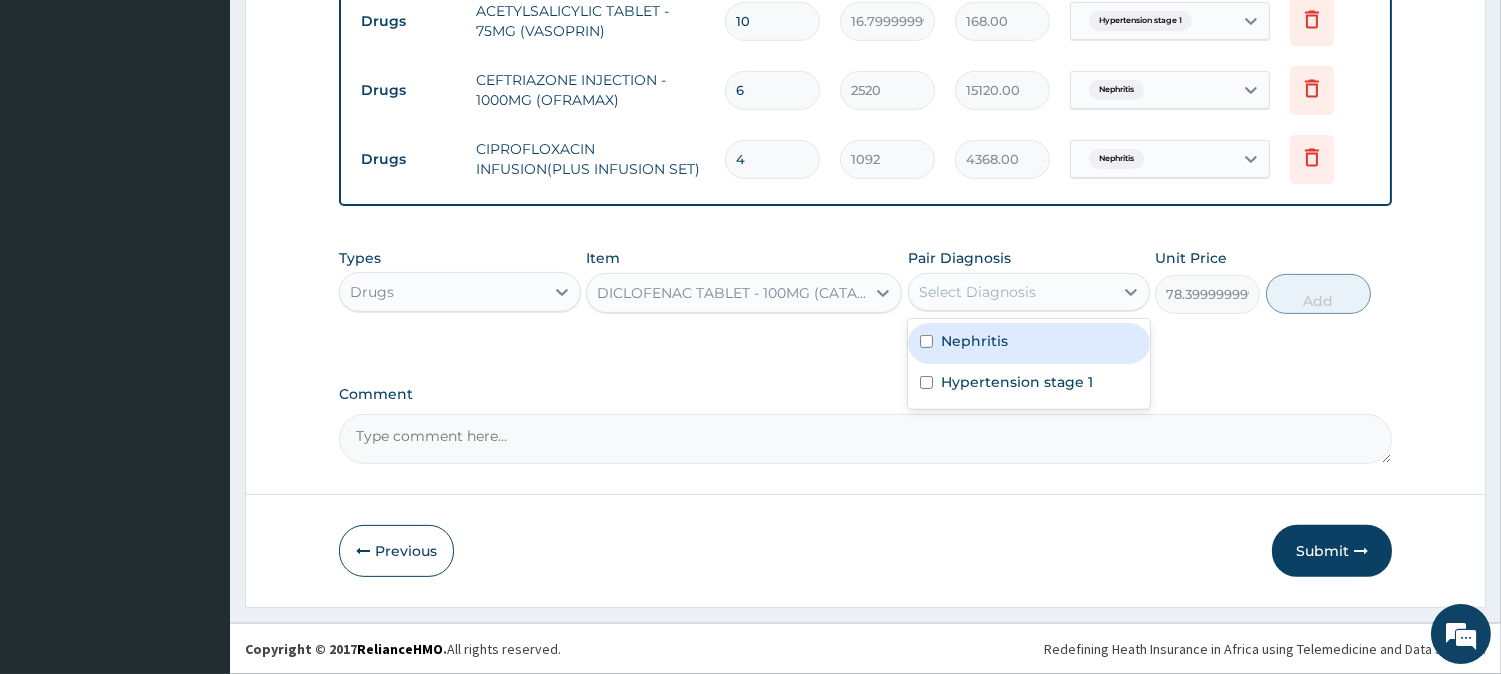click on "Select Diagnosis" at bounding box center (1011, 292) 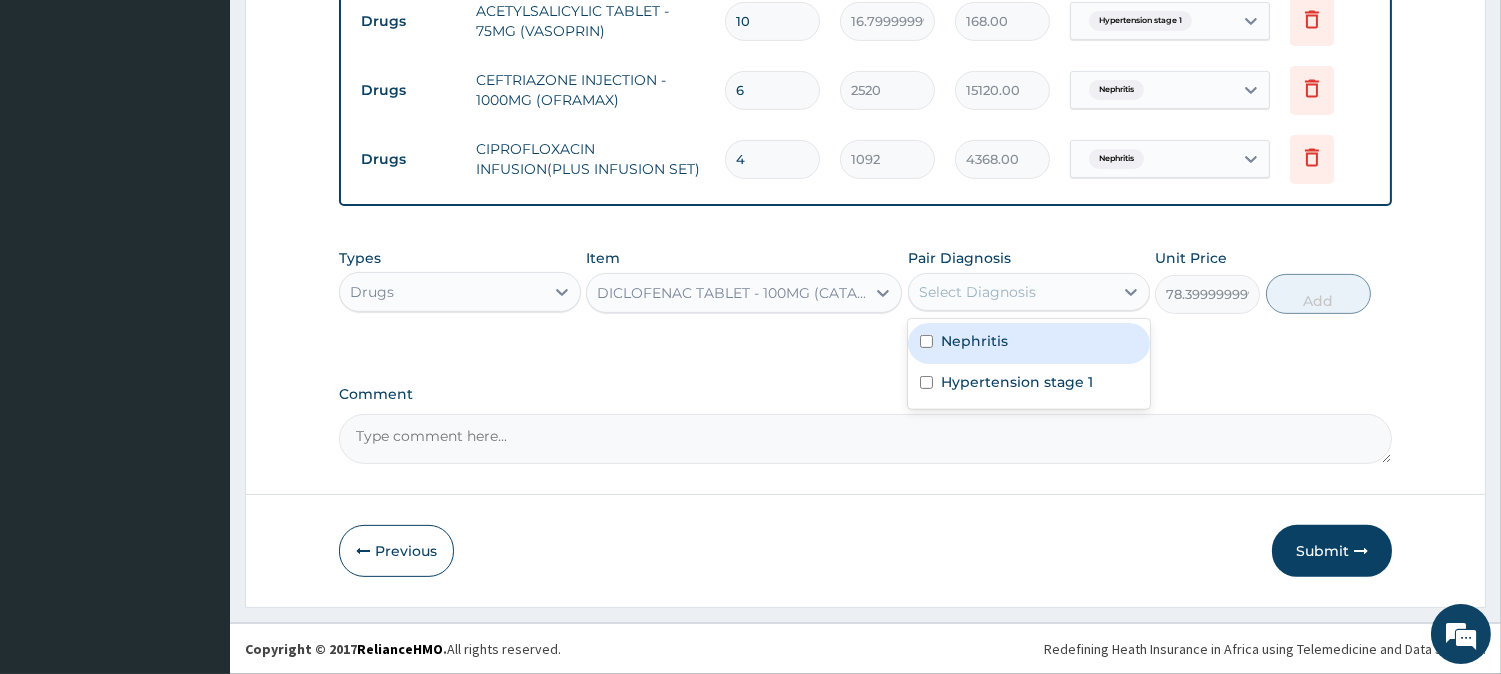 click on "Nephritis" at bounding box center (1029, 343) 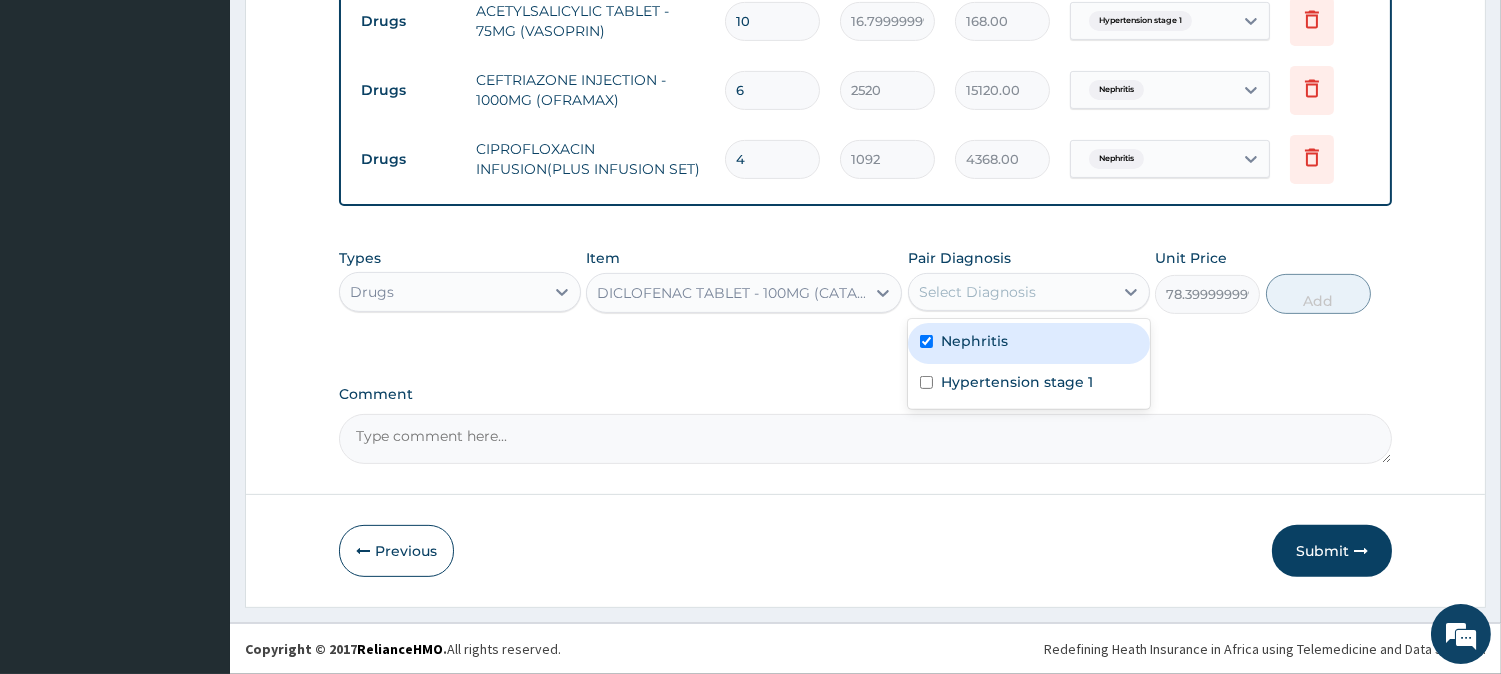checkbox on "true" 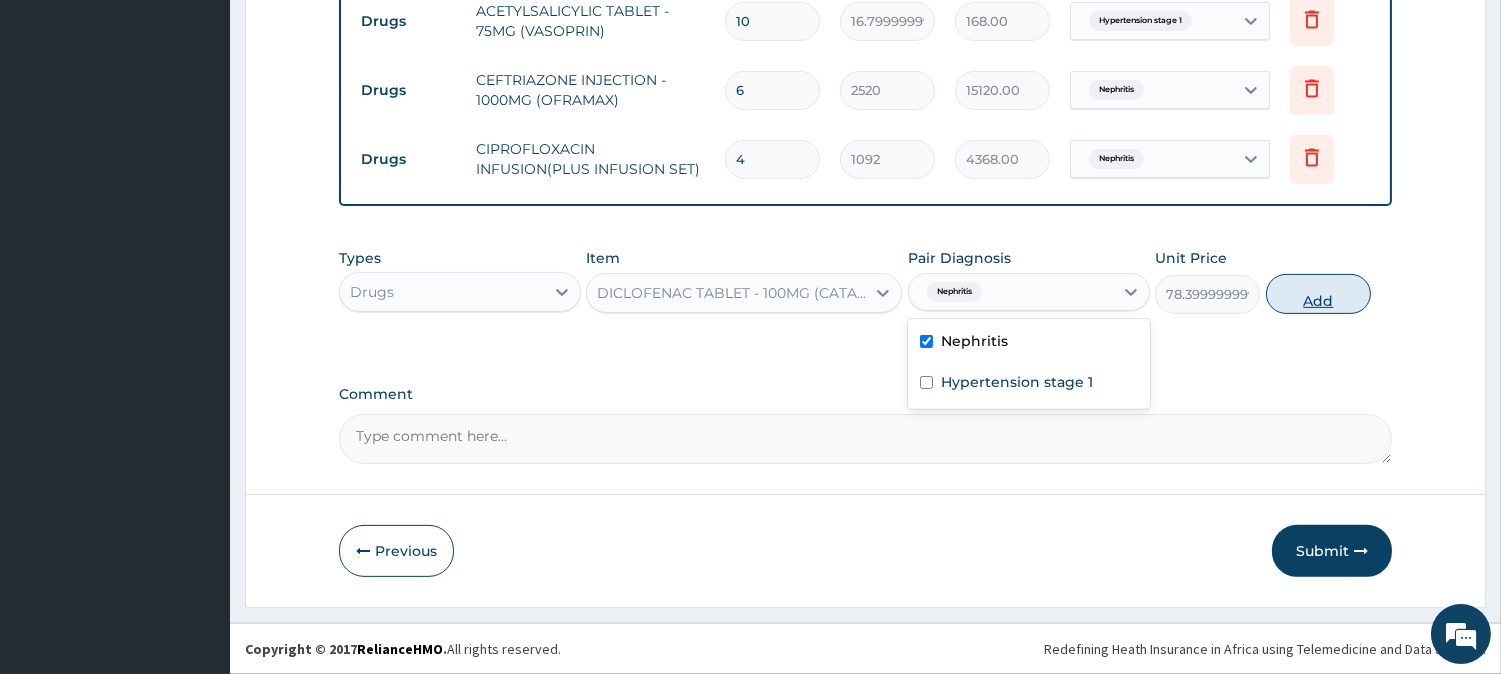 click on "Add" at bounding box center [1318, 294] 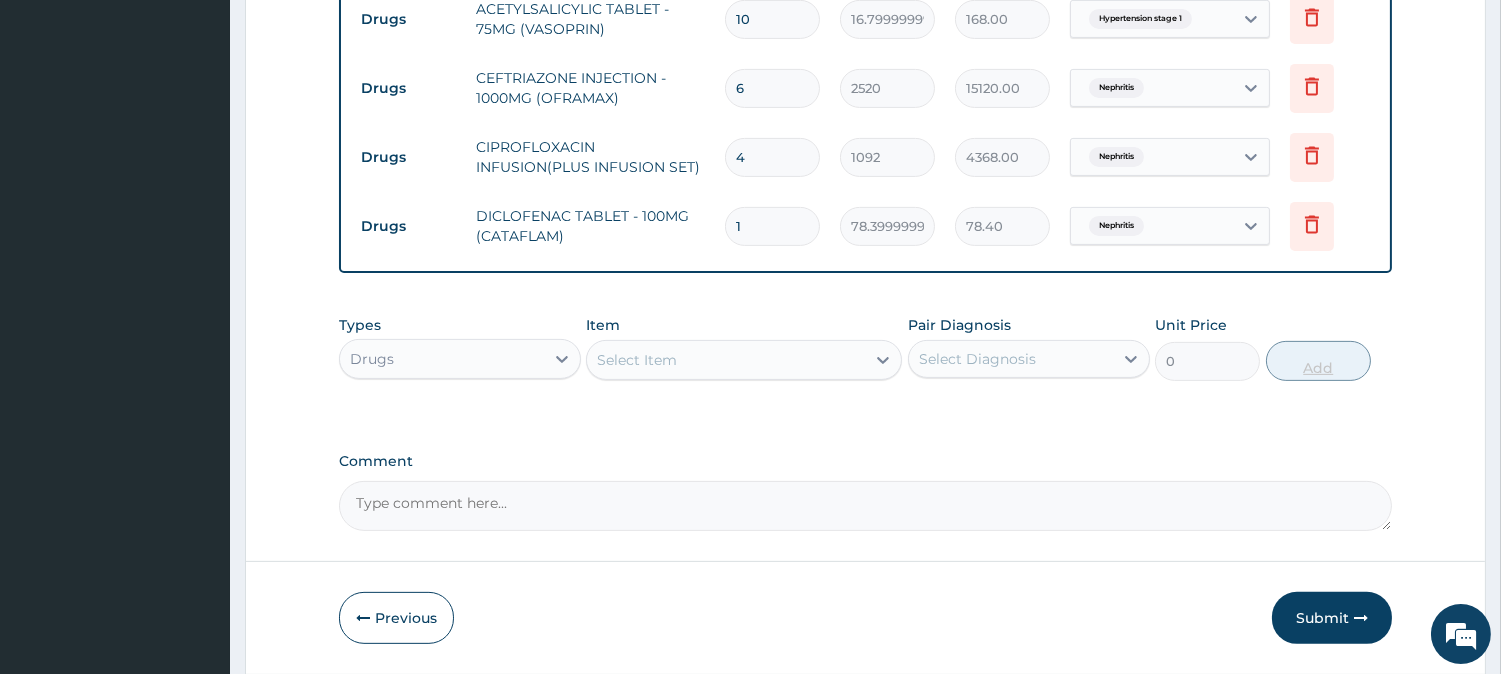 type on "10" 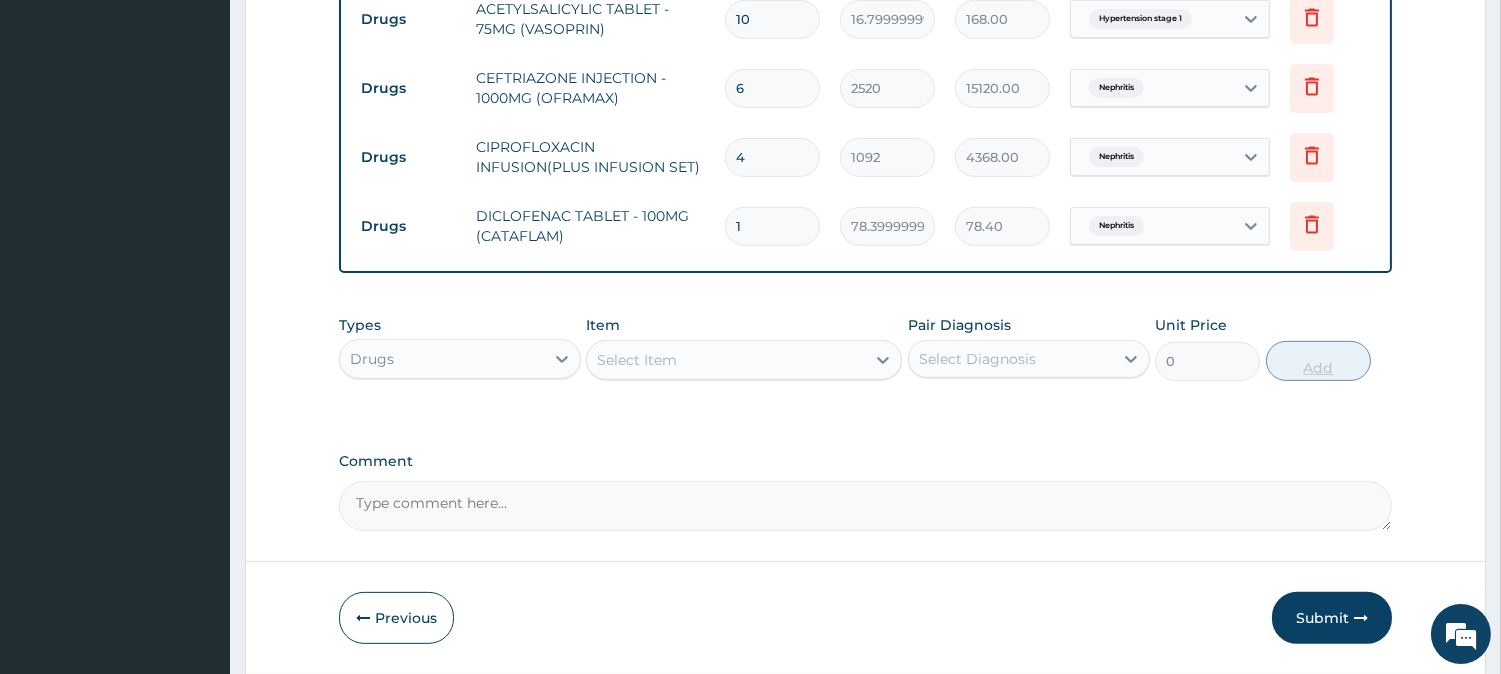 type on "784.00" 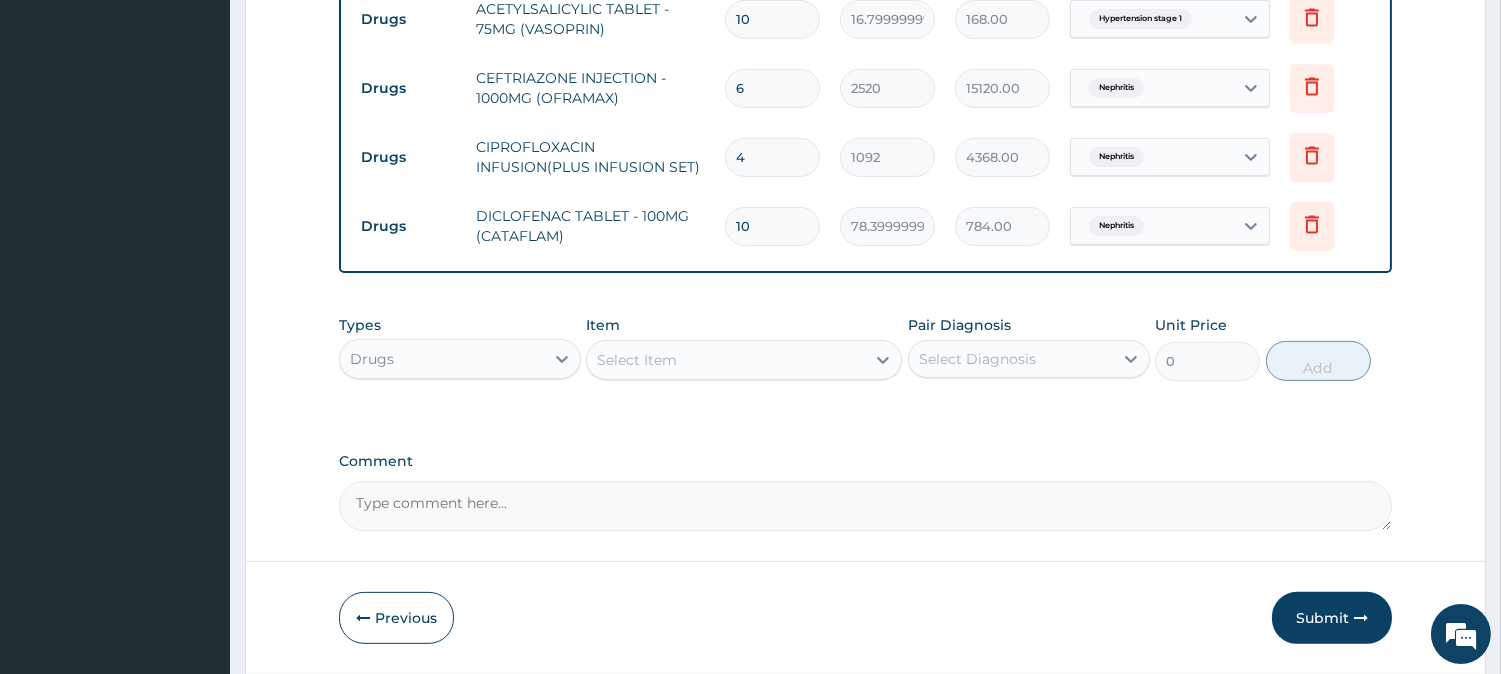 type on "10" 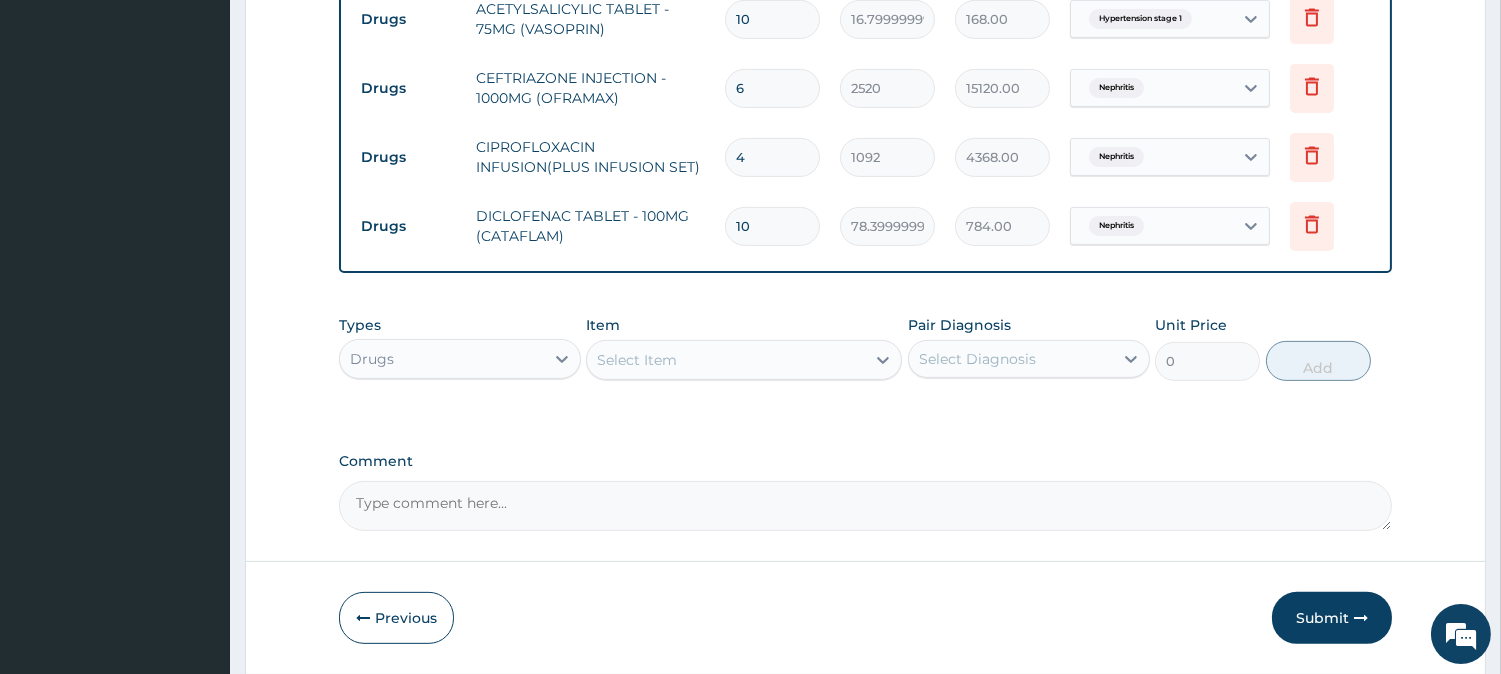 click on "Select Item" at bounding box center (637, 360) 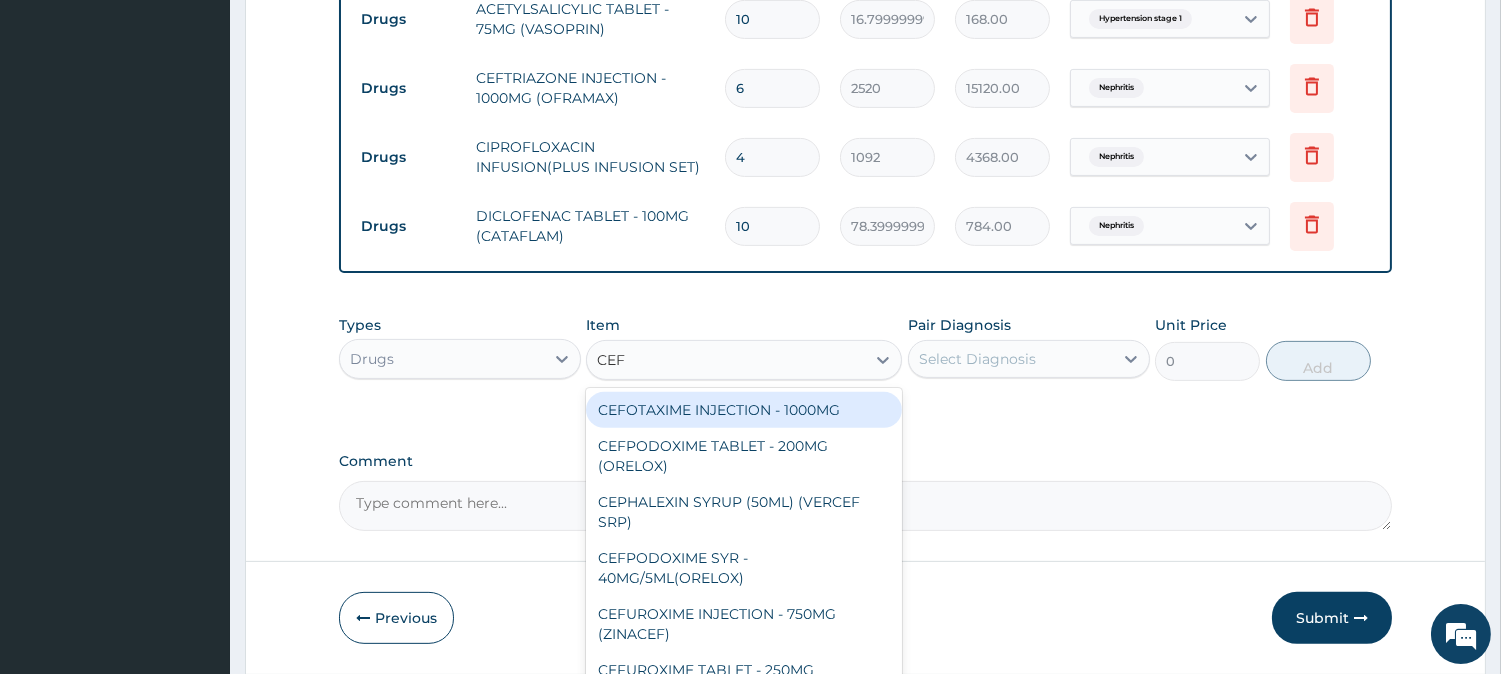 type on "CEFI" 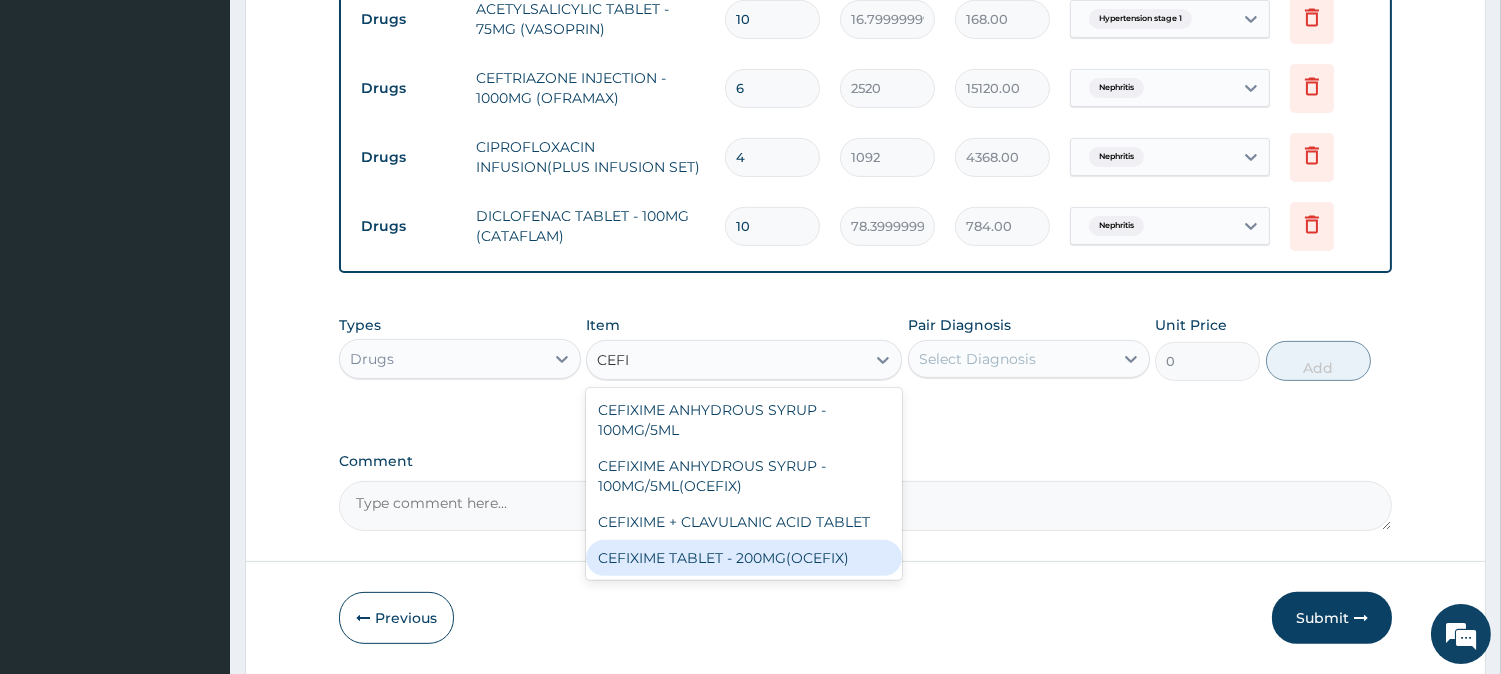 click on "CEFIXIME TABLET - 200MG(OCEFIX)" at bounding box center [744, 558] 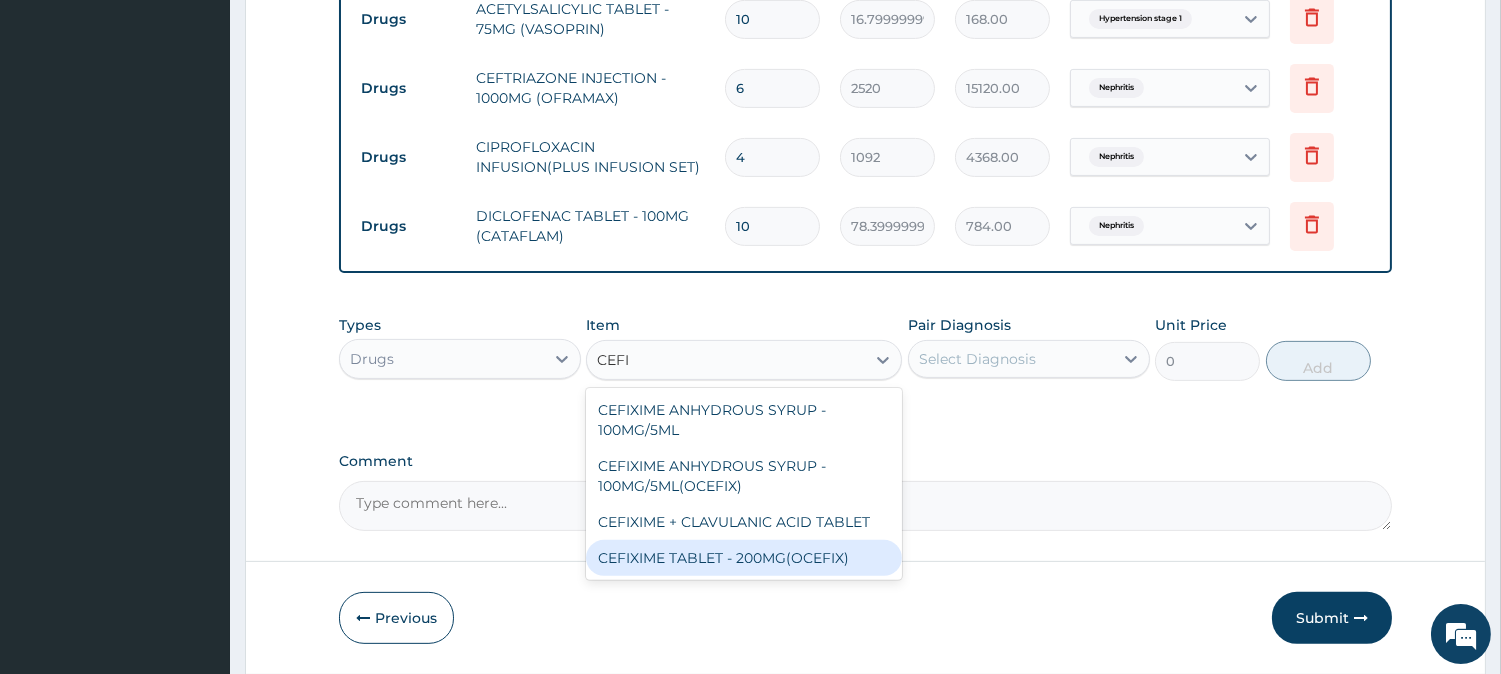 type 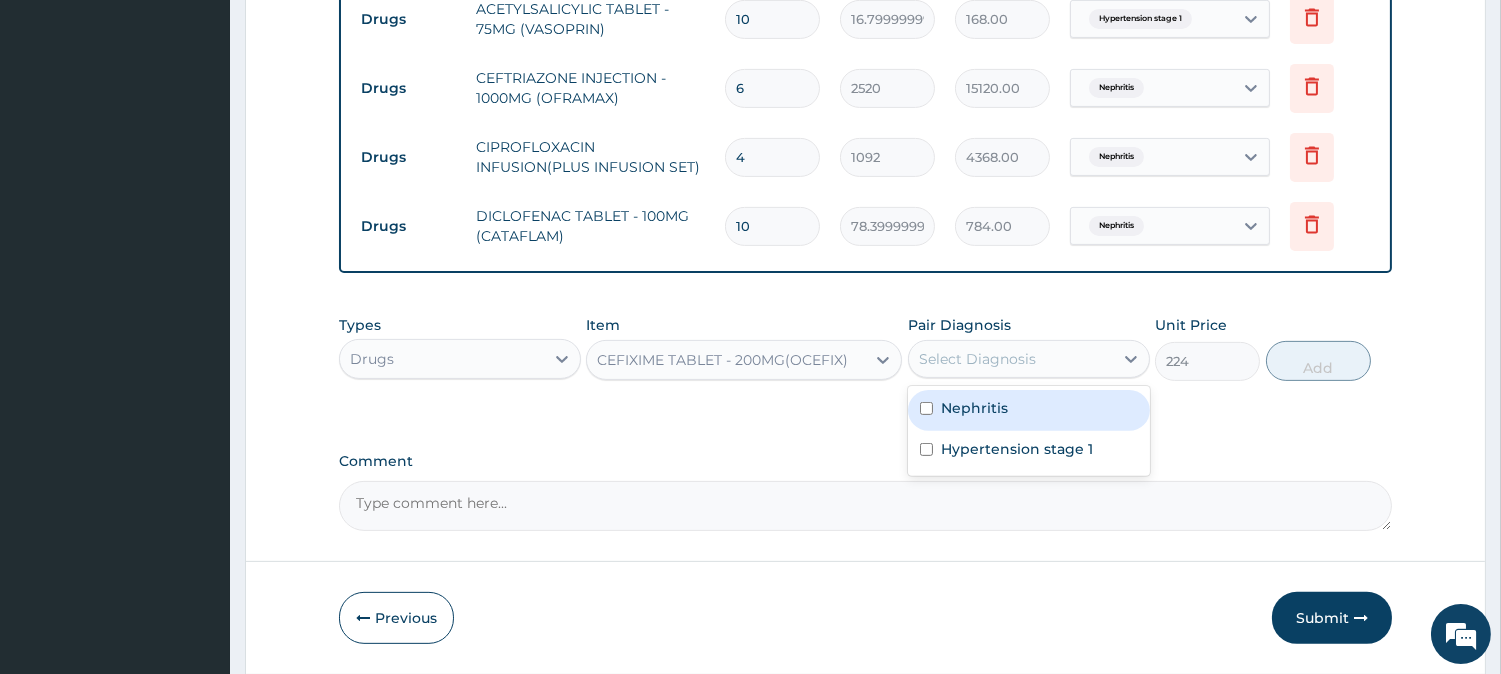 click on "Select Diagnosis" at bounding box center (977, 359) 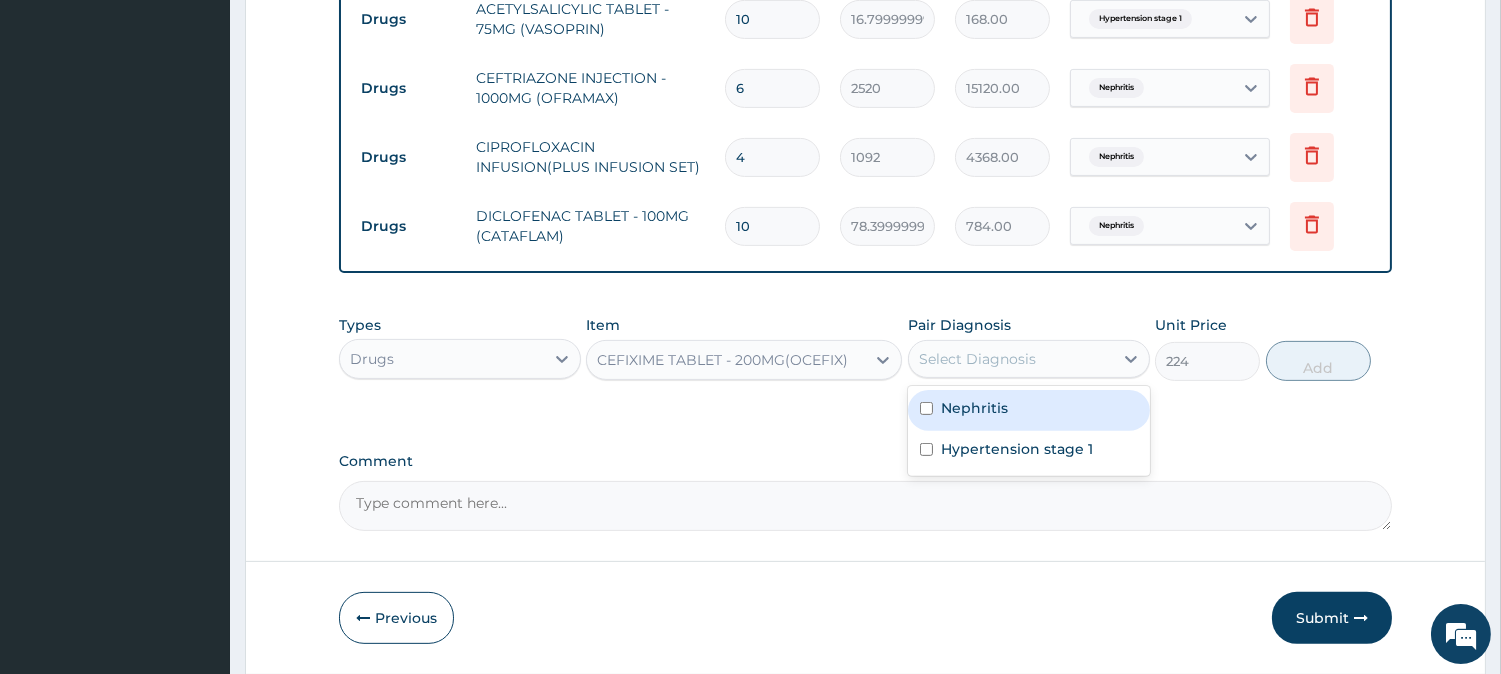 click on "Nephritis" at bounding box center [974, 408] 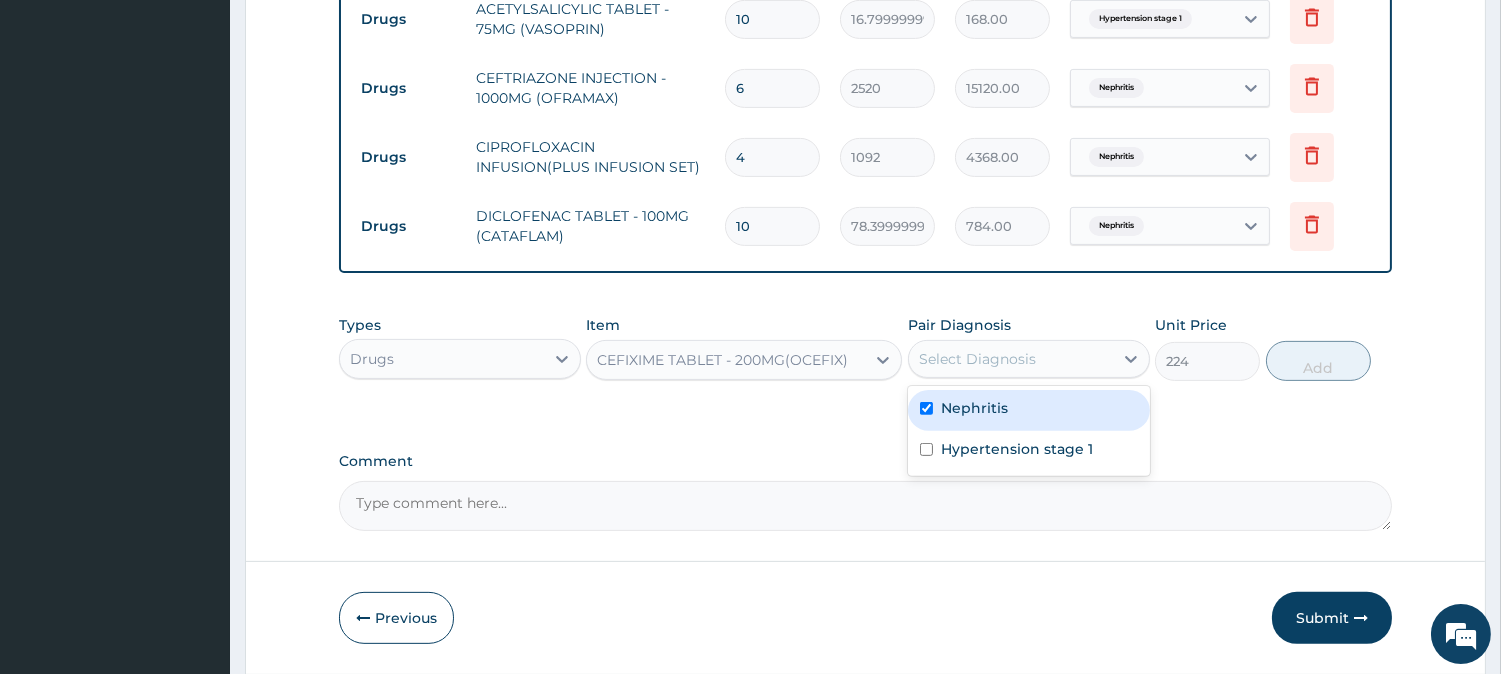 checkbox on "true" 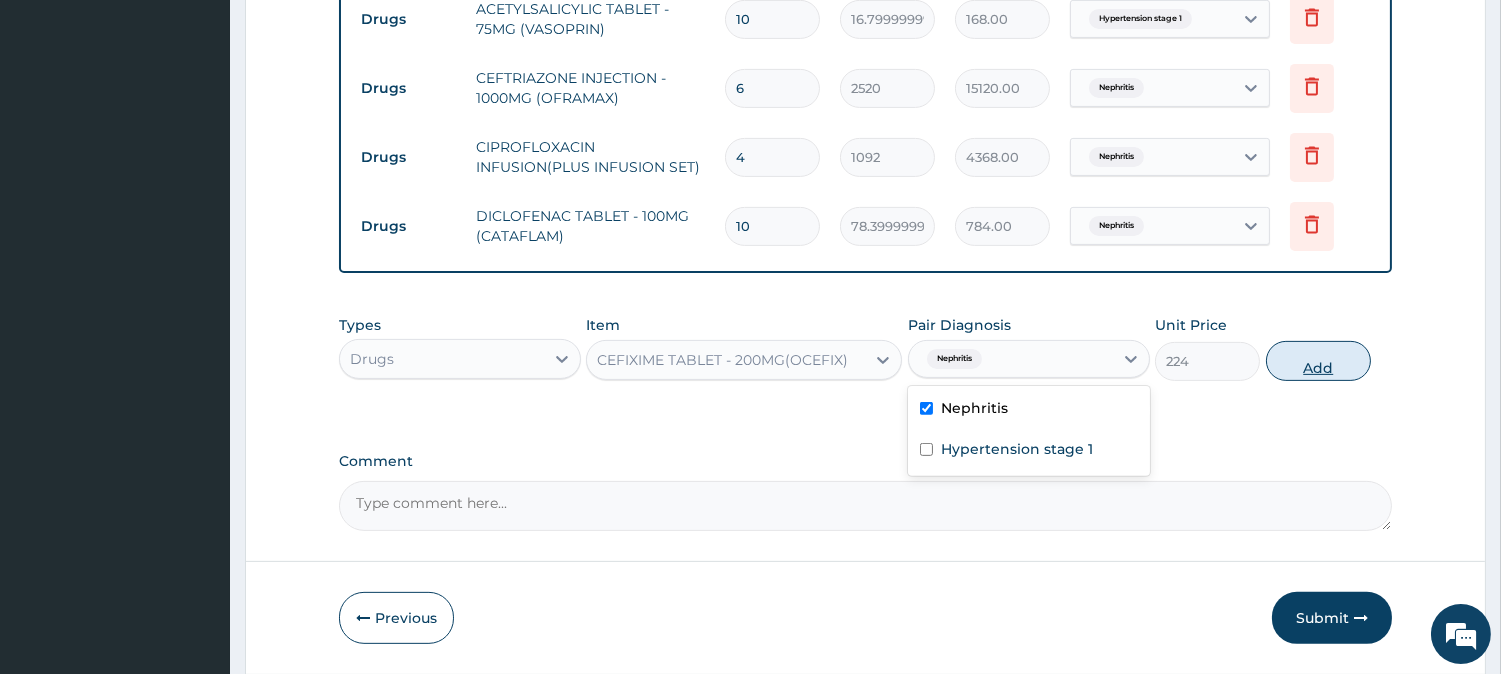 click on "Add" at bounding box center [1318, 361] 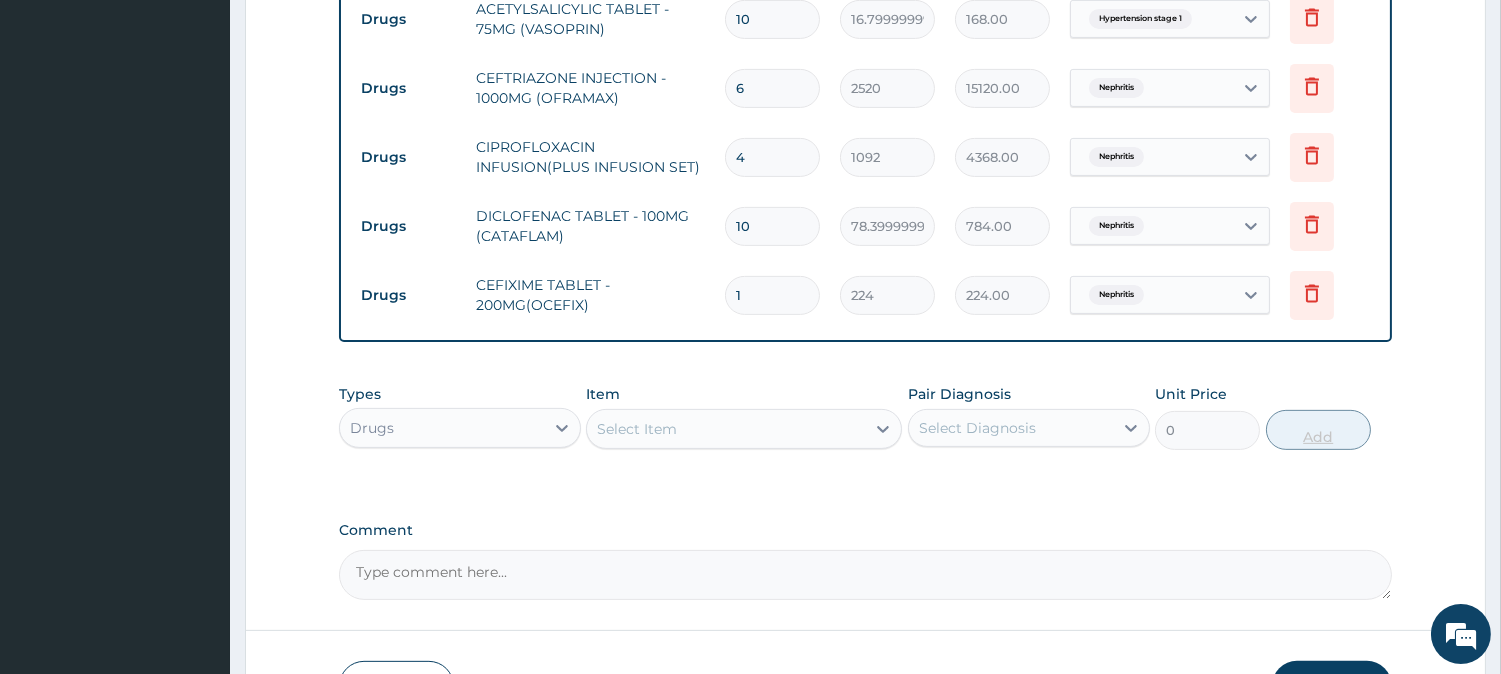 type 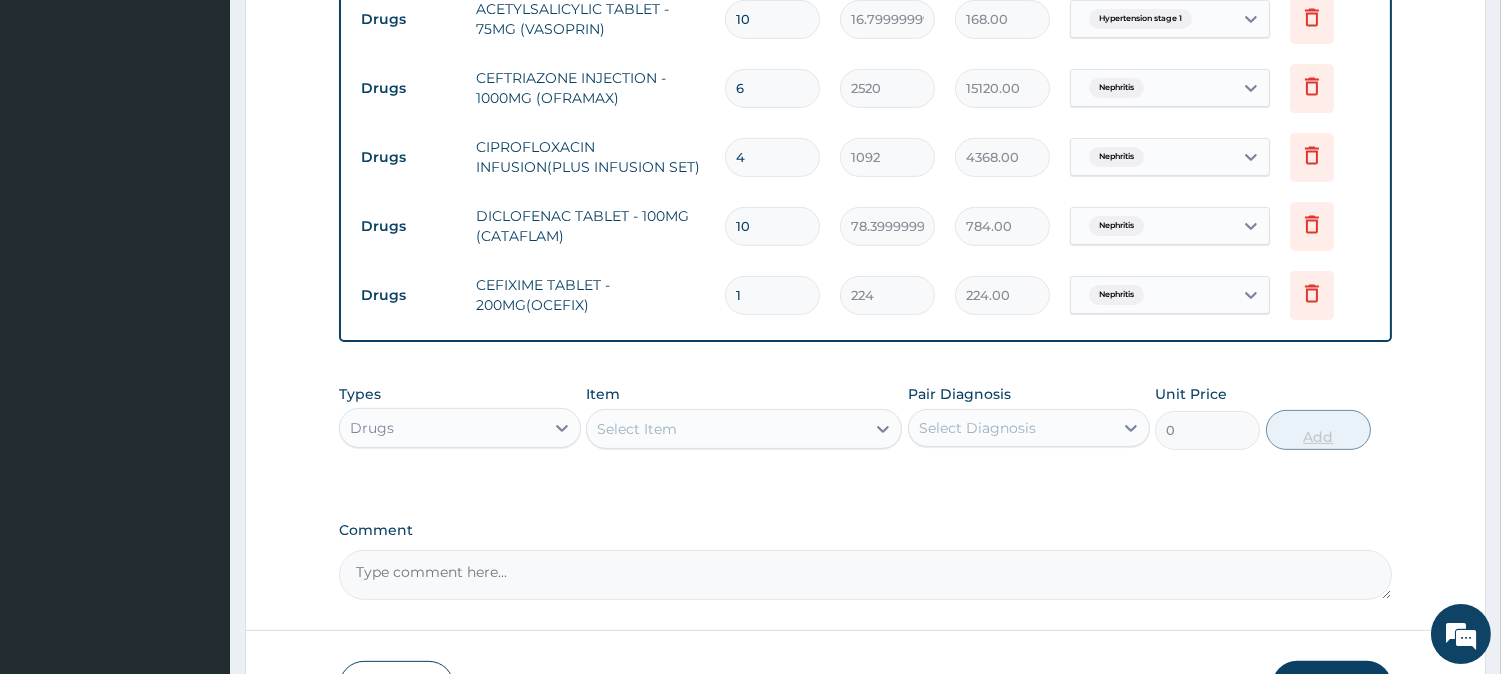 type on "0.00" 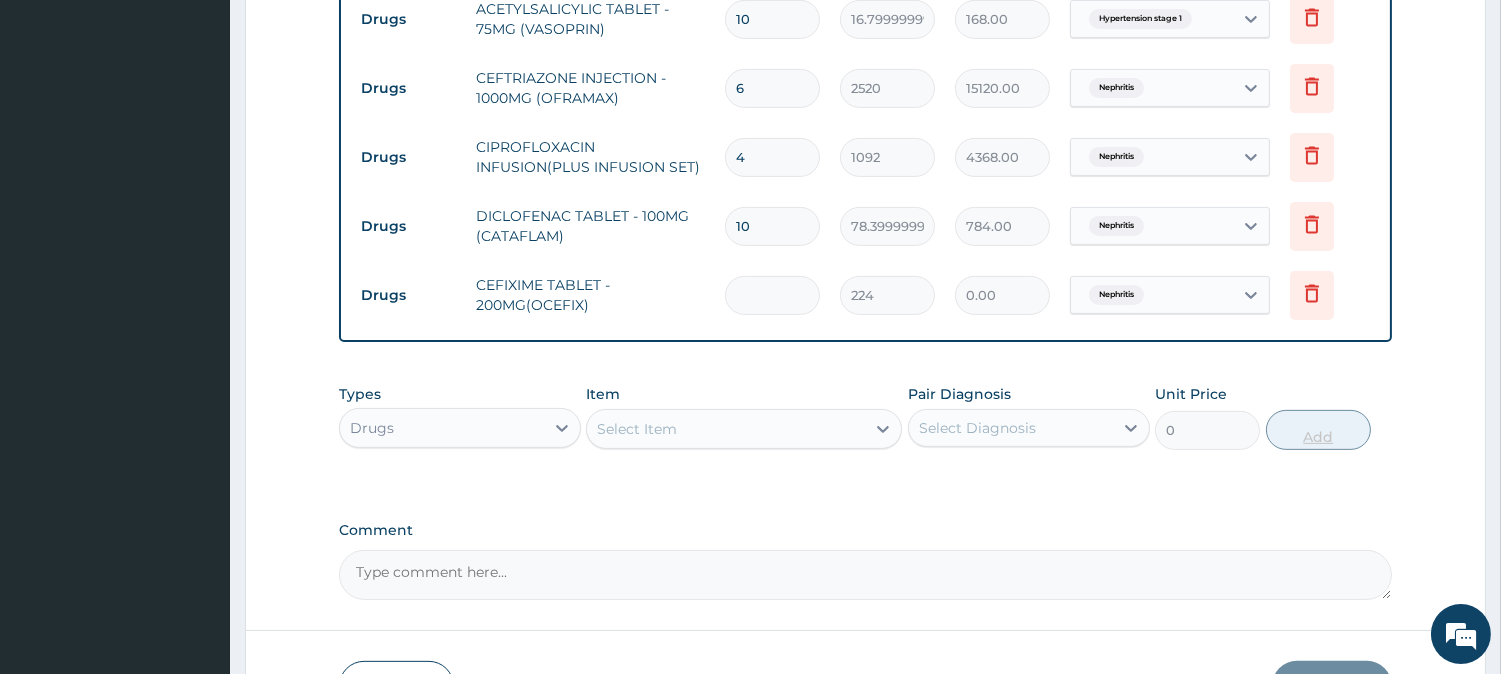type on "4" 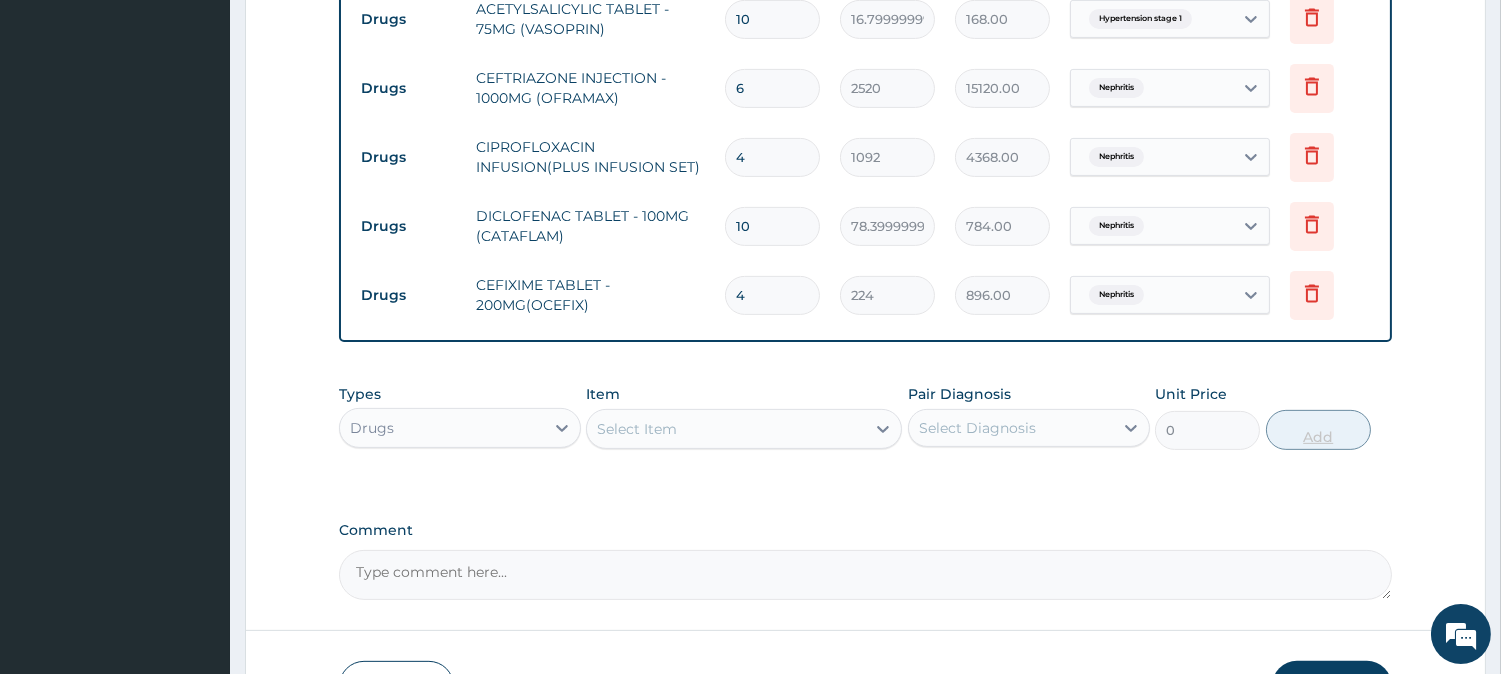 type on "40" 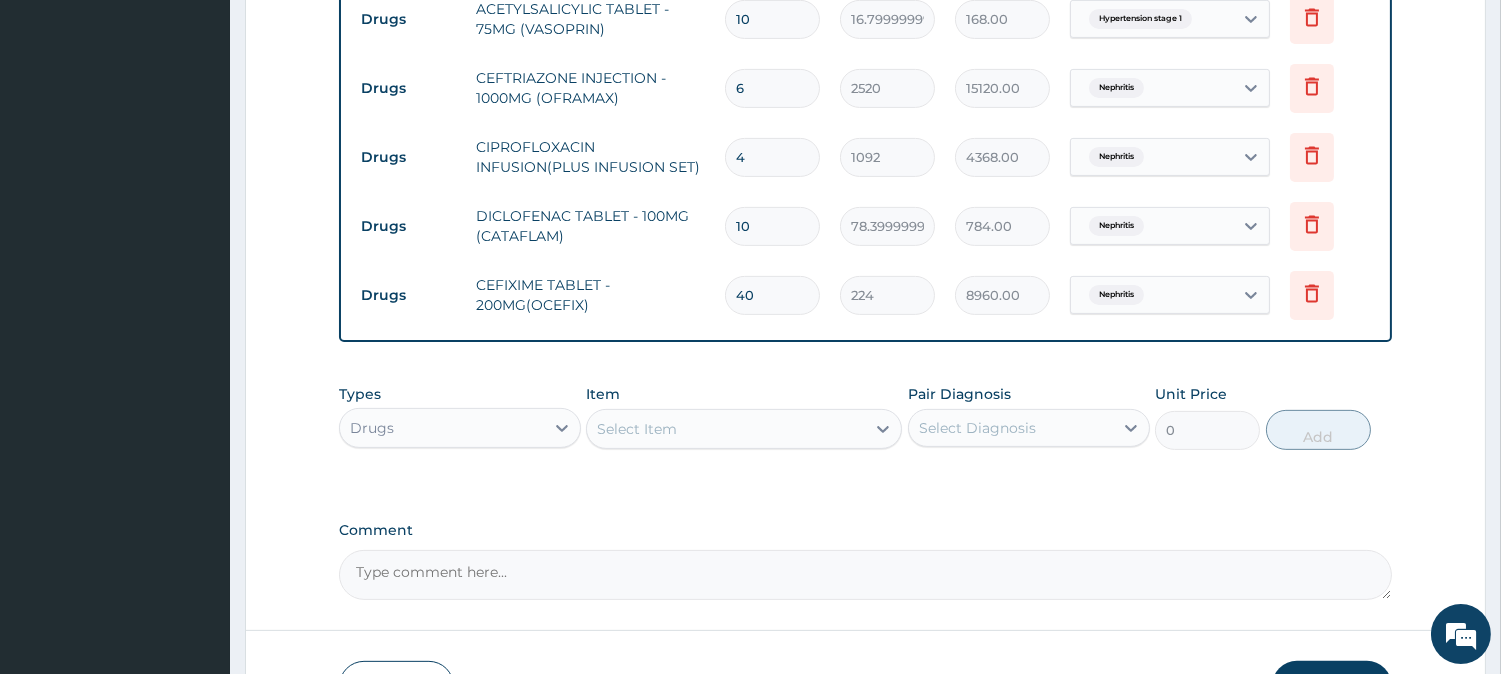 type on "40" 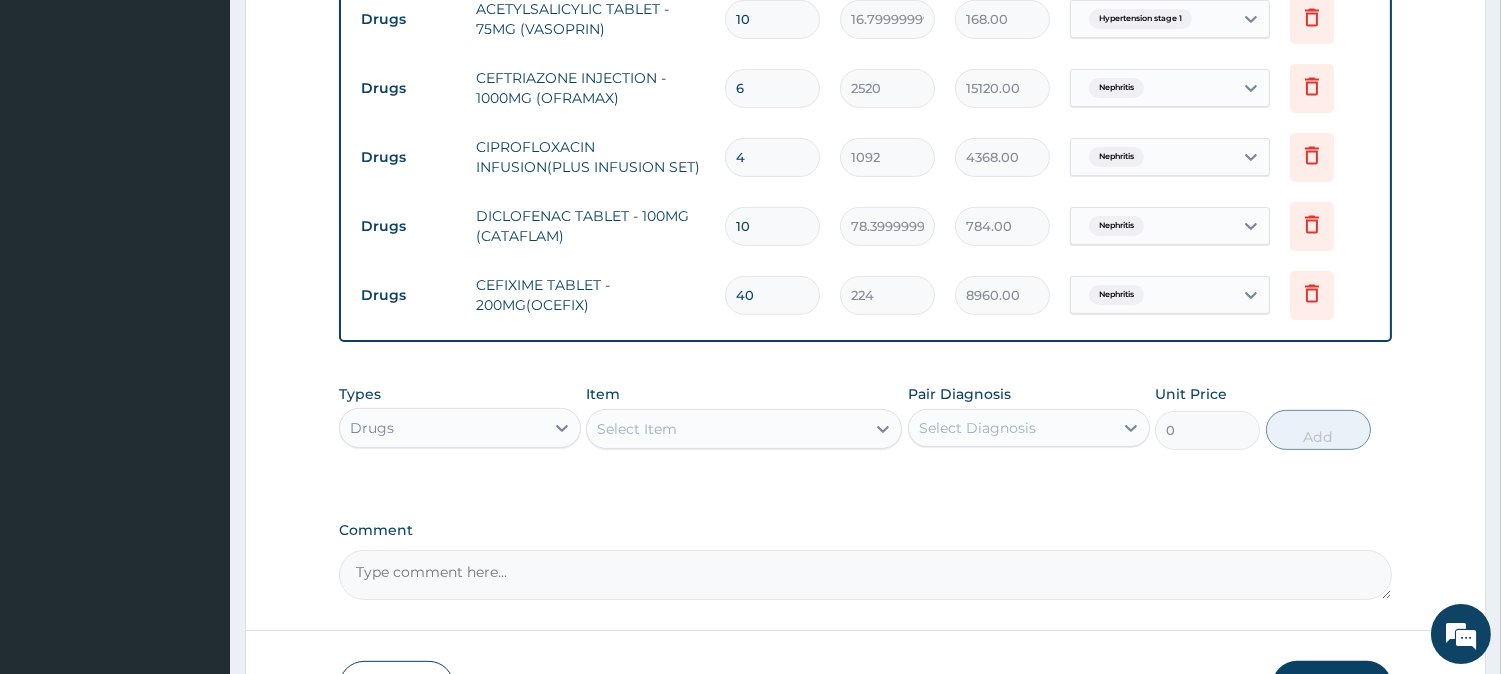 click on "Types Drugs Item Select Item Pair Diagnosis Select Diagnosis Unit Price 0 Add" at bounding box center (865, 417) 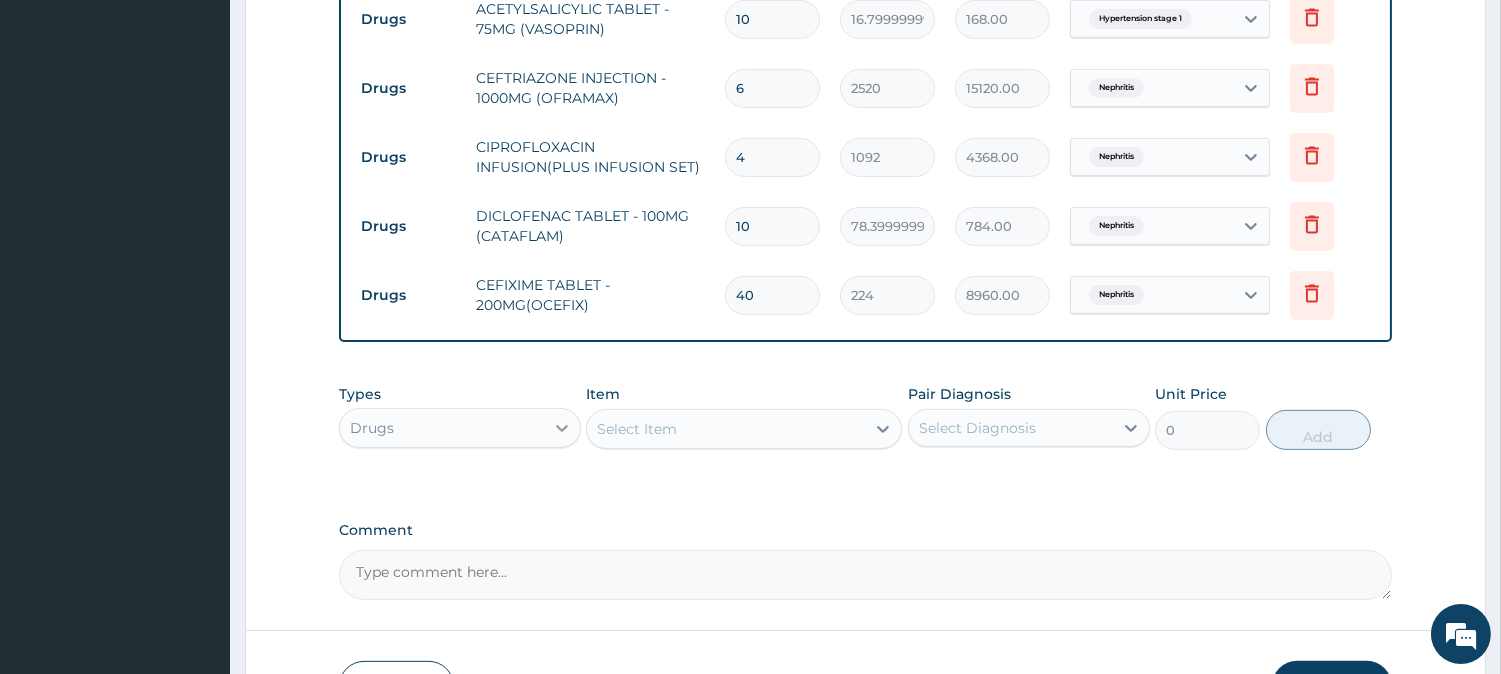 click at bounding box center (562, 428) 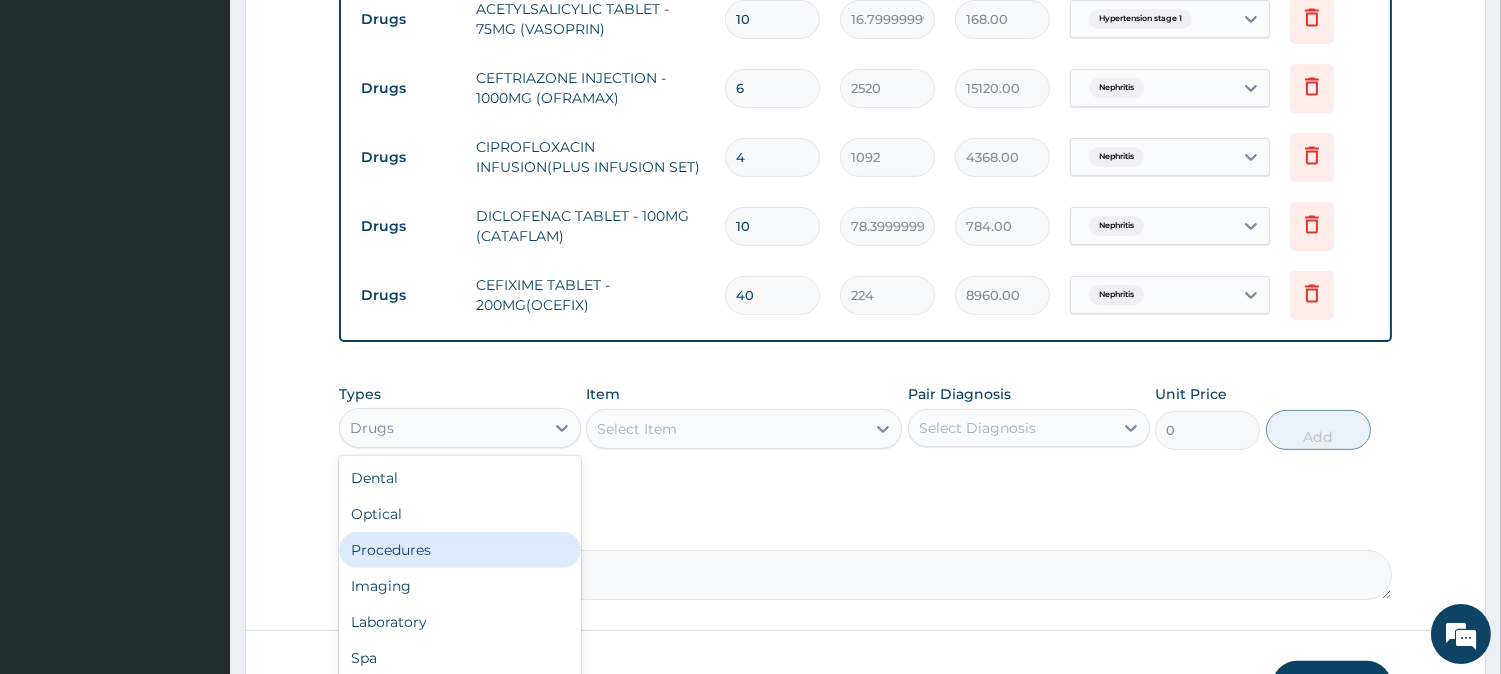 click on "Procedures" at bounding box center (460, 550) 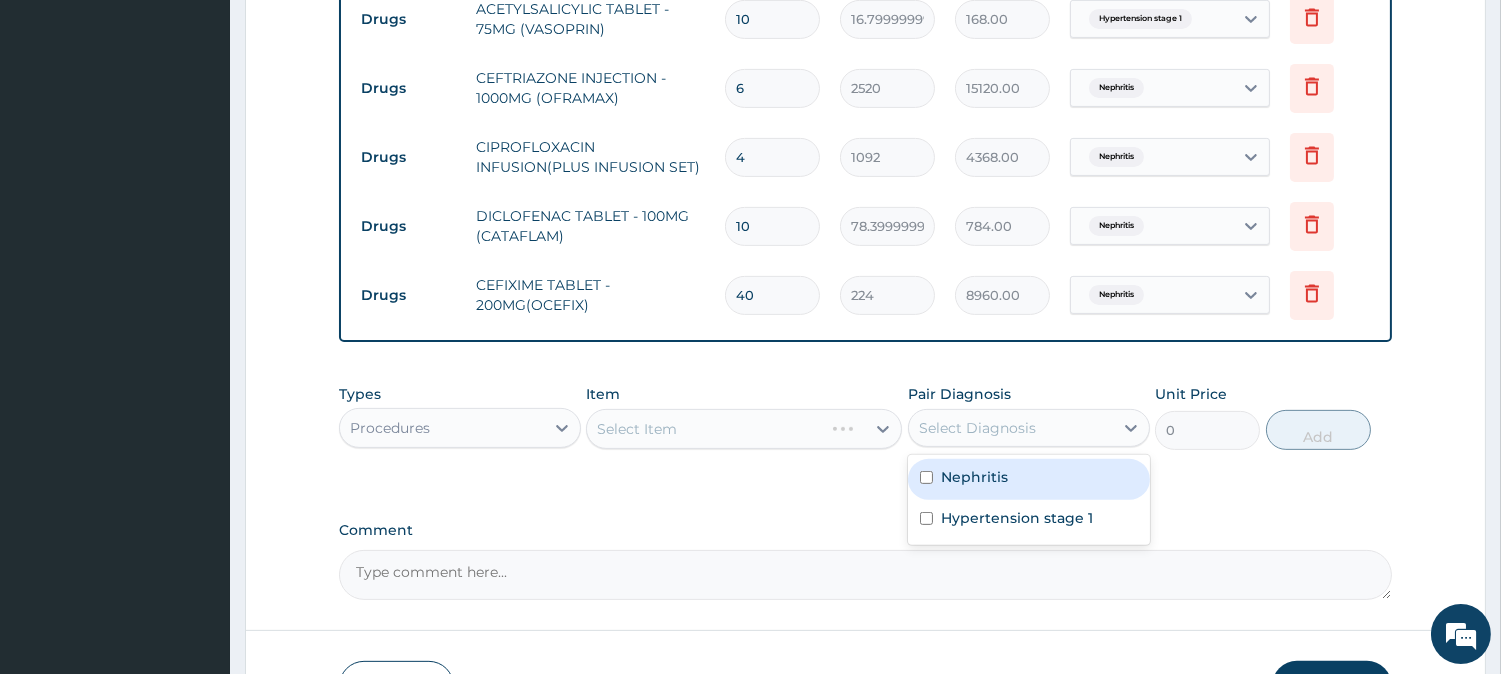 click on "Select Diagnosis" at bounding box center [977, 428] 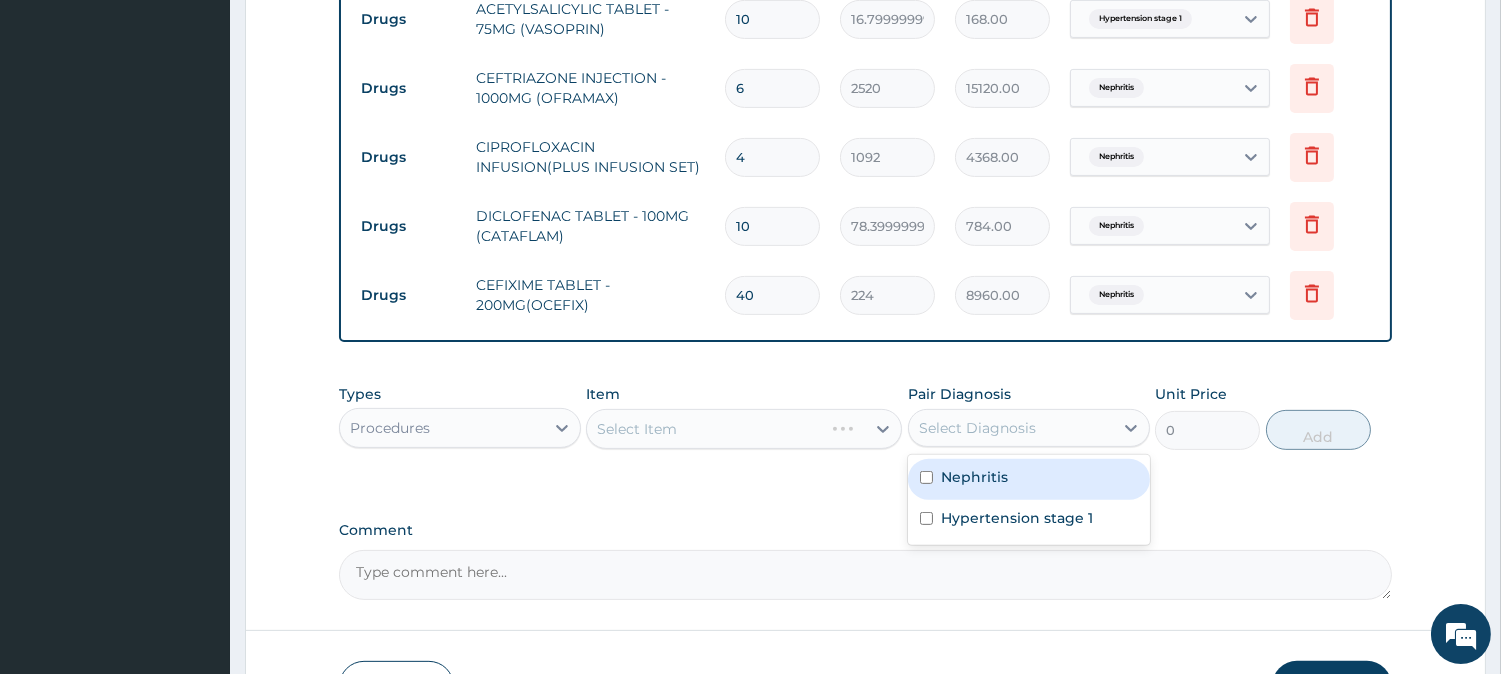 click on "Nephritis" at bounding box center [1029, 479] 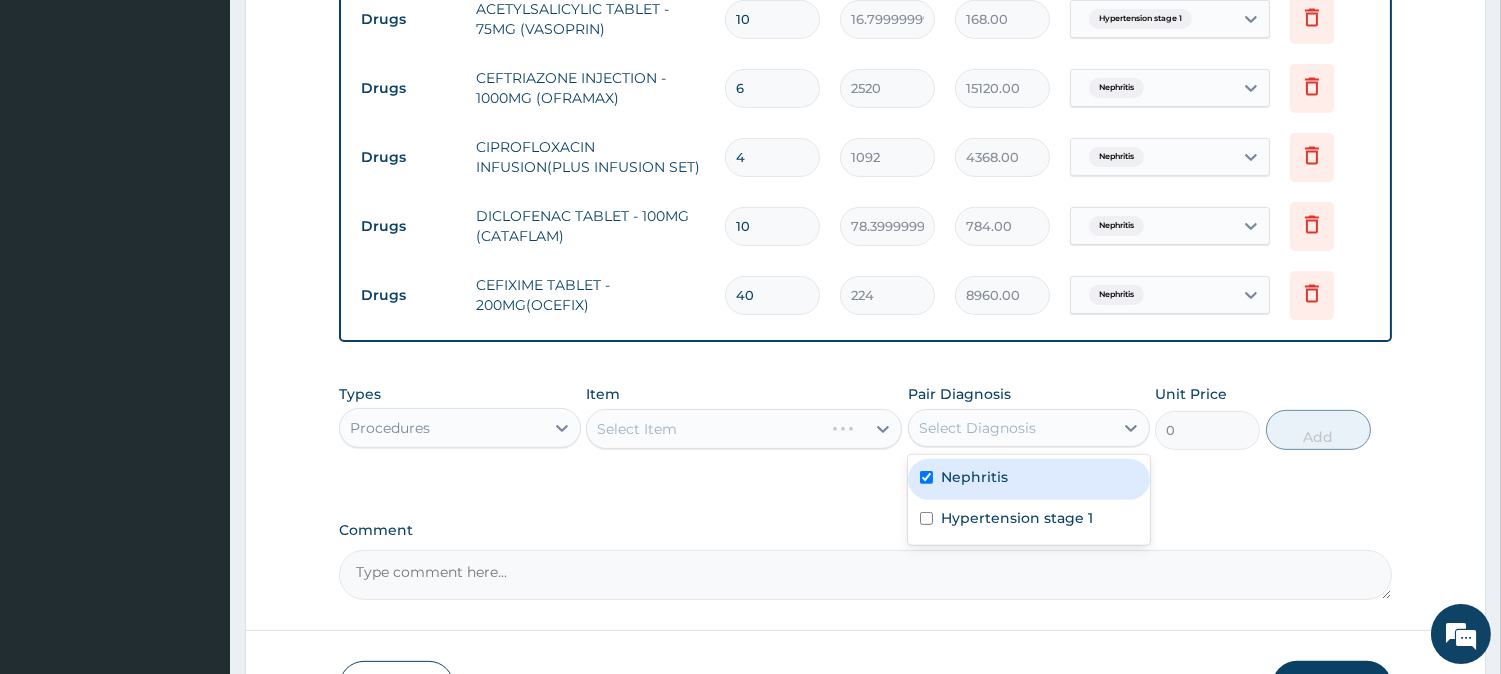 checkbox on "true" 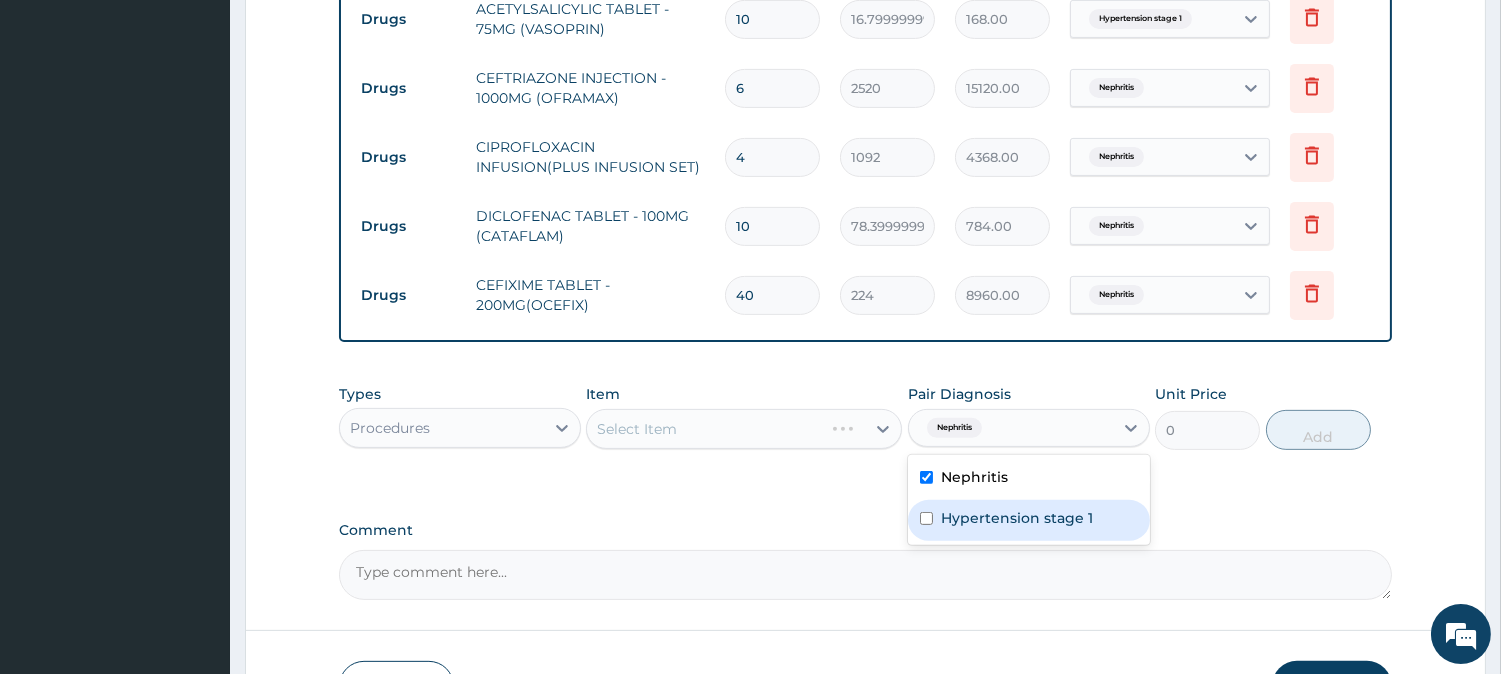 click on "Hypertension stage 1" at bounding box center (1017, 518) 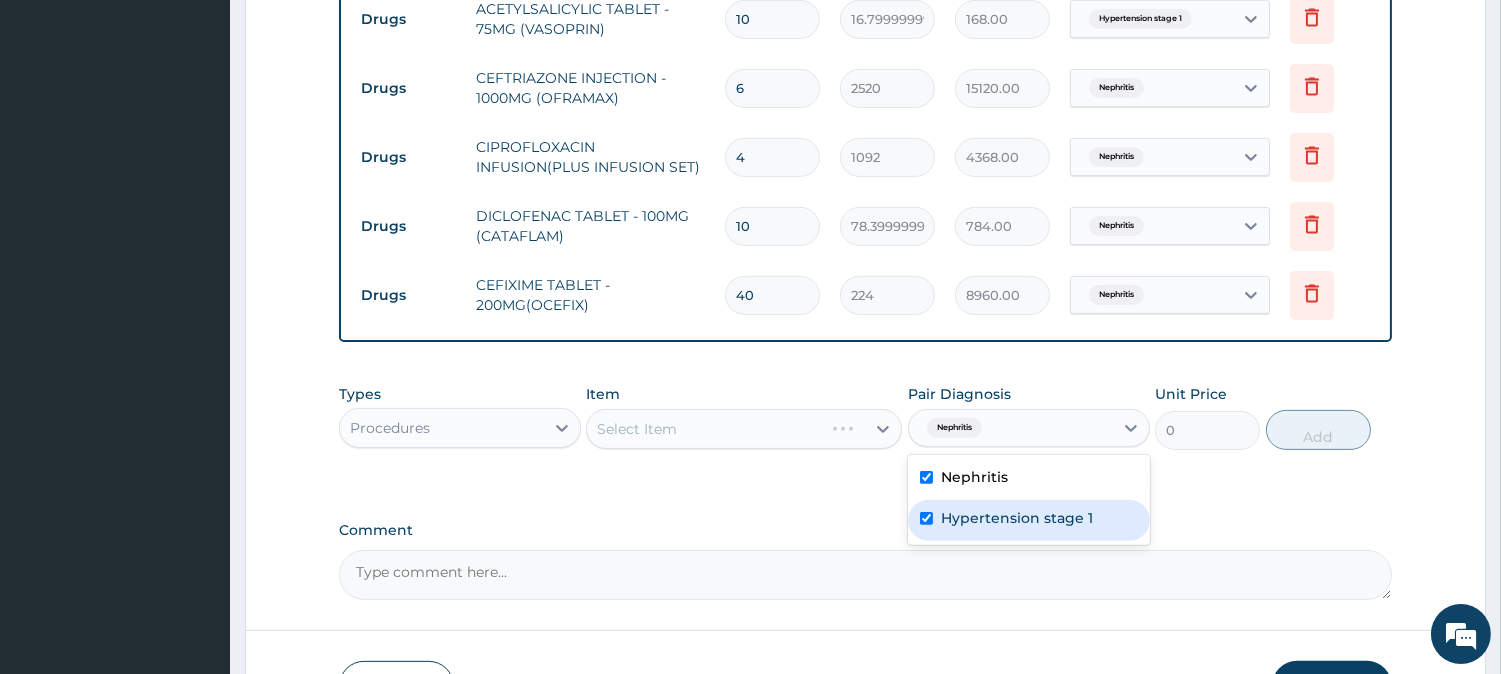 checkbox on "true" 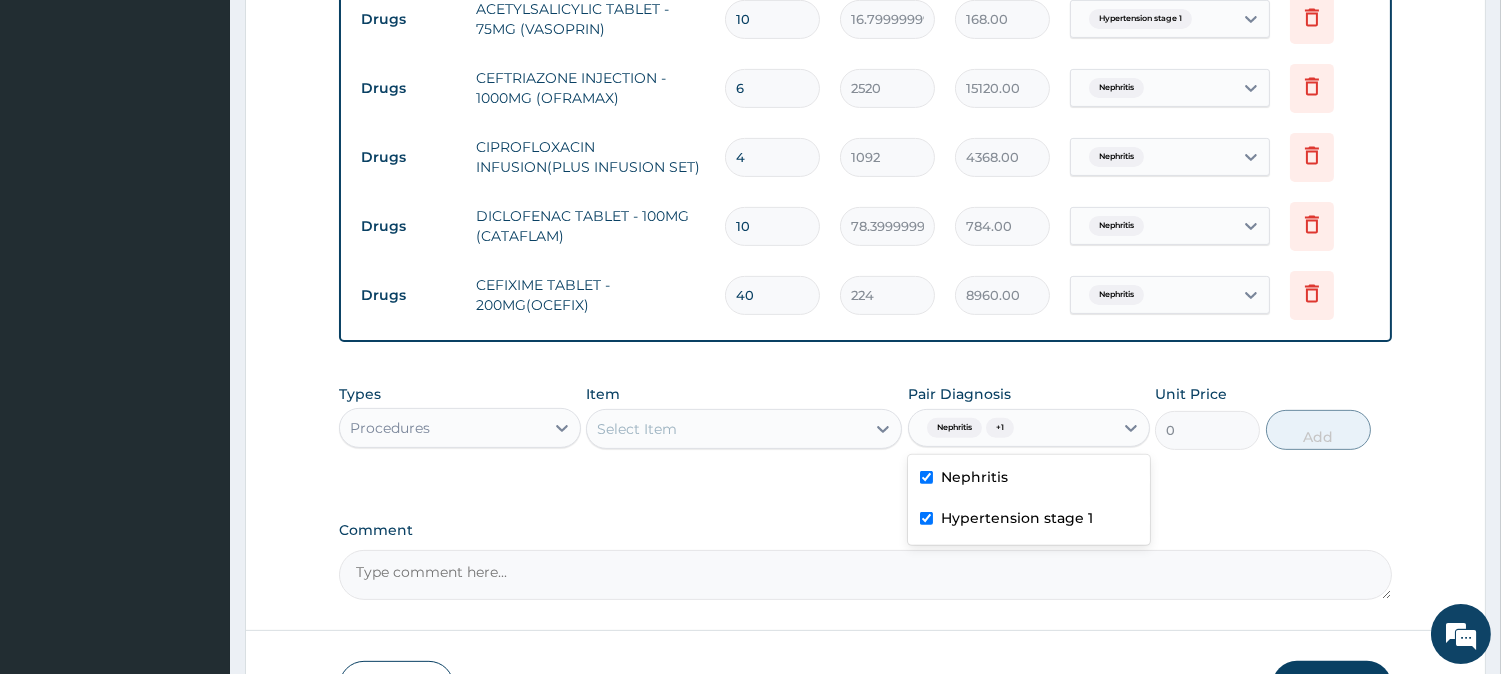 click on "Select Item" at bounding box center (726, 429) 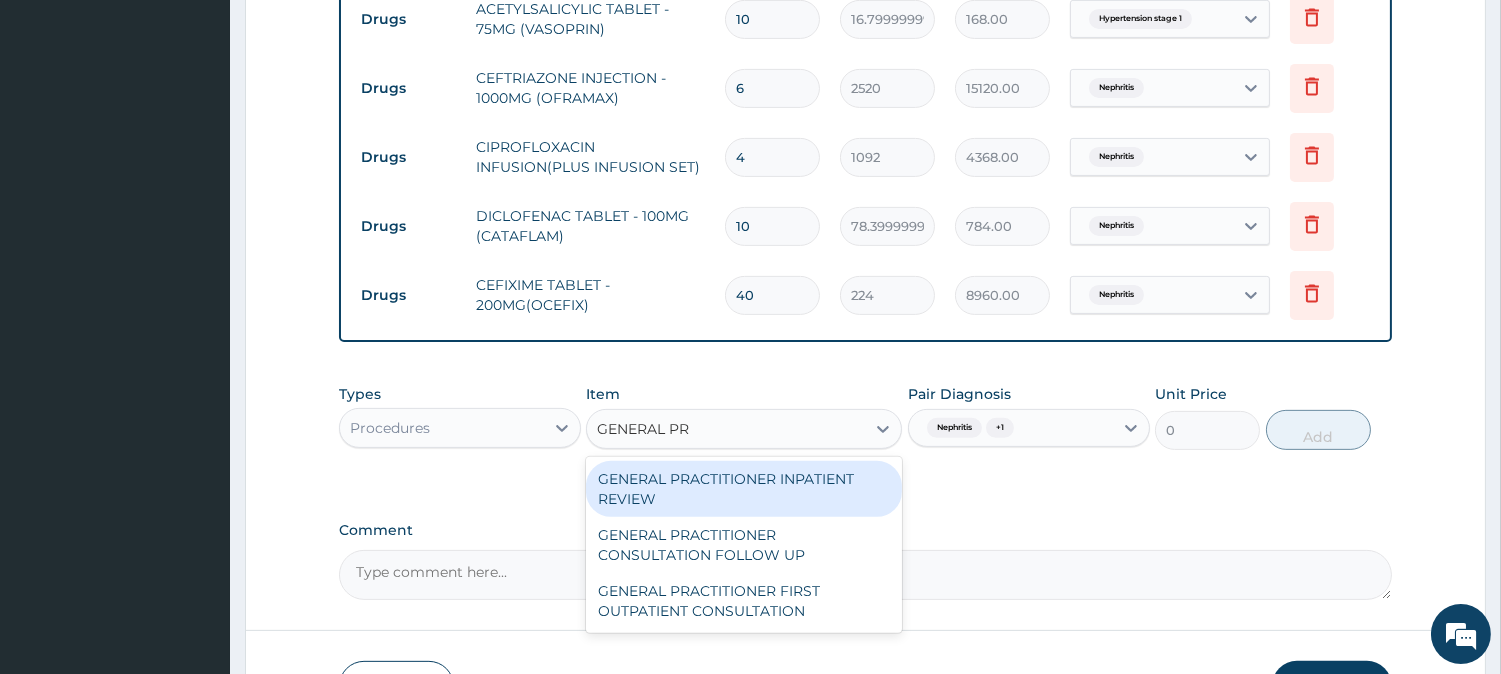 type on "GENERAL PRA" 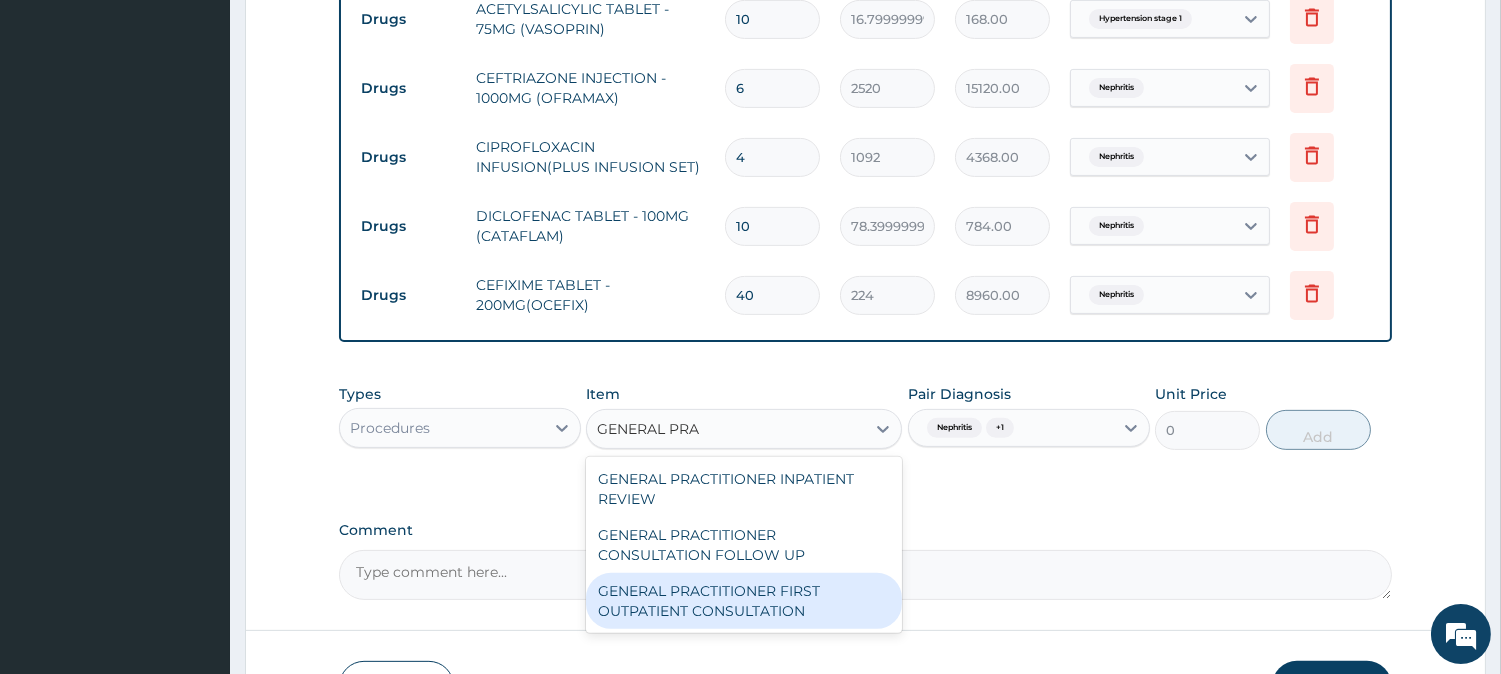click on "GENERAL PRACTITIONER FIRST OUTPATIENT CONSULTATION" at bounding box center [744, 601] 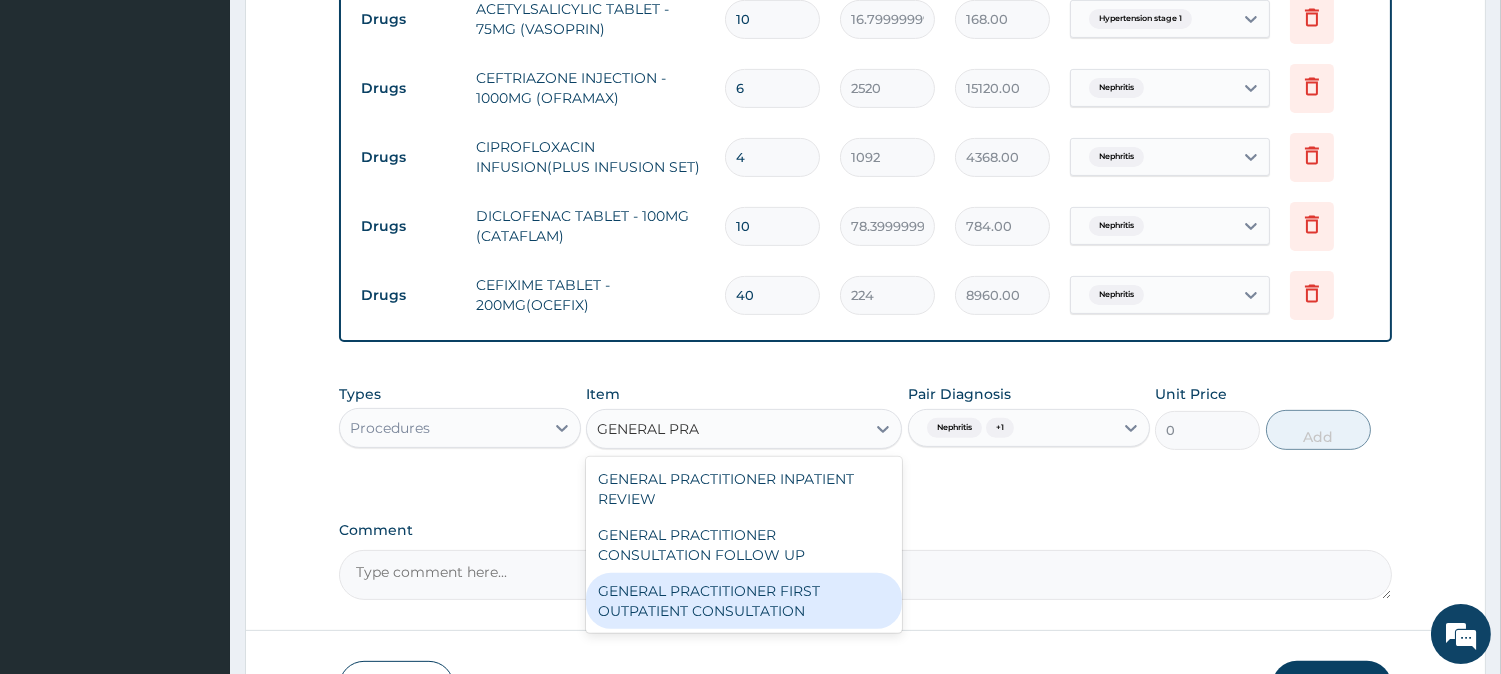 type 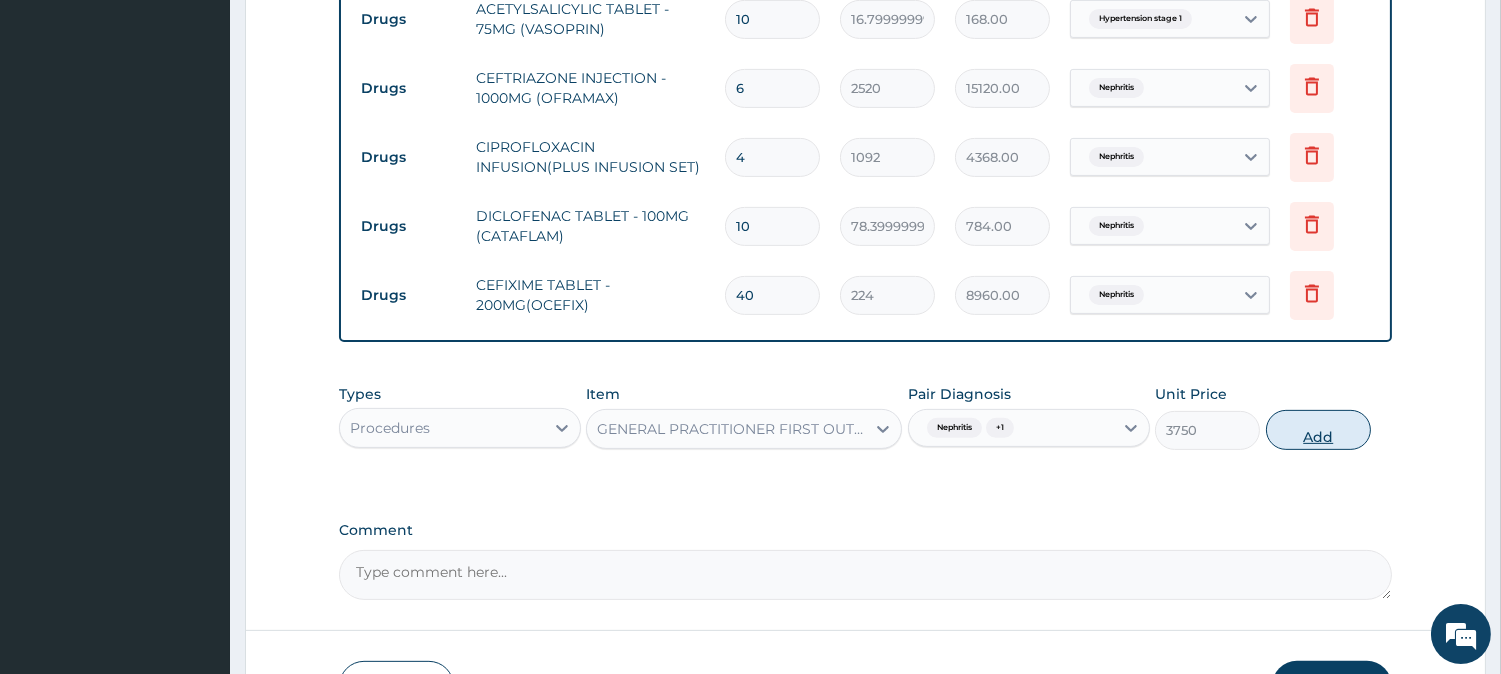 click on "Add" at bounding box center (1318, 430) 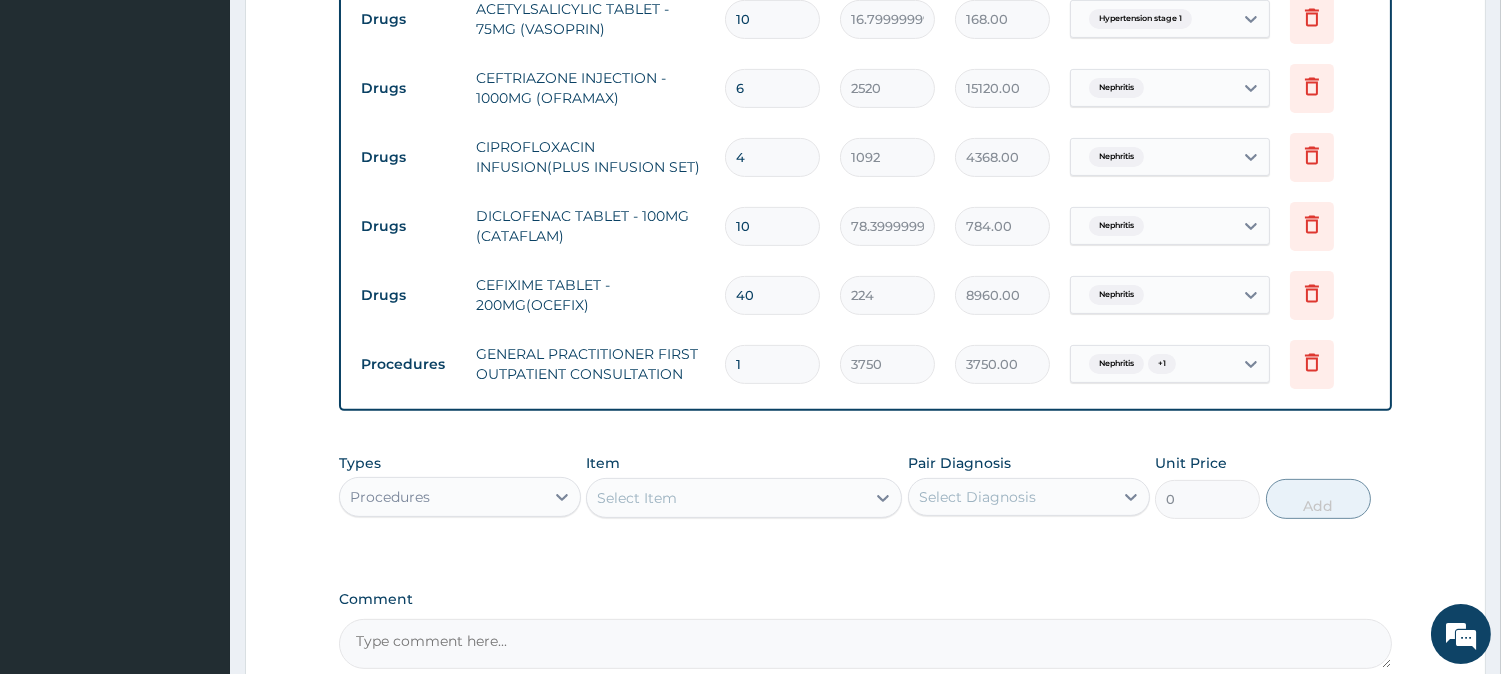type 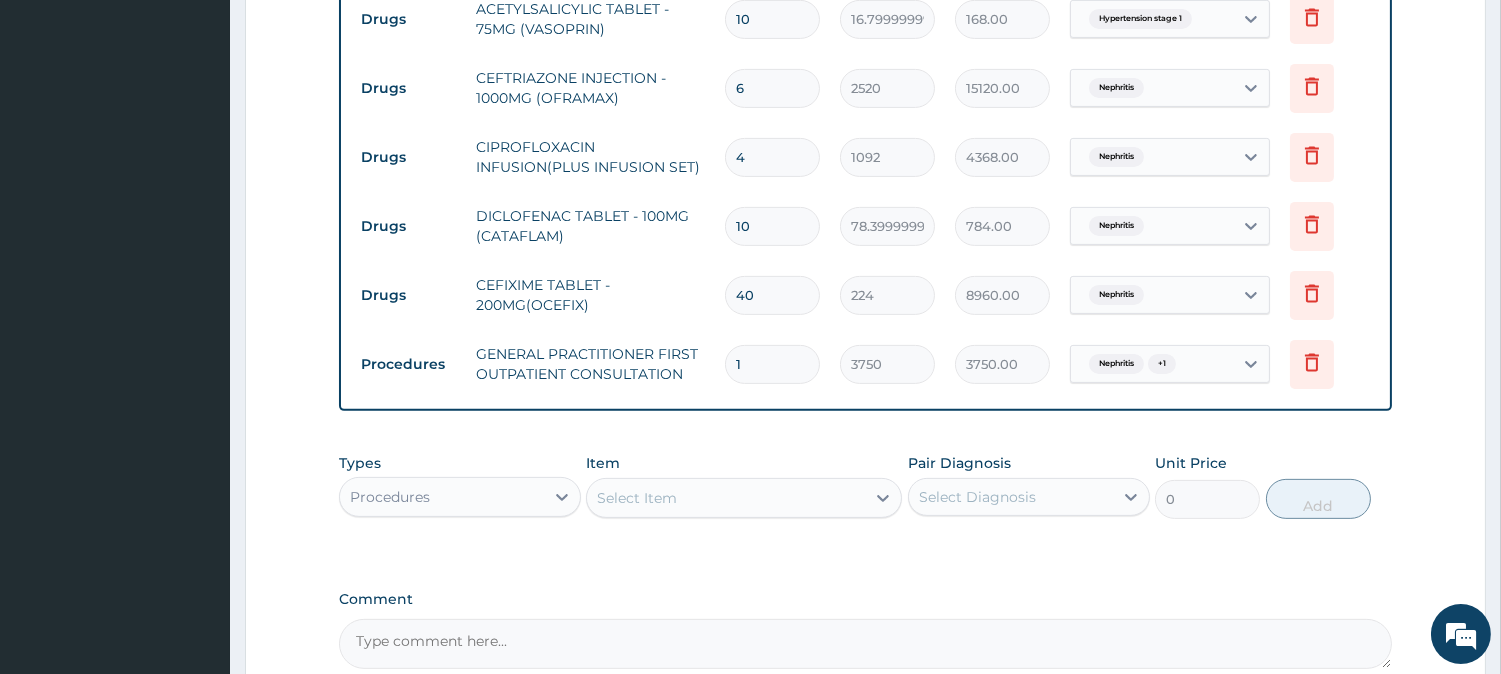 type on "0.00" 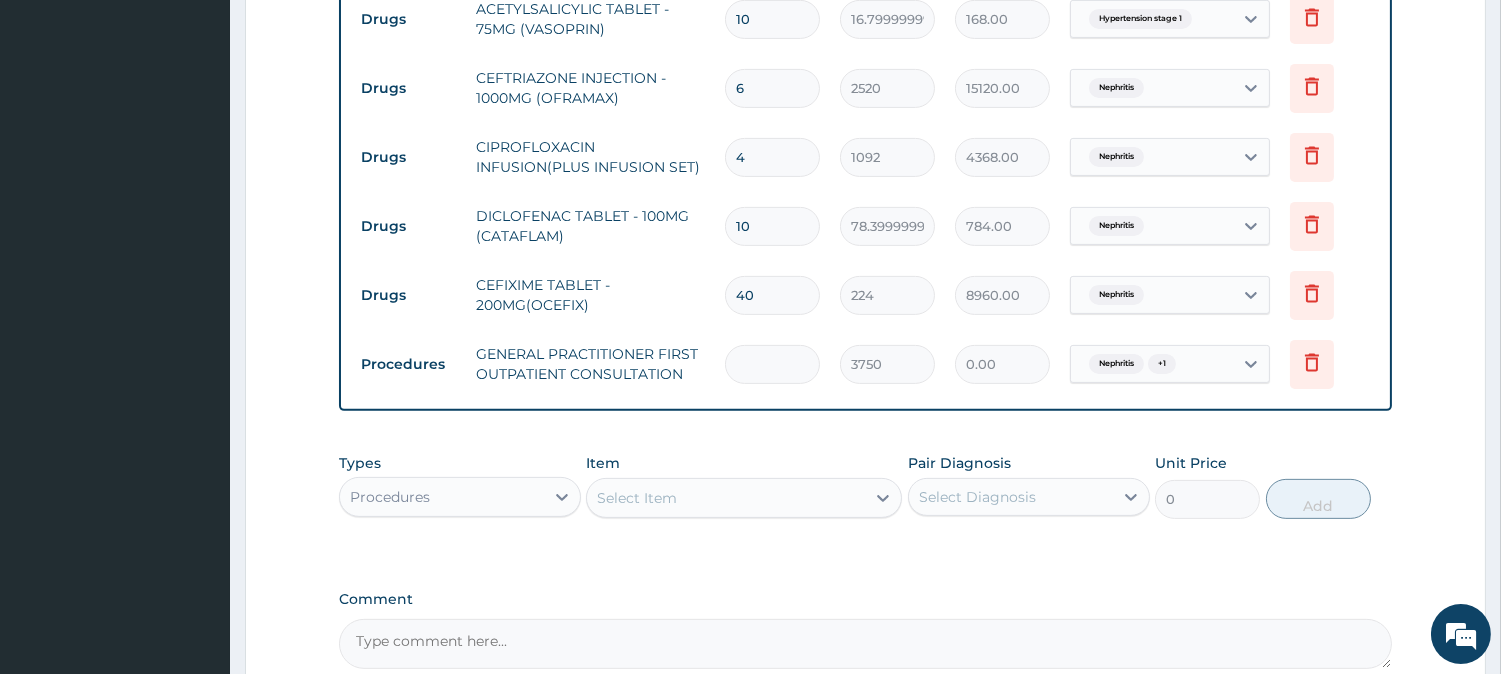 type on "2" 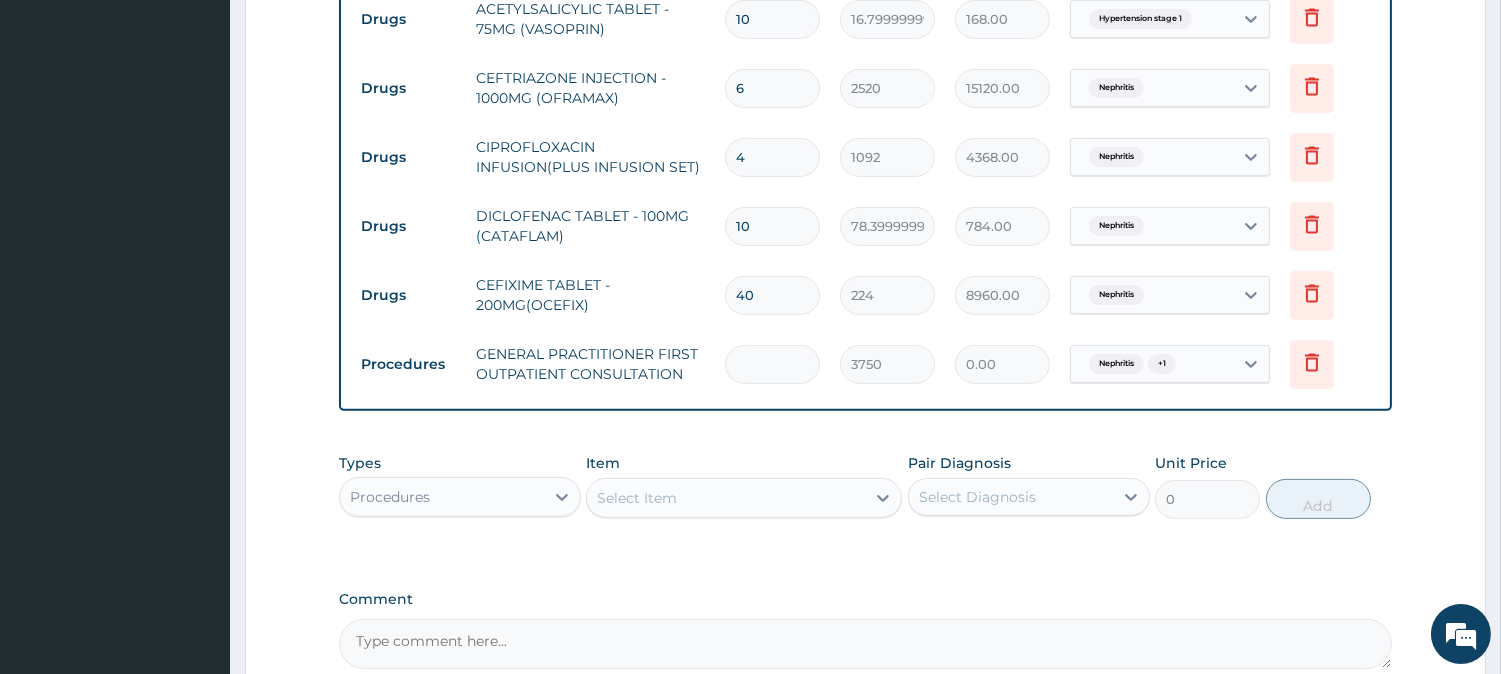 type on "7500.00" 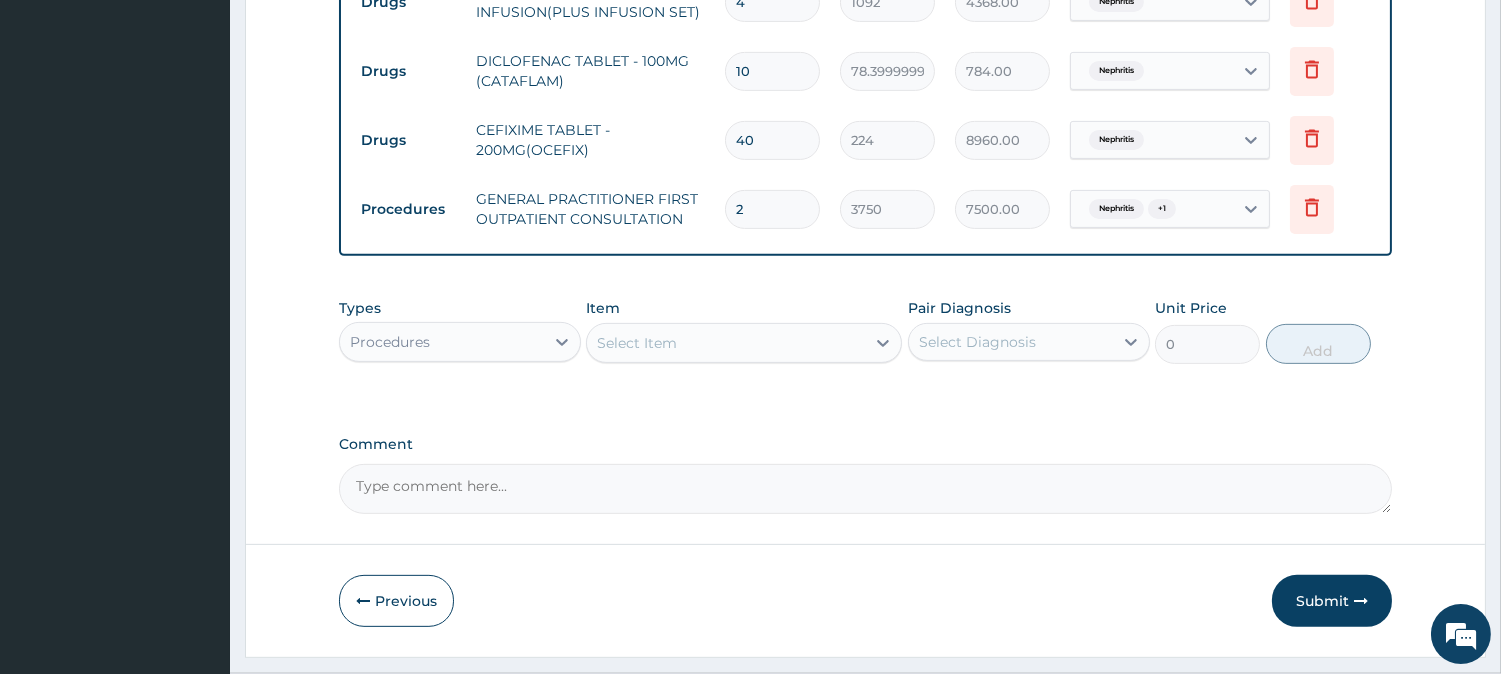 scroll, scrollTop: 1474, scrollLeft: 0, axis: vertical 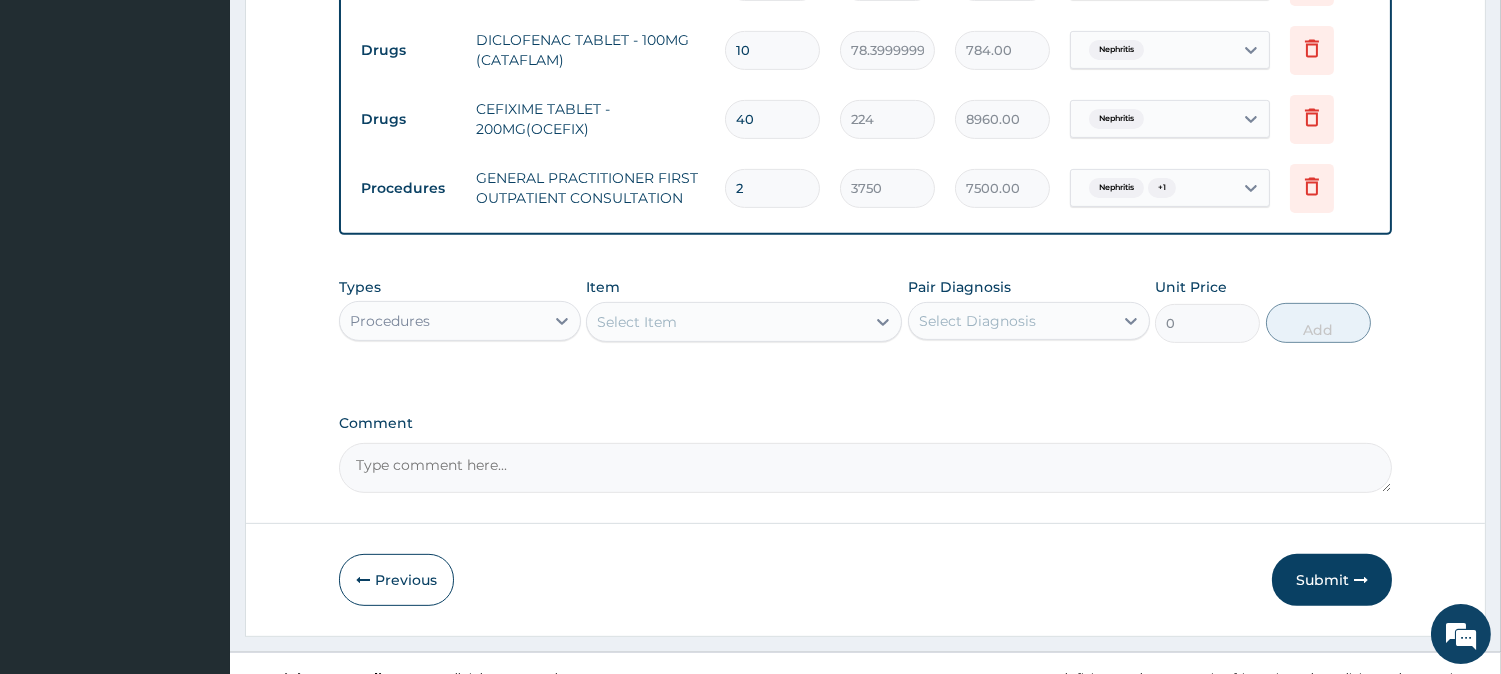 type on "2" 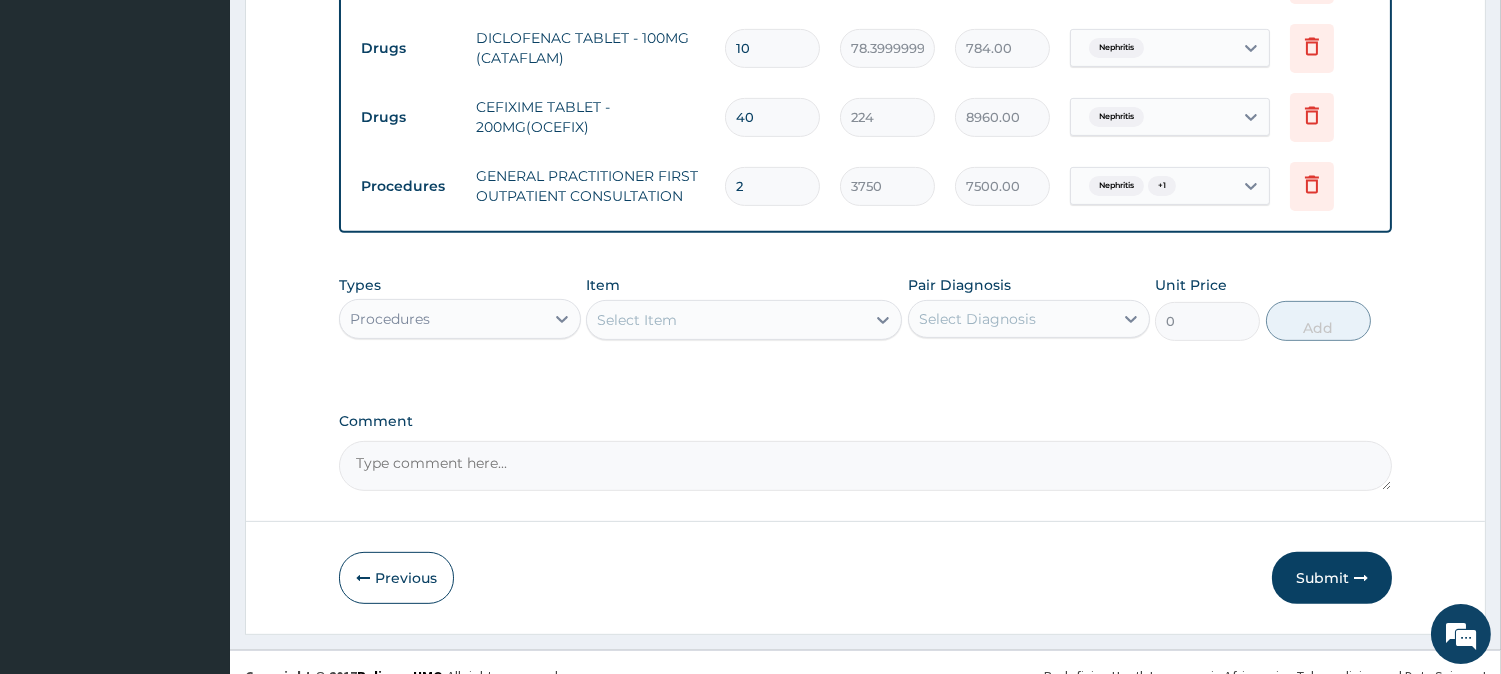 click on "Redefining Heath Insurance in Africa using Telemedicine and Data Science!
Copyright © 2017  RelianceHMO .  All rights reserved." at bounding box center [865, 675] 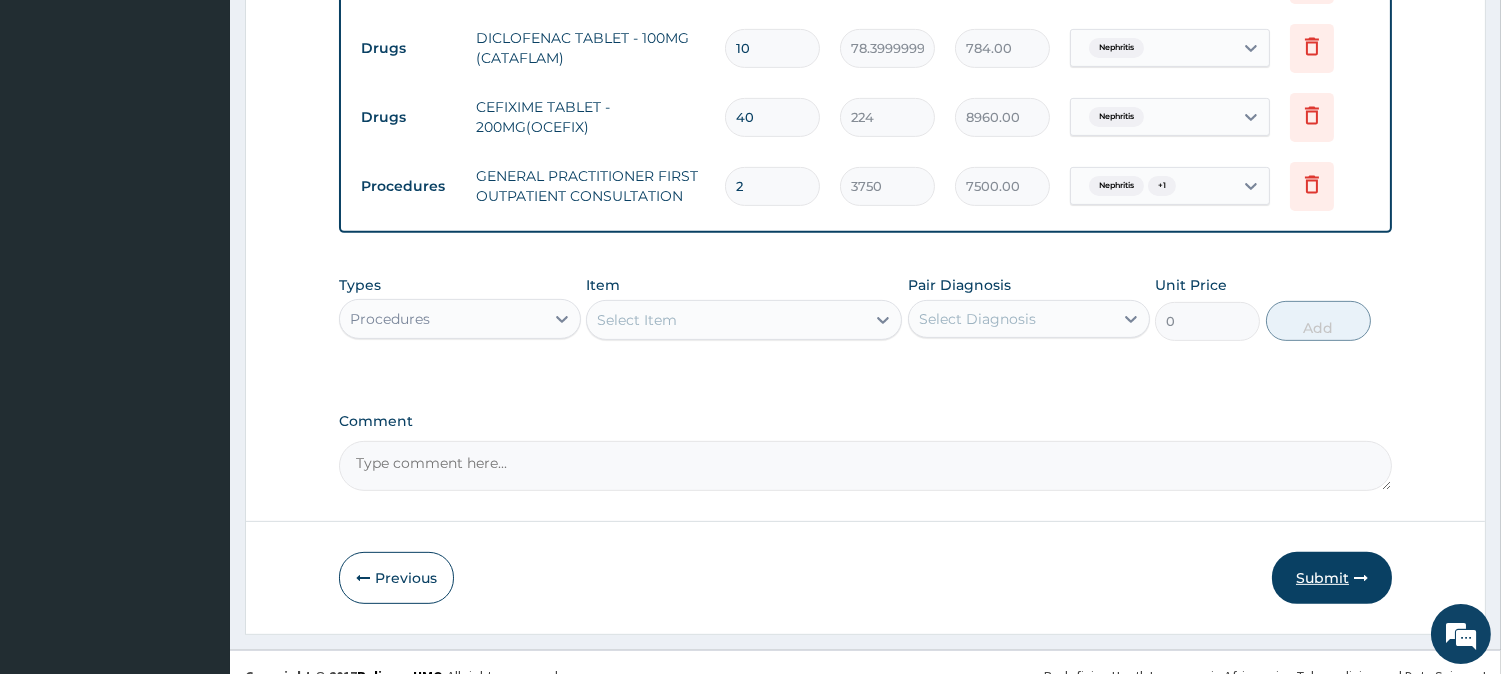 click on "Submit" at bounding box center [1332, 578] 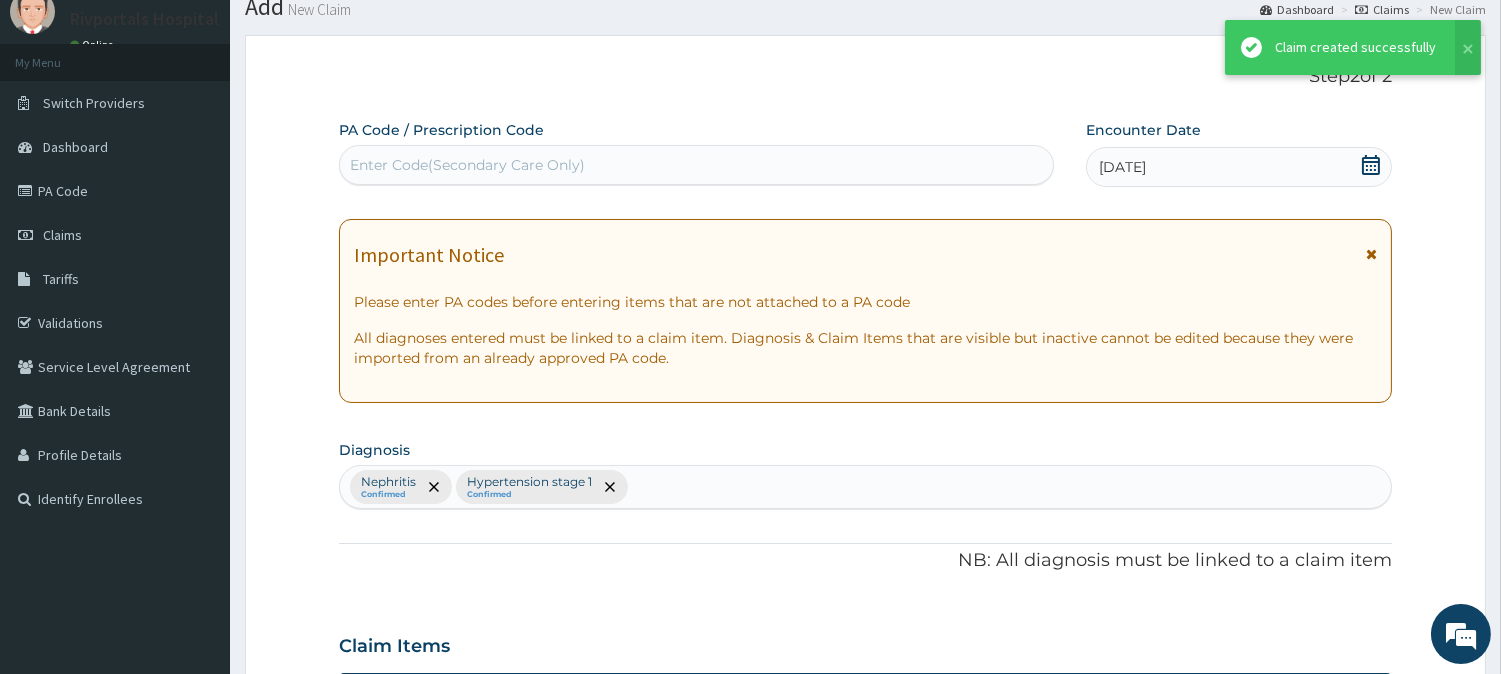 scroll, scrollTop: 1474, scrollLeft: 0, axis: vertical 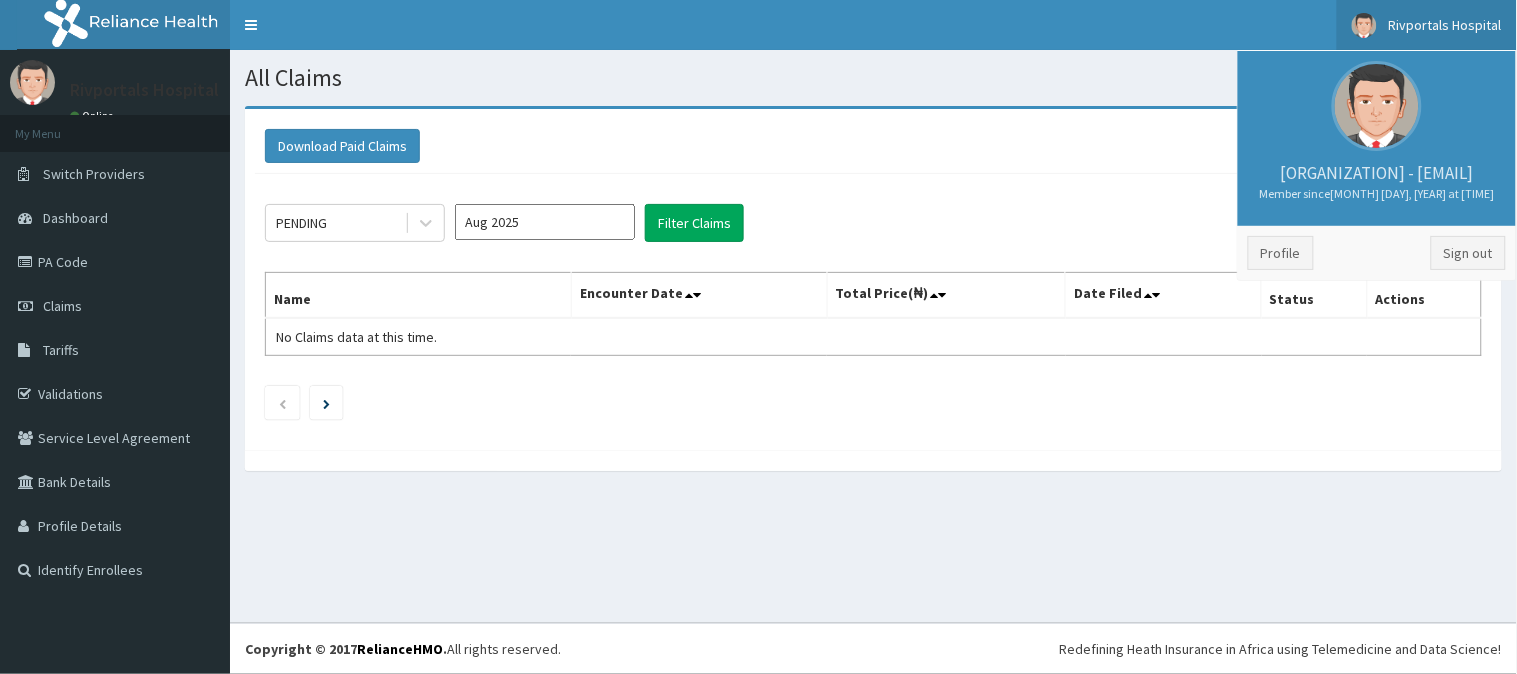 click on "Aug 2025" at bounding box center [545, 222] 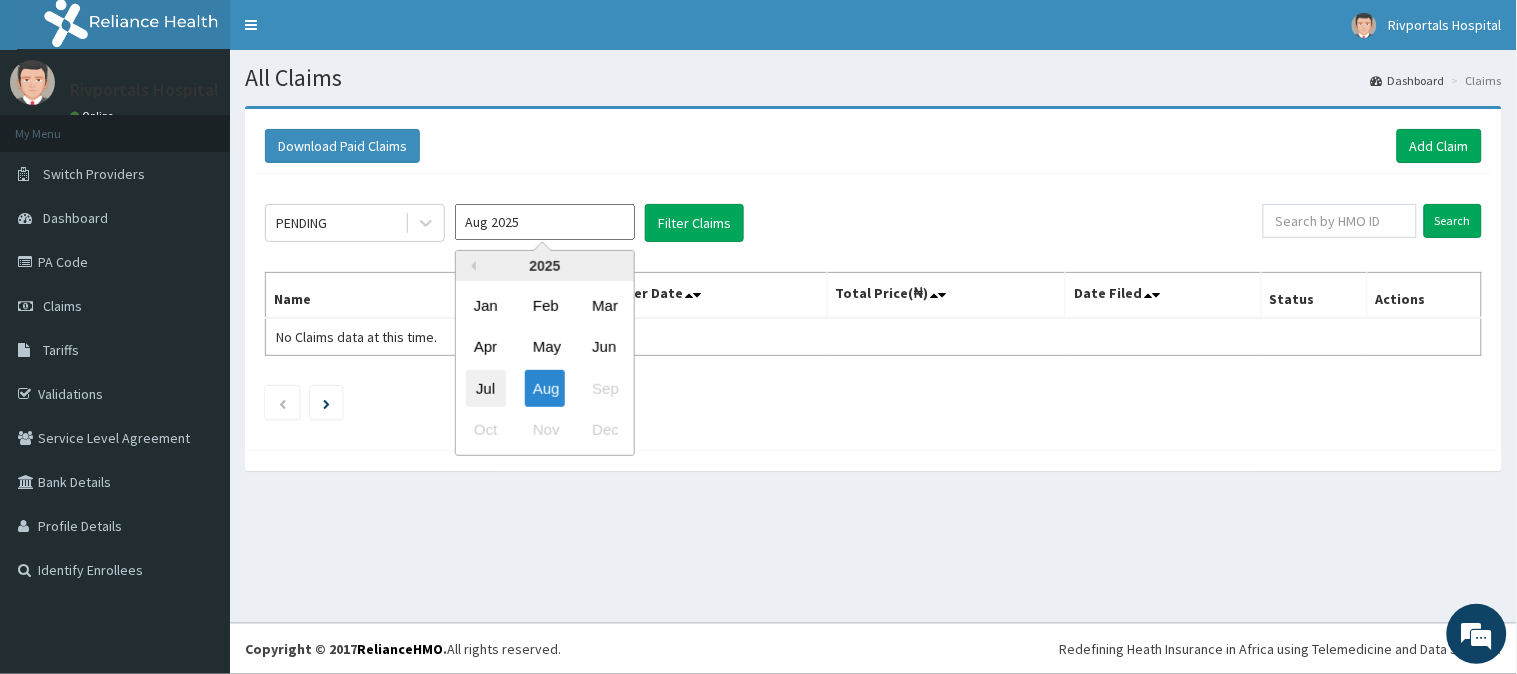 click on "Jul" at bounding box center [486, 388] 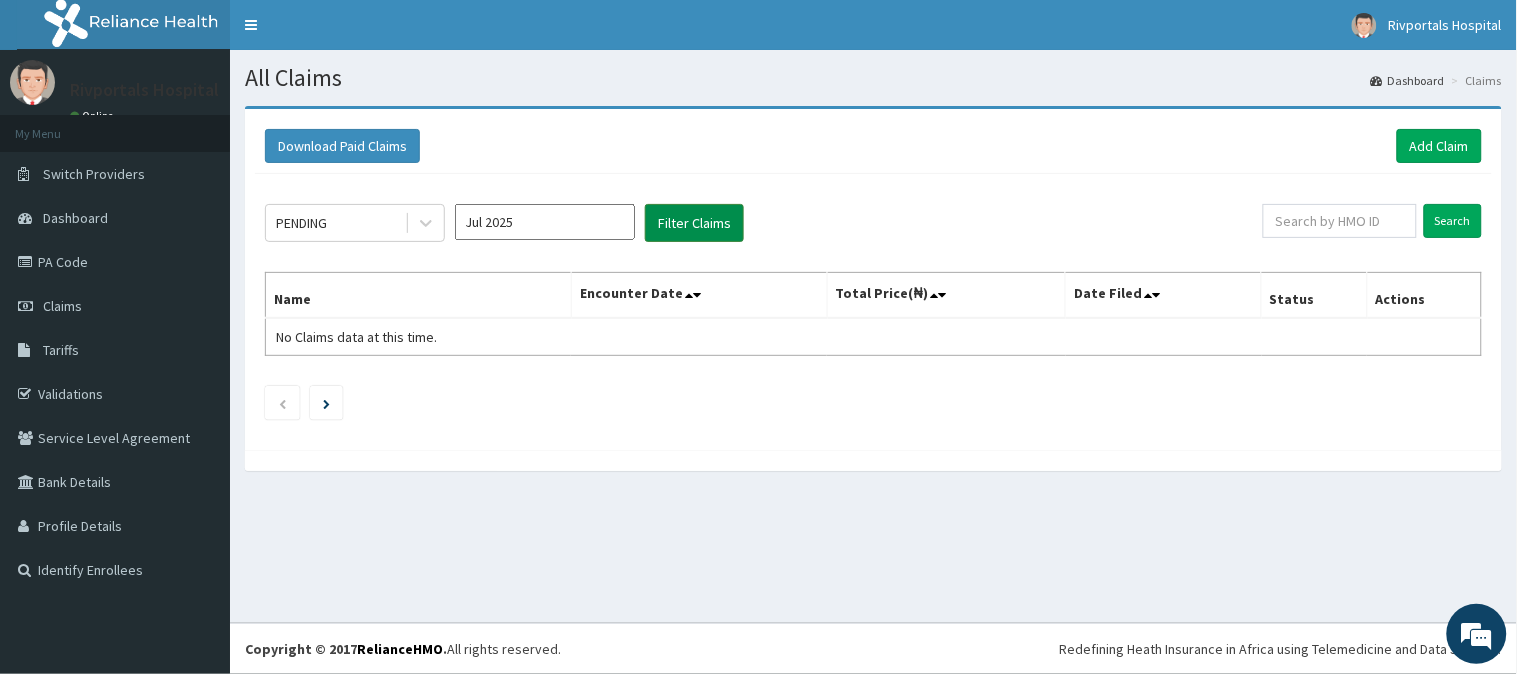 click on "Filter Claims" at bounding box center [694, 223] 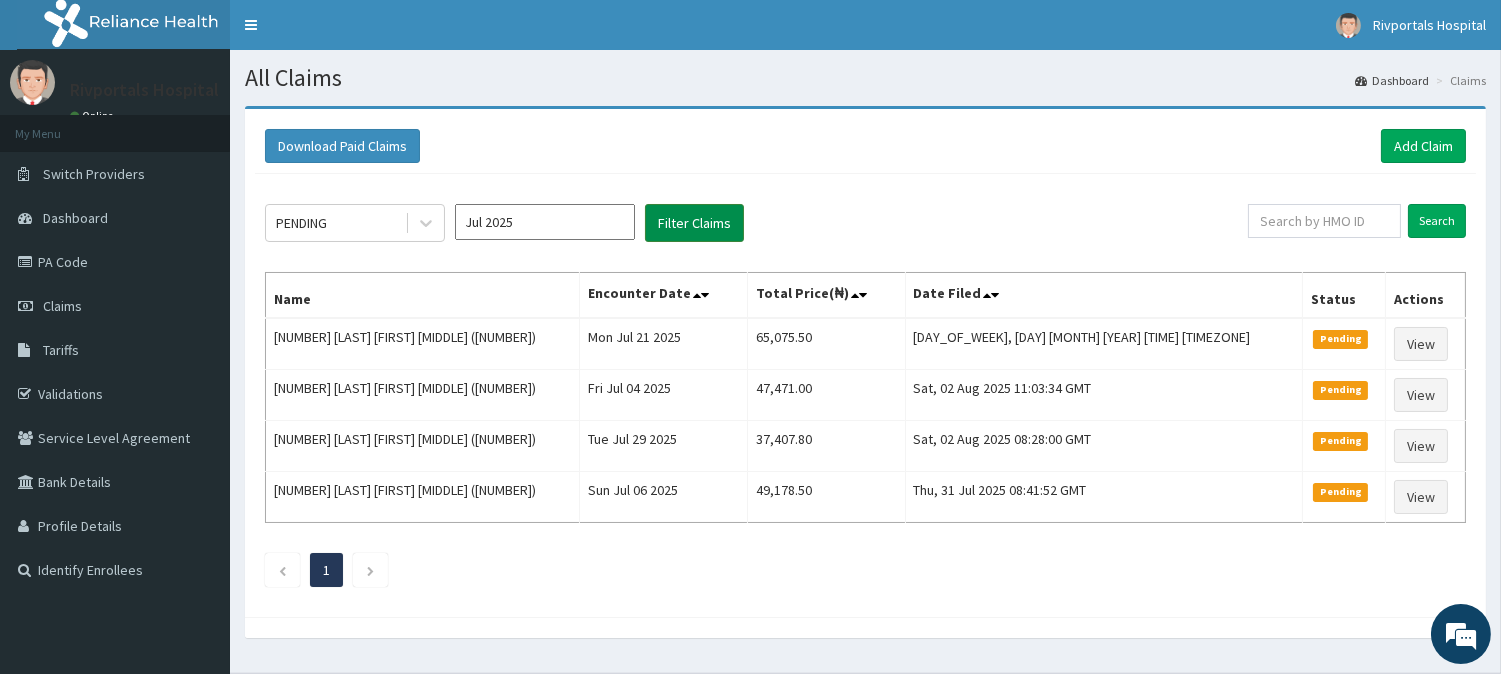scroll, scrollTop: 0, scrollLeft: 0, axis: both 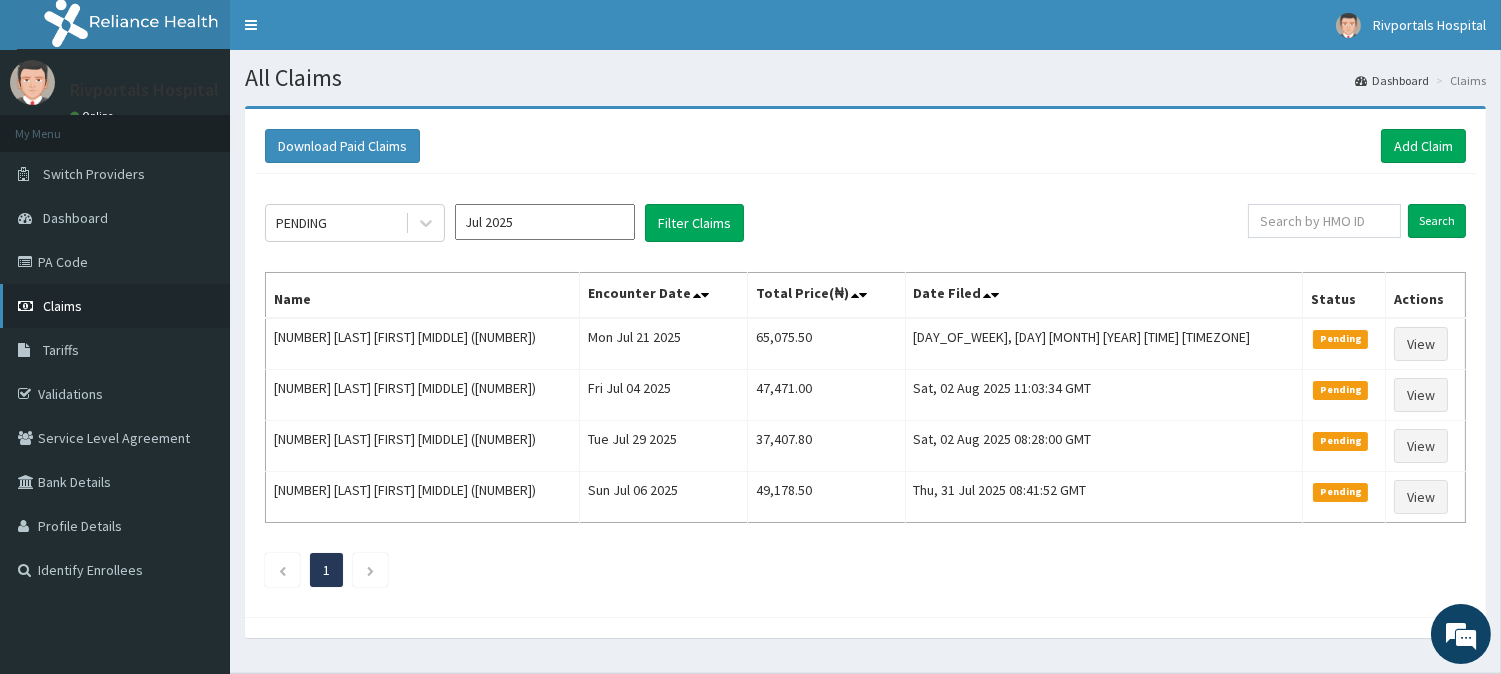 click on "Claims" at bounding box center (115, 306) 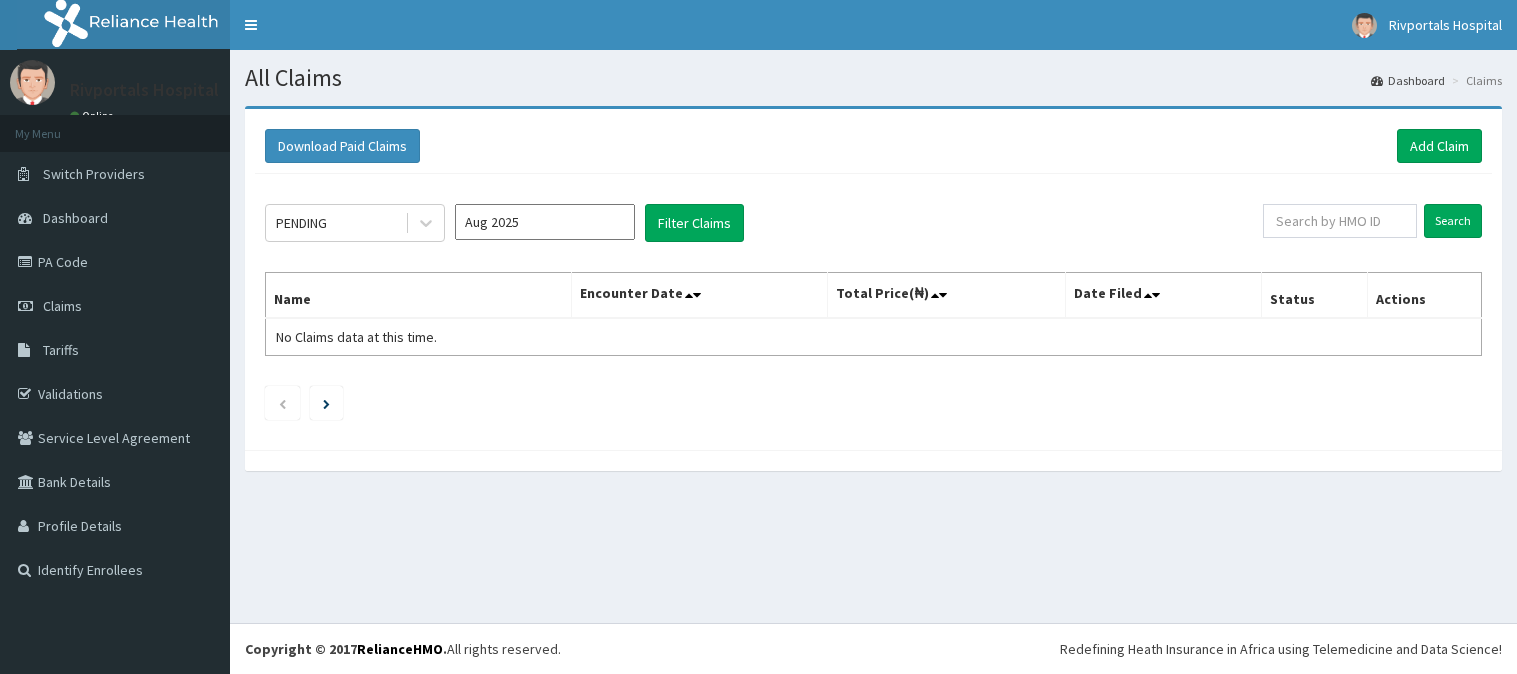 scroll, scrollTop: 0, scrollLeft: 0, axis: both 